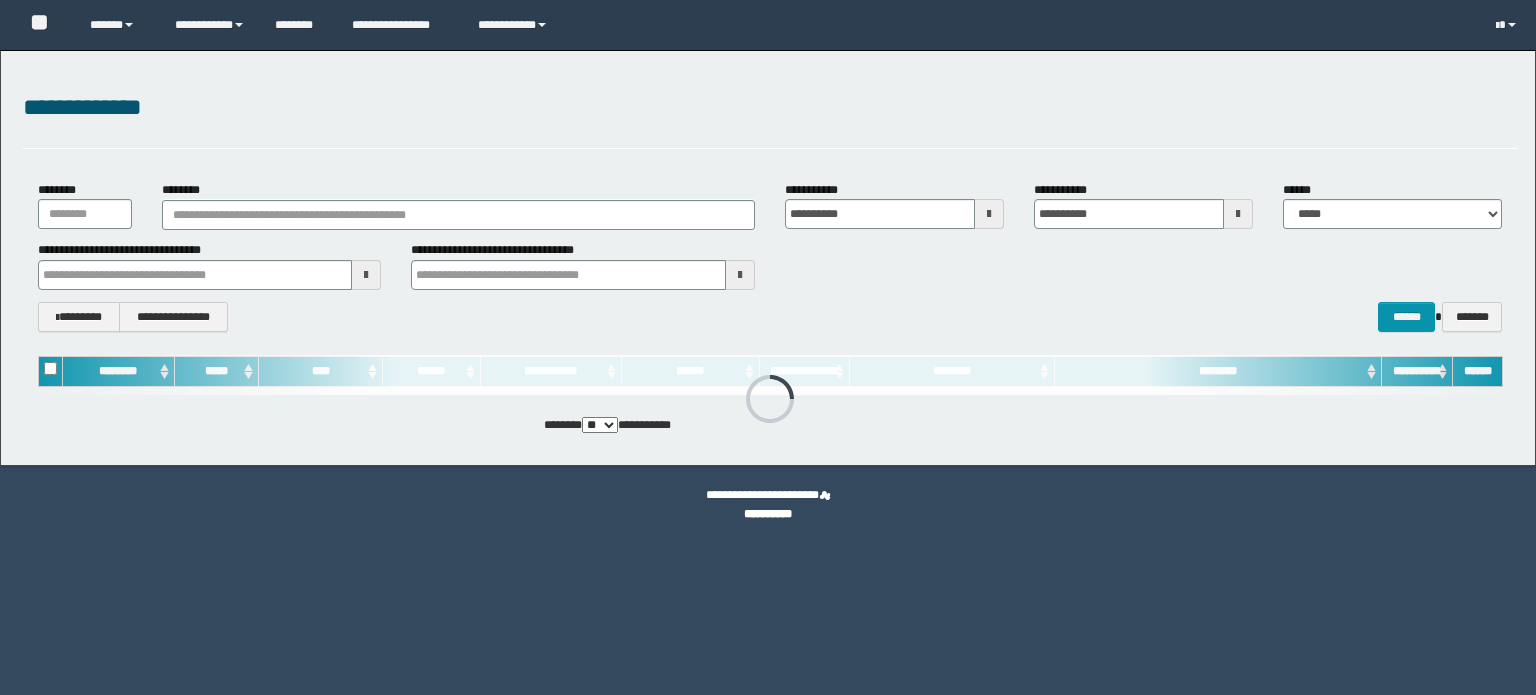 scroll, scrollTop: 0, scrollLeft: 0, axis: both 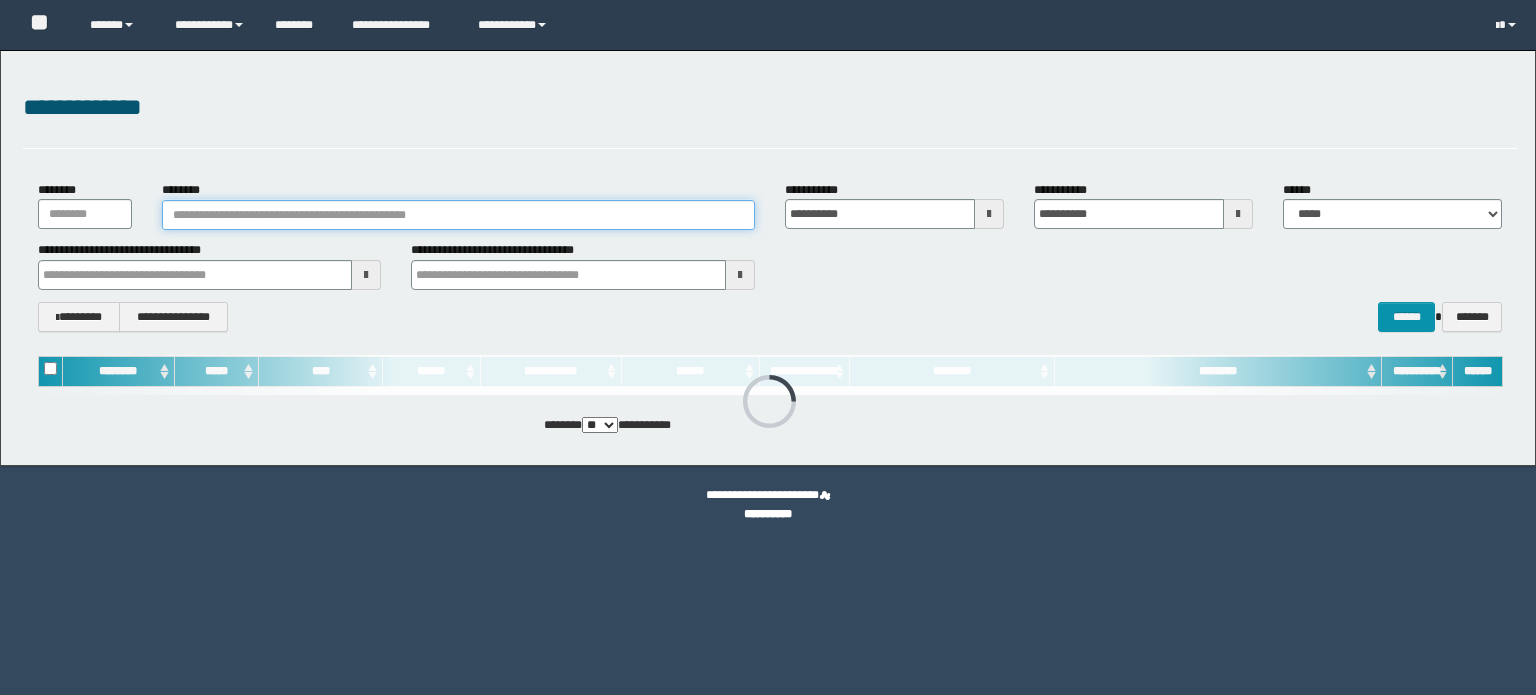 click on "********" at bounding box center [458, 215] 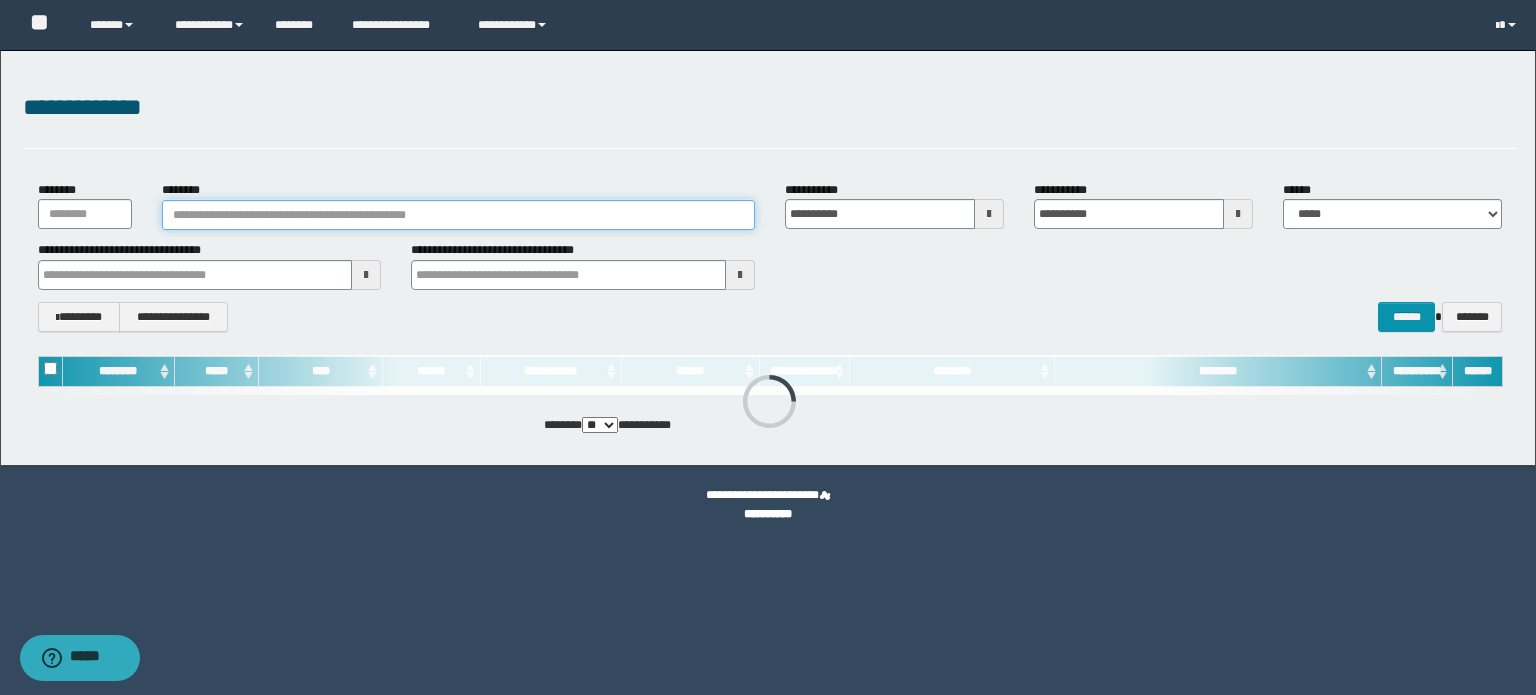 paste on "**********" 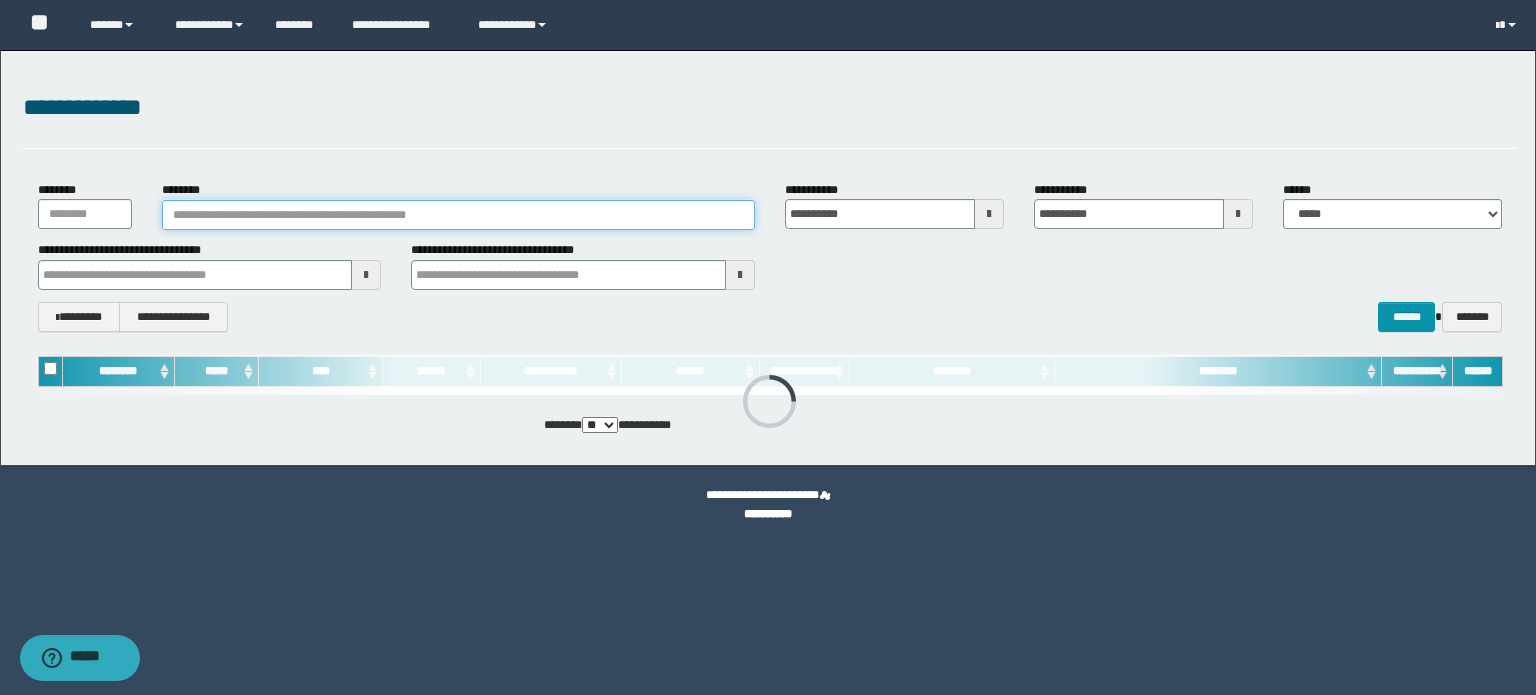 type on "**********" 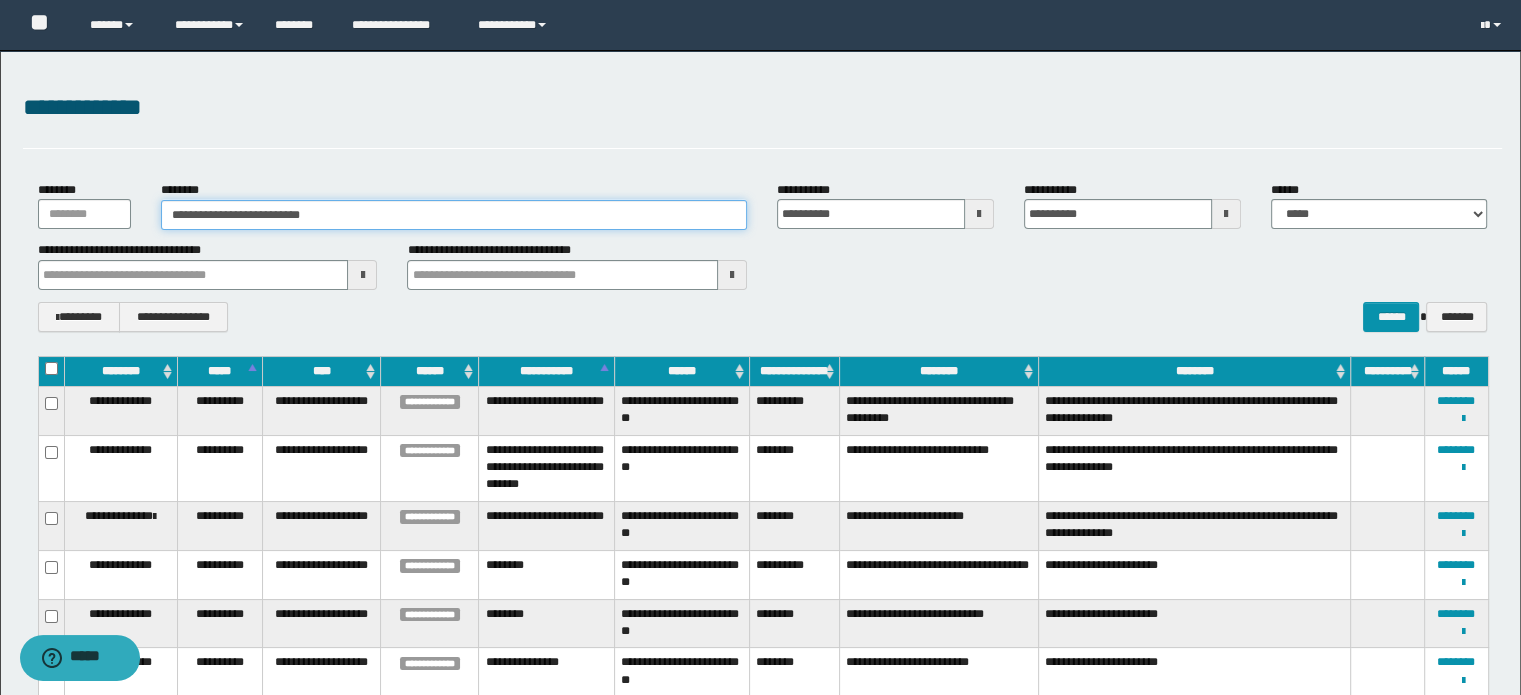 type on "**********" 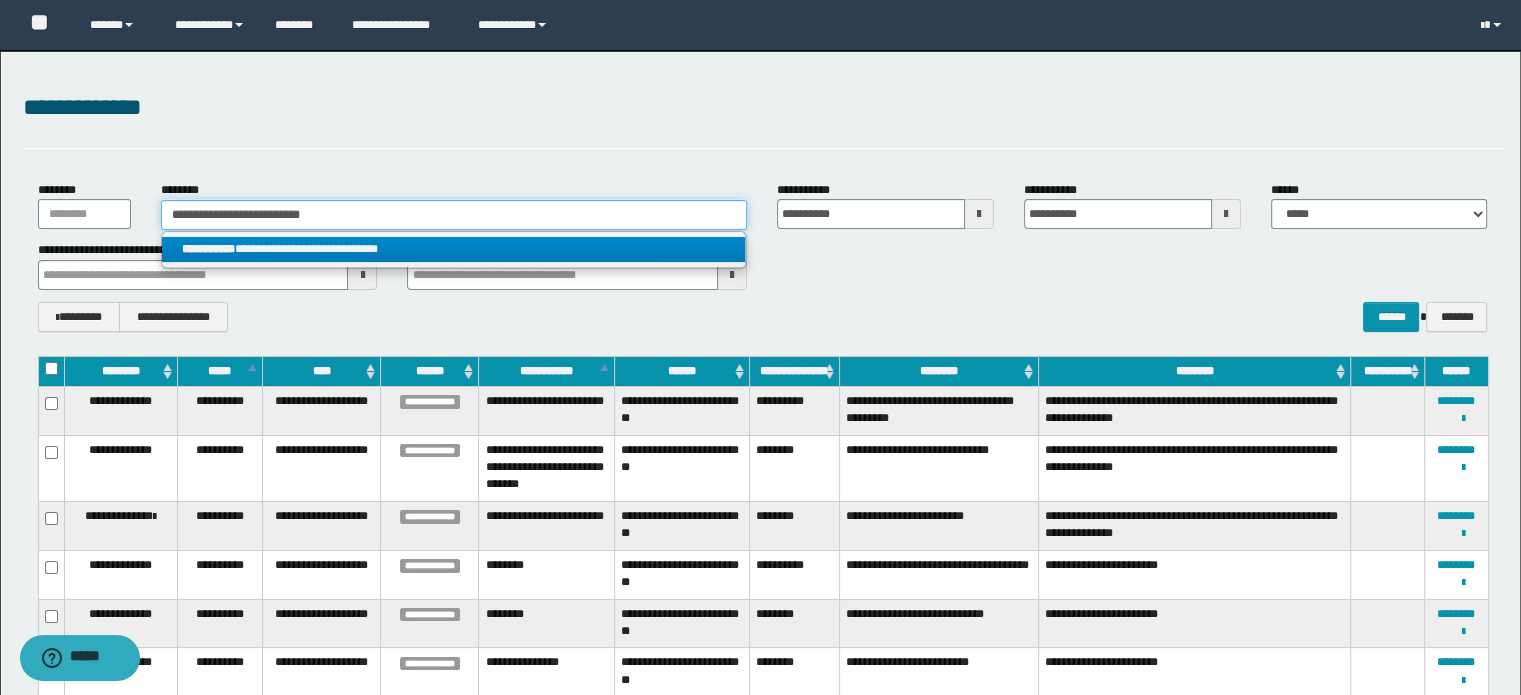 type on "**********" 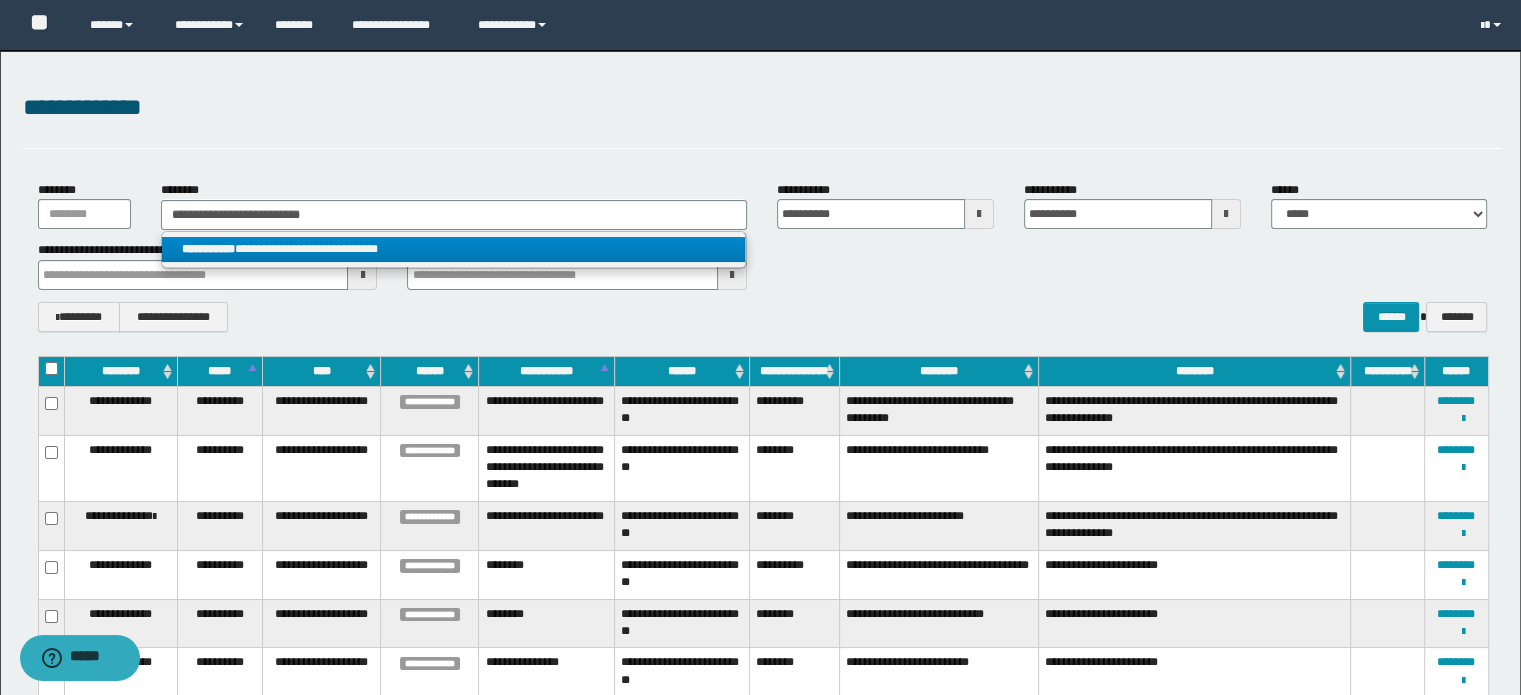 click on "**********" at bounding box center [454, 249] 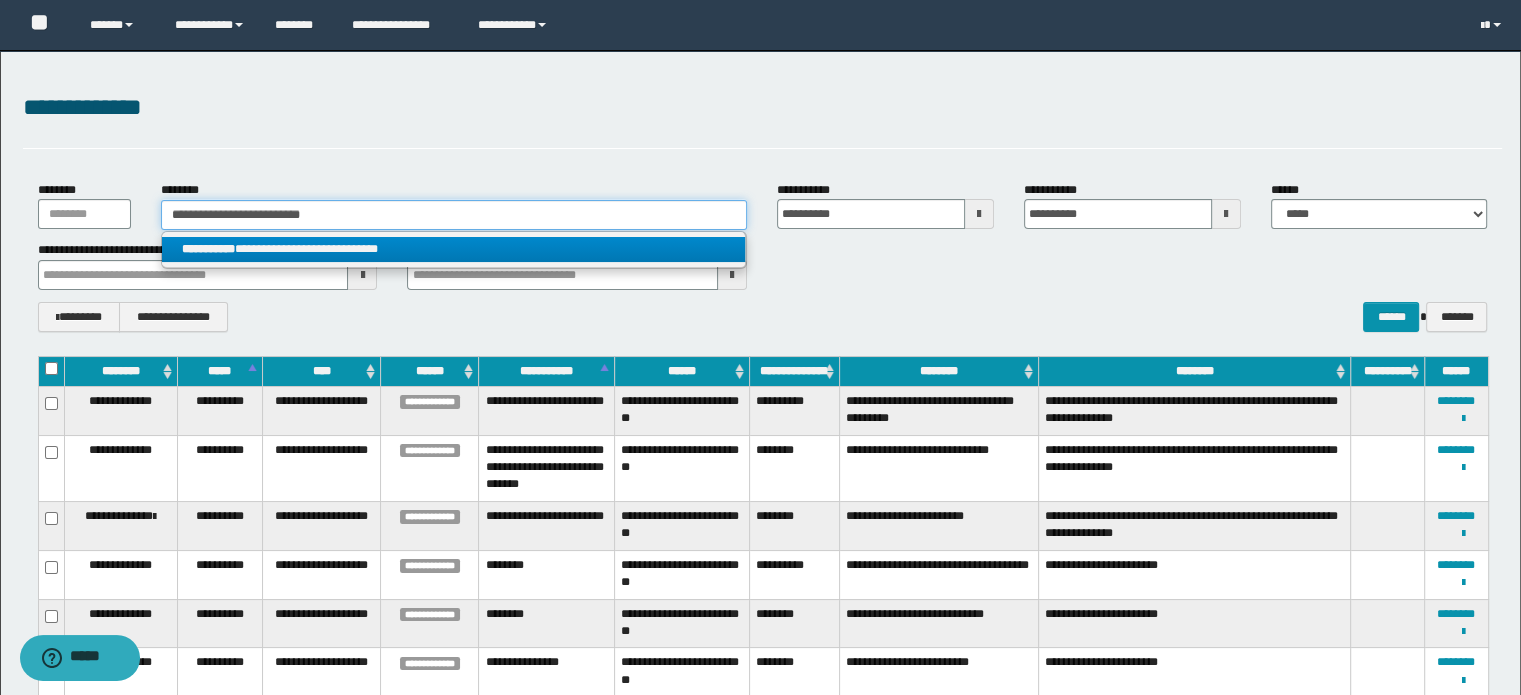 type 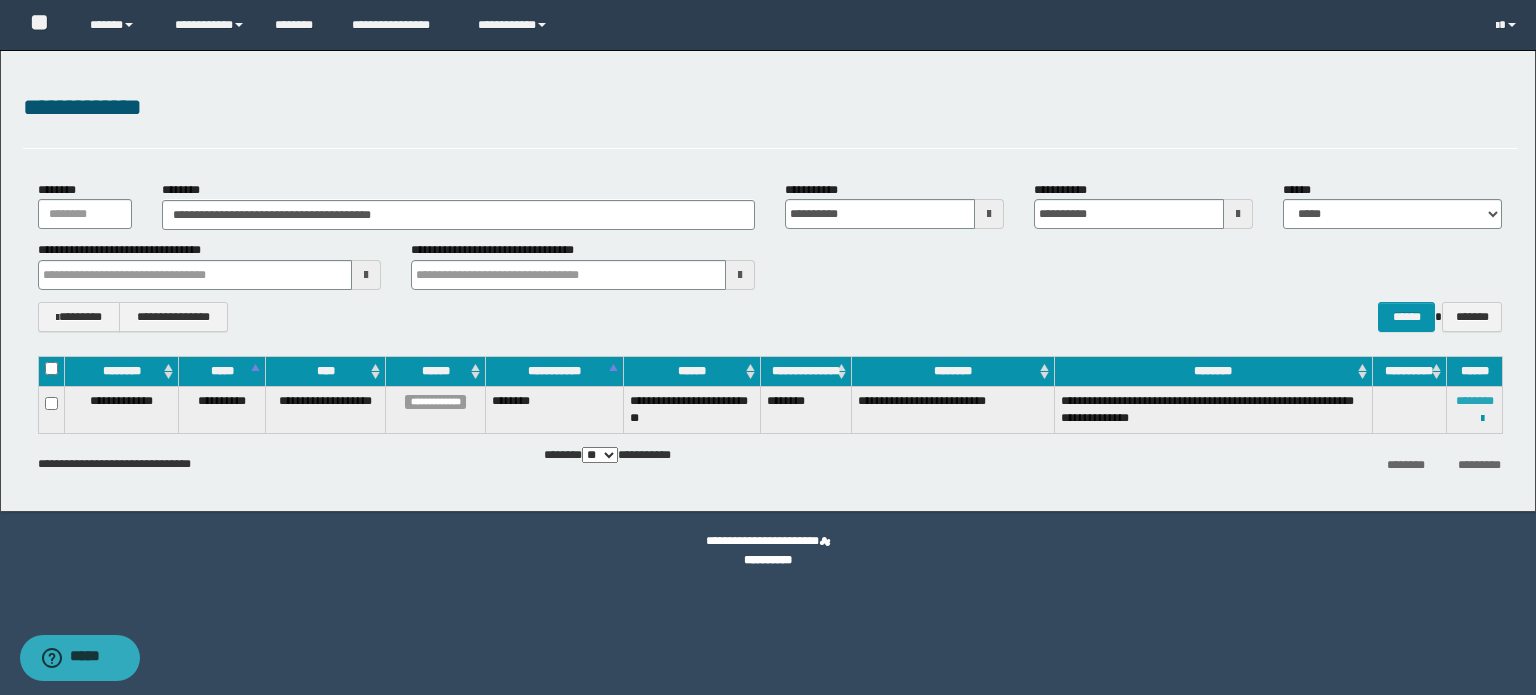 click on "********" at bounding box center [1475, 401] 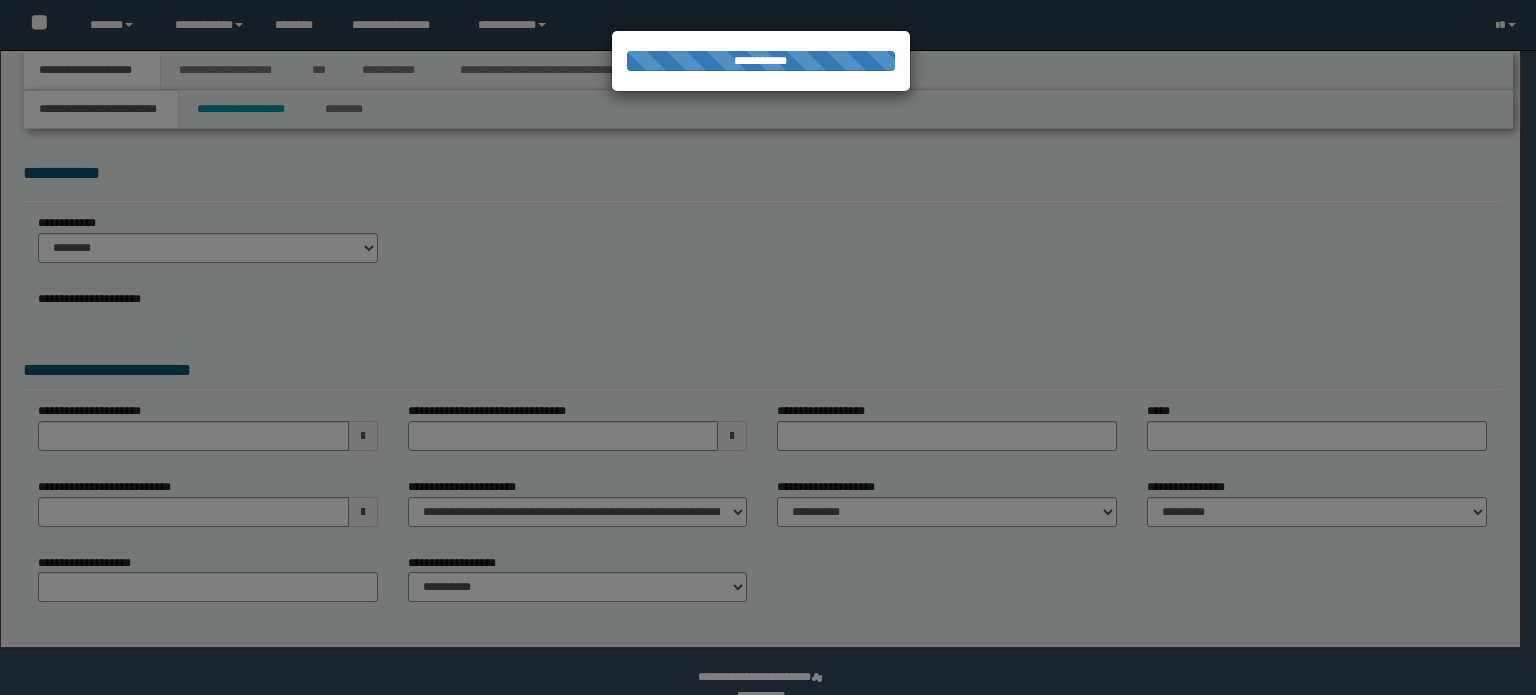 scroll, scrollTop: 0, scrollLeft: 0, axis: both 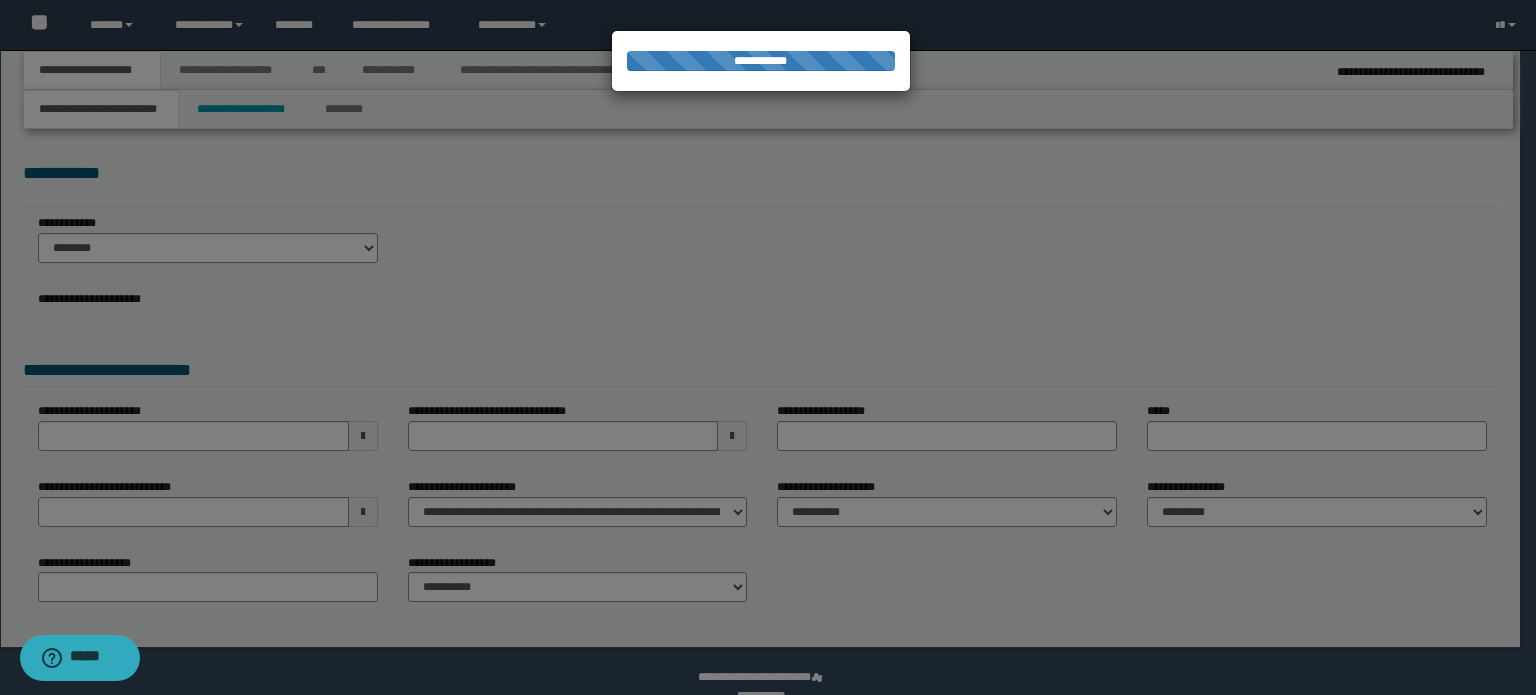 select on "*" 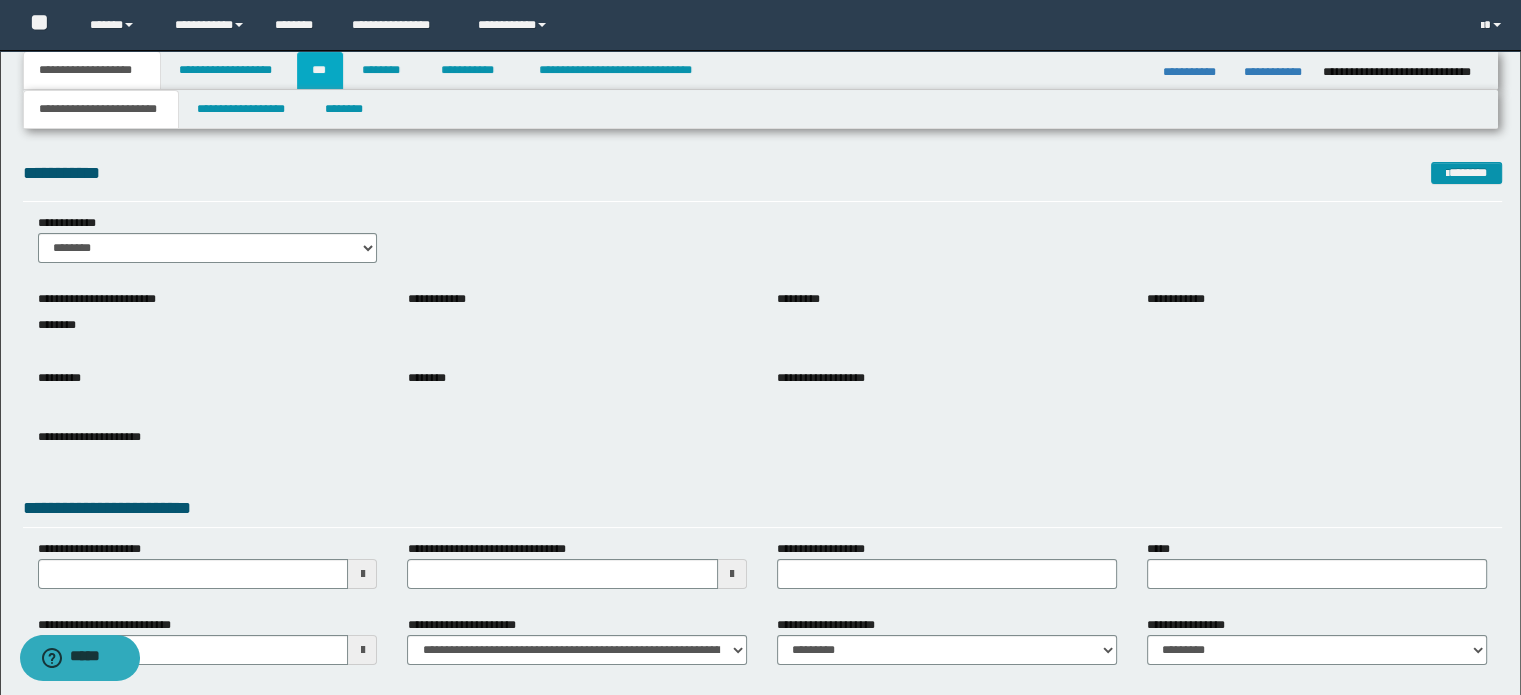 click on "***" at bounding box center (320, 70) 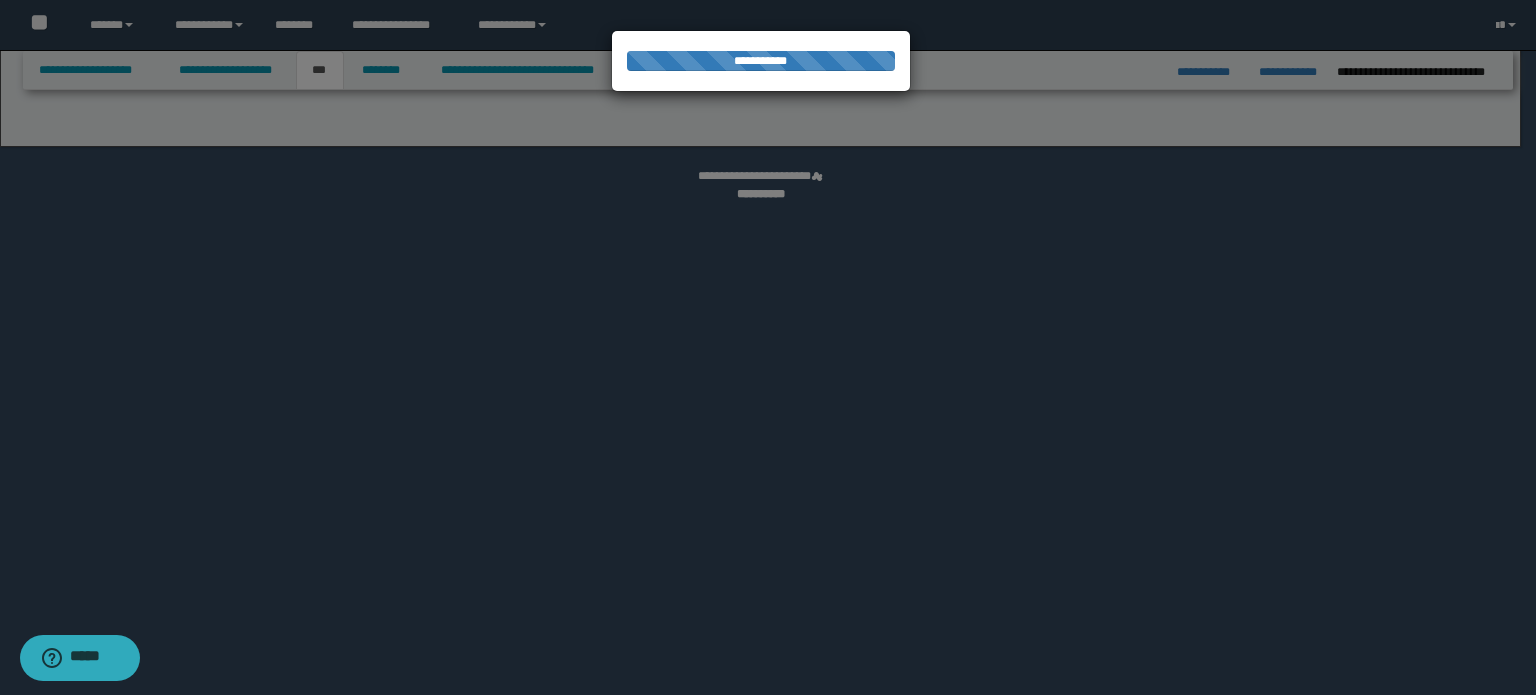 select on "***" 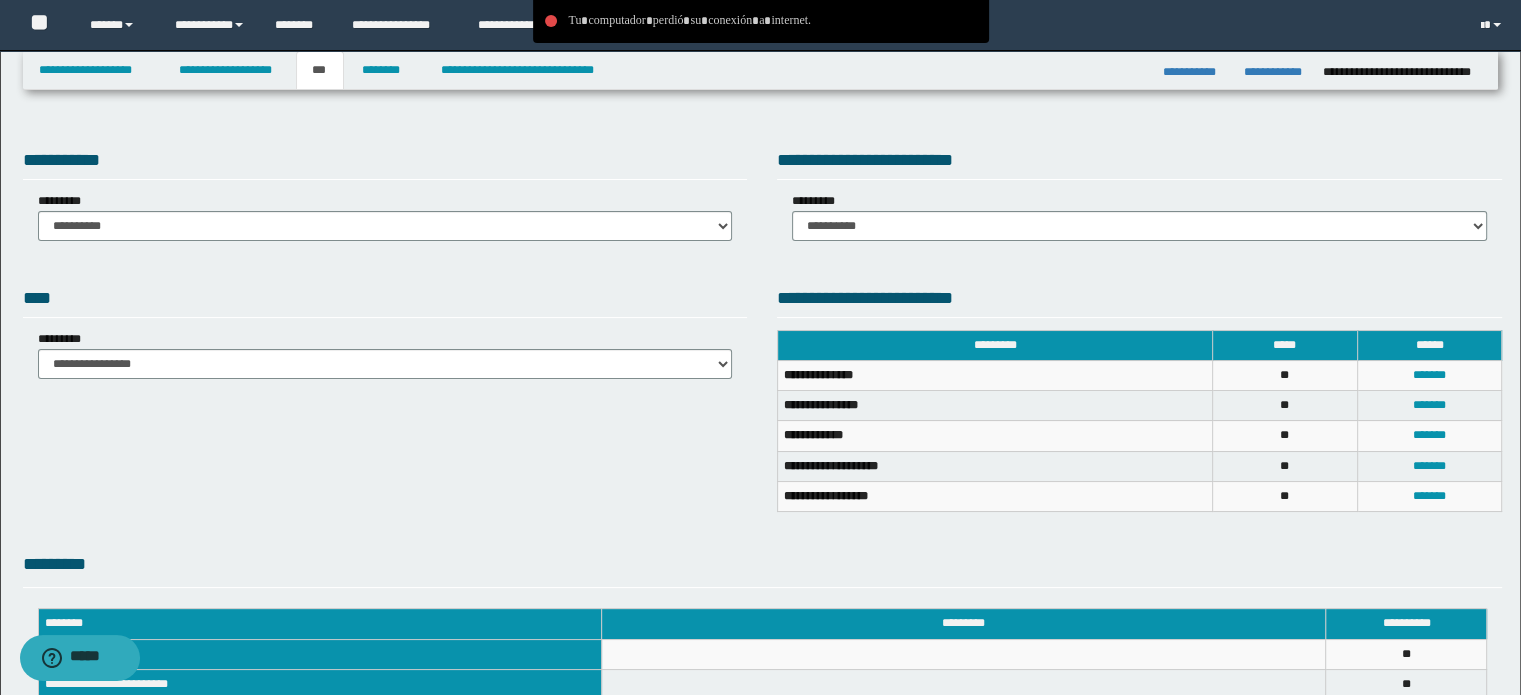 click on "**********" at bounding box center (385, 216) 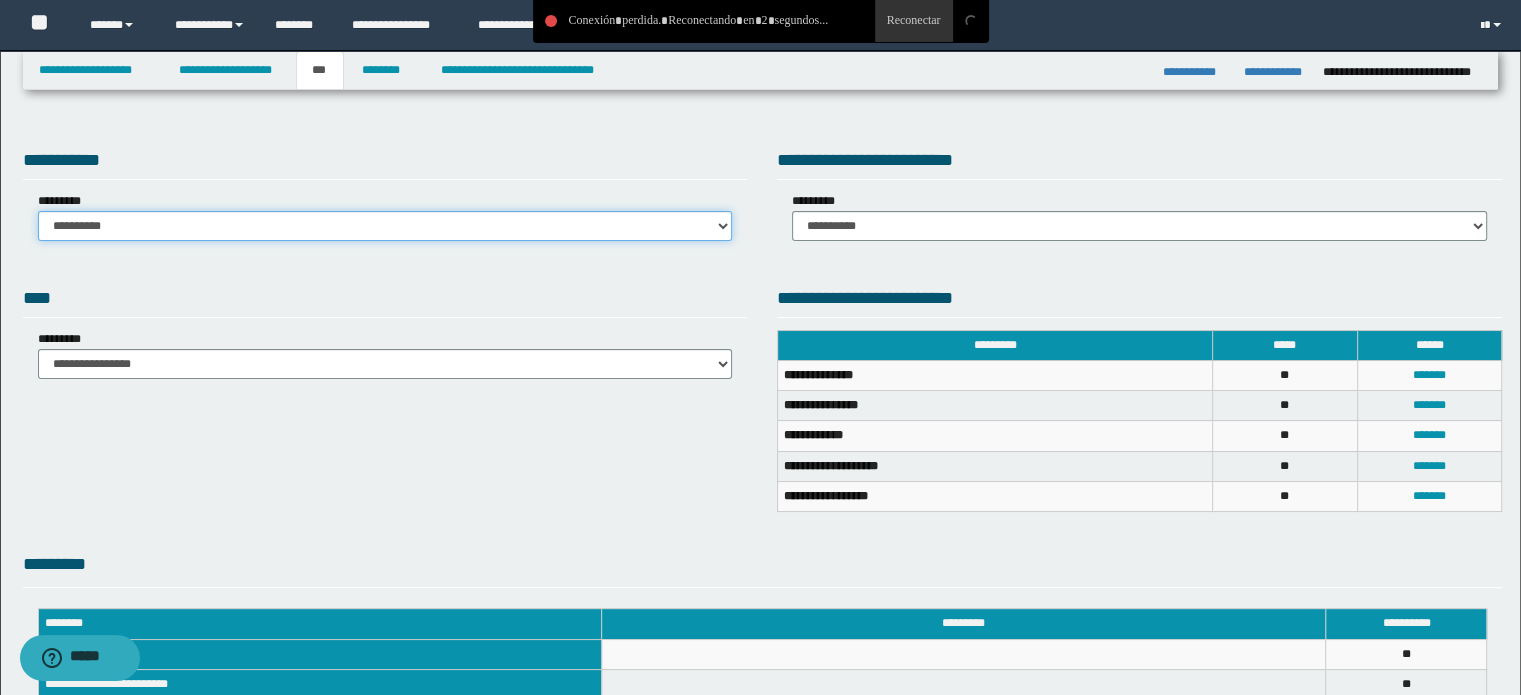 click on "**********" at bounding box center [385, 226] 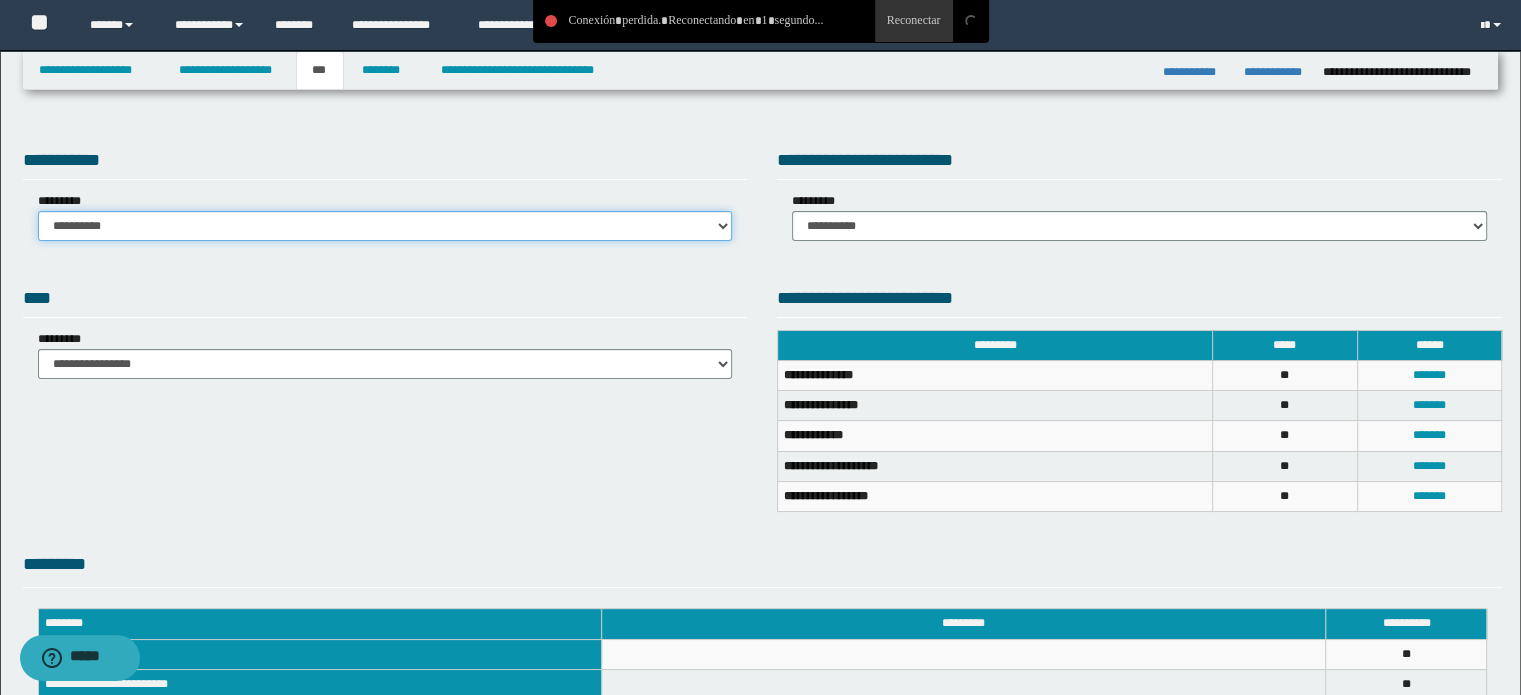 select on "*" 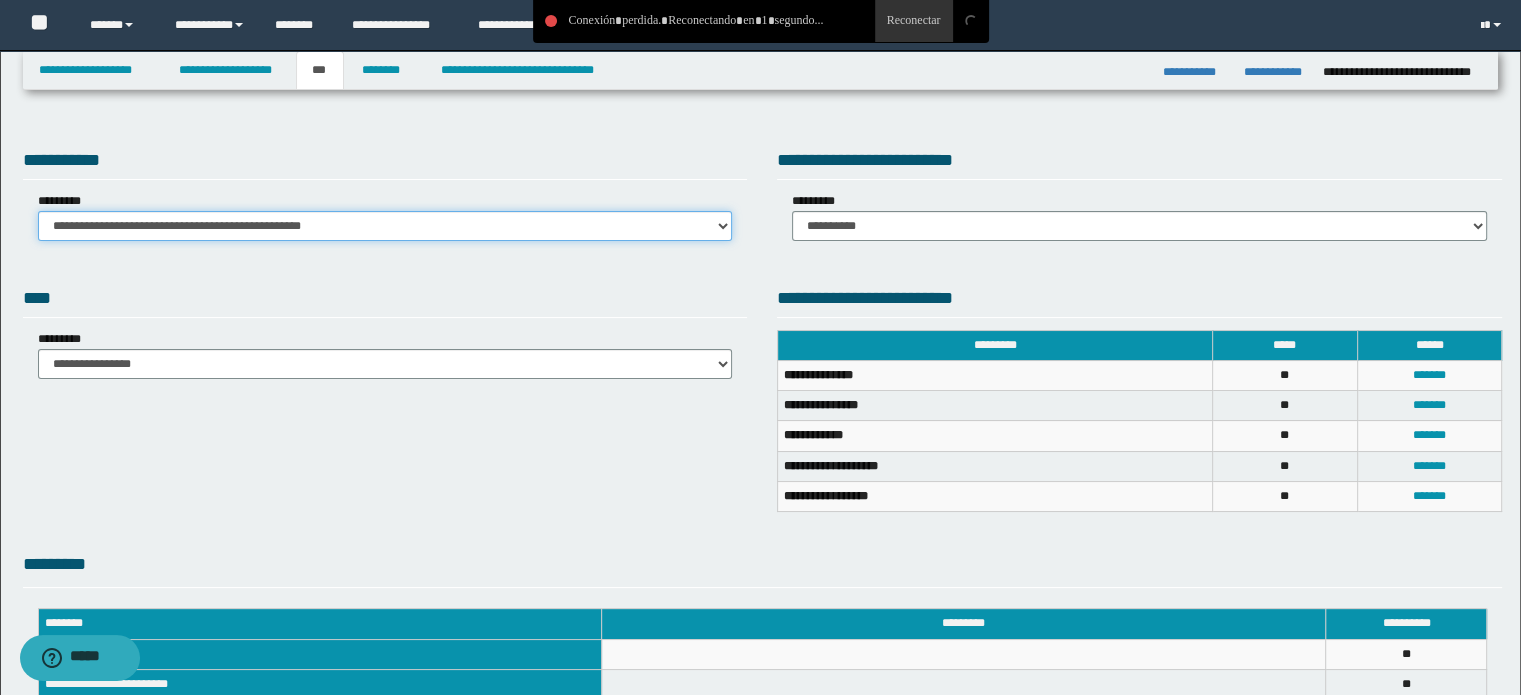 click on "**********" at bounding box center (385, 226) 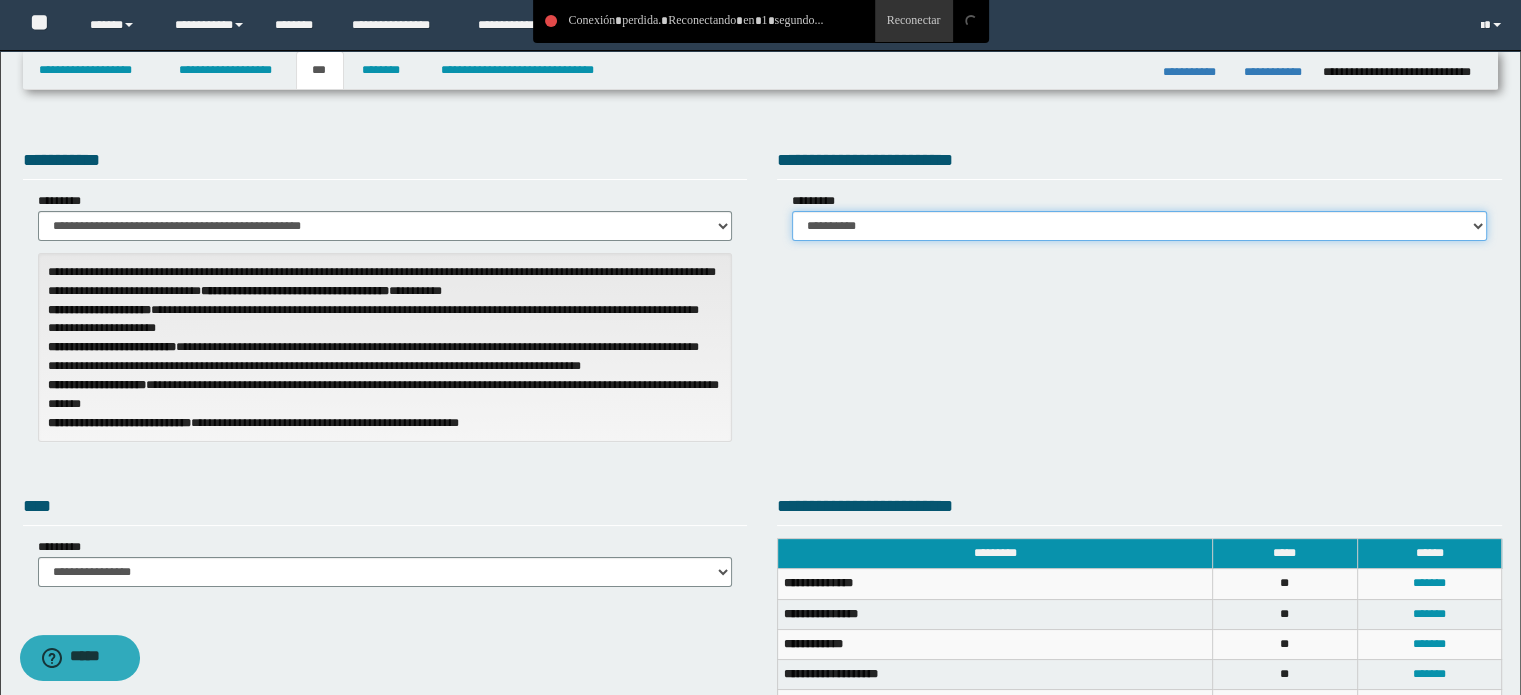click on "**********" at bounding box center [1139, 226] 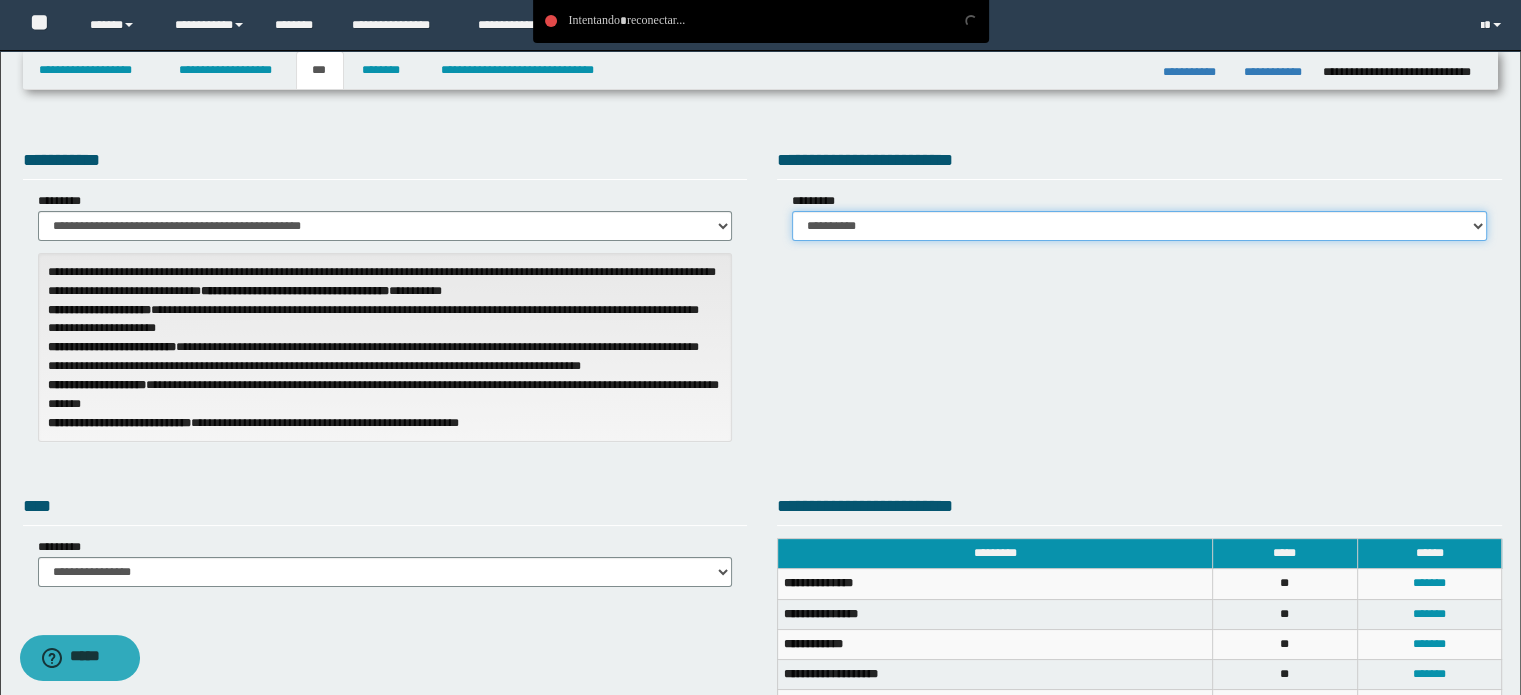 select on "*" 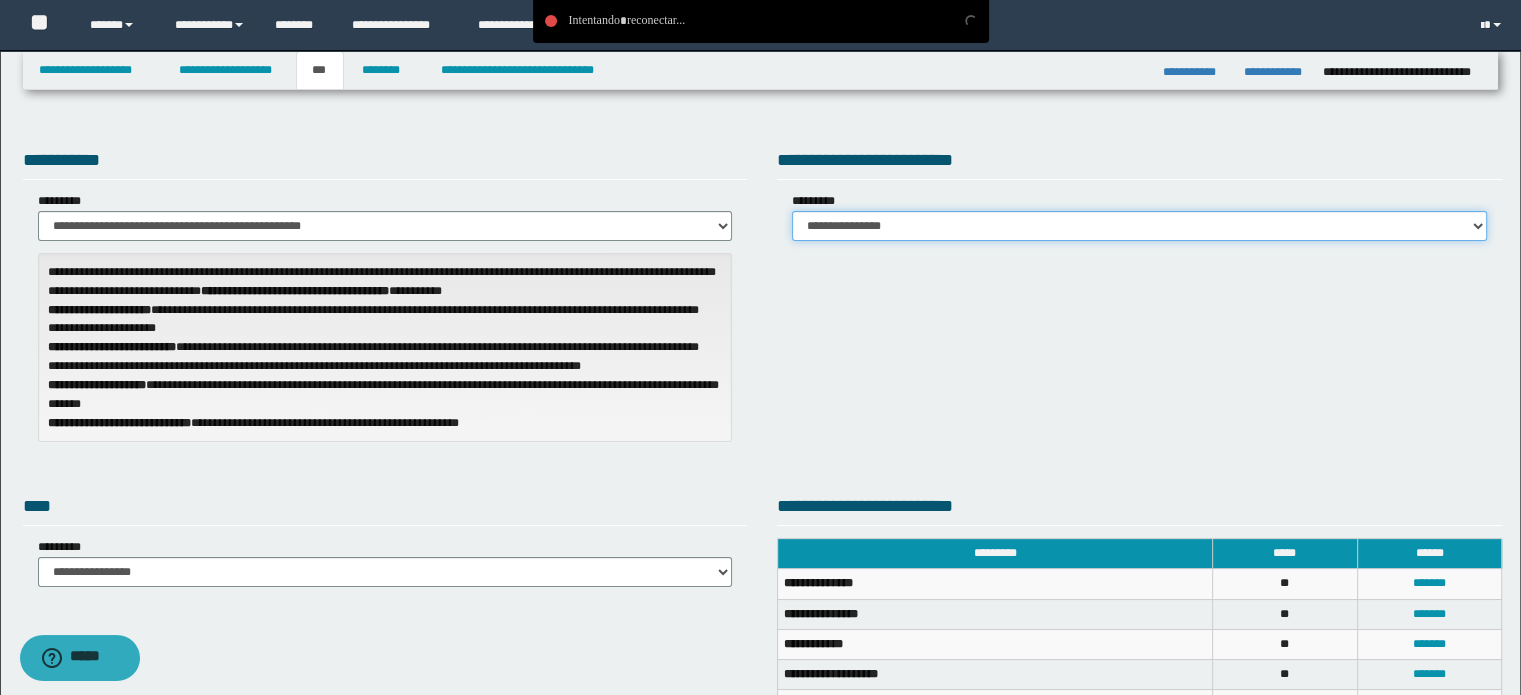 click on "**********" at bounding box center [1139, 226] 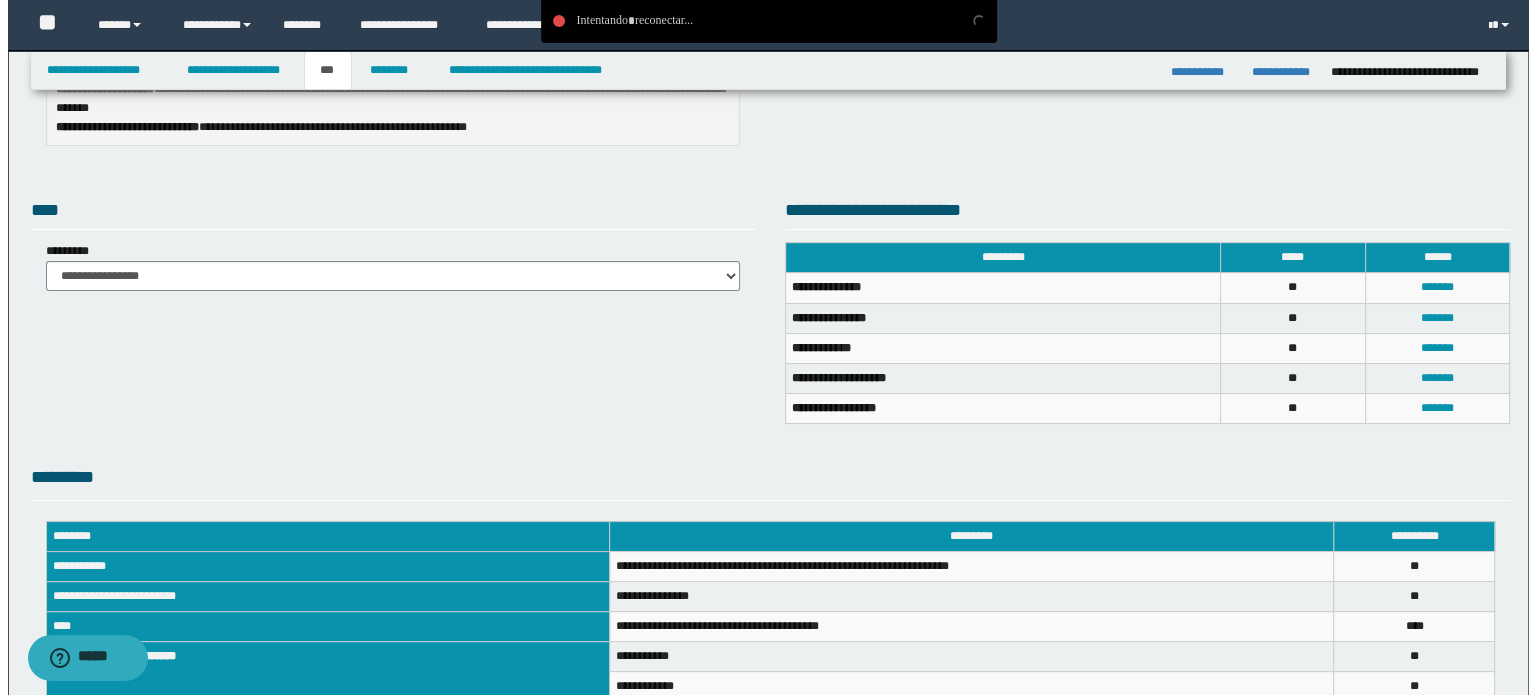 scroll, scrollTop: 300, scrollLeft: 0, axis: vertical 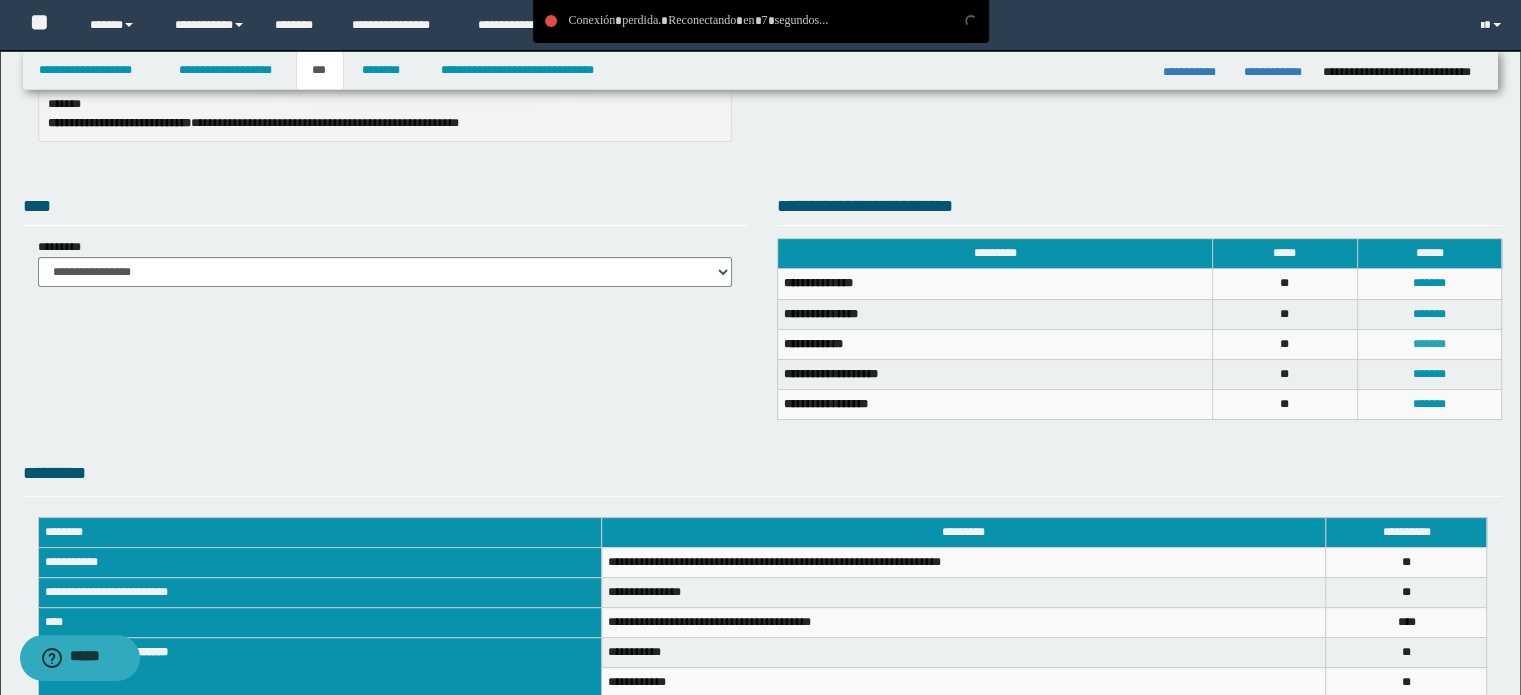 click on "*******" at bounding box center [1429, 344] 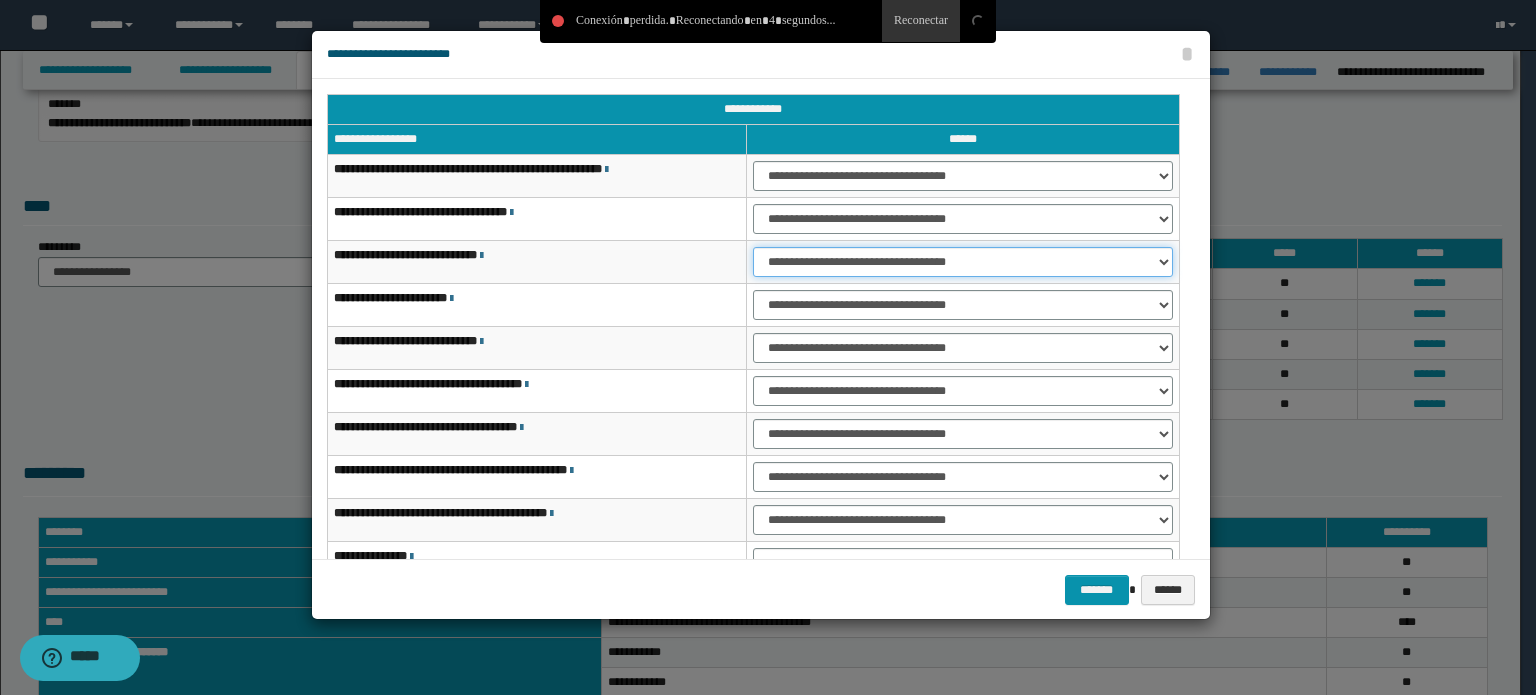 click on "**********" at bounding box center (963, 262) 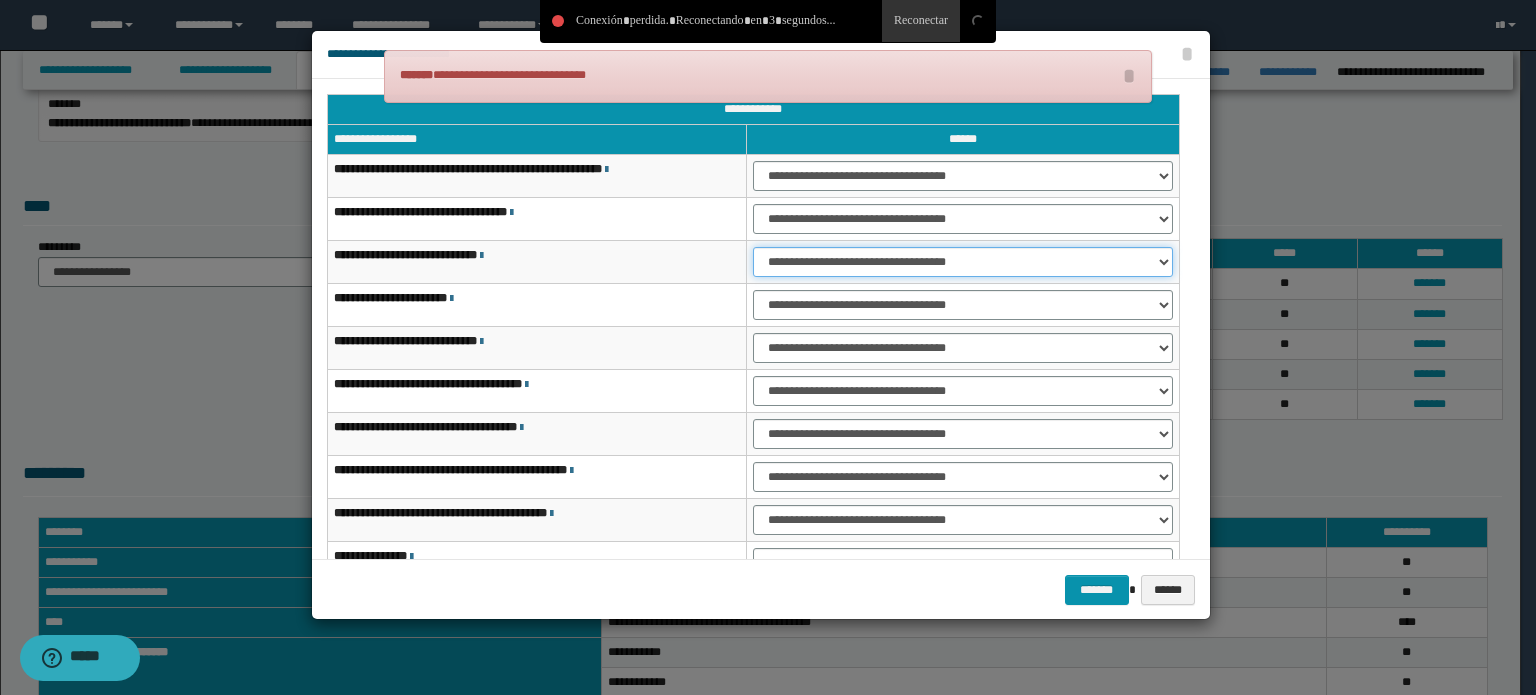 select on "***" 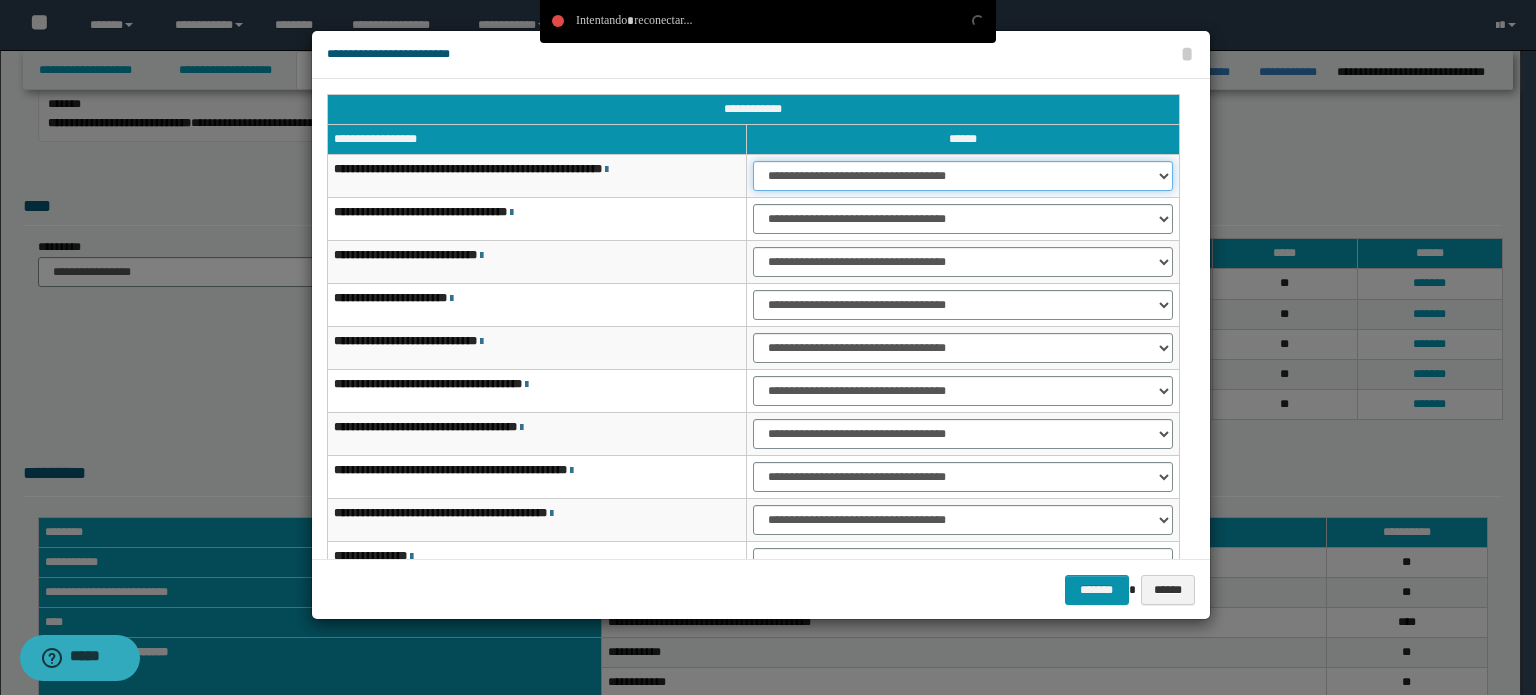 click on "**********" at bounding box center [963, 176] 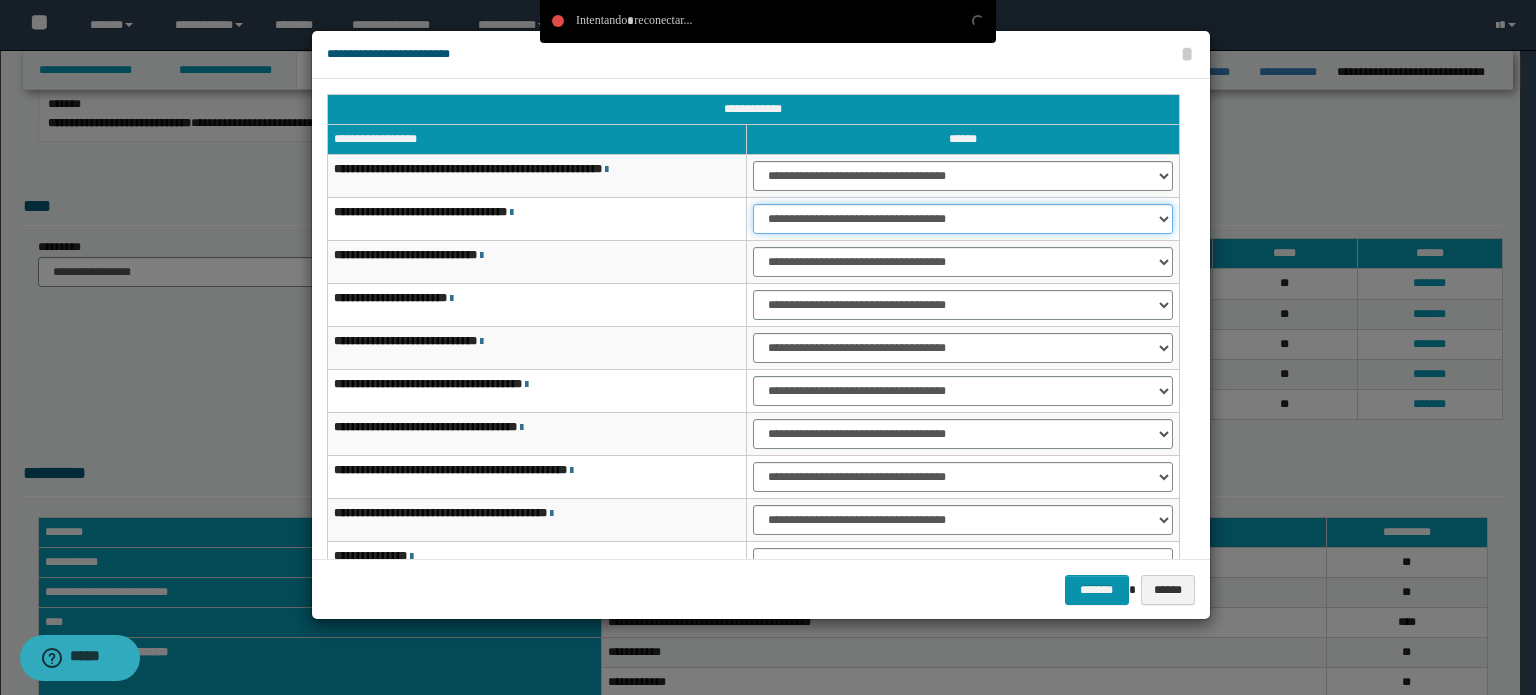 click on "**********" at bounding box center [963, 219] 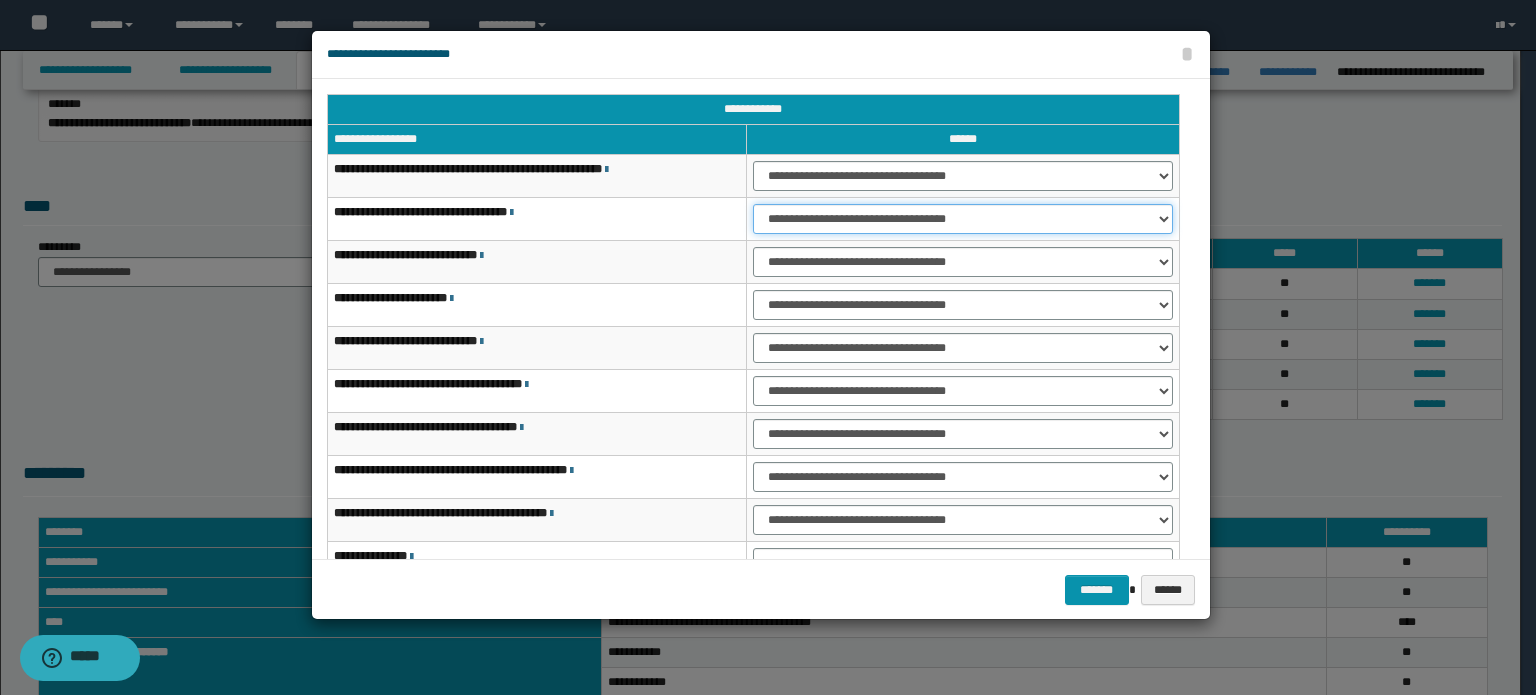 click on "**********" at bounding box center (963, 219) 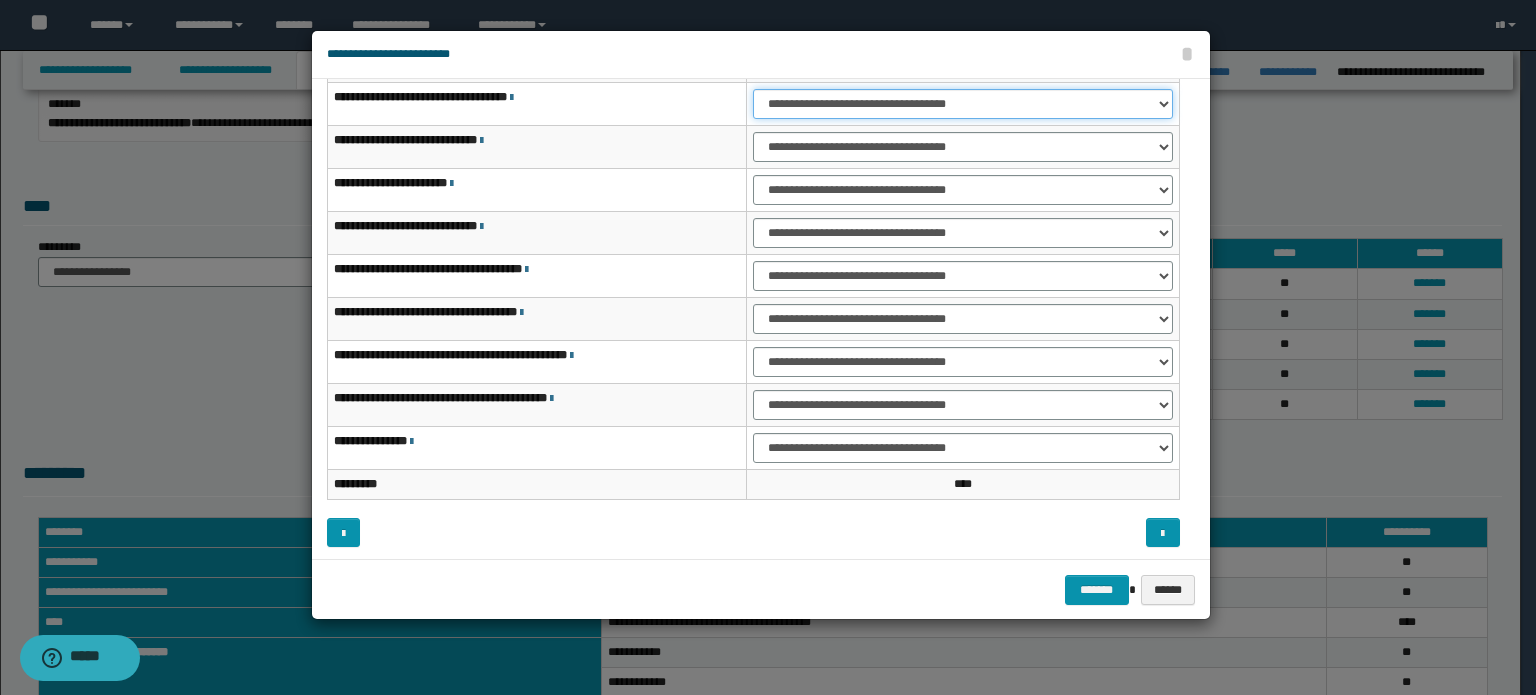 scroll, scrollTop: 118, scrollLeft: 0, axis: vertical 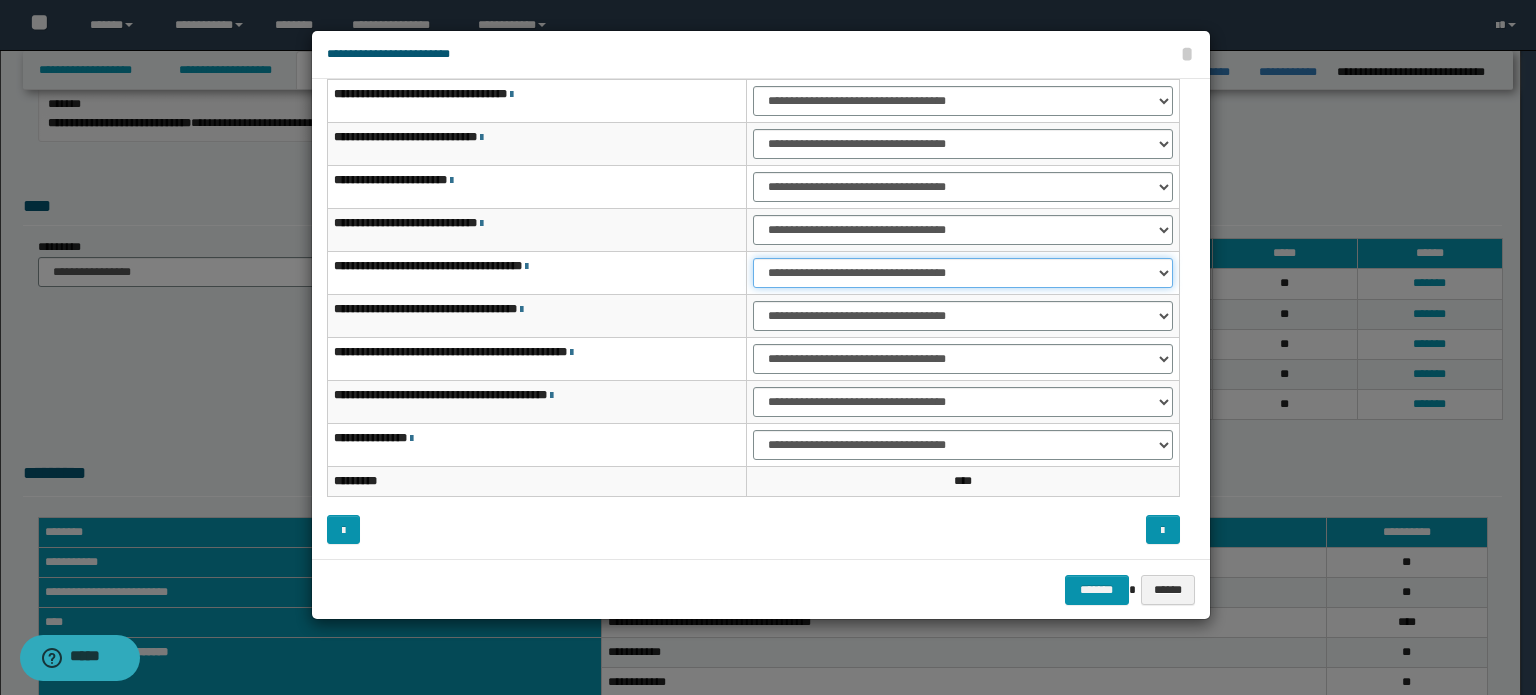 click on "**********" at bounding box center (963, 273) 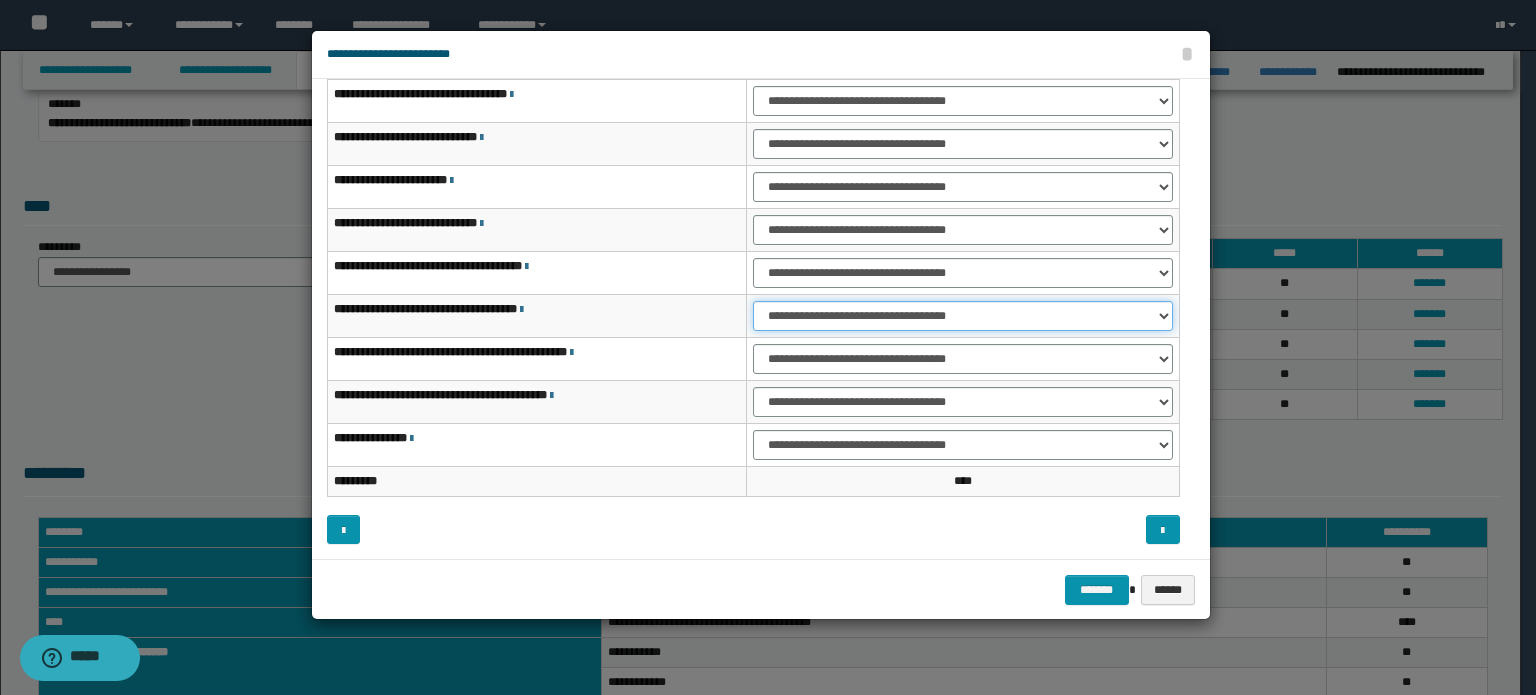 click on "**********" at bounding box center (963, 316) 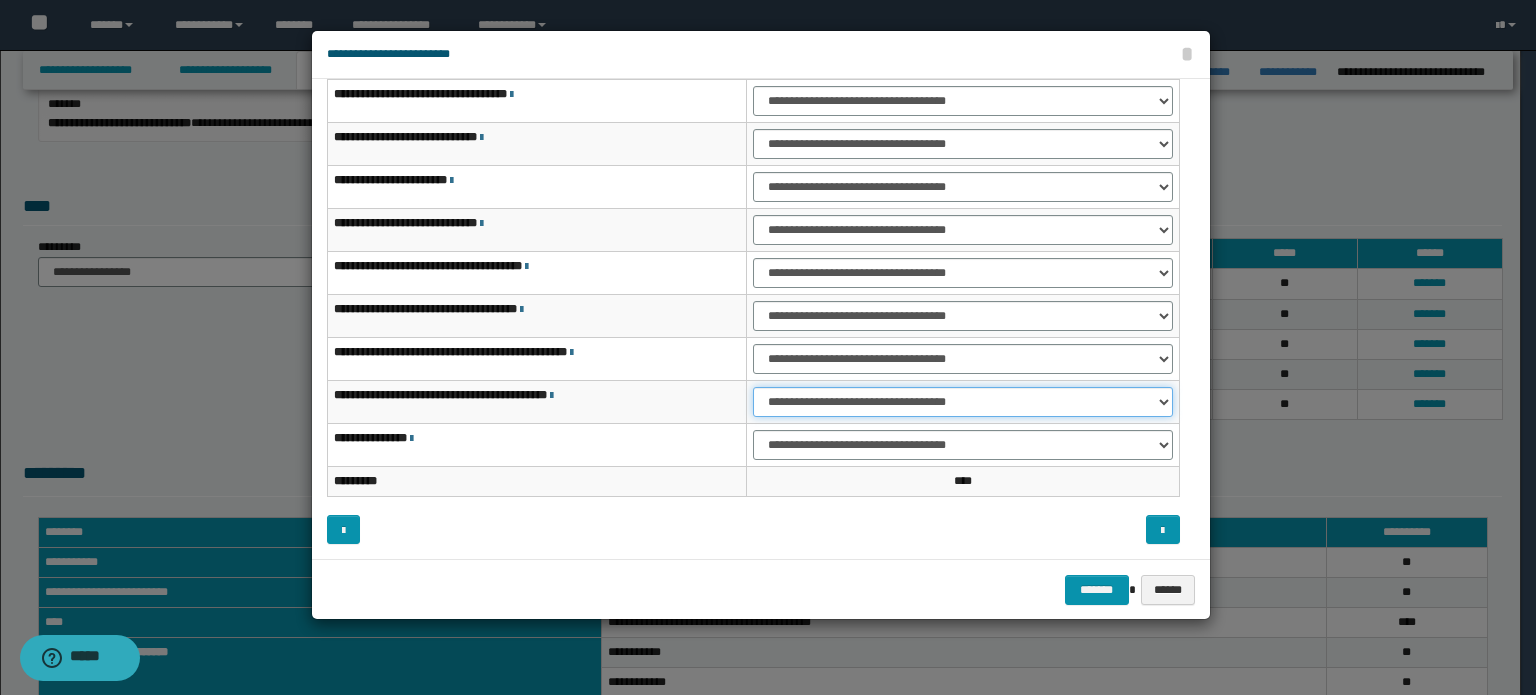 click on "**********" at bounding box center (963, 402) 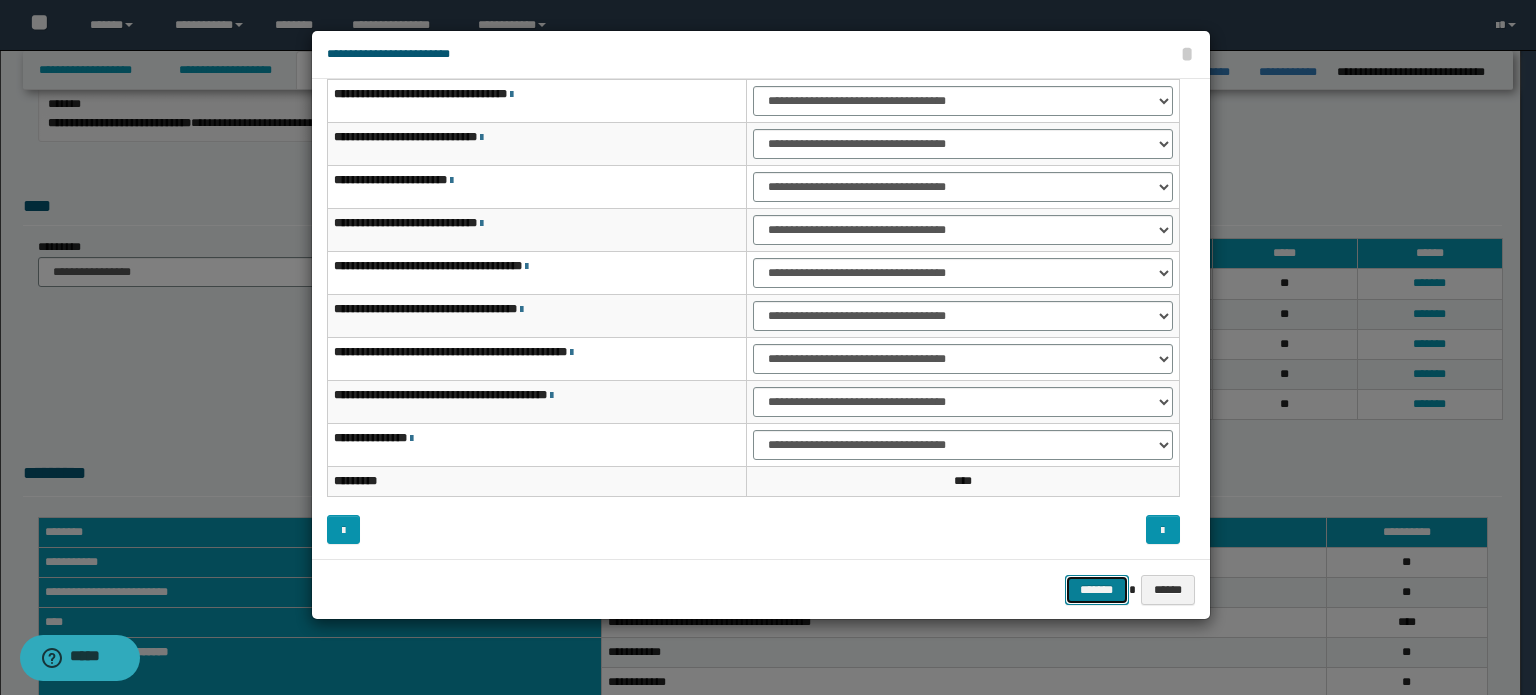 click on "*******" at bounding box center [1097, 590] 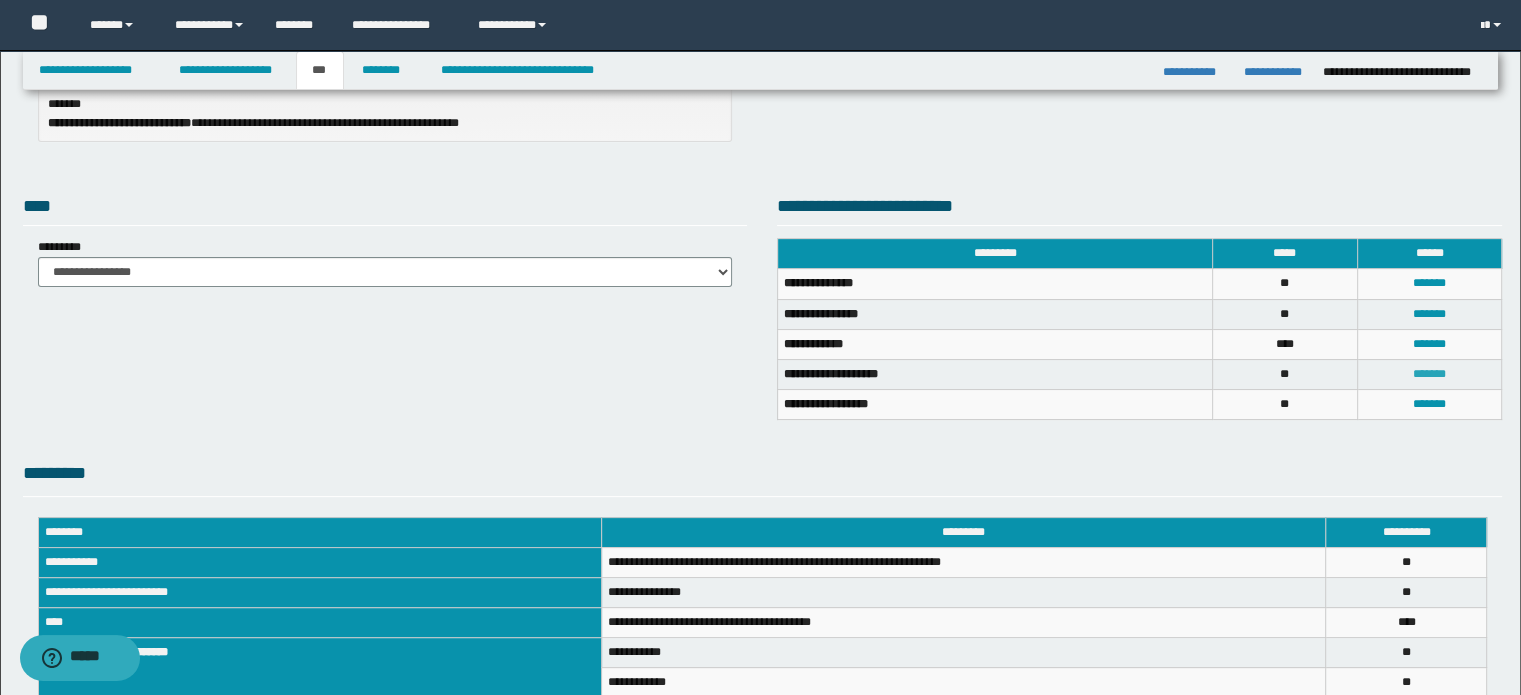 click on "*******" at bounding box center [1429, 374] 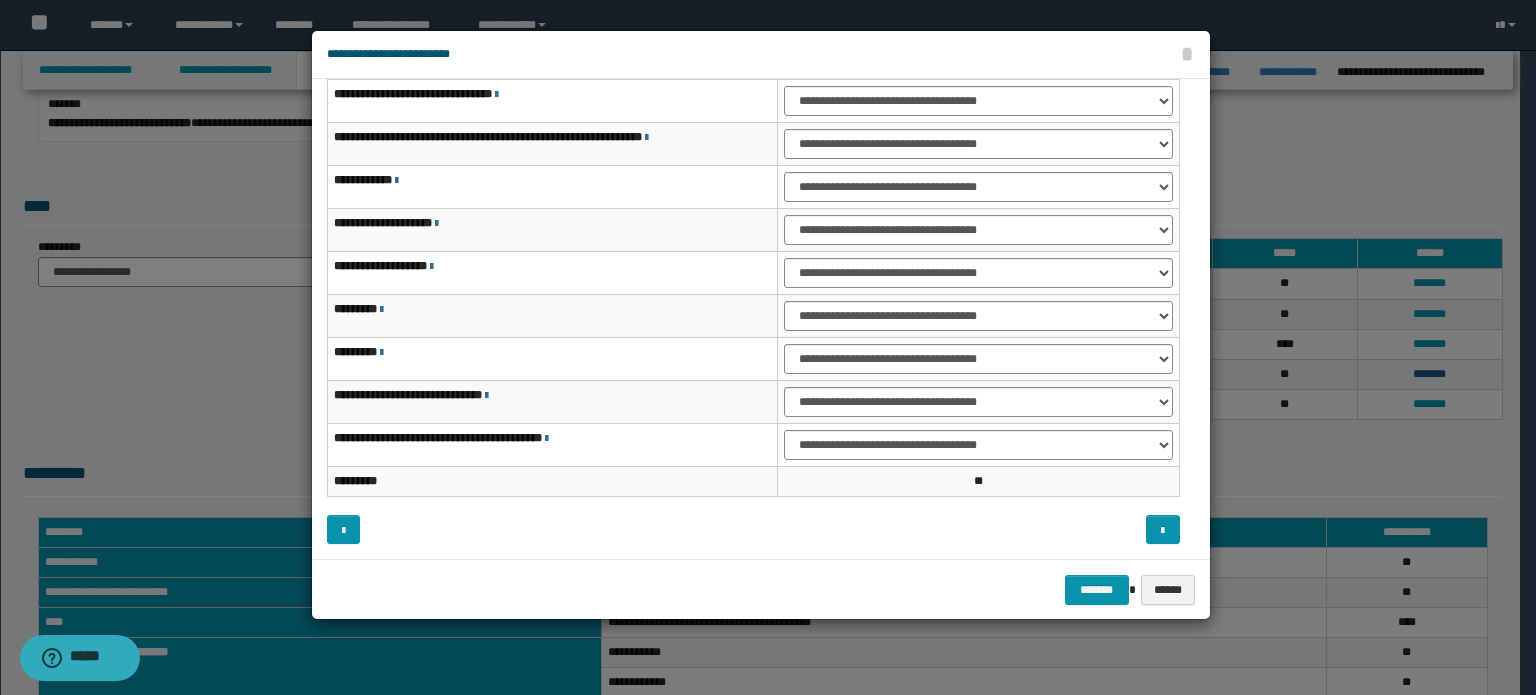 scroll, scrollTop: 56, scrollLeft: 0, axis: vertical 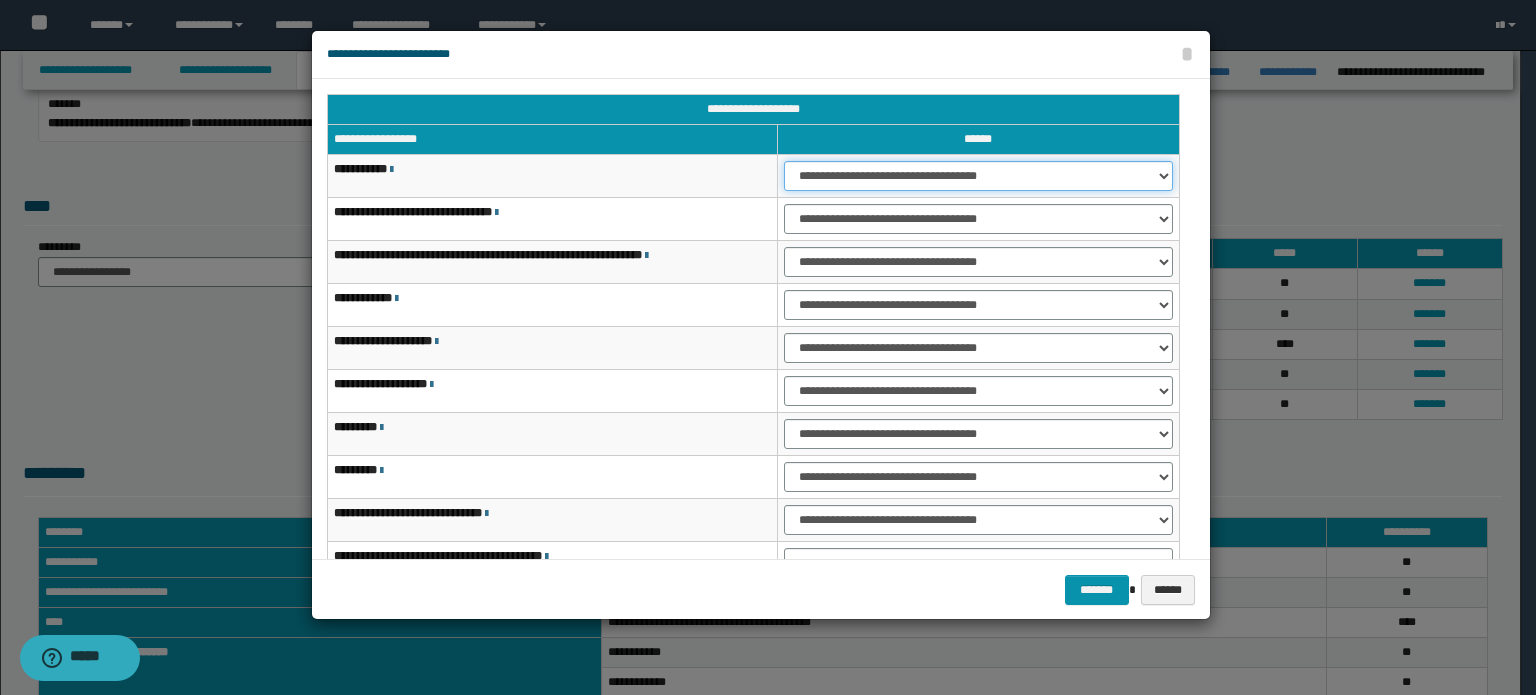 click on "**********" at bounding box center [978, 176] 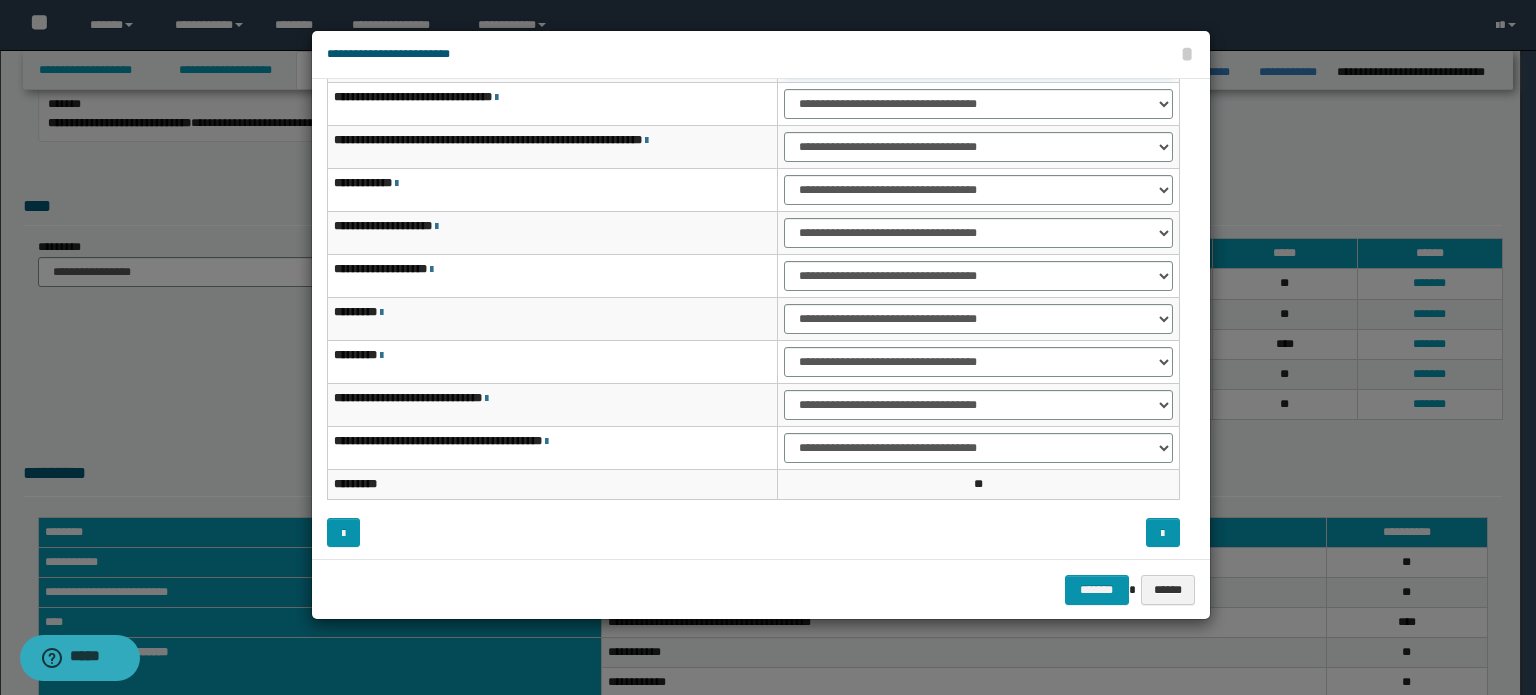 scroll, scrollTop: 118, scrollLeft: 0, axis: vertical 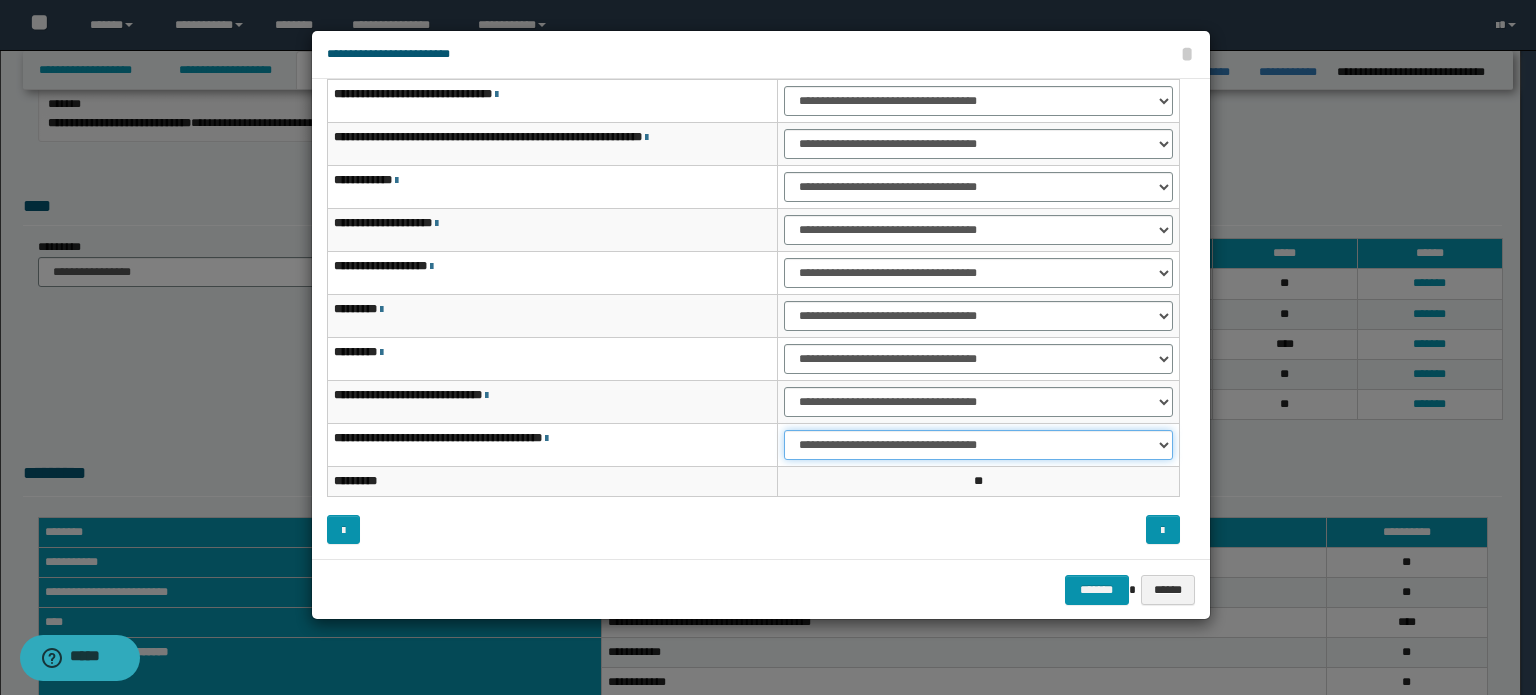 click on "**********" at bounding box center [978, 445] 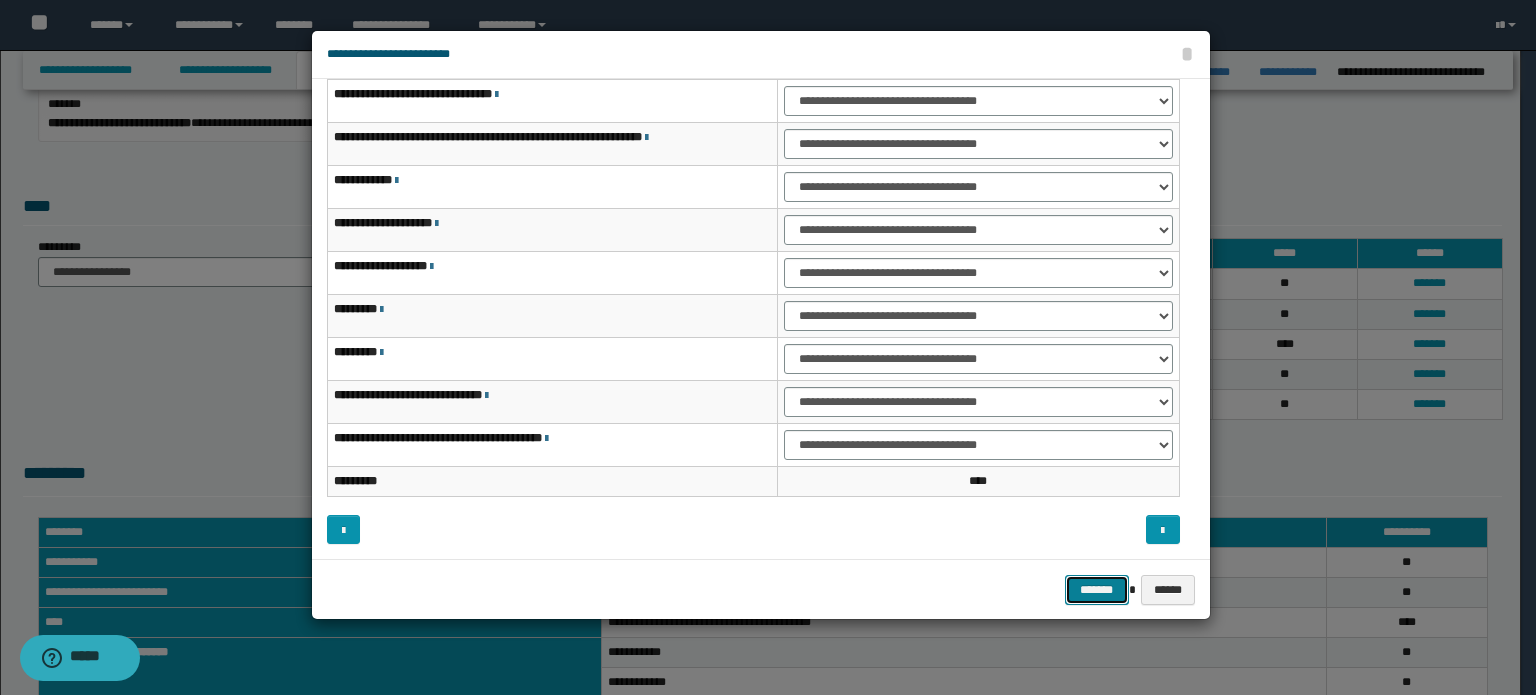 click on "*******" at bounding box center [1097, 590] 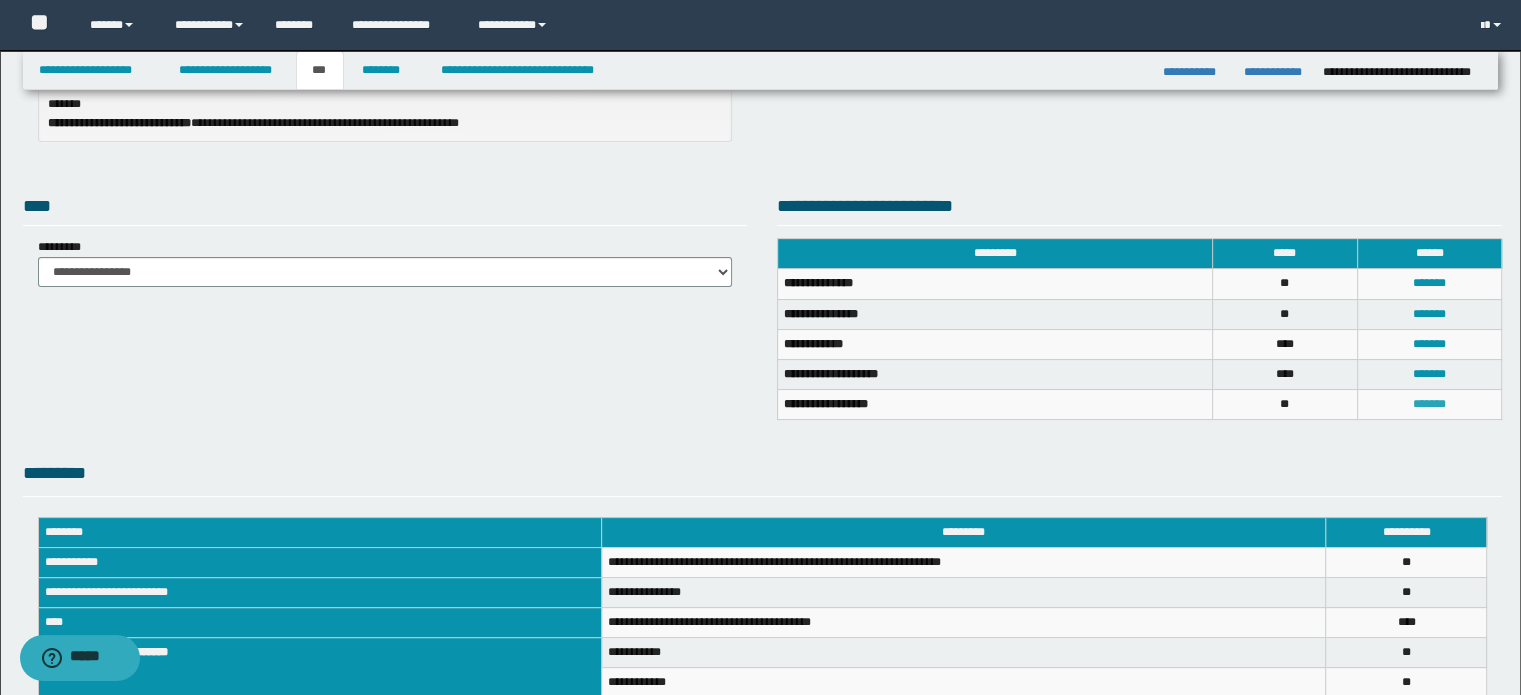 click on "*******" at bounding box center (1429, 404) 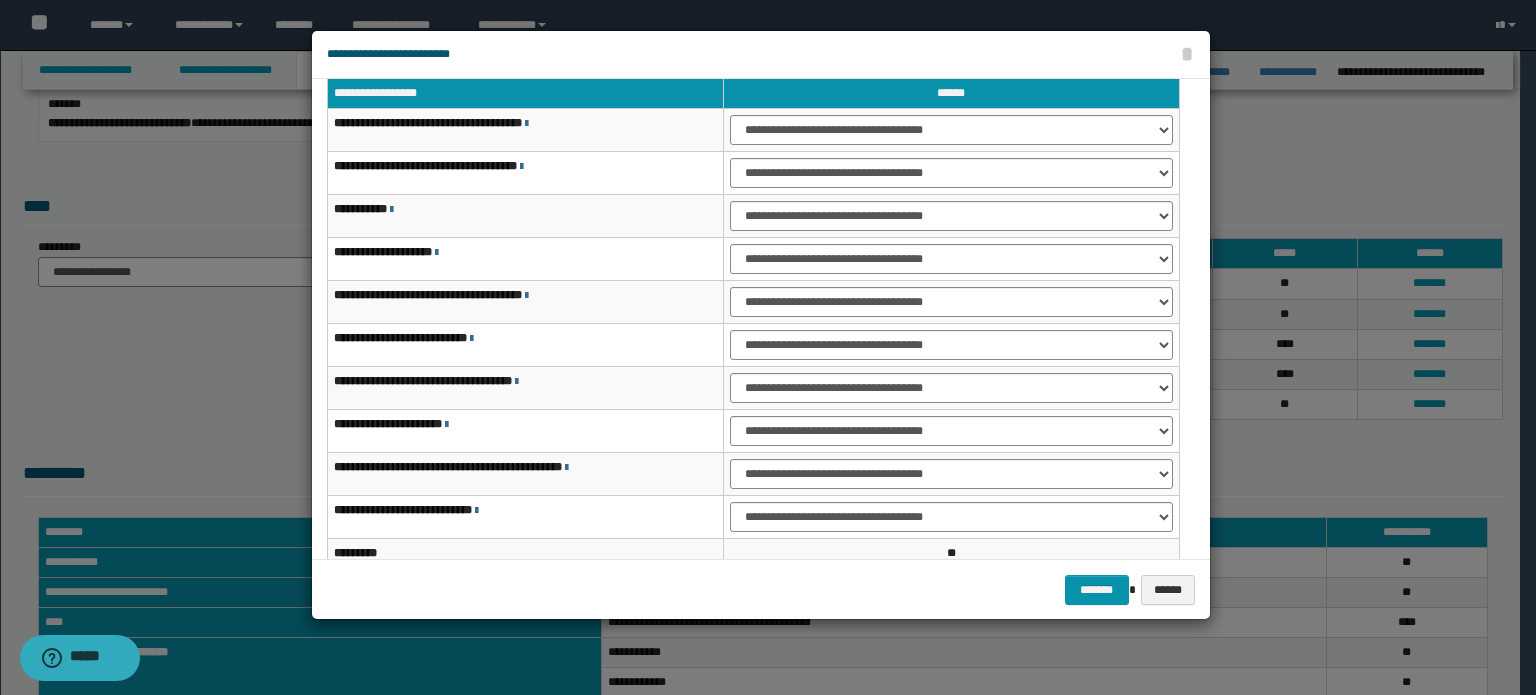 scroll, scrollTop: 0, scrollLeft: 0, axis: both 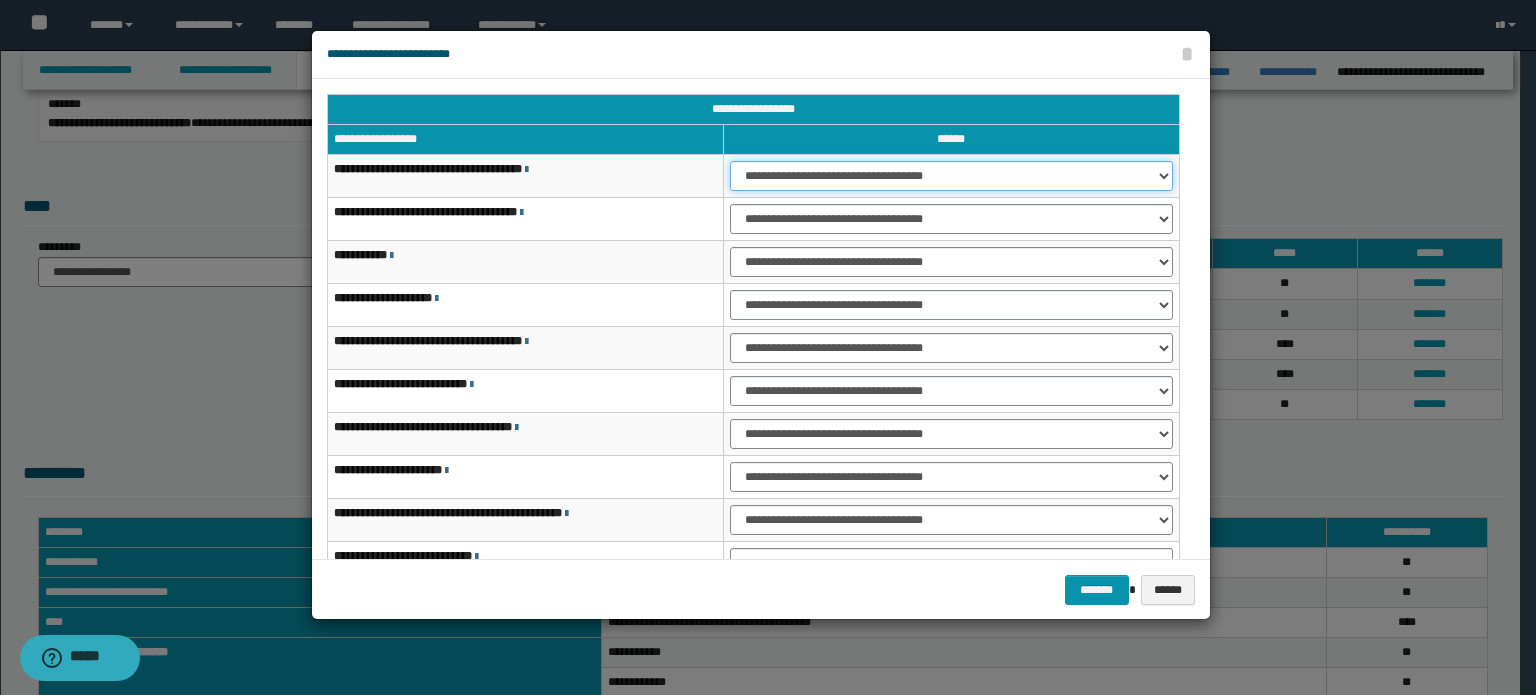 click on "**********" at bounding box center (951, 176) 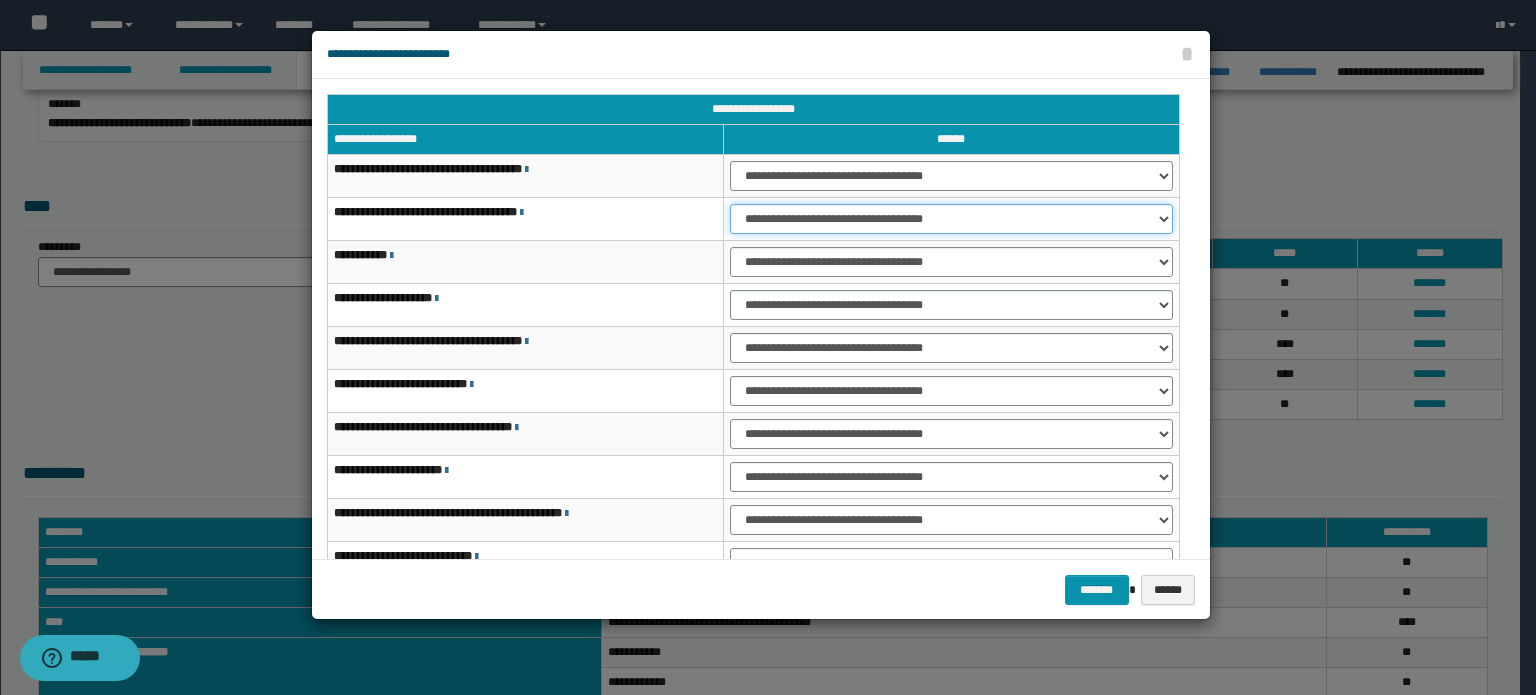click on "**********" at bounding box center (951, 219) 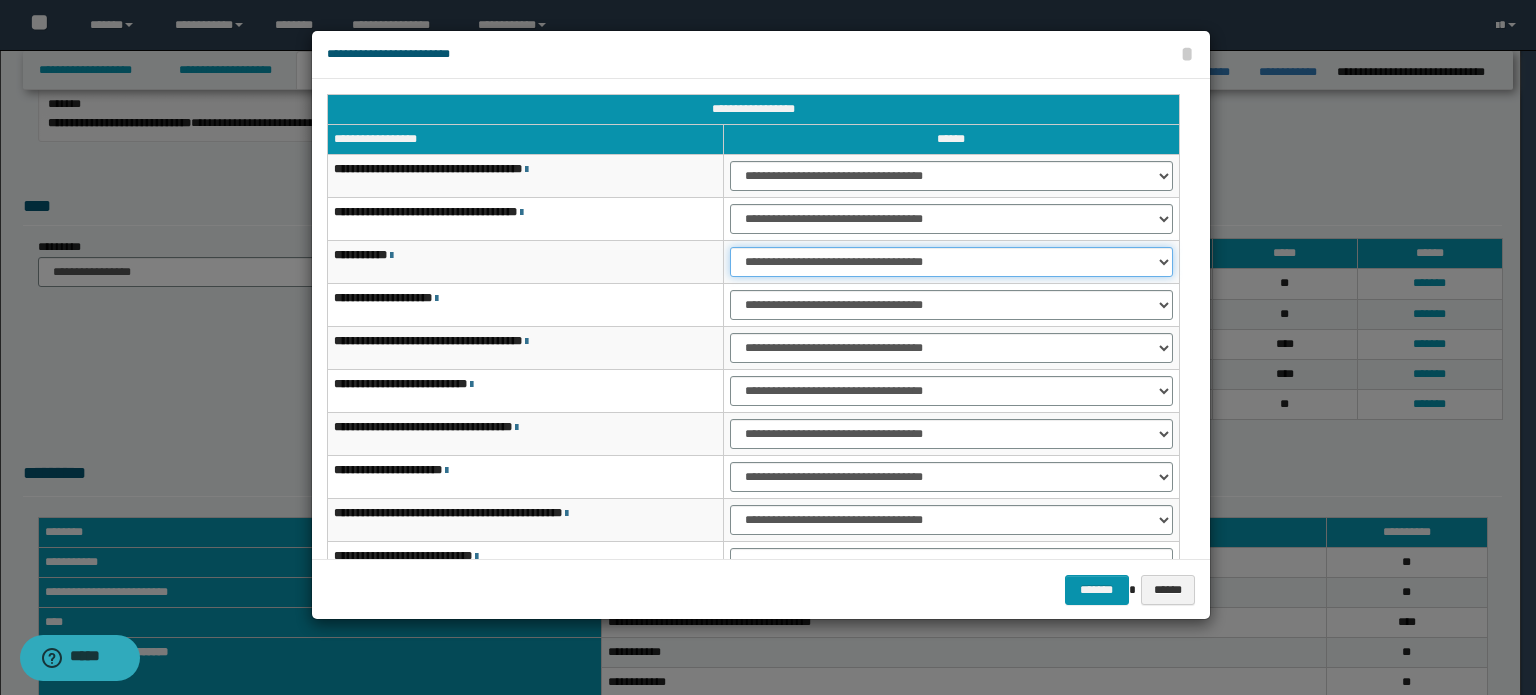 click on "**********" at bounding box center [951, 262] 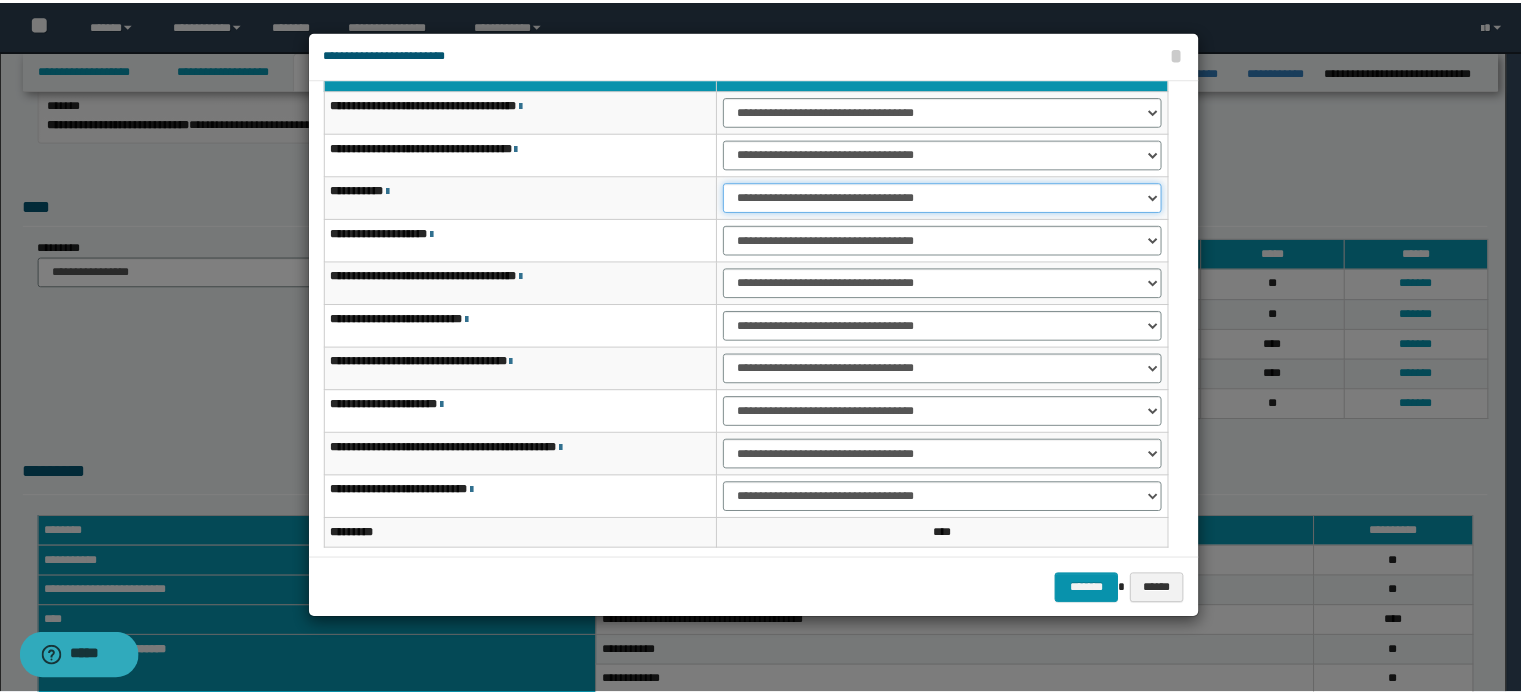 scroll, scrollTop: 118, scrollLeft: 0, axis: vertical 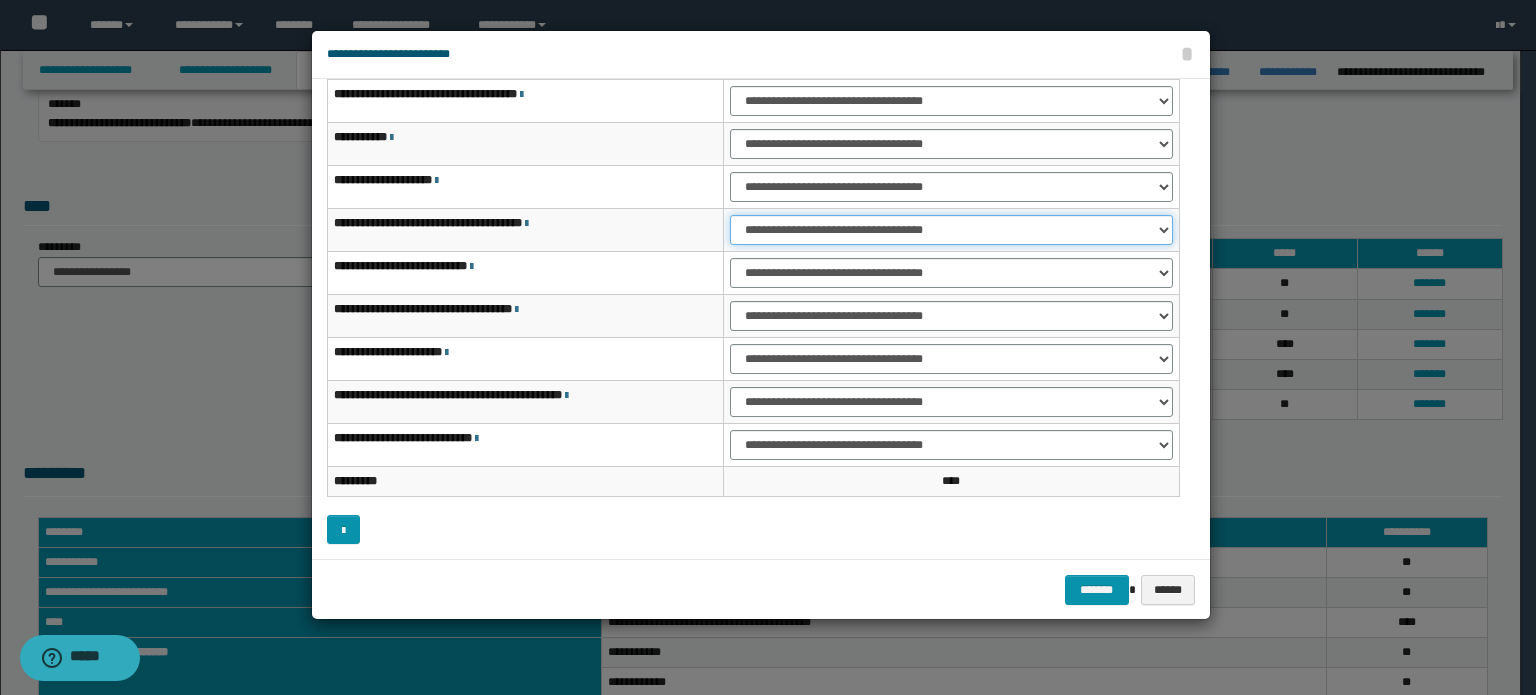 click on "**********" at bounding box center (951, 230) 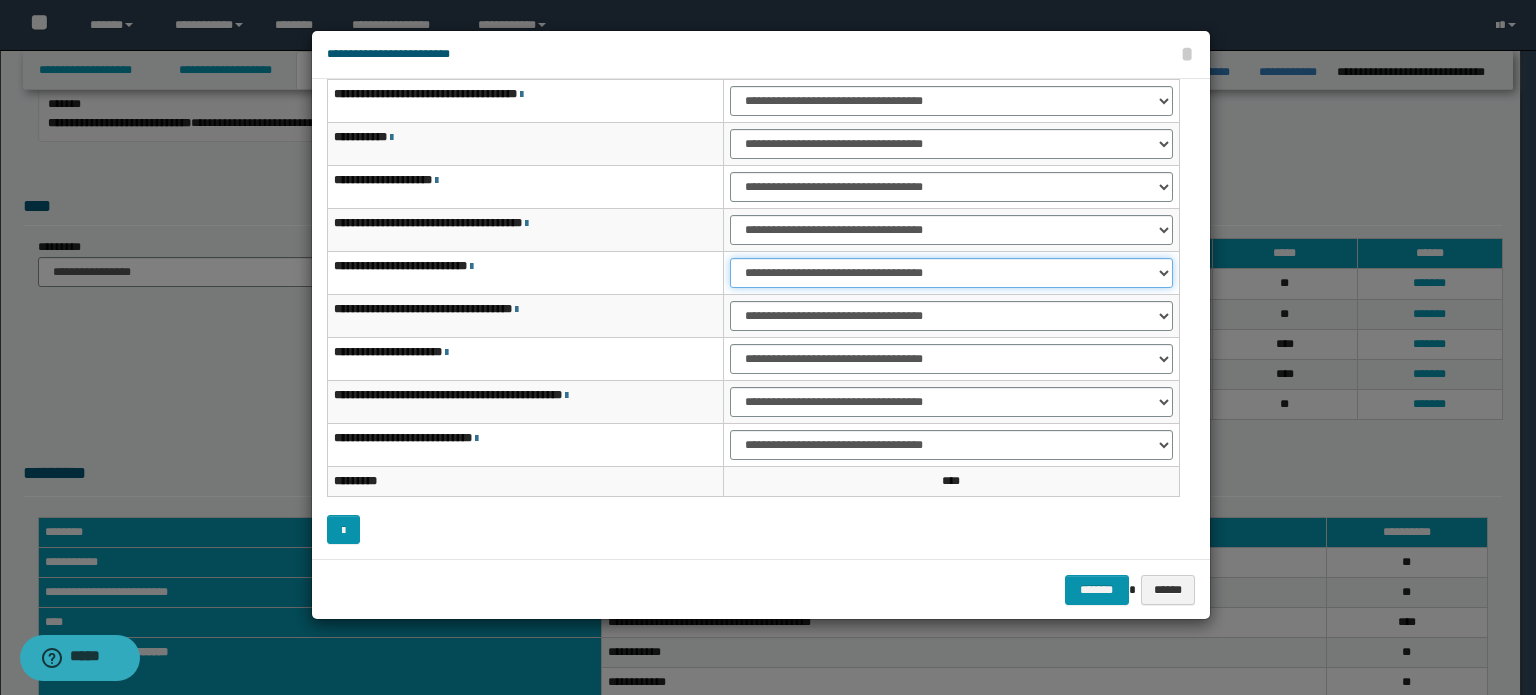 click on "**********" at bounding box center (951, 273) 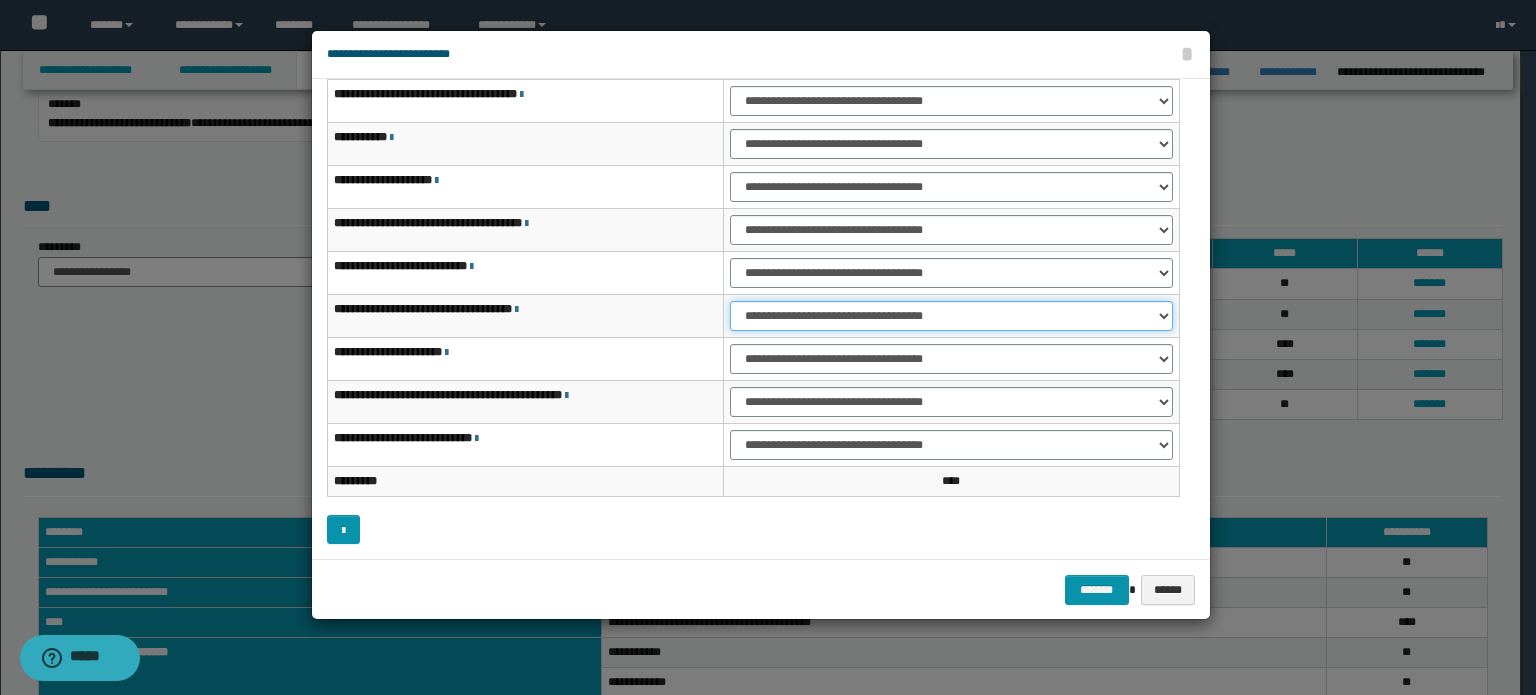 click on "**********" at bounding box center [951, 316] 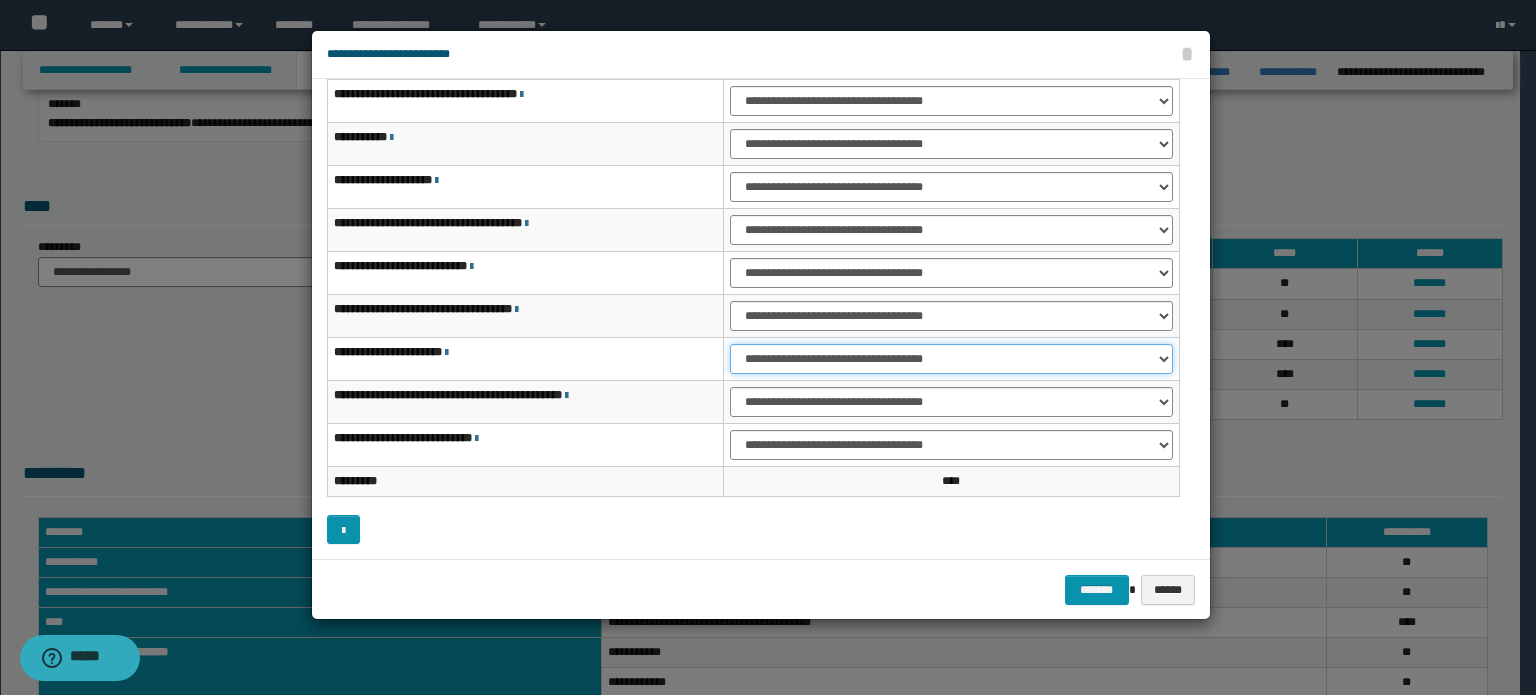 click on "**********" at bounding box center [951, 359] 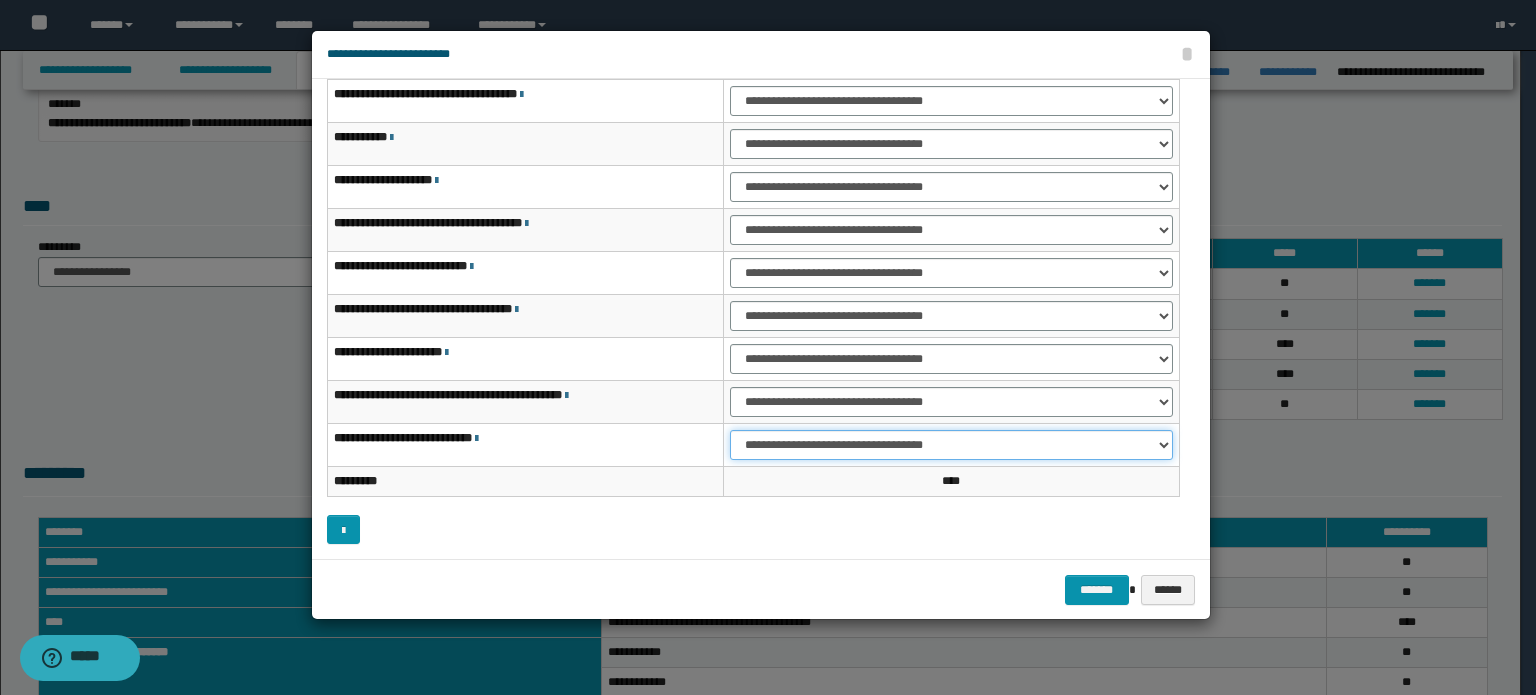 click on "**********" at bounding box center [951, 445] 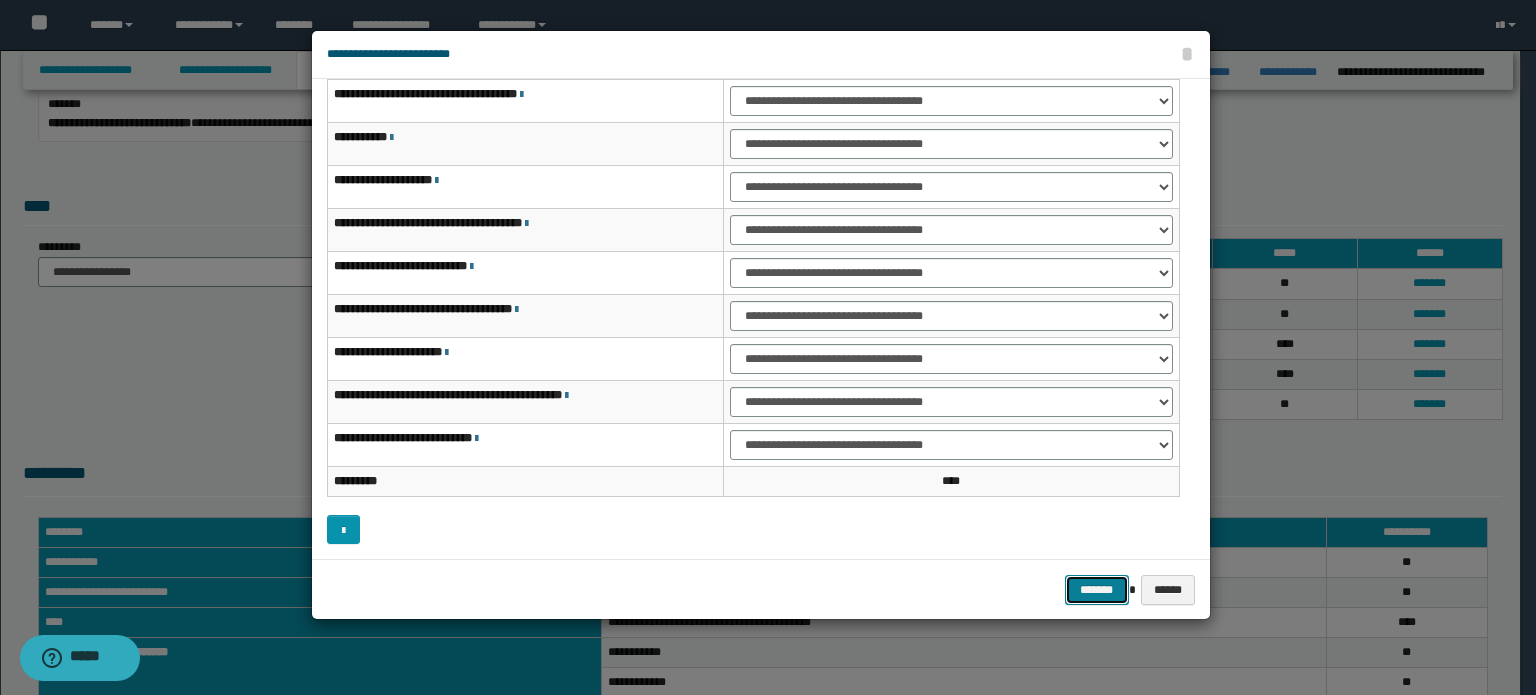 click on "*******" at bounding box center [1097, 590] 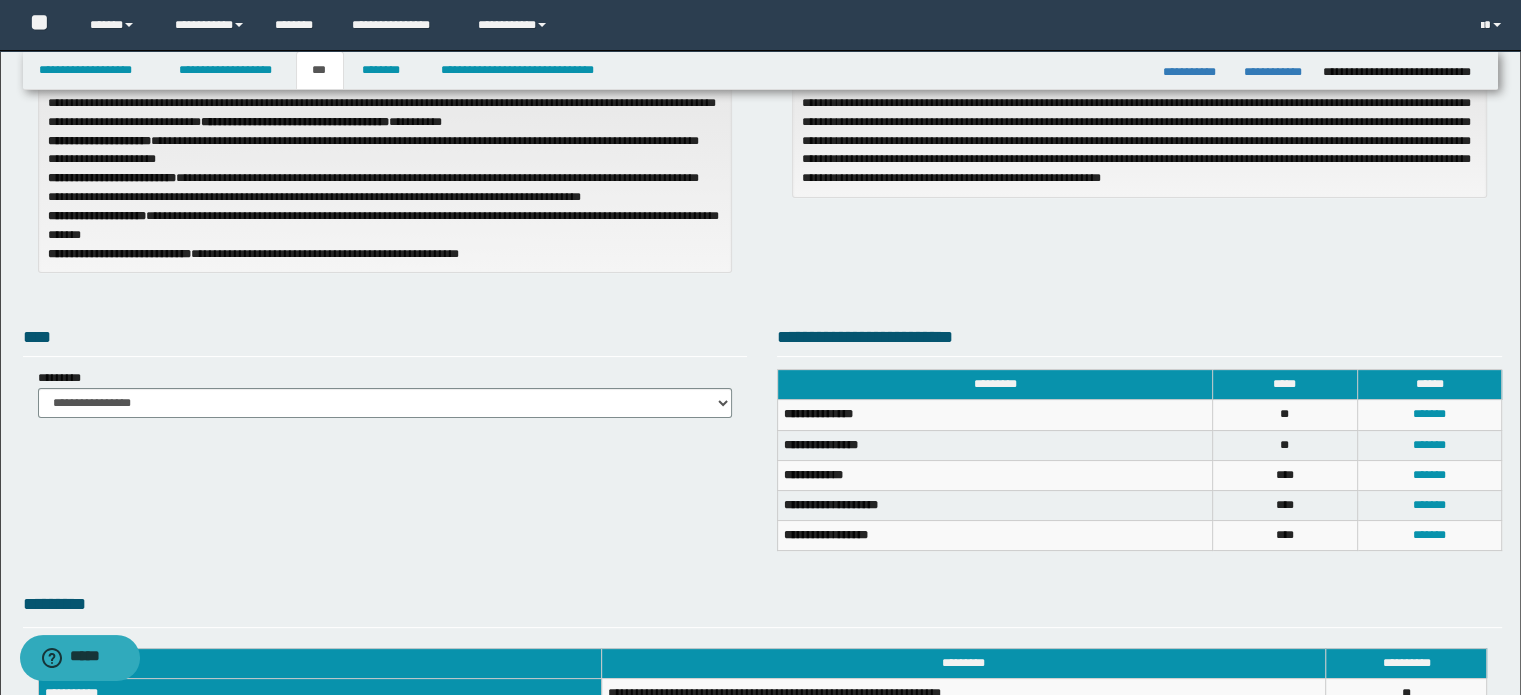 scroll, scrollTop: 0, scrollLeft: 0, axis: both 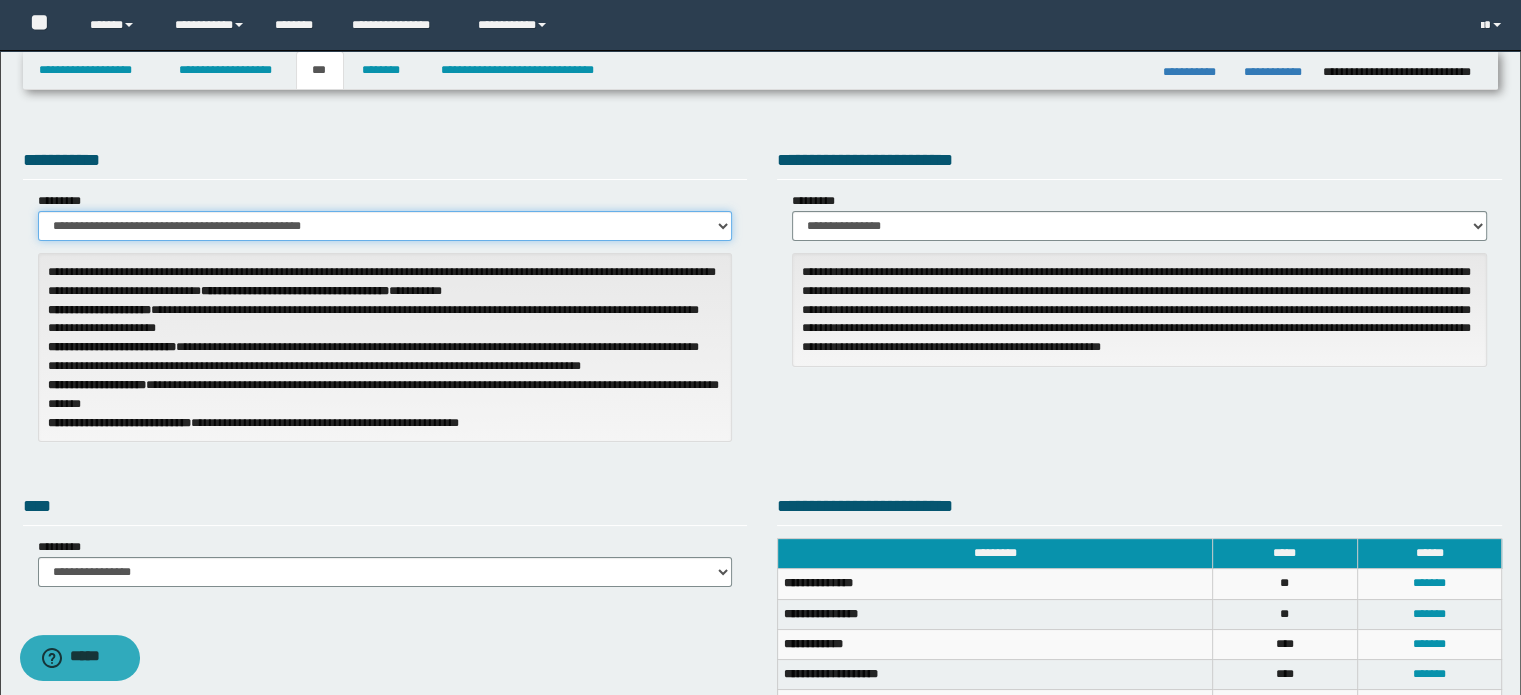 click on "**********" at bounding box center [385, 226] 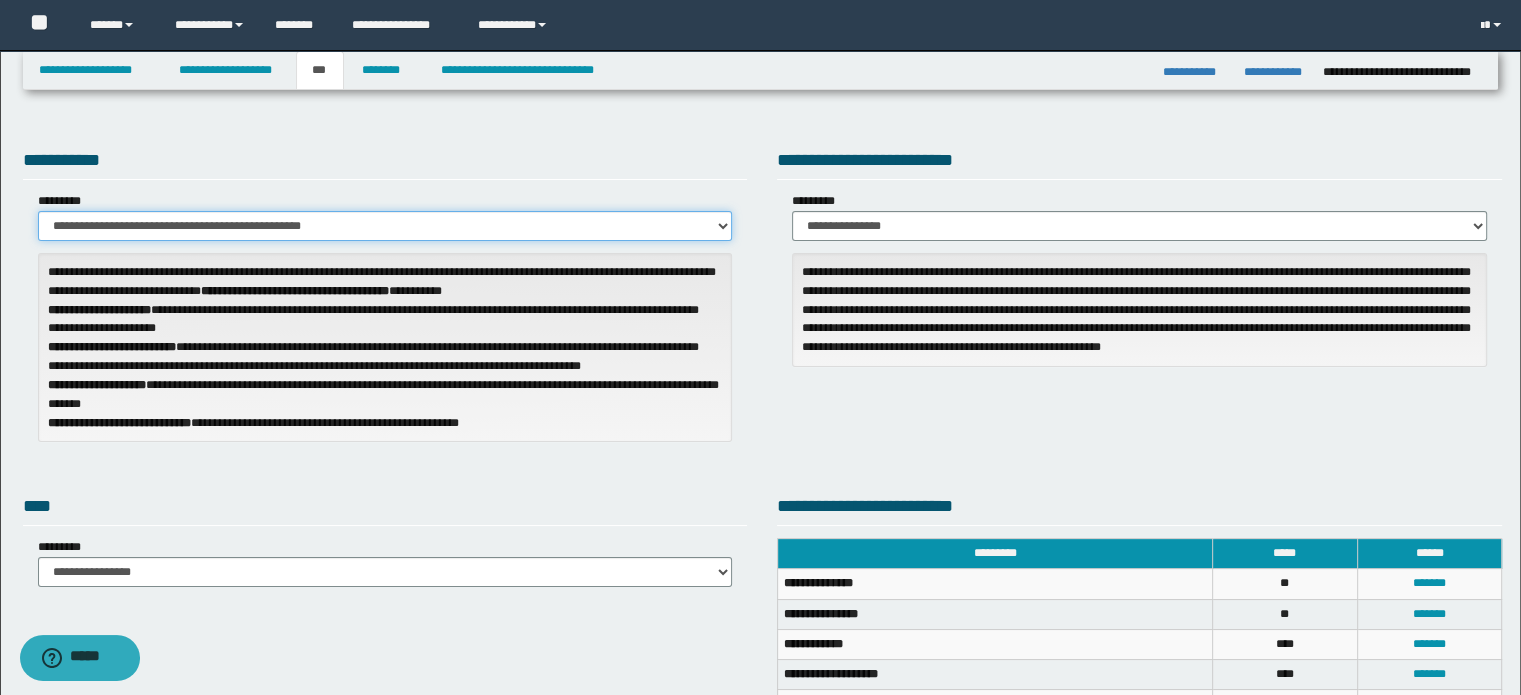 click on "**********" at bounding box center [385, 226] 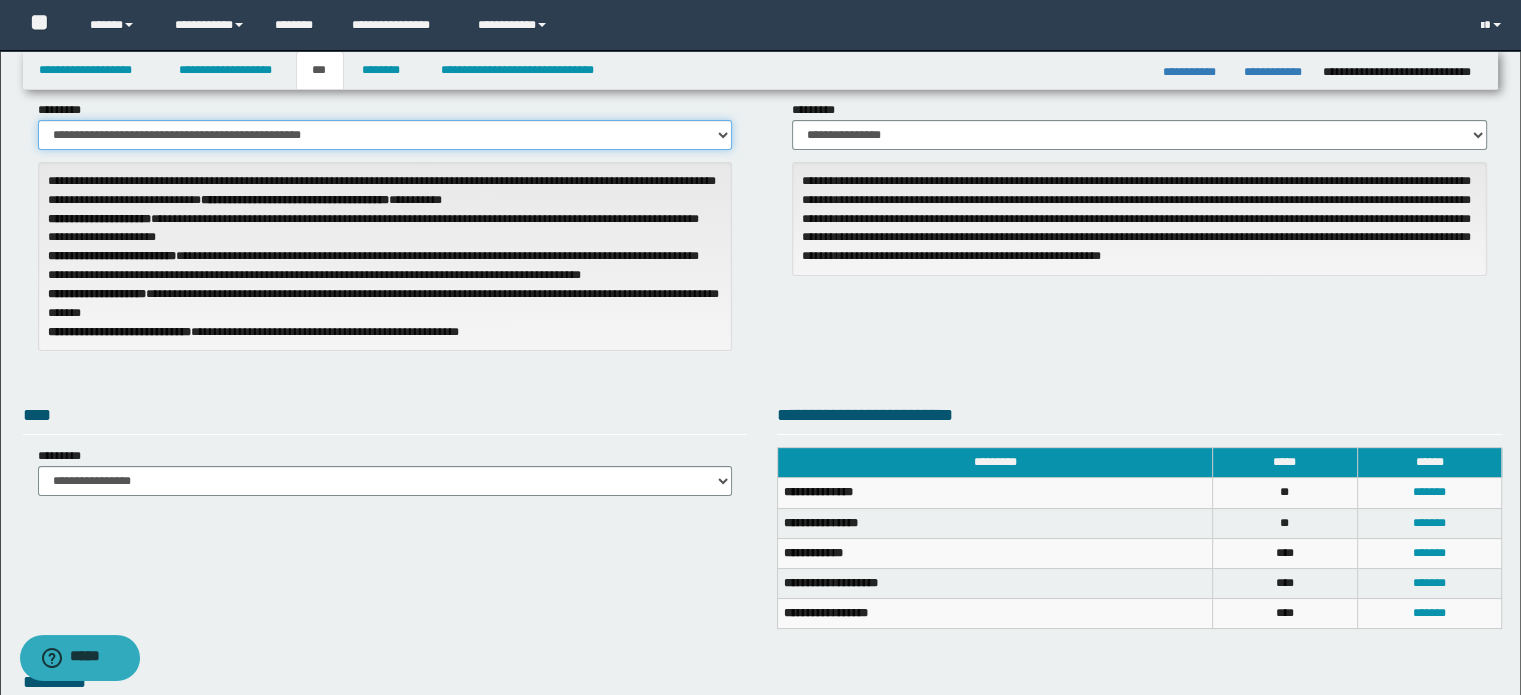 scroll, scrollTop: 300, scrollLeft: 0, axis: vertical 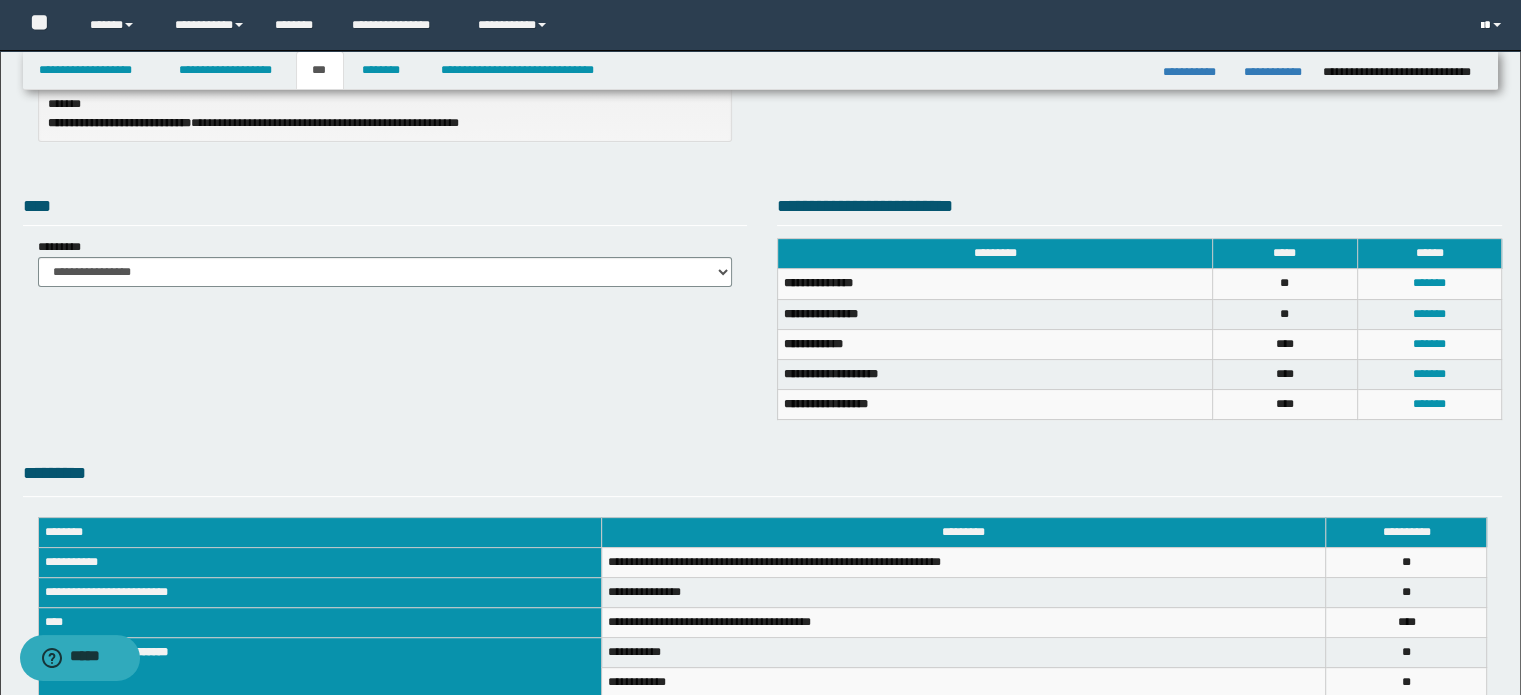click at bounding box center (1493, 25) 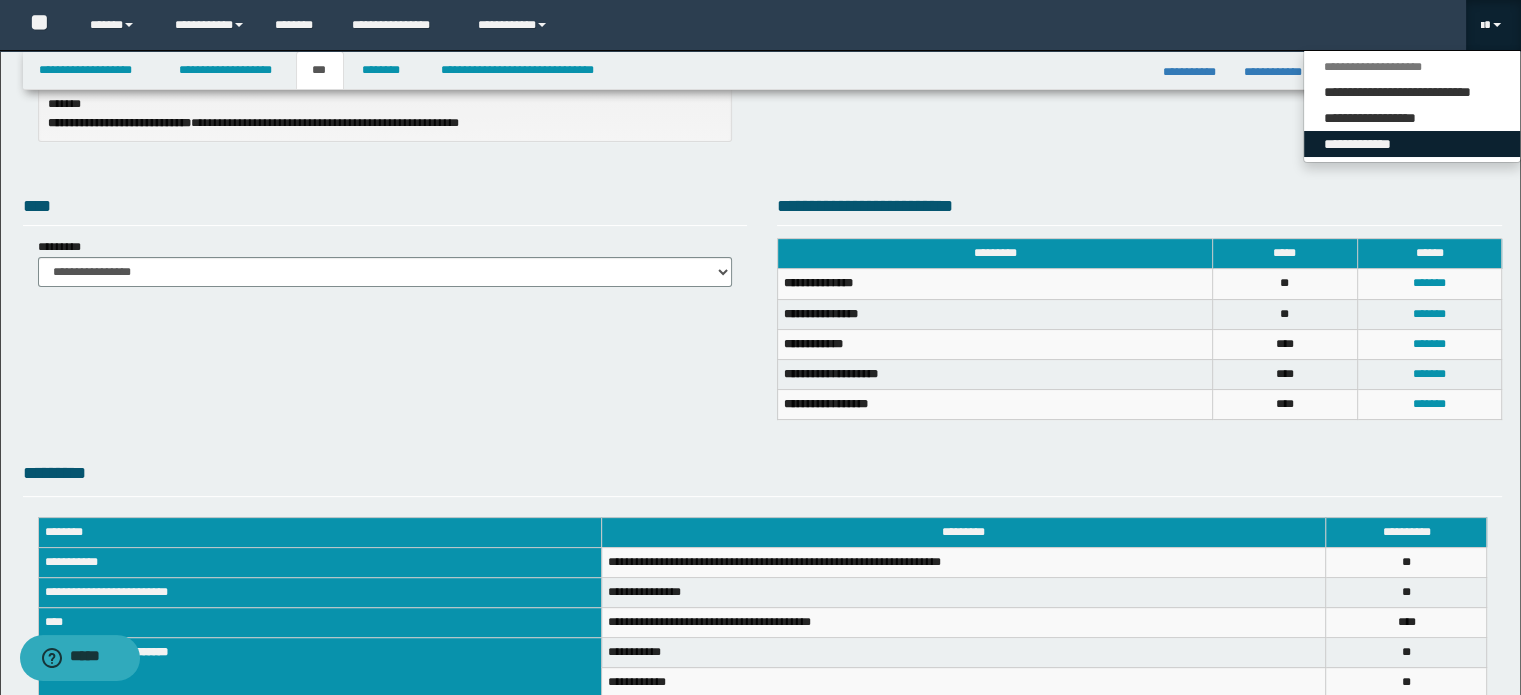 click on "**********" at bounding box center (1412, 144) 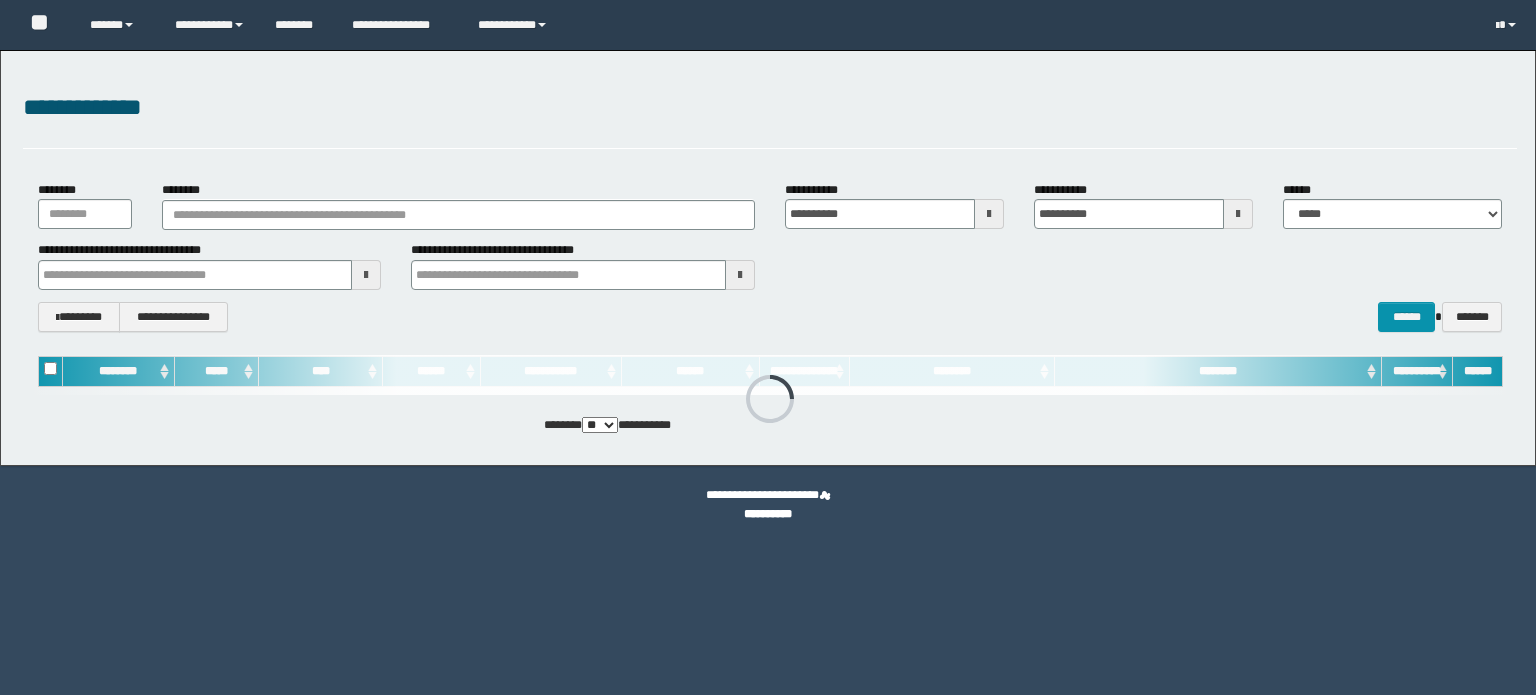 scroll, scrollTop: 0, scrollLeft: 0, axis: both 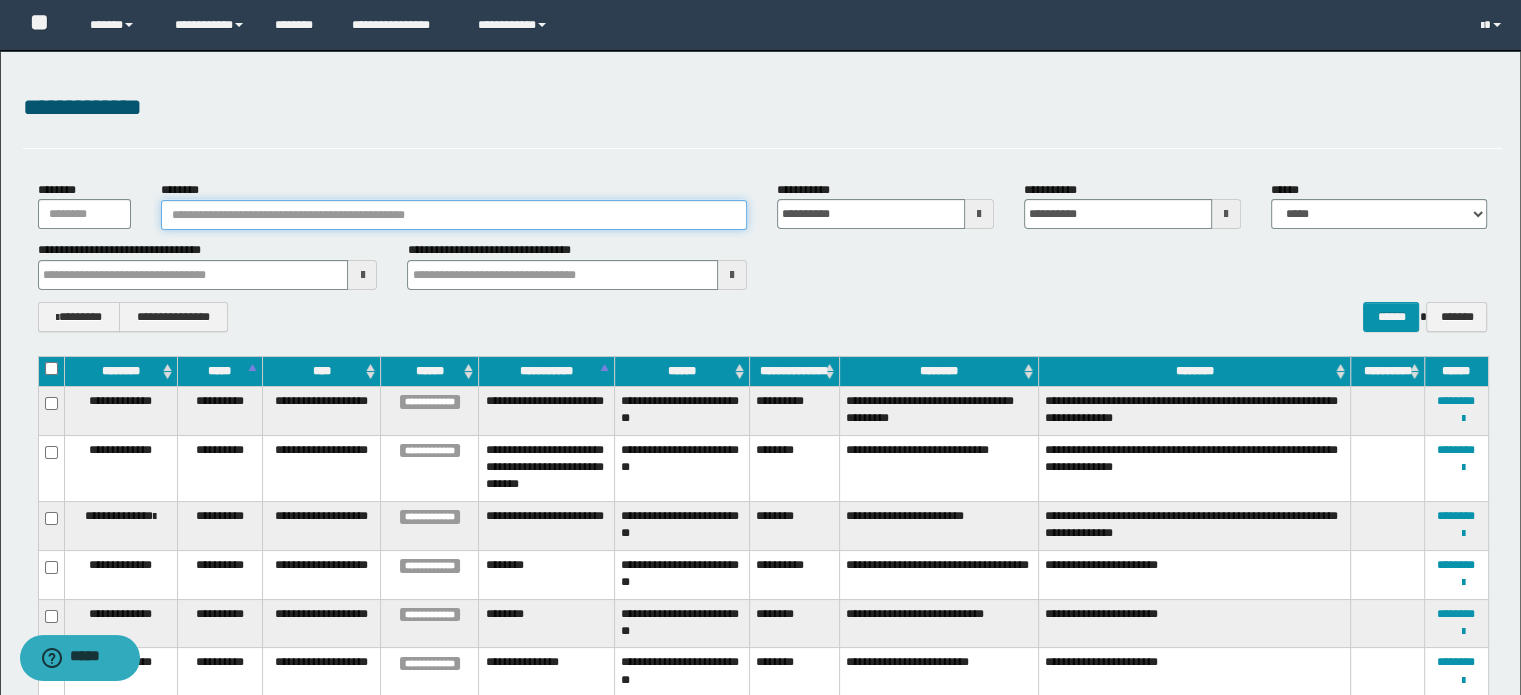 click on "********" at bounding box center (454, 215) 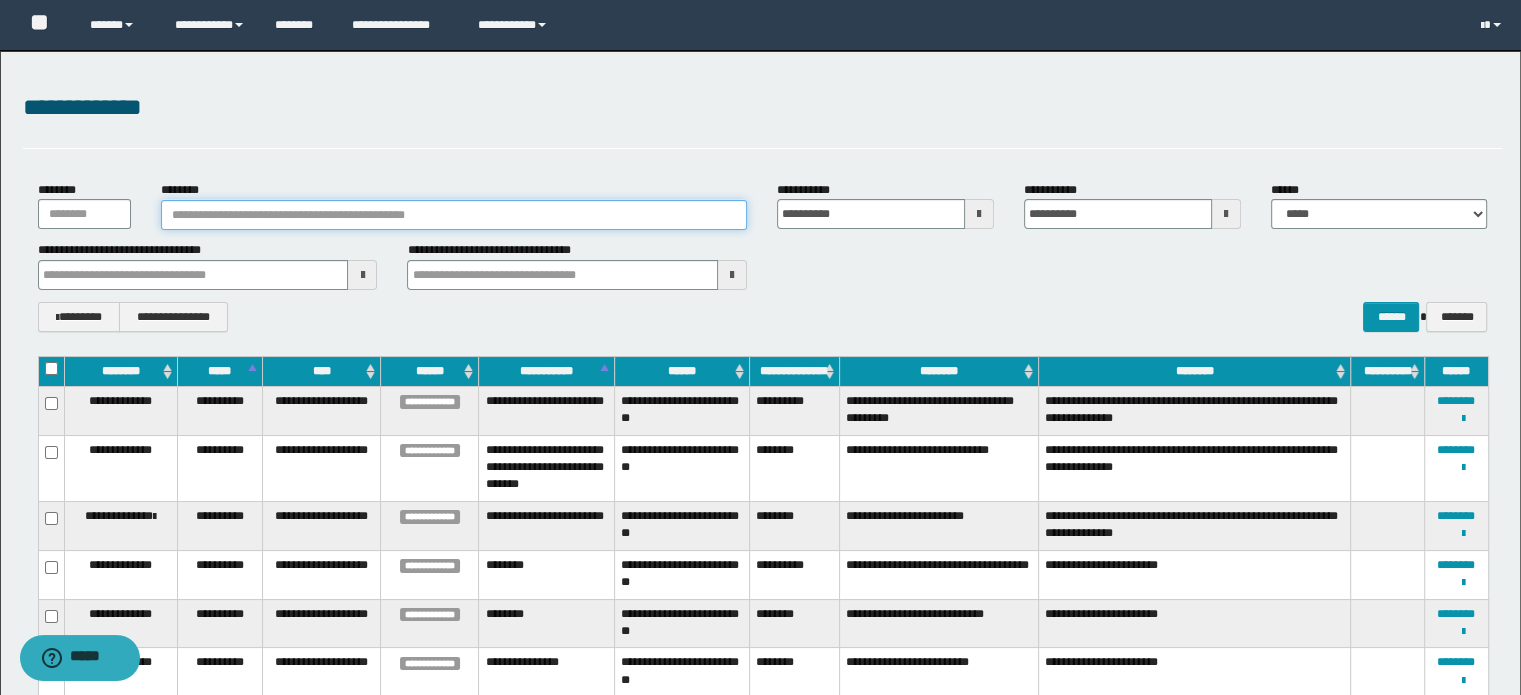 paste on "**********" 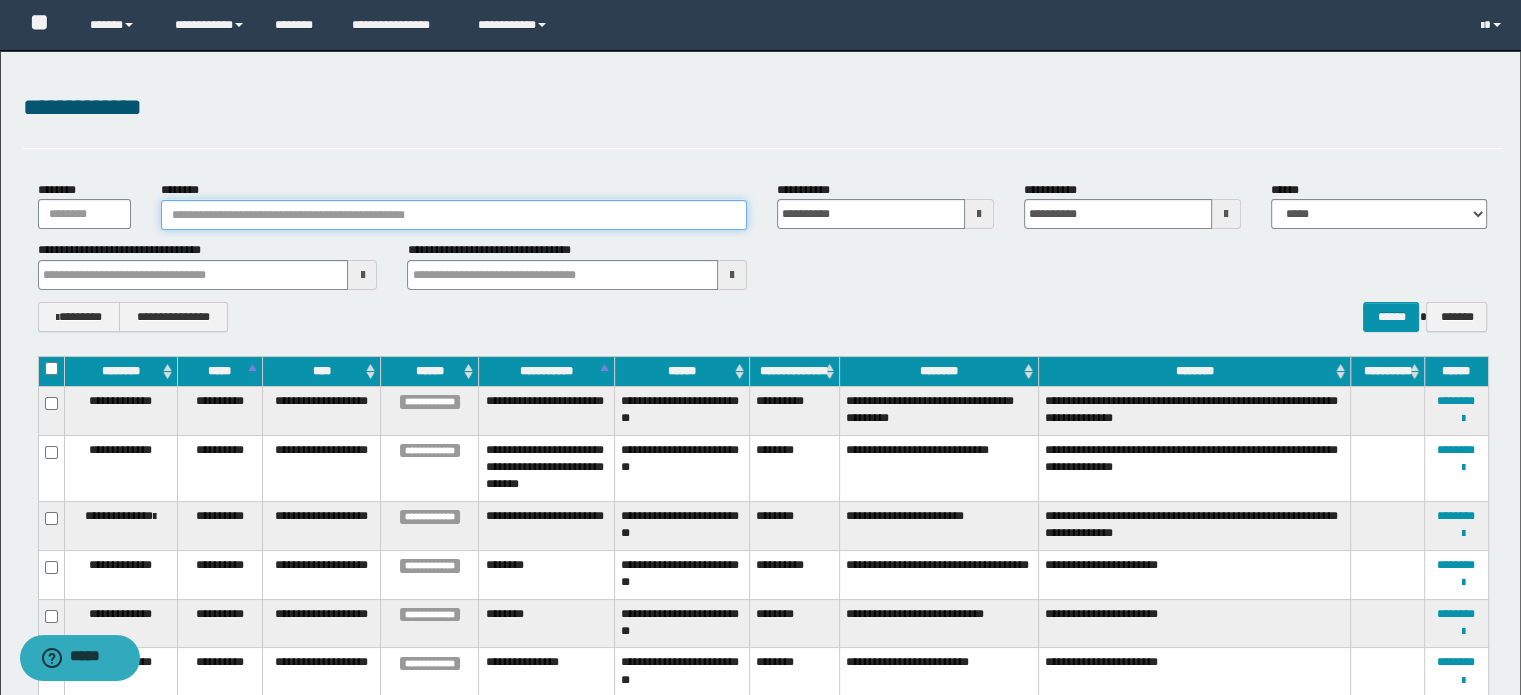 type on "**********" 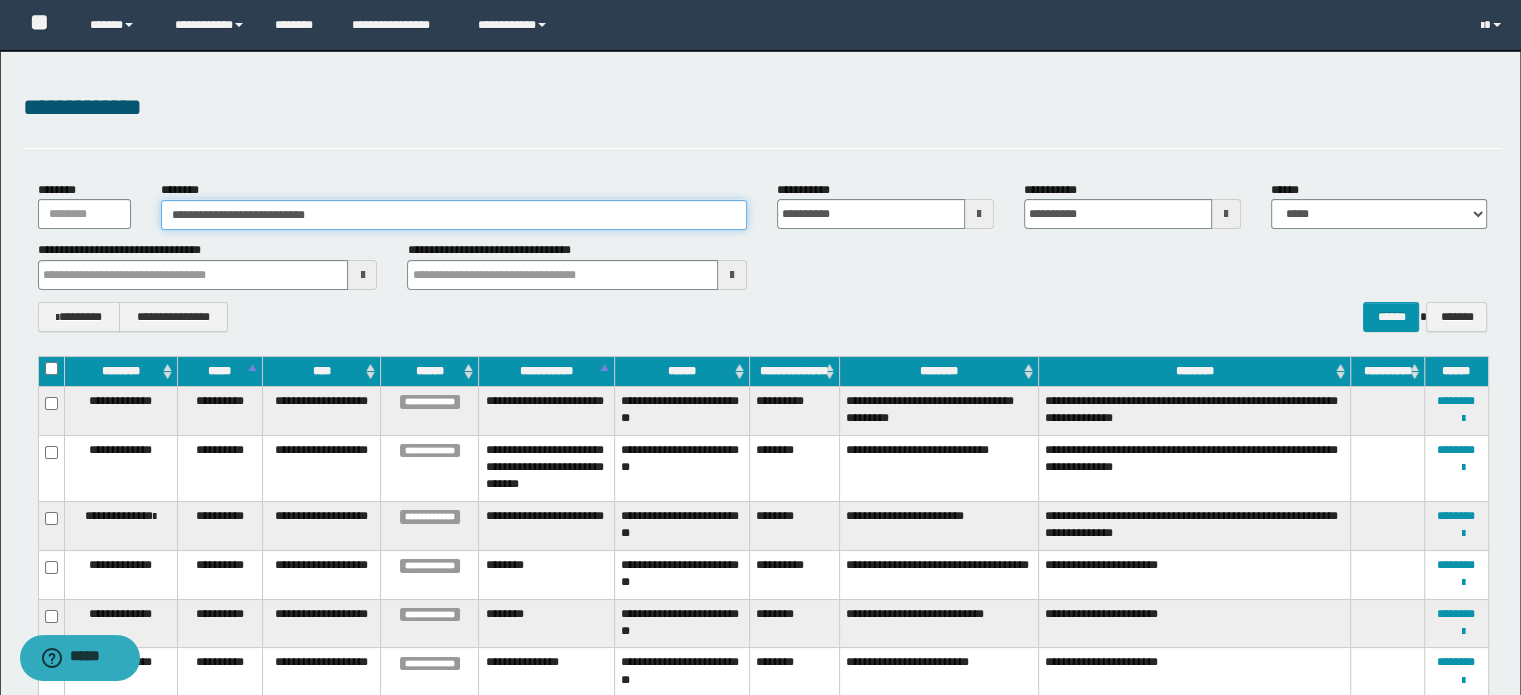 type on "**********" 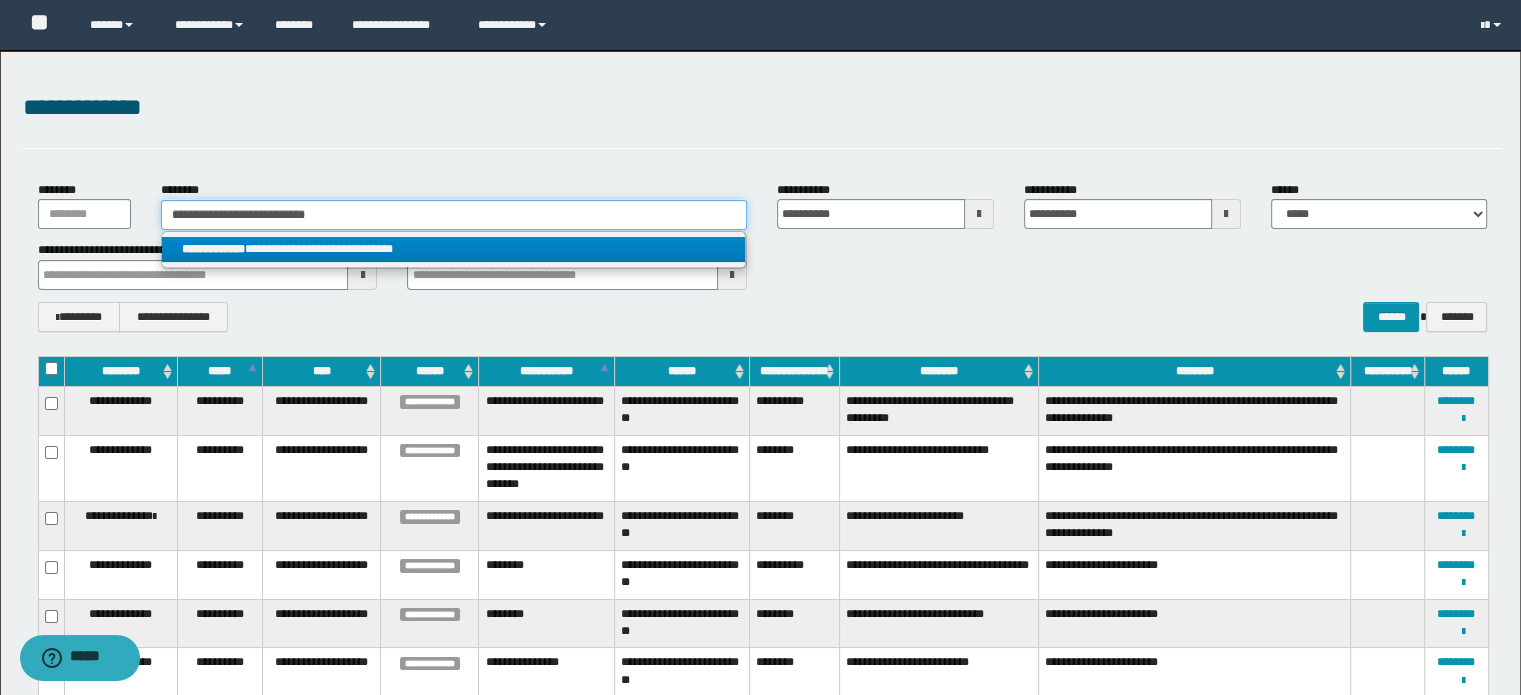 type on "**********" 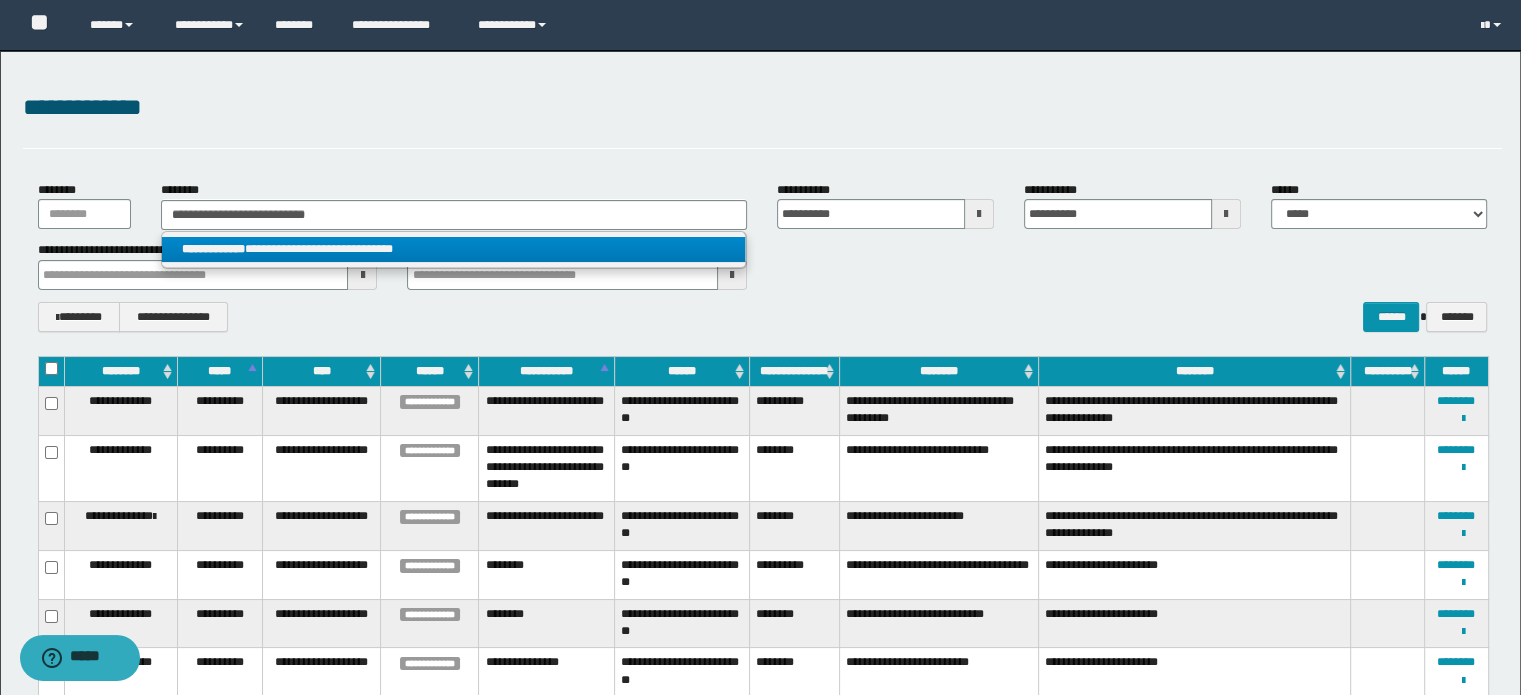 click on "**********" at bounding box center [454, 249] 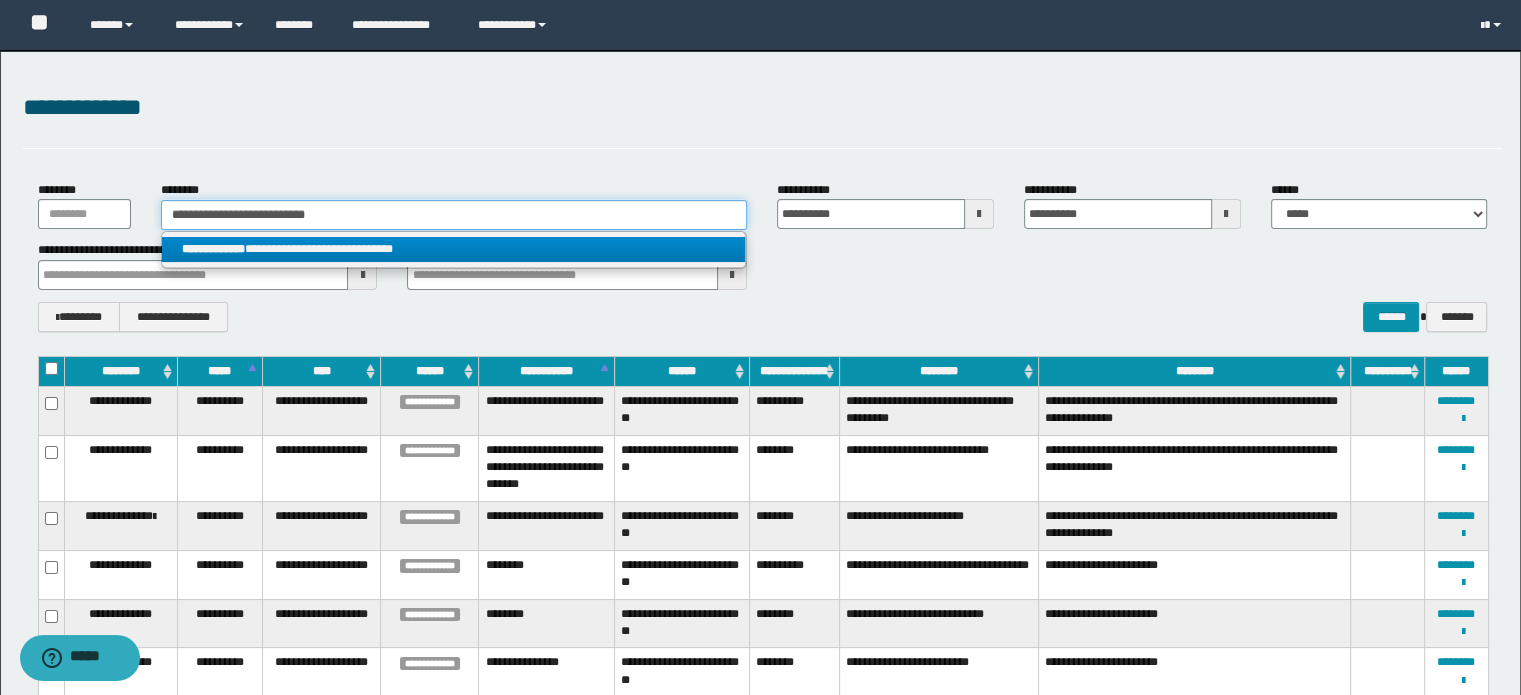 type 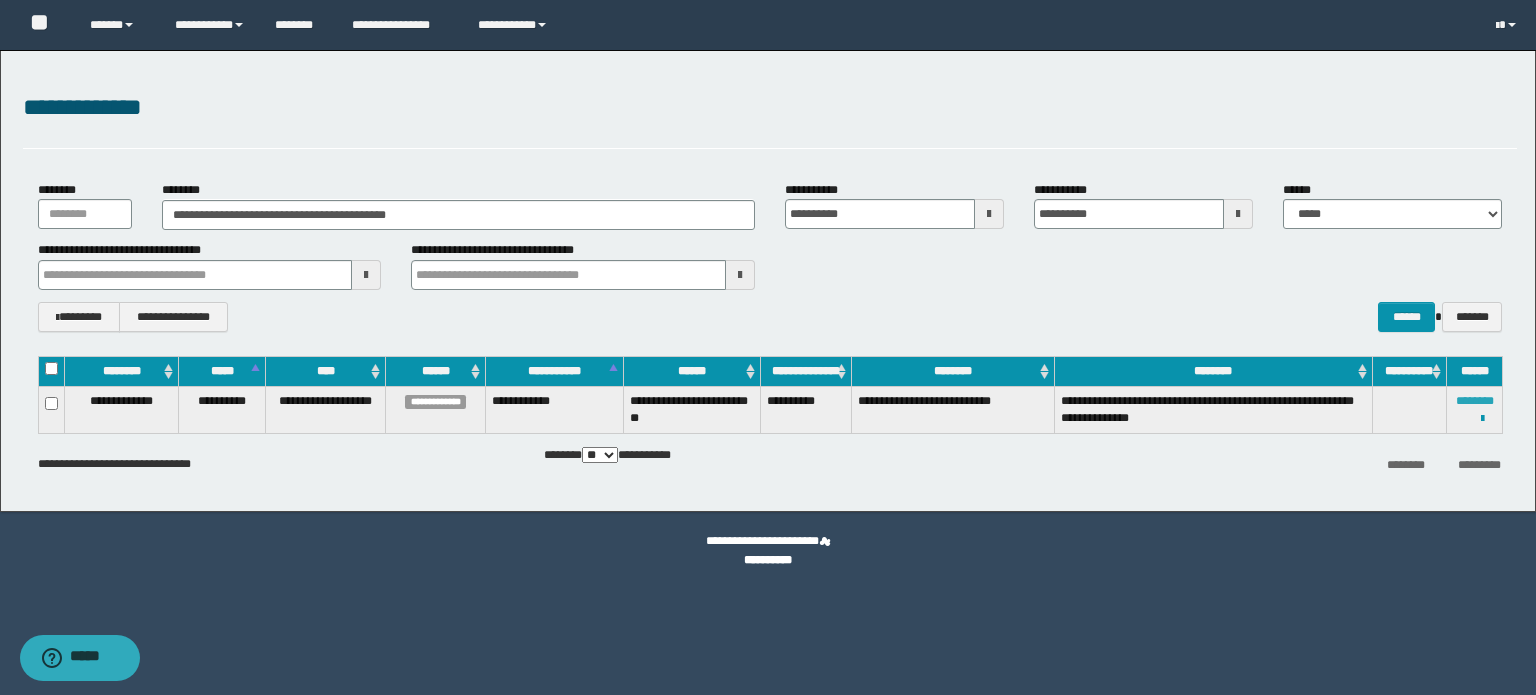 click on "********" at bounding box center [1475, 401] 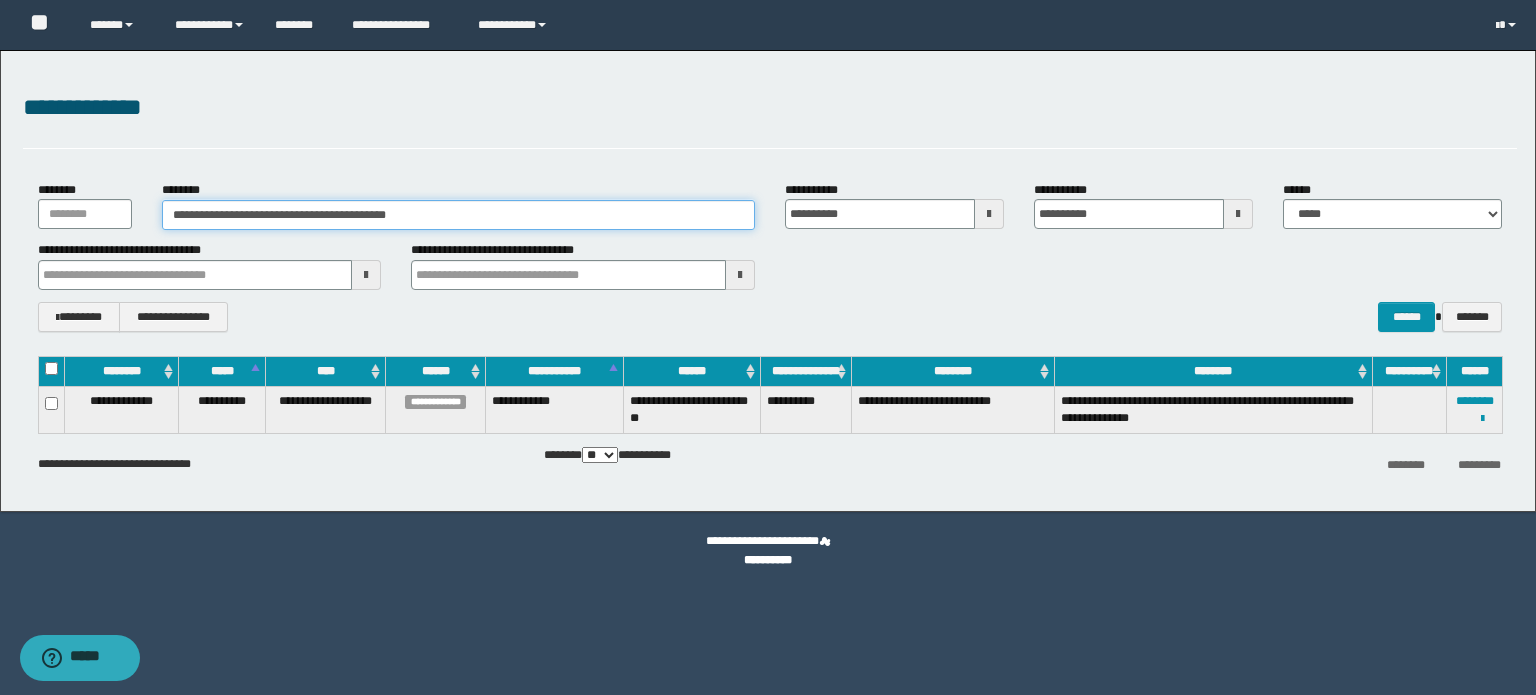 type on "****" 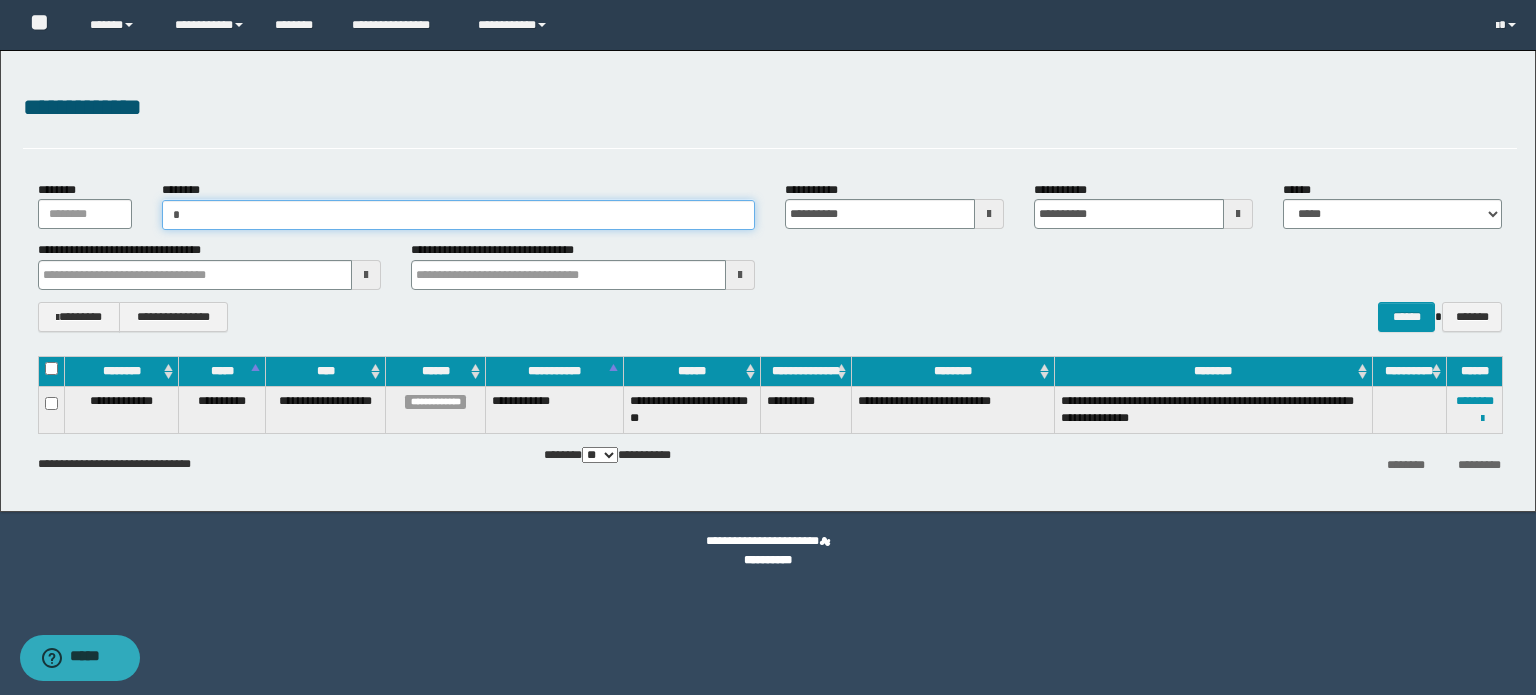 paste on "**********" 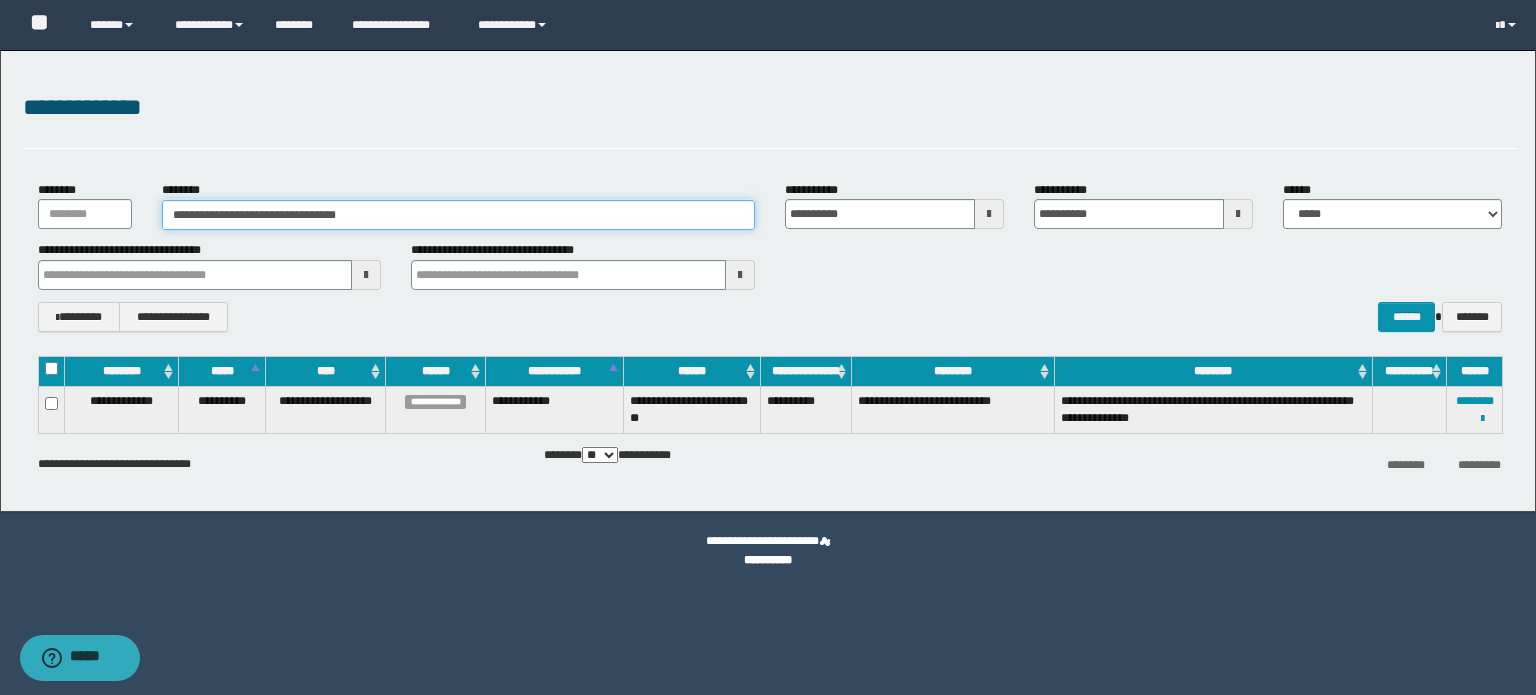 type on "**********" 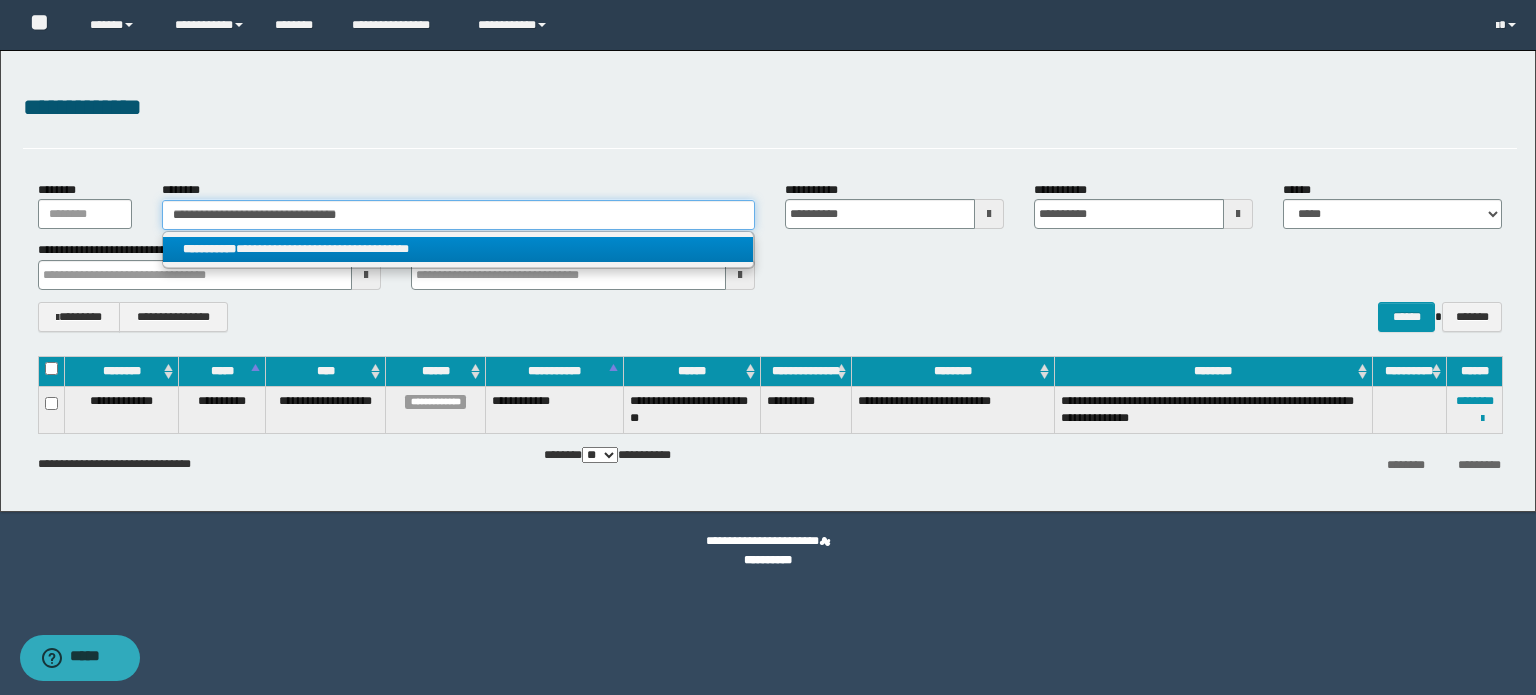type on "**********" 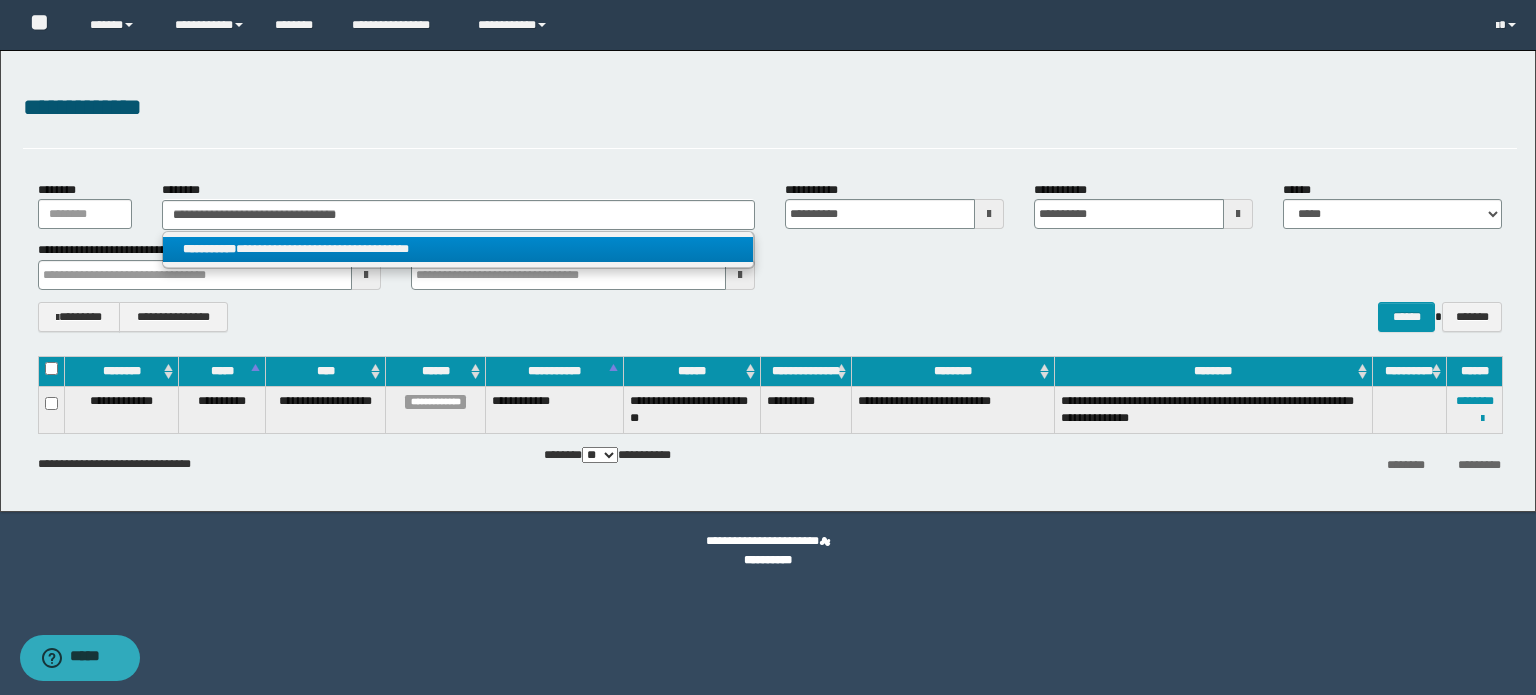 click on "**********" at bounding box center [458, 249] 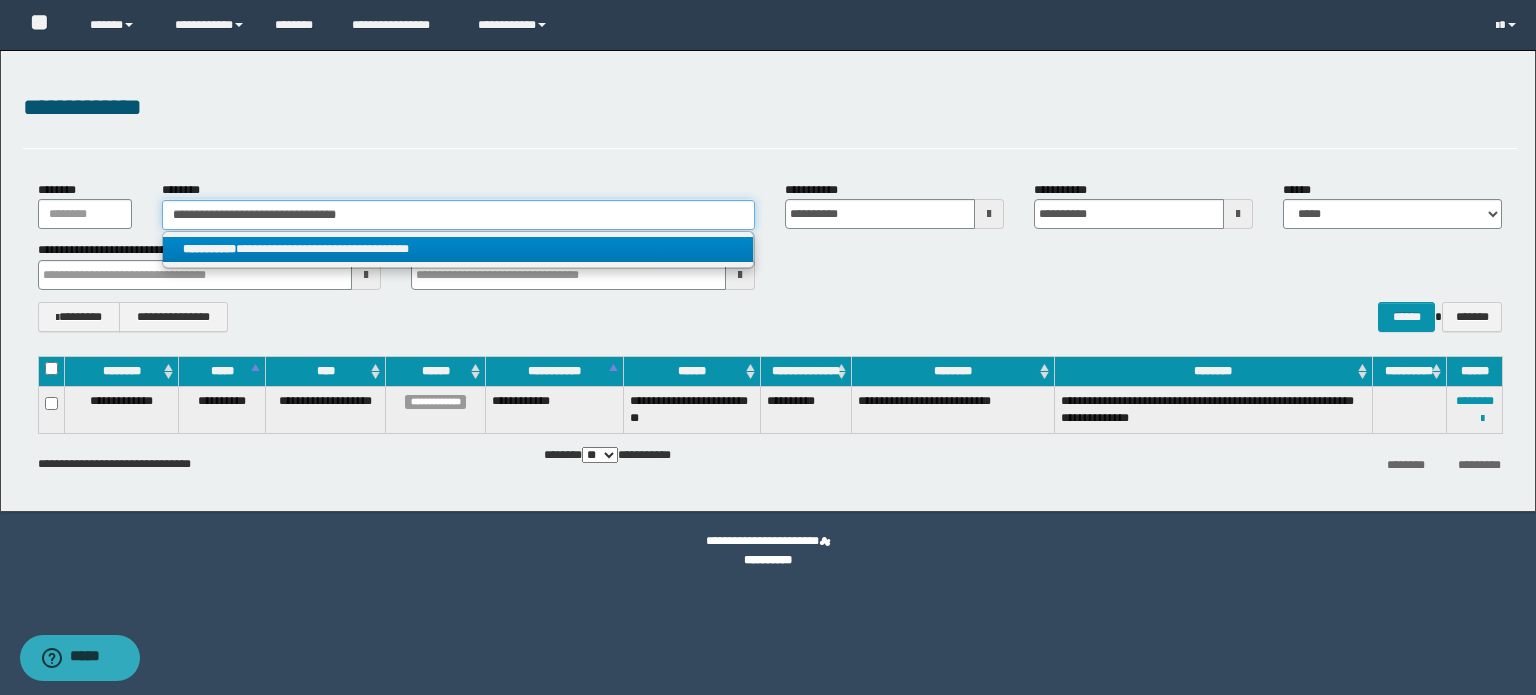 type 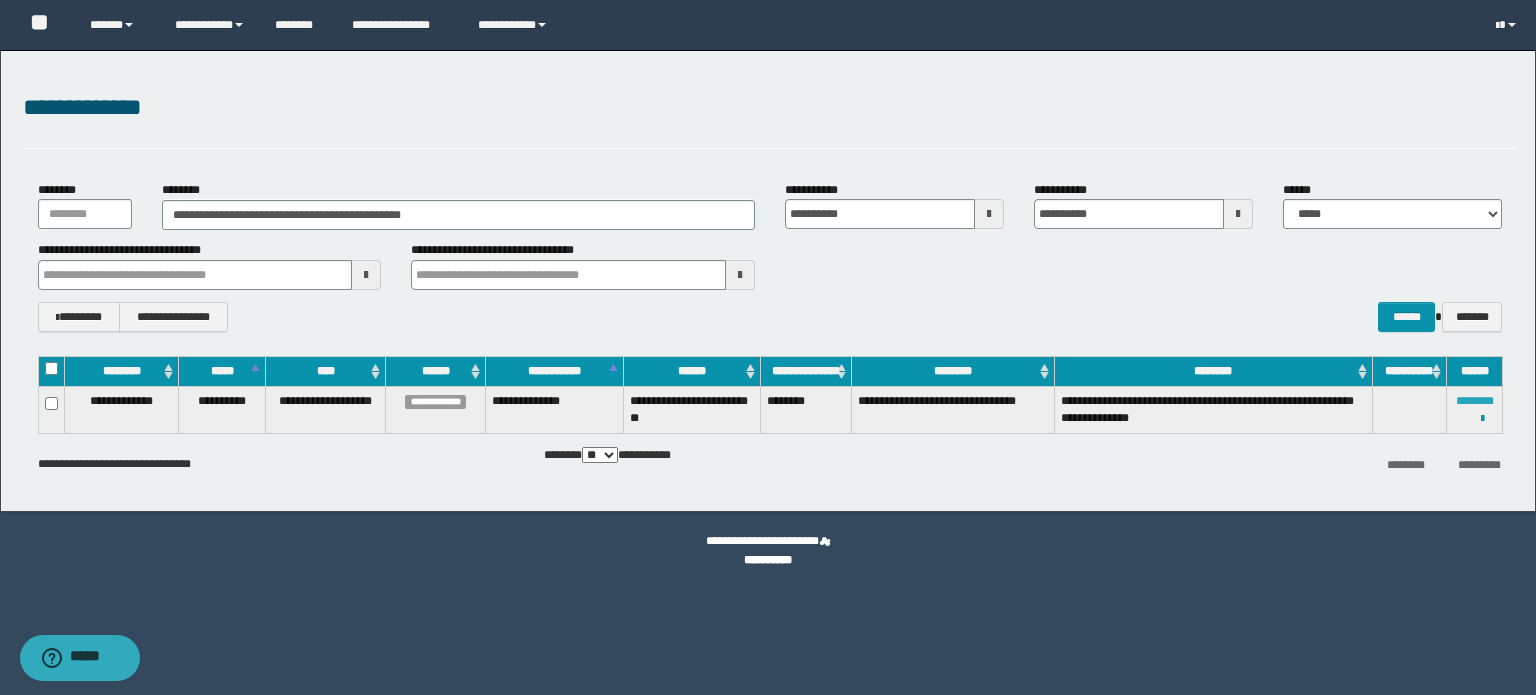 click on "********" at bounding box center [1475, 401] 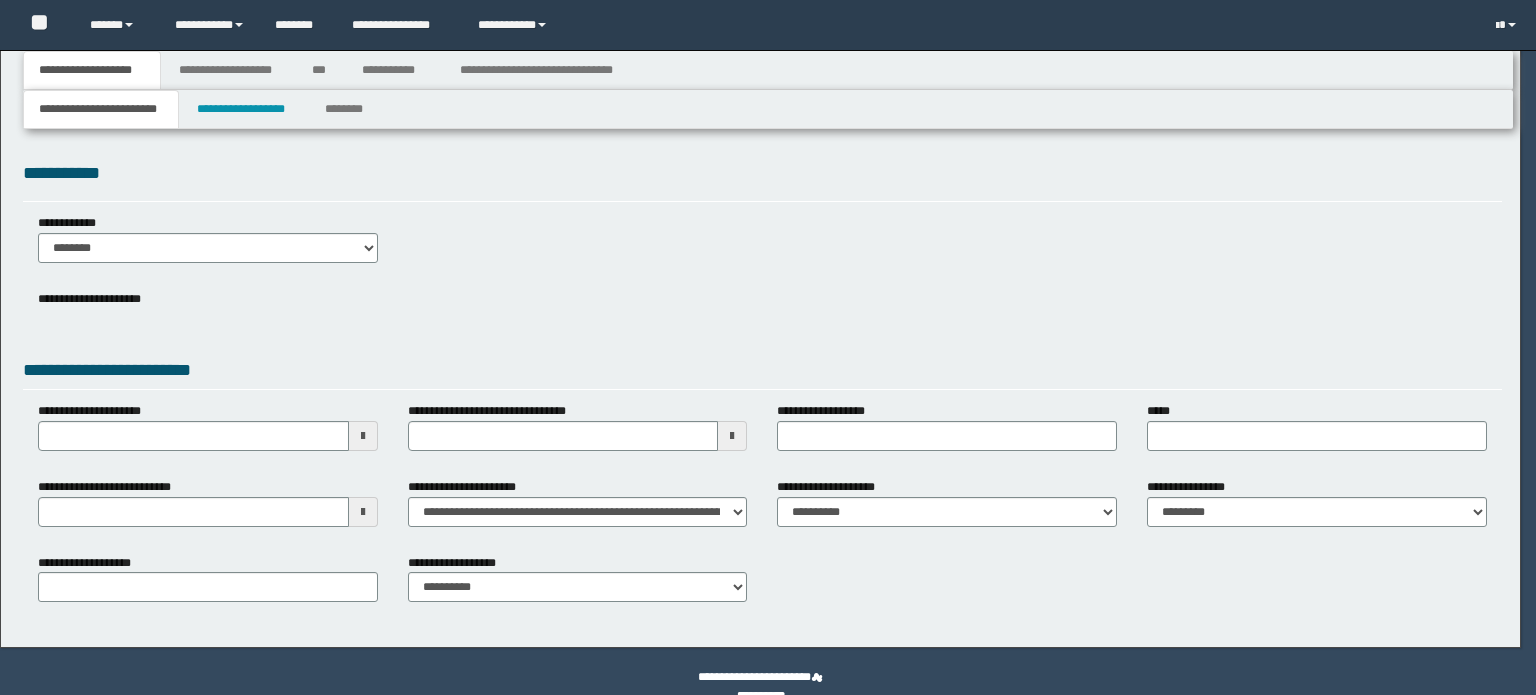 scroll, scrollTop: 0, scrollLeft: 0, axis: both 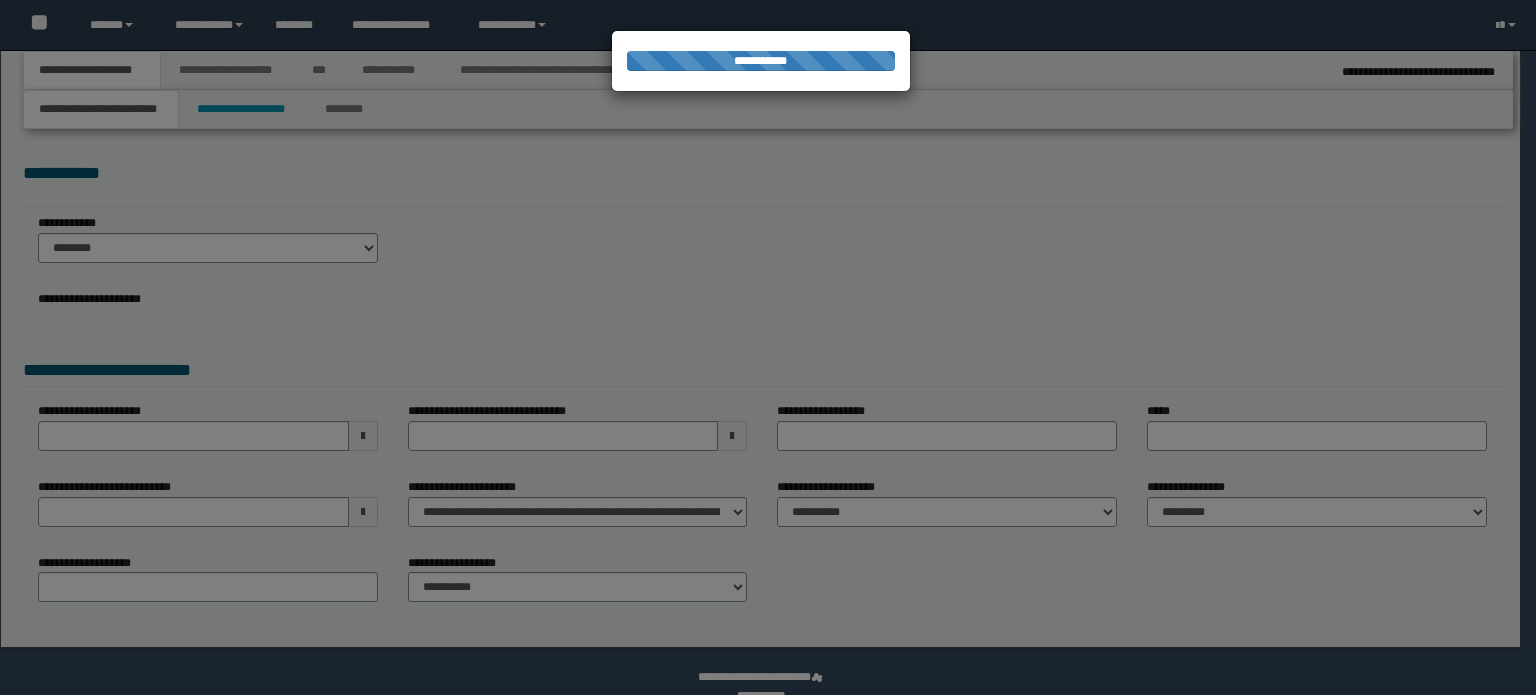 select on "*" 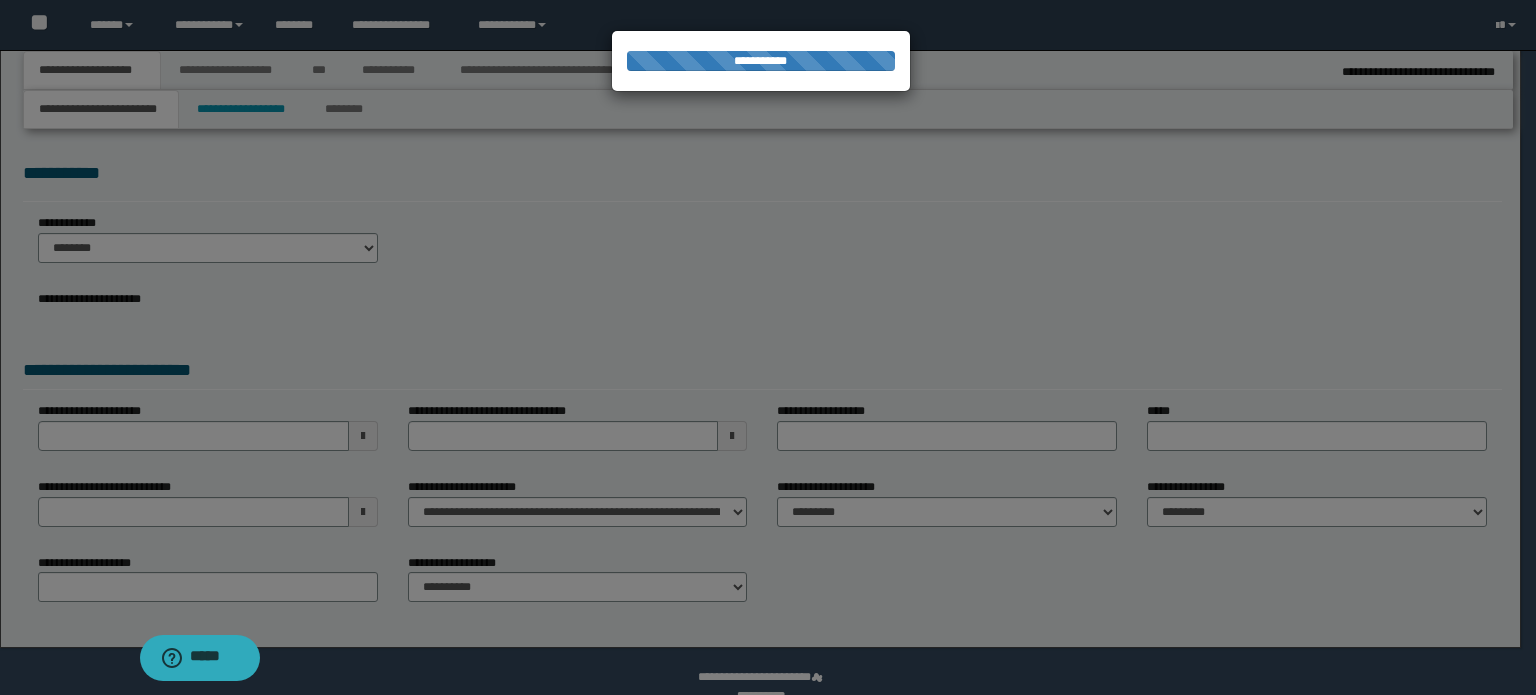 scroll, scrollTop: 1092, scrollLeft: 0, axis: vertical 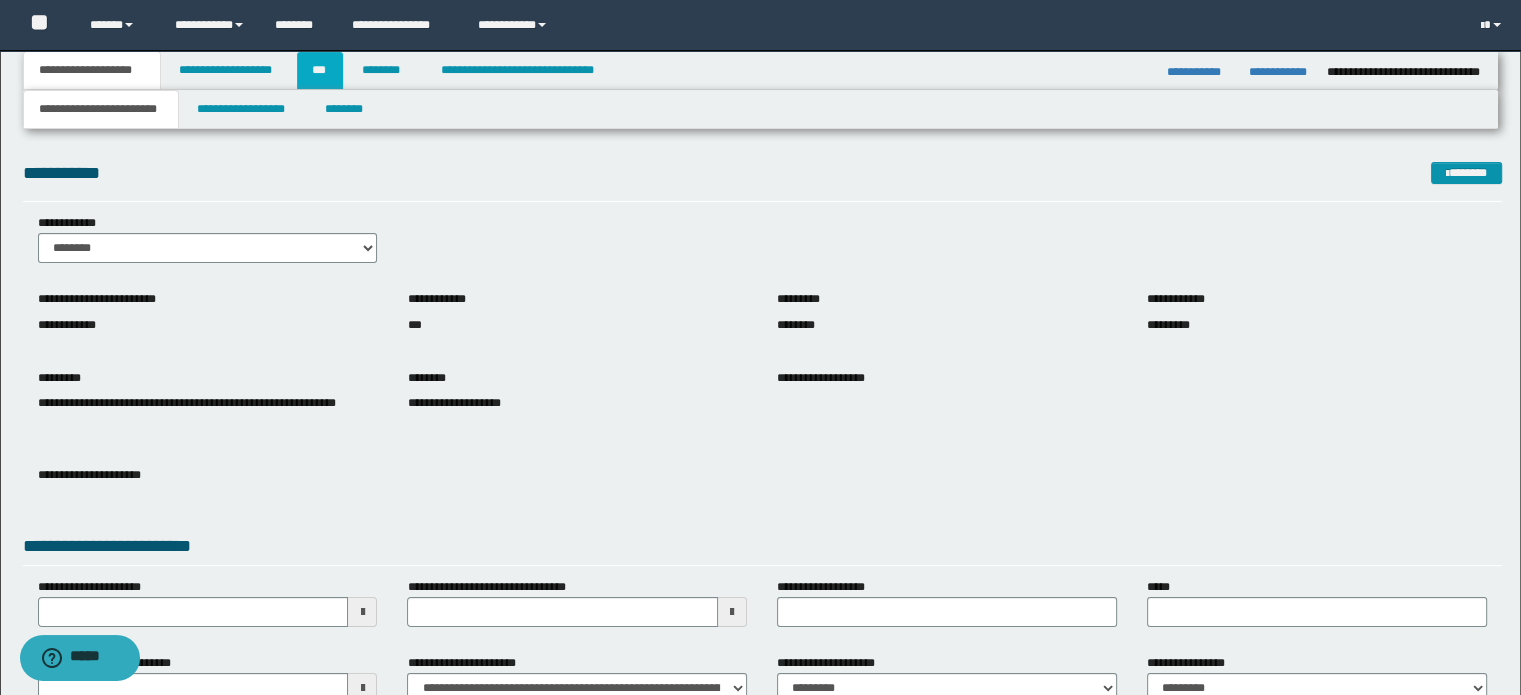 click on "***" at bounding box center [320, 70] 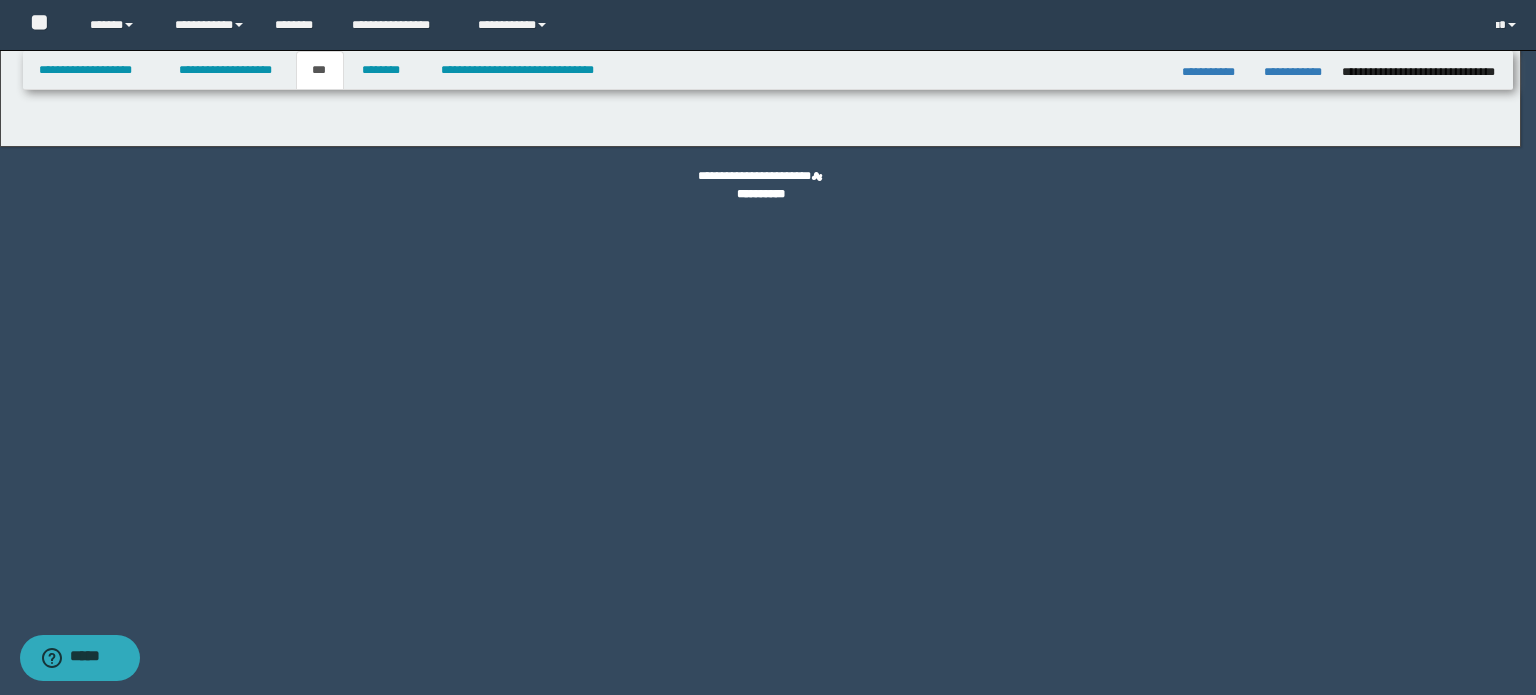 select on "*" 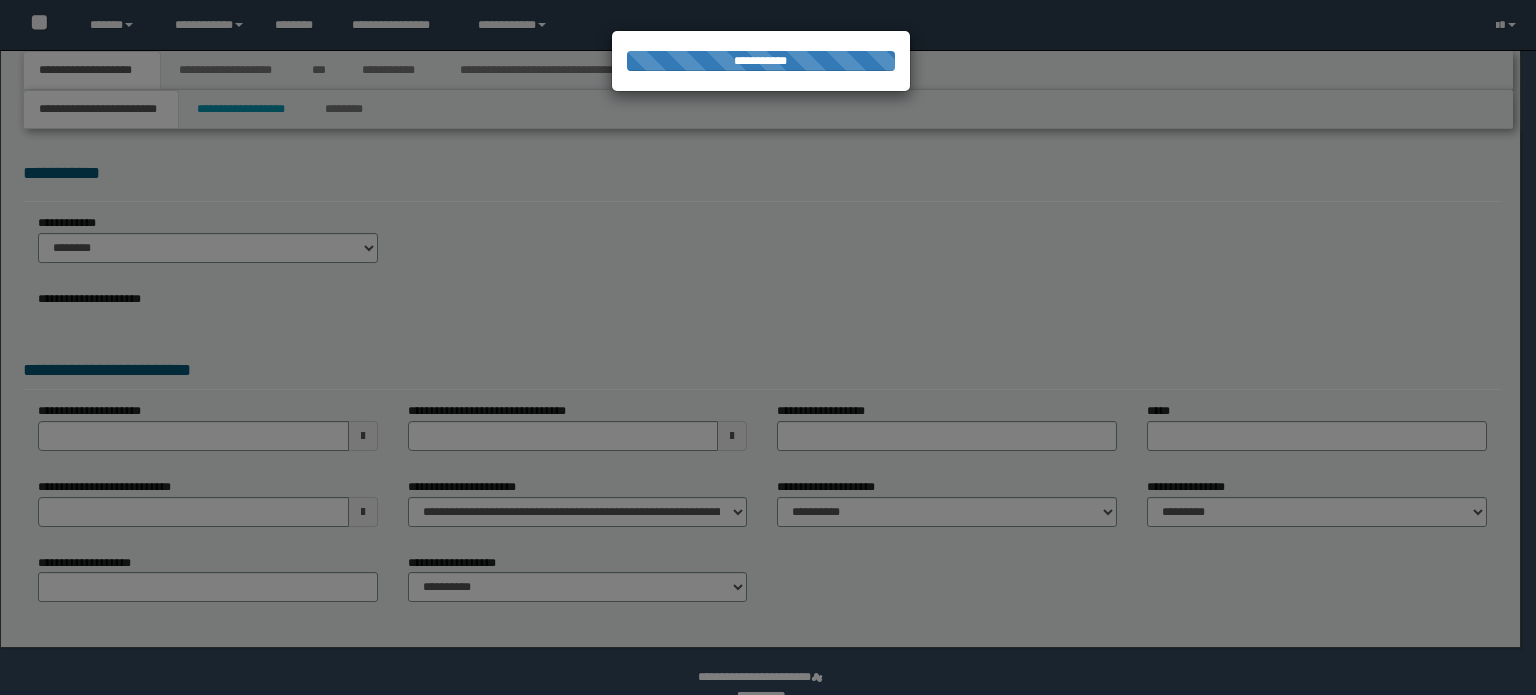 scroll, scrollTop: 0, scrollLeft: 0, axis: both 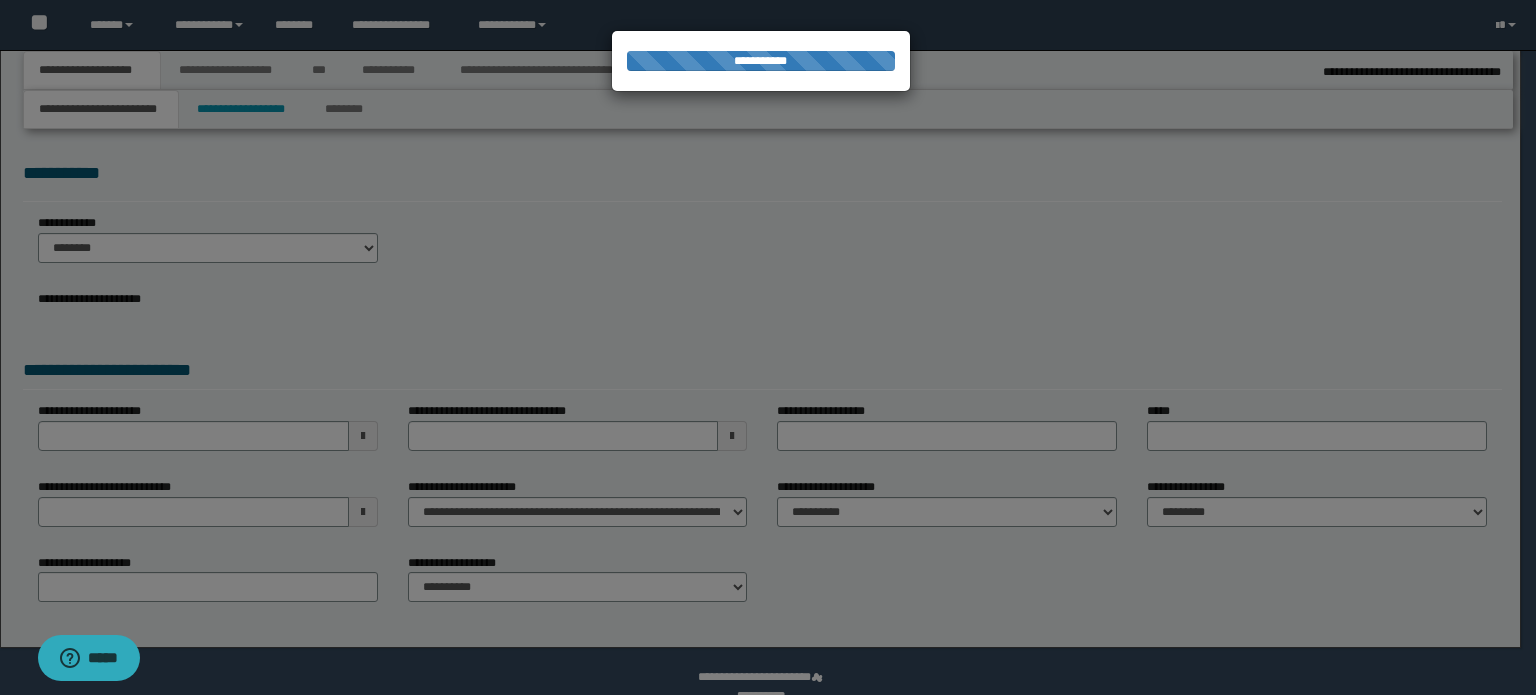 select on "*" 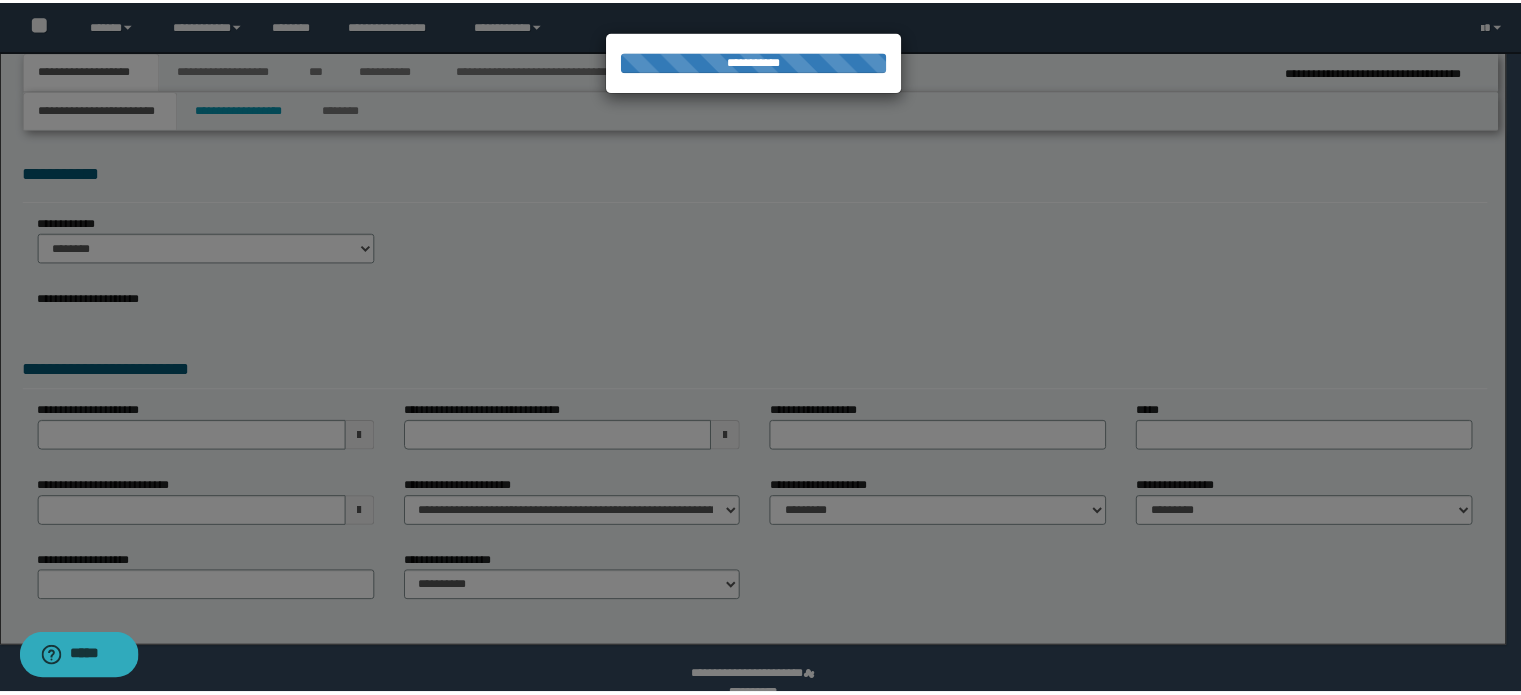 scroll, scrollTop: 0, scrollLeft: 0, axis: both 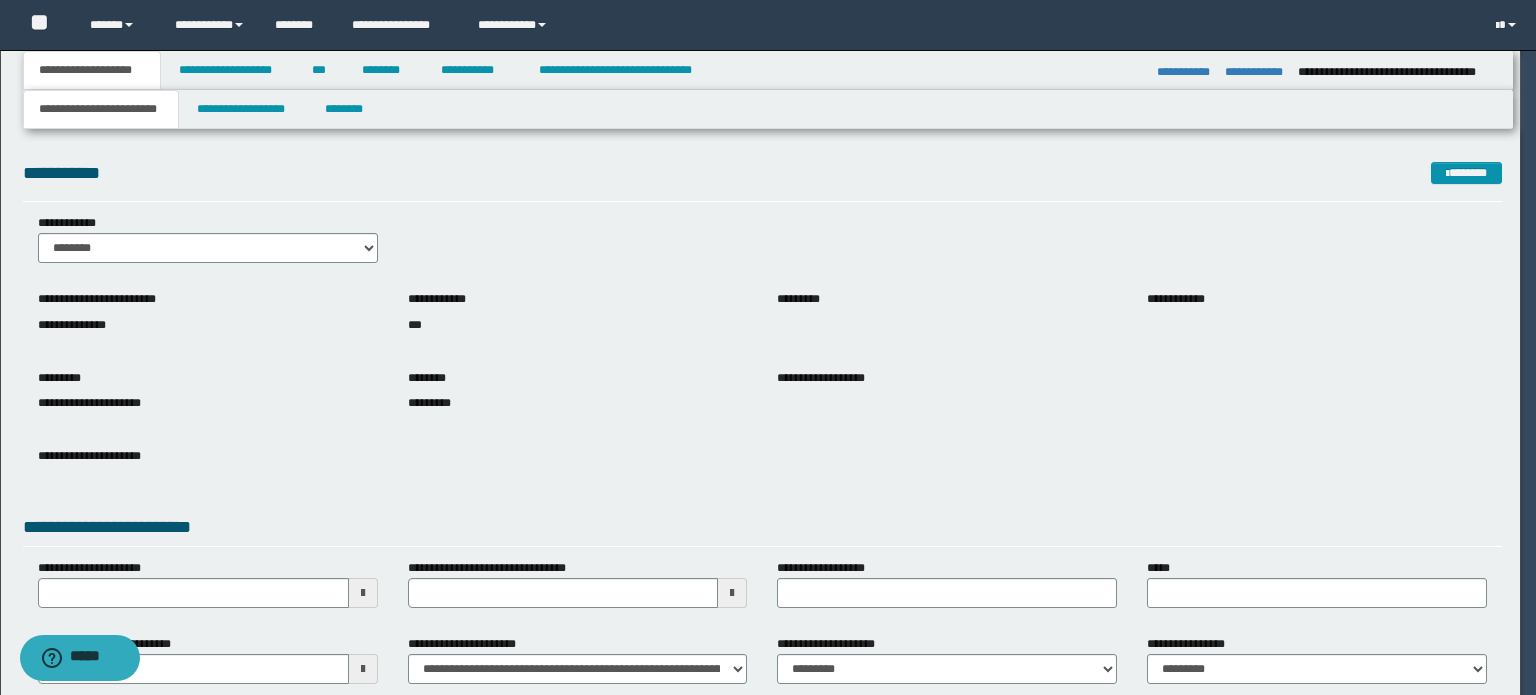 click on "**********" at bounding box center [768, 347] 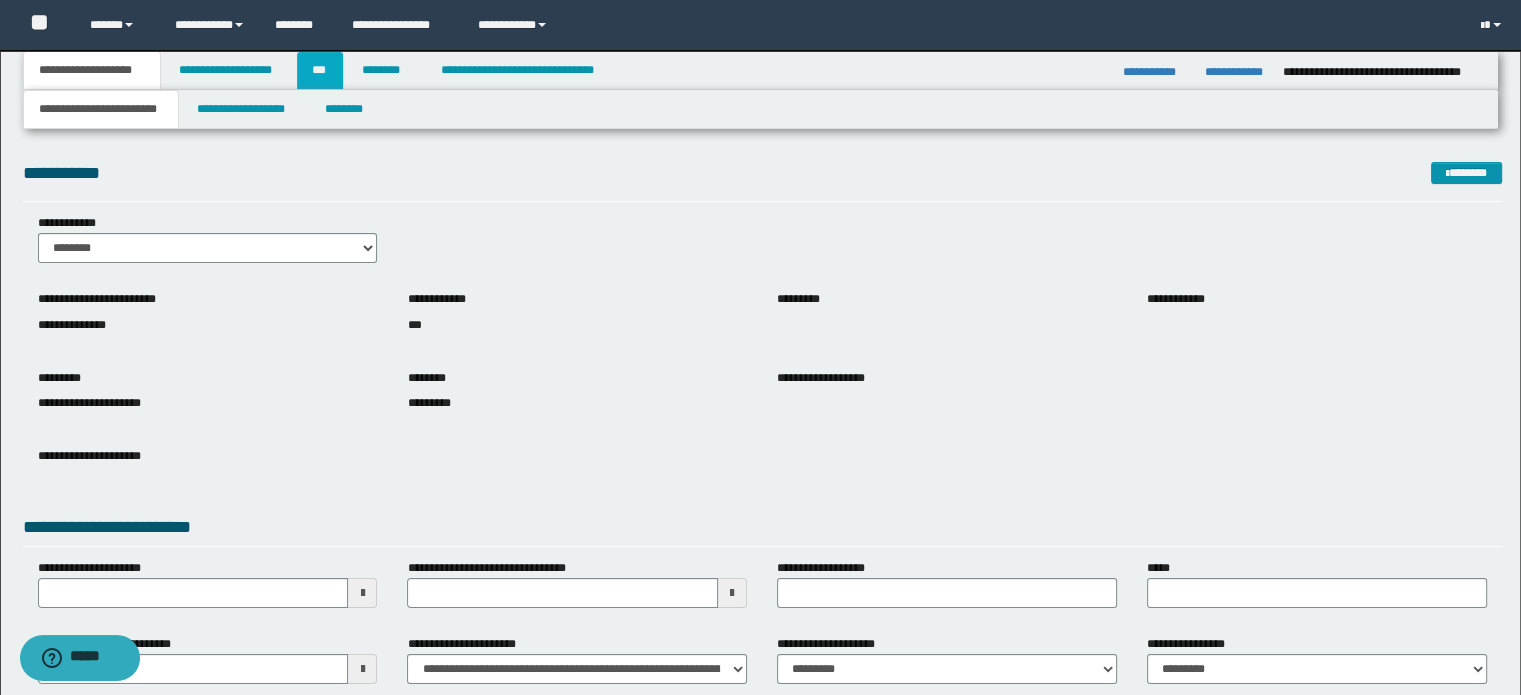 click on "***" at bounding box center [320, 70] 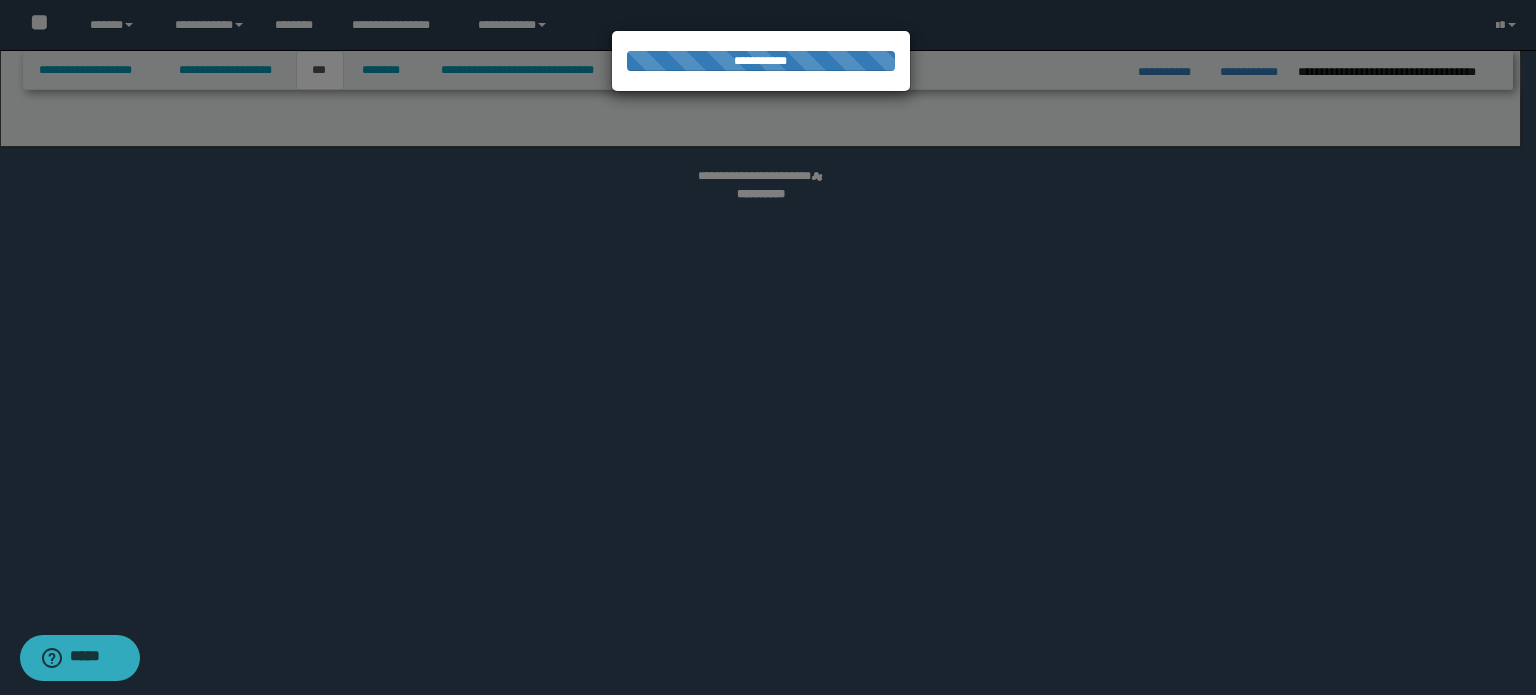 select on "*" 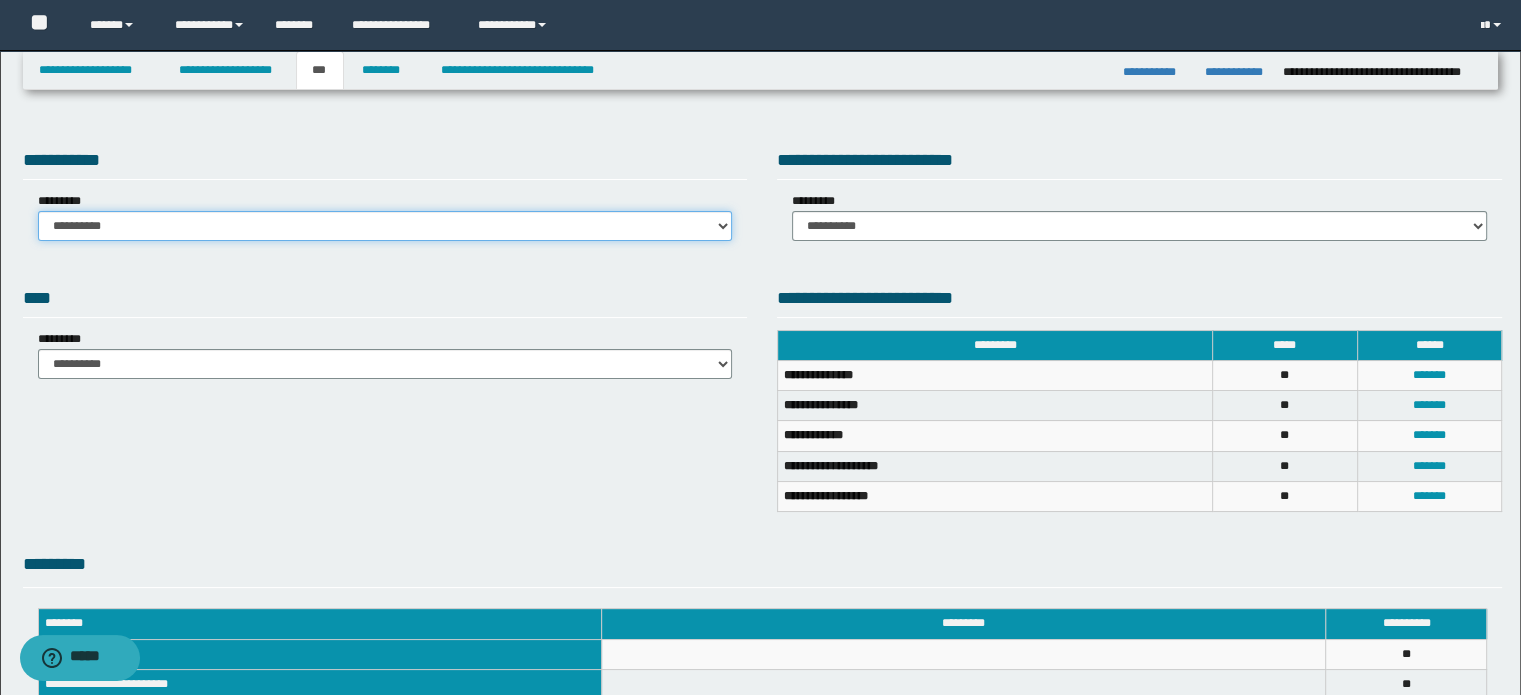 click on "**********" at bounding box center [385, 226] 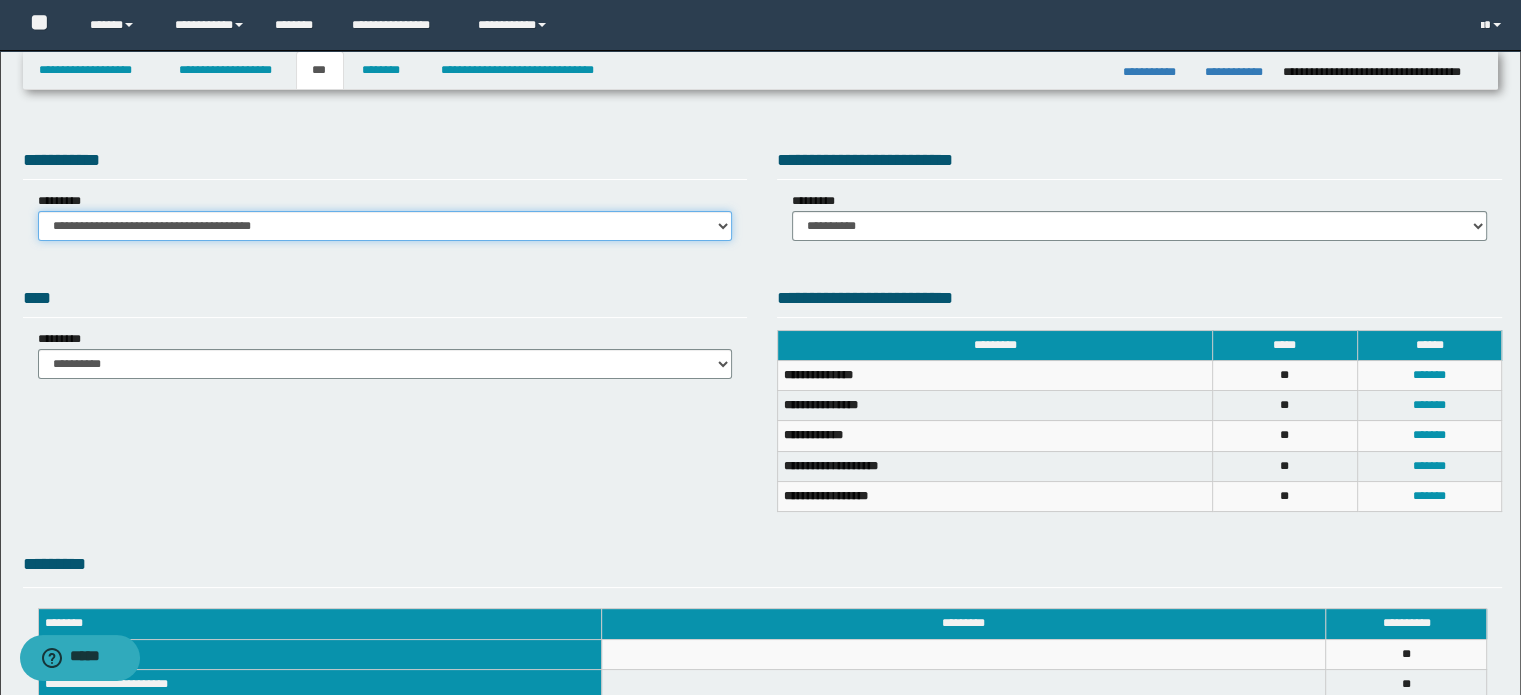 click on "**********" at bounding box center (385, 226) 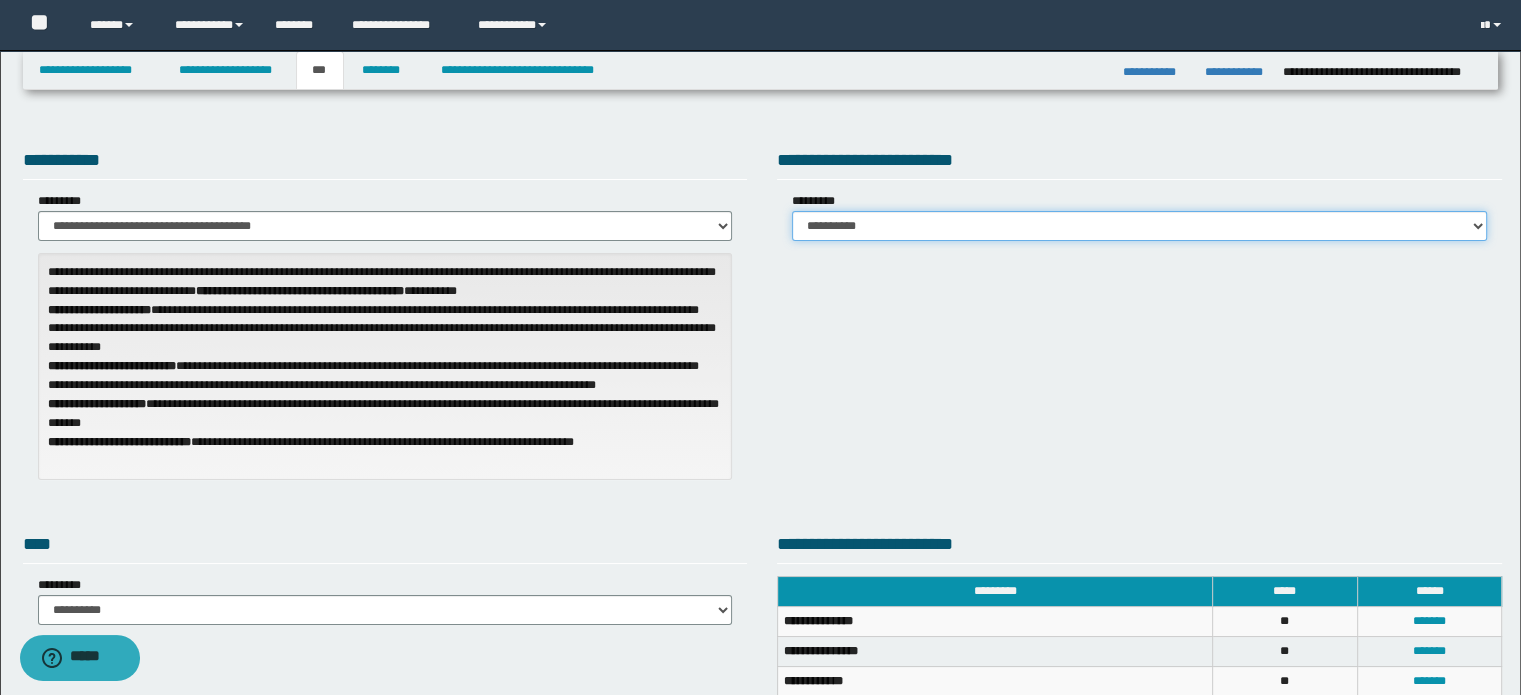 click on "**********" at bounding box center [1139, 226] 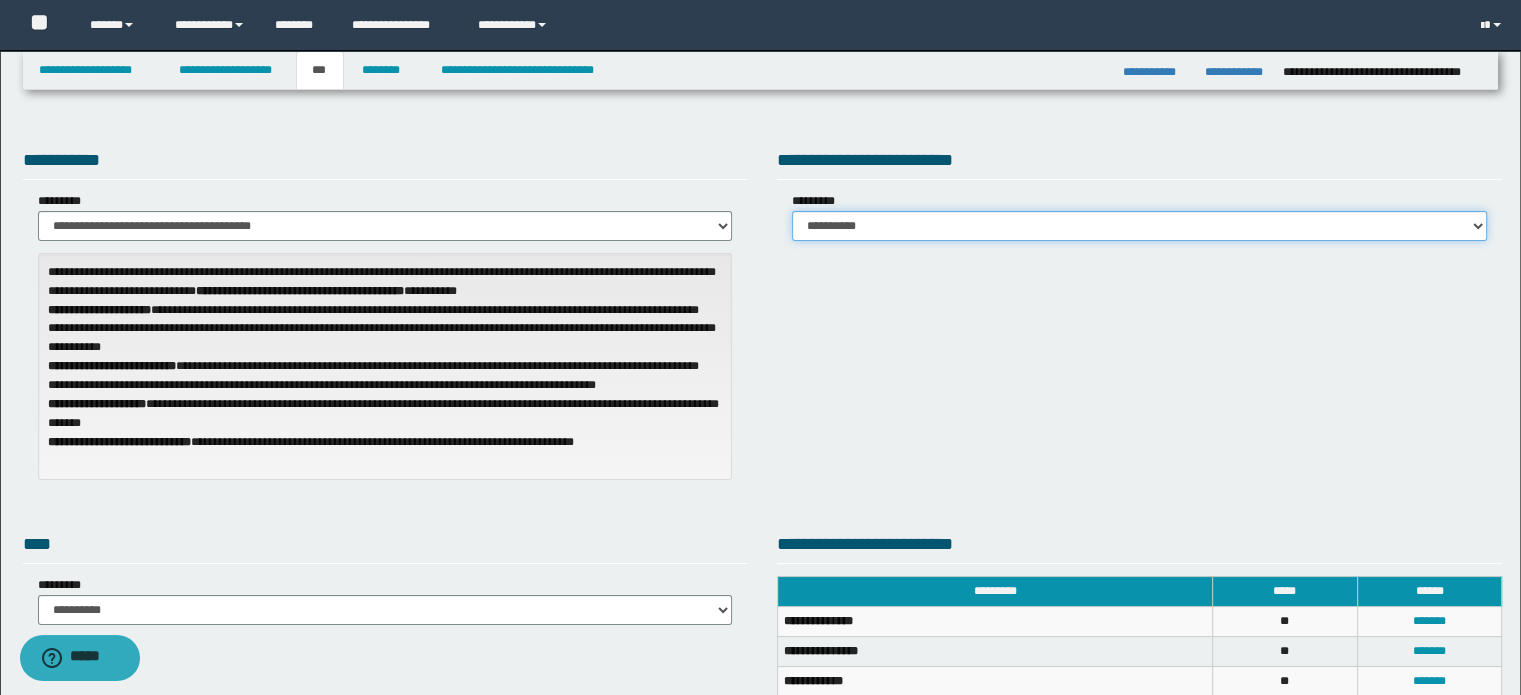 select on "*" 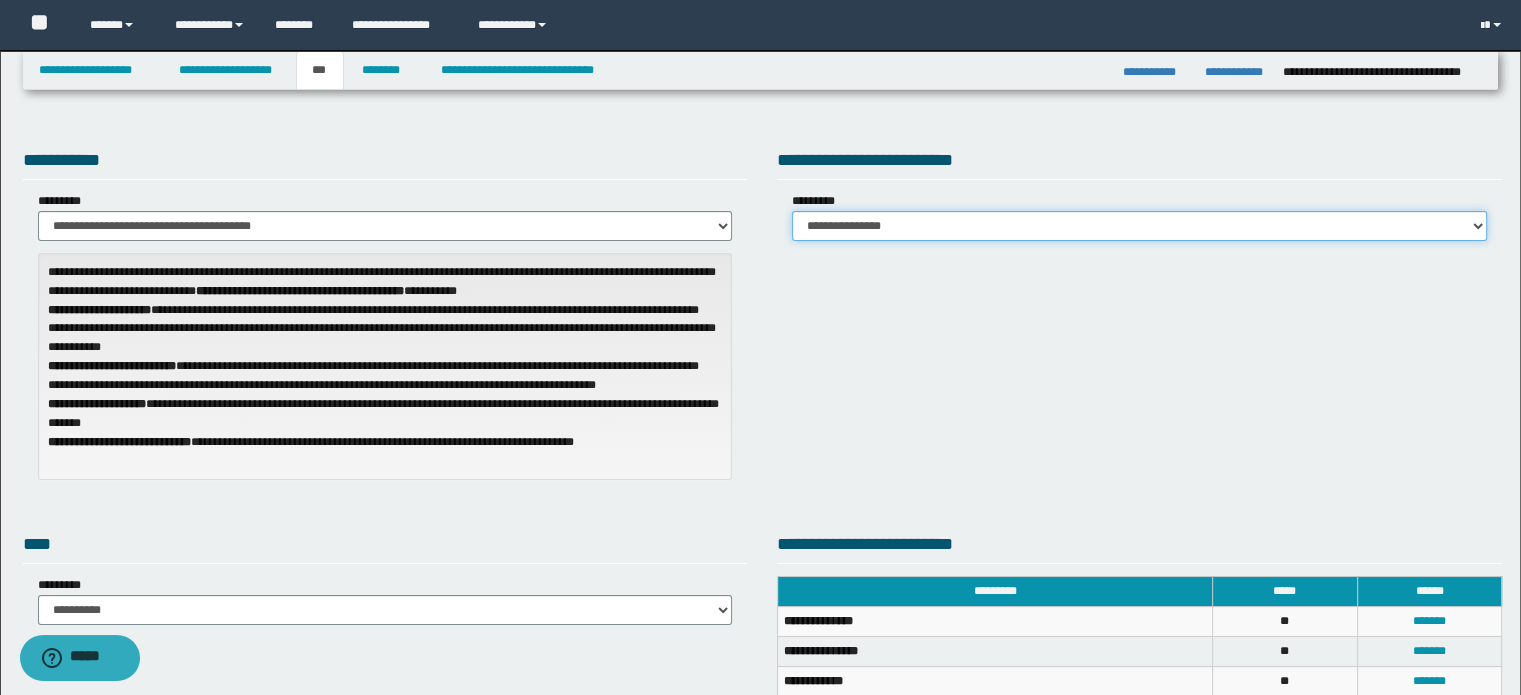 click on "**********" at bounding box center [1139, 226] 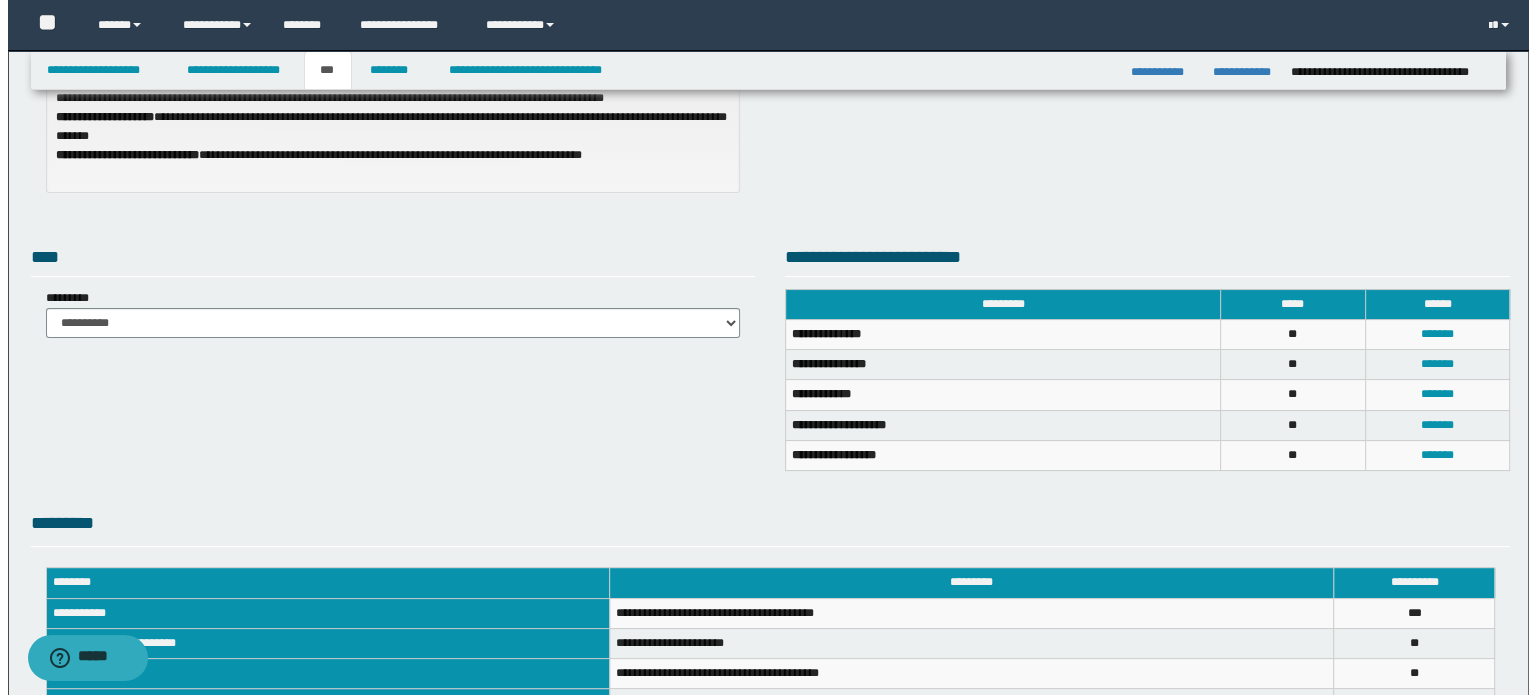 scroll, scrollTop: 300, scrollLeft: 0, axis: vertical 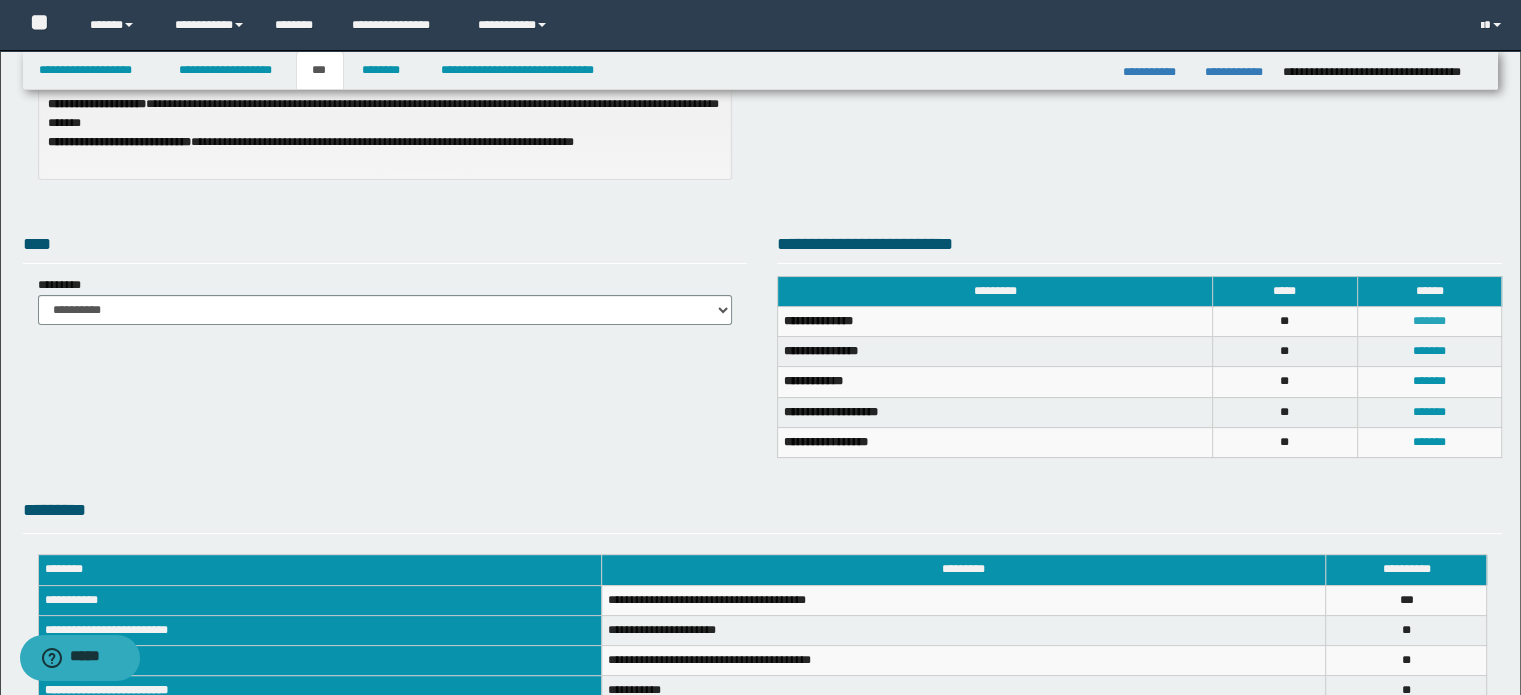 click on "*******" at bounding box center [1429, 321] 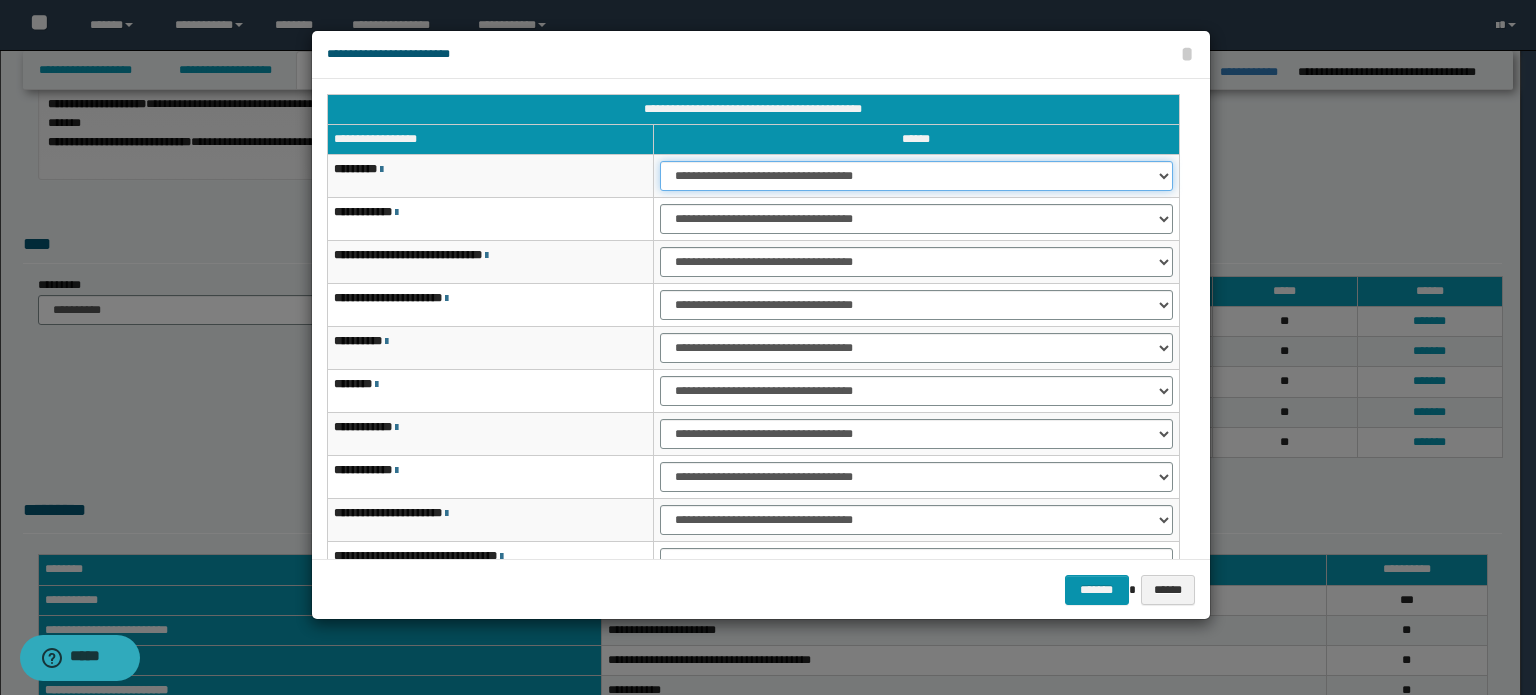 drag, startPoint x: 910, startPoint y: 164, endPoint x: 908, endPoint y: 174, distance: 10.198039 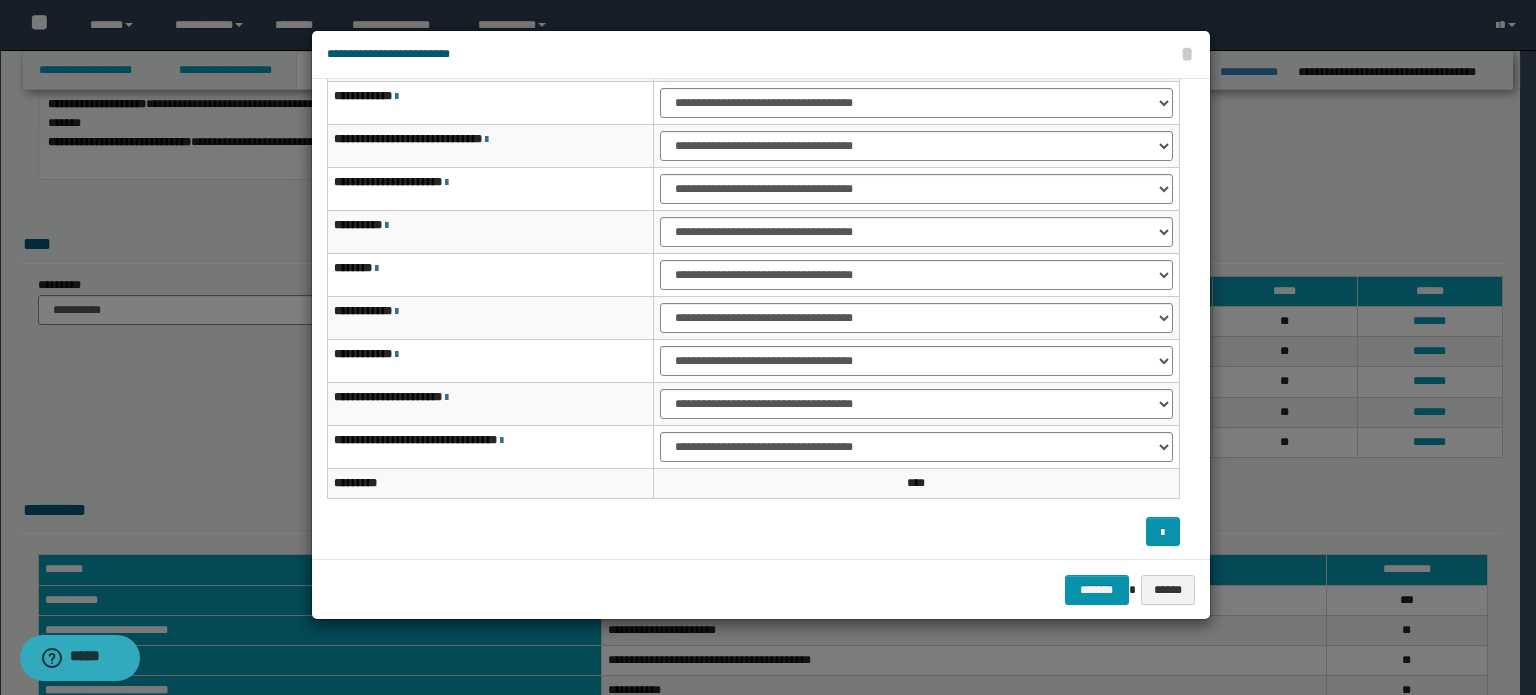 scroll, scrollTop: 118, scrollLeft: 0, axis: vertical 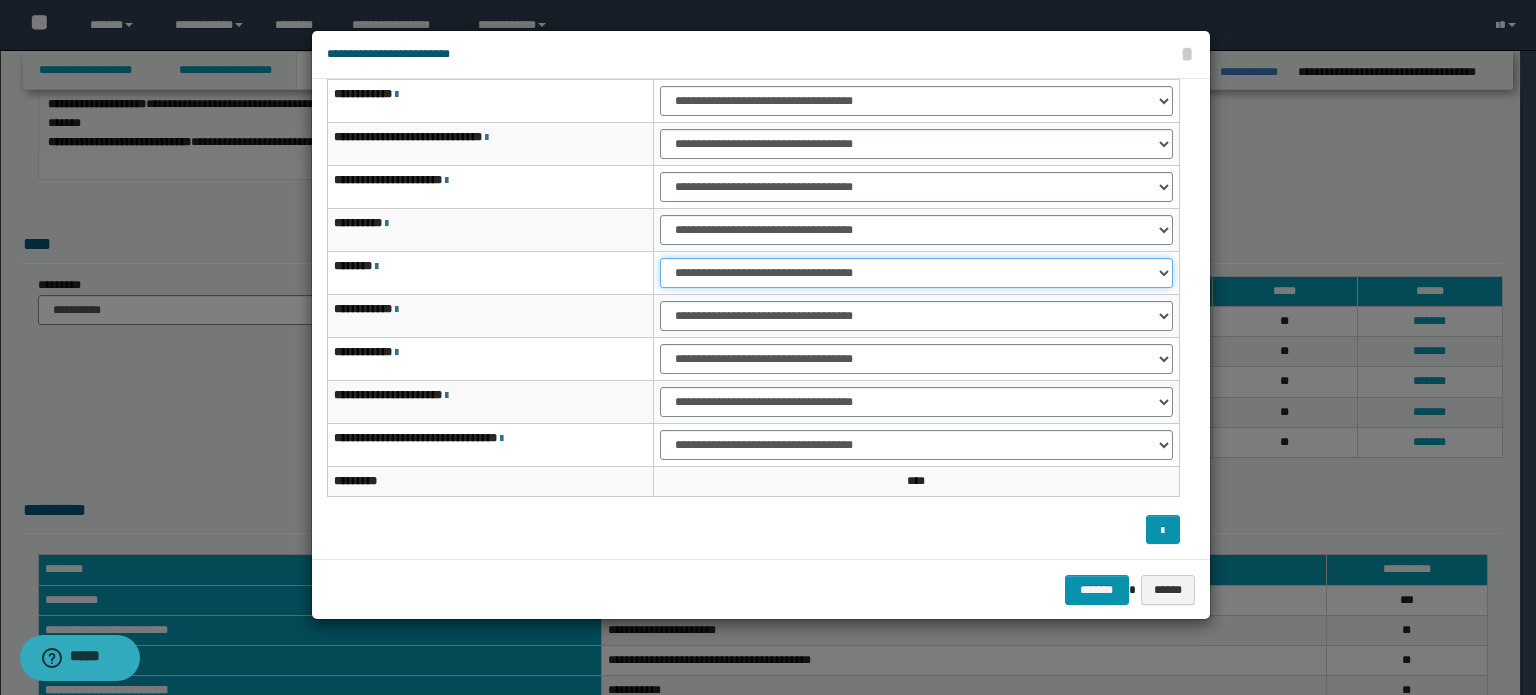 click on "**********" at bounding box center [916, 273] 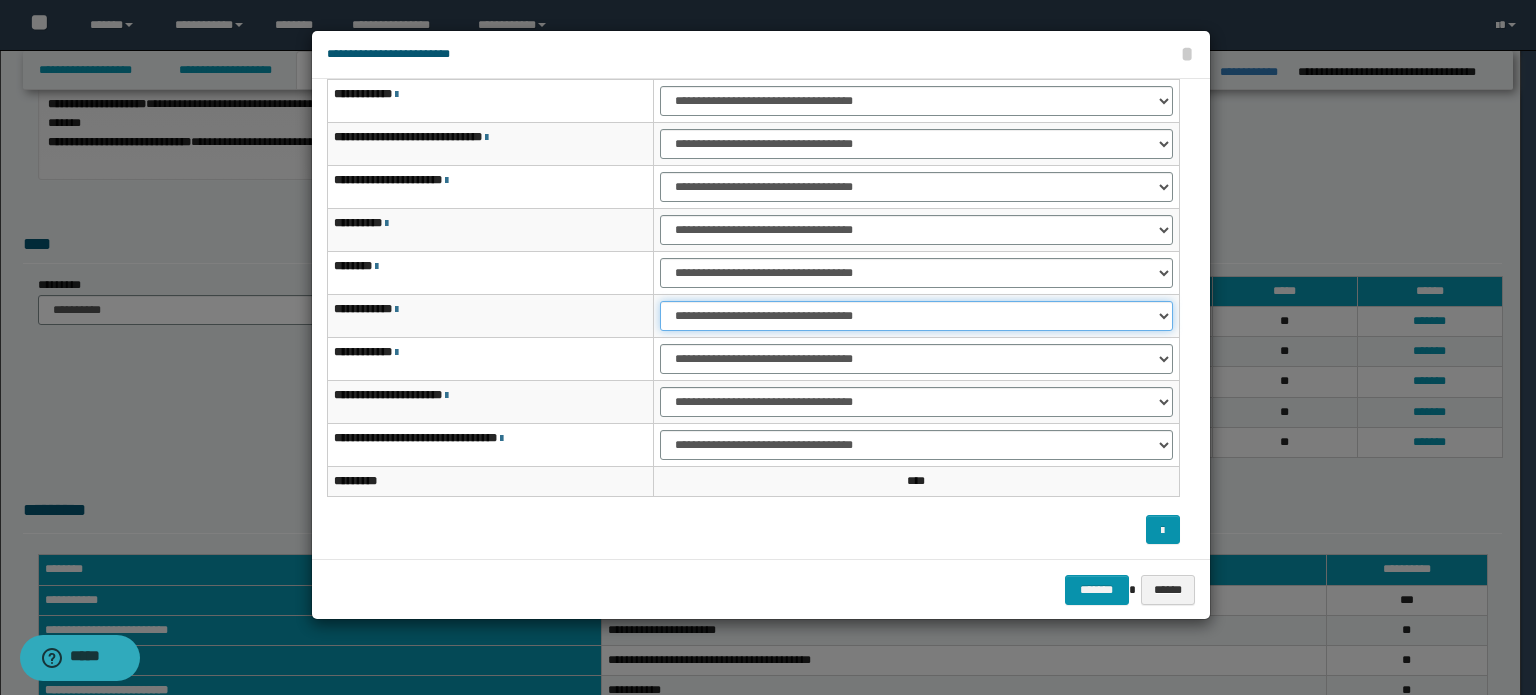 click on "**********" at bounding box center [916, 316] 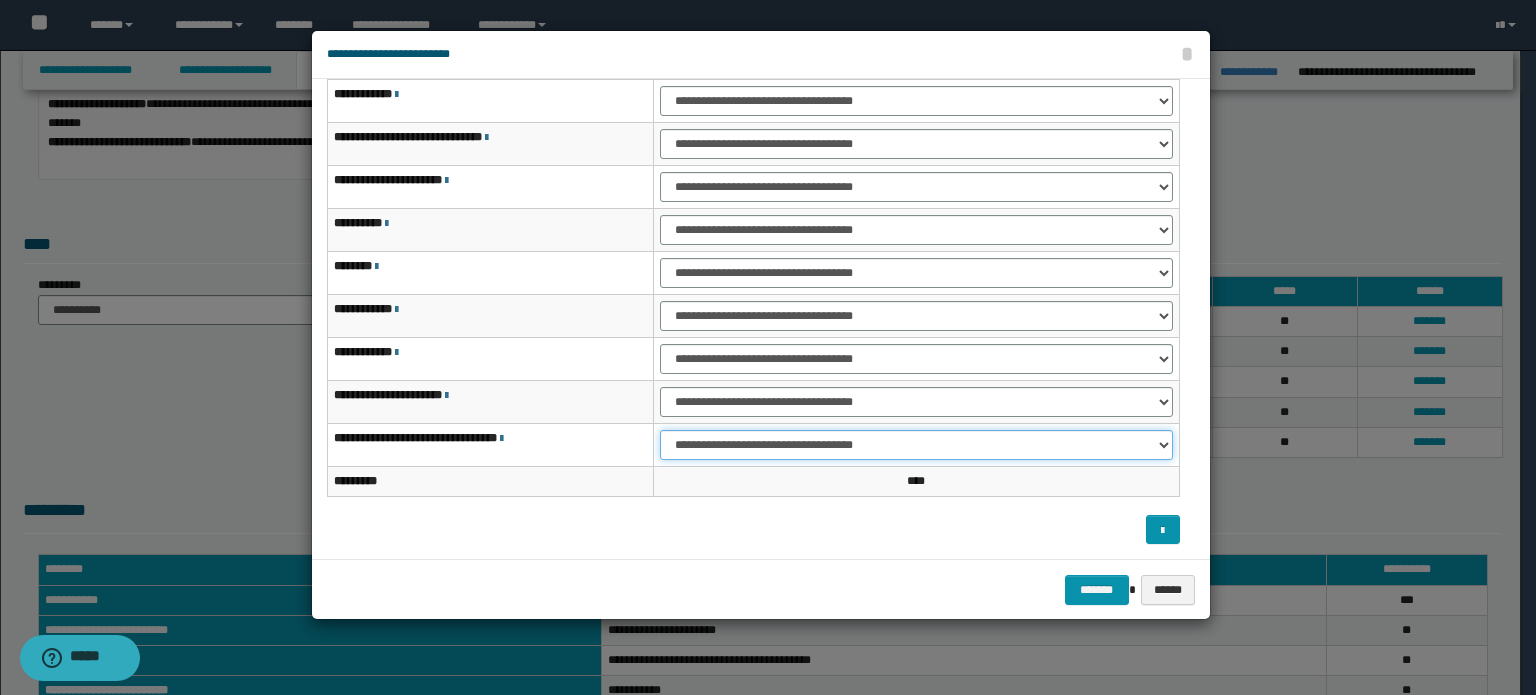 drag, startPoint x: 979, startPoint y: 436, endPoint x: 975, endPoint y: 455, distance: 19.416489 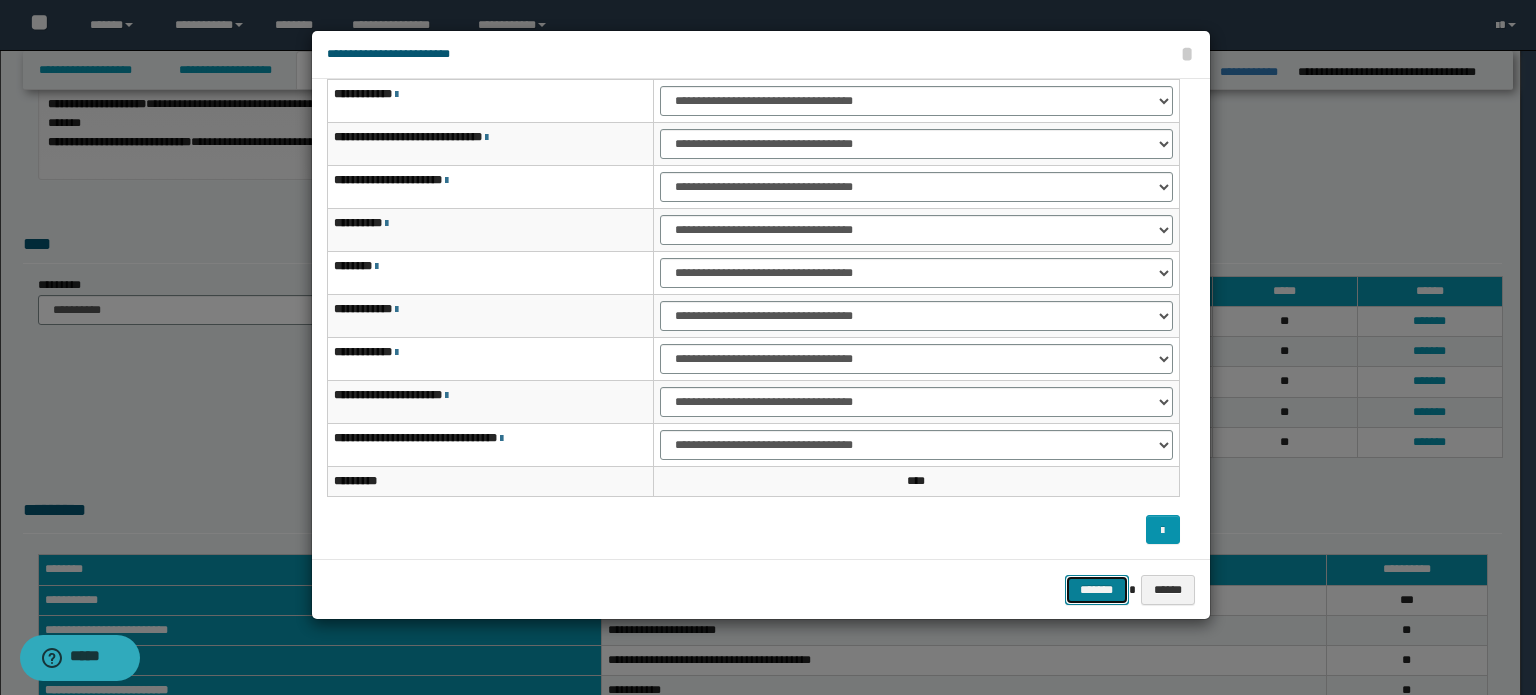 click on "*******" at bounding box center (1097, 590) 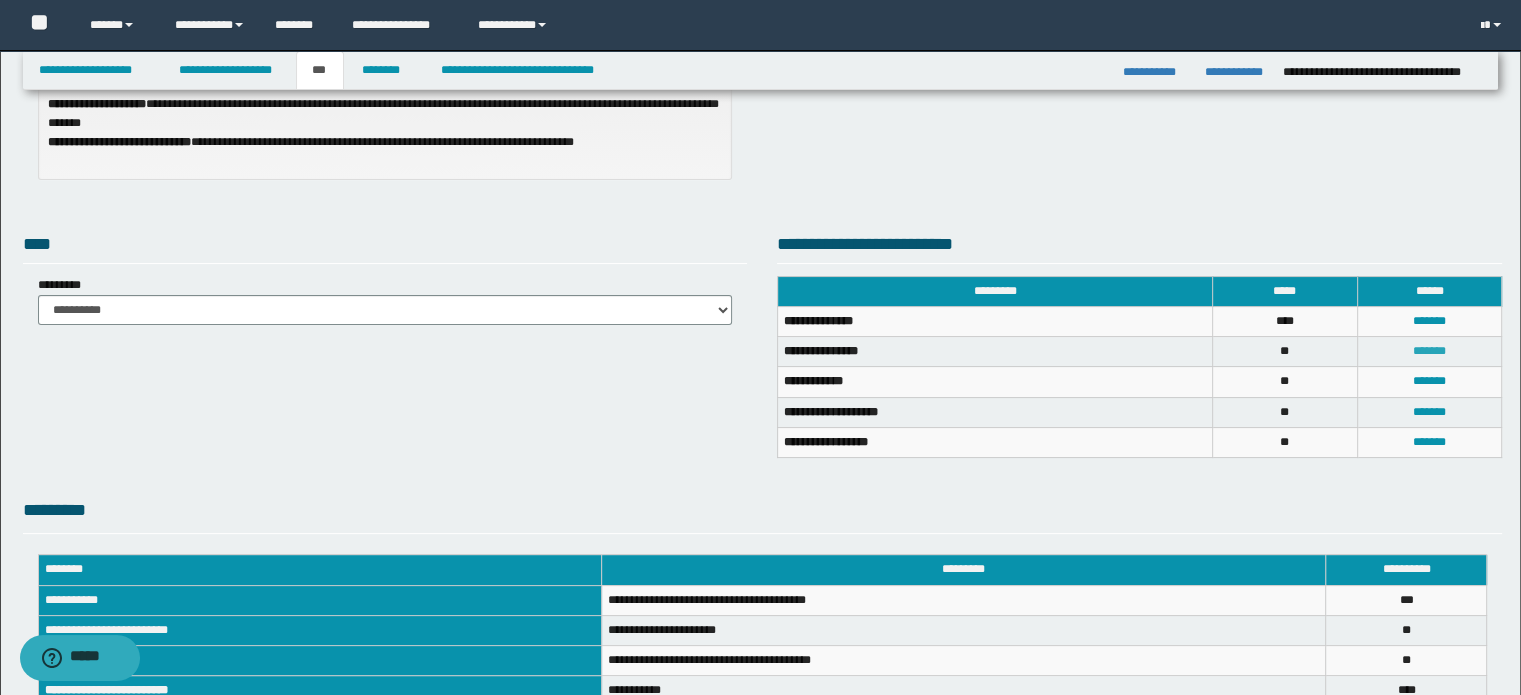 click on "*******" at bounding box center (1429, 351) 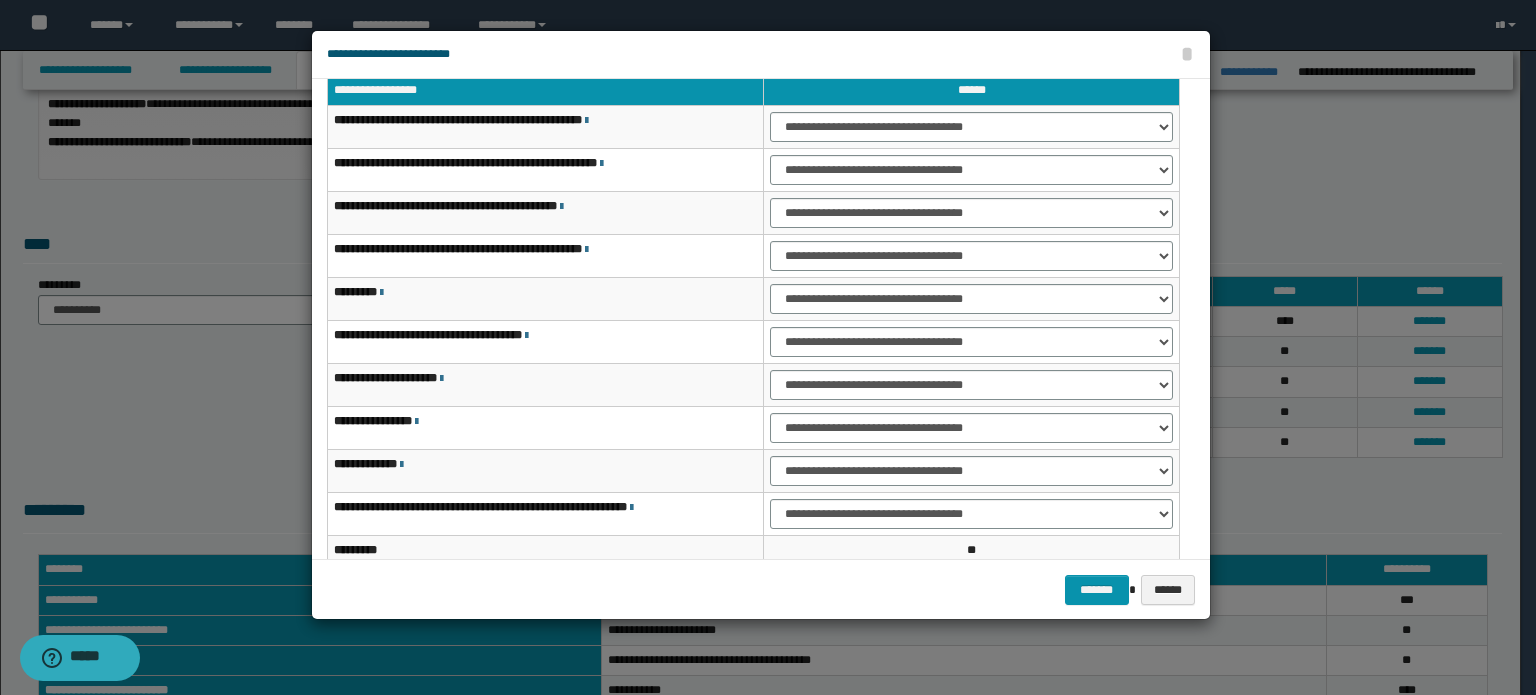 scroll, scrollTop: 0, scrollLeft: 0, axis: both 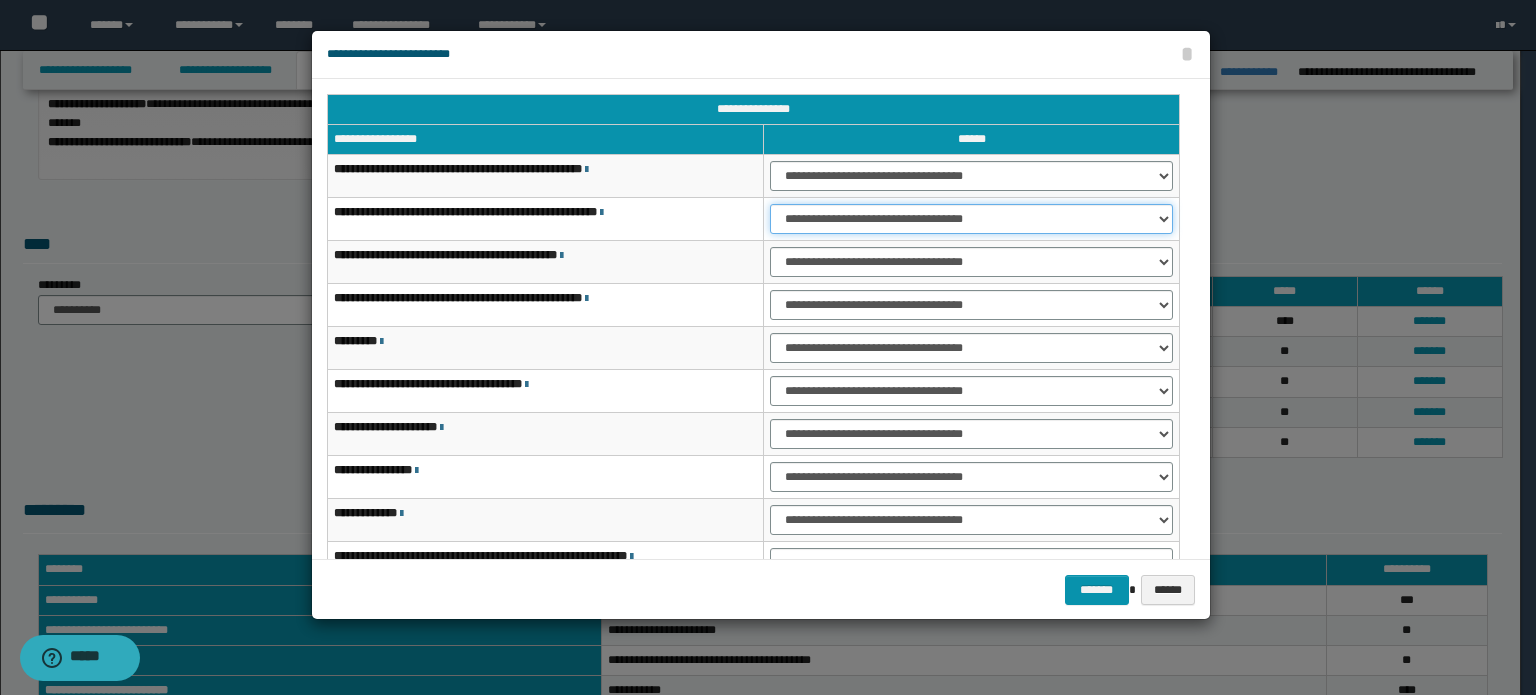 click on "**********" at bounding box center (971, 219) 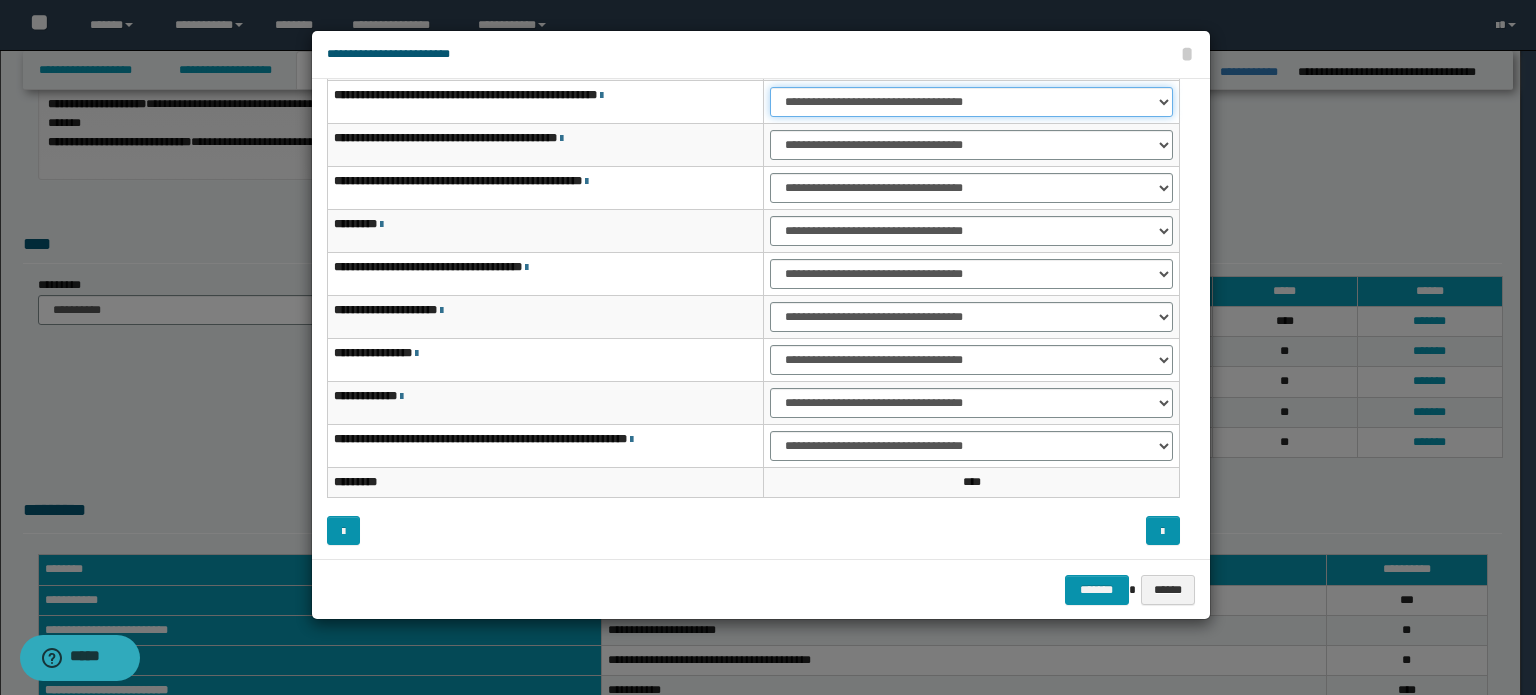 scroll, scrollTop: 118, scrollLeft: 0, axis: vertical 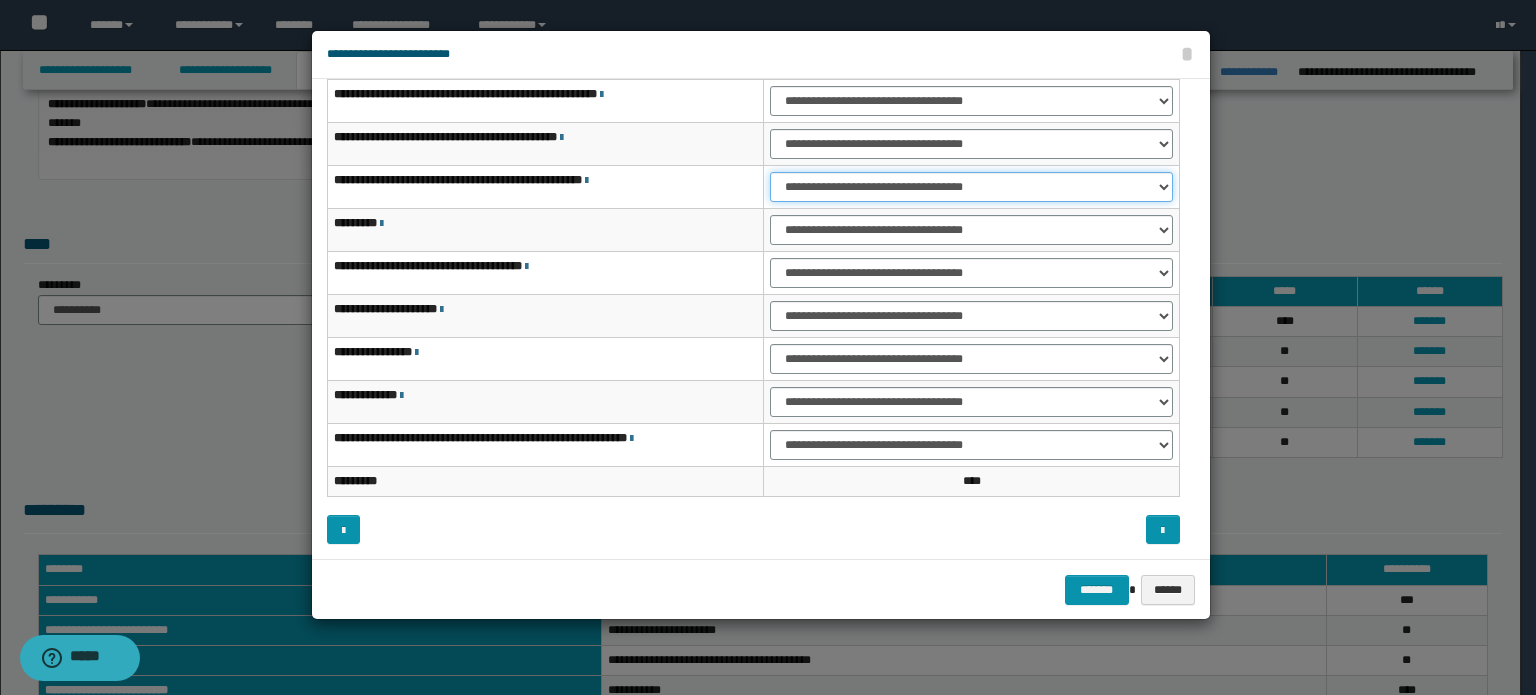 drag, startPoint x: 1032, startPoint y: 185, endPoint x: 1029, endPoint y: 199, distance: 14.3178215 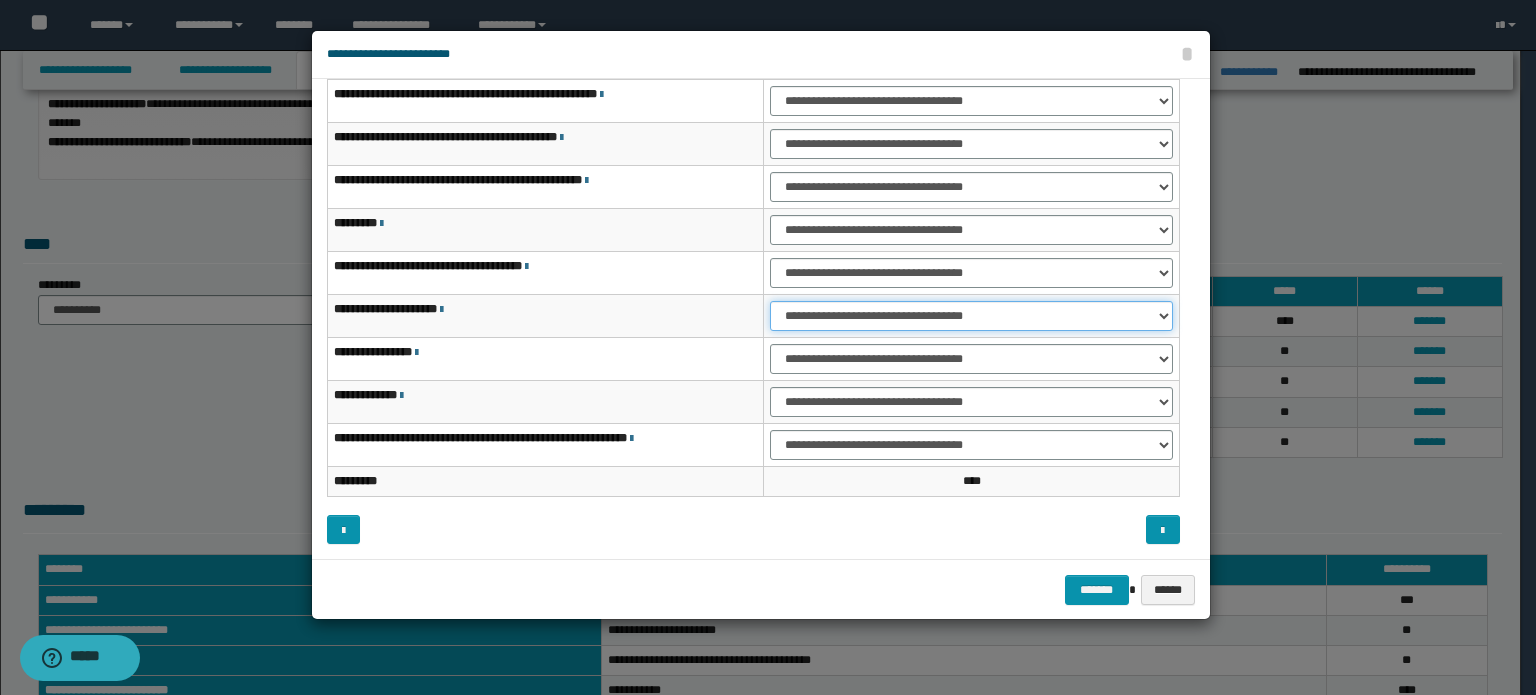 click on "**********" at bounding box center [971, 316] 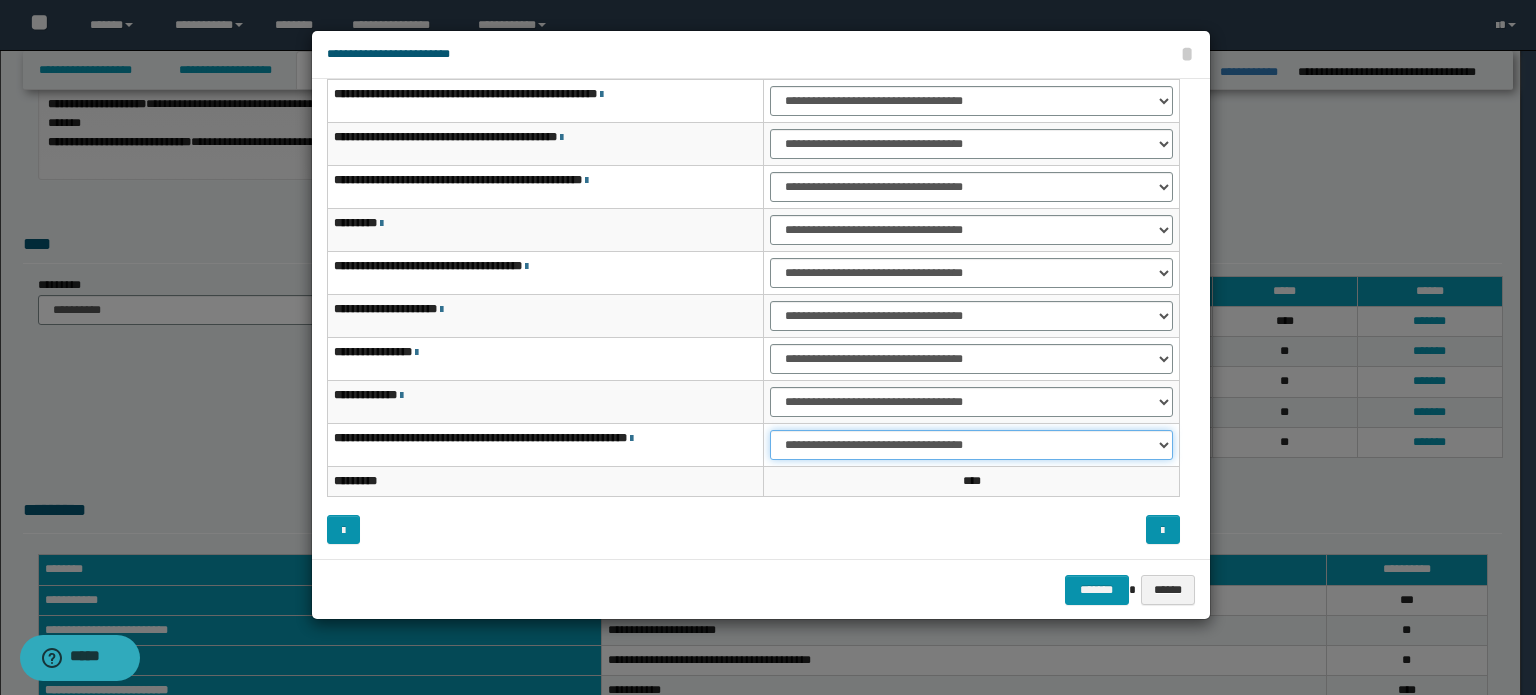 click on "**********" at bounding box center (971, 445) 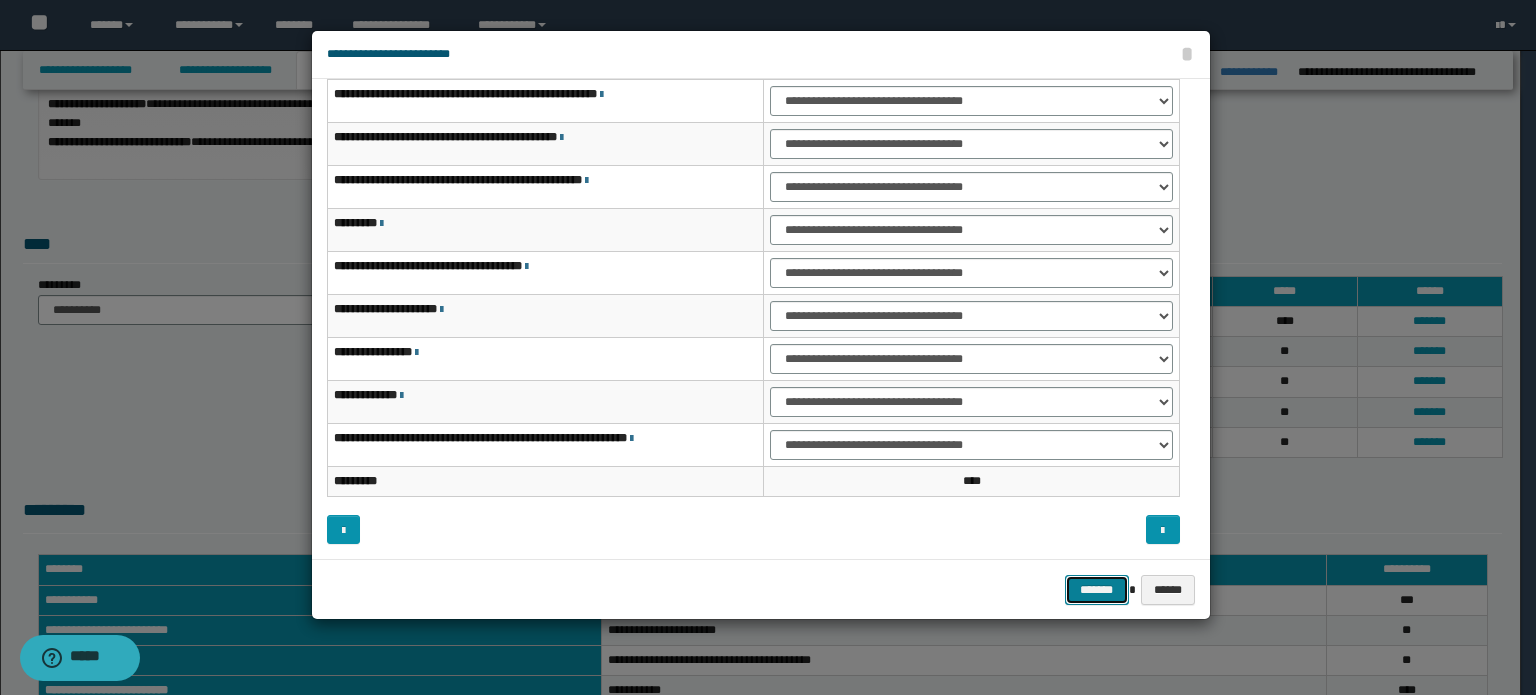 click on "*******" at bounding box center [1097, 590] 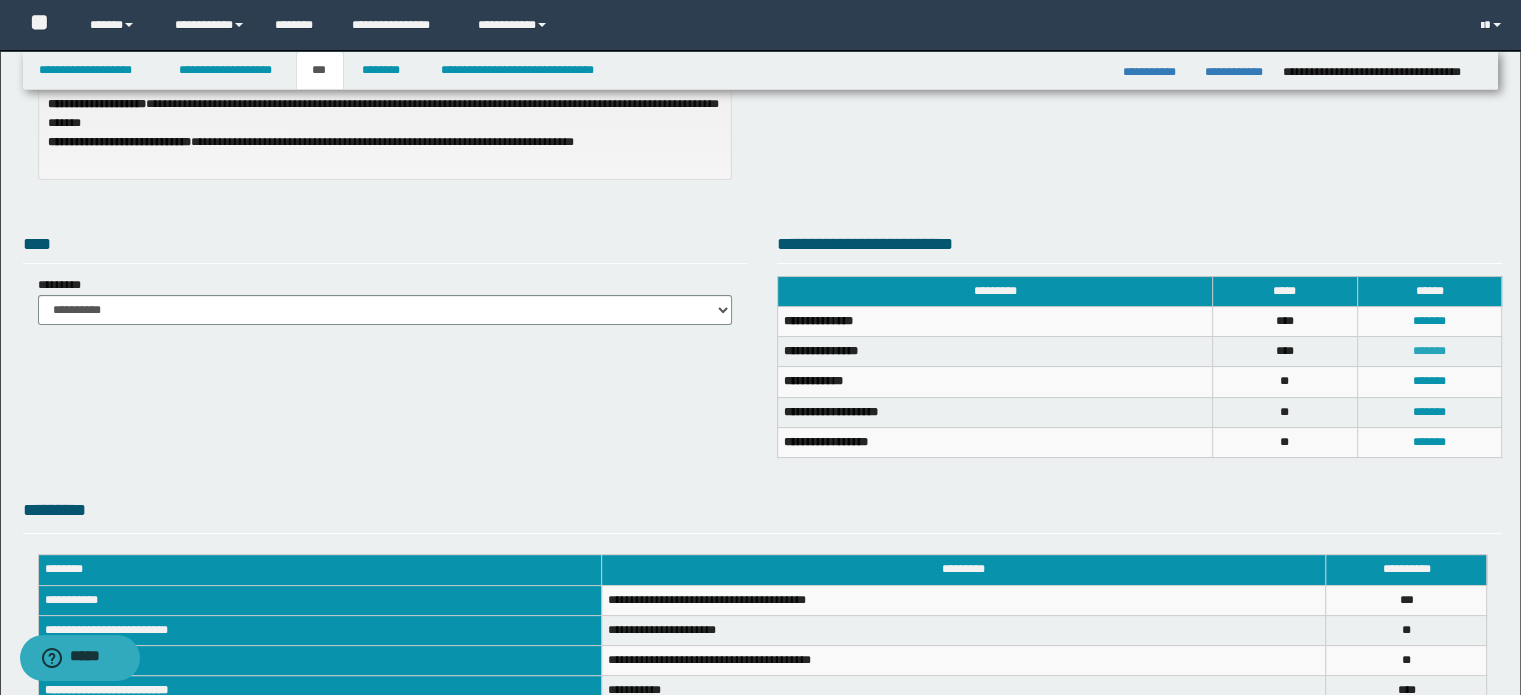 click on "*******" at bounding box center [1429, 351] 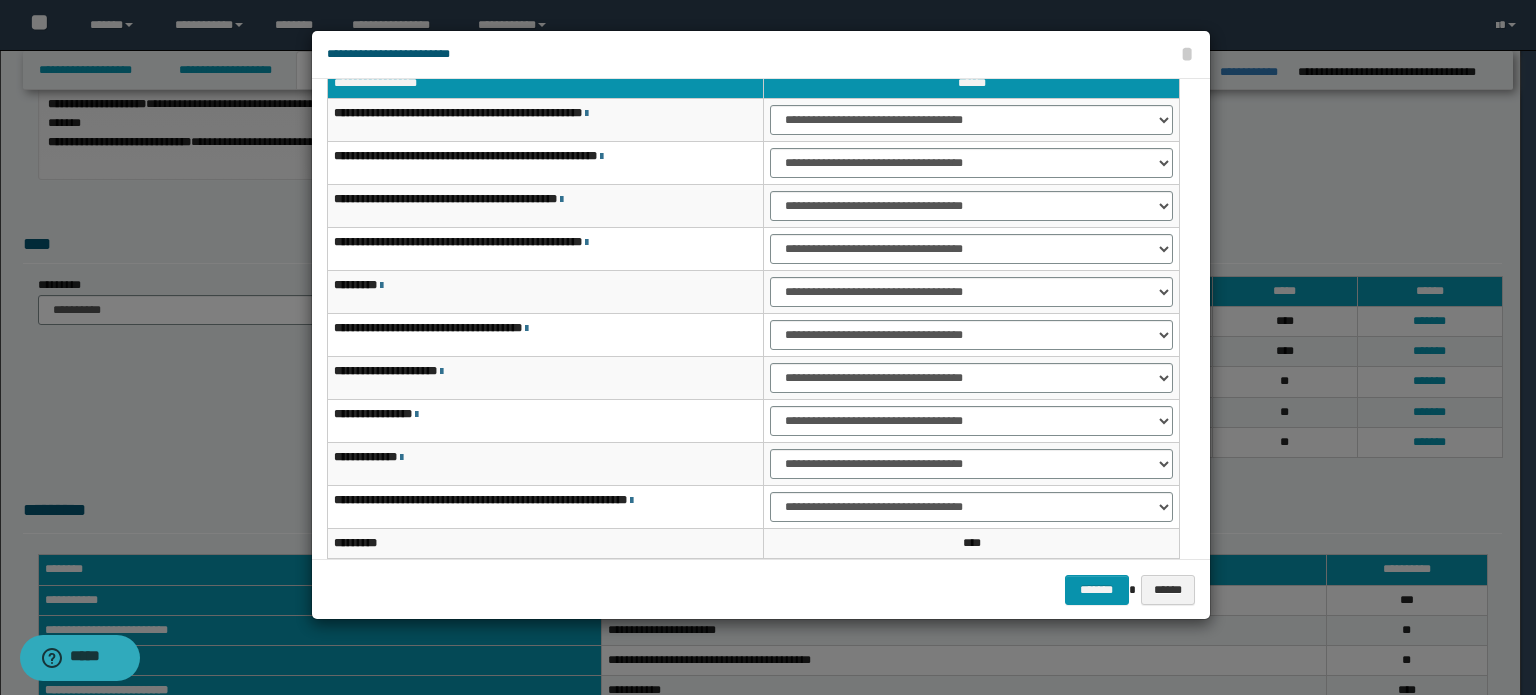scroll, scrollTop: 0, scrollLeft: 0, axis: both 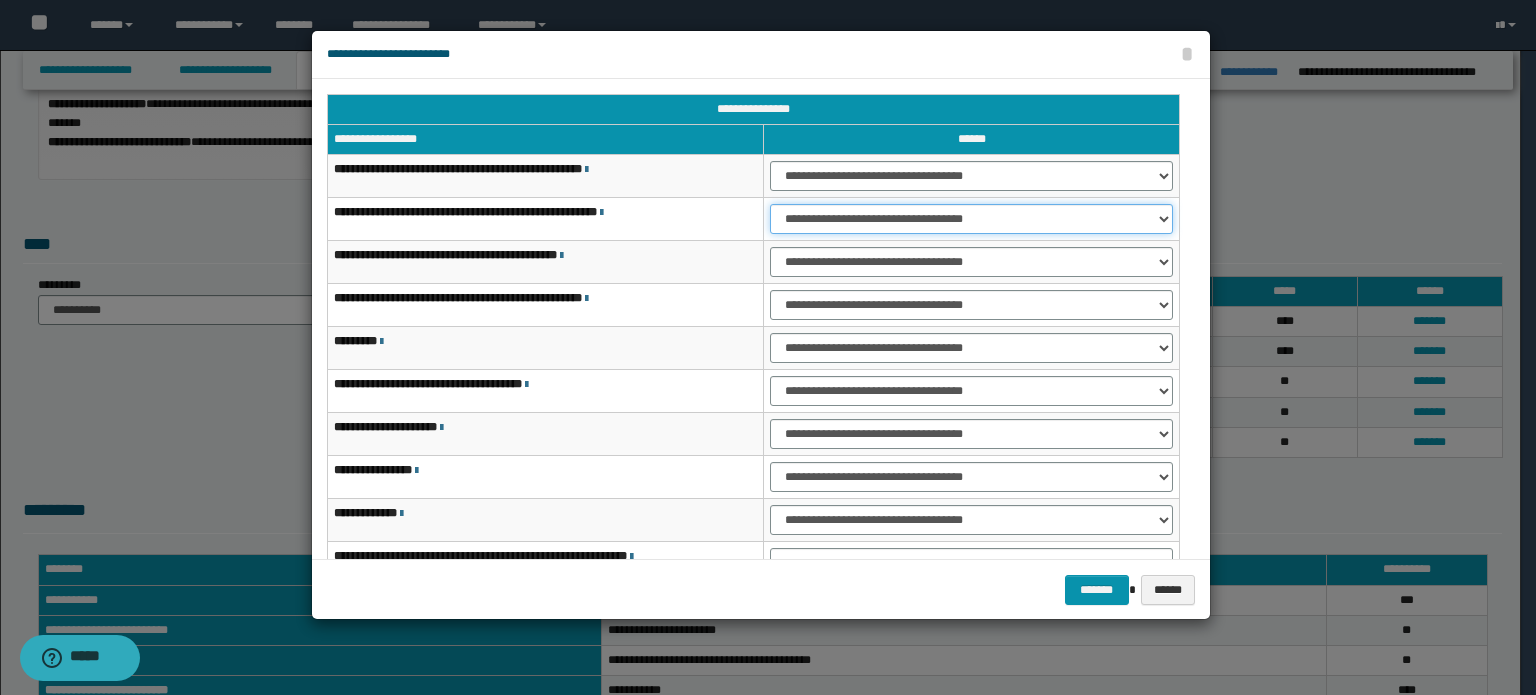 click on "**********" at bounding box center [971, 219] 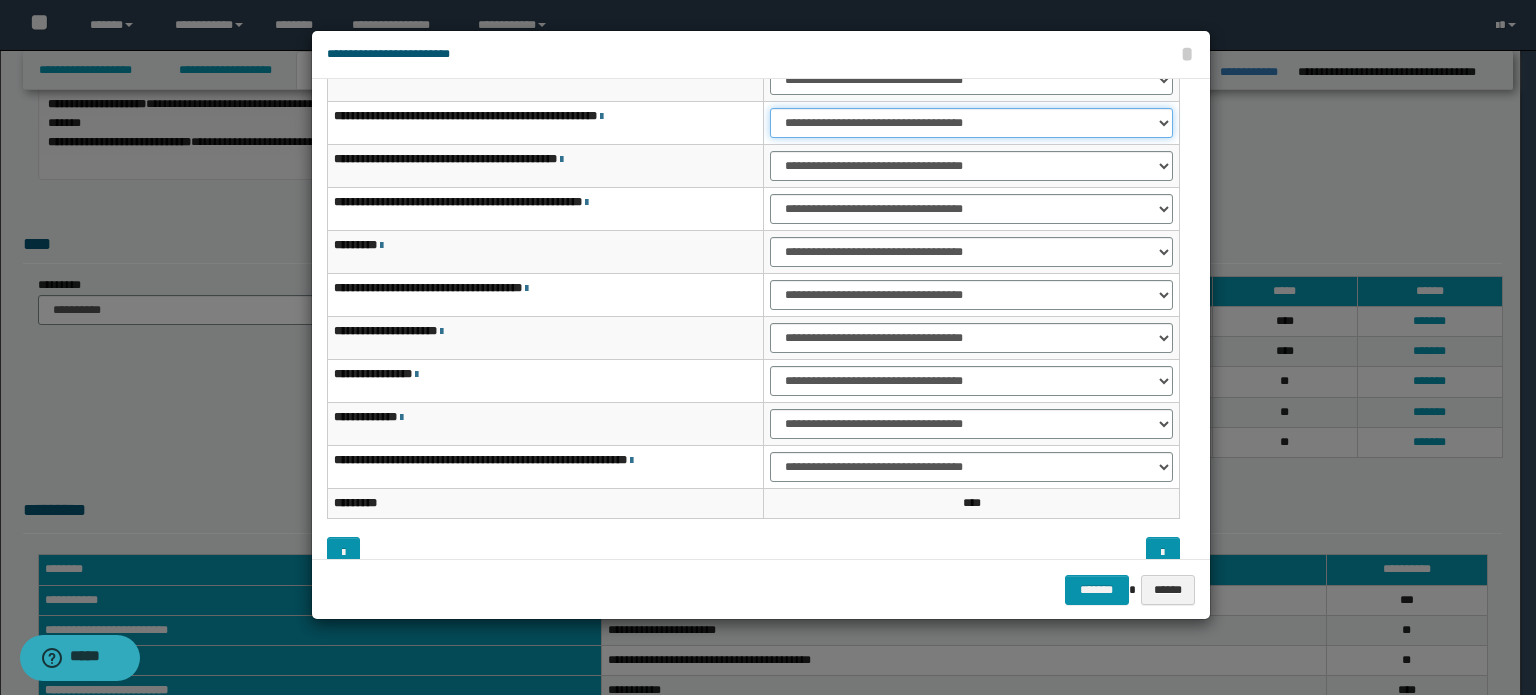 scroll, scrollTop: 118, scrollLeft: 0, axis: vertical 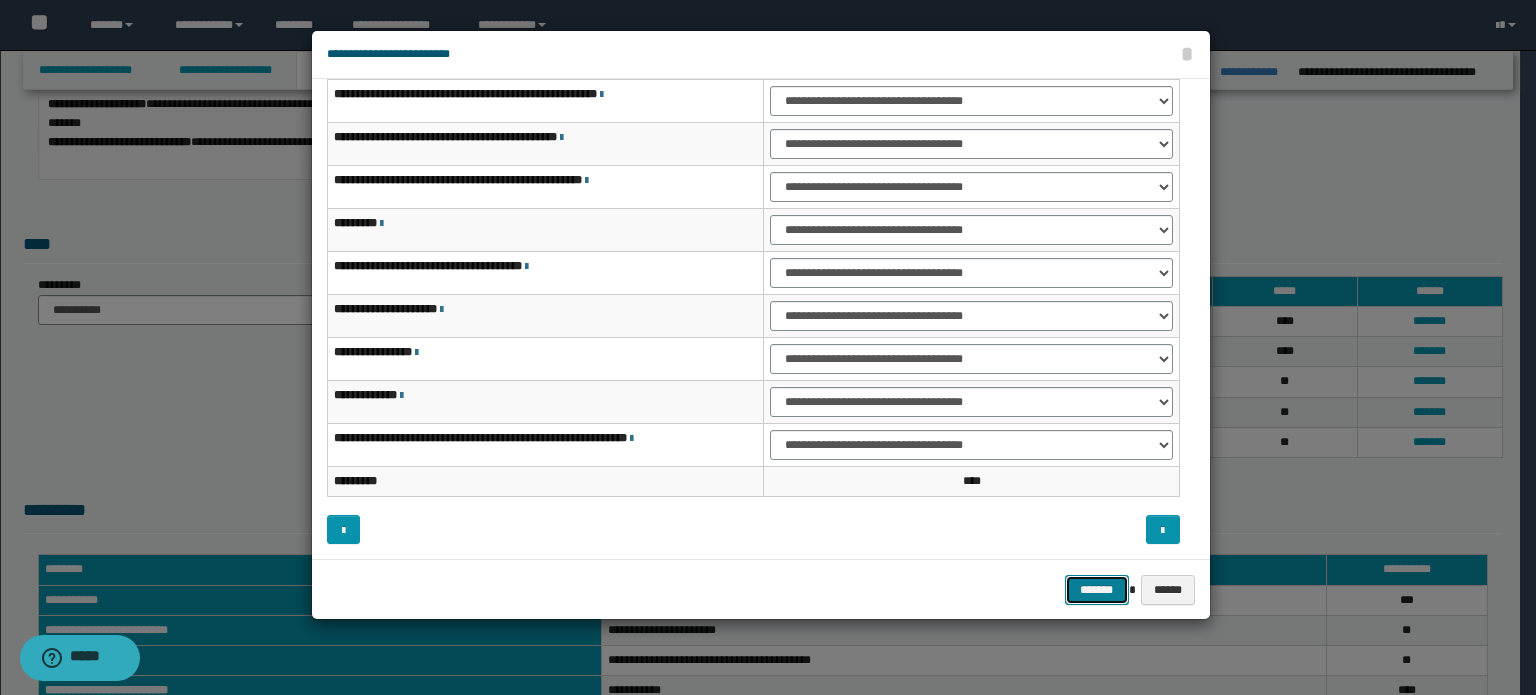 click on "*******" at bounding box center [1097, 590] 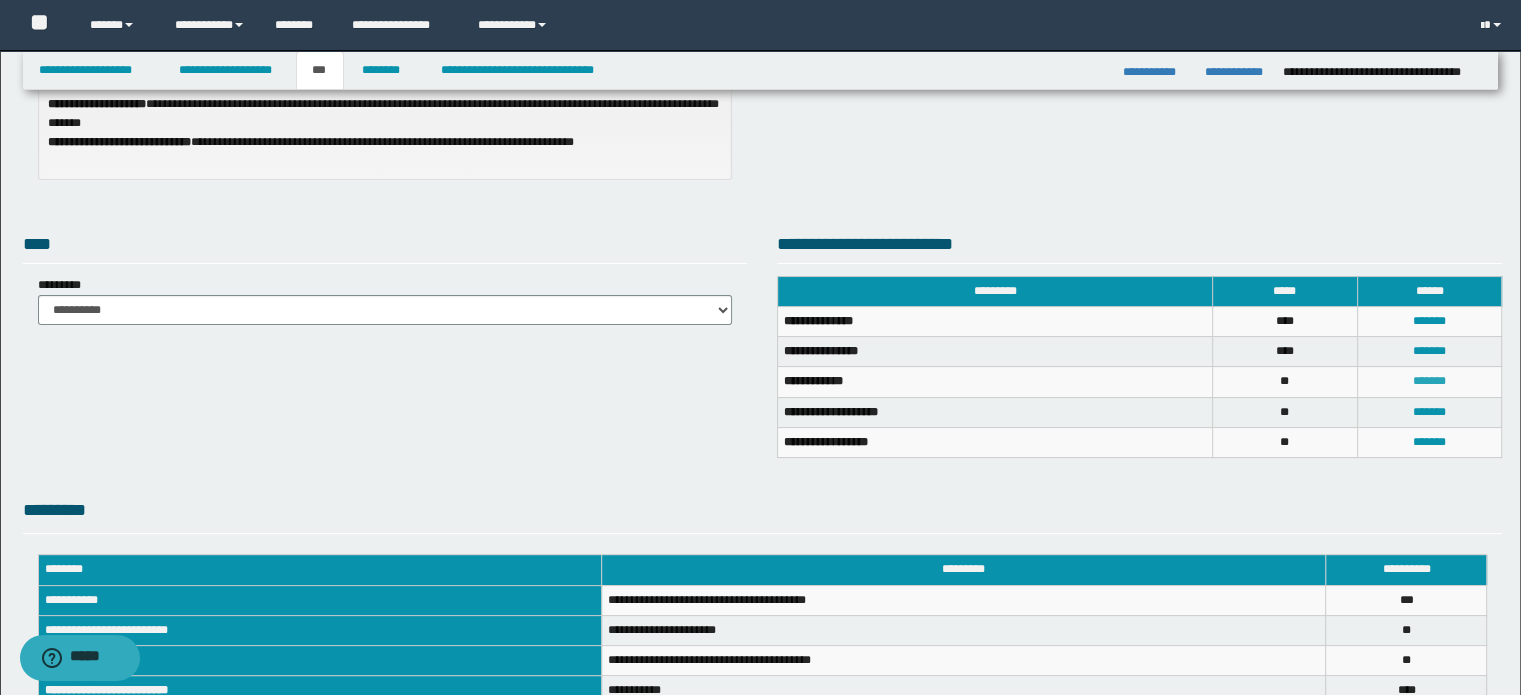 click on "*******" at bounding box center [1429, 381] 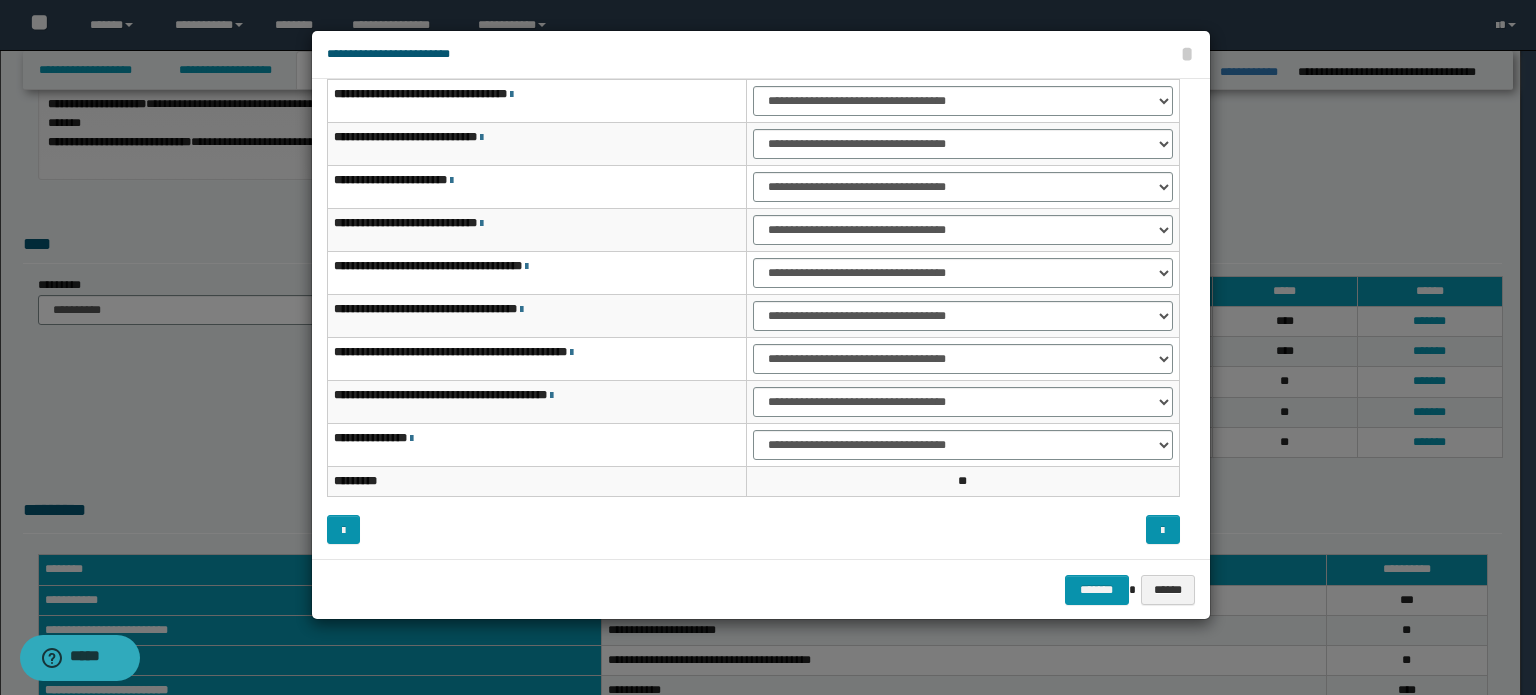scroll, scrollTop: 0, scrollLeft: 0, axis: both 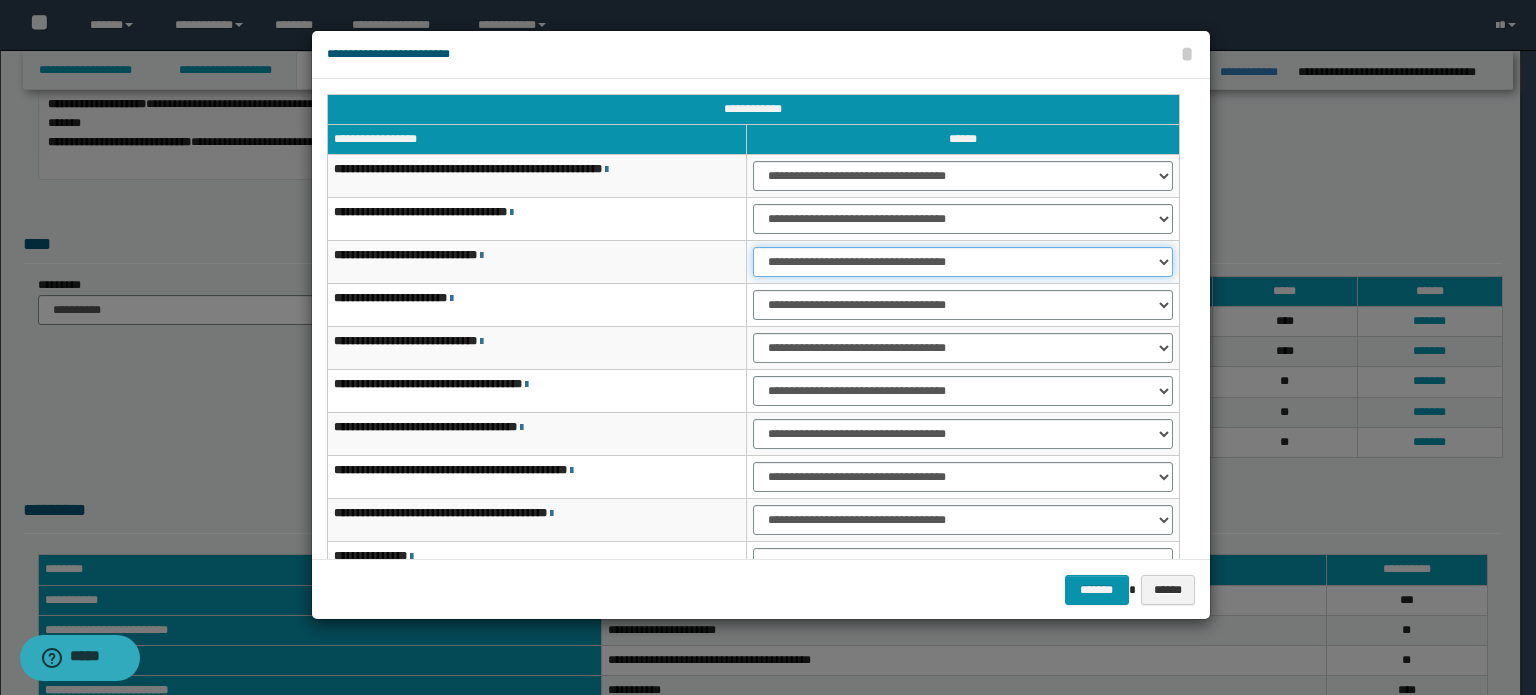 click on "**********" at bounding box center [963, 262] 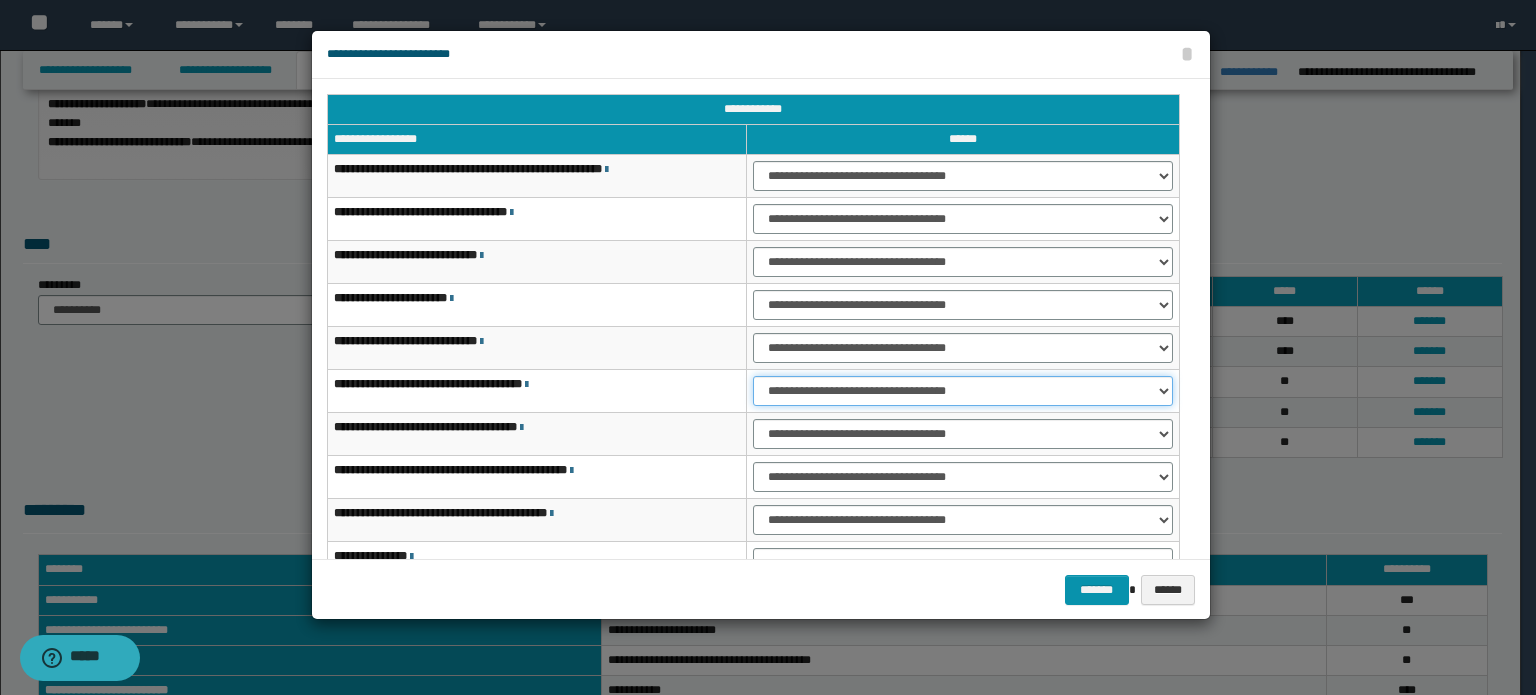 click on "**********" at bounding box center [963, 391] 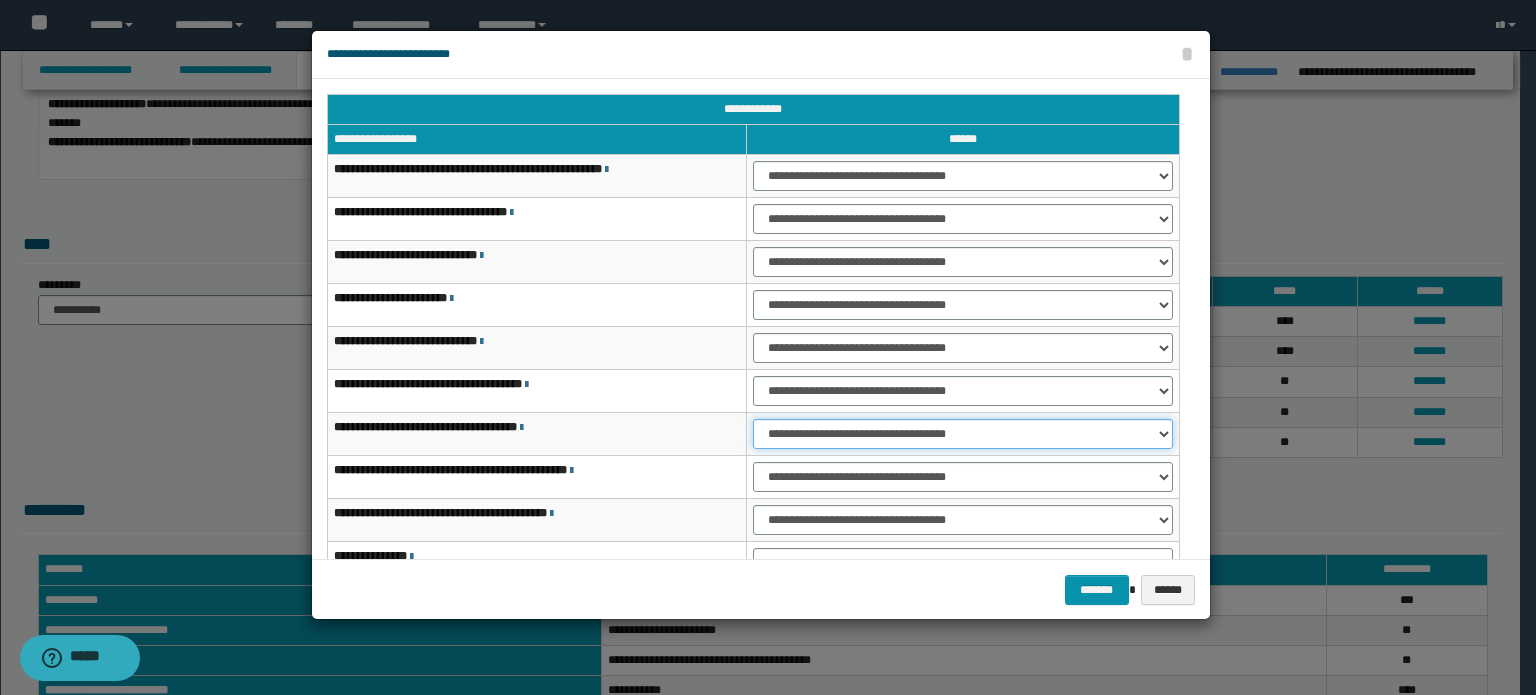 drag, startPoint x: 1000, startPoint y: 424, endPoint x: 992, endPoint y: 441, distance: 18.788294 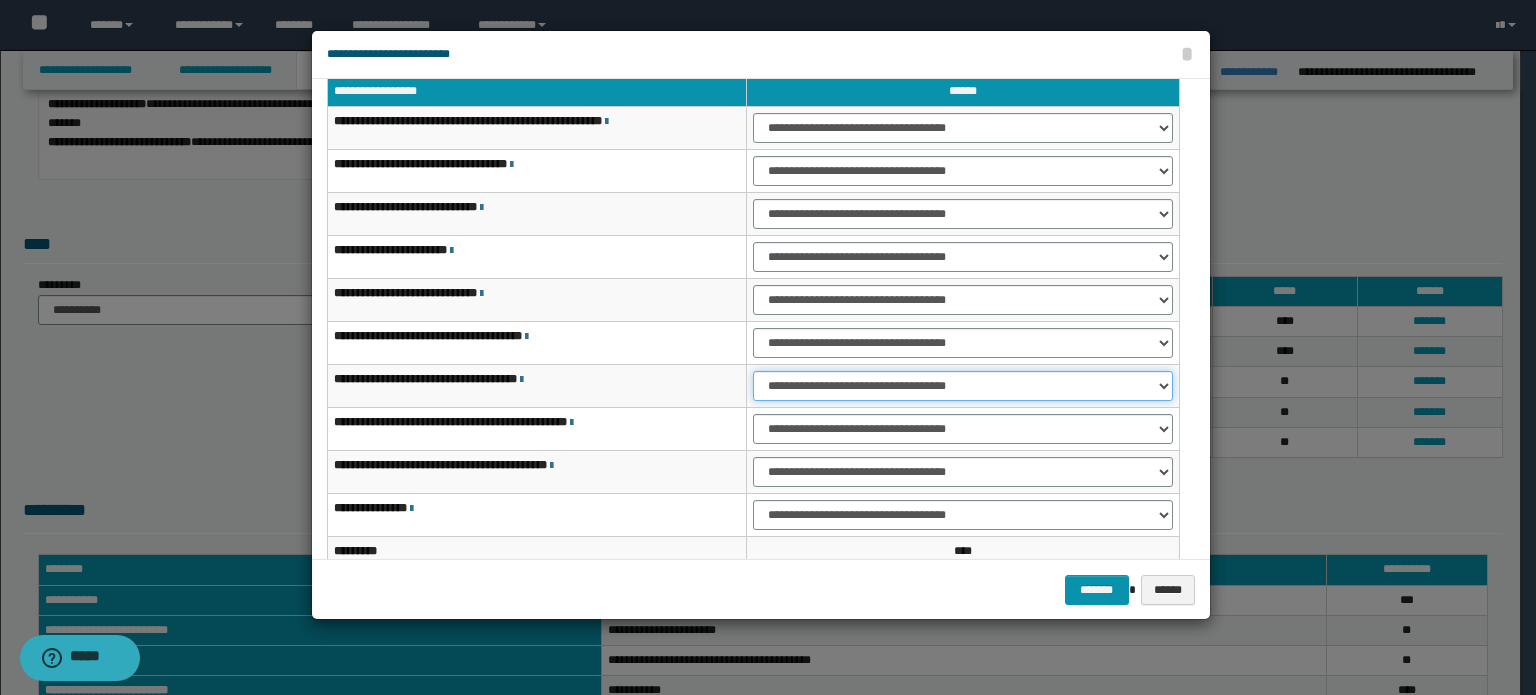 scroll, scrollTop: 118, scrollLeft: 0, axis: vertical 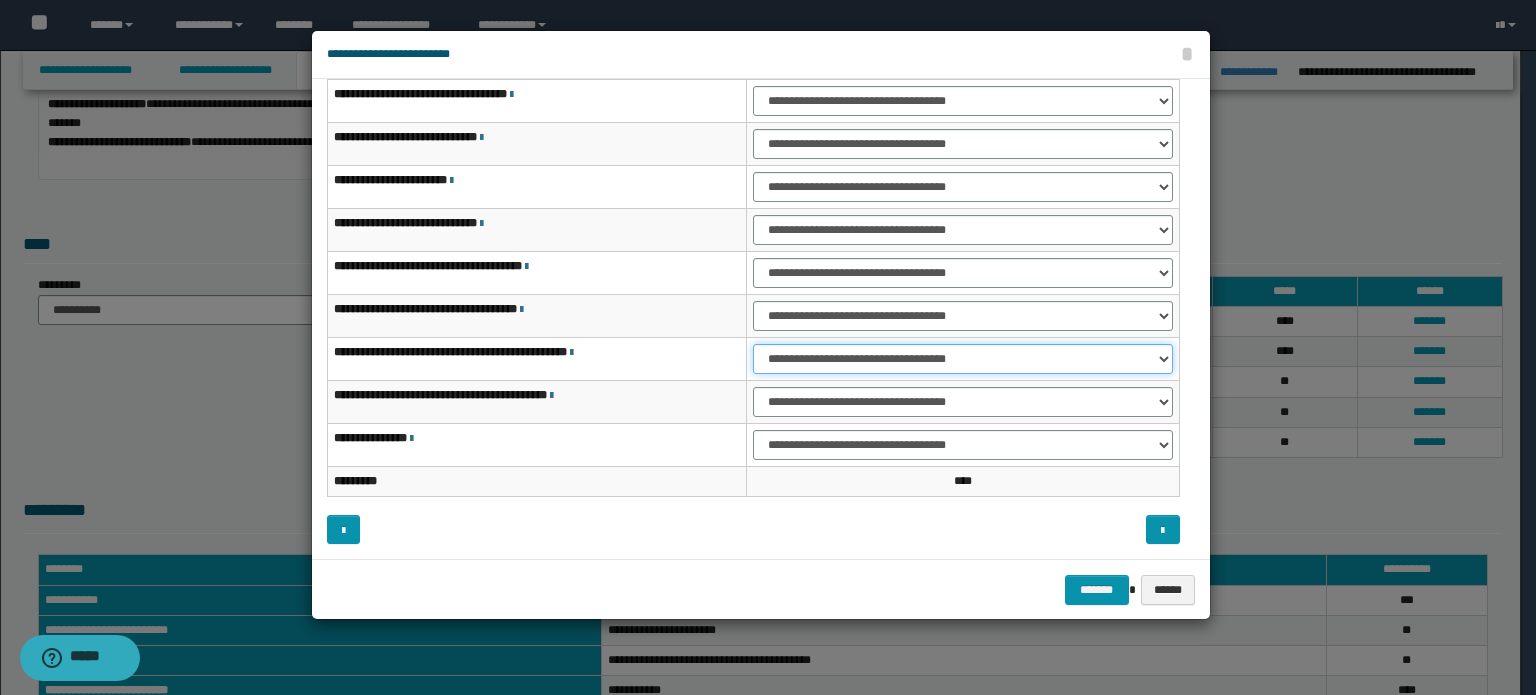 click on "**********" at bounding box center [963, 359] 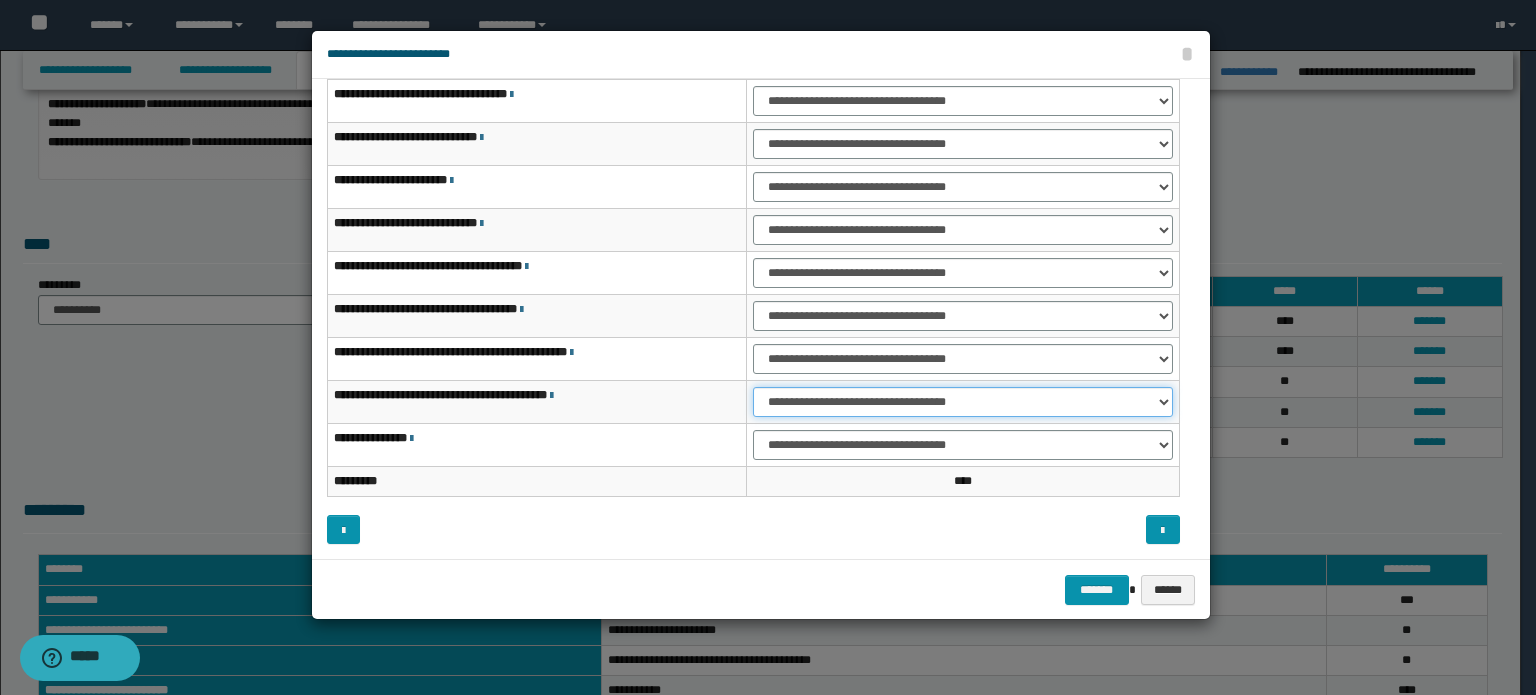 click on "**********" at bounding box center [963, 402] 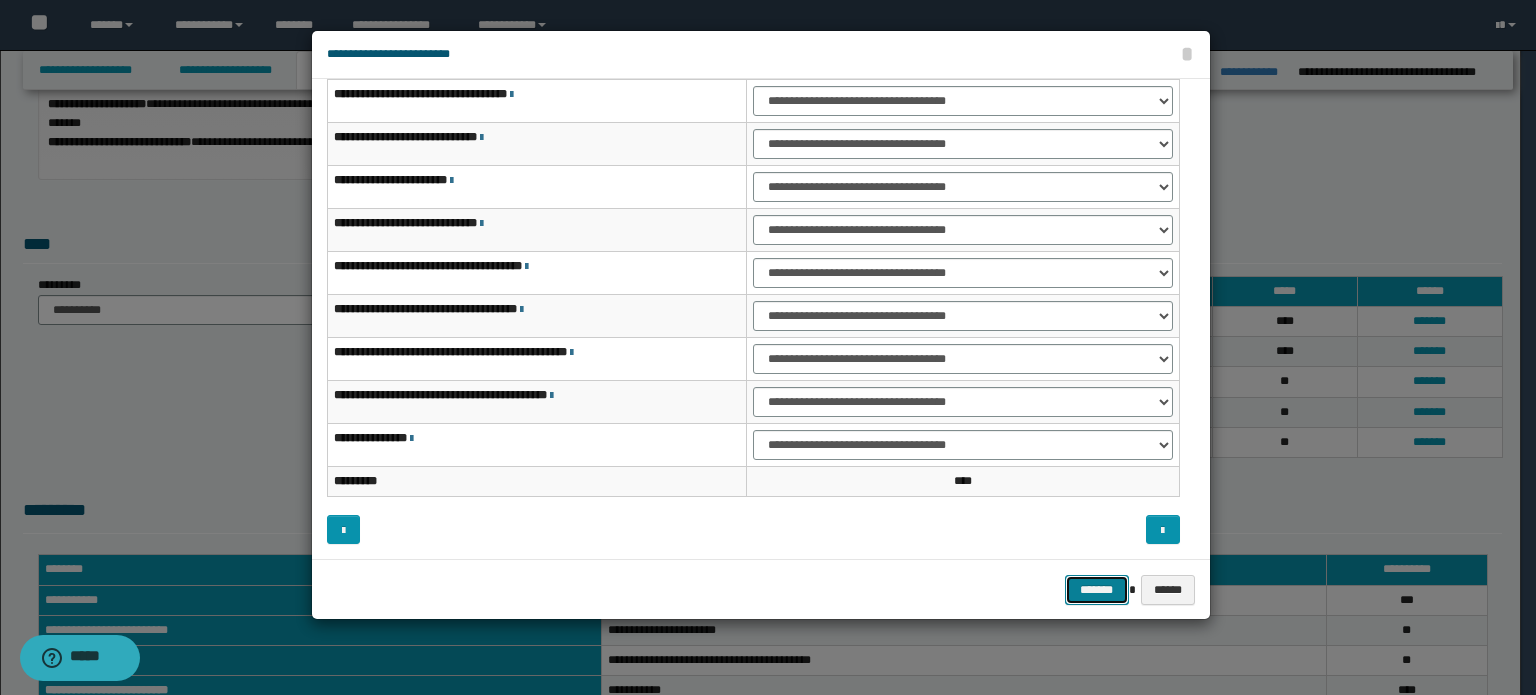 click on "*******" at bounding box center [1097, 590] 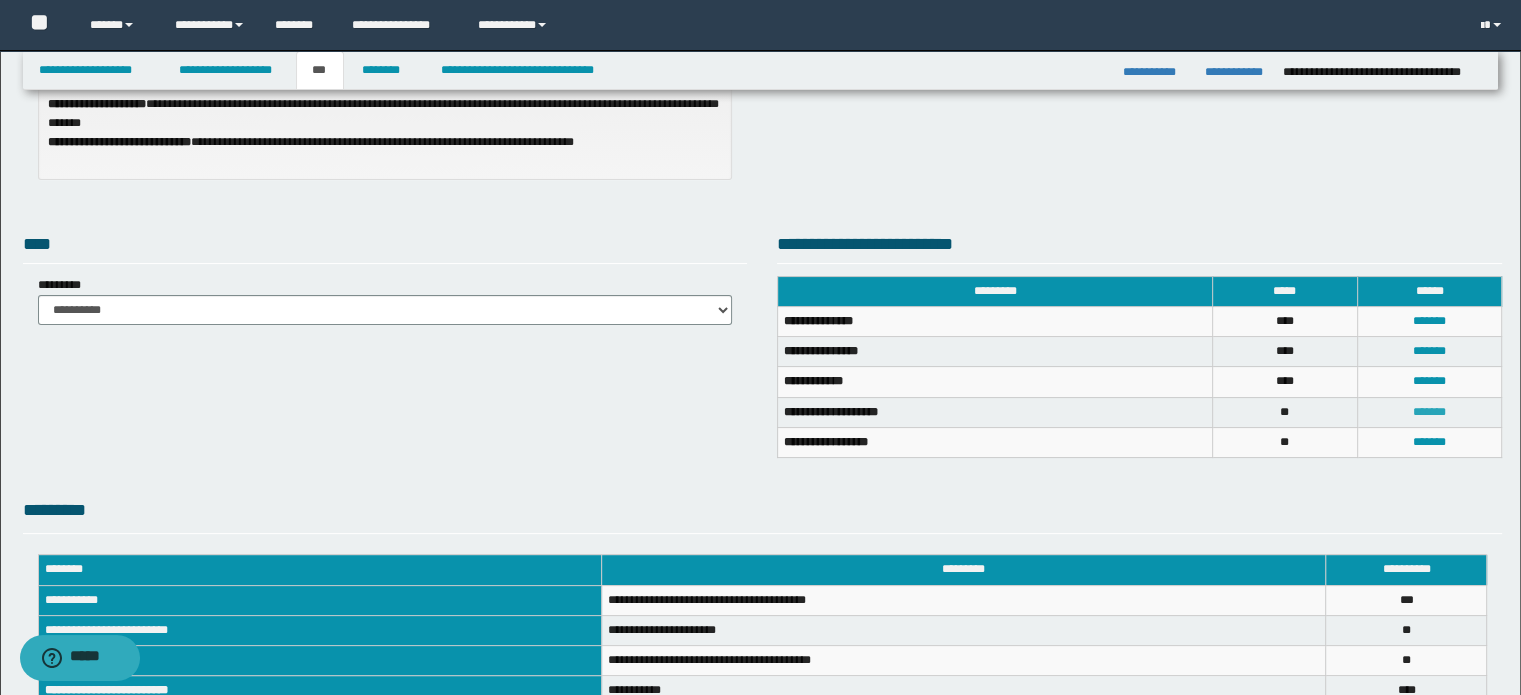 click on "*******" at bounding box center (1429, 412) 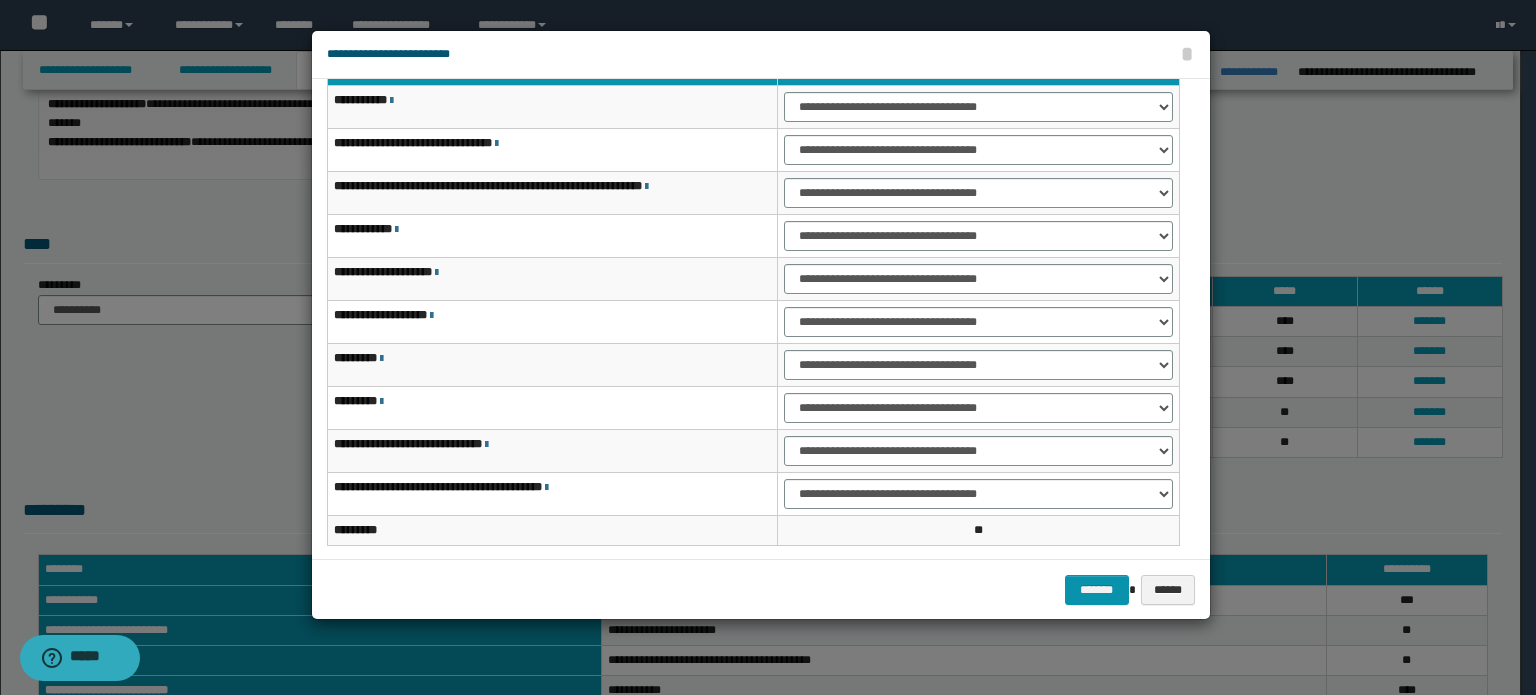 scroll, scrollTop: 0, scrollLeft: 0, axis: both 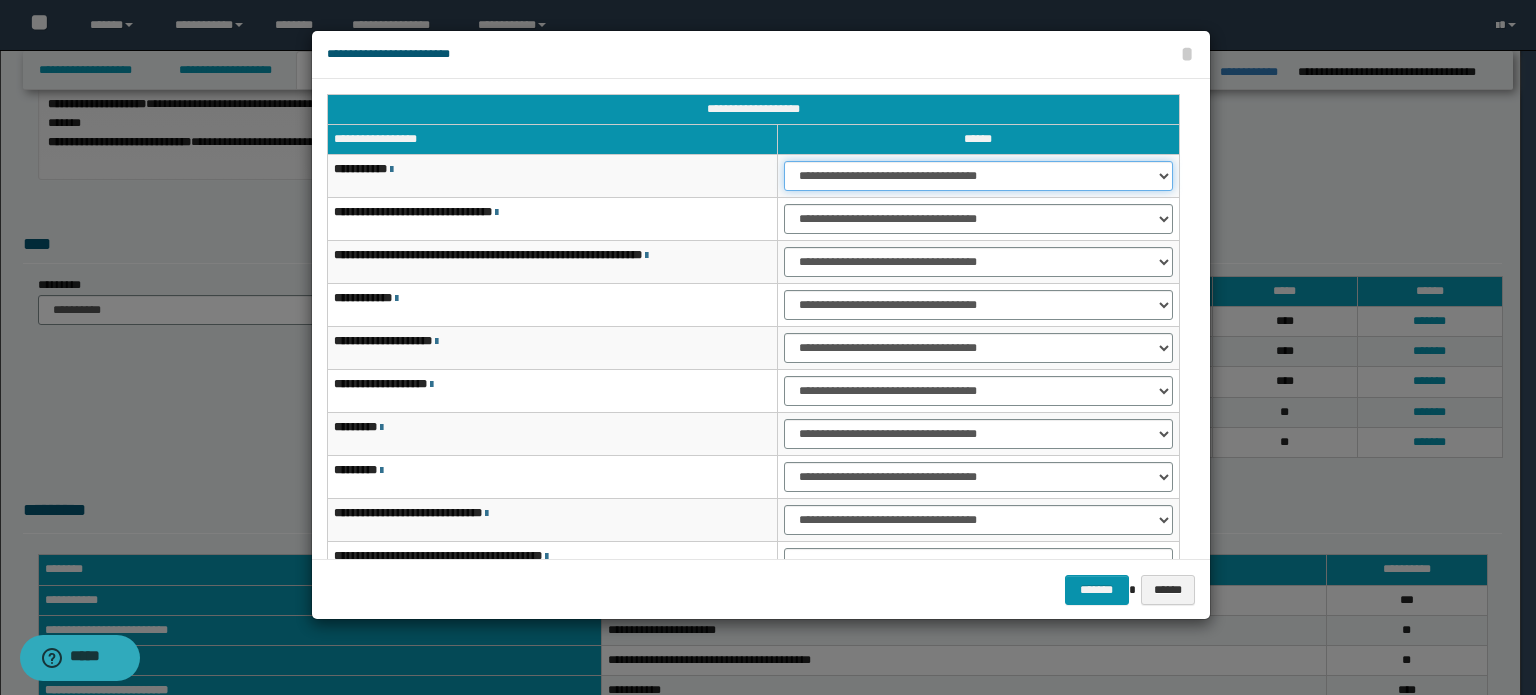 click on "**********" at bounding box center (978, 176) 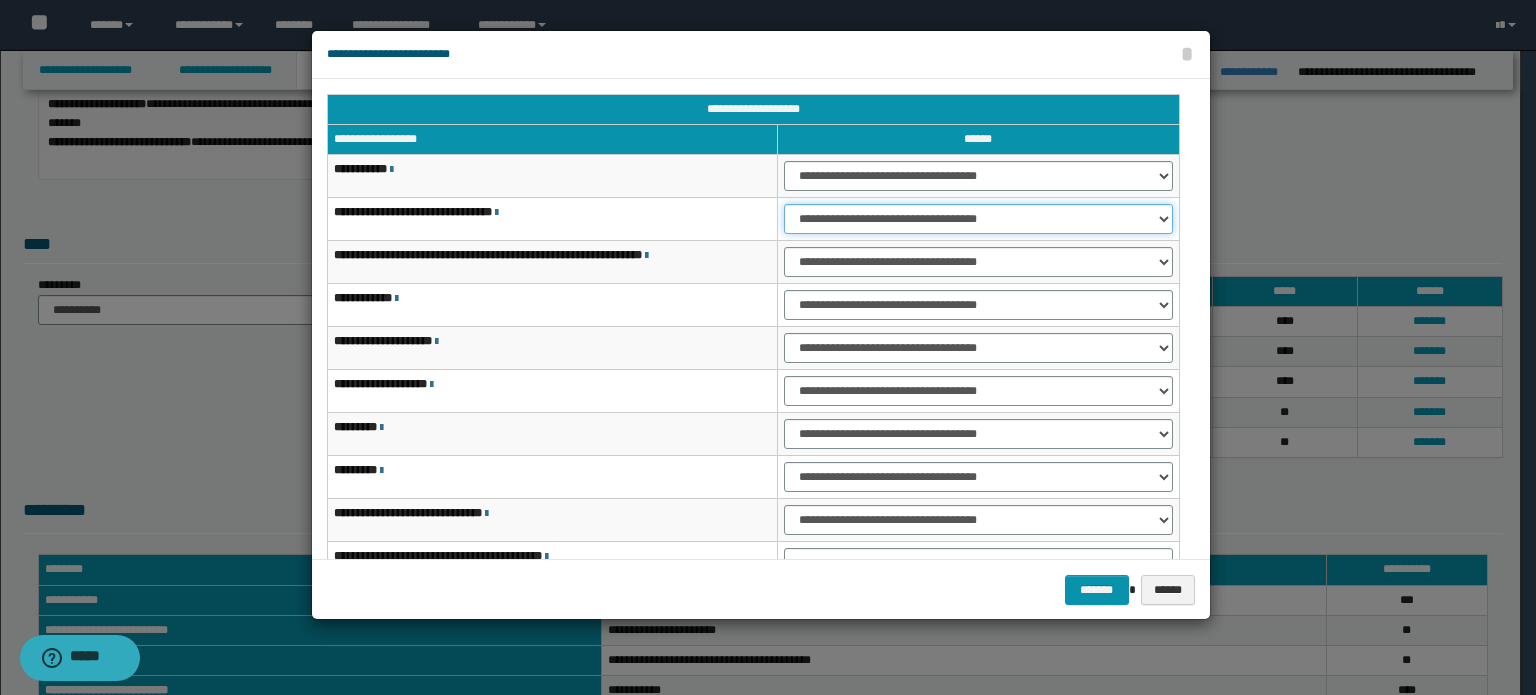 drag, startPoint x: 968, startPoint y: 214, endPoint x: 967, endPoint y: 226, distance: 12.0415945 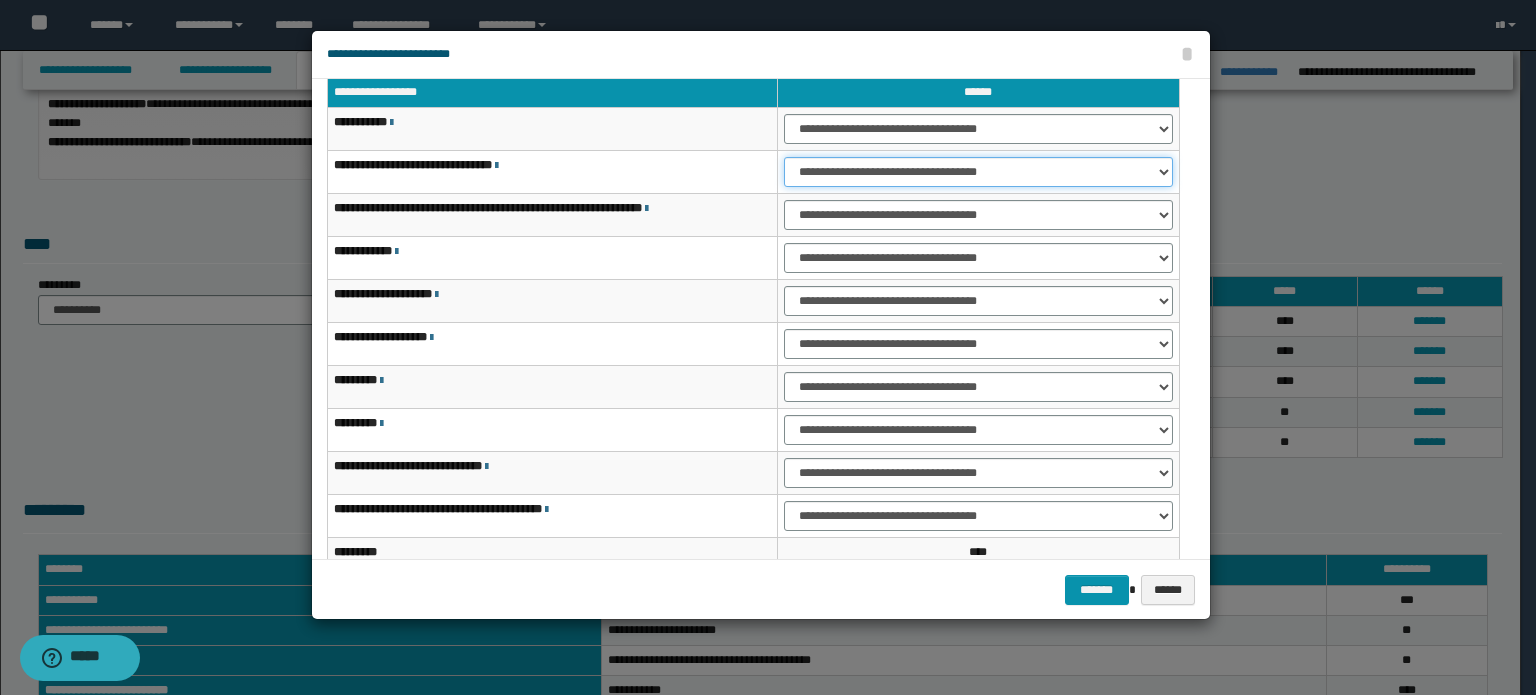 scroll, scrollTop: 118, scrollLeft: 0, axis: vertical 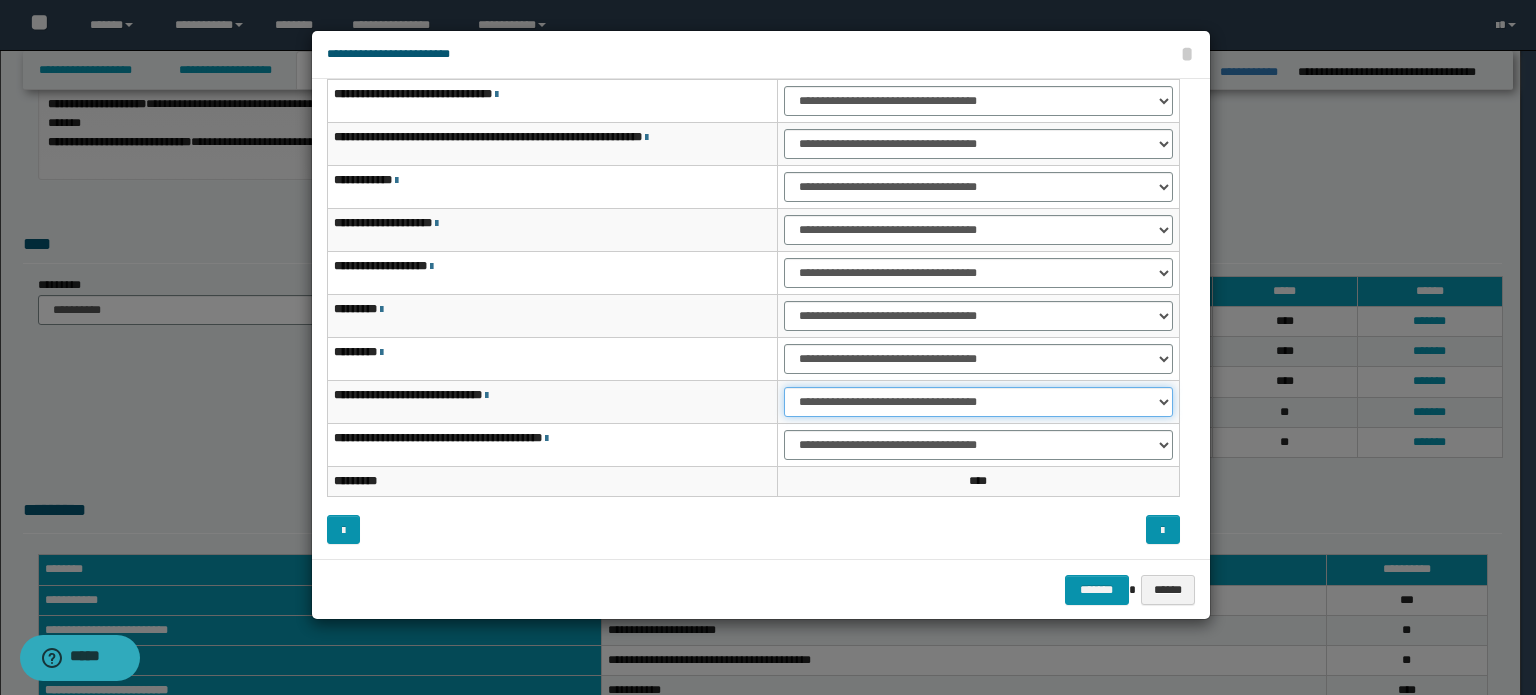 click on "**********" at bounding box center [978, 402] 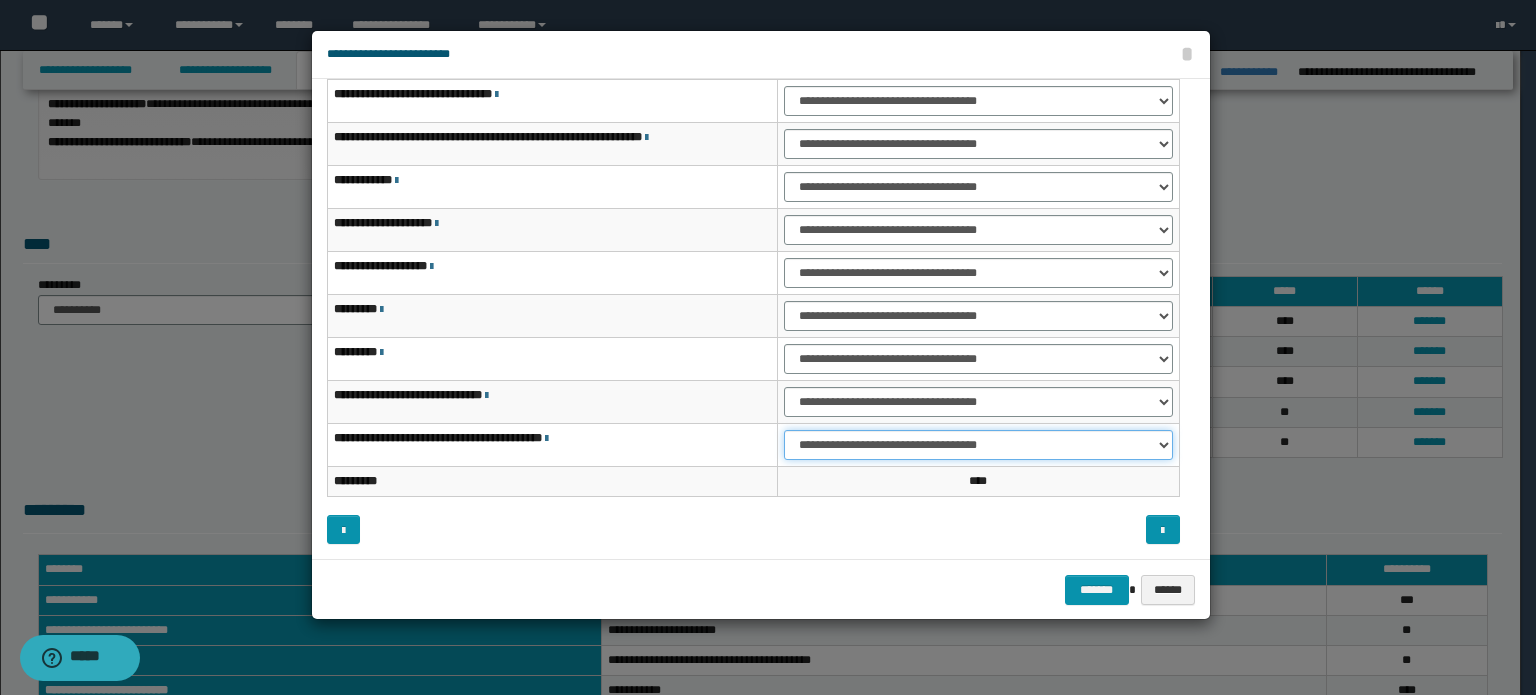 click on "**********" at bounding box center (978, 445) 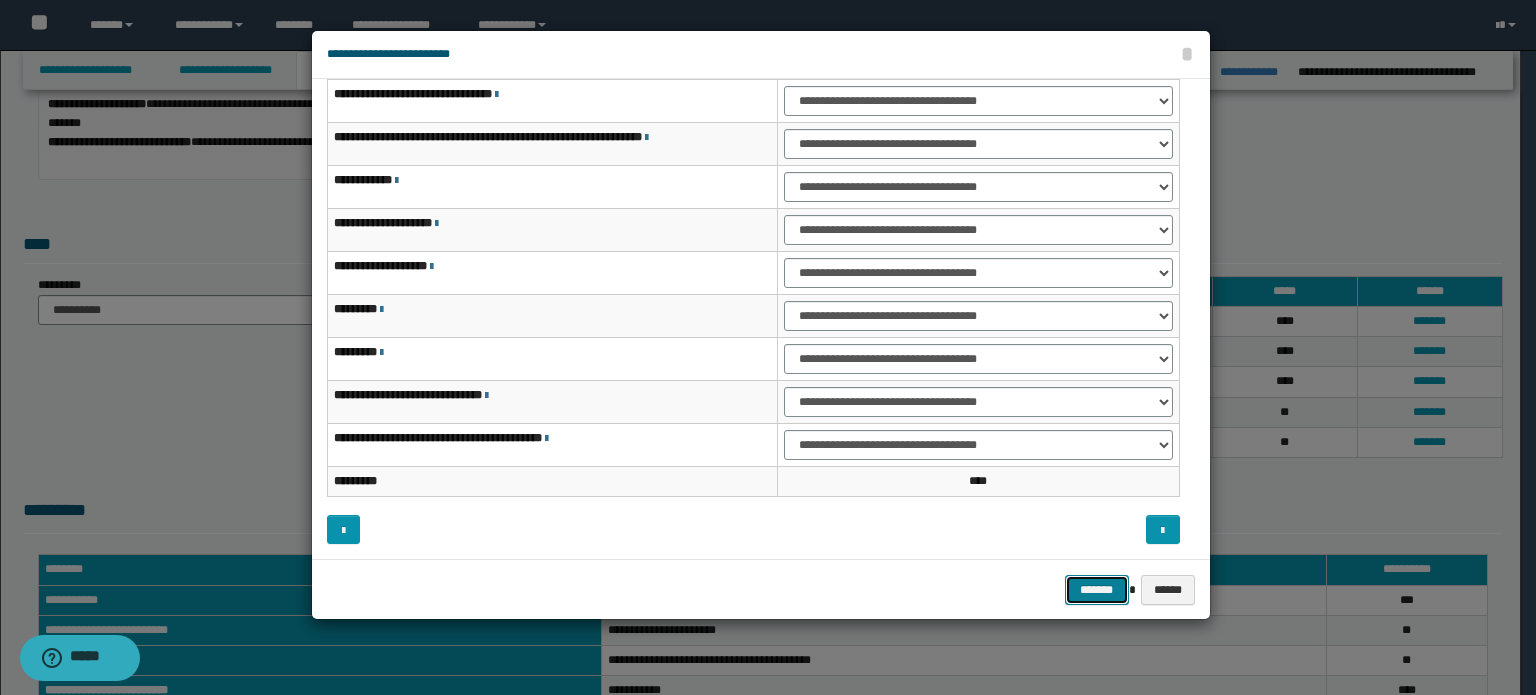 click on "*******" at bounding box center [1097, 590] 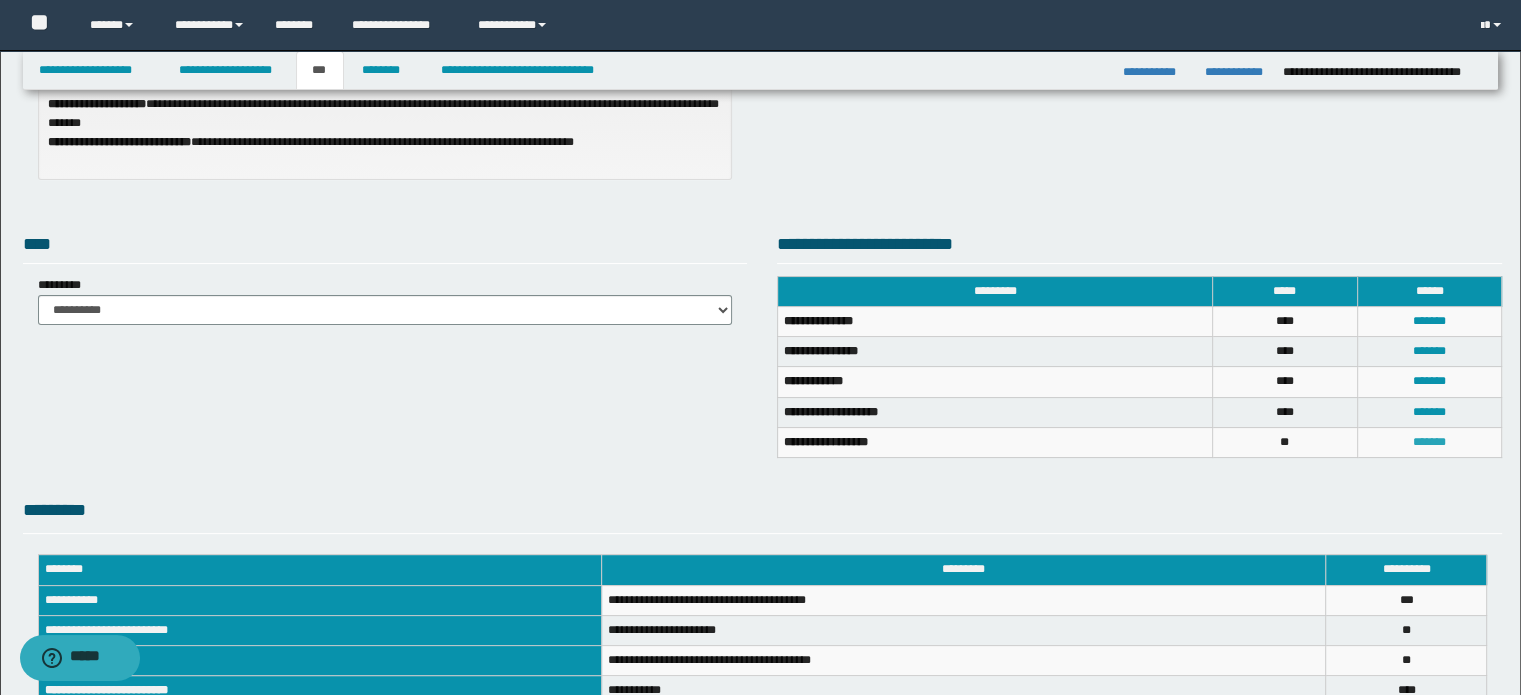 click on "*******" at bounding box center [1429, 442] 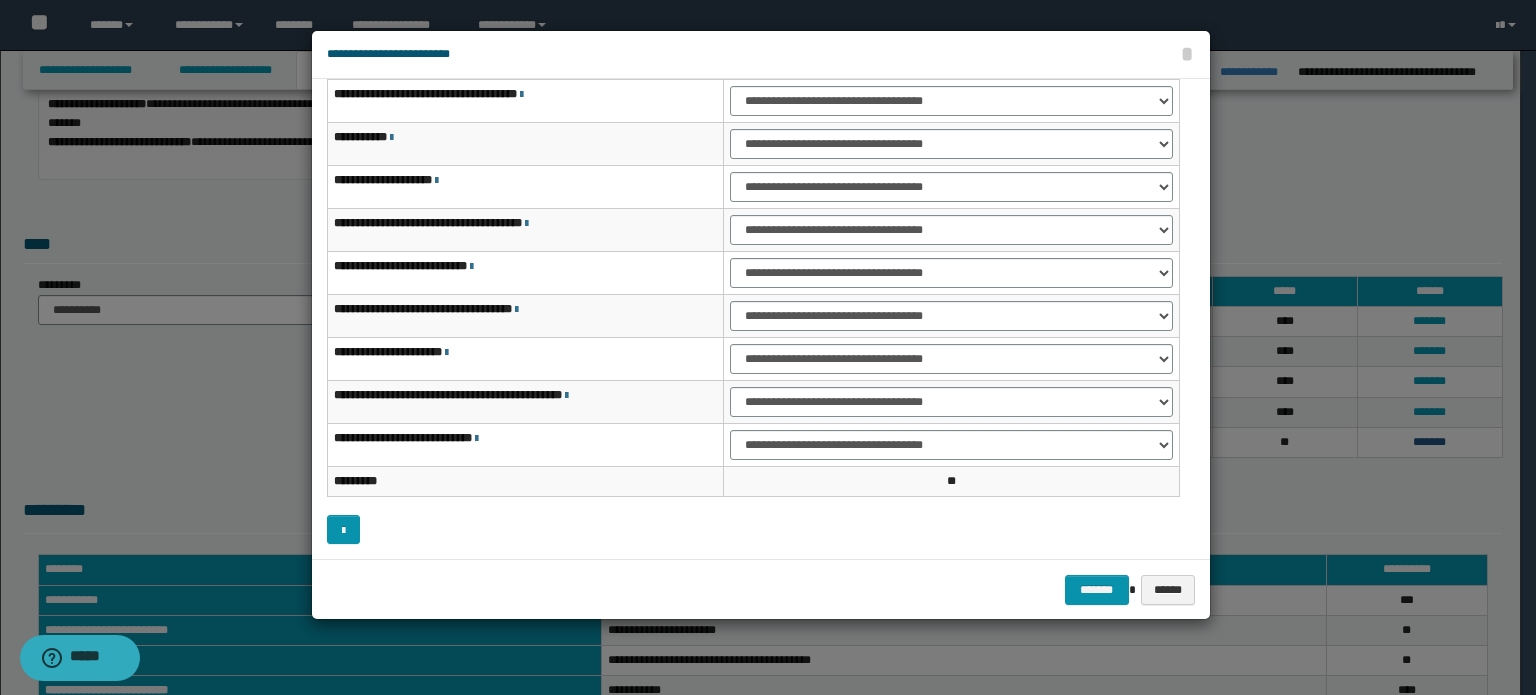 scroll, scrollTop: 55, scrollLeft: 0, axis: vertical 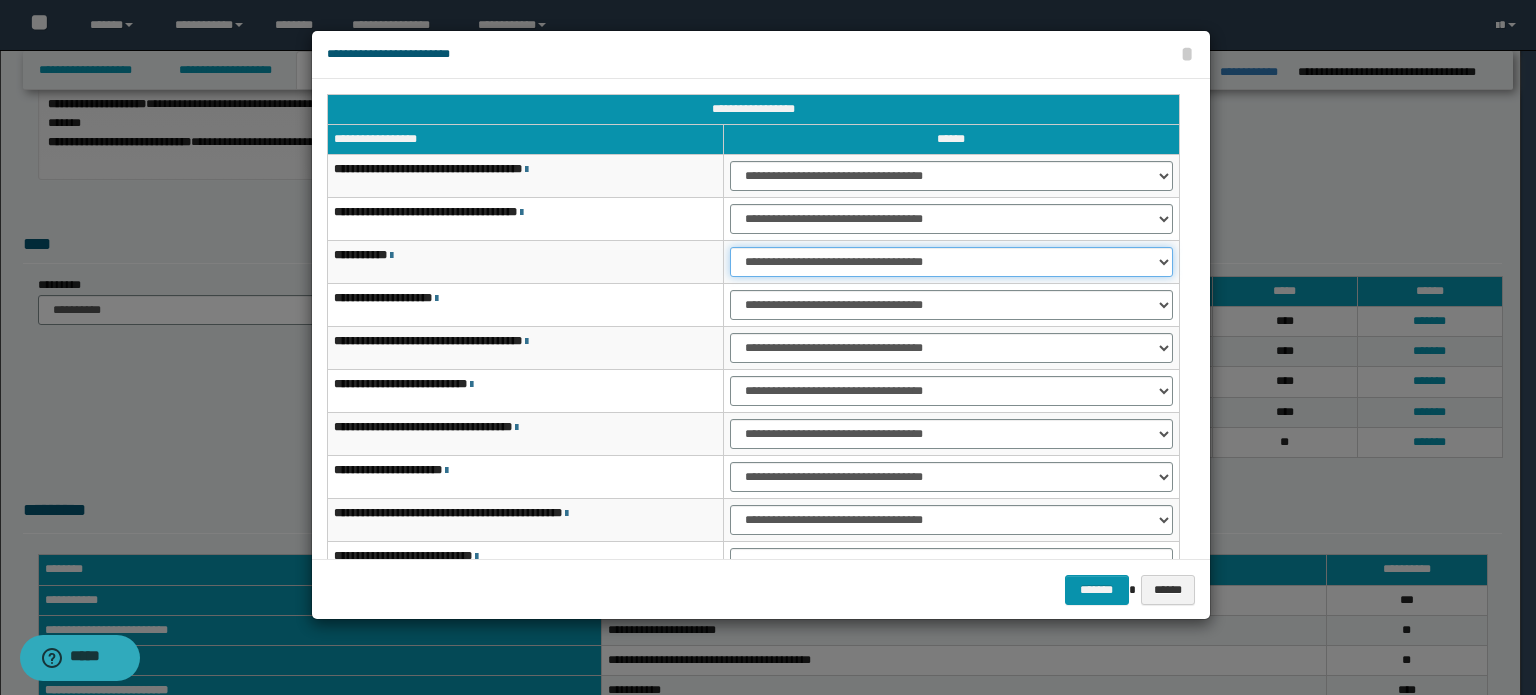 click on "**********" at bounding box center (951, 262) 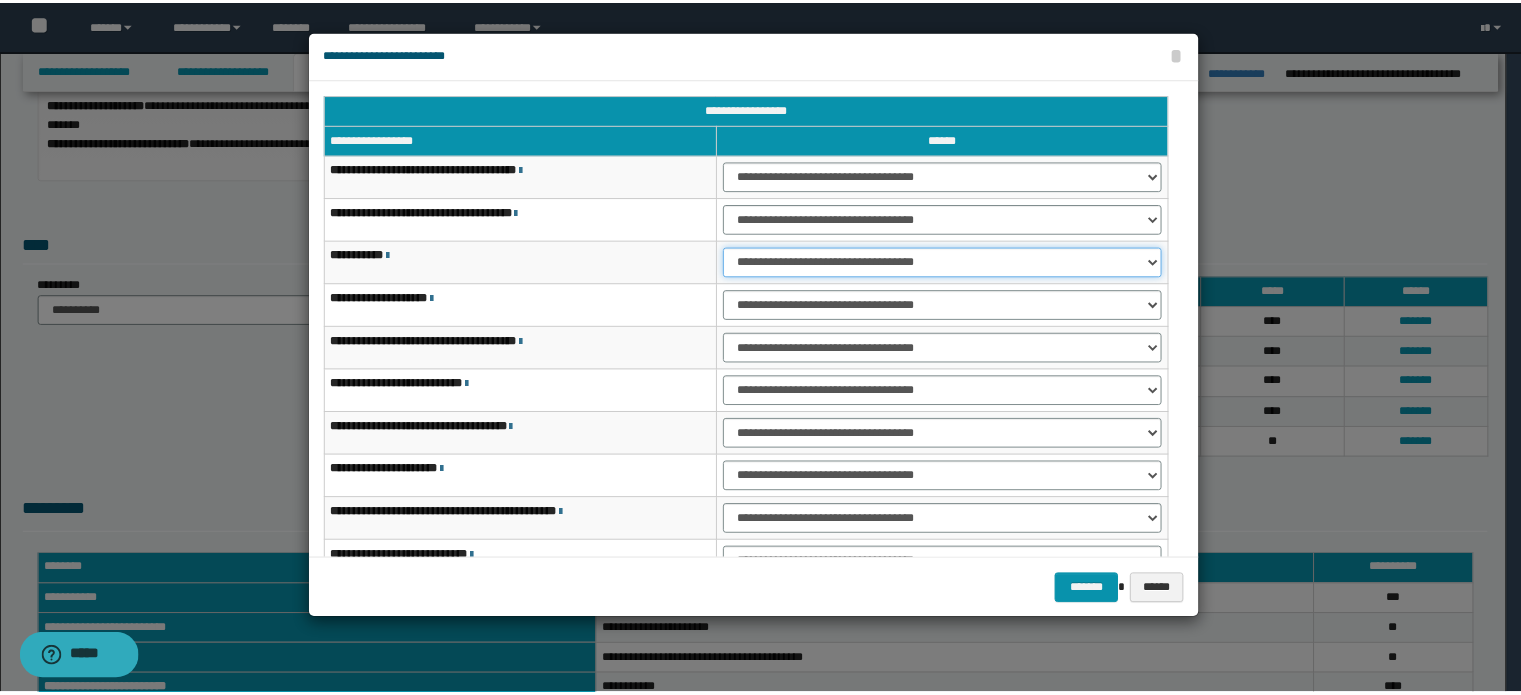 scroll, scrollTop: 100, scrollLeft: 0, axis: vertical 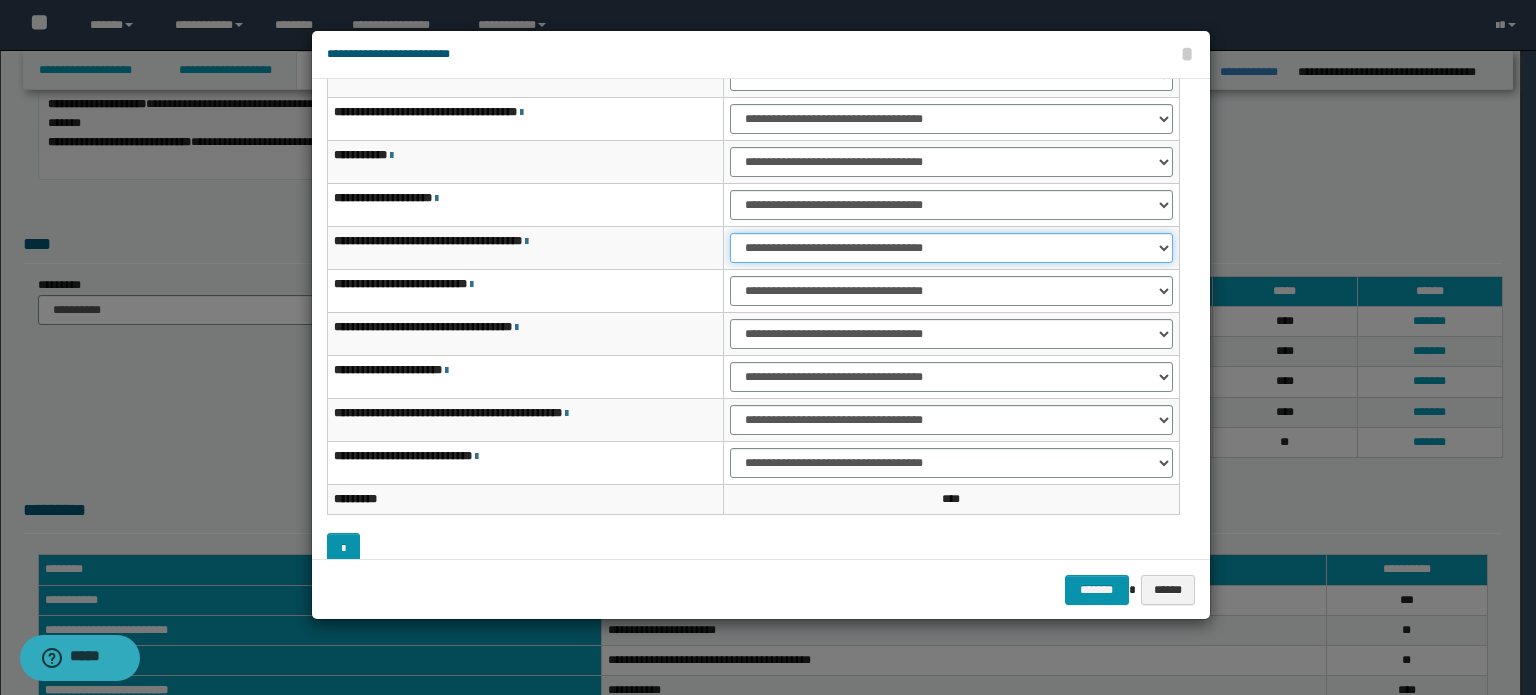 click on "**********" at bounding box center (951, 248) 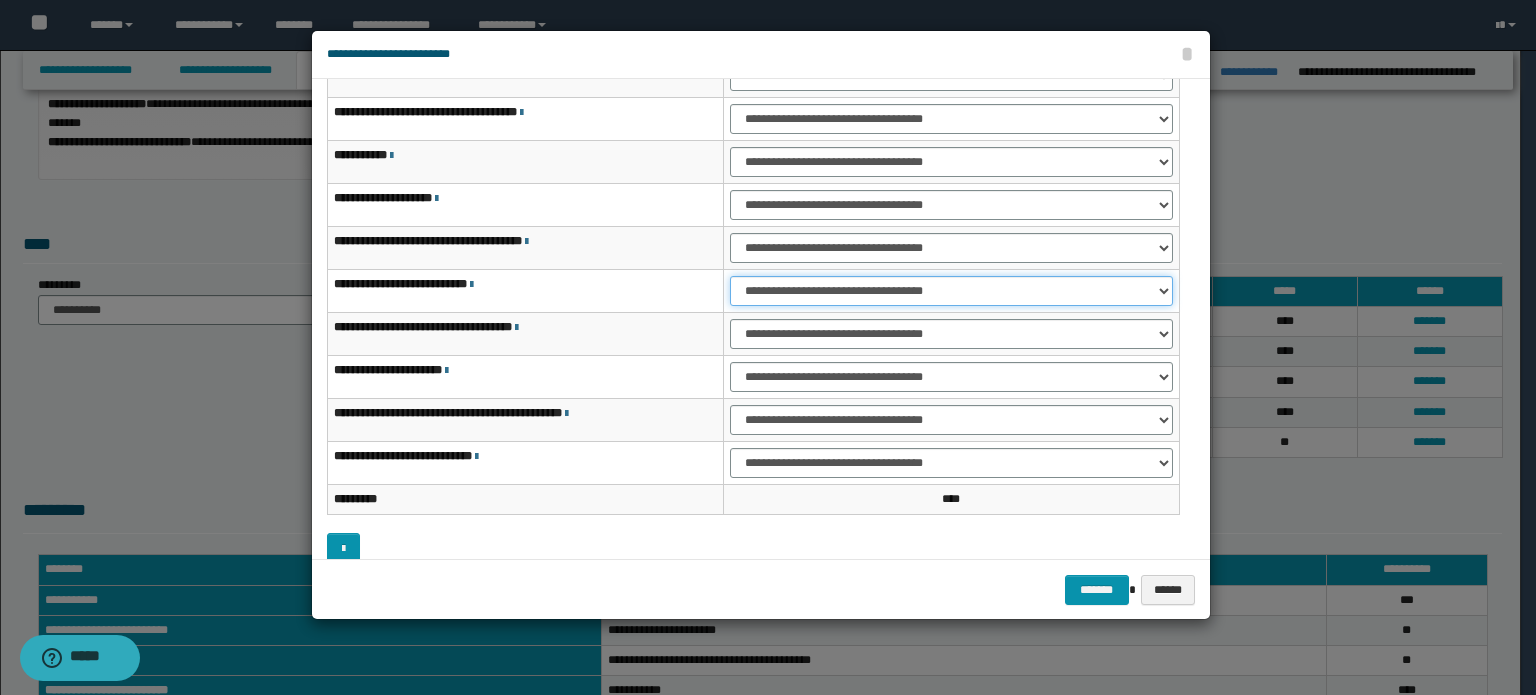 click on "**********" at bounding box center (951, 291) 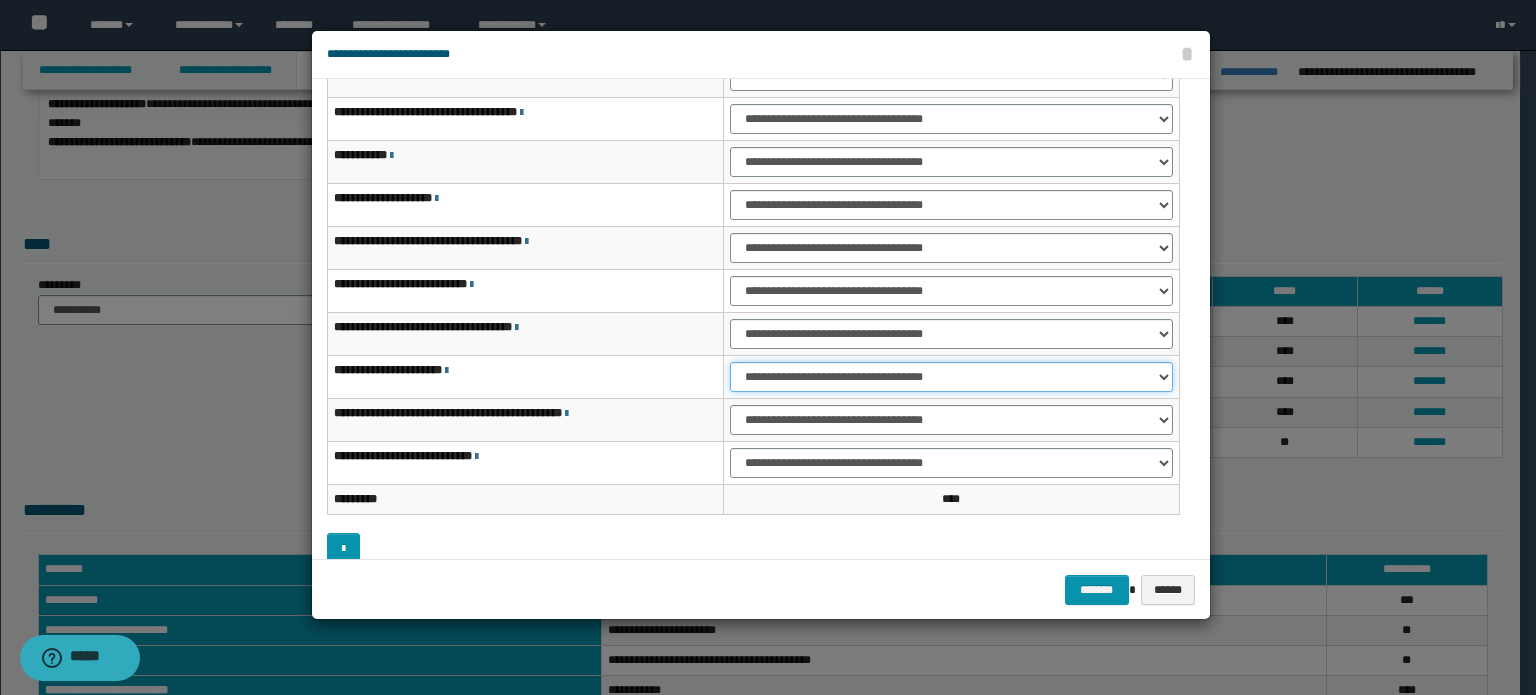 click on "**********" at bounding box center (951, 377) 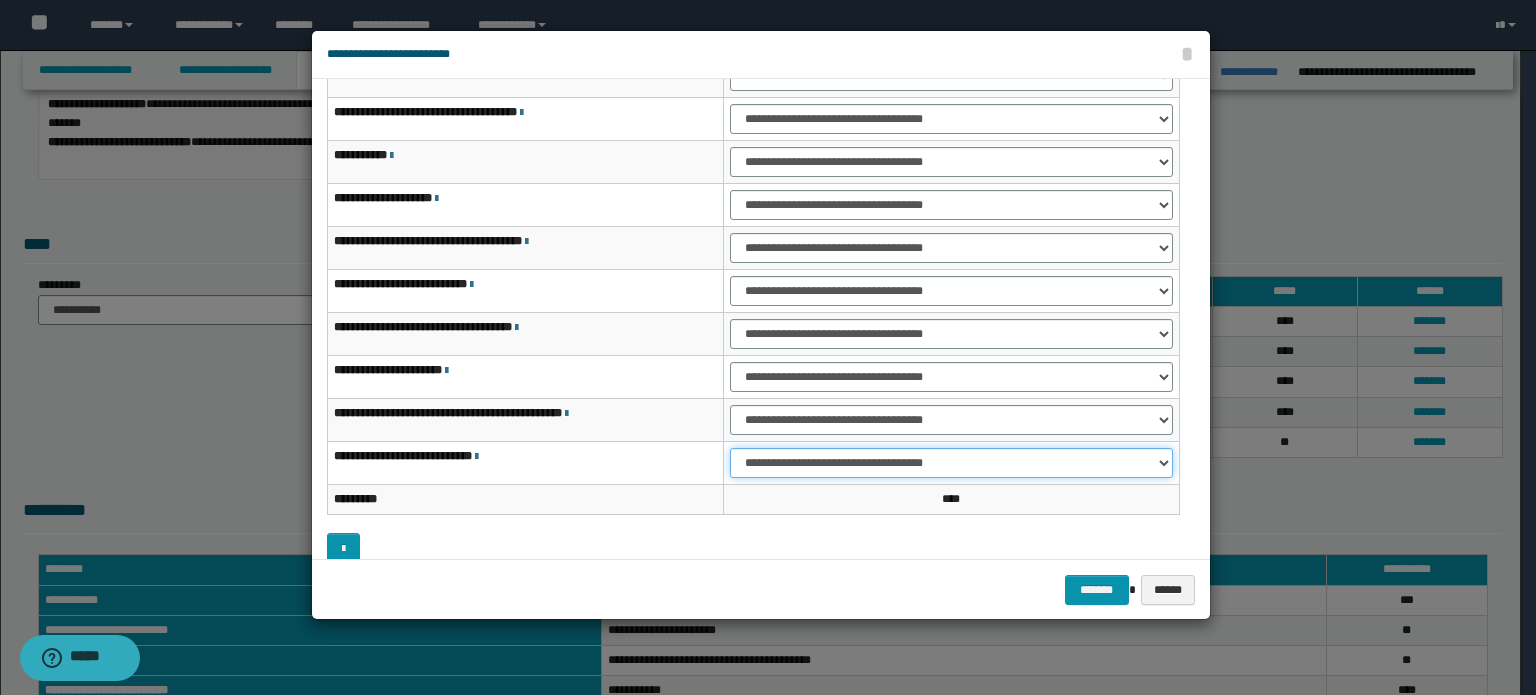 drag, startPoint x: 1016, startPoint y: 455, endPoint x: 1015, endPoint y: 466, distance: 11.045361 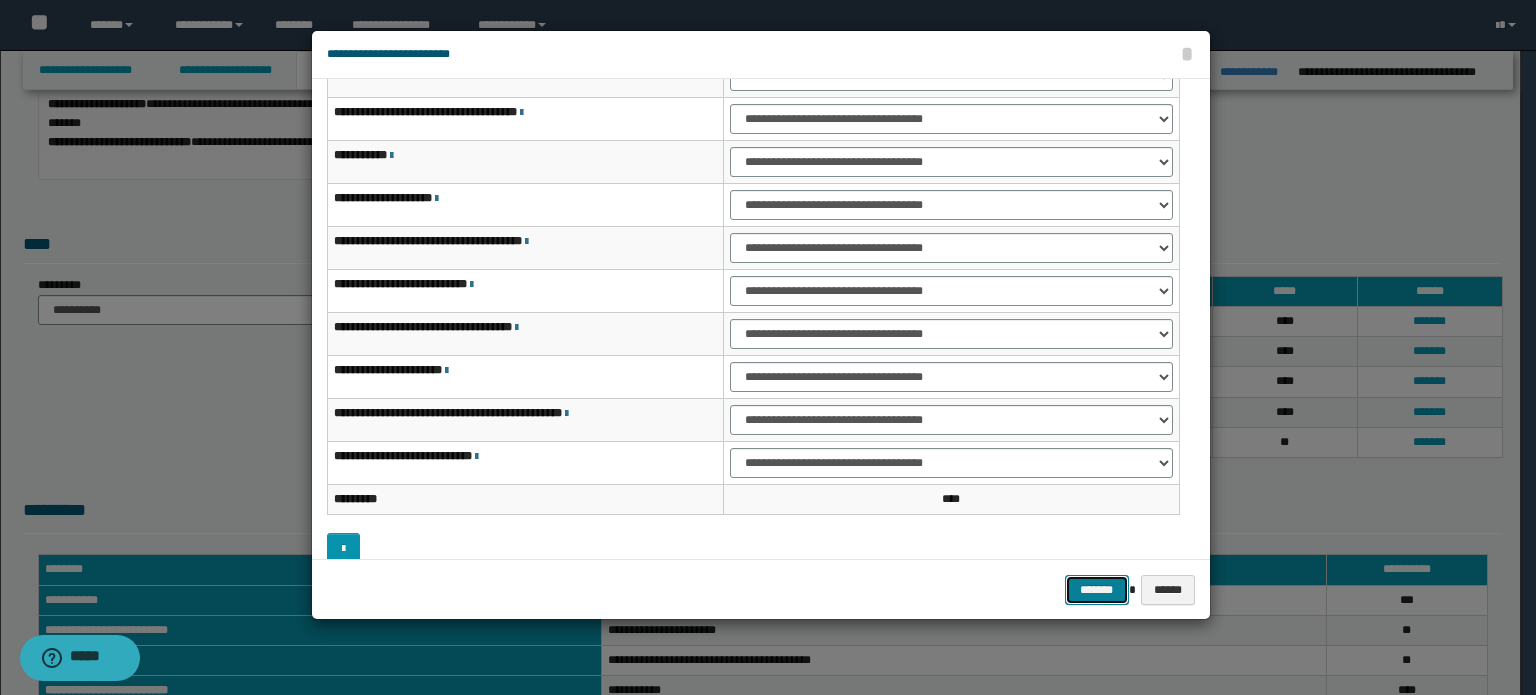 click on "*******" at bounding box center [1097, 590] 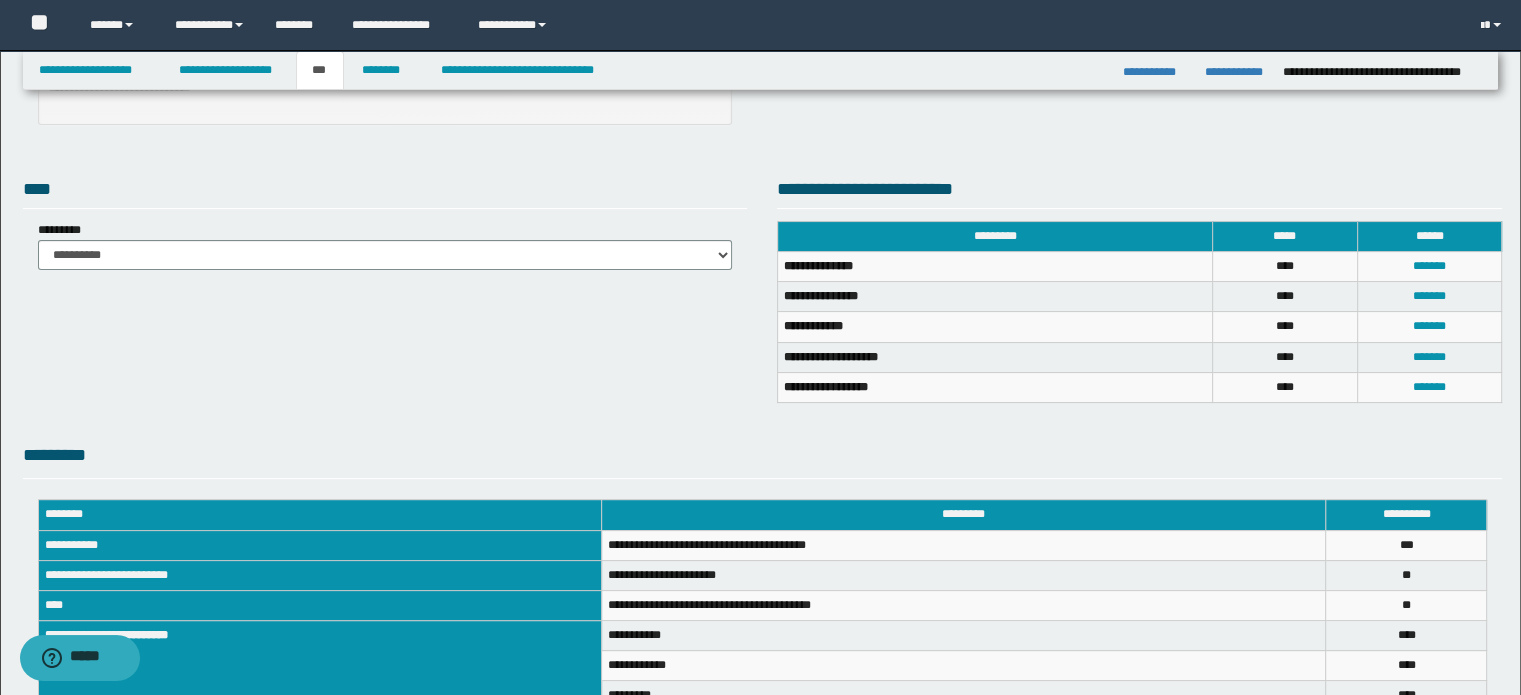 scroll, scrollTop: 100, scrollLeft: 0, axis: vertical 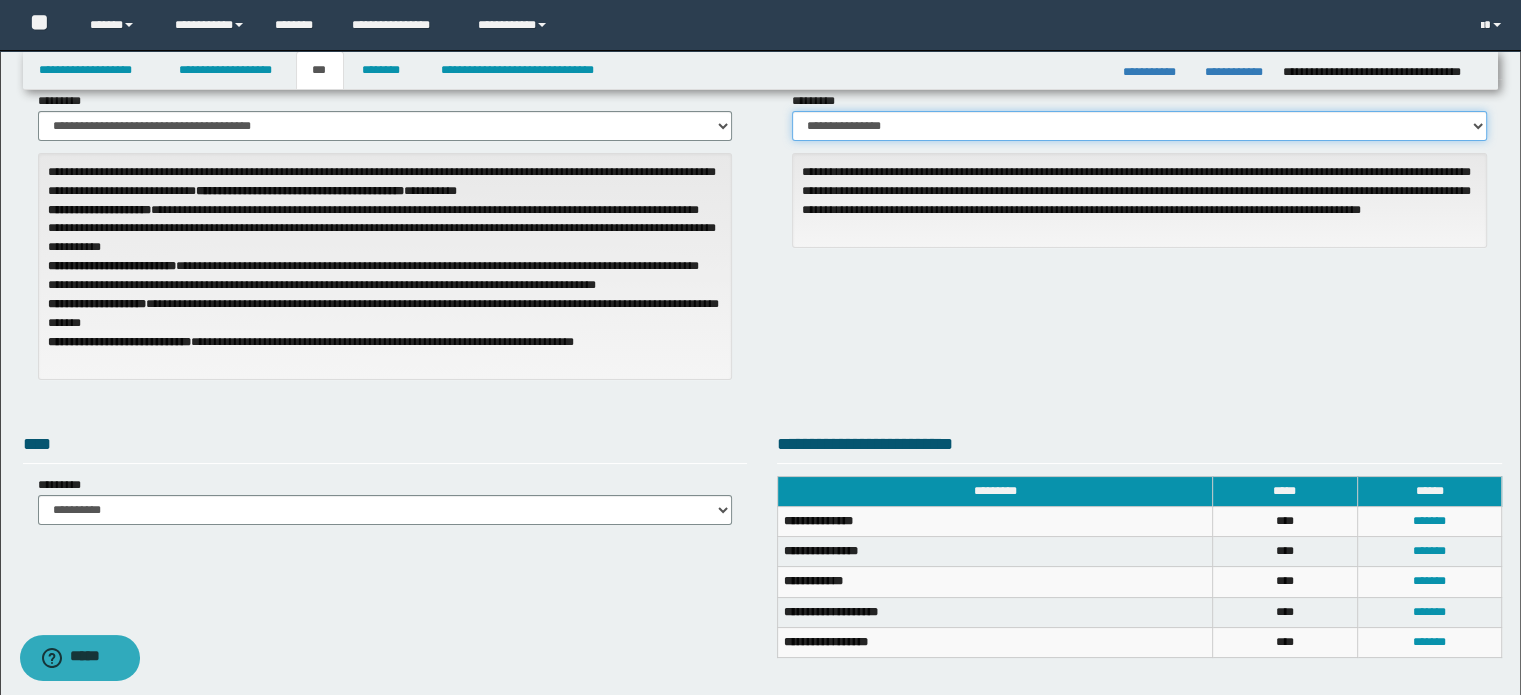 click on "**********" at bounding box center [1139, 126] 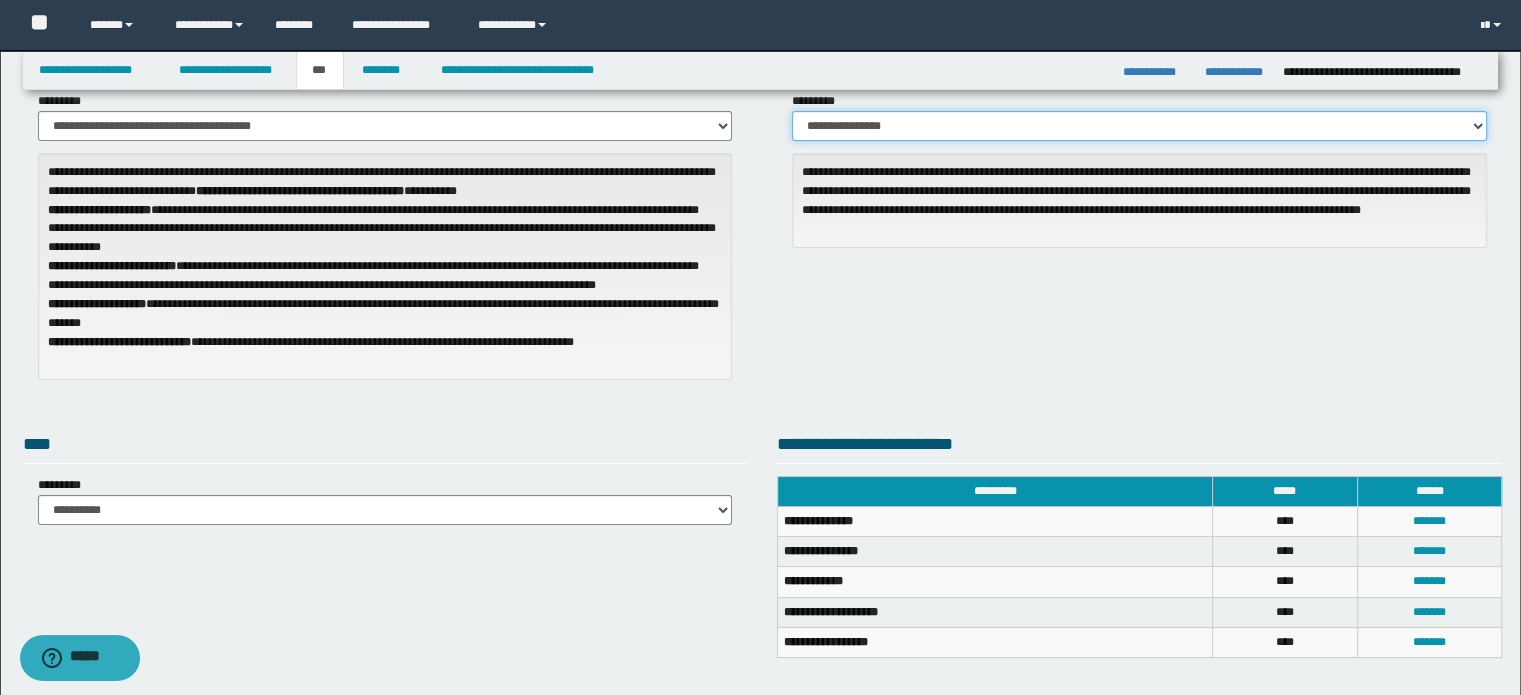 select on "***" 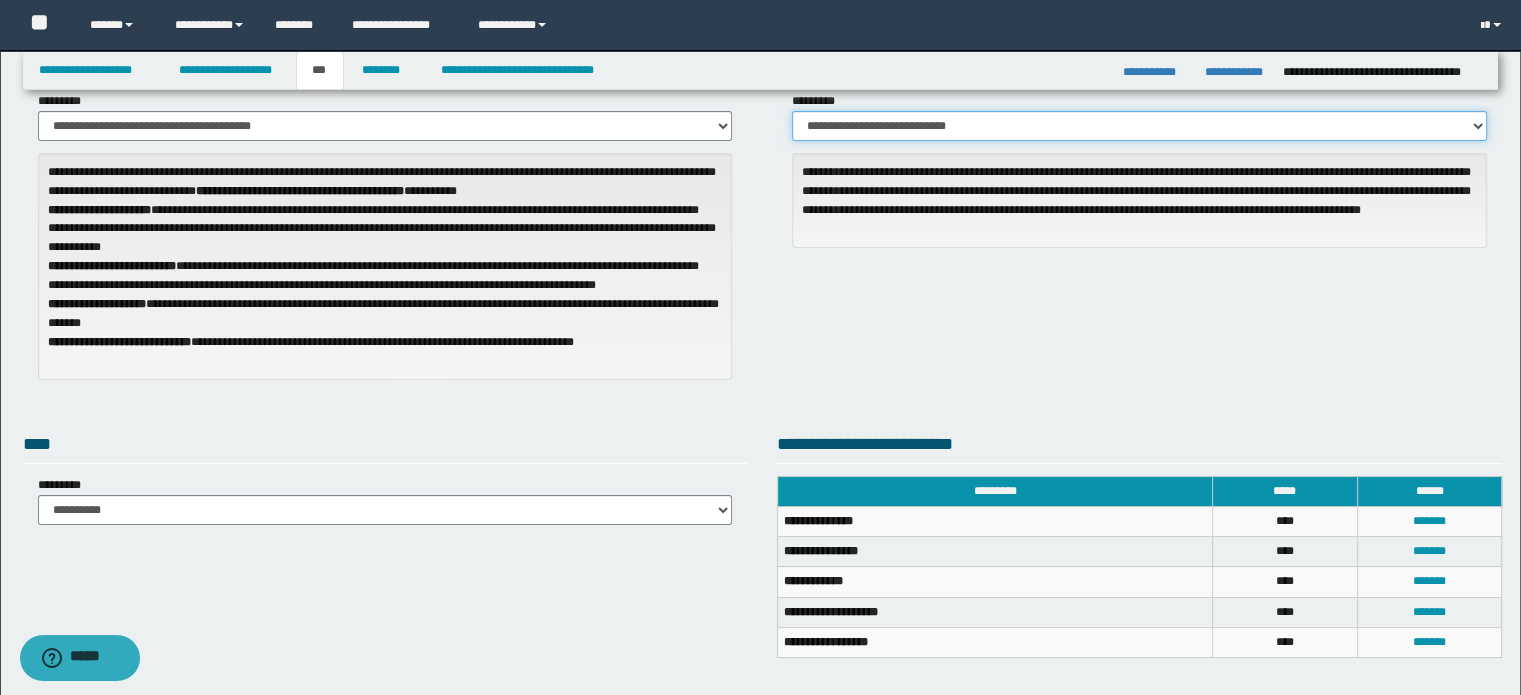 click on "**********" at bounding box center (1139, 126) 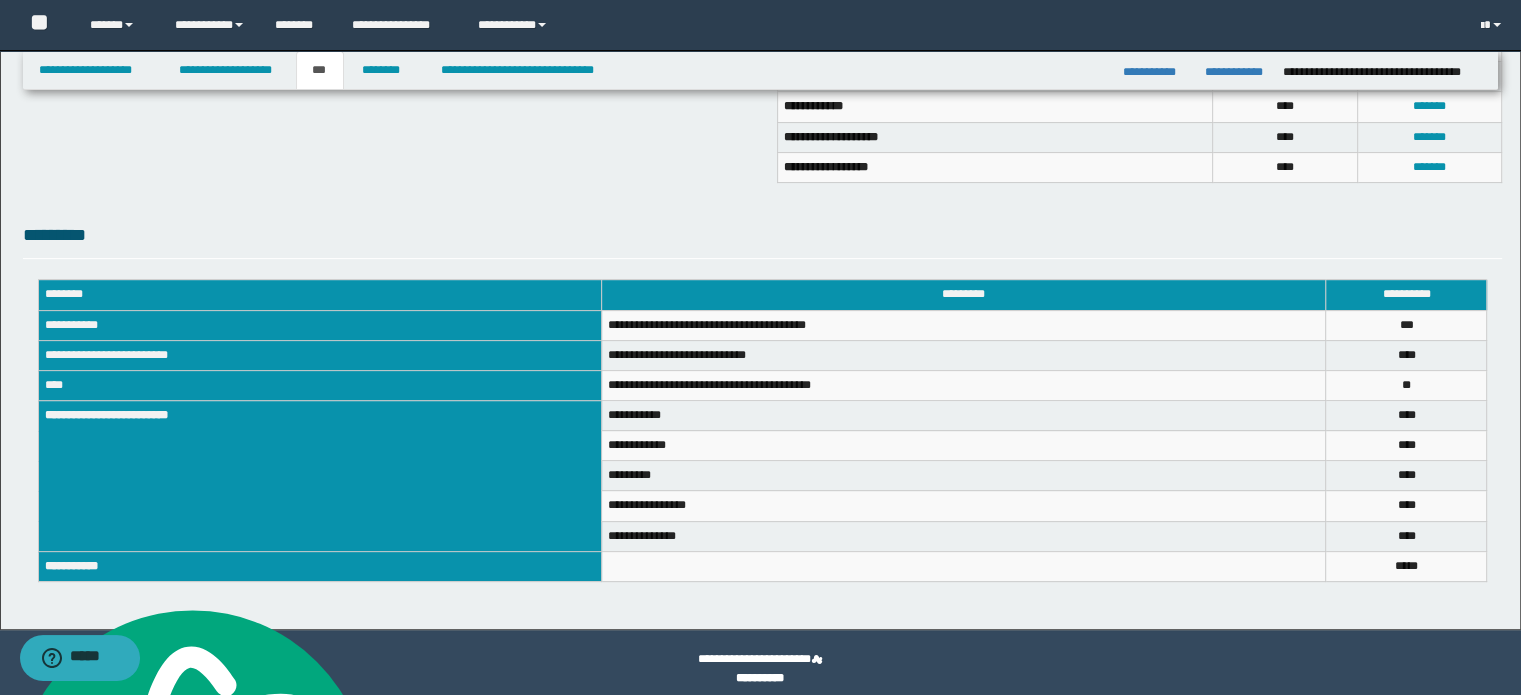 scroll, scrollTop: 588, scrollLeft: 0, axis: vertical 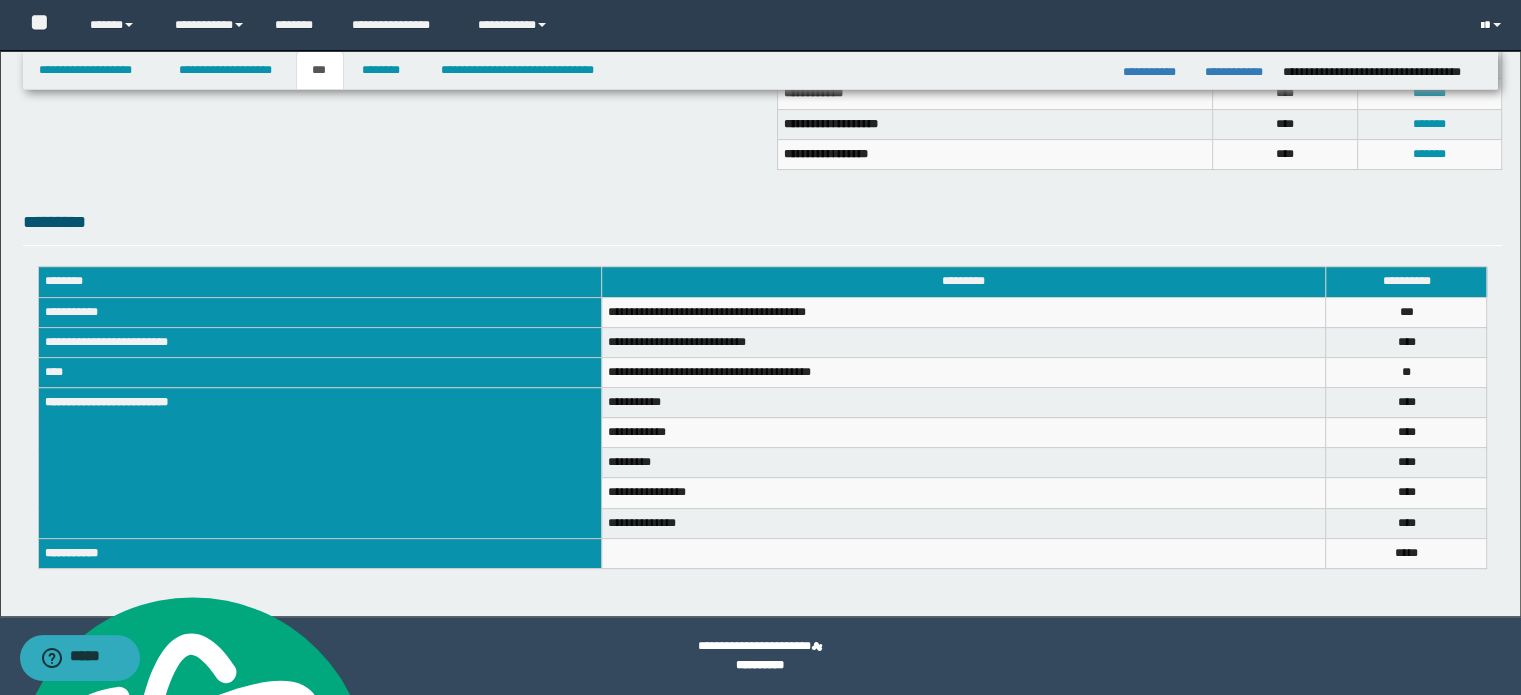 click at bounding box center [1493, 25] 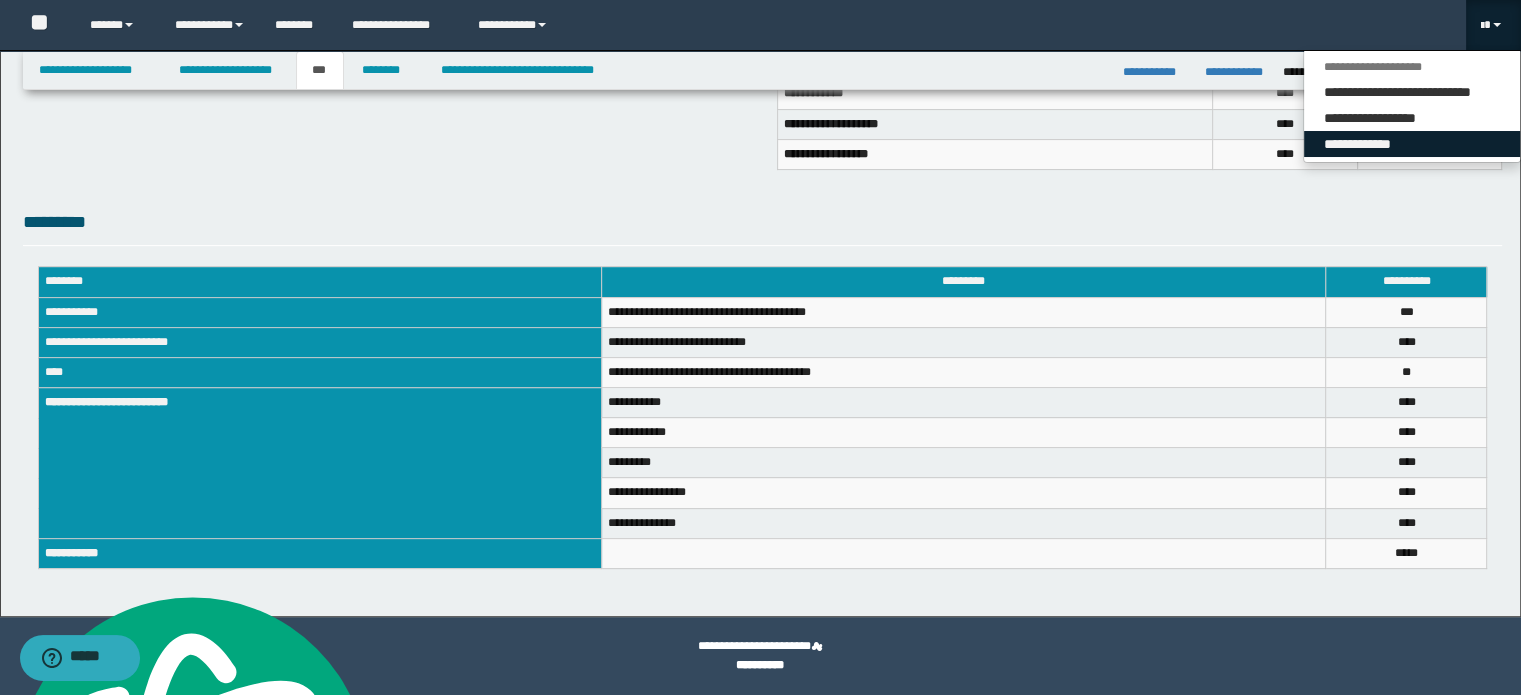 click on "**********" at bounding box center (1412, 144) 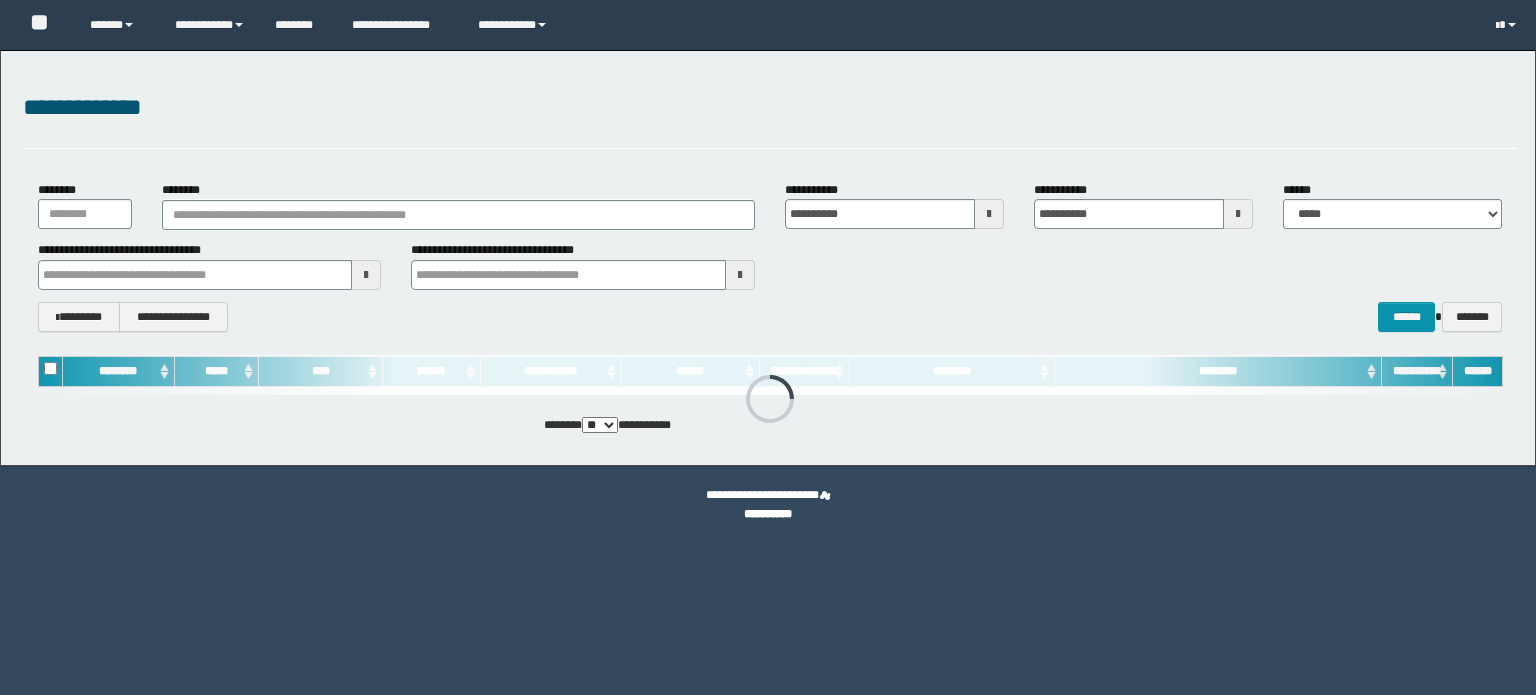 scroll, scrollTop: 0, scrollLeft: 0, axis: both 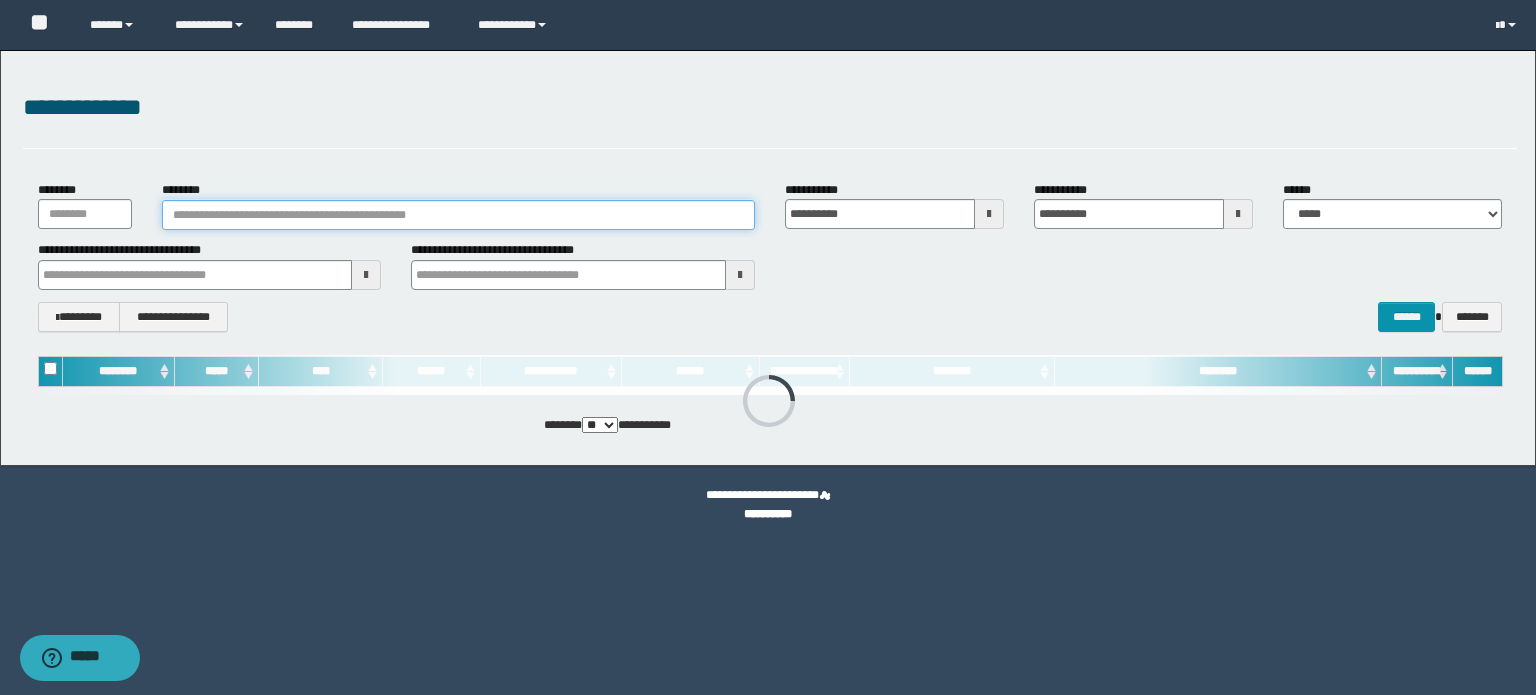 click on "********" at bounding box center (458, 215) 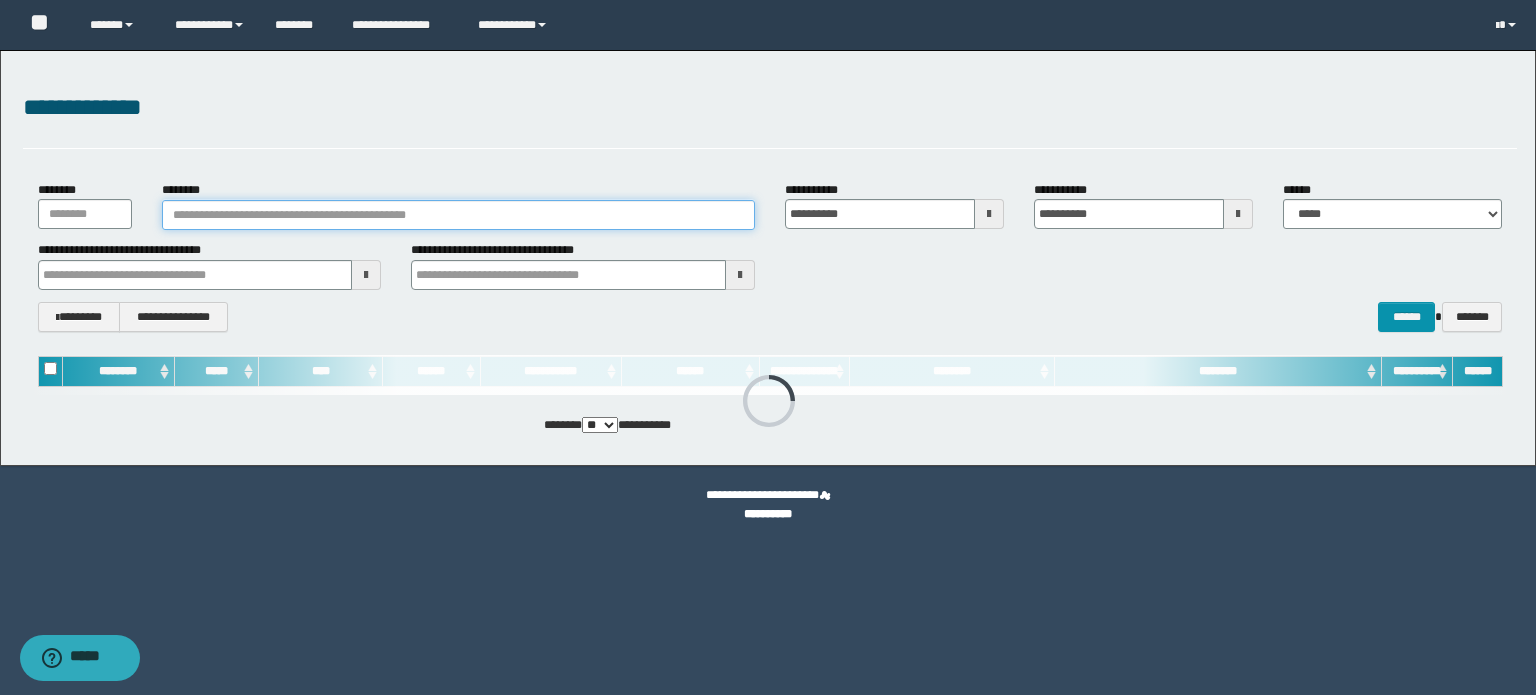 paste on "**********" 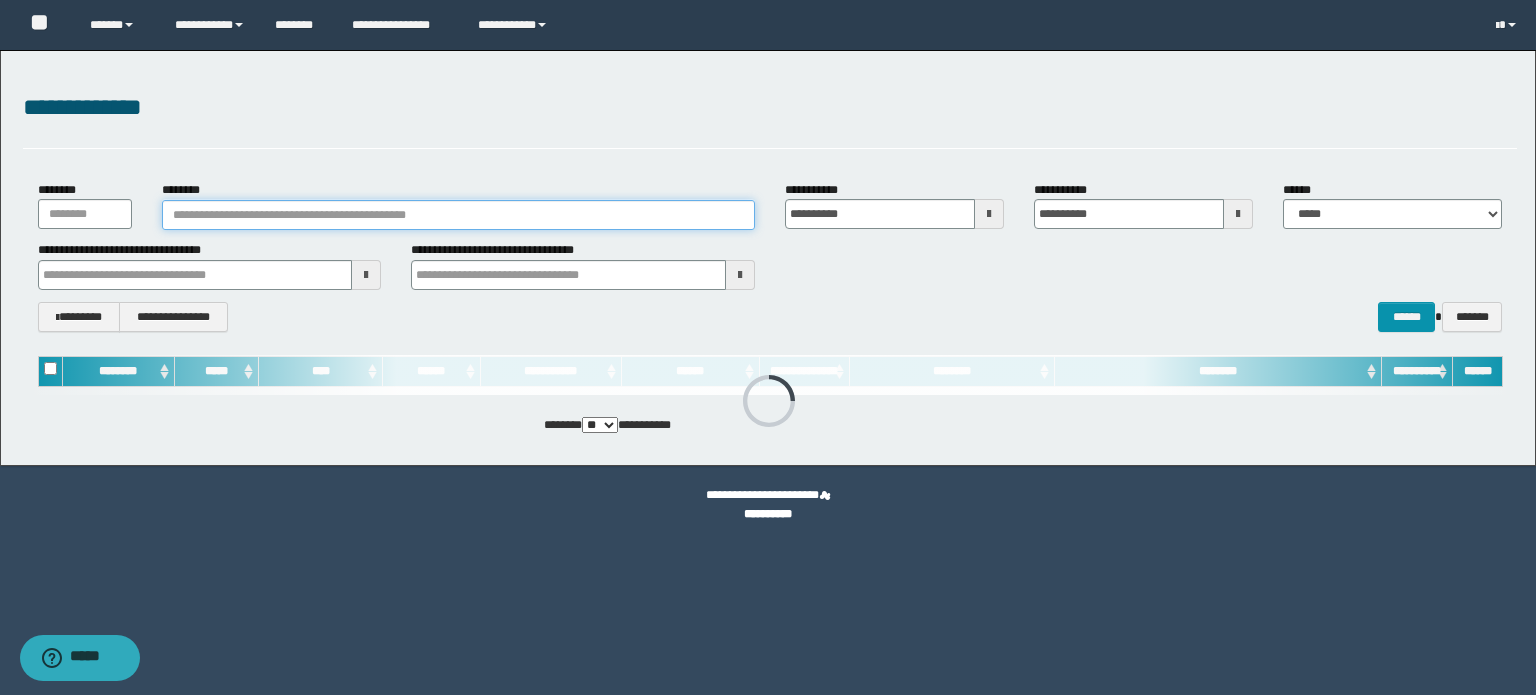 type on "**********" 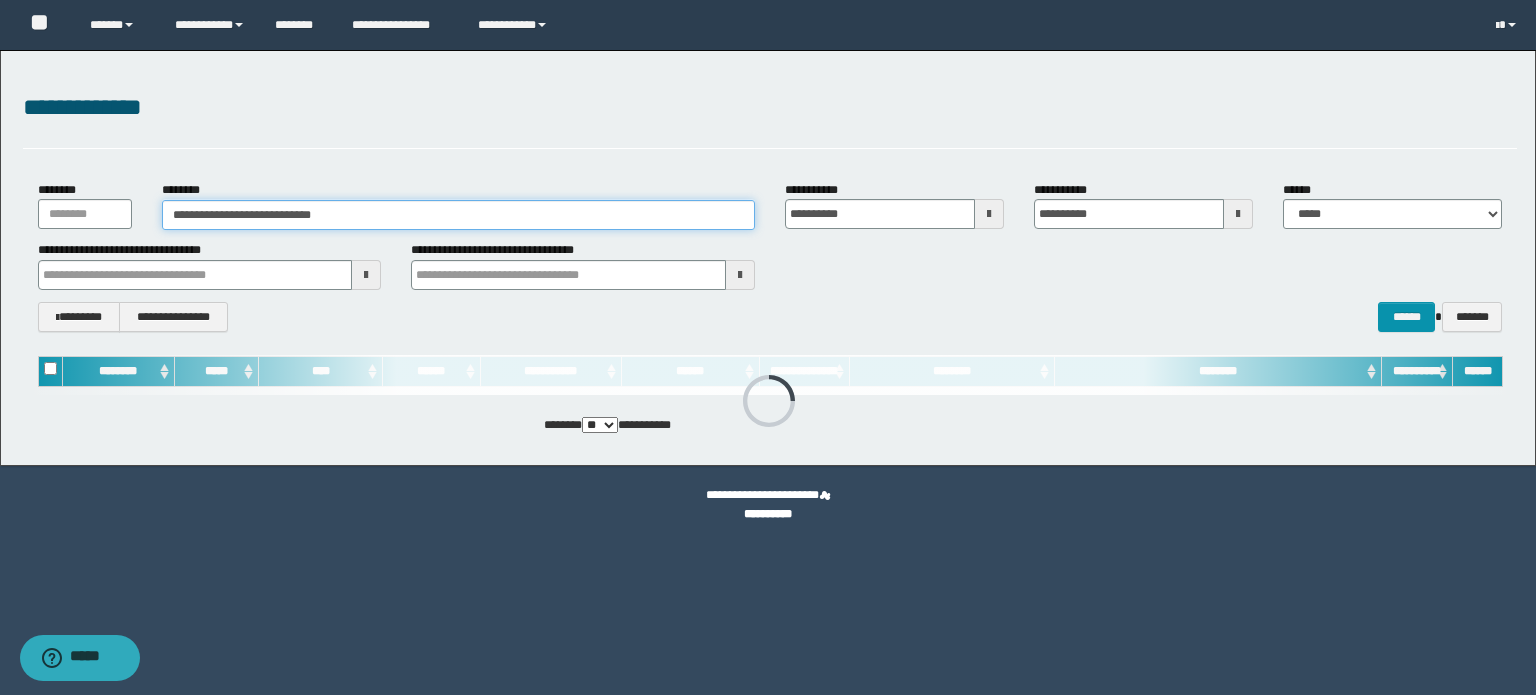 type on "**********" 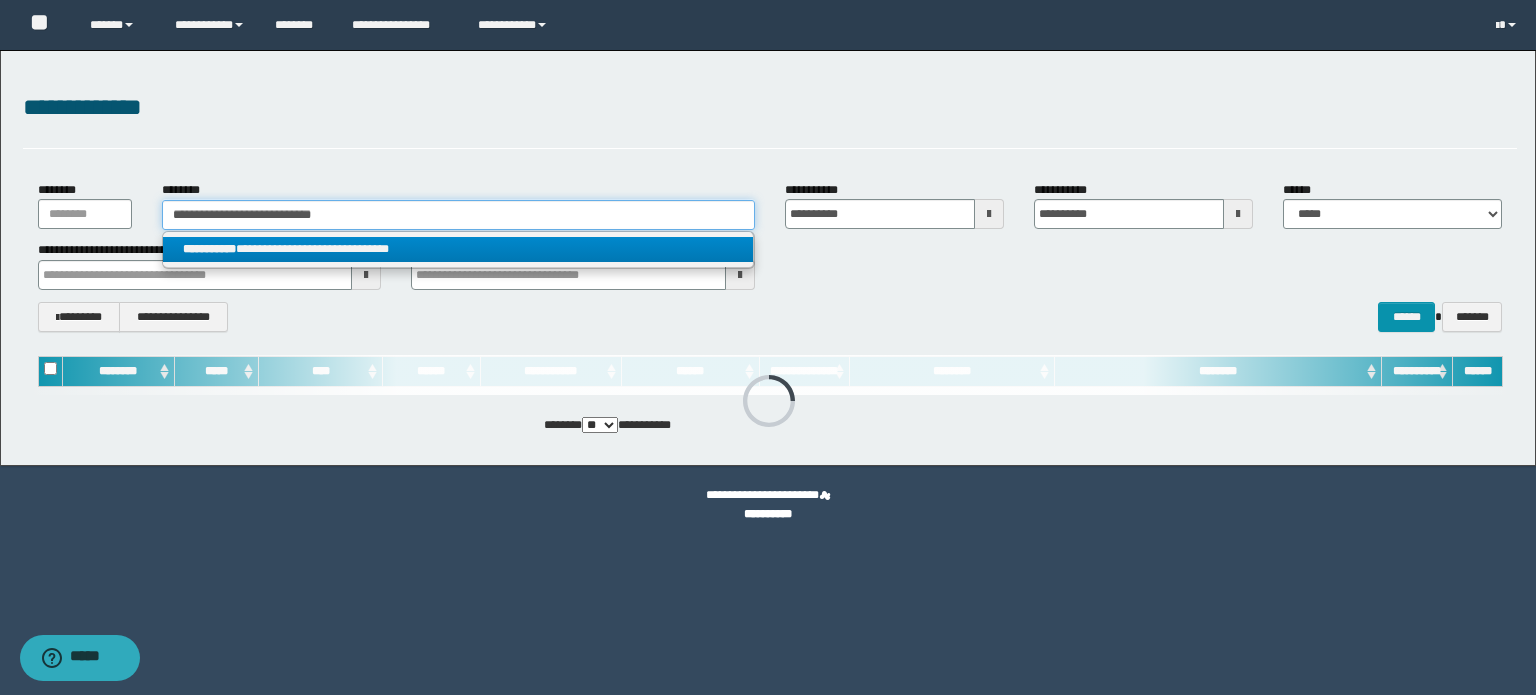 type on "**********" 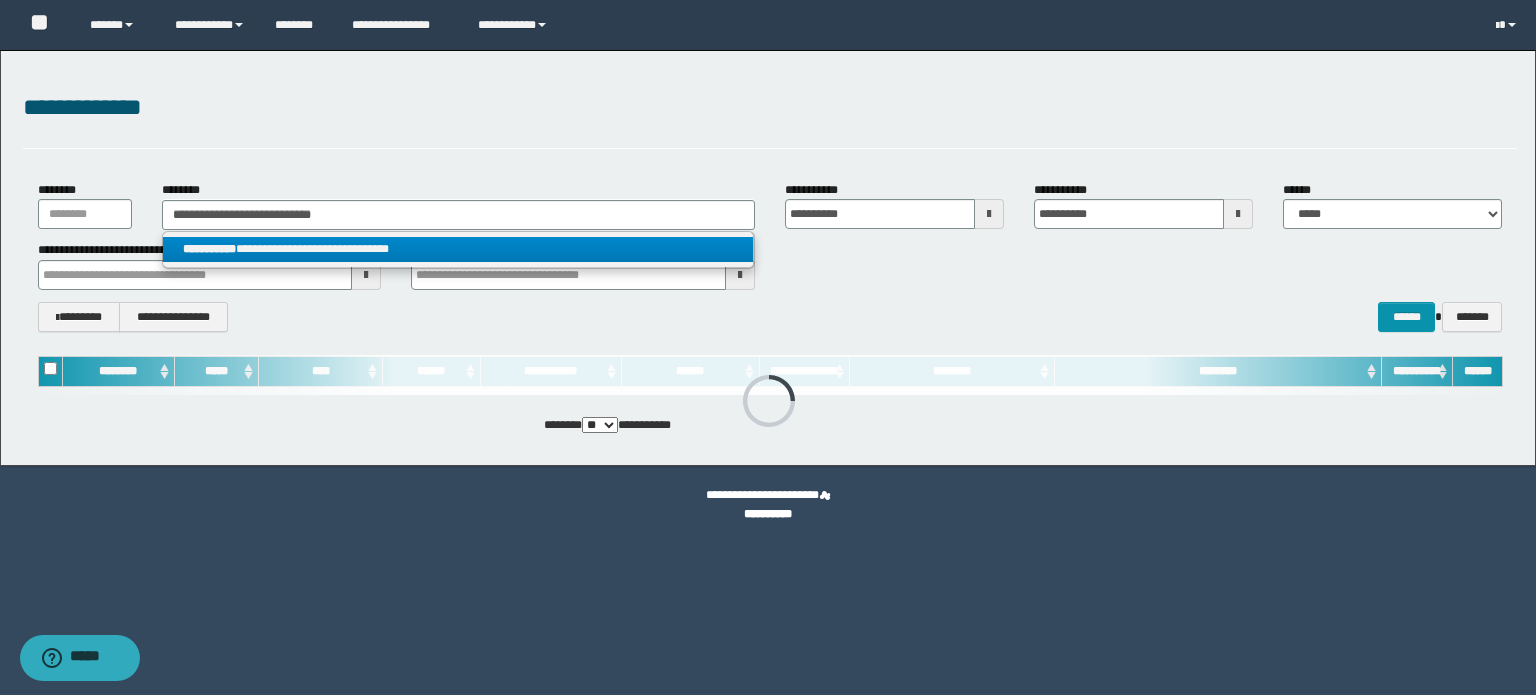 click on "**********" at bounding box center [458, 250] 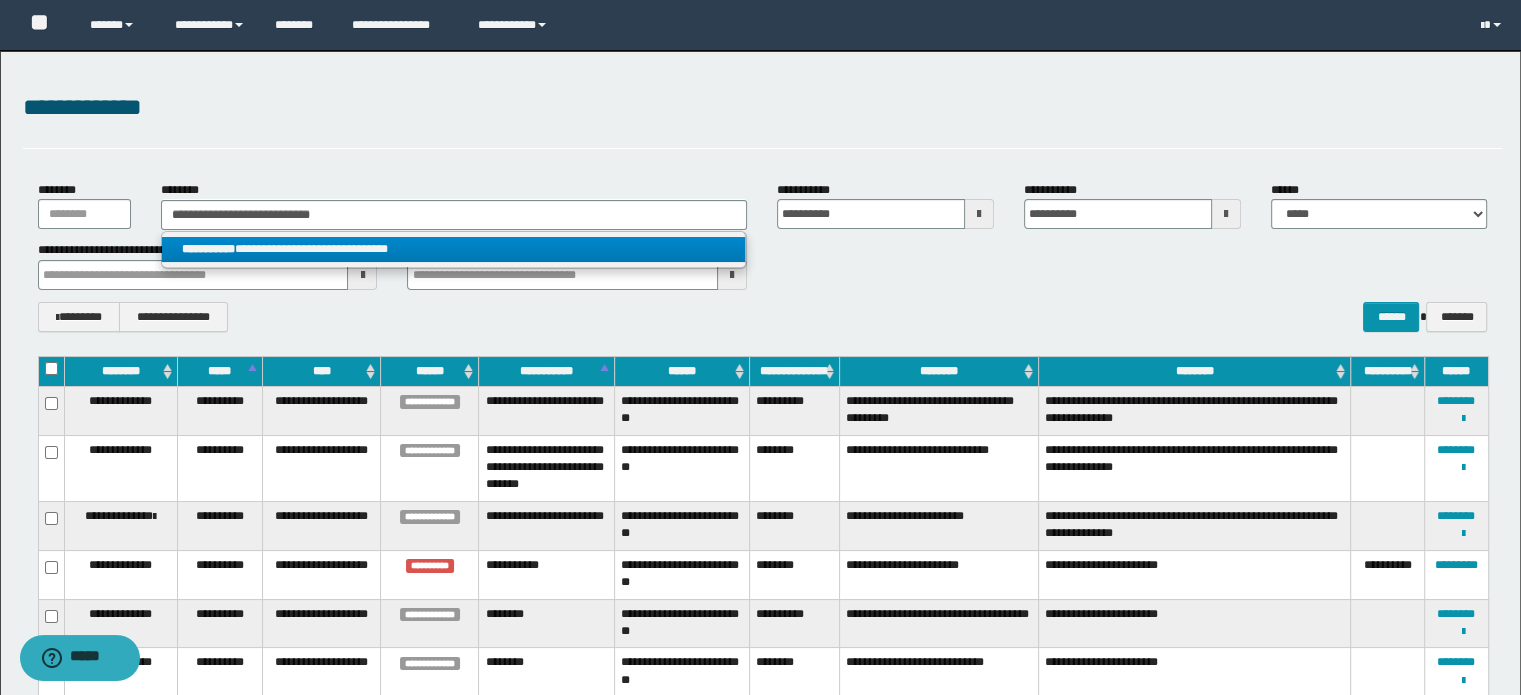 click on "**********" at bounding box center (454, 249) 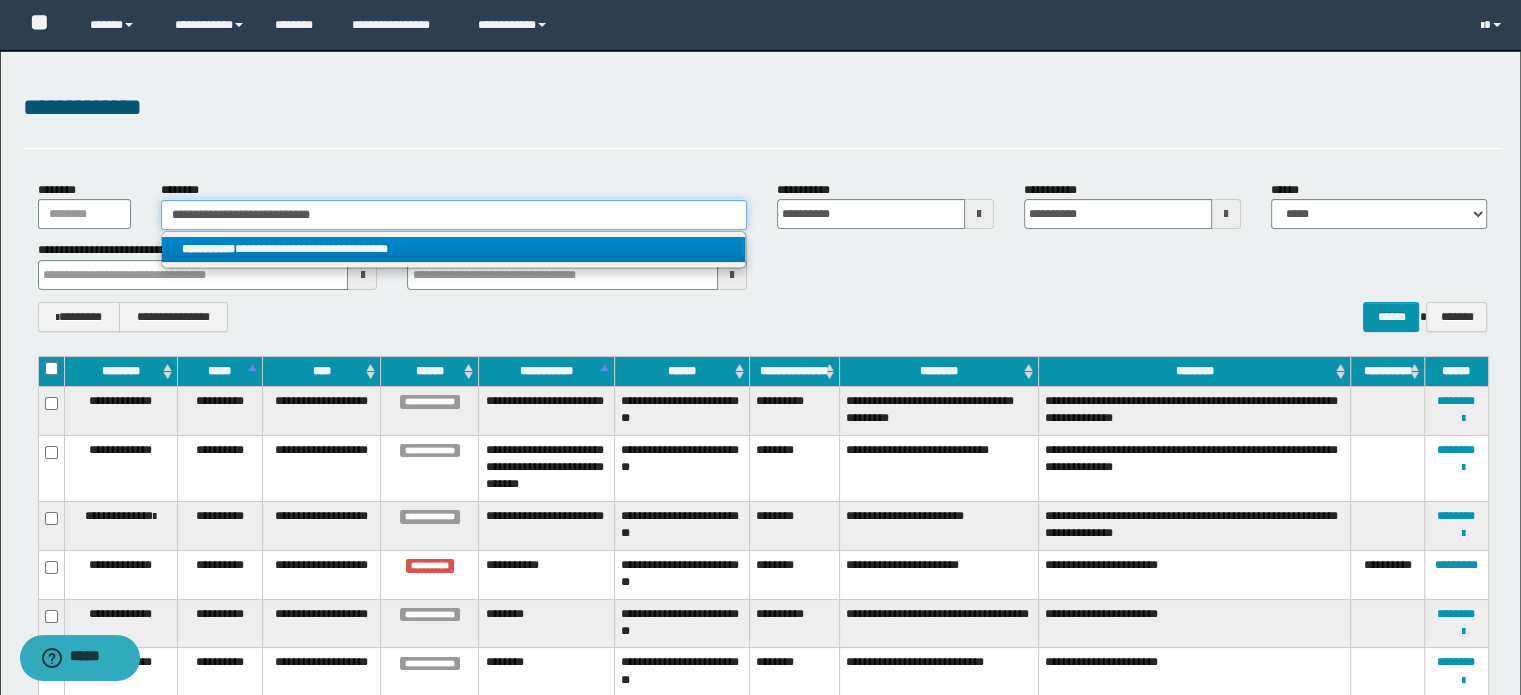type 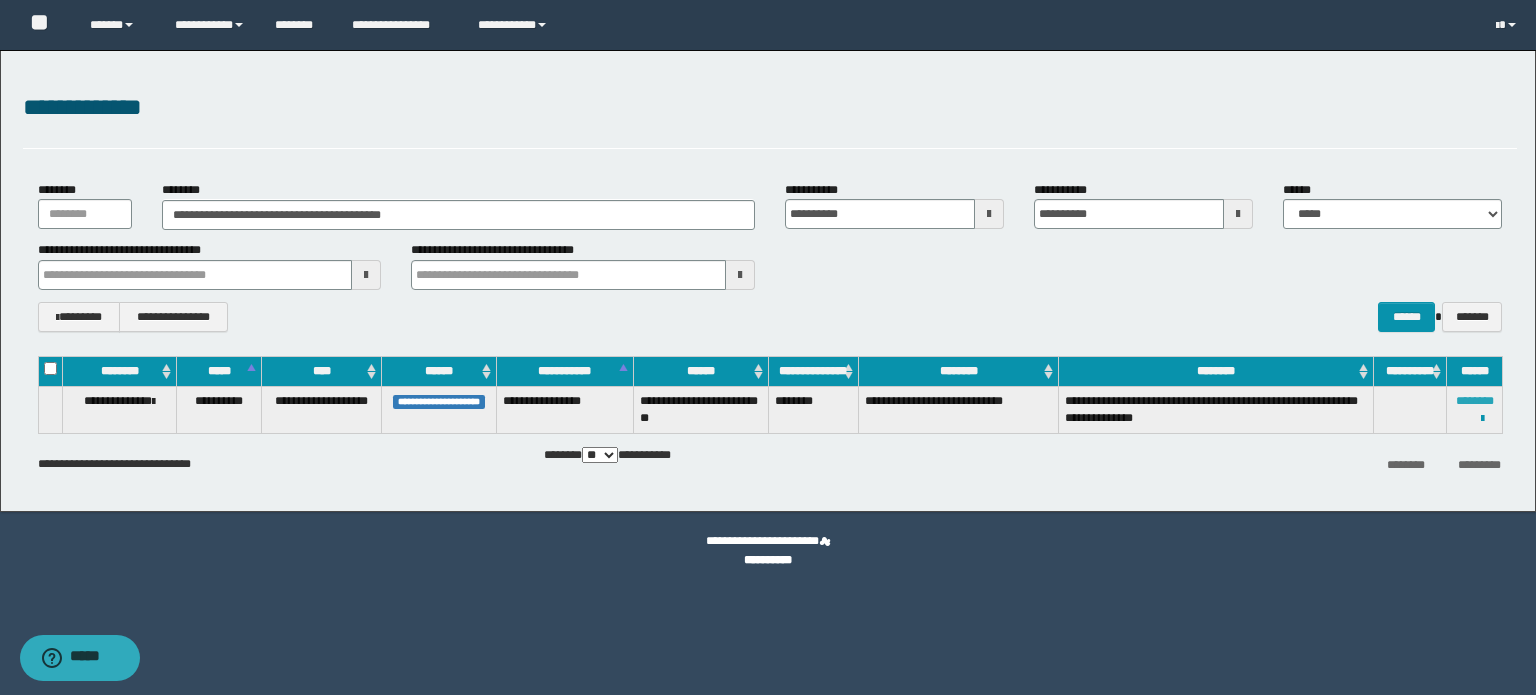 click on "********" at bounding box center (1475, 401) 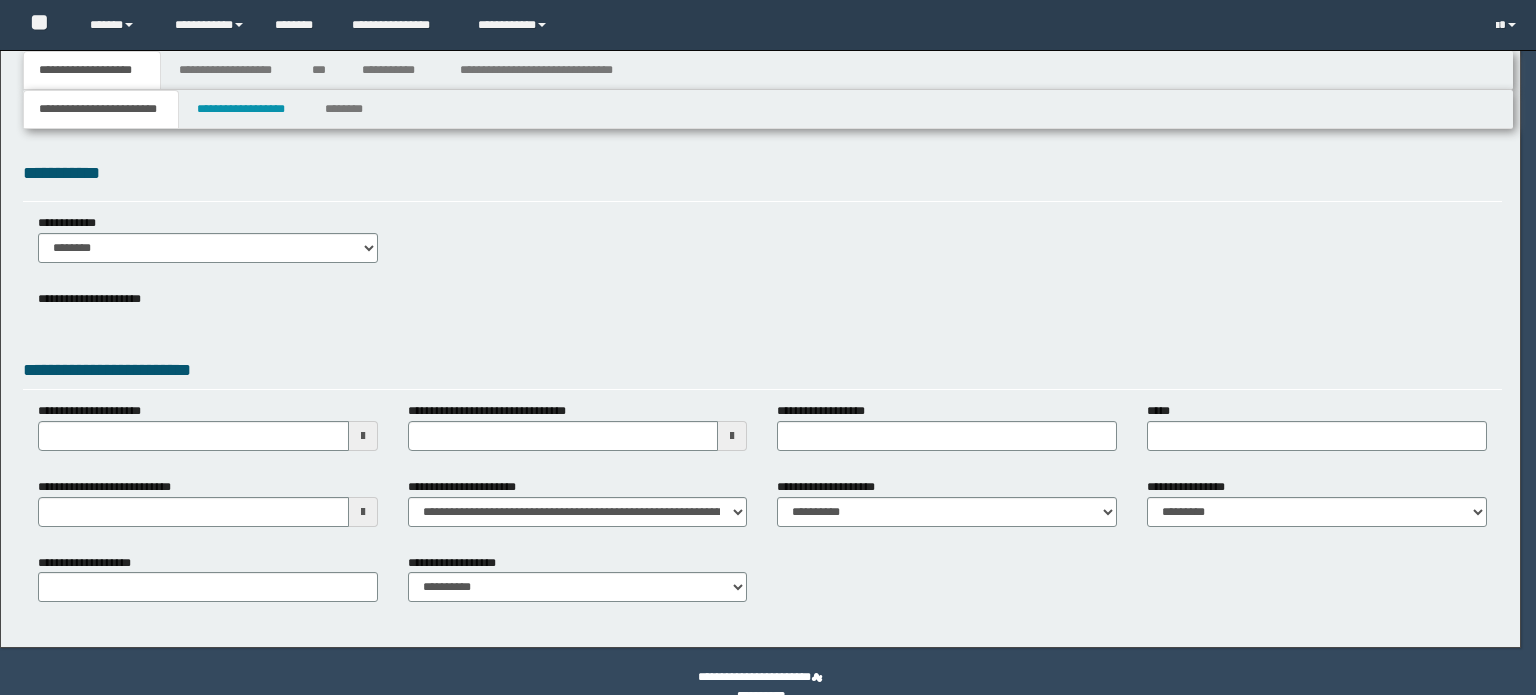 scroll, scrollTop: 0, scrollLeft: 0, axis: both 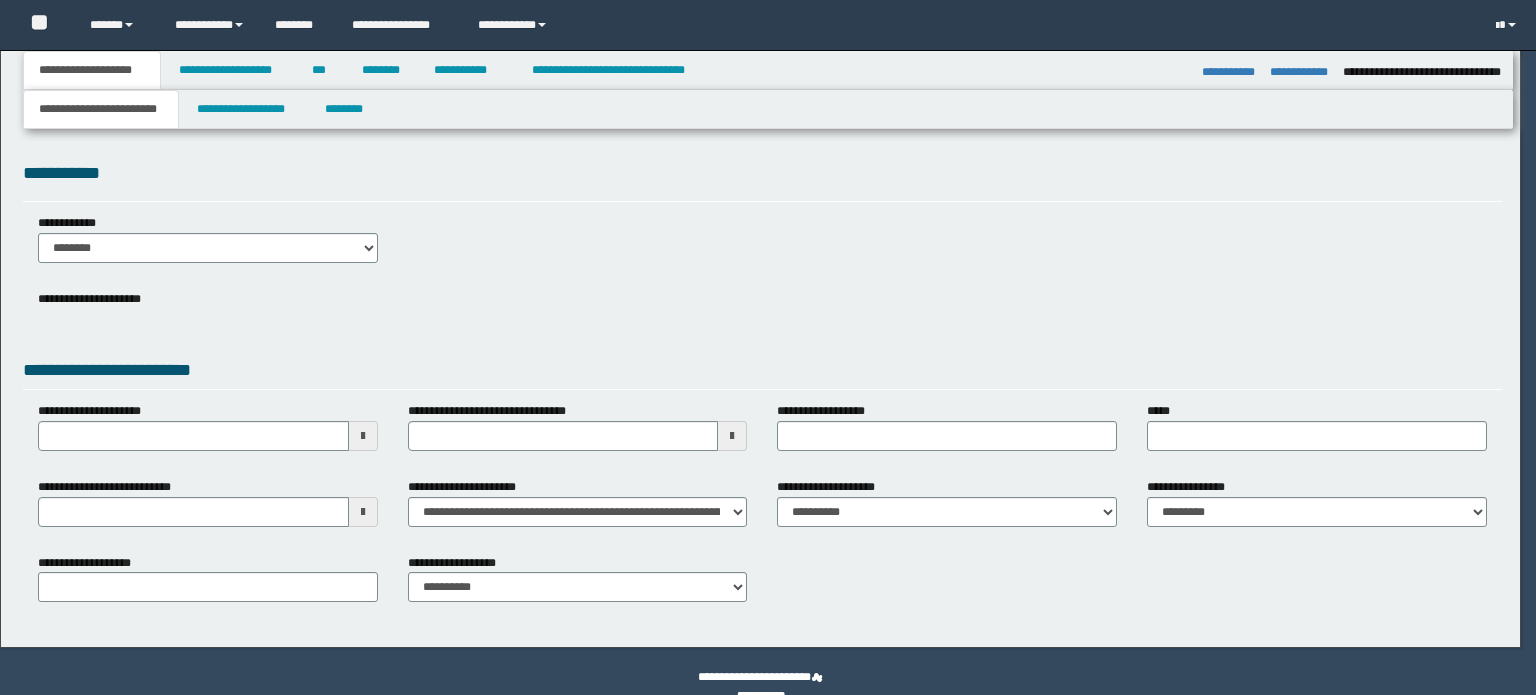 select on "*" 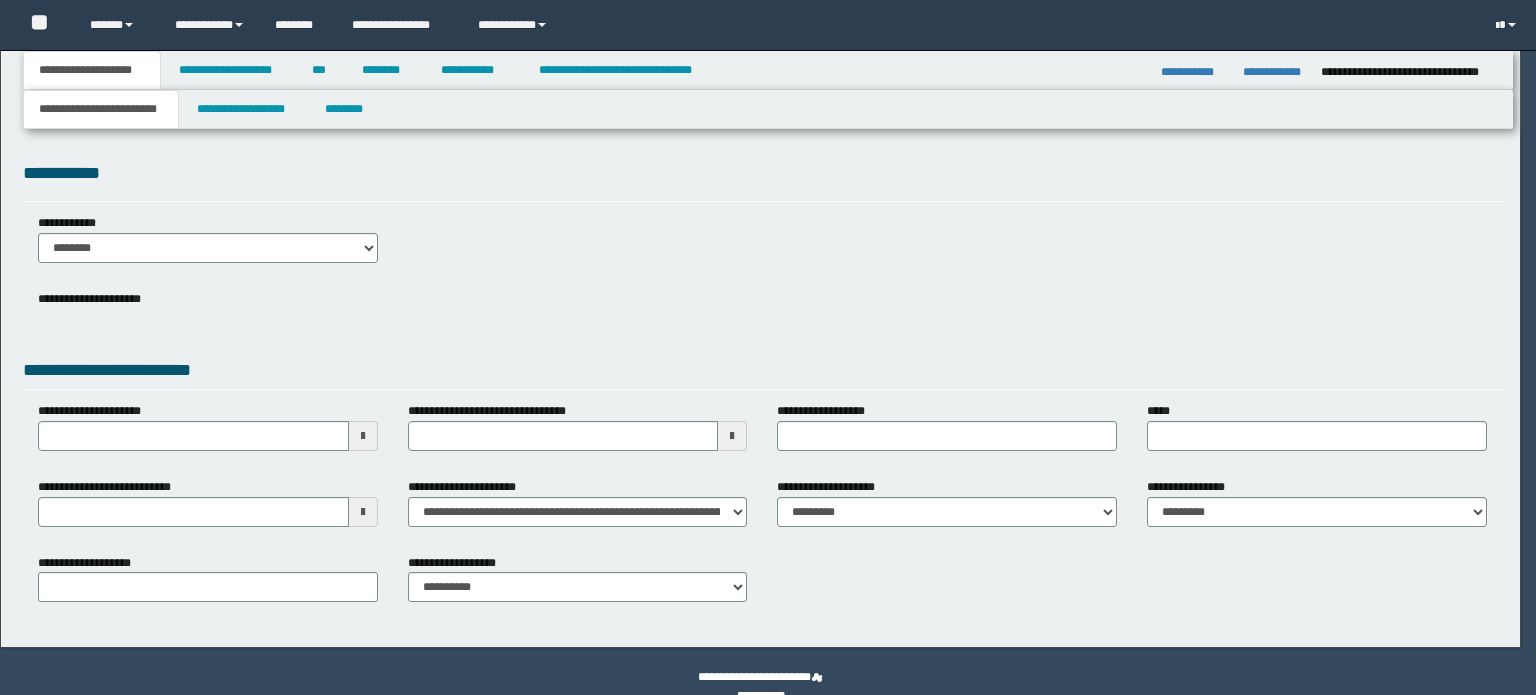 scroll, scrollTop: 1092, scrollLeft: 0, axis: vertical 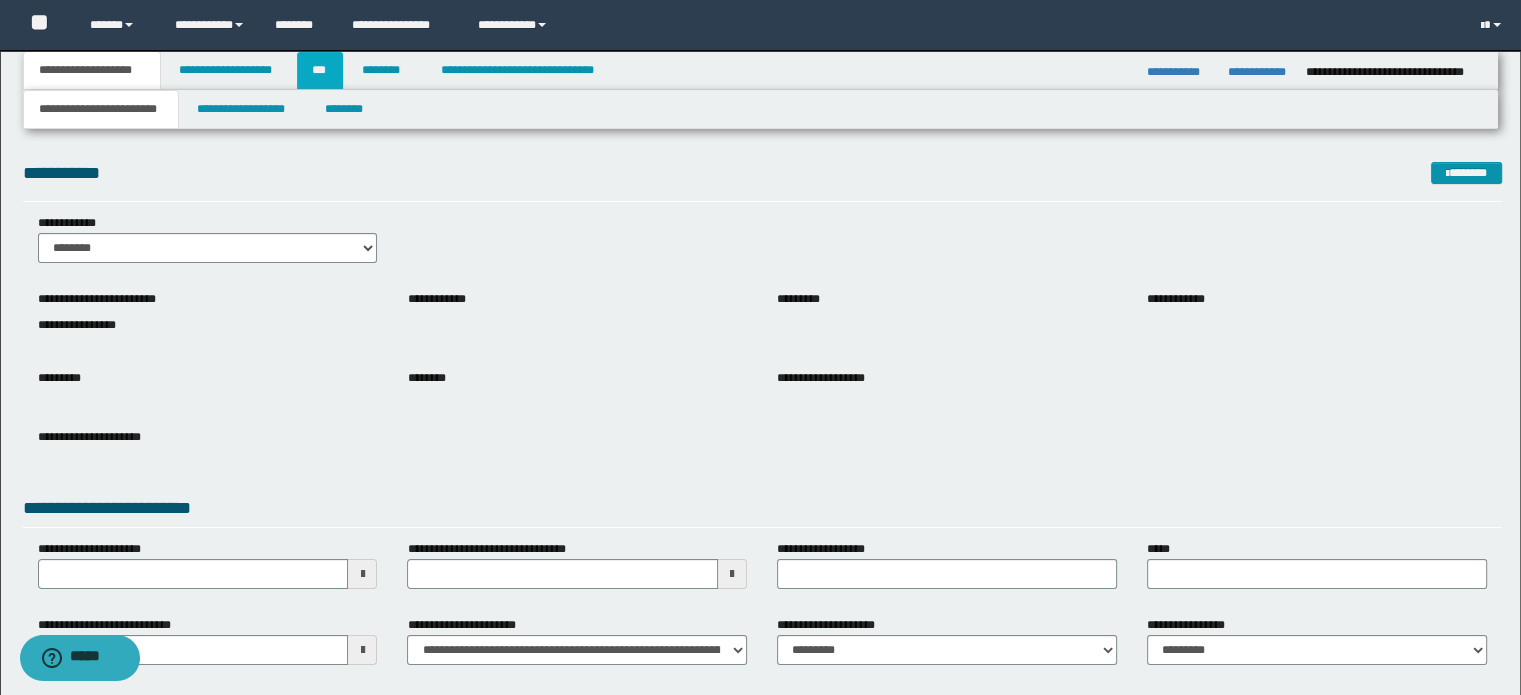click on "***" at bounding box center [320, 70] 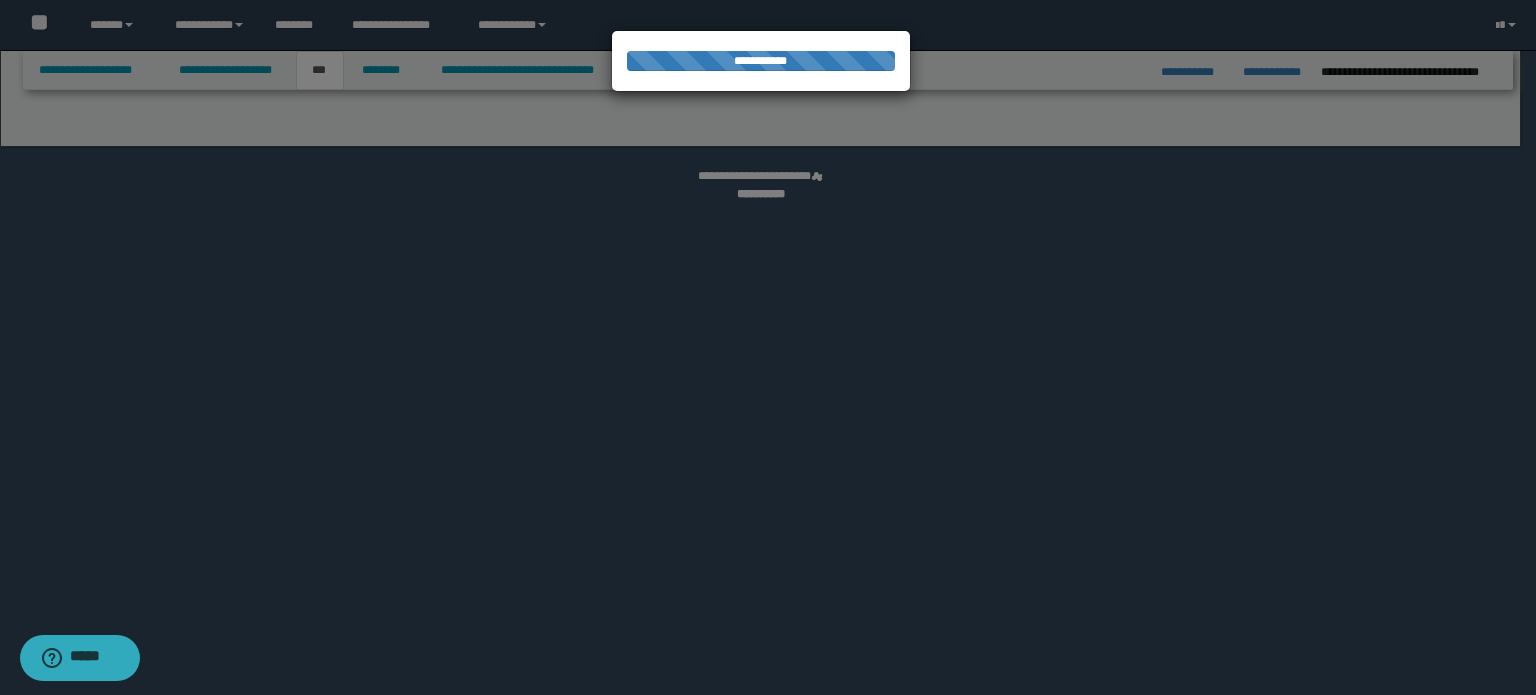 select on "***" 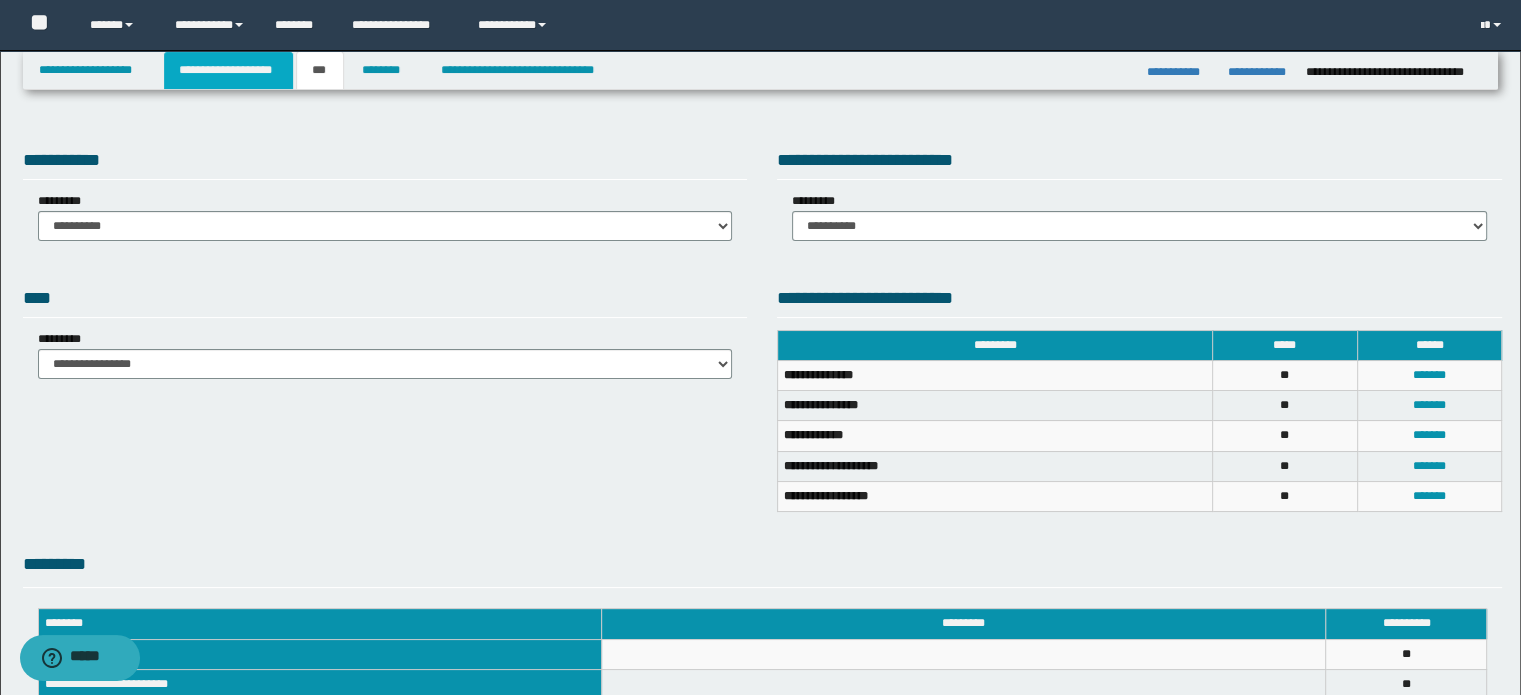 click on "**********" at bounding box center (228, 70) 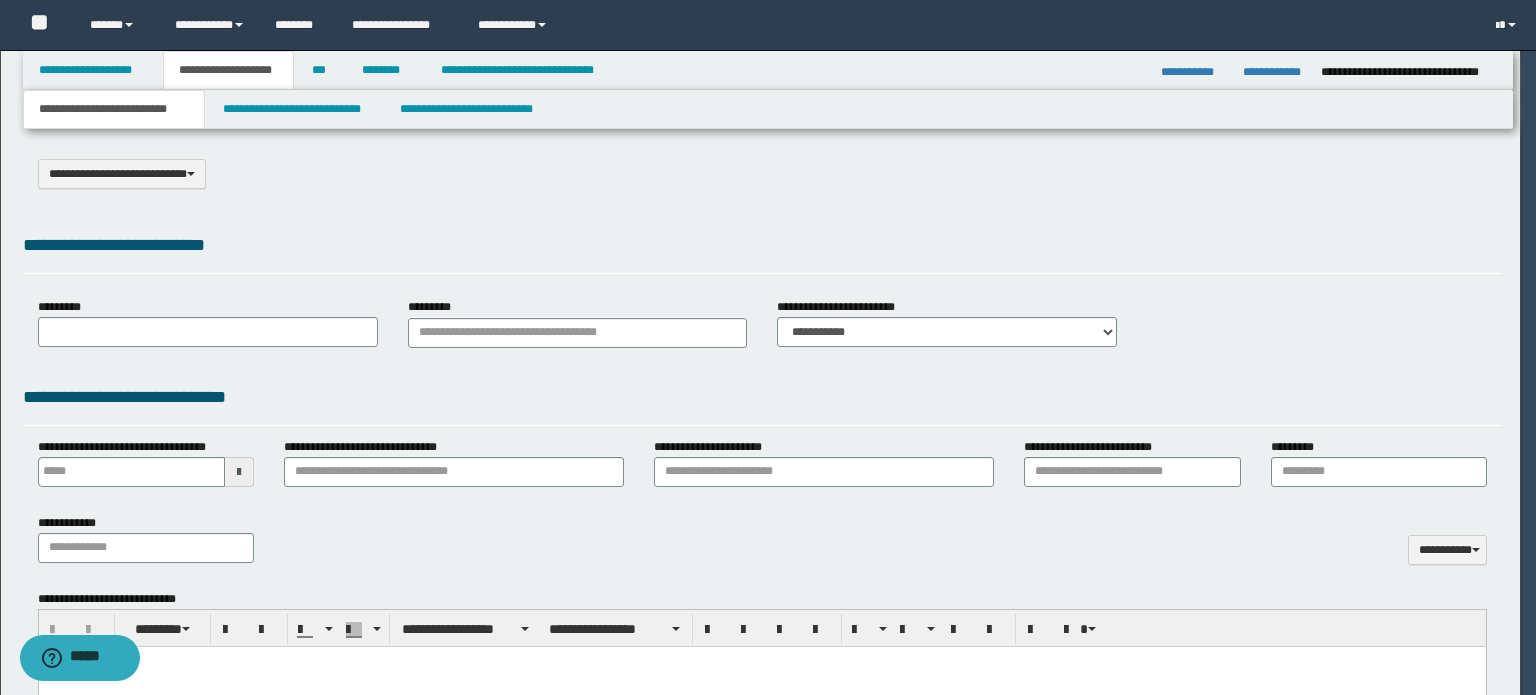 select on "*" 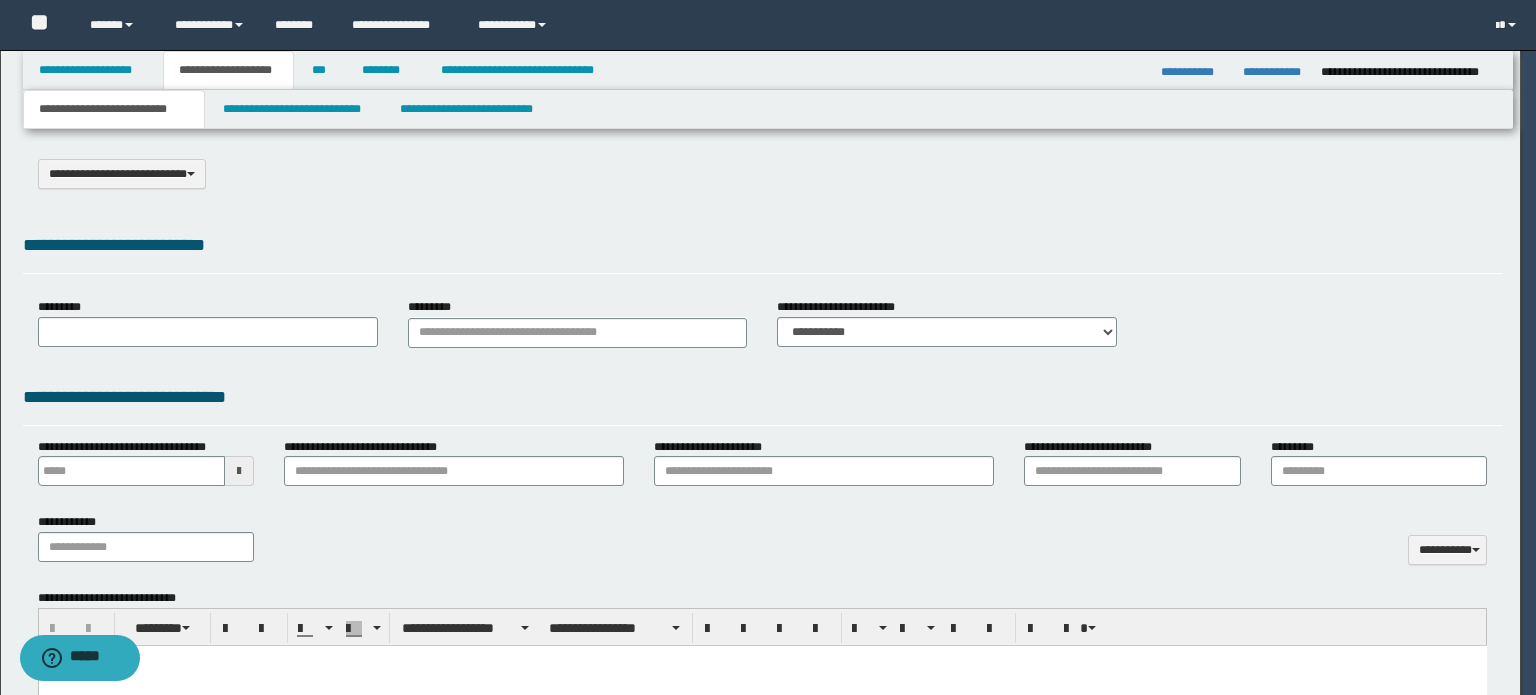 scroll, scrollTop: 0, scrollLeft: 0, axis: both 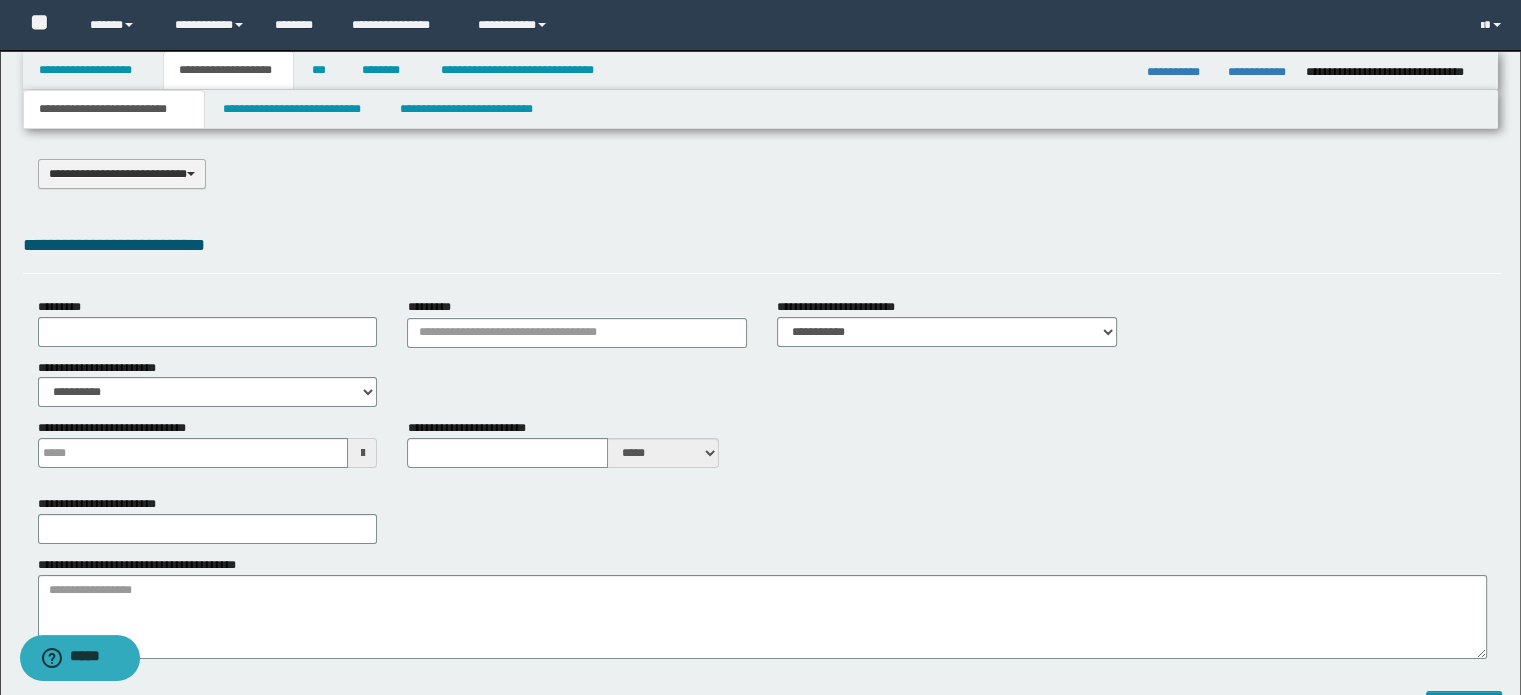click on "**********" at bounding box center (122, 174) 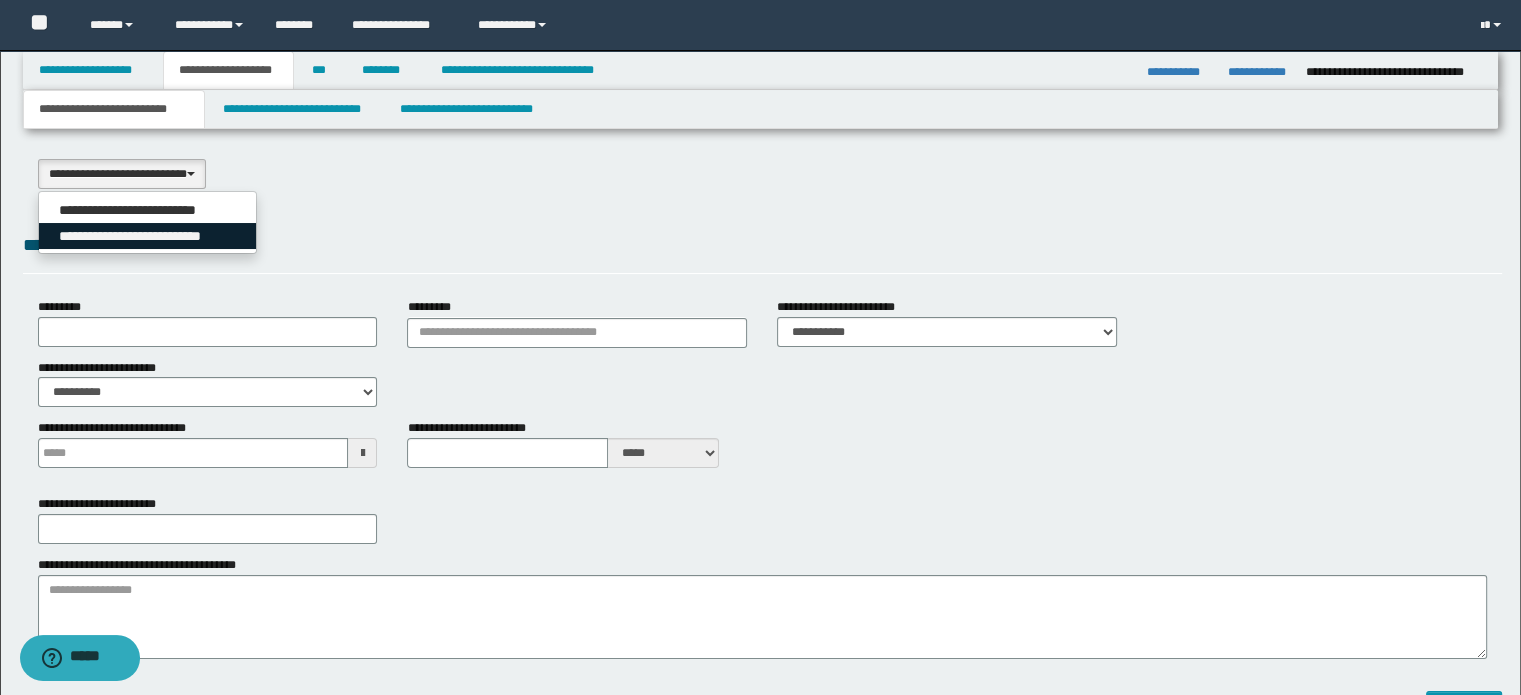 click on "**********" at bounding box center [148, 236] 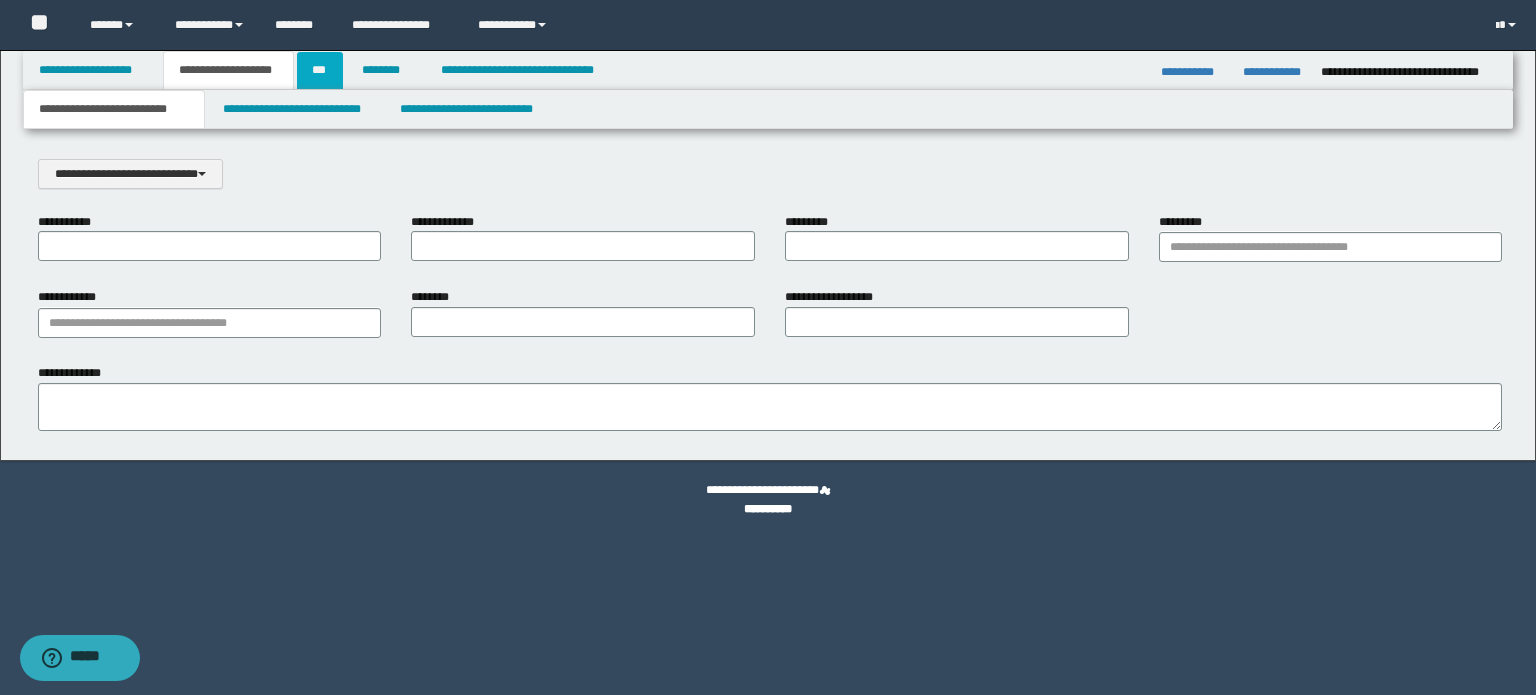 click on "***" at bounding box center (320, 70) 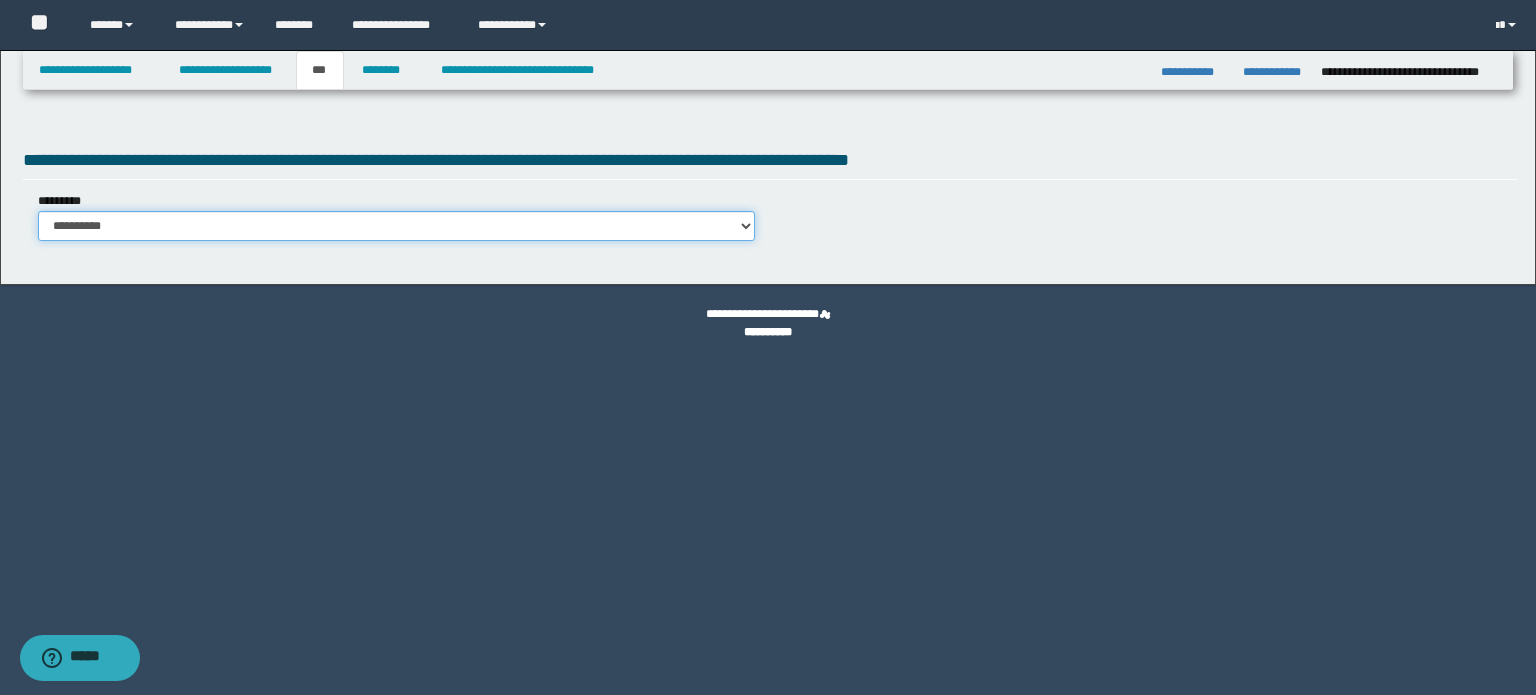 click on "**********" at bounding box center [396, 226] 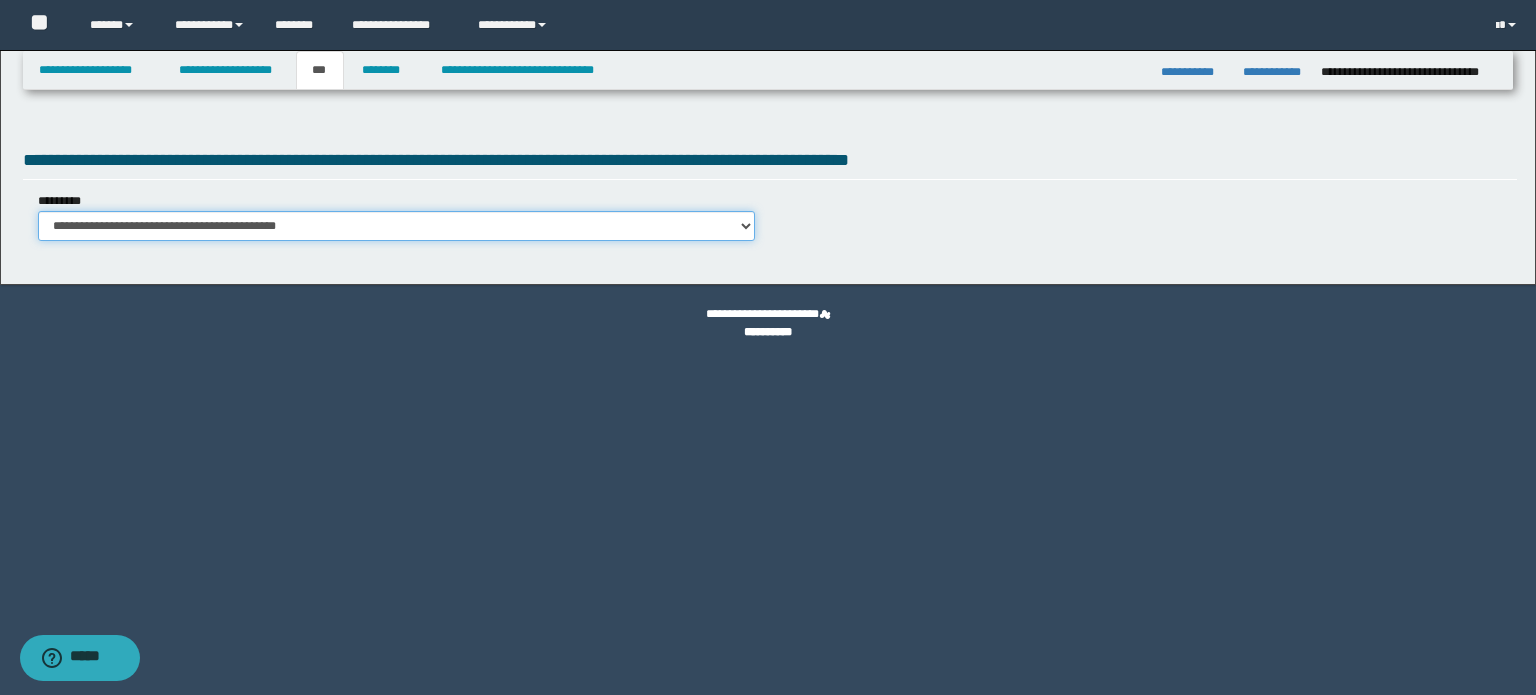 click on "**********" at bounding box center [396, 226] 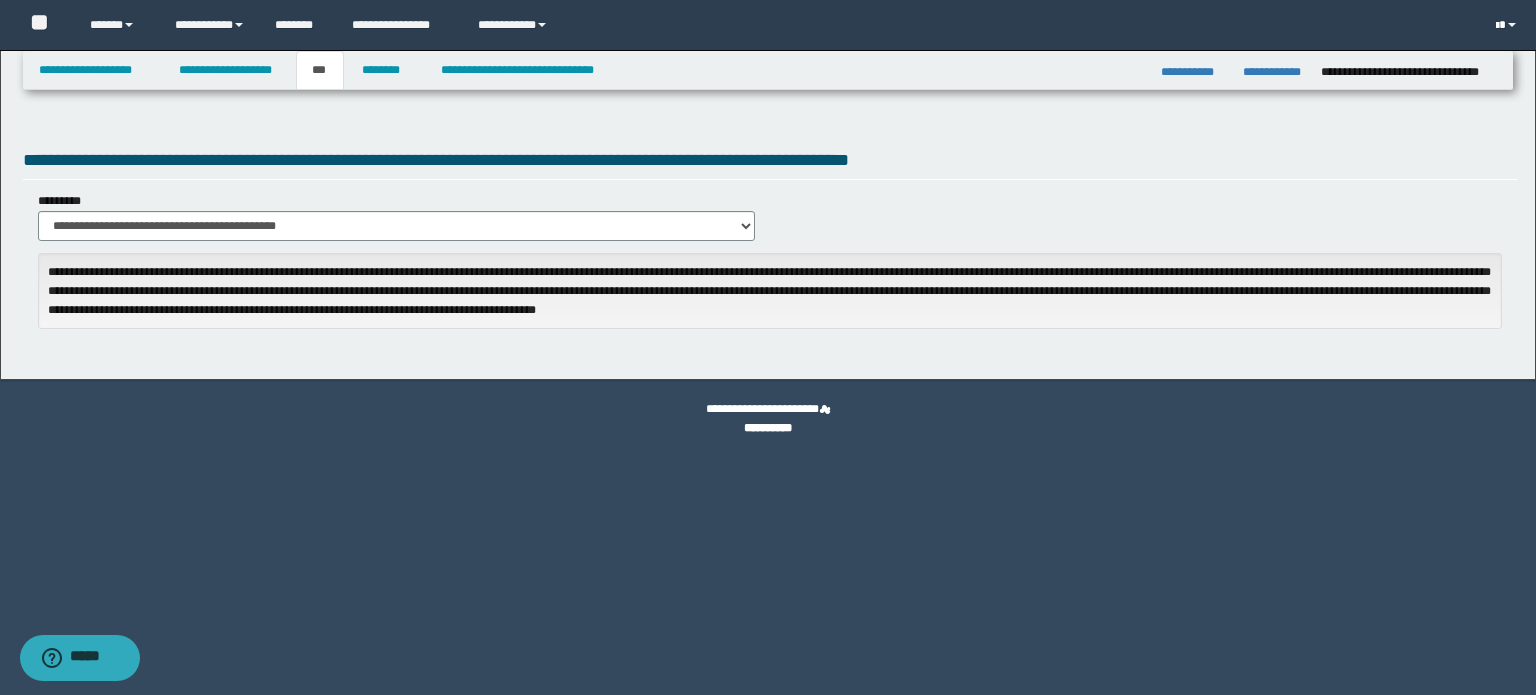 click at bounding box center (1508, 25) 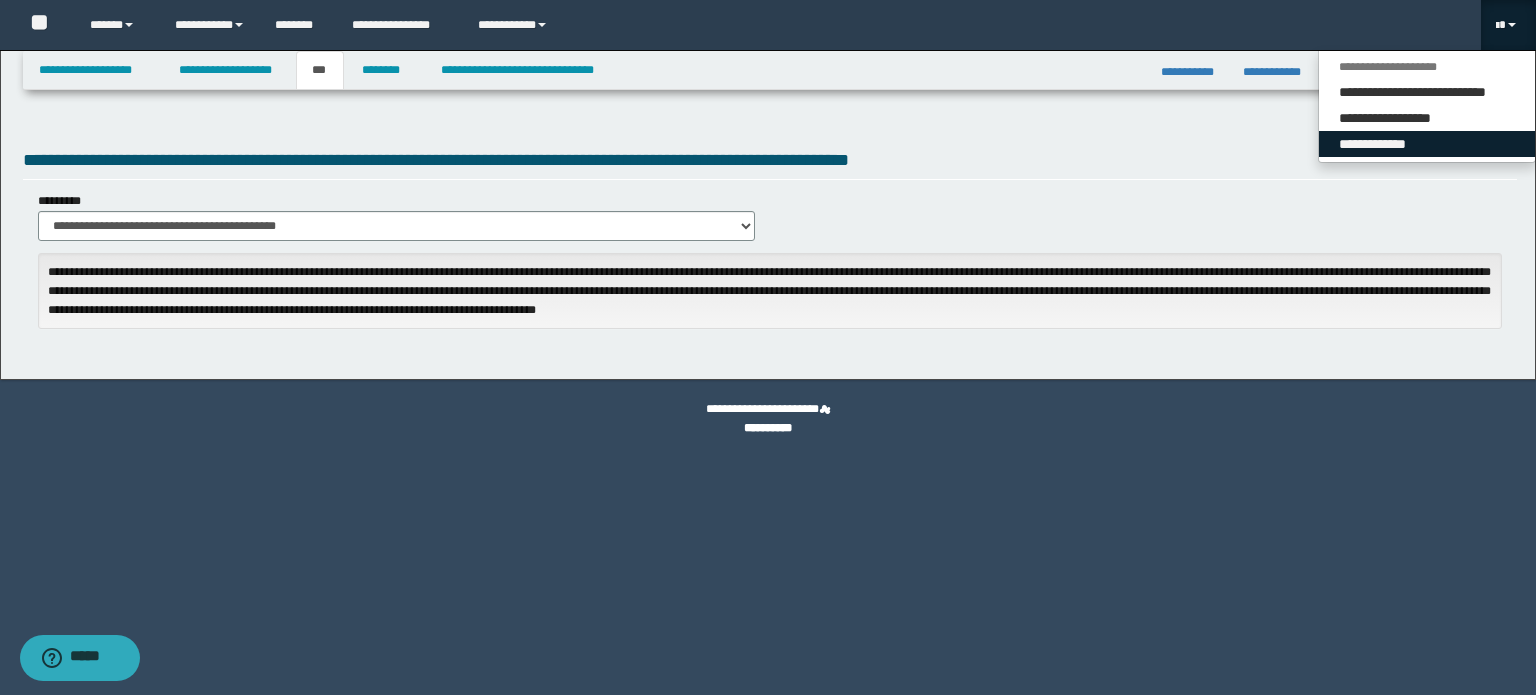 click on "**********" at bounding box center [1427, 144] 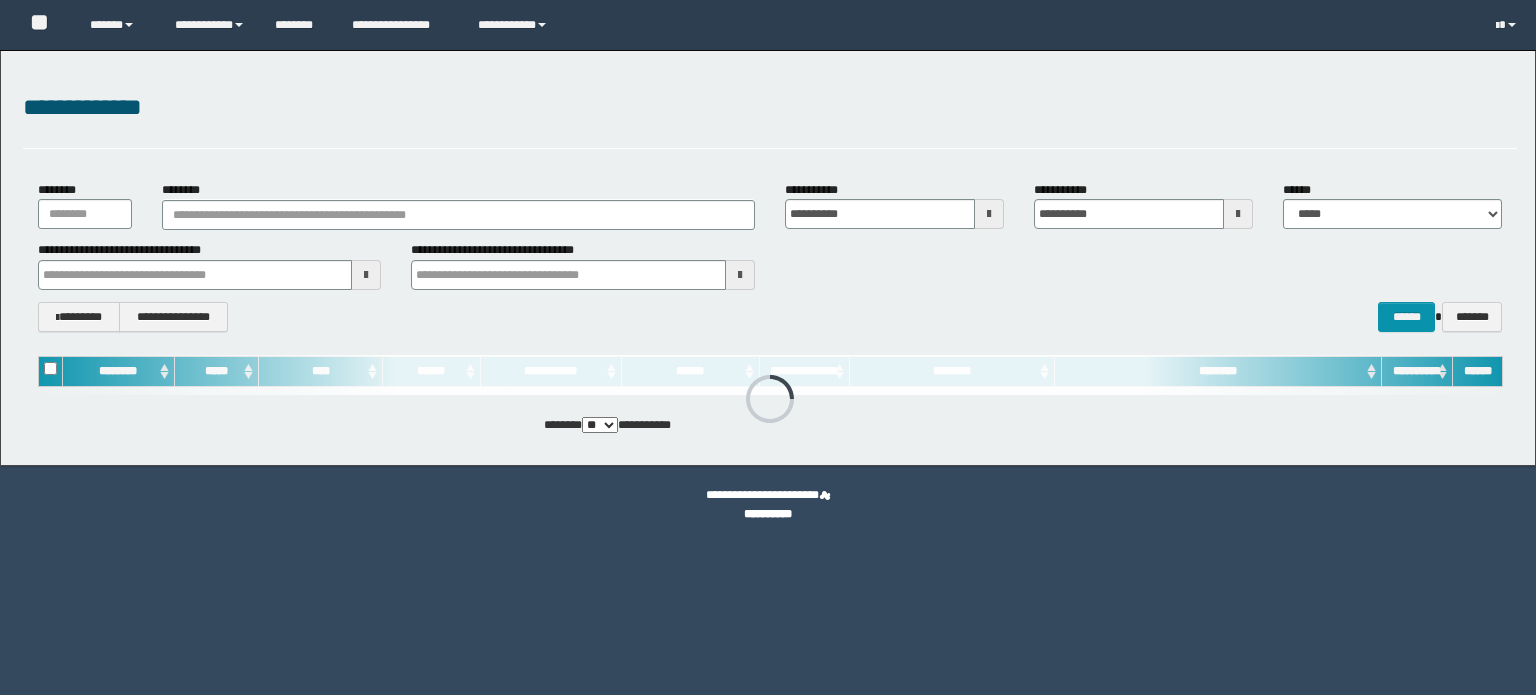 scroll, scrollTop: 0, scrollLeft: 0, axis: both 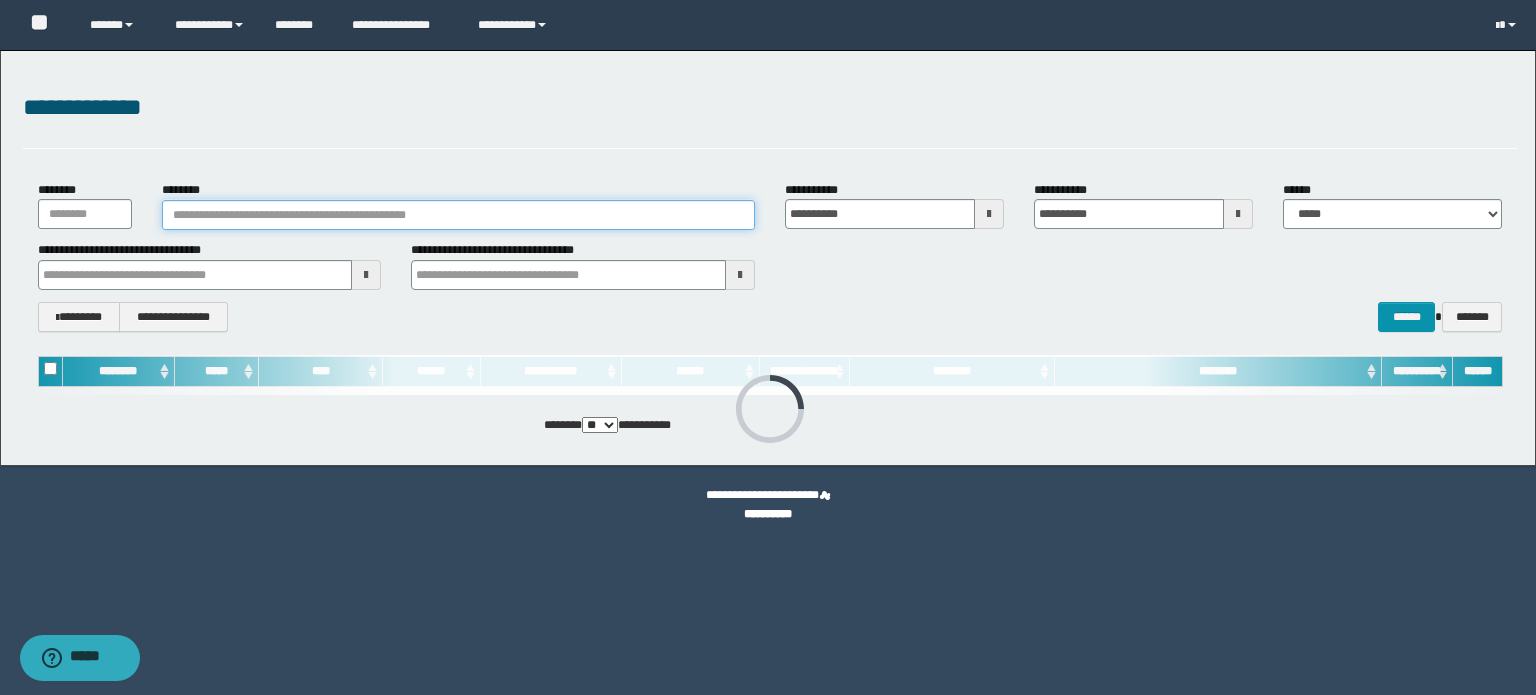 click on "********" at bounding box center [458, 215] 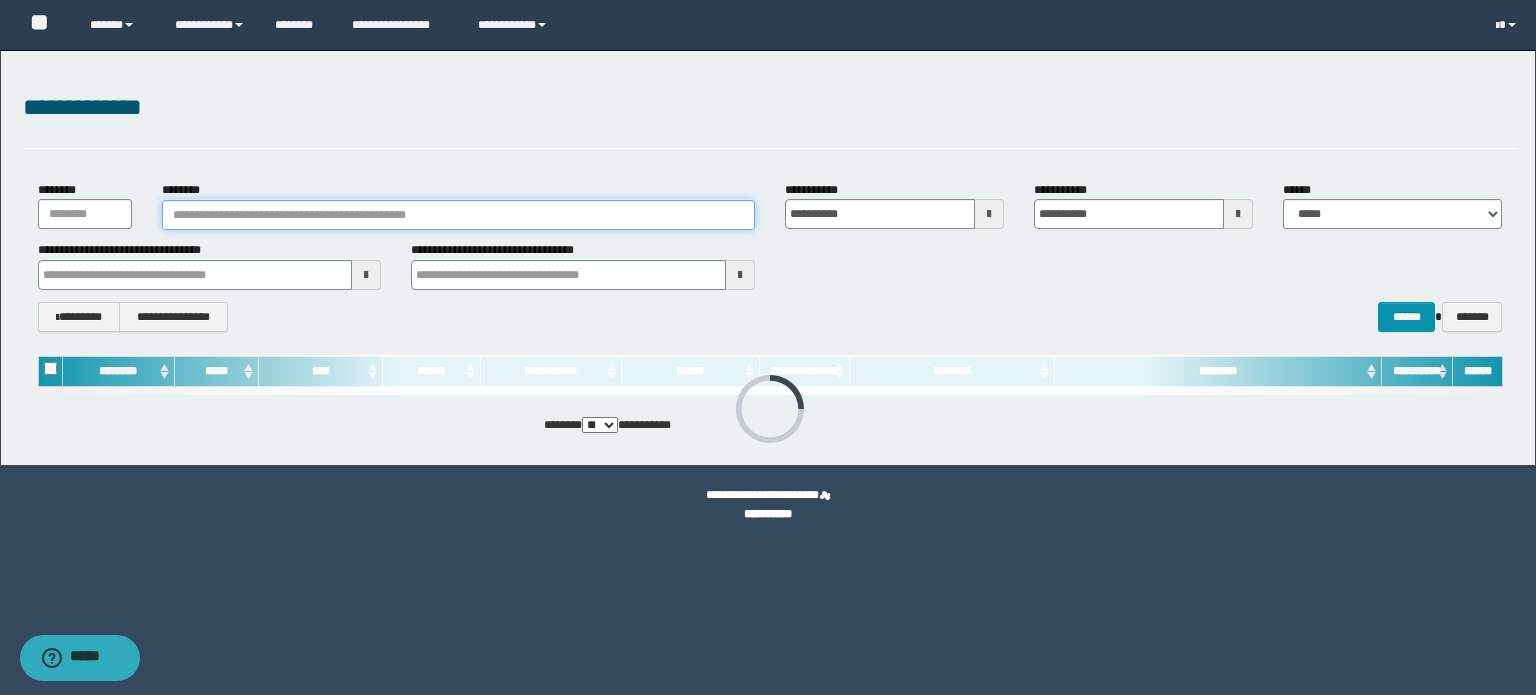 paste on "**********" 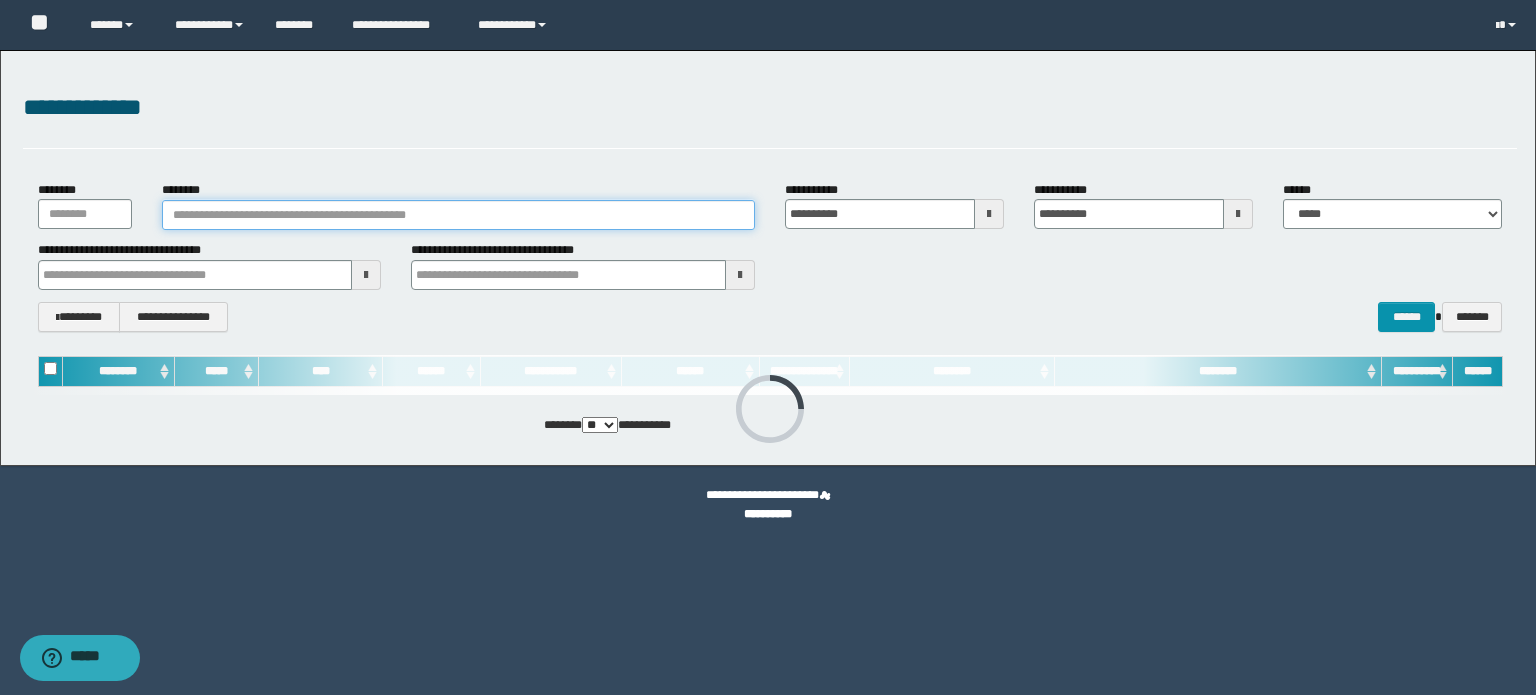 type on "**********" 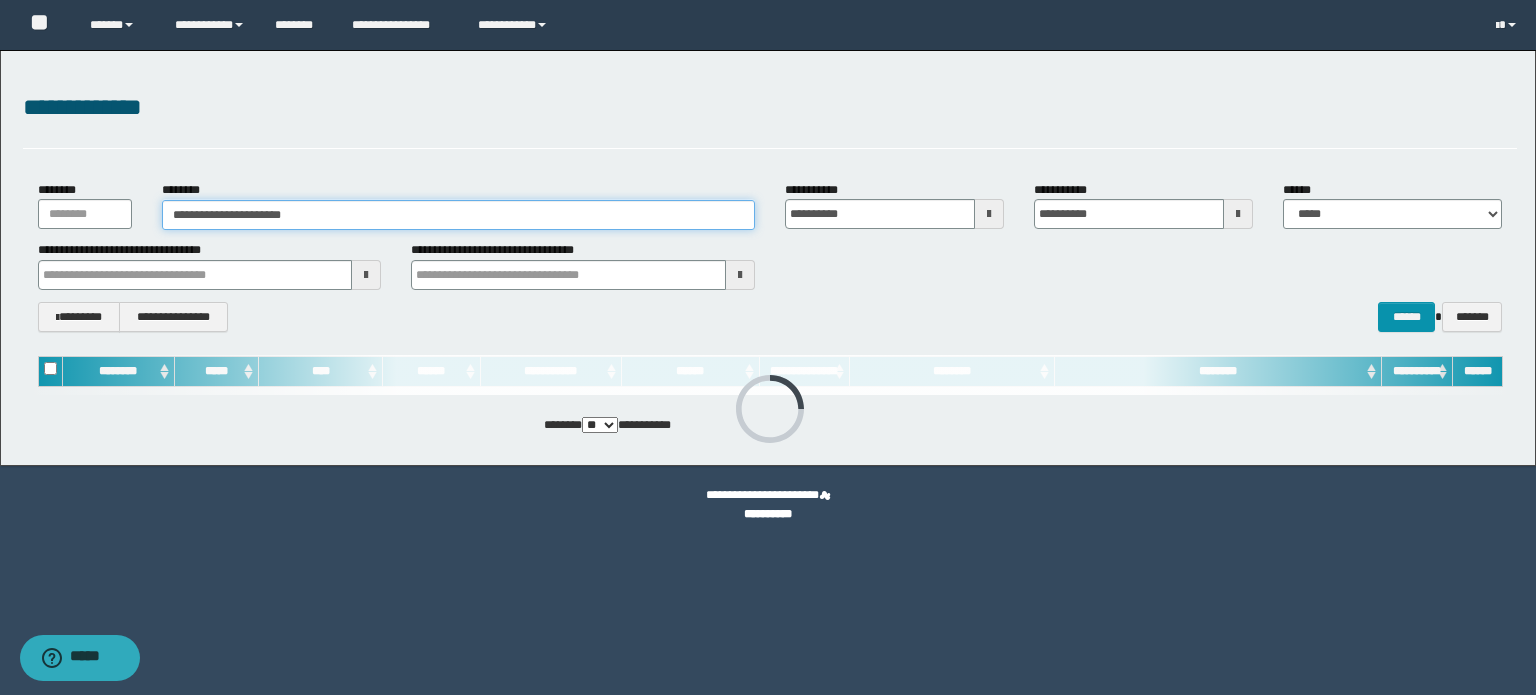 type on "**********" 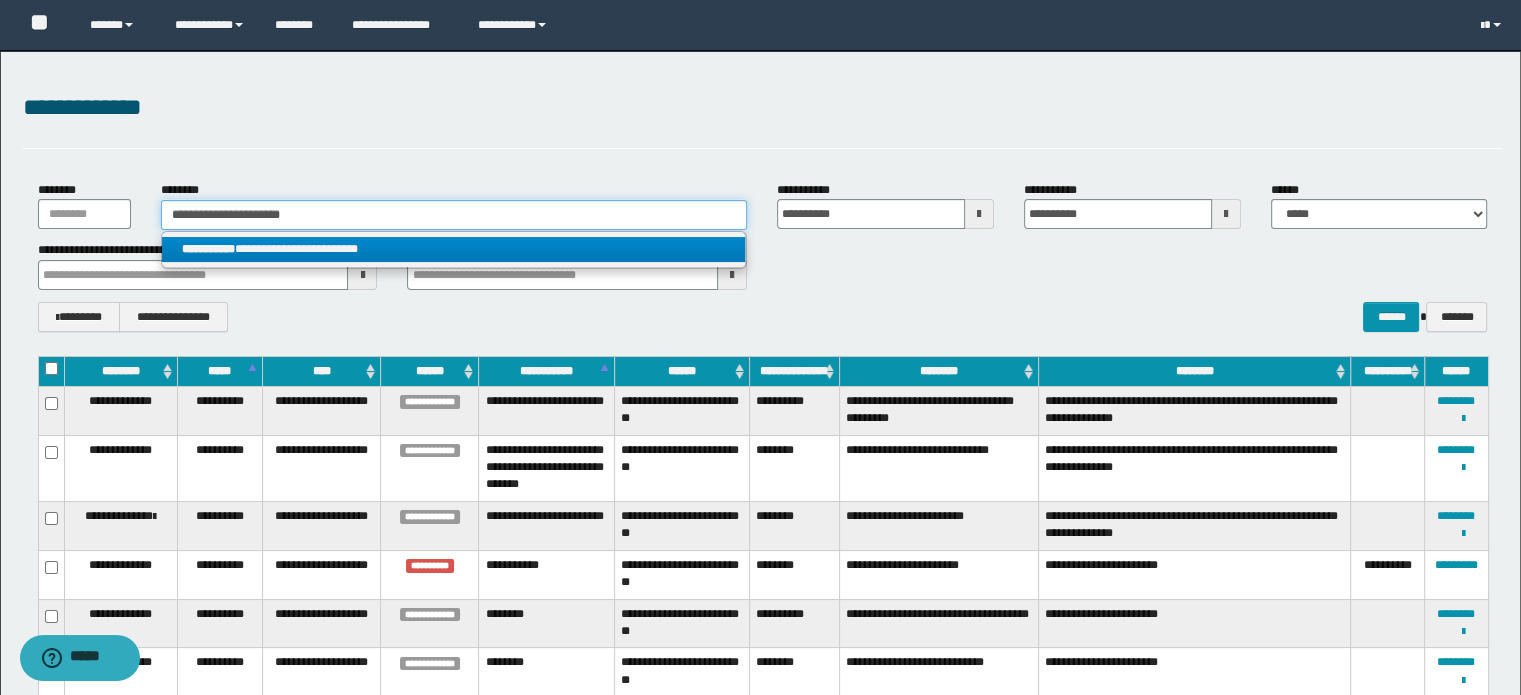type on "**********" 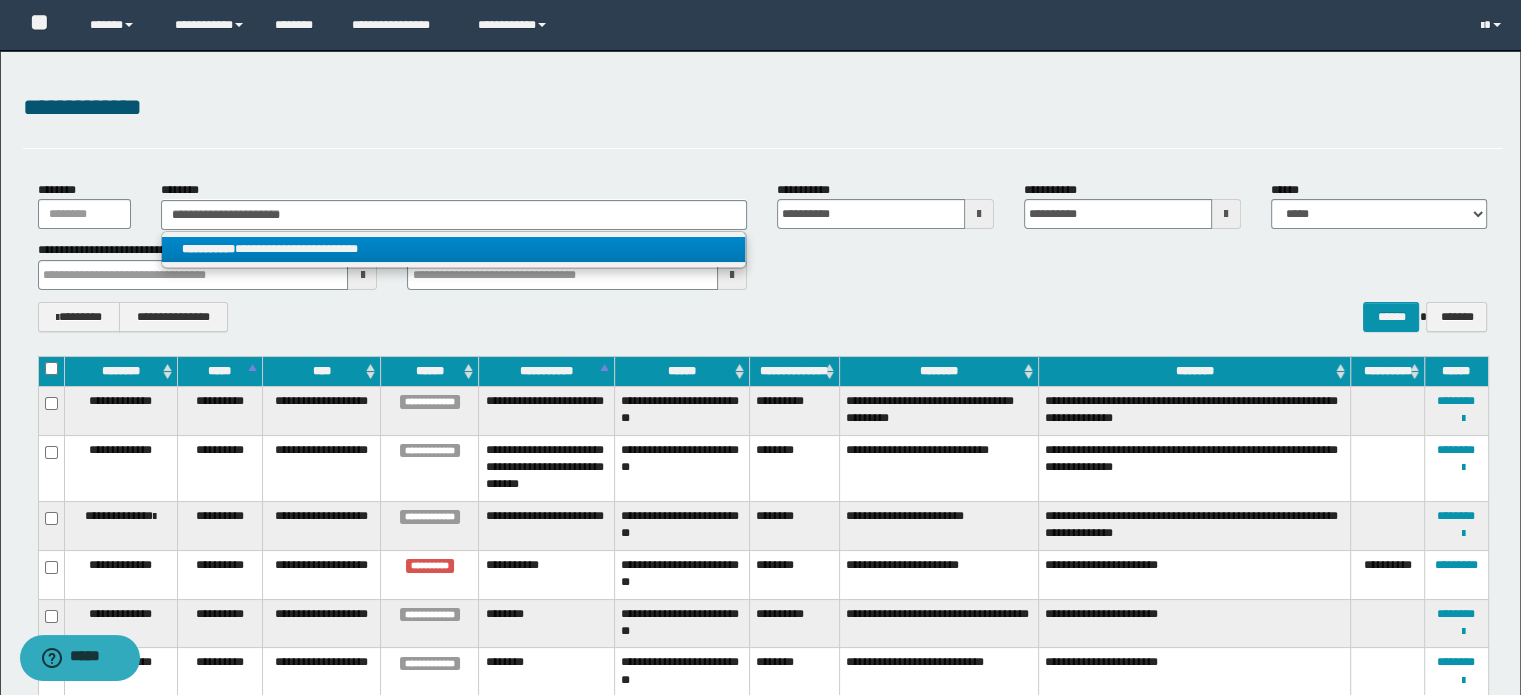 click on "**********" at bounding box center [454, 249] 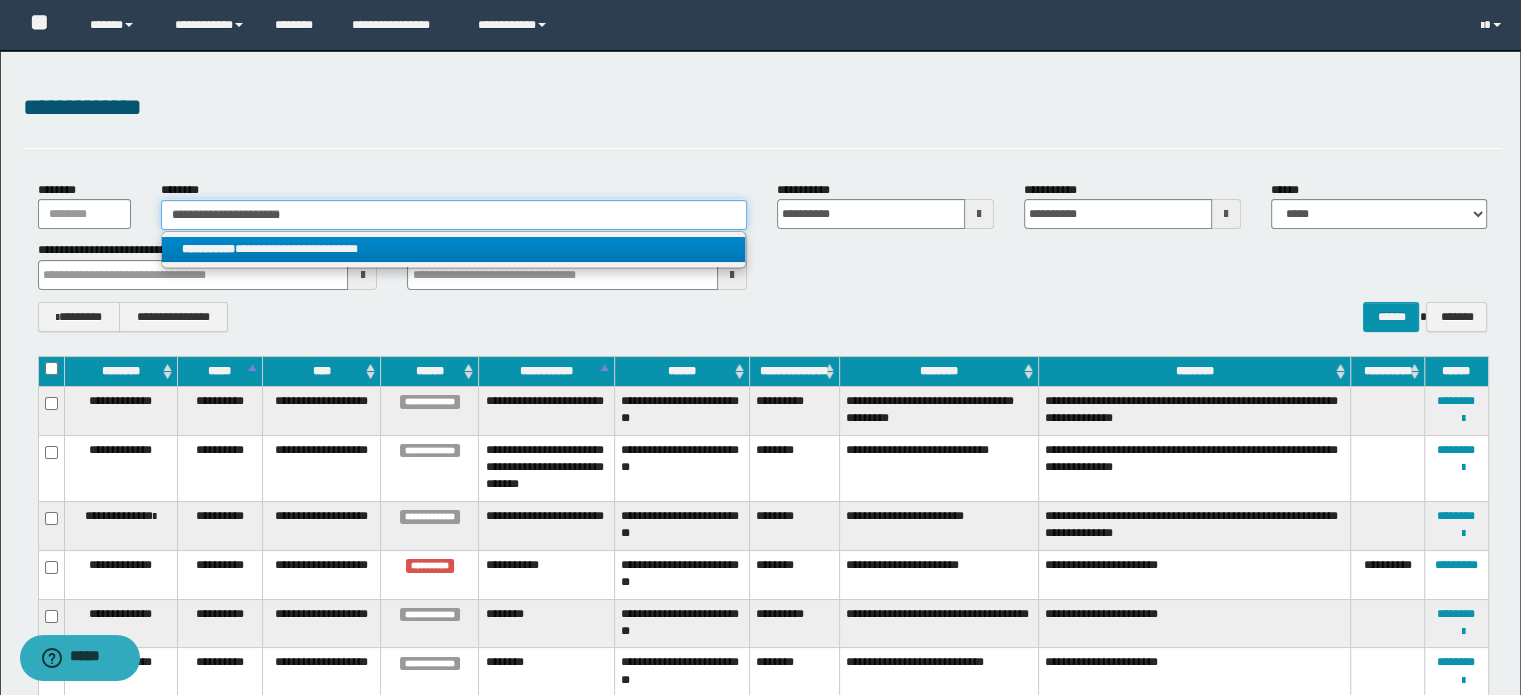 type 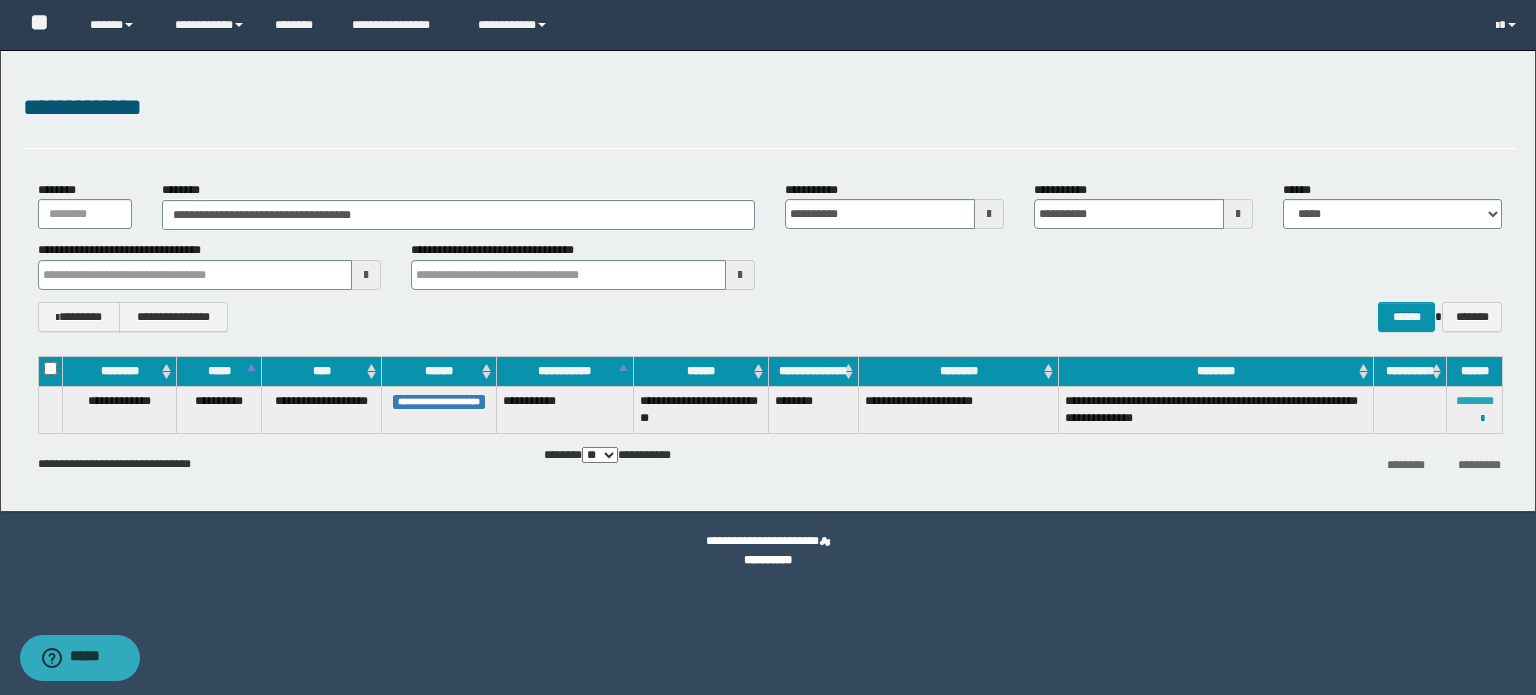 click on "********" at bounding box center (1475, 401) 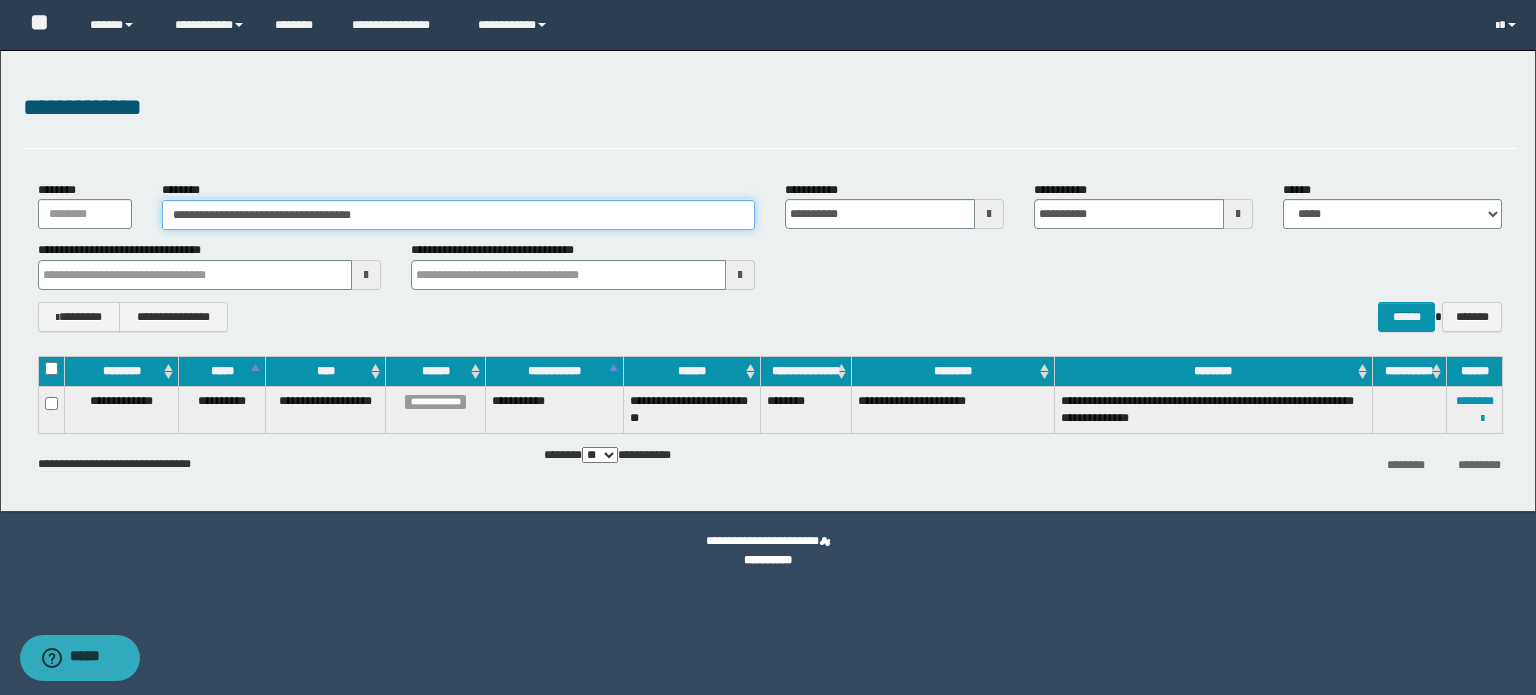 type on "*" 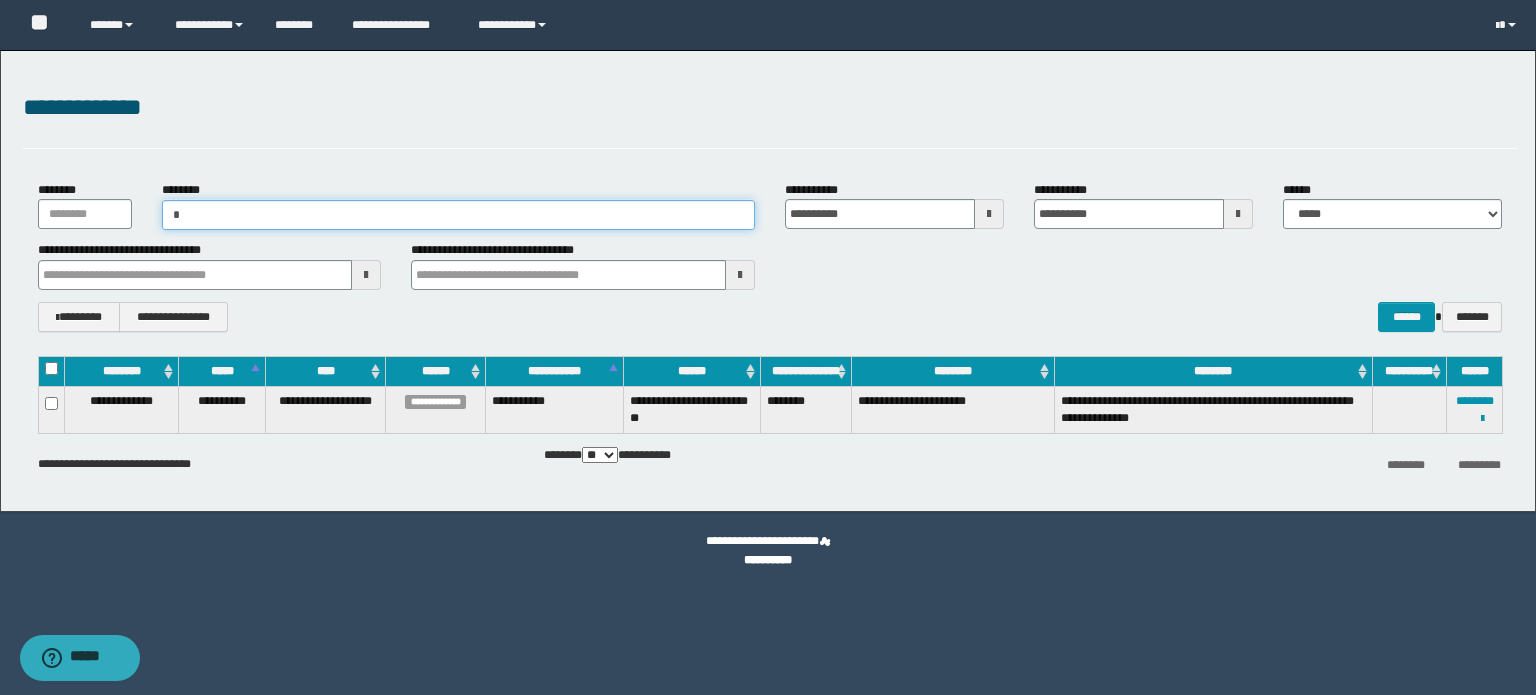 paste on "**********" 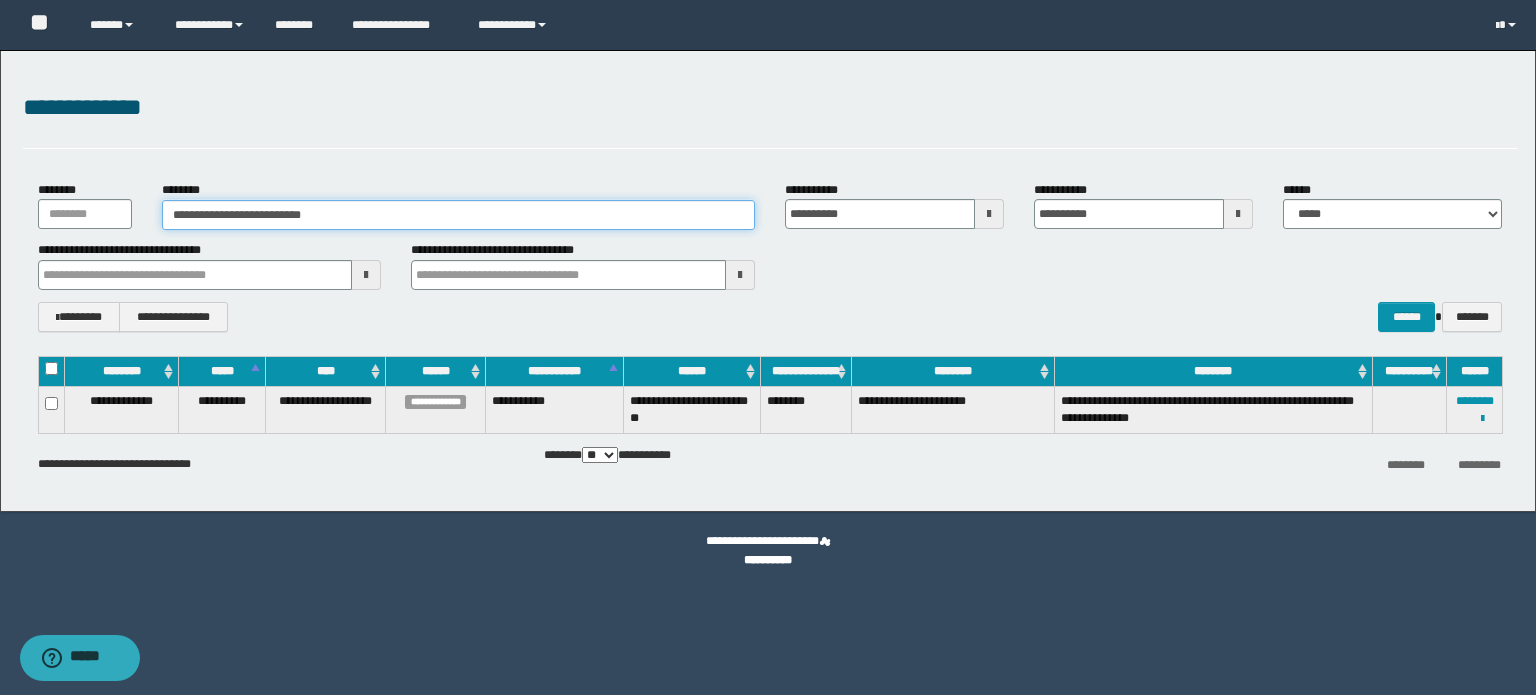 type on "**********" 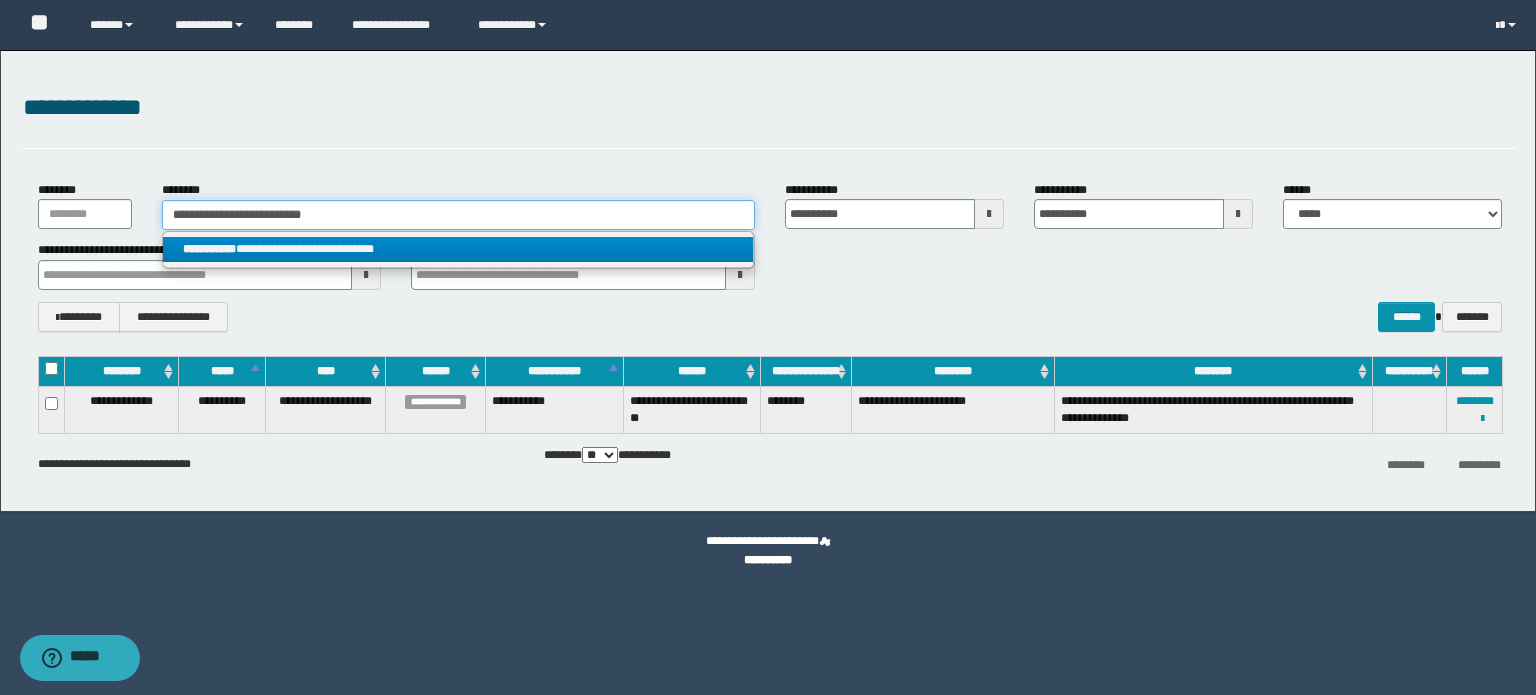type on "**********" 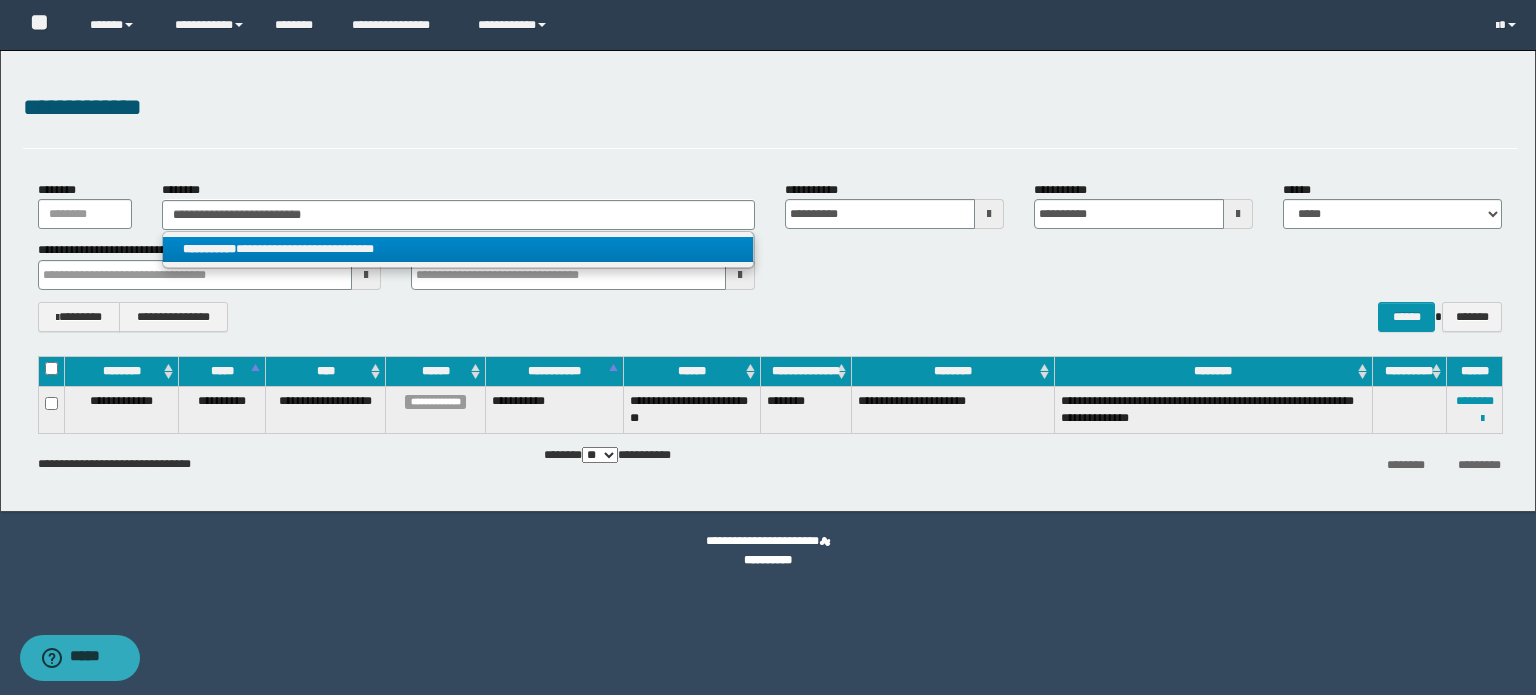 click on "**********" at bounding box center [458, 249] 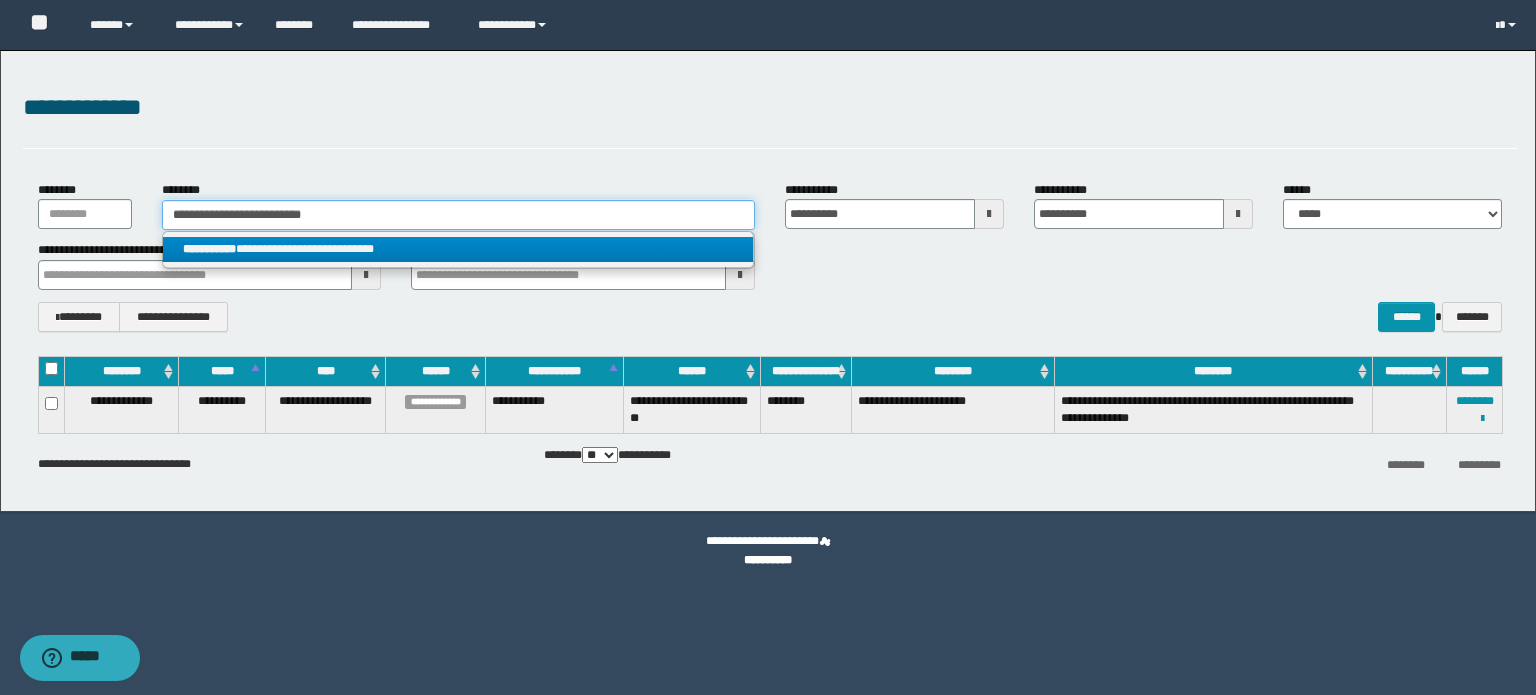 type 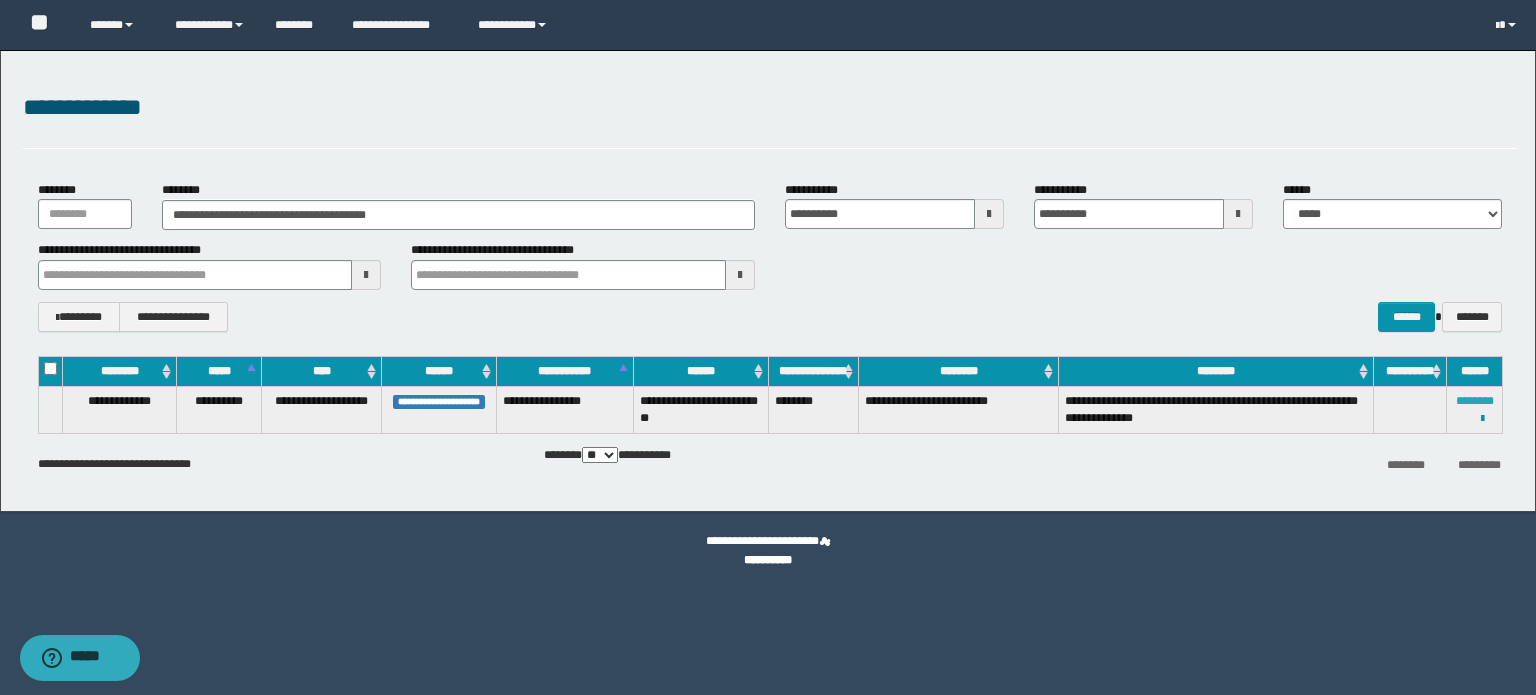 click on "********" at bounding box center (1475, 401) 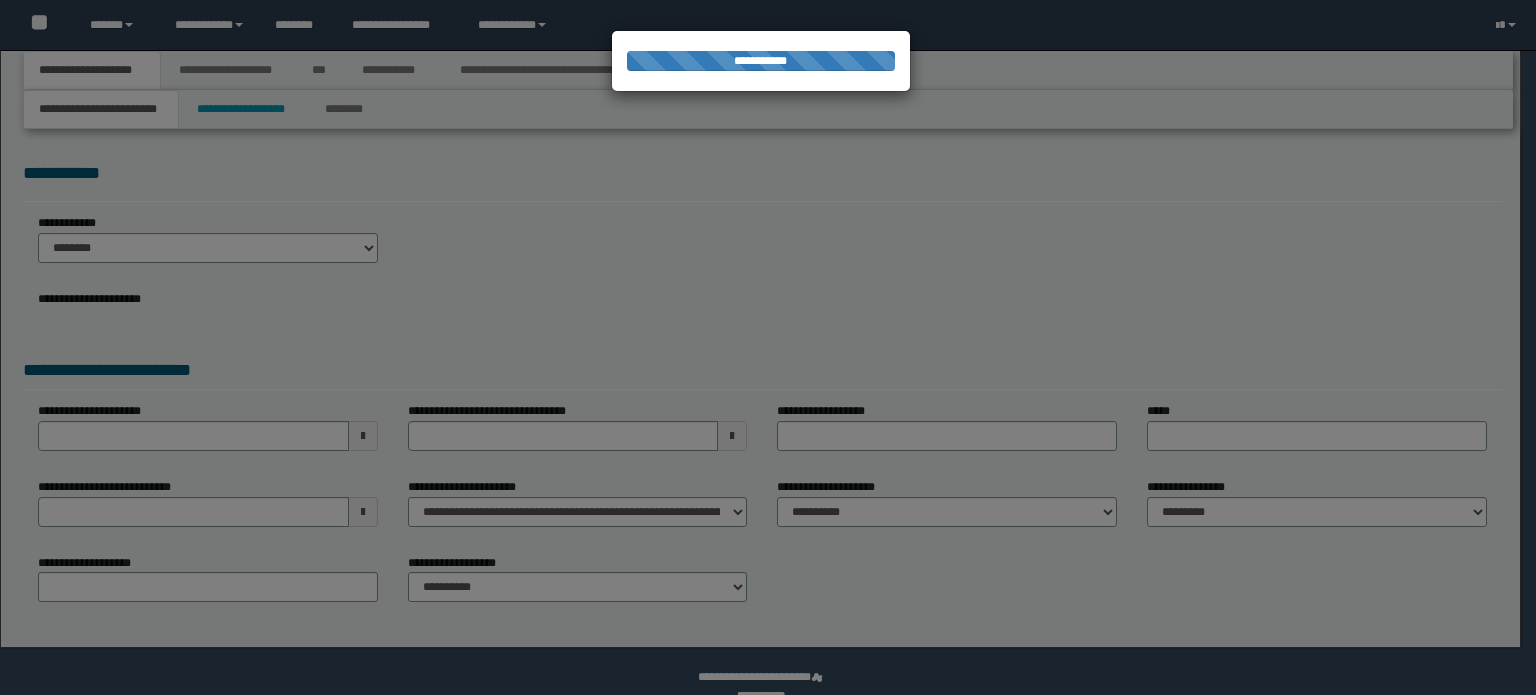 scroll, scrollTop: 0, scrollLeft: 0, axis: both 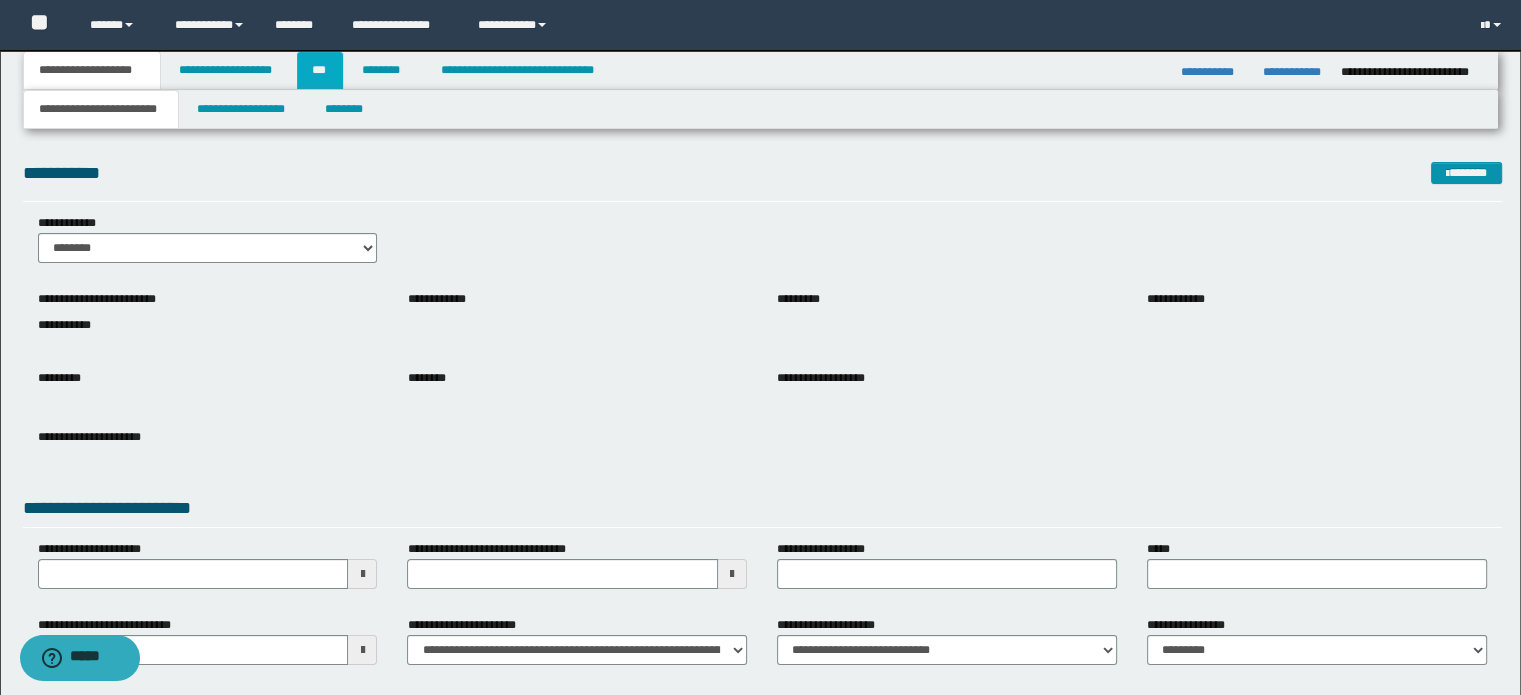 click on "***" at bounding box center [320, 70] 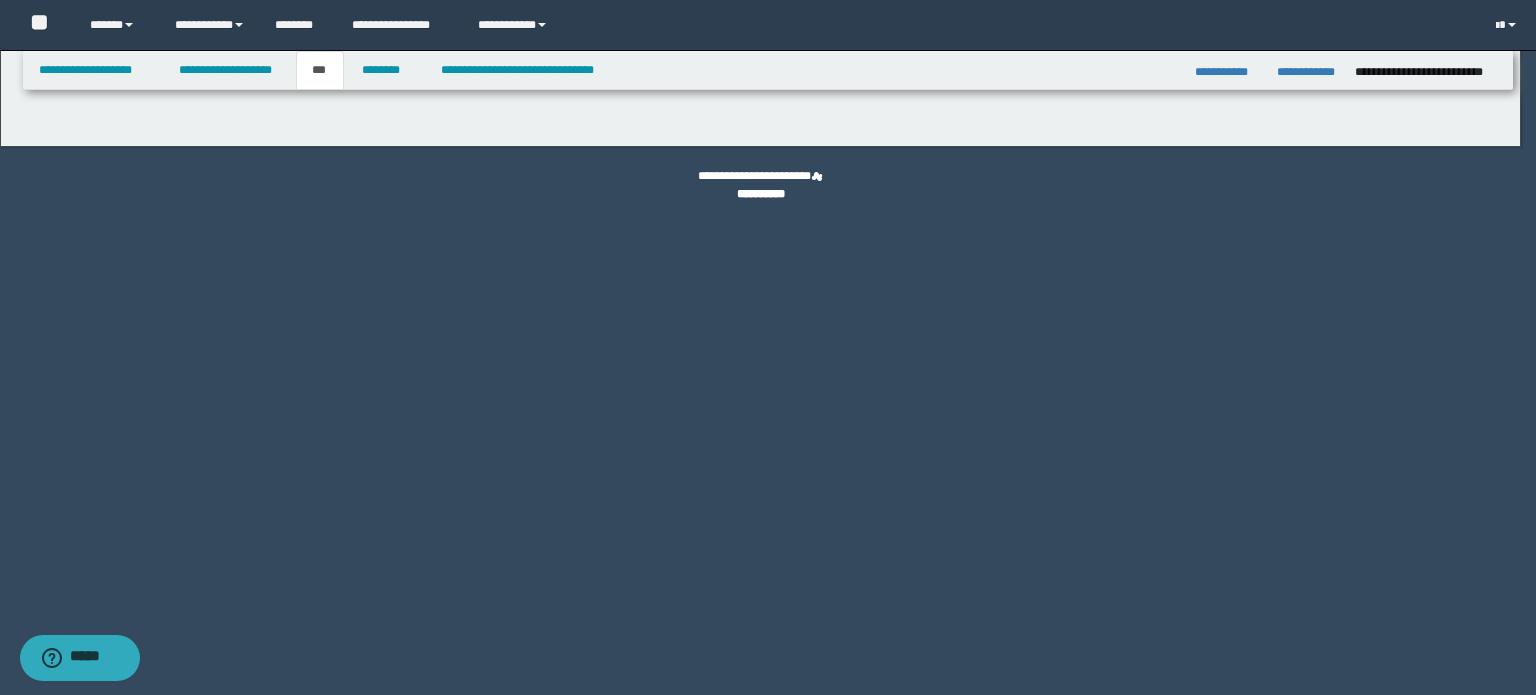 select on "***" 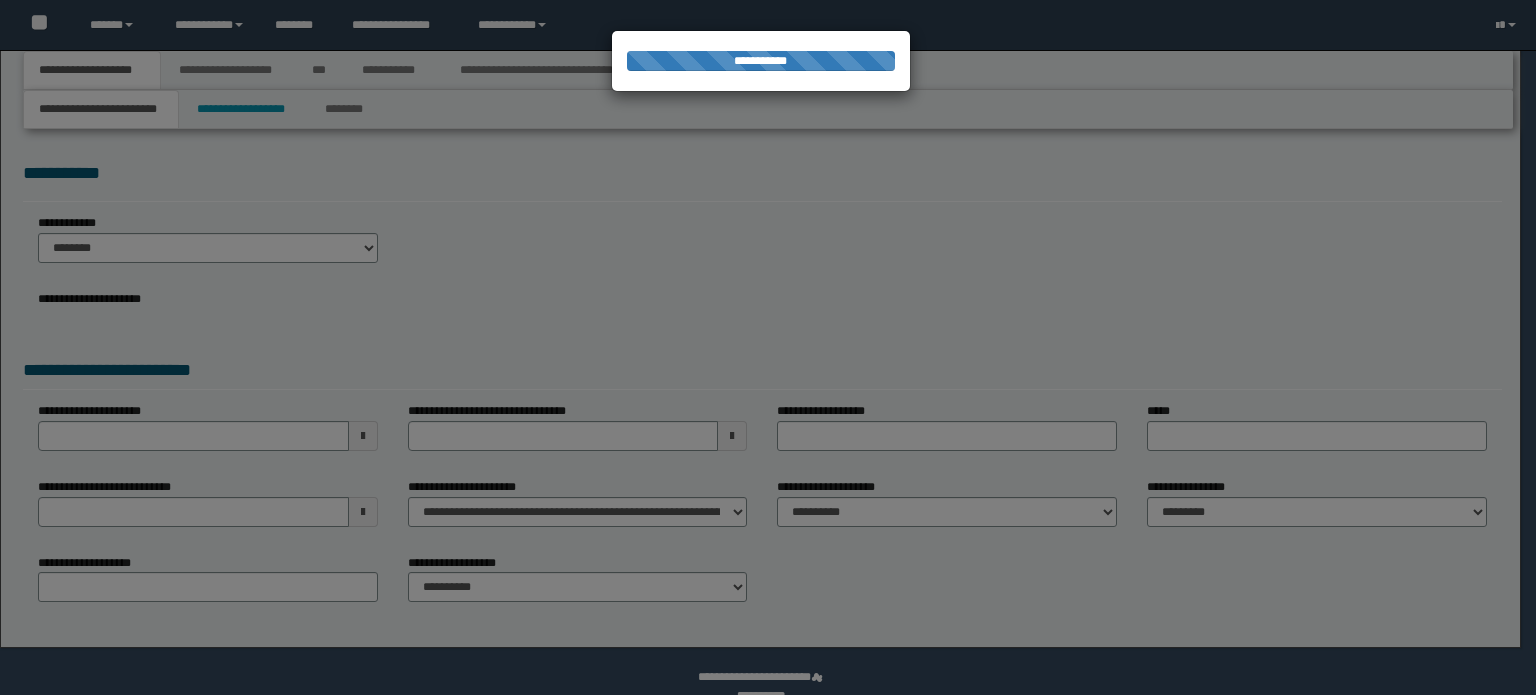 scroll, scrollTop: 0, scrollLeft: 0, axis: both 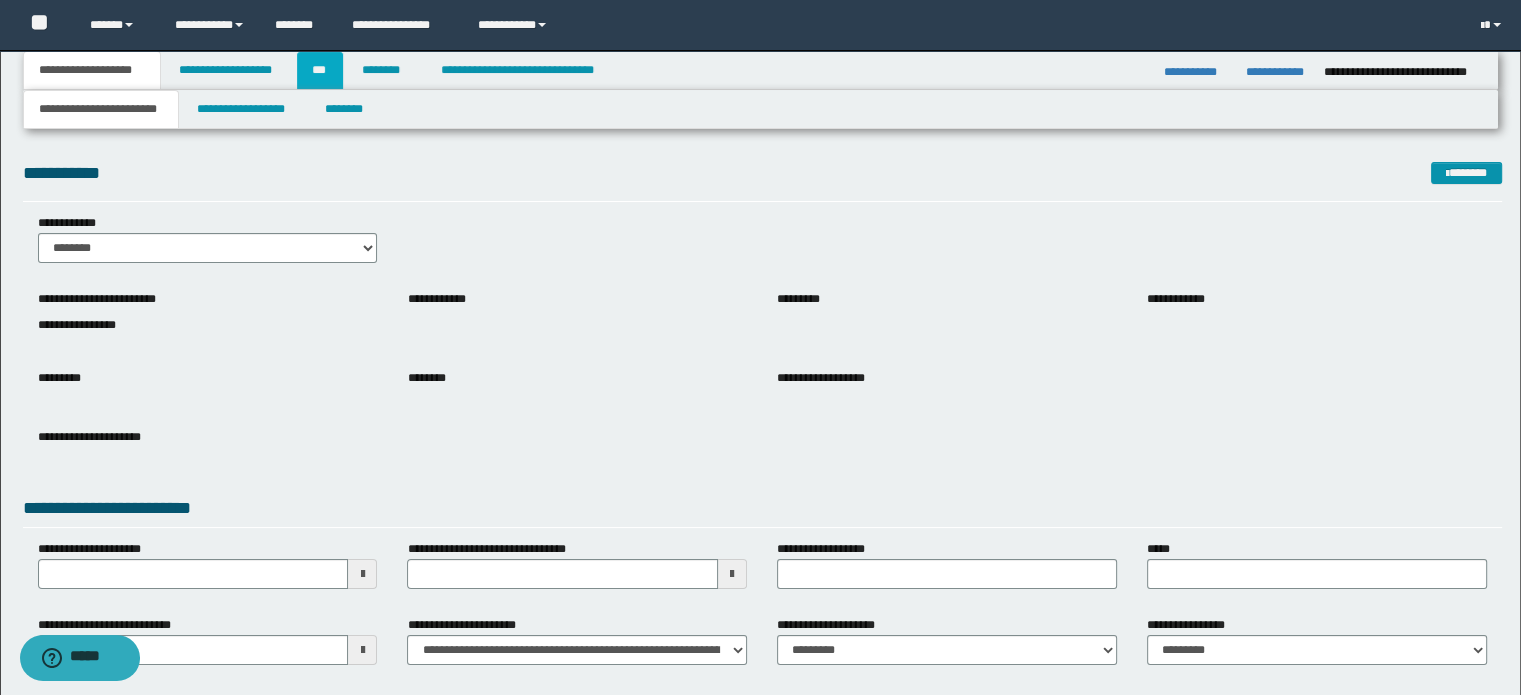 click on "***" at bounding box center (320, 70) 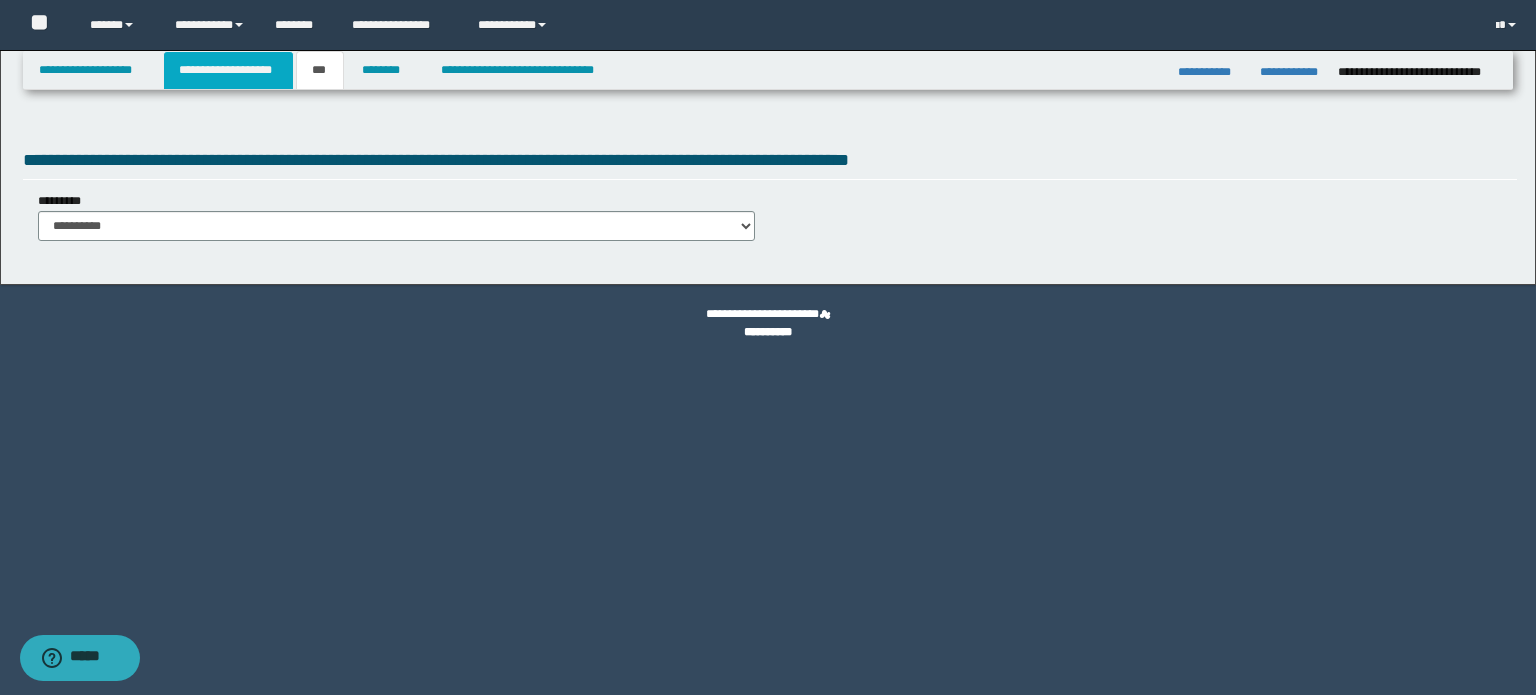 click on "**********" at bounding box center (228, 70) 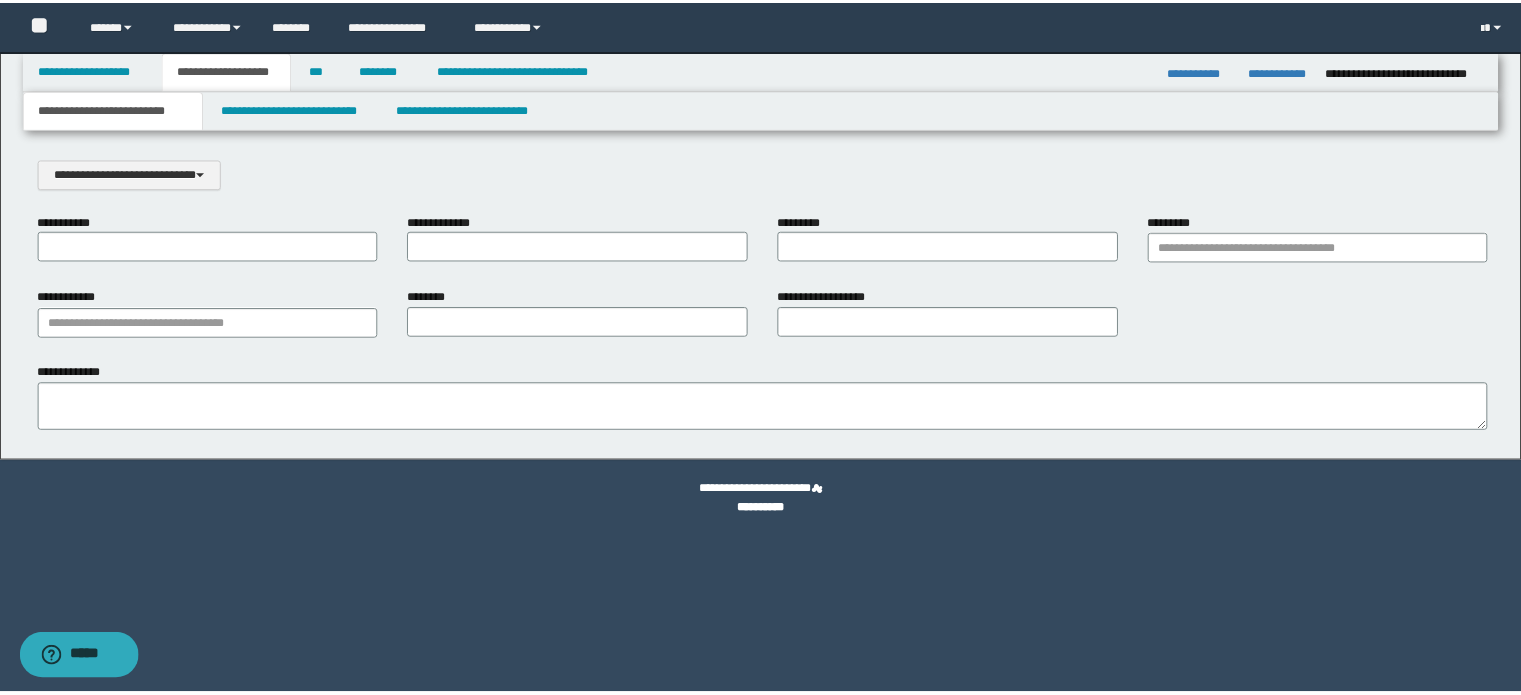 scroll, scrollTop: 0, scrollLeft: 0, axis: both 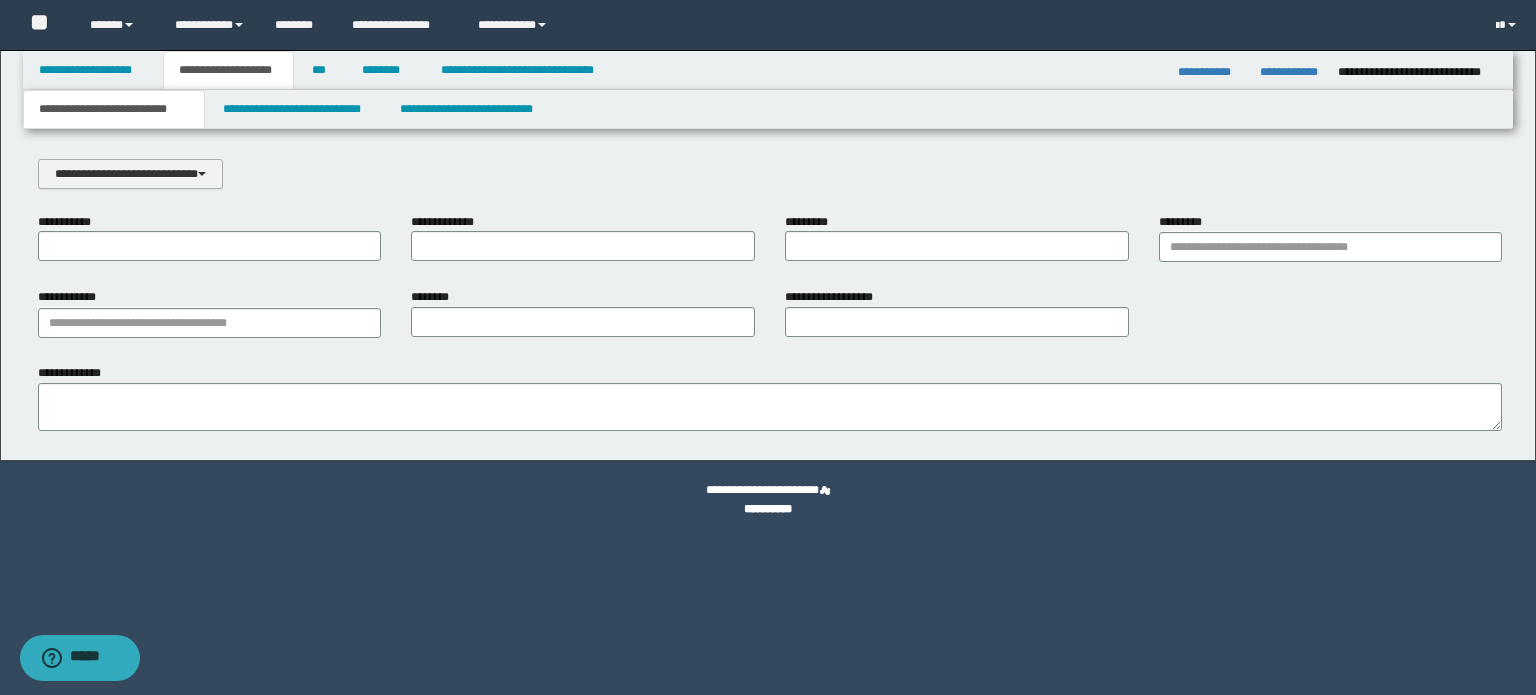 click on "**********" at bounding box center (130, 174) 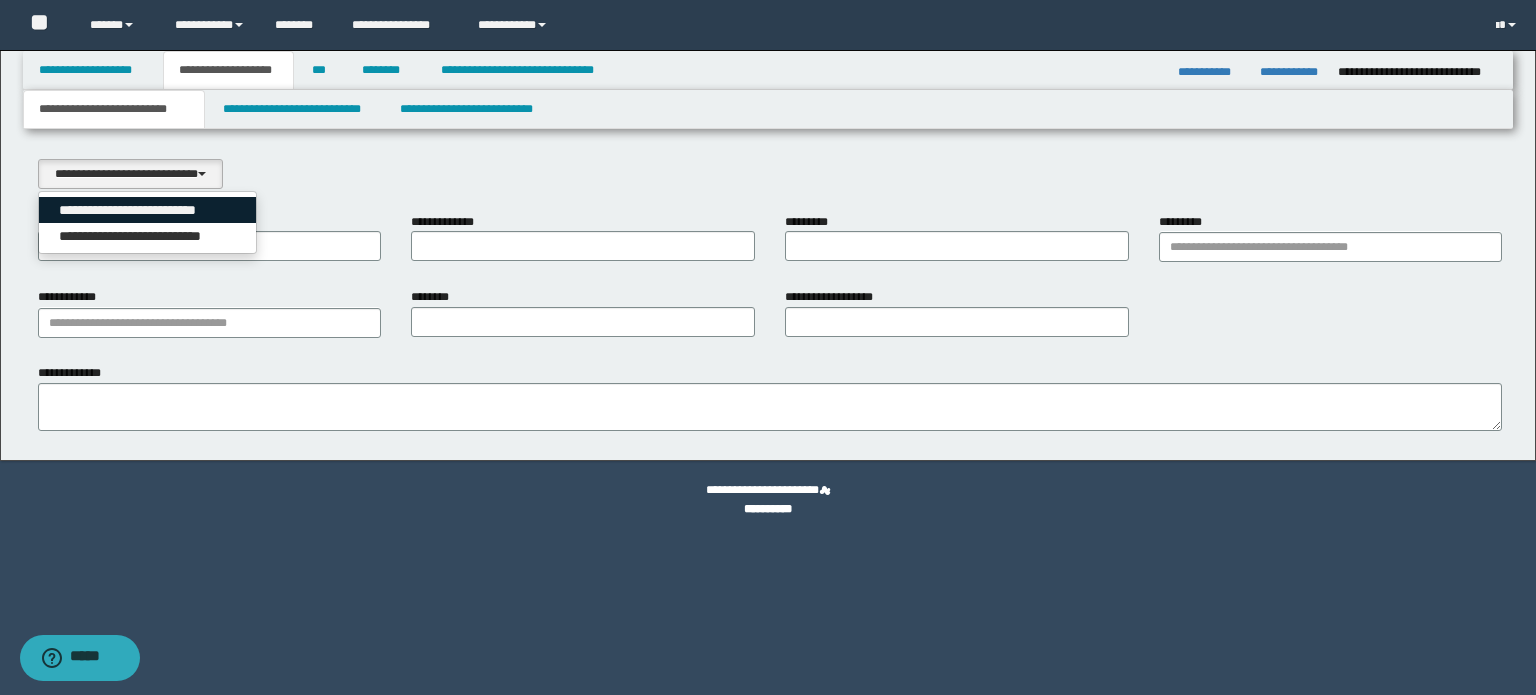 click on "**********" at bounding box center [148, 210] 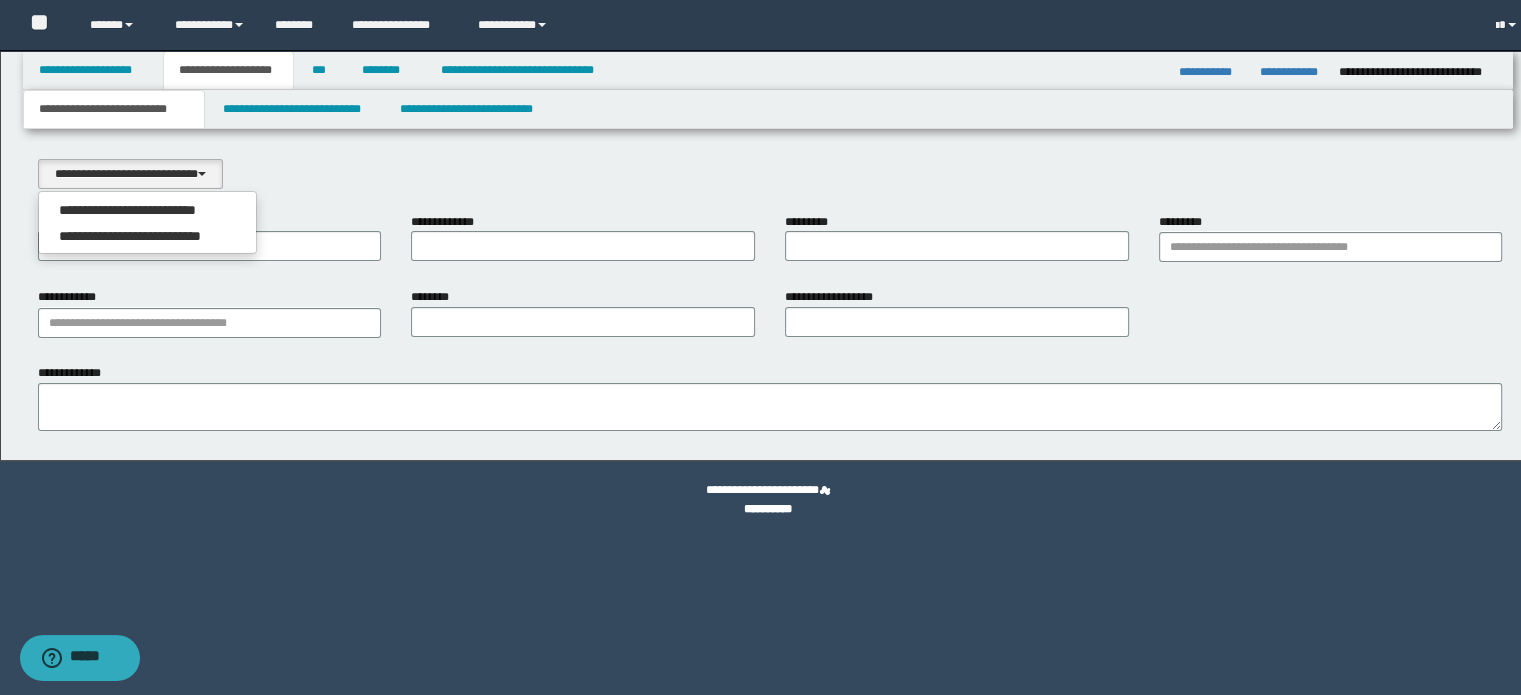 select on "*" 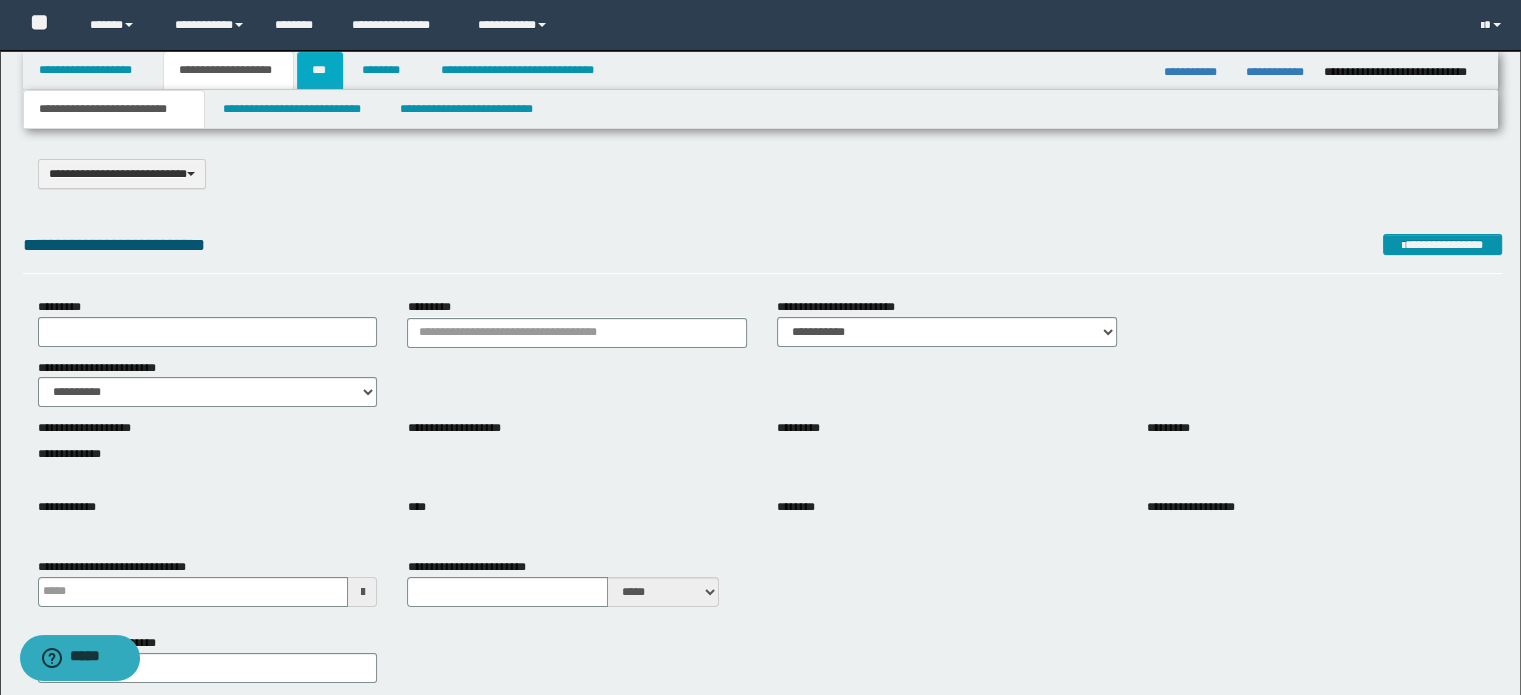 click on "***" at bounding box center (320, 70) 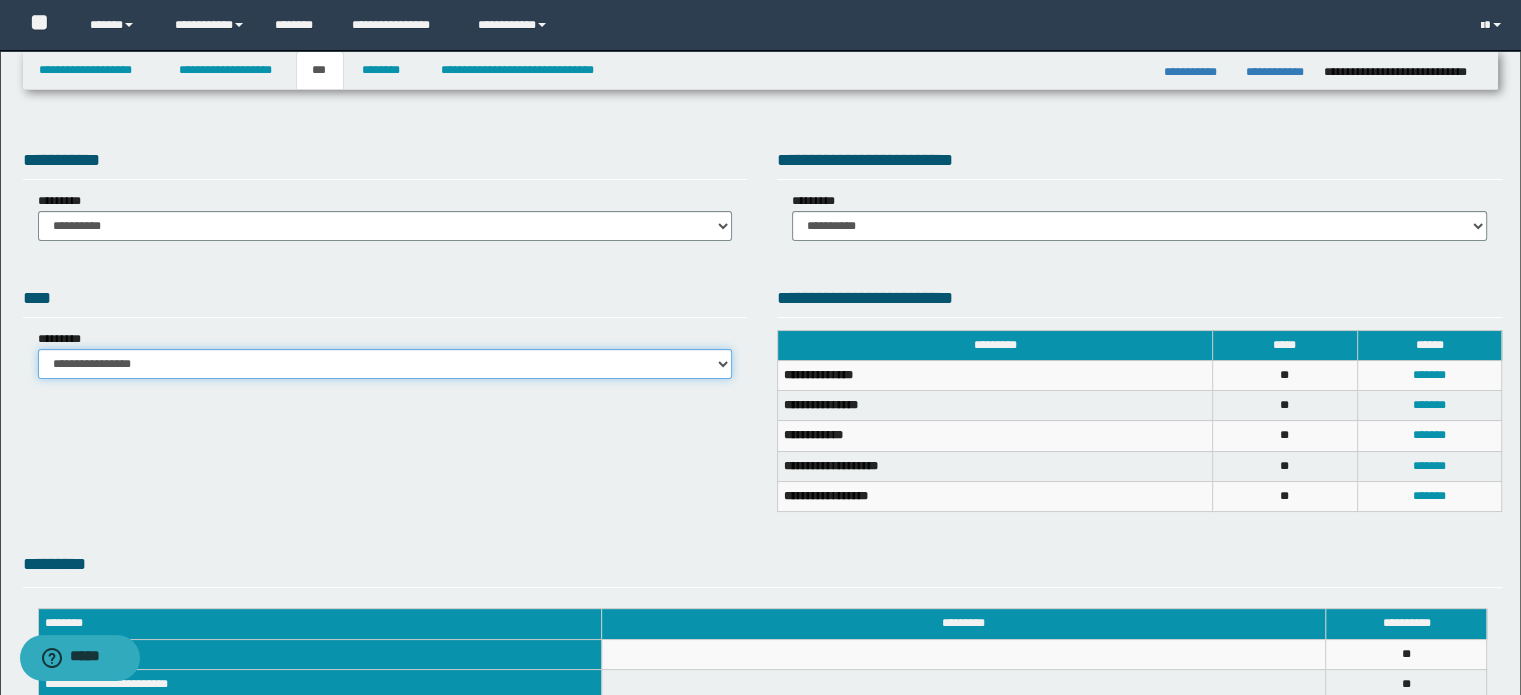 click on "**********" at bounding box center [385, 364] 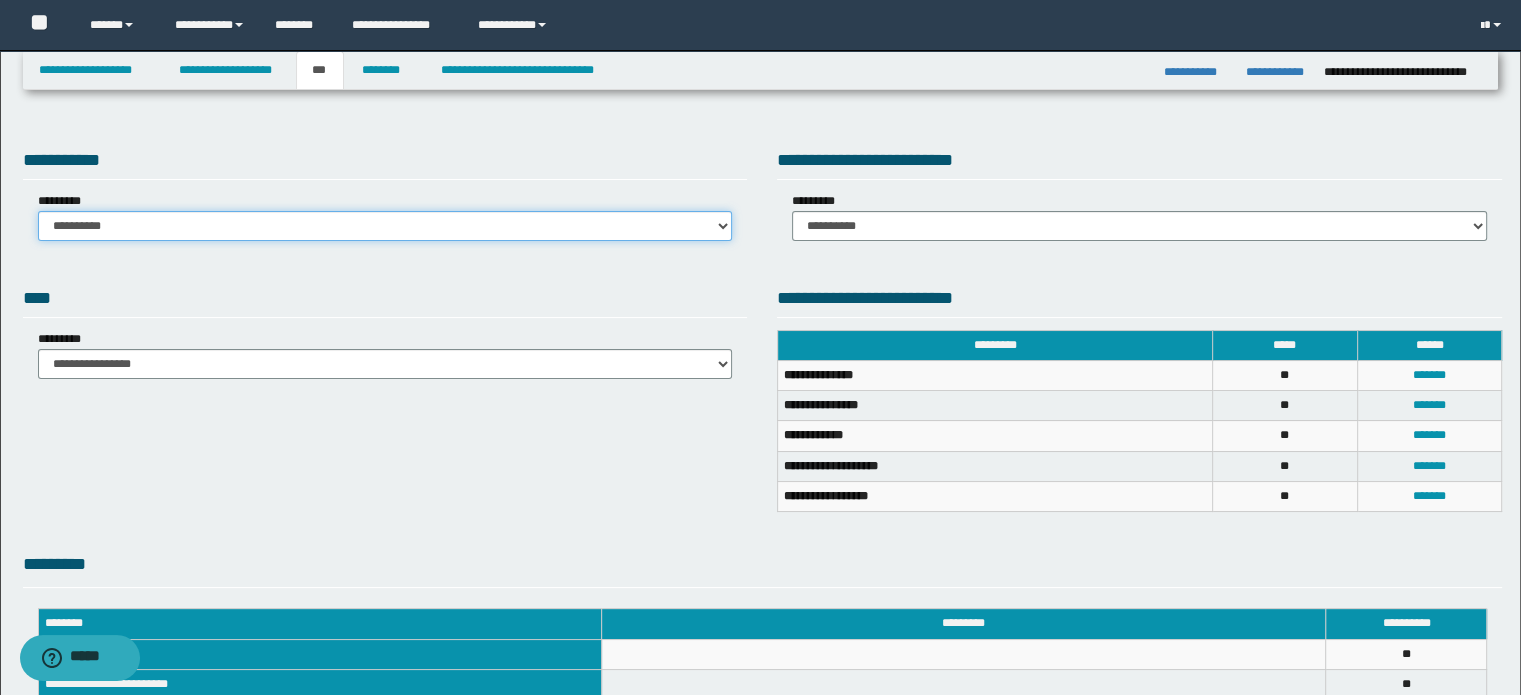 click on "**********" at bounding box center (385, 226) 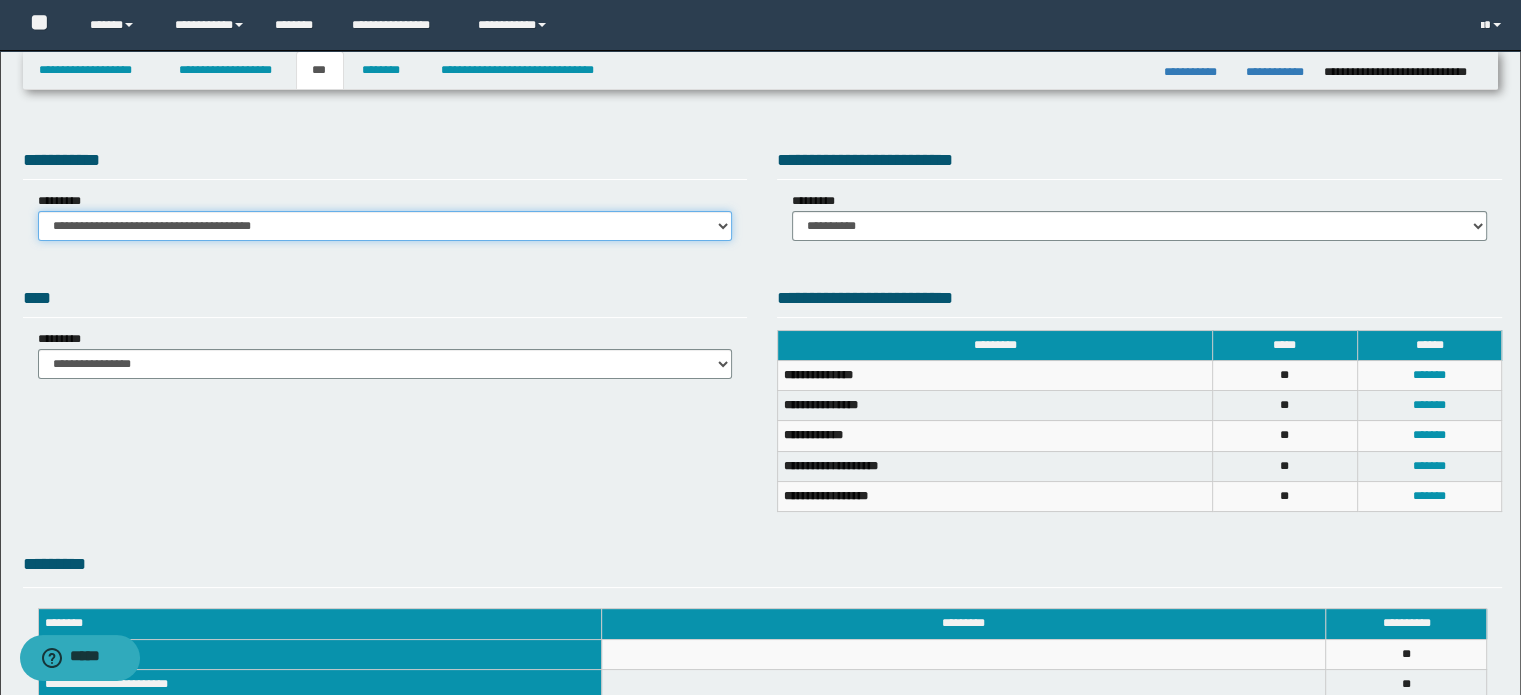 click on "**********" at bounding box center [385, 226] 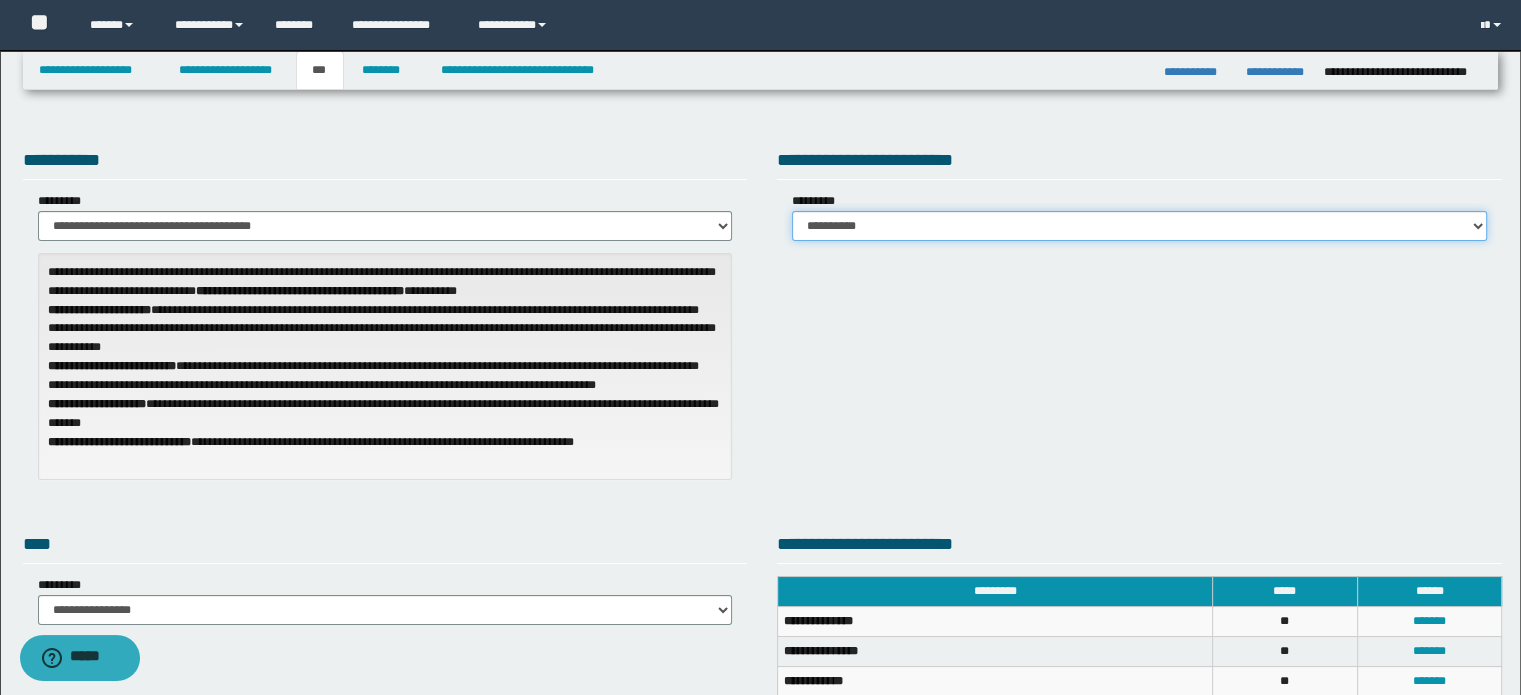 click on "**********" at bounding box center (1139, 226) 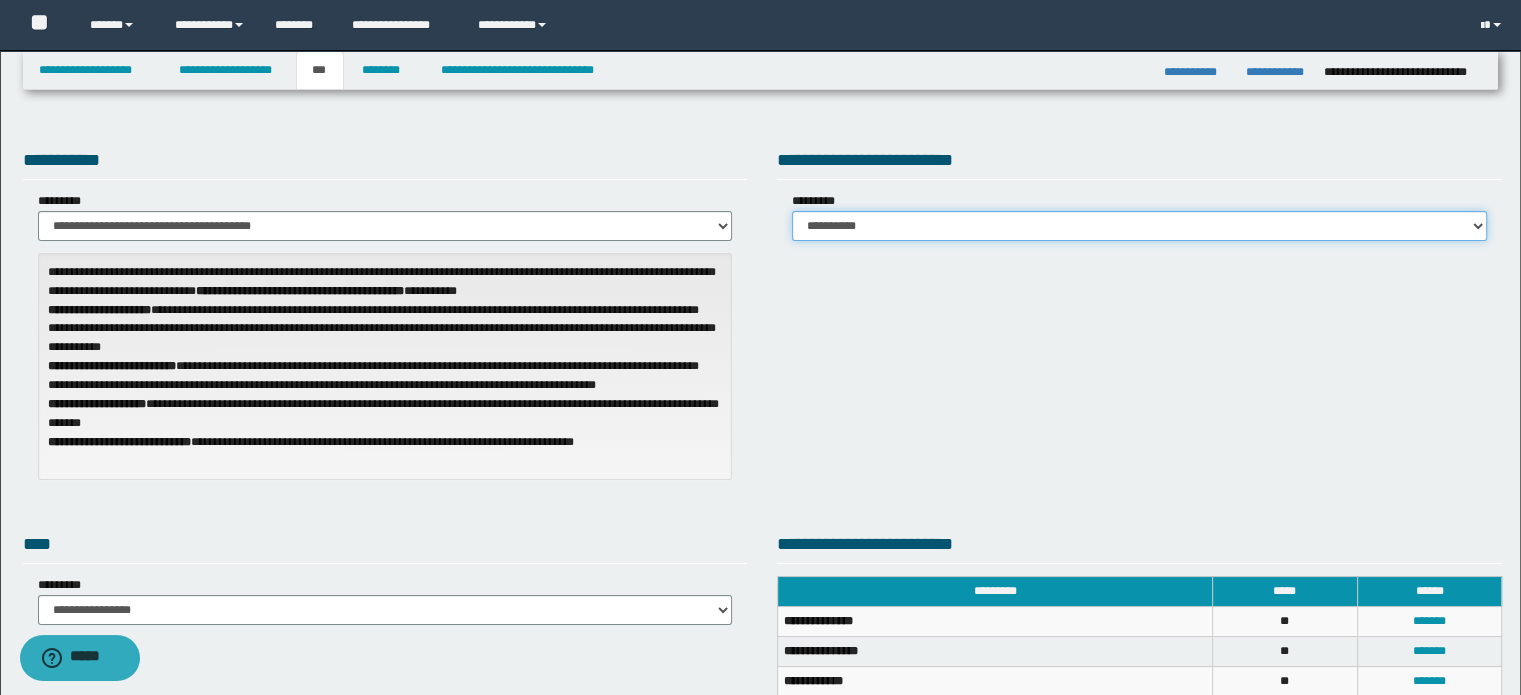 select on "*" 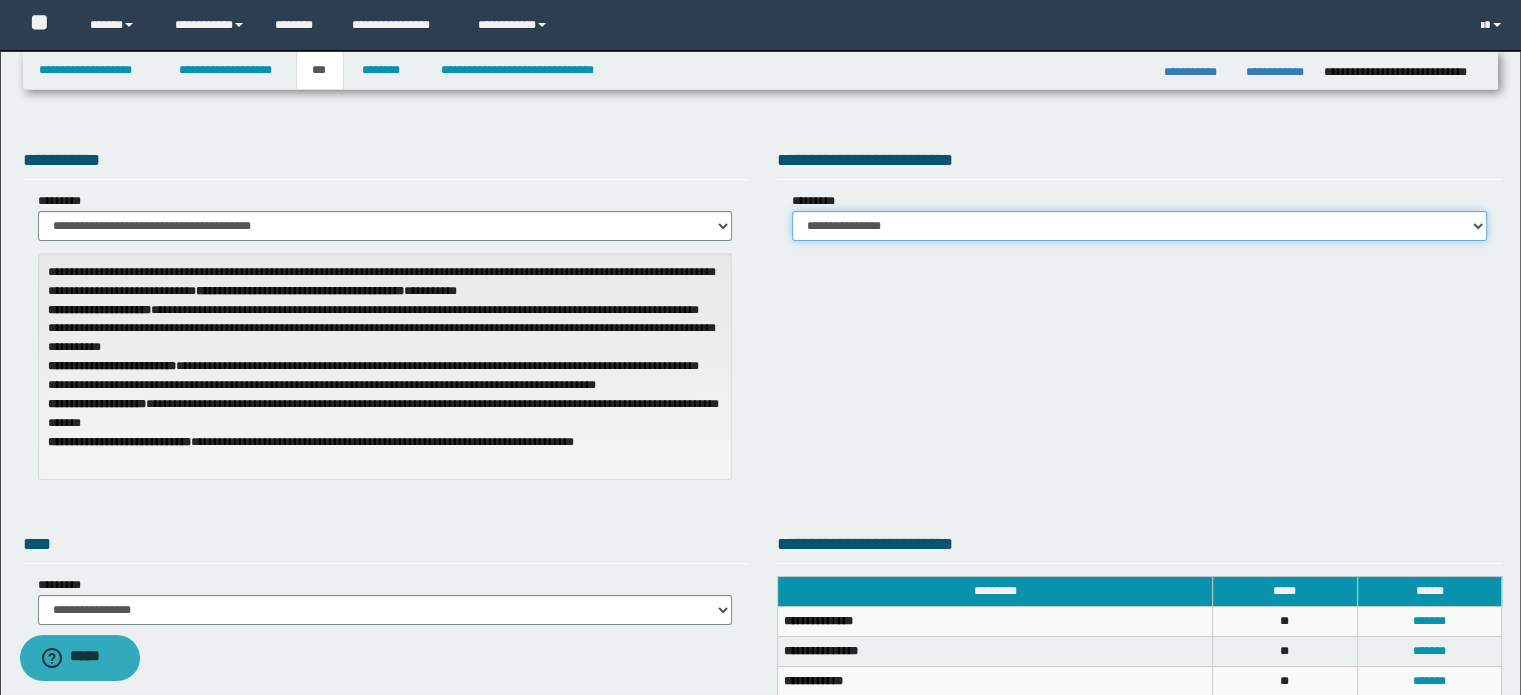 click on "**********" at bounding box center [1139, 226] 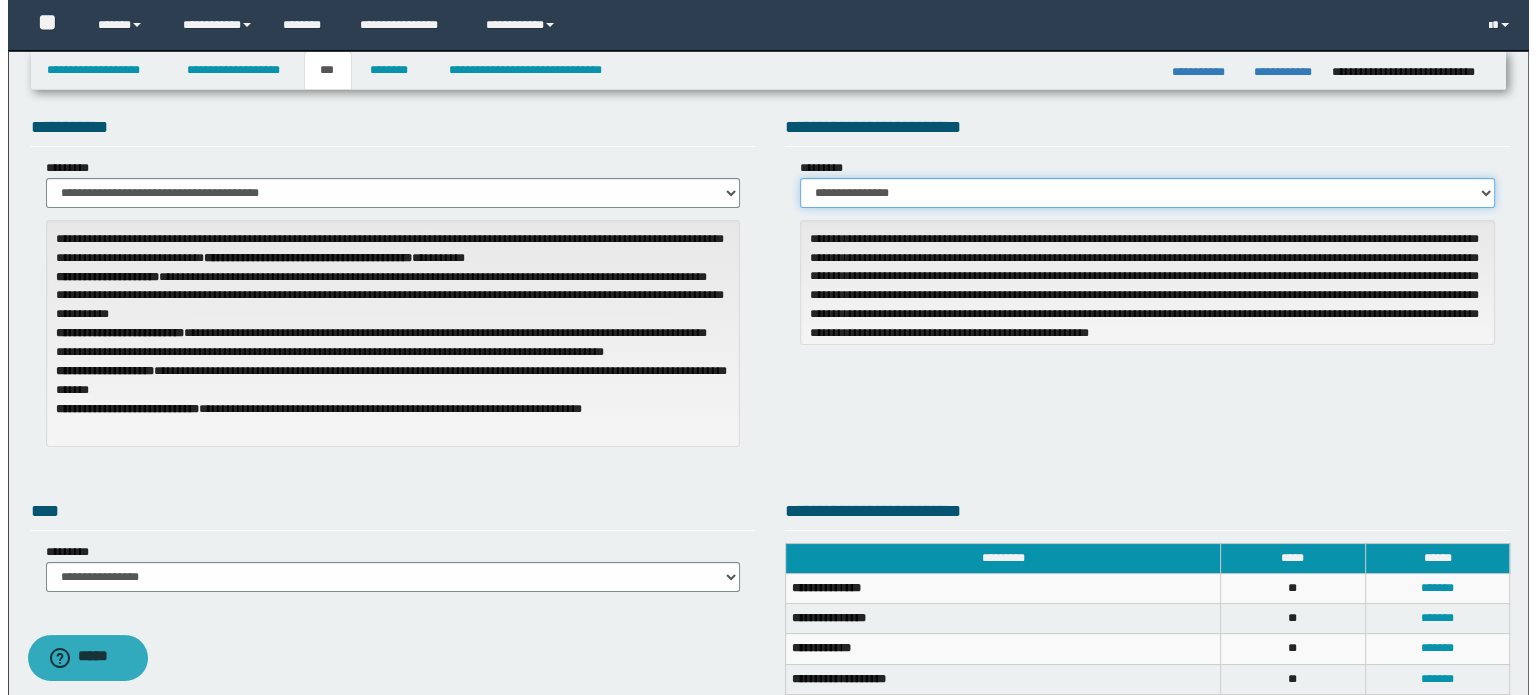 scroll, scrollTop: 300, scrollLeft: 0, axis: vertical 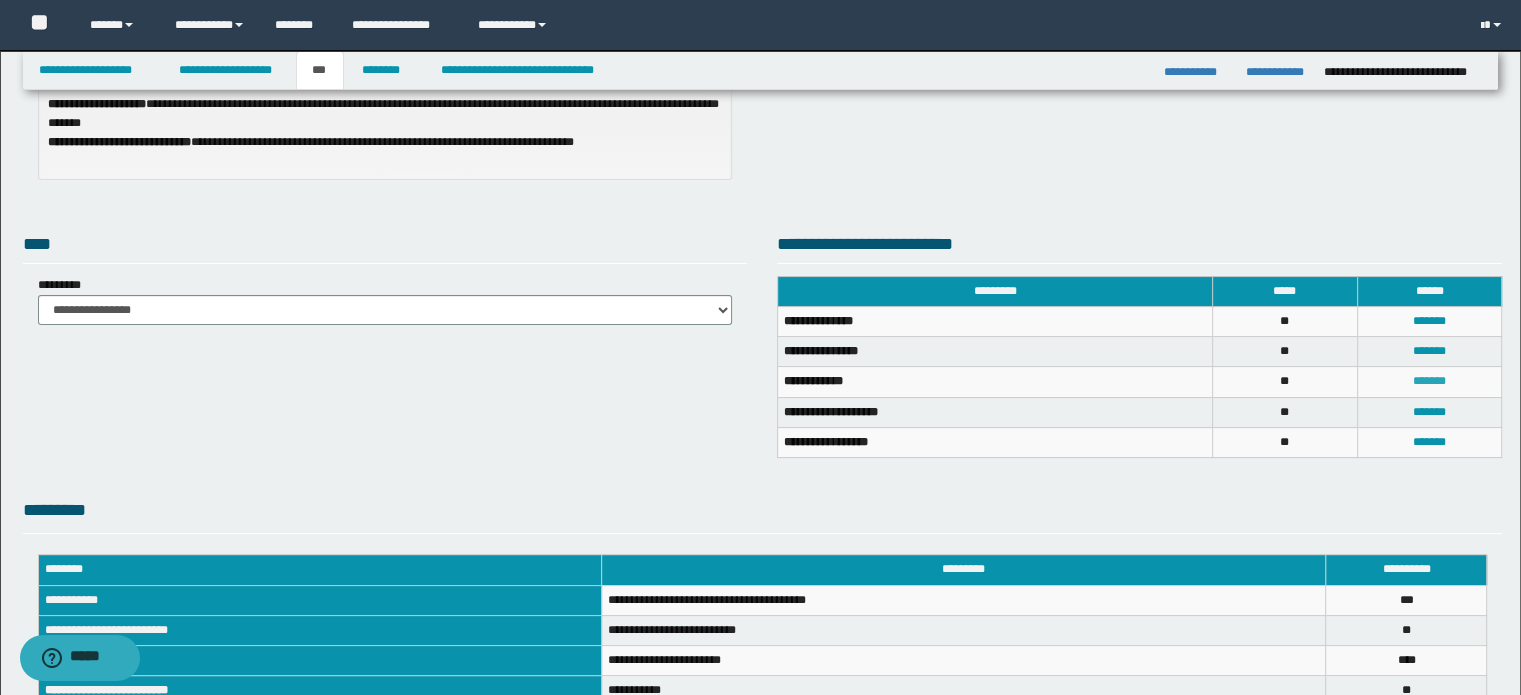 click on "*******" at bounding box center [1429, 381] 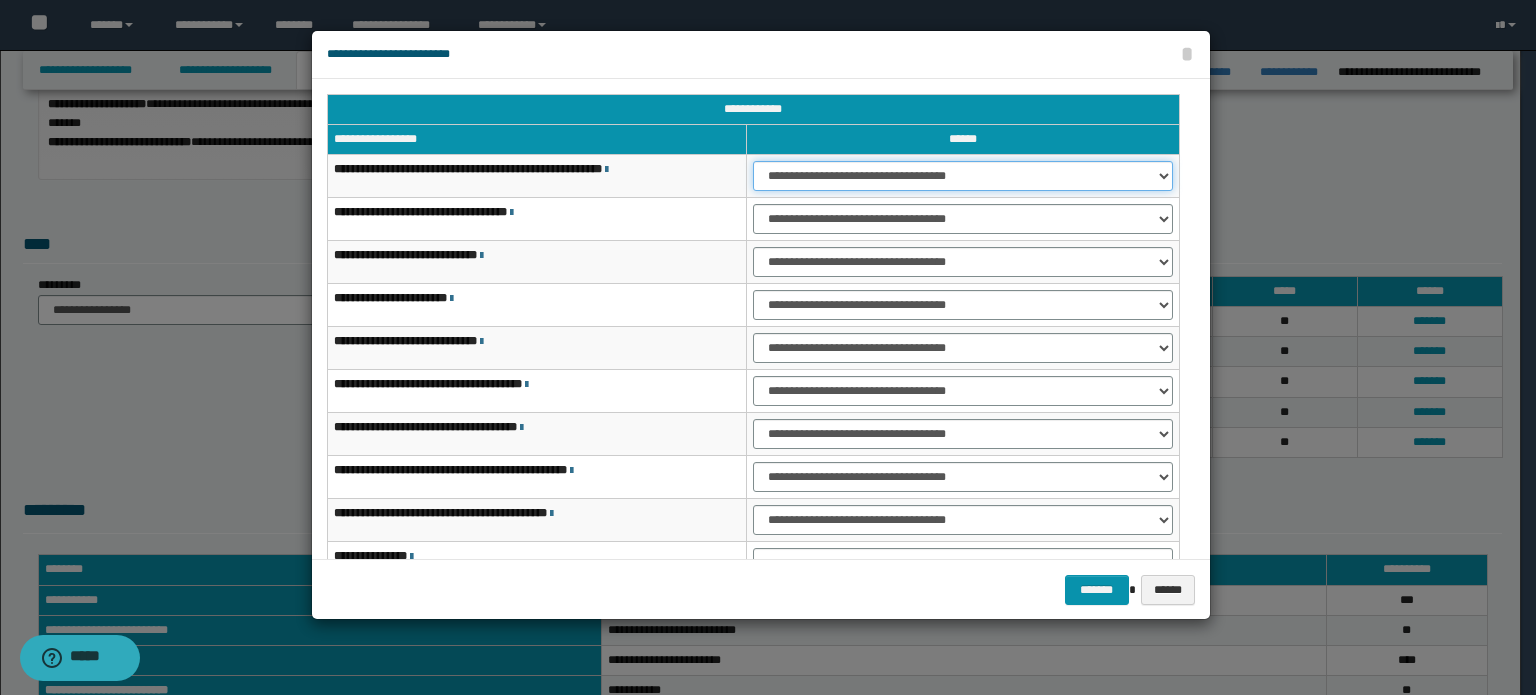 click on "**********" at bounding box center [963, 176] 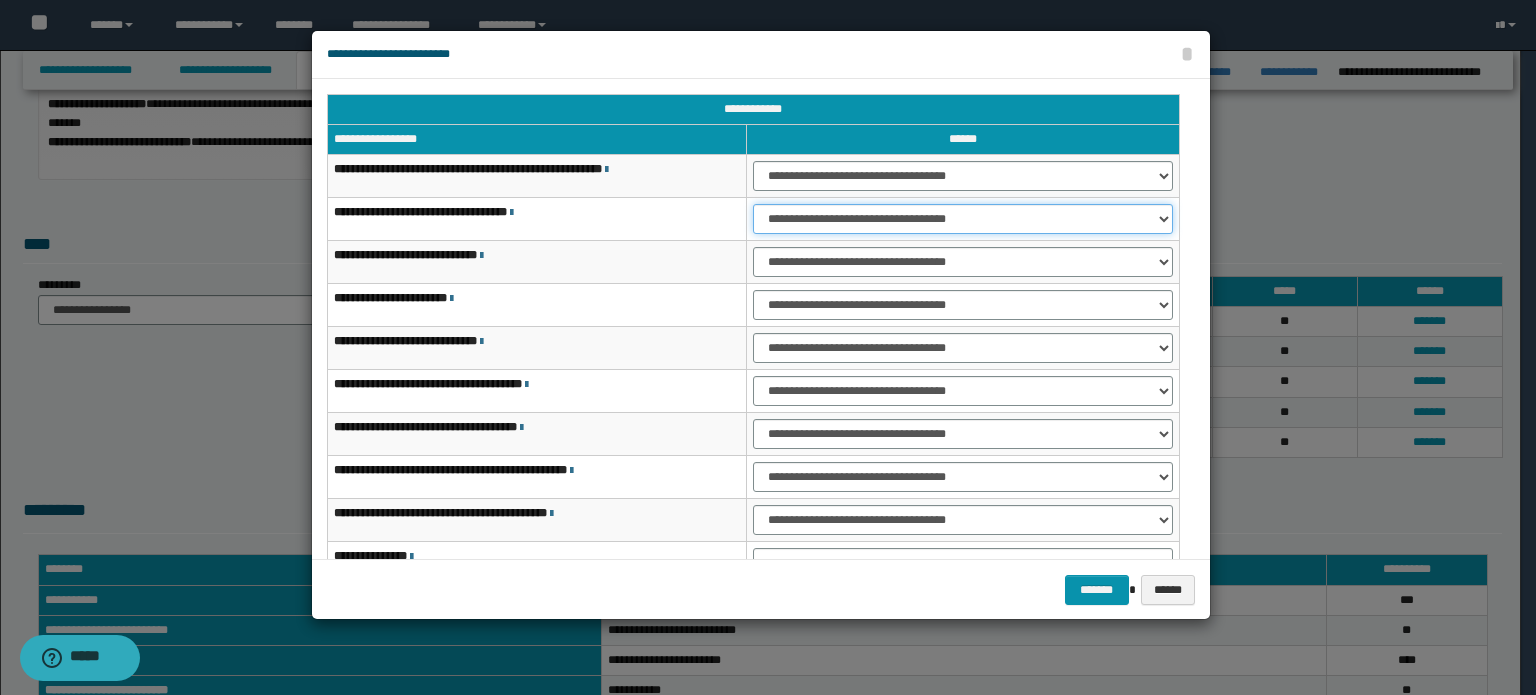 click on "**********" at bounding box center [963, 219] 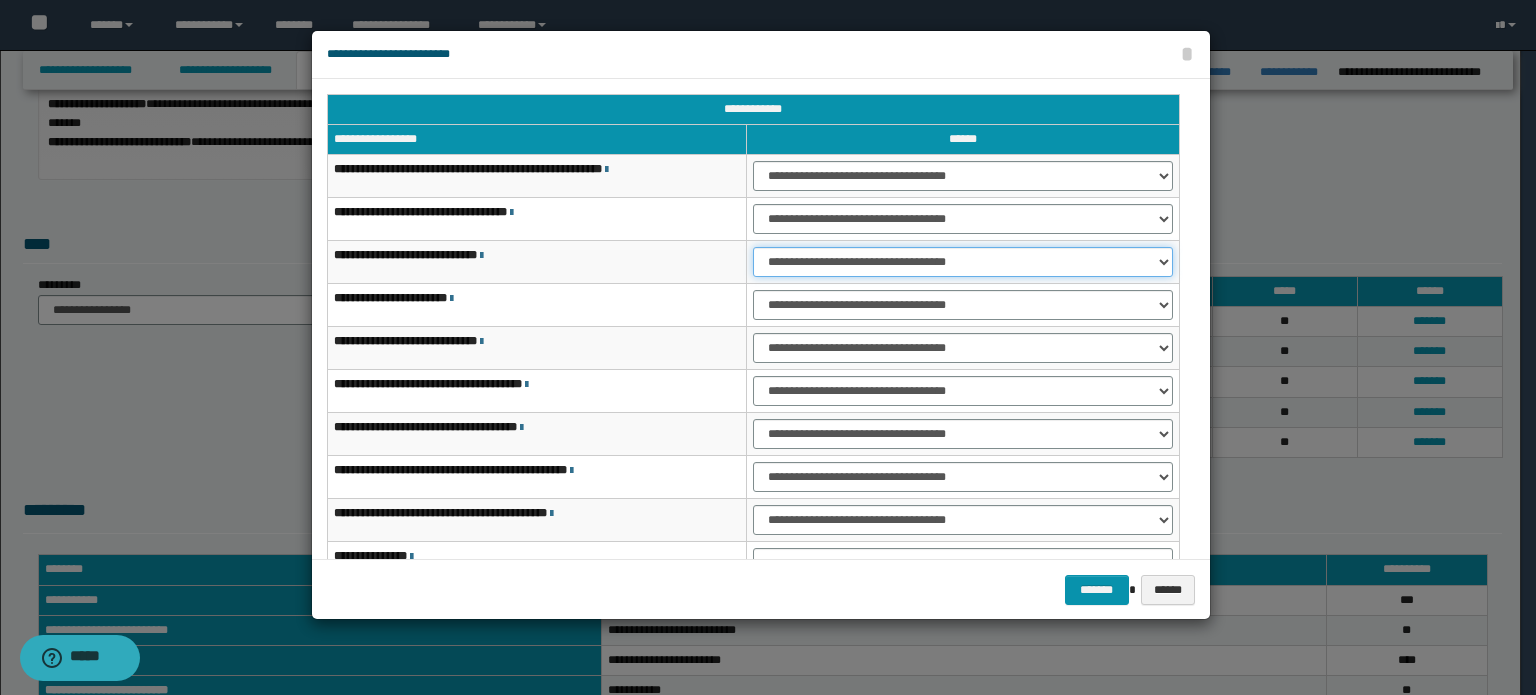 click on "**********" at bounding box center [963, 262] 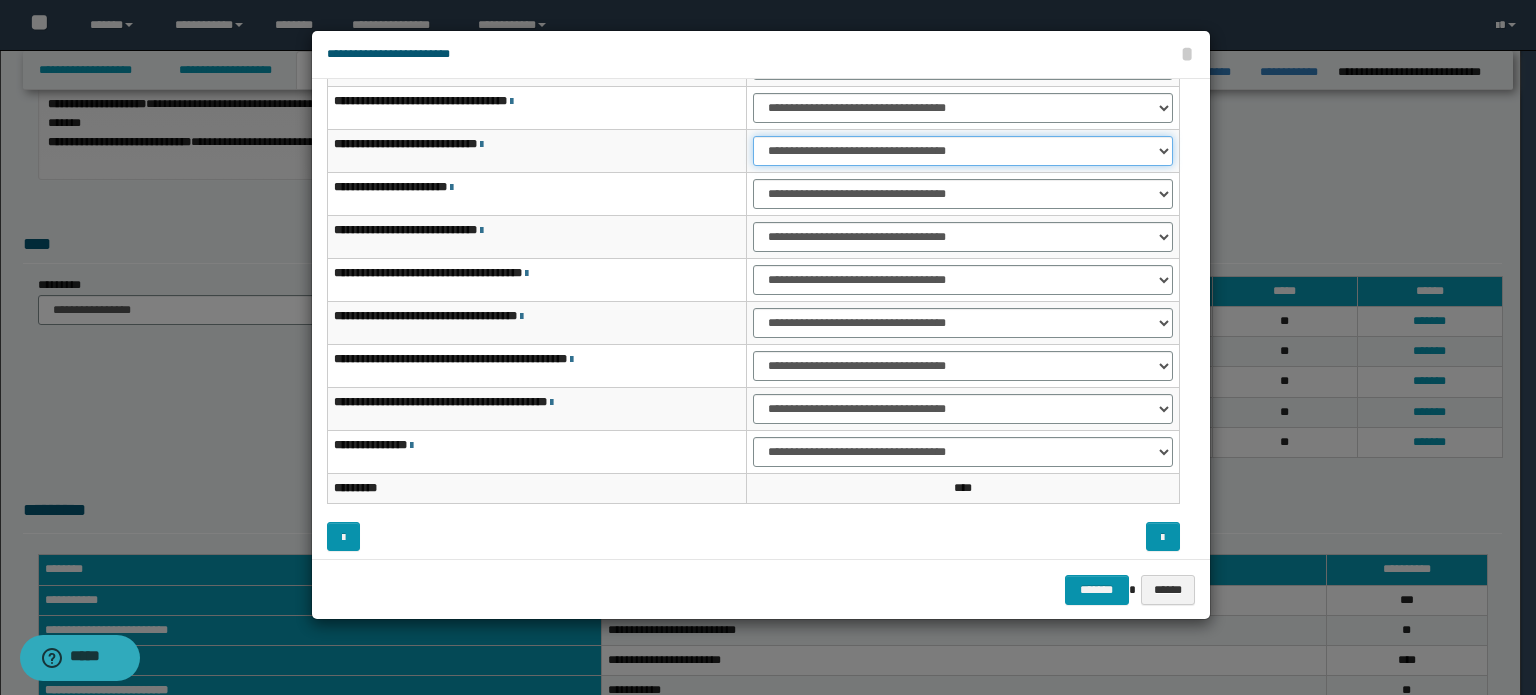 scroll, scrollTop: 118, scrollLeft: 0, axis: vertical 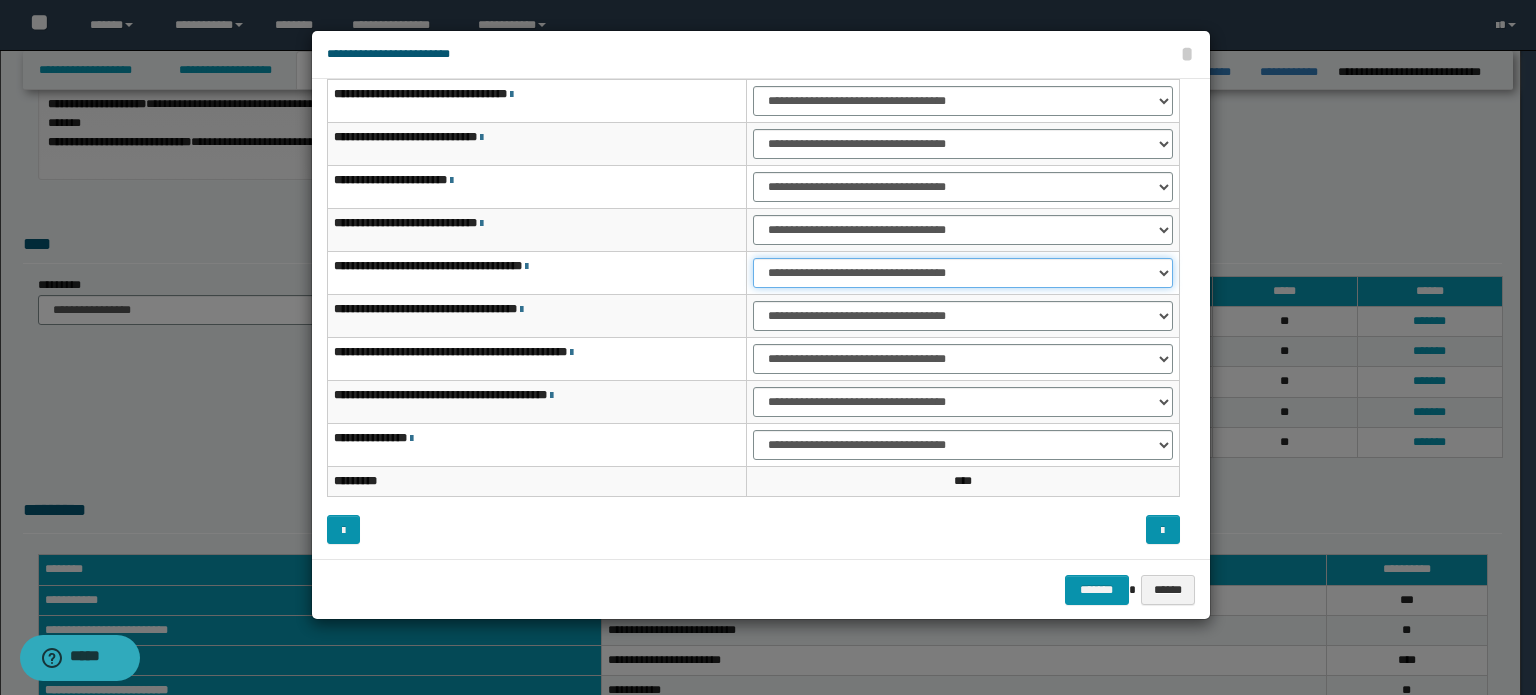 drag, startPoint x: 1013, startPoint y: 263, endPoint x: 1007, endPoint y: 282, distance: 19.924858 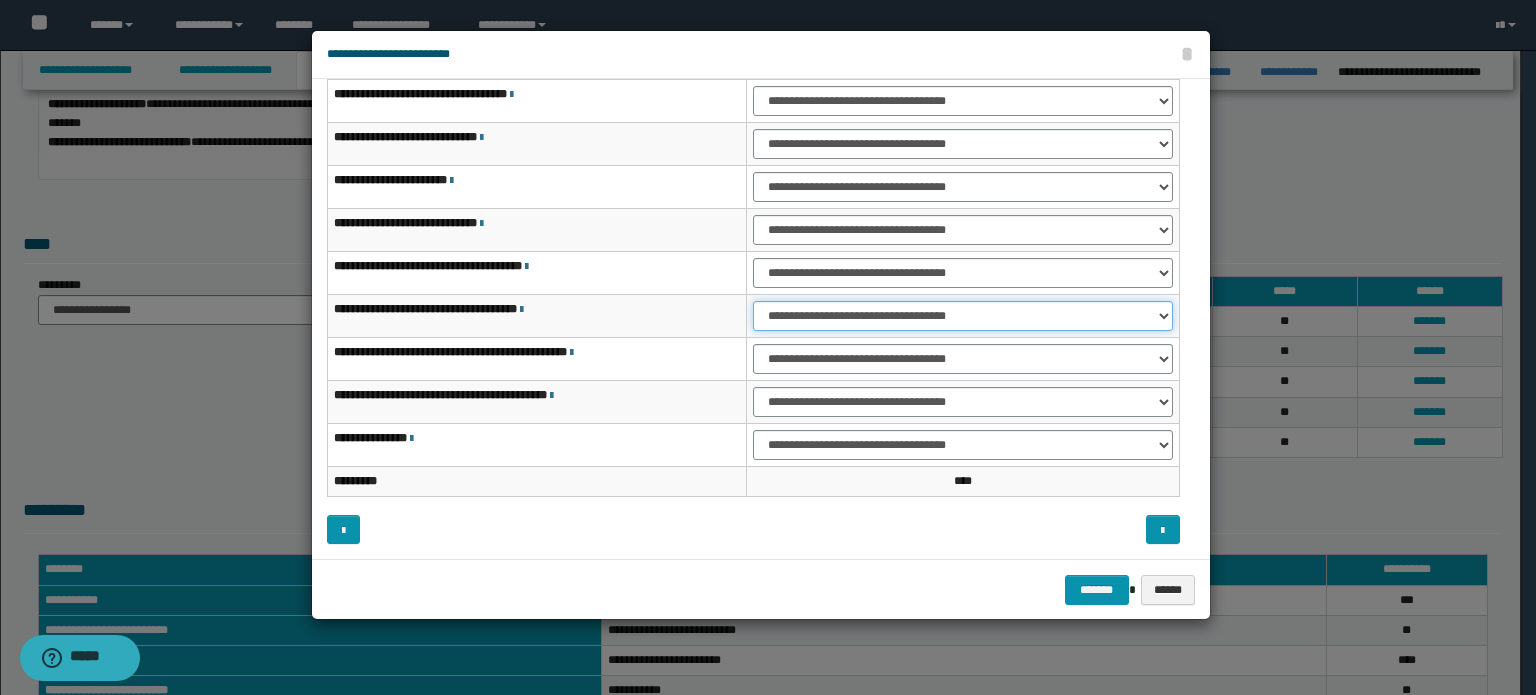 drag, startPoint x: 1040, startPoint y: 307, endPoint x: 1031, endPoint y: 323, distance: 18.35756 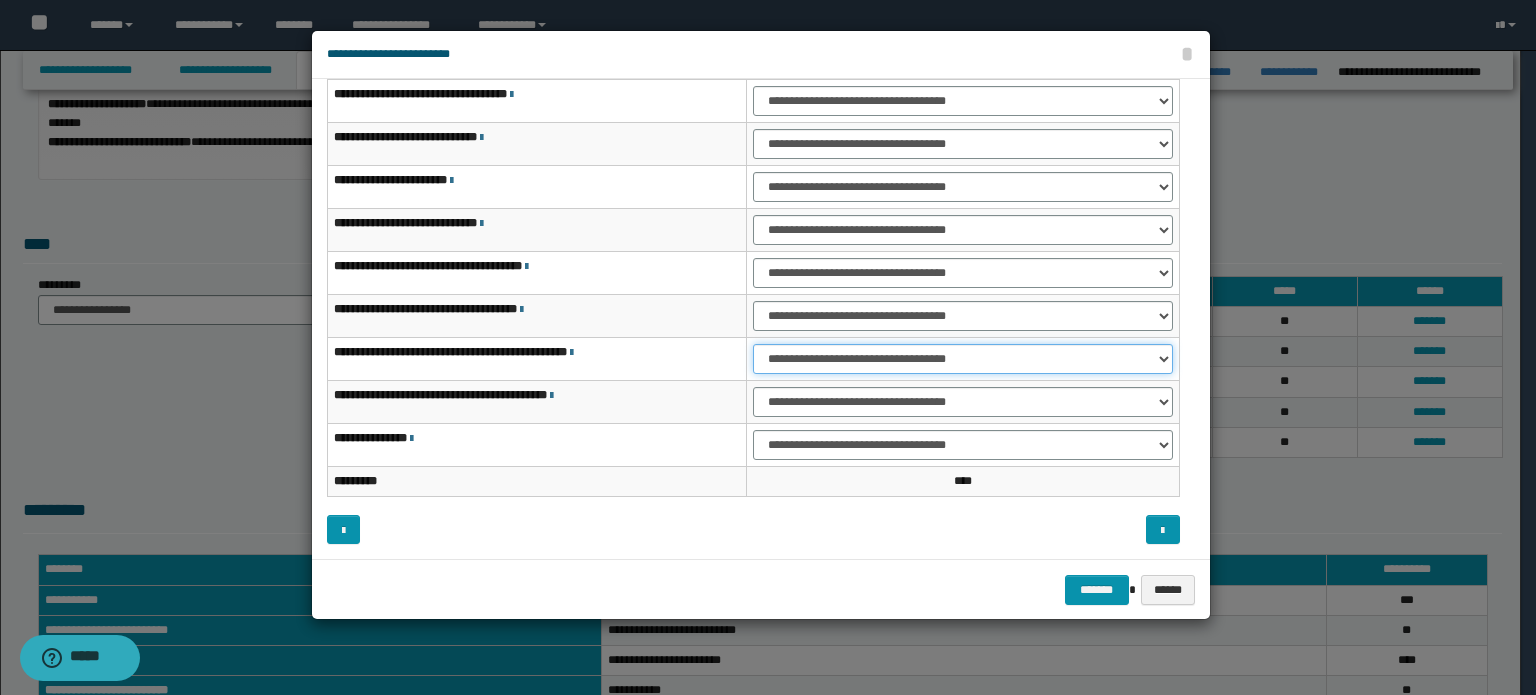 drag, startPoint x: 1018, startPoint y: 354, endPoint x: 1008, endPoint y: 368, distance: 17.20465 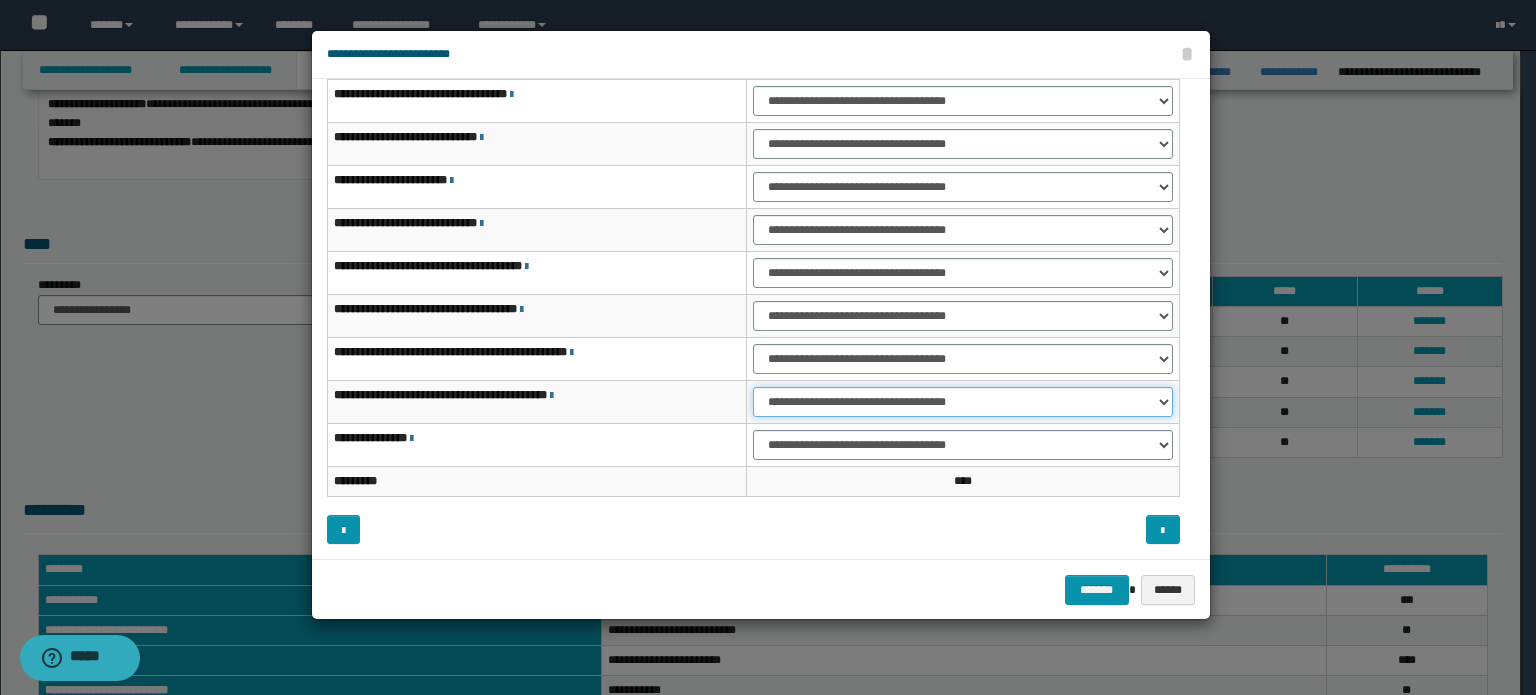 drag, startPoint x: 1030, startPoint y: 397, endPoint x: 1023, endPoint y: 411, distance: 15.652476 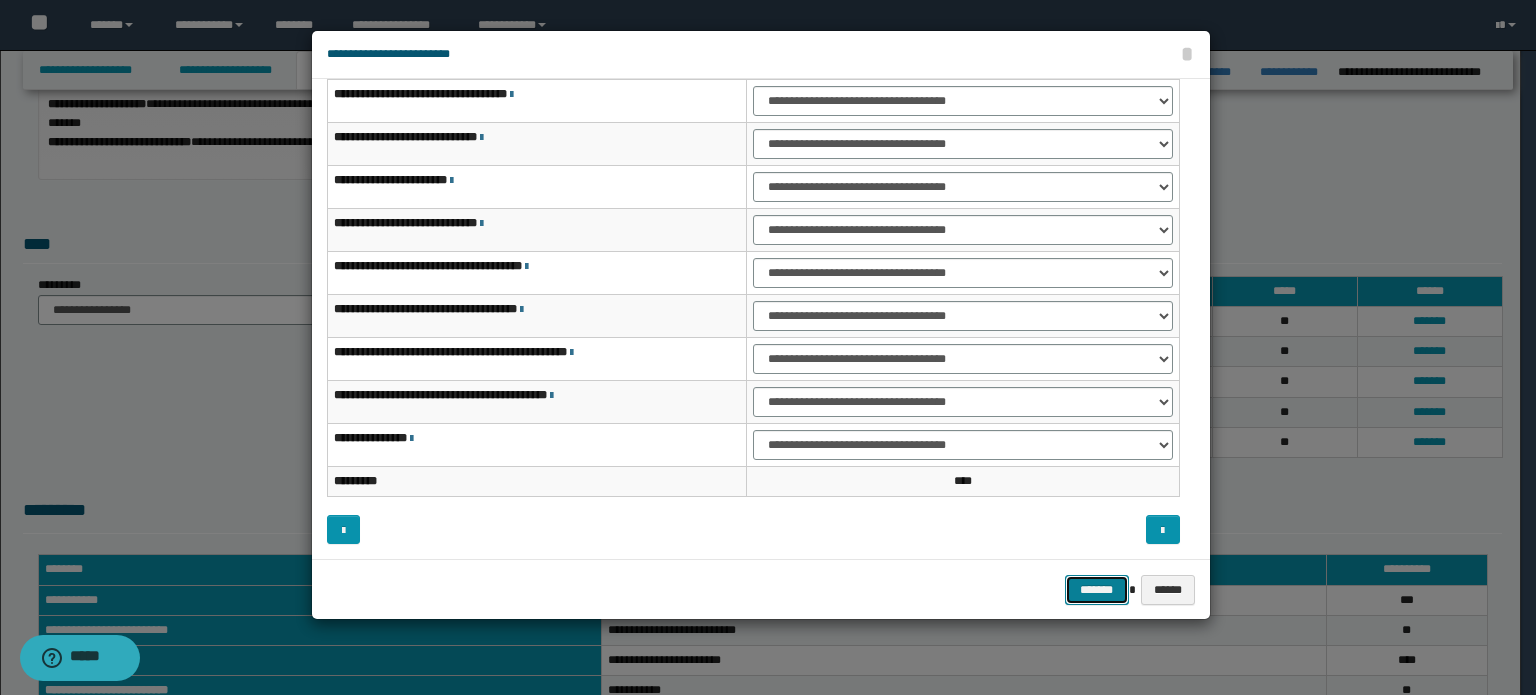 click on "*******" at bounding box center (1097, 590) 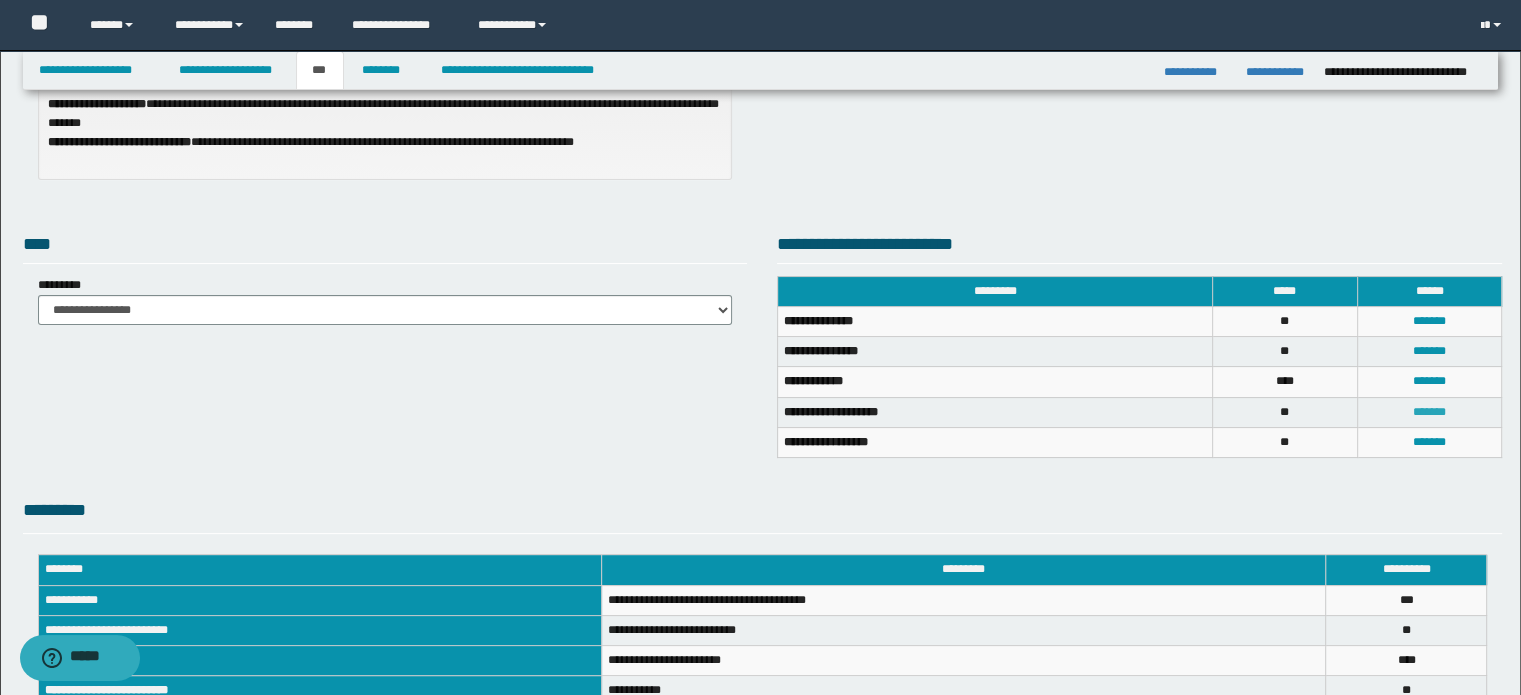 click on "*******" at bounding box center [1429, 412] 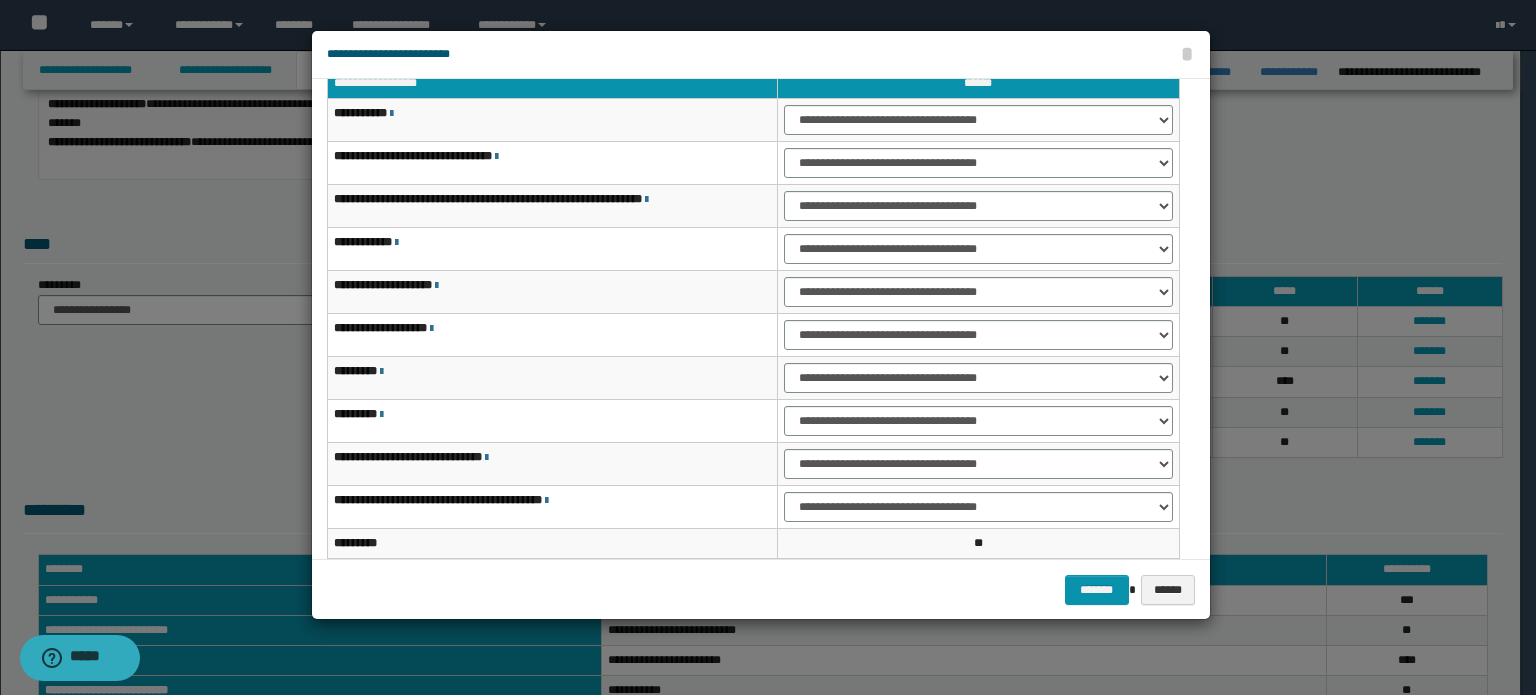 scroll, scrollTop: 0, scrollLeft: 0, axis: both 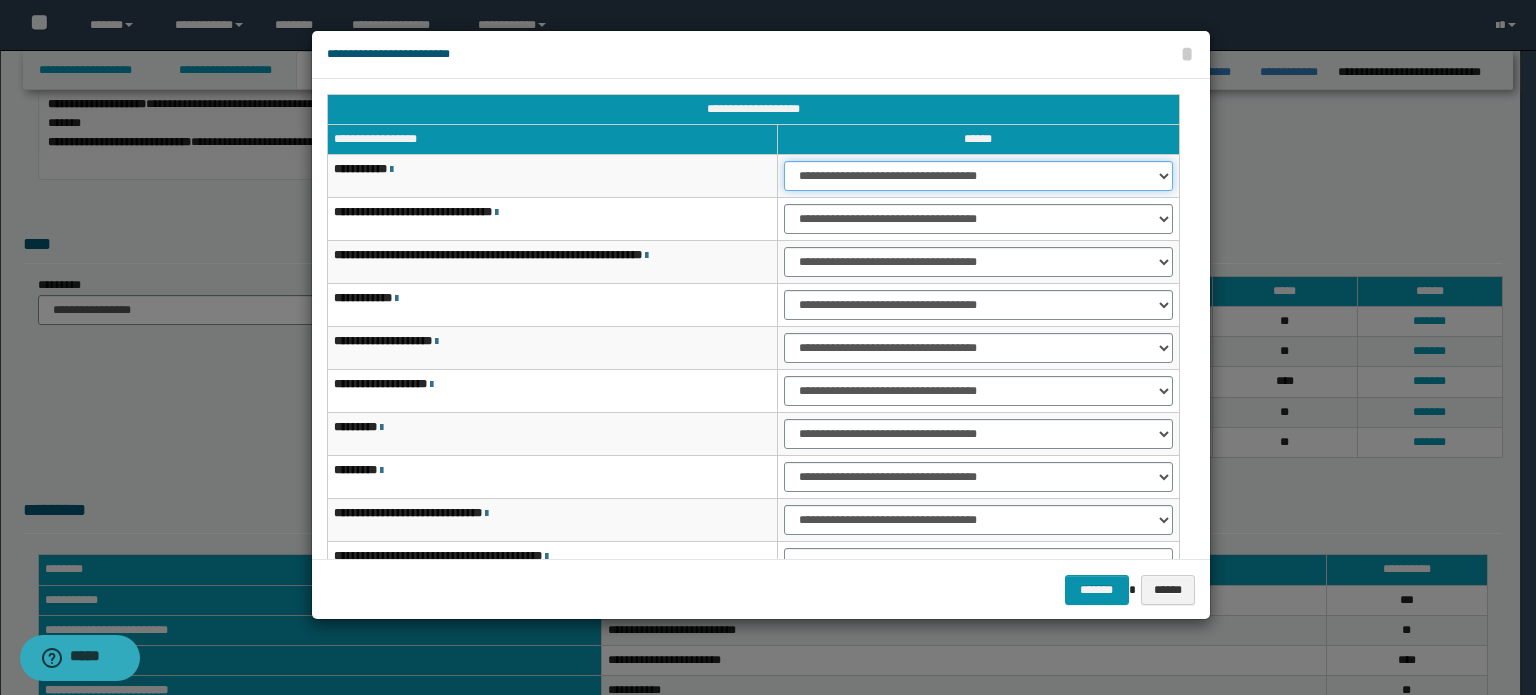 click on "**********" at bounding box center [978, 176] 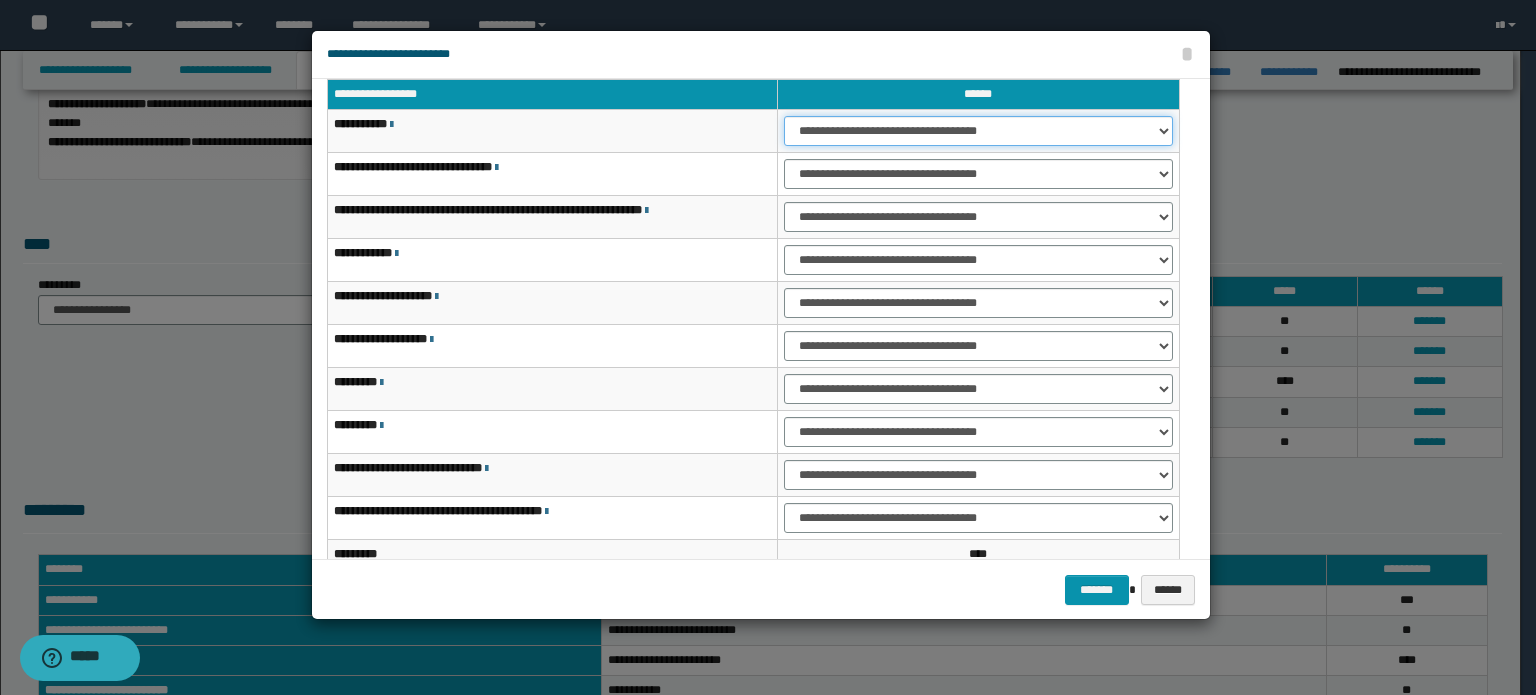 scroll, scrollTop: 118, scrollLeft: 0, axis: vertical 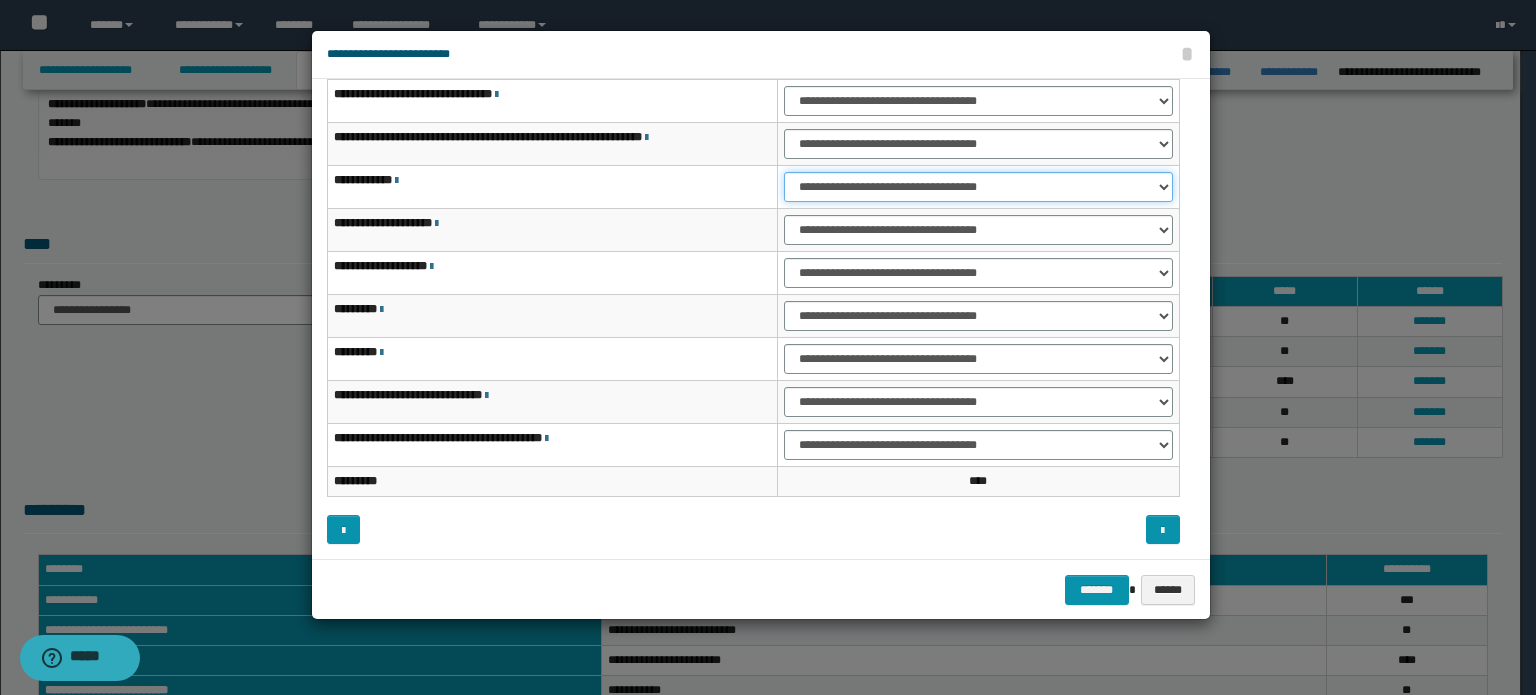 click on "**********" at bounding box center (978, 187) 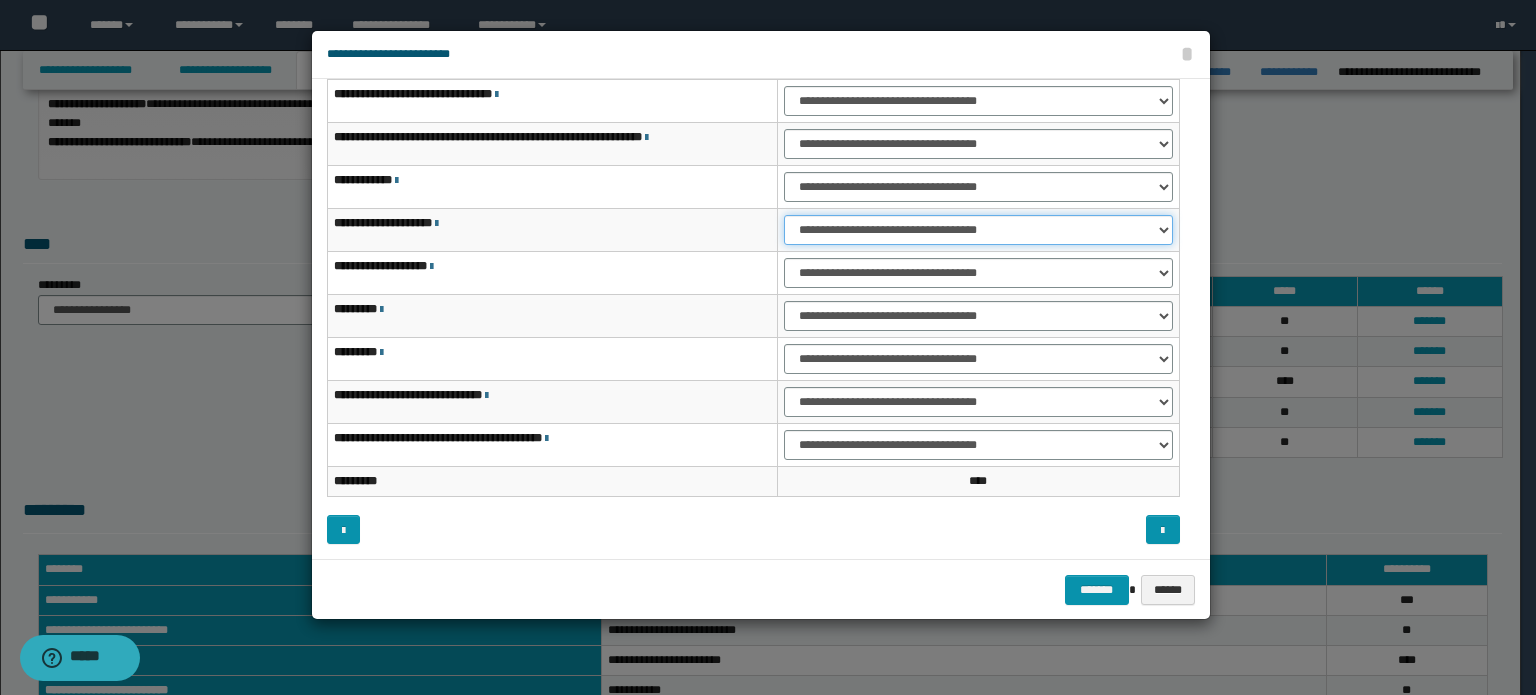 click on "**********" at bounding box center [978, 230] 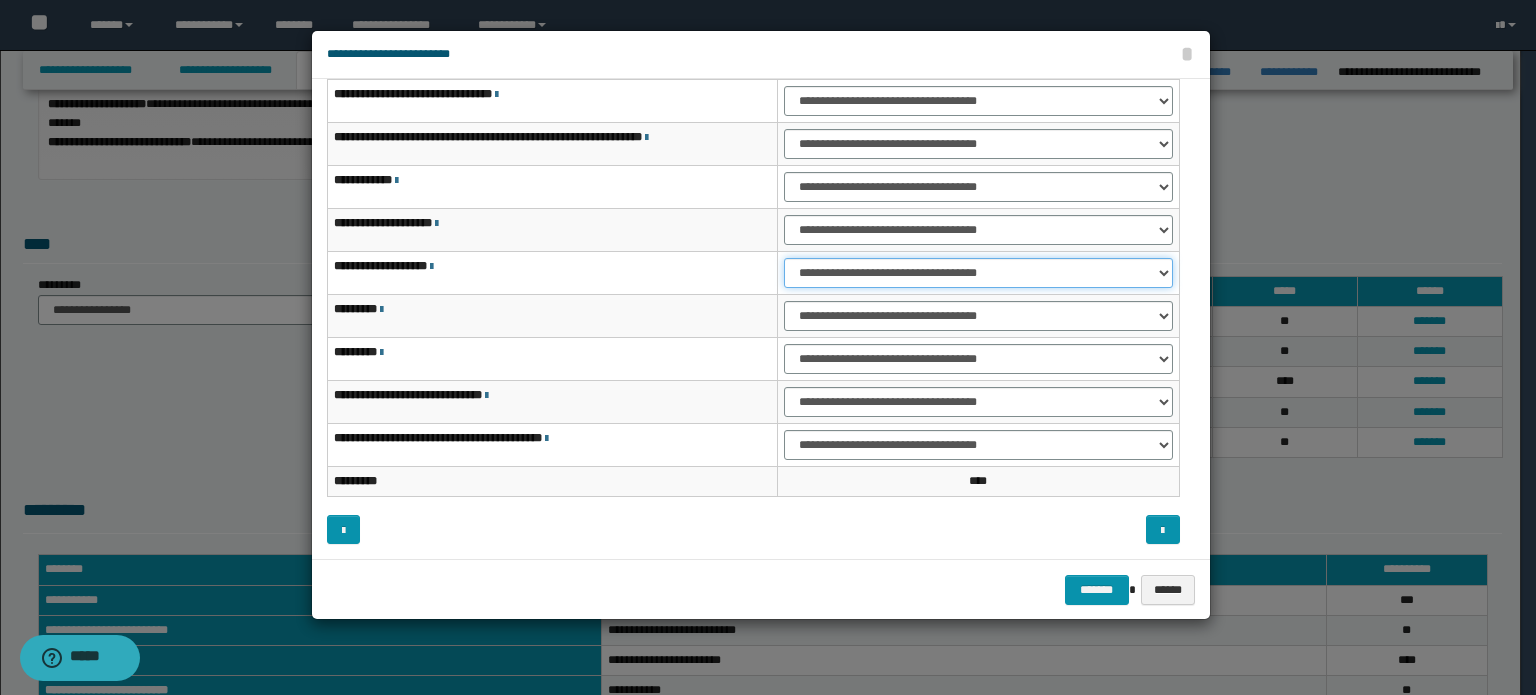 drag, startPoint x: 1053, startPoint y: 271, endPoint x: 1046, endPoint y: 282, distance: 13.038404 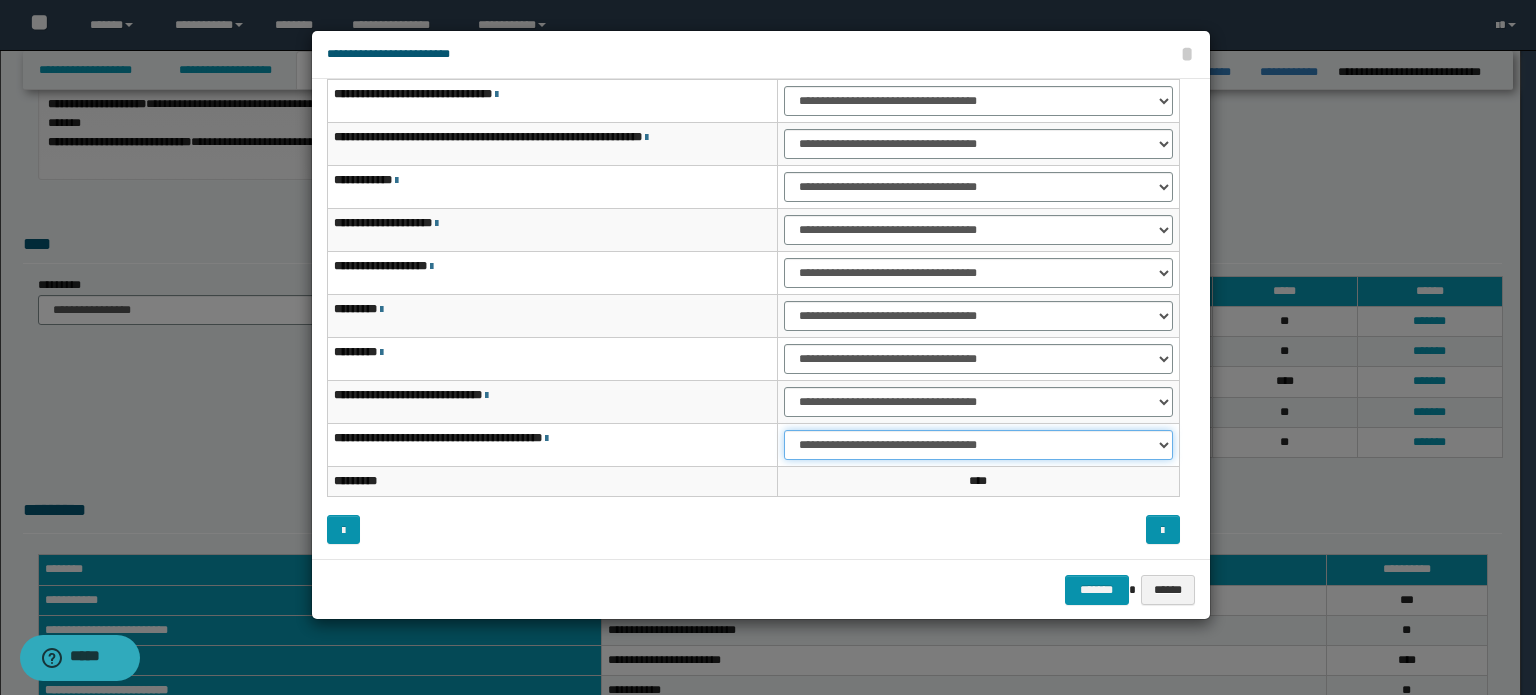 click on "**********" at bounding box center [978, 445] 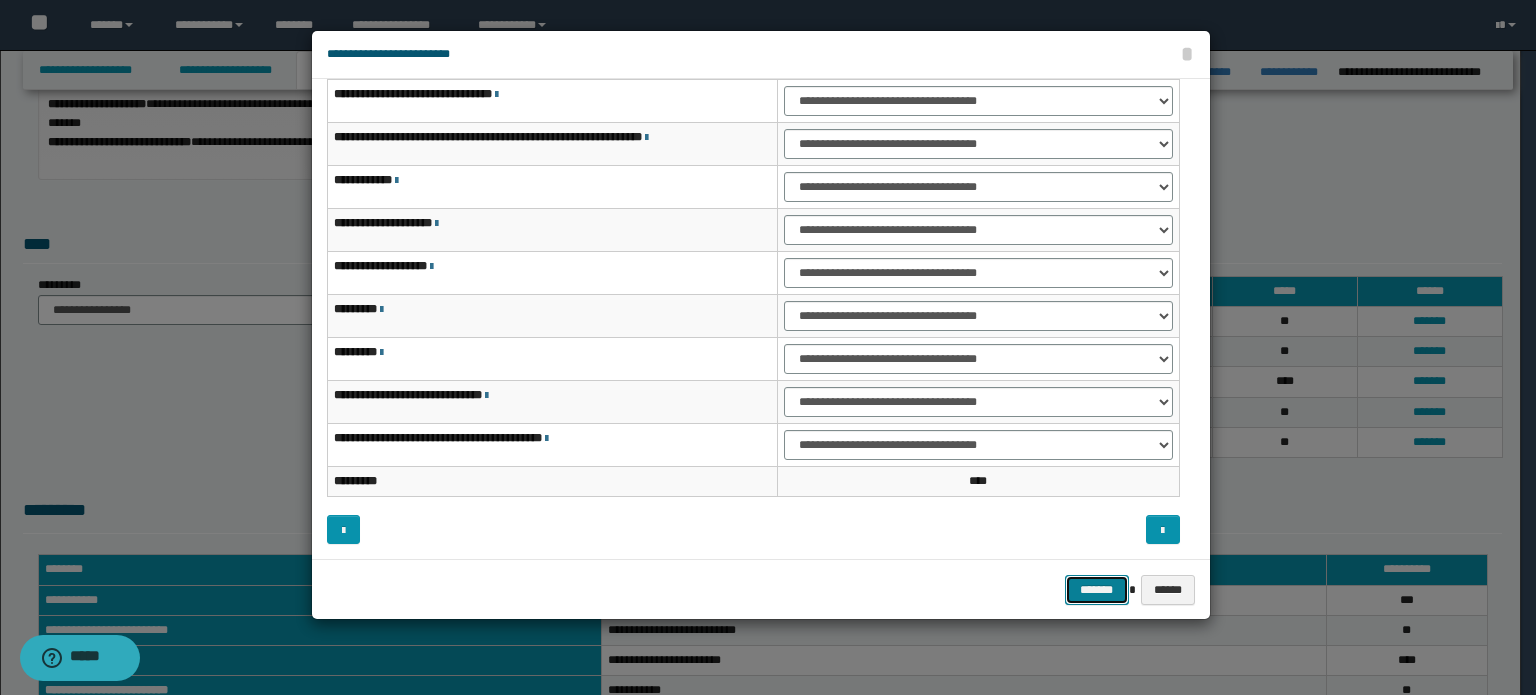 click on "*******" at bounding box center [1097, 590] 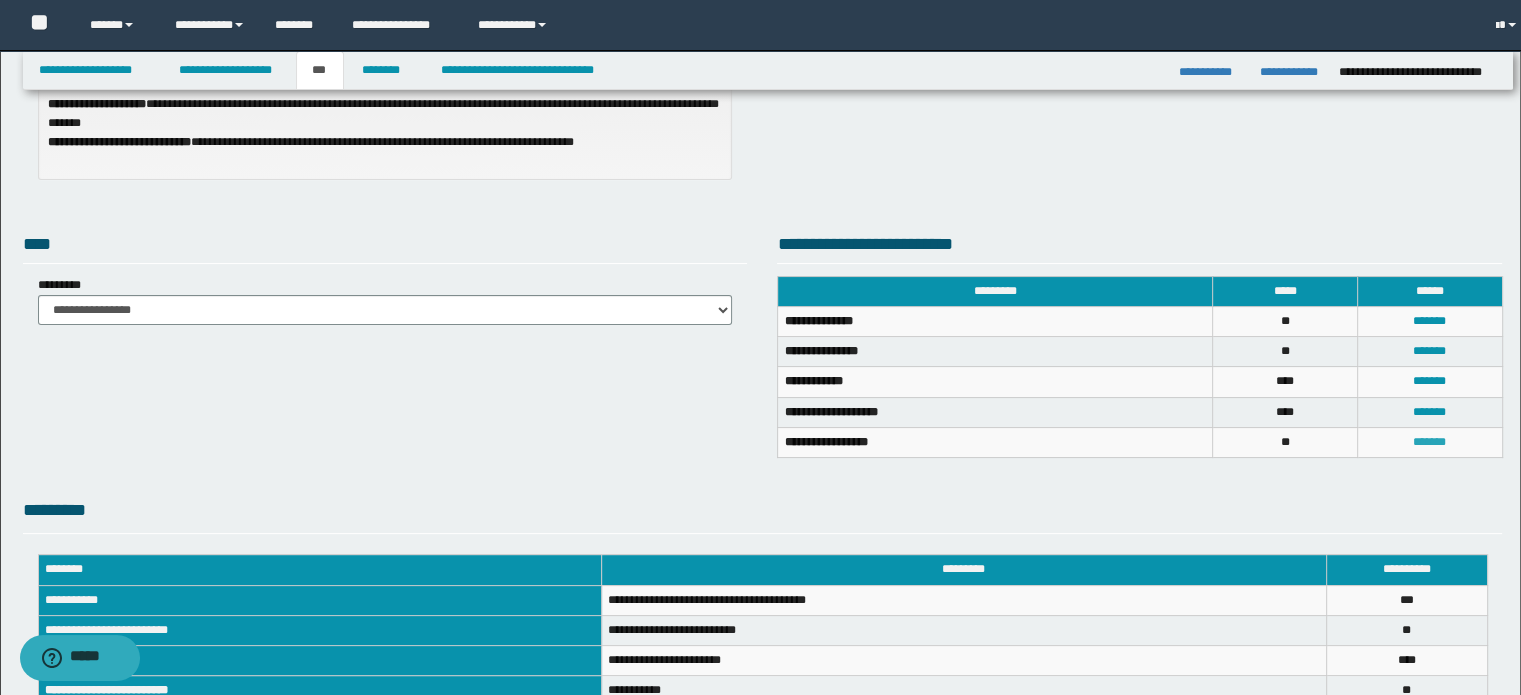 click on "*******" at bounding box center [1429, 442] 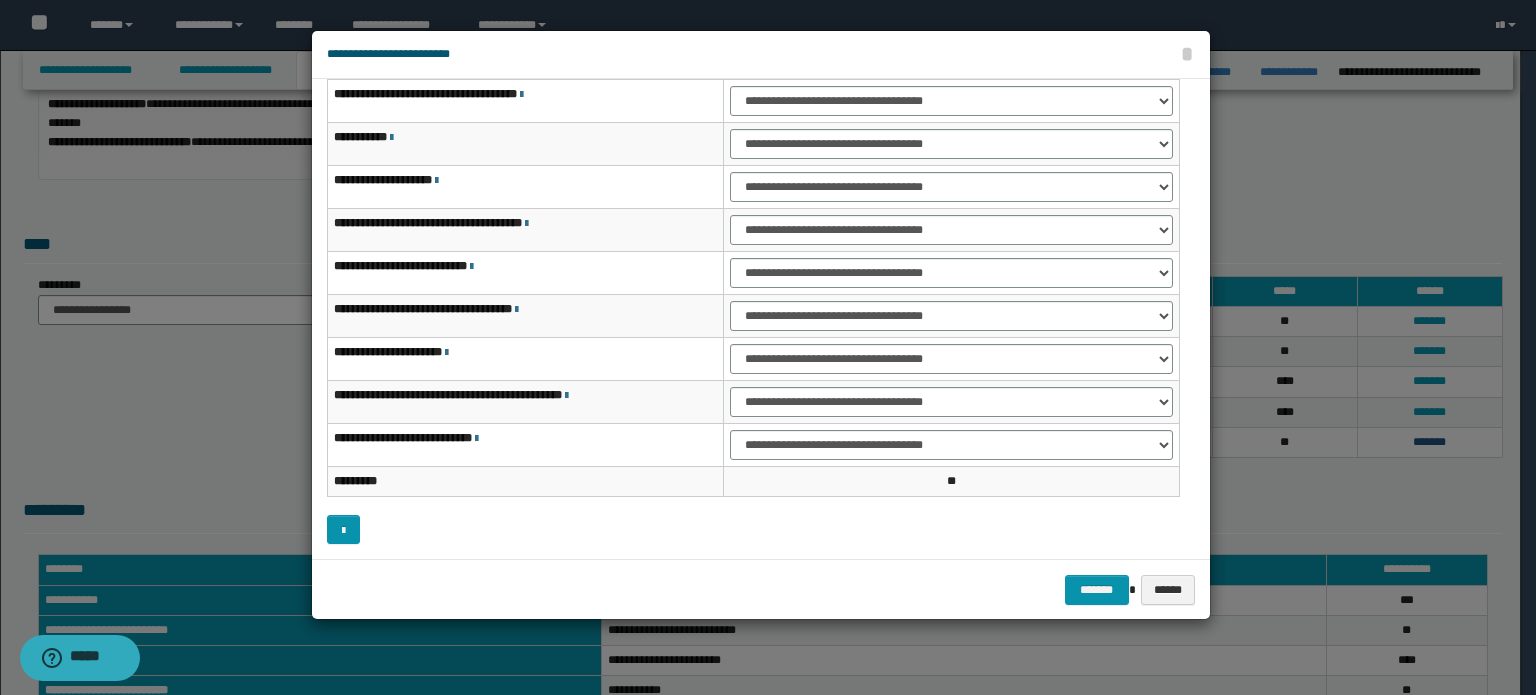 scroll, scrollTop: 58, scrollLeft: 0, axis: vertical 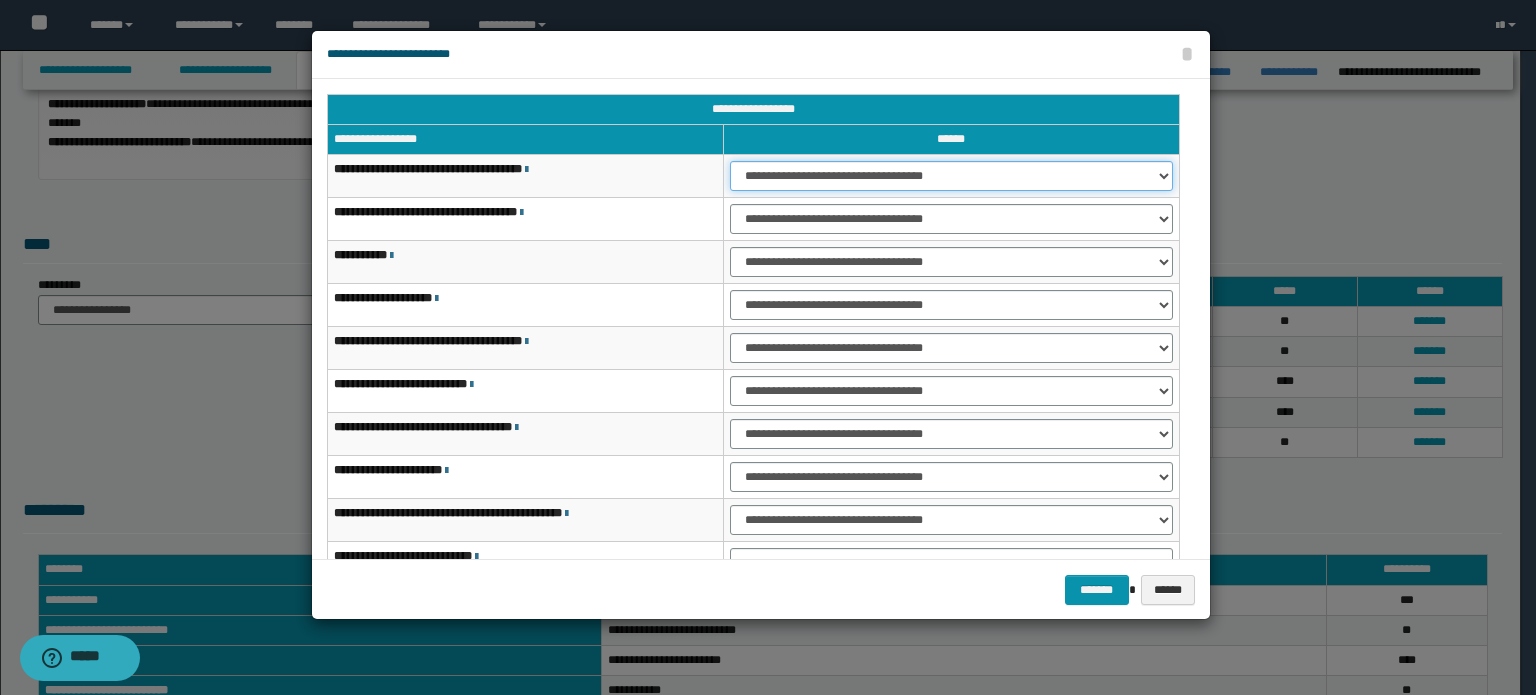 click on "**********" at bounding box center (951, 176) 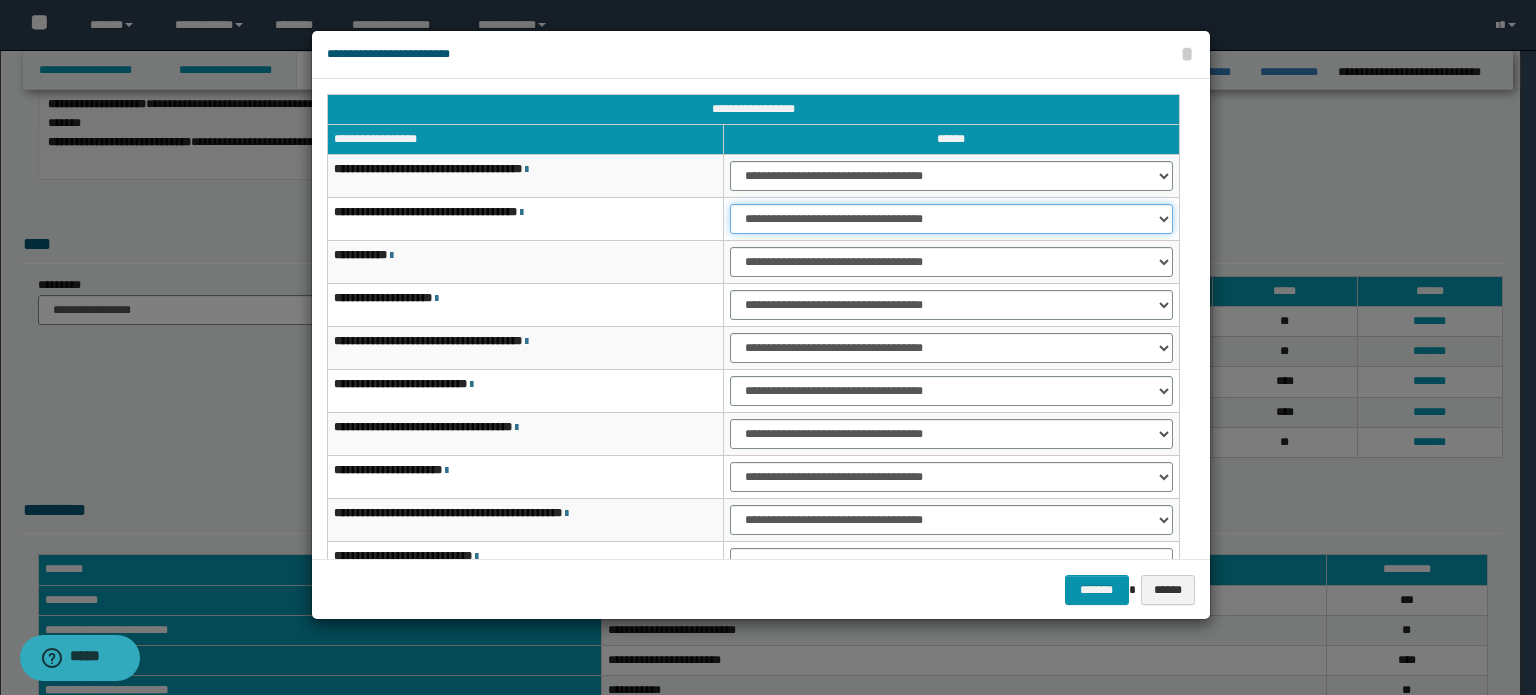 click on "**********" at bounding box center (951, 219) 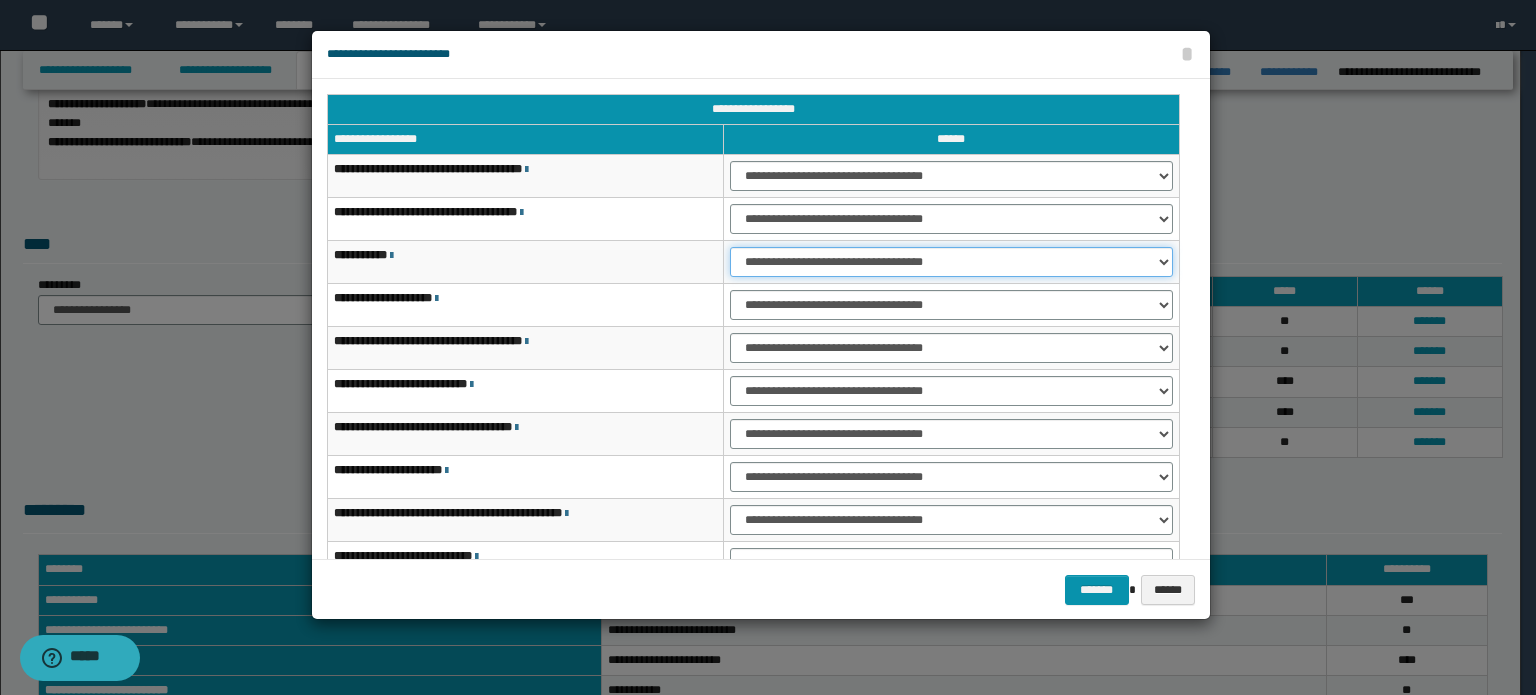drag, startPoint x: 1074, startPoint y: 254, endPoint x: 1072, endPoint y: 264, distance: 10.198039 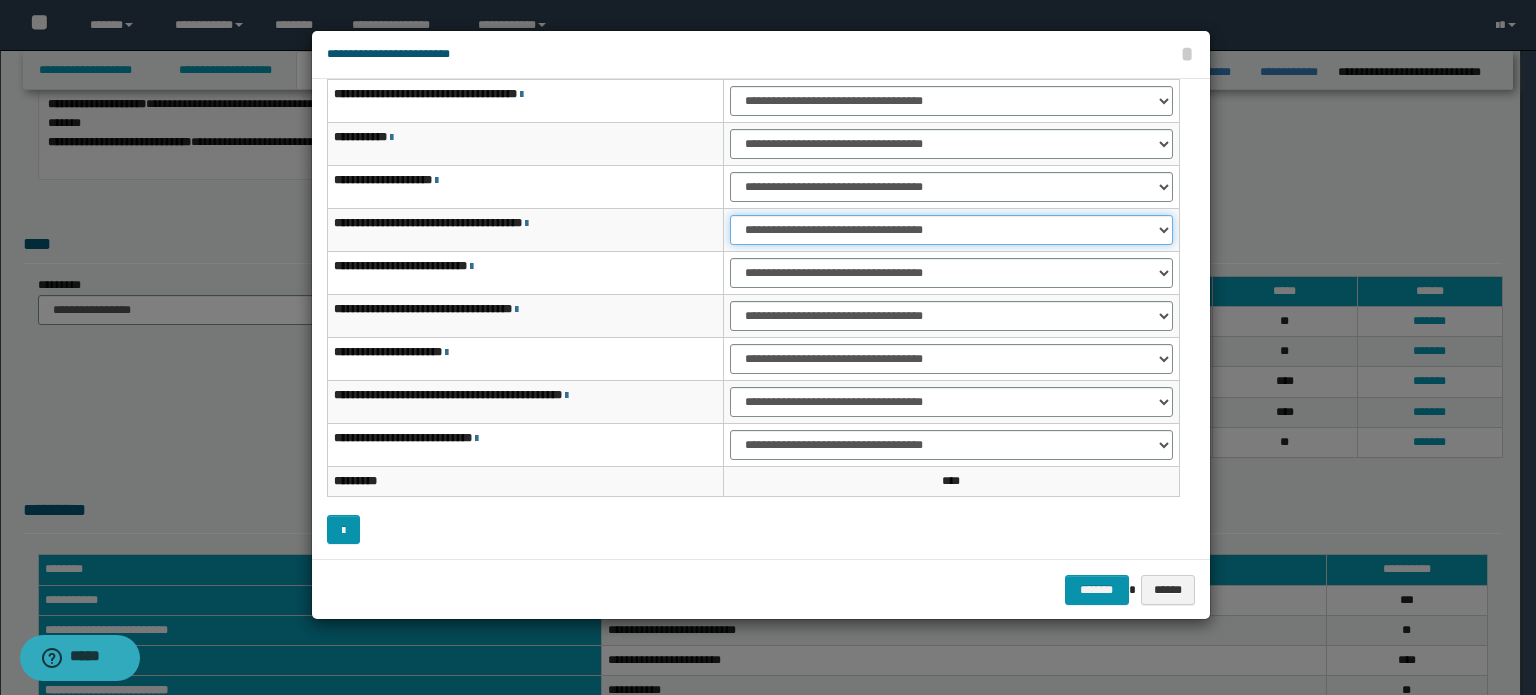 drag, startPoint x: 1077, startPoint y: 225, endPoint x: 1069, endPoint y: 242, distance: 18.788294 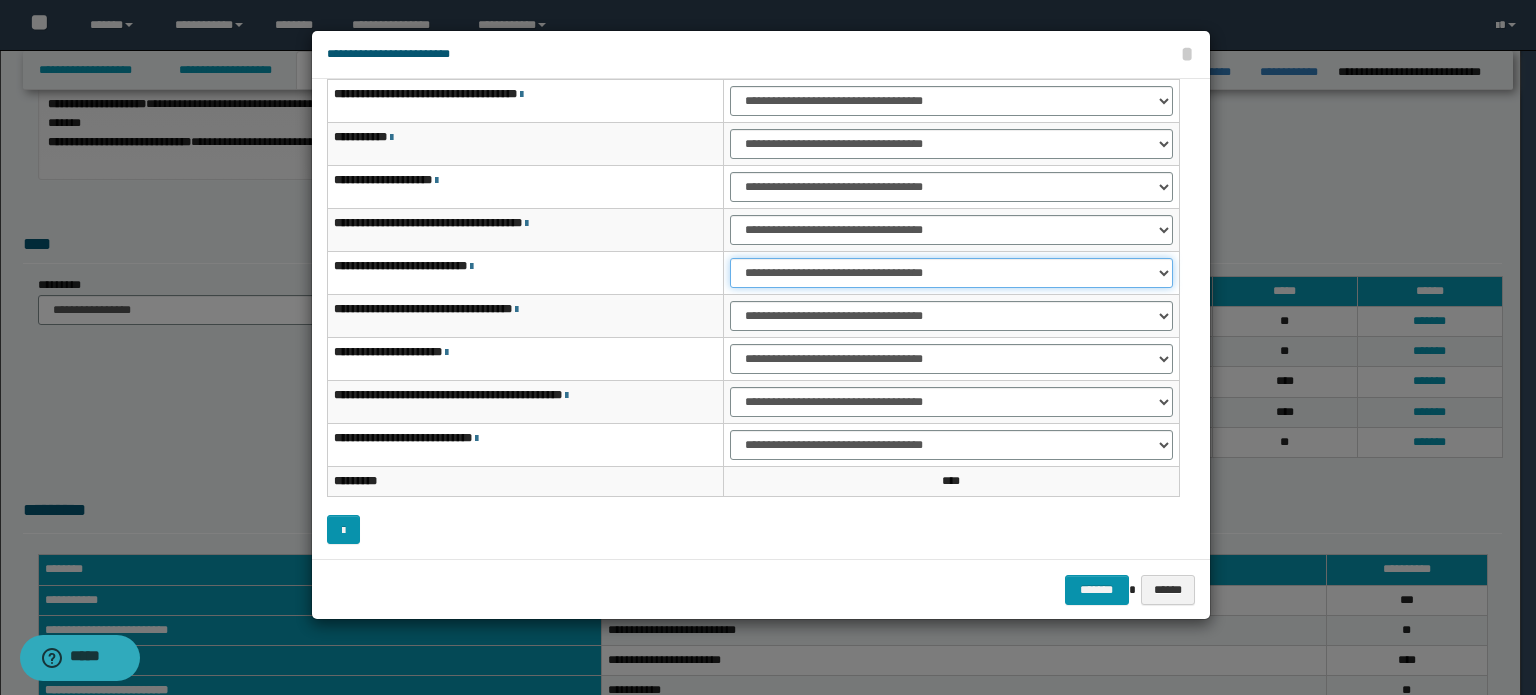 click on "**********" at bounding box center (951, 273) 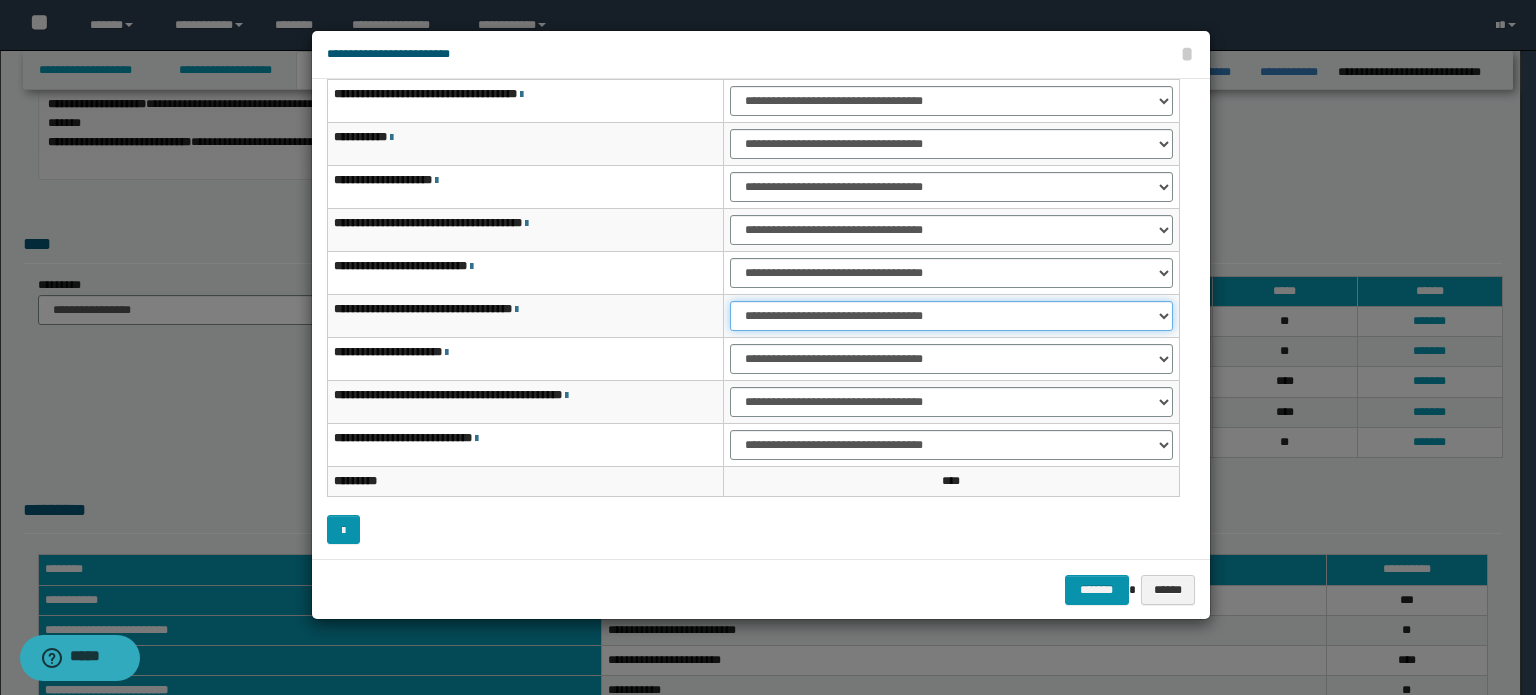 click on "**********" at bounding box center (951, 316) 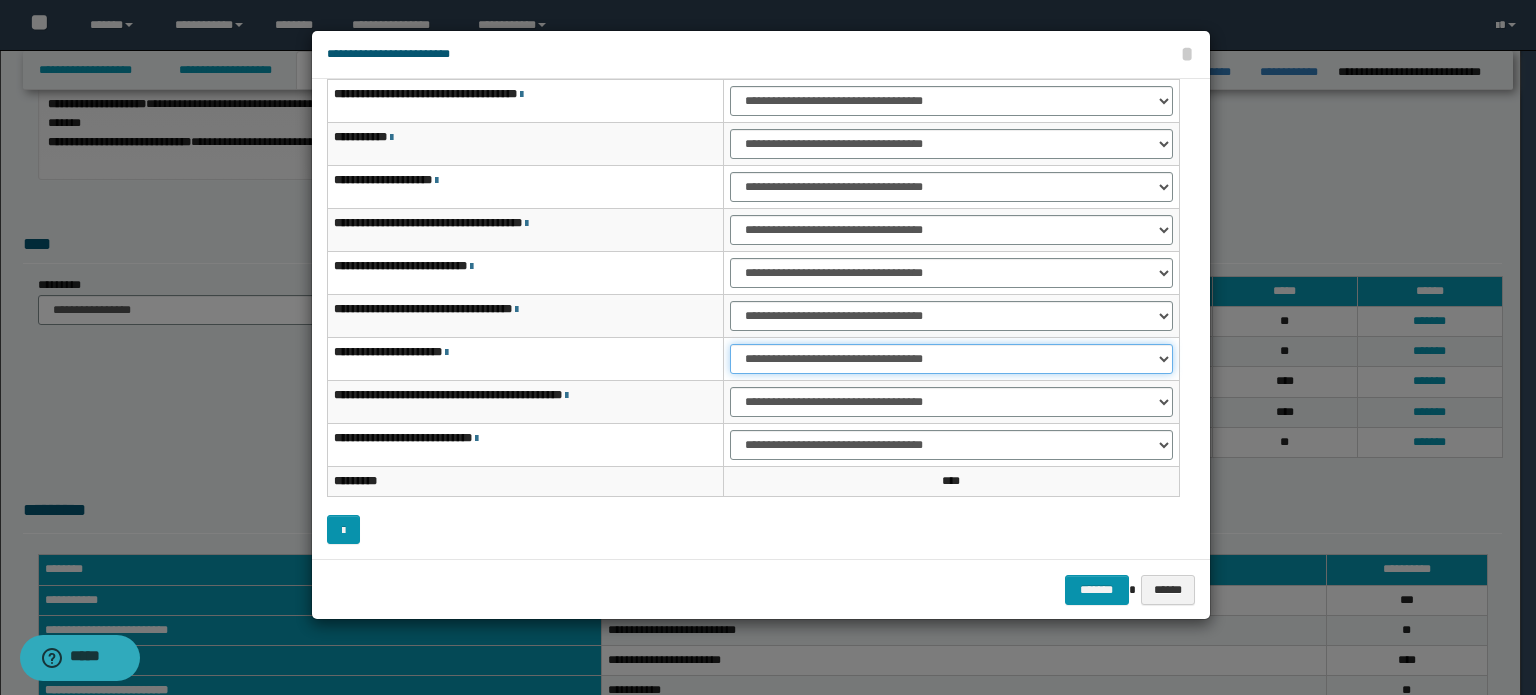 drag, startPoint x: 1028, startPoint y: 357, endPoint x: 1026, endPoint y: 367, distance: 10.198039 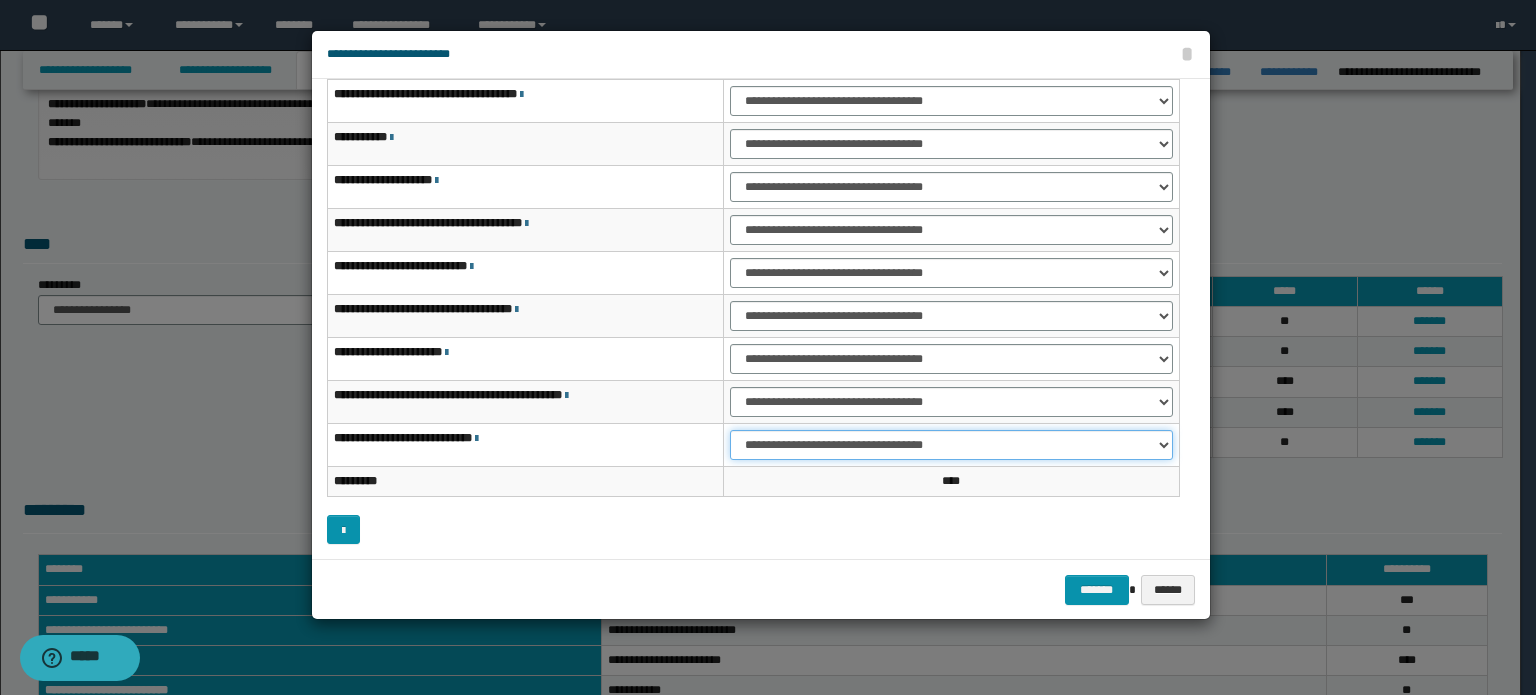 drag, startPoint x: 1036, startPoint y: 443, endPoint x: 1031, endPoint y: 458, distance: 15.811388 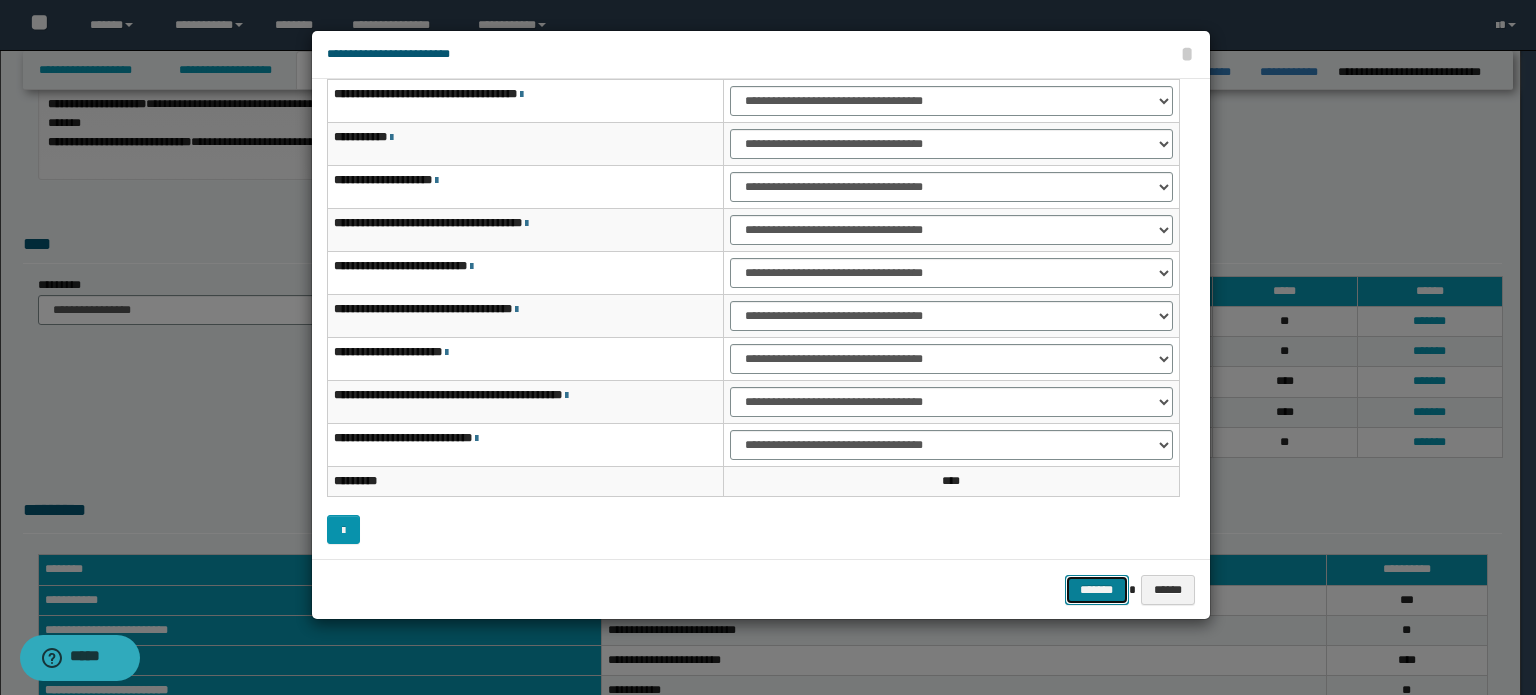 click on "*******" at bounding box center (1097, 590) 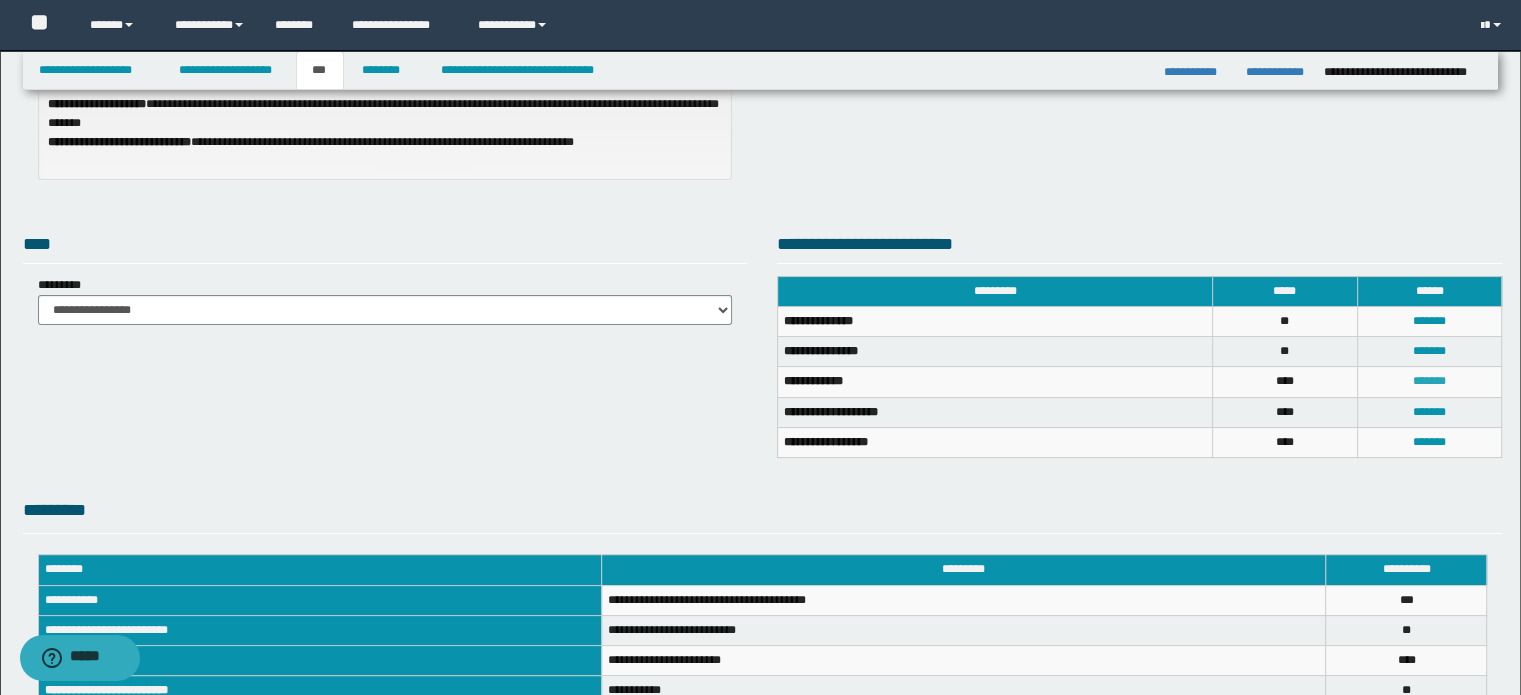 click on "*******" at bounding box center (1429, 381) 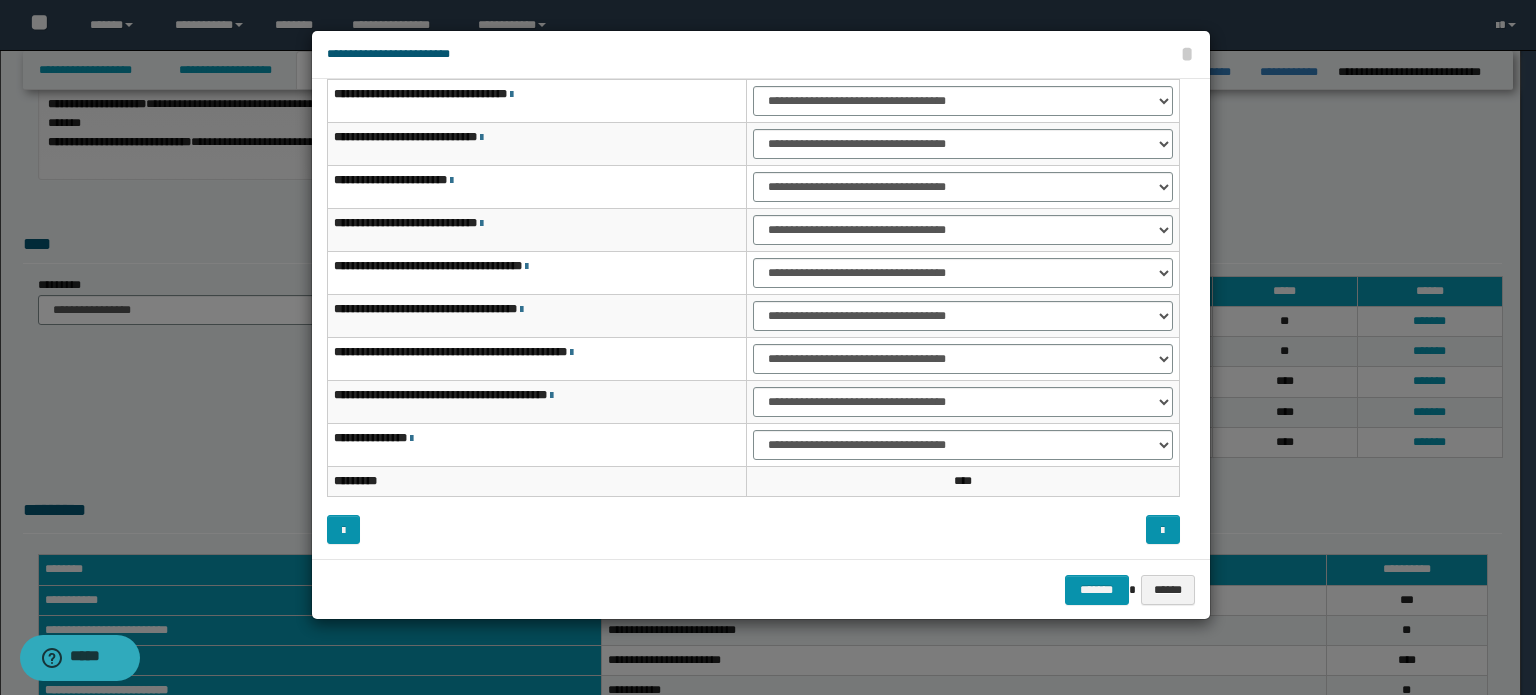 scroll, scrollTop: 0, scrollLeft: 0, axis: both 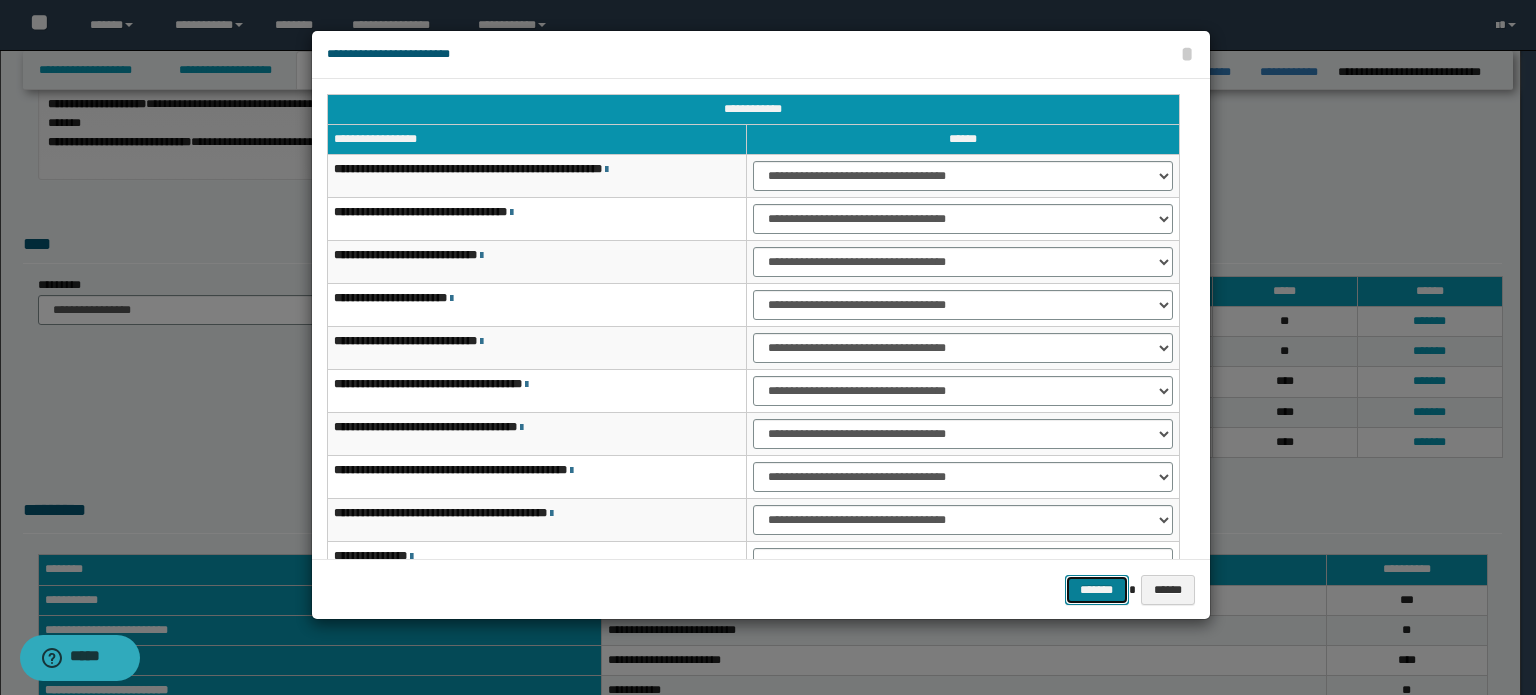 click on "*******" at bounding box center (1097, 590) 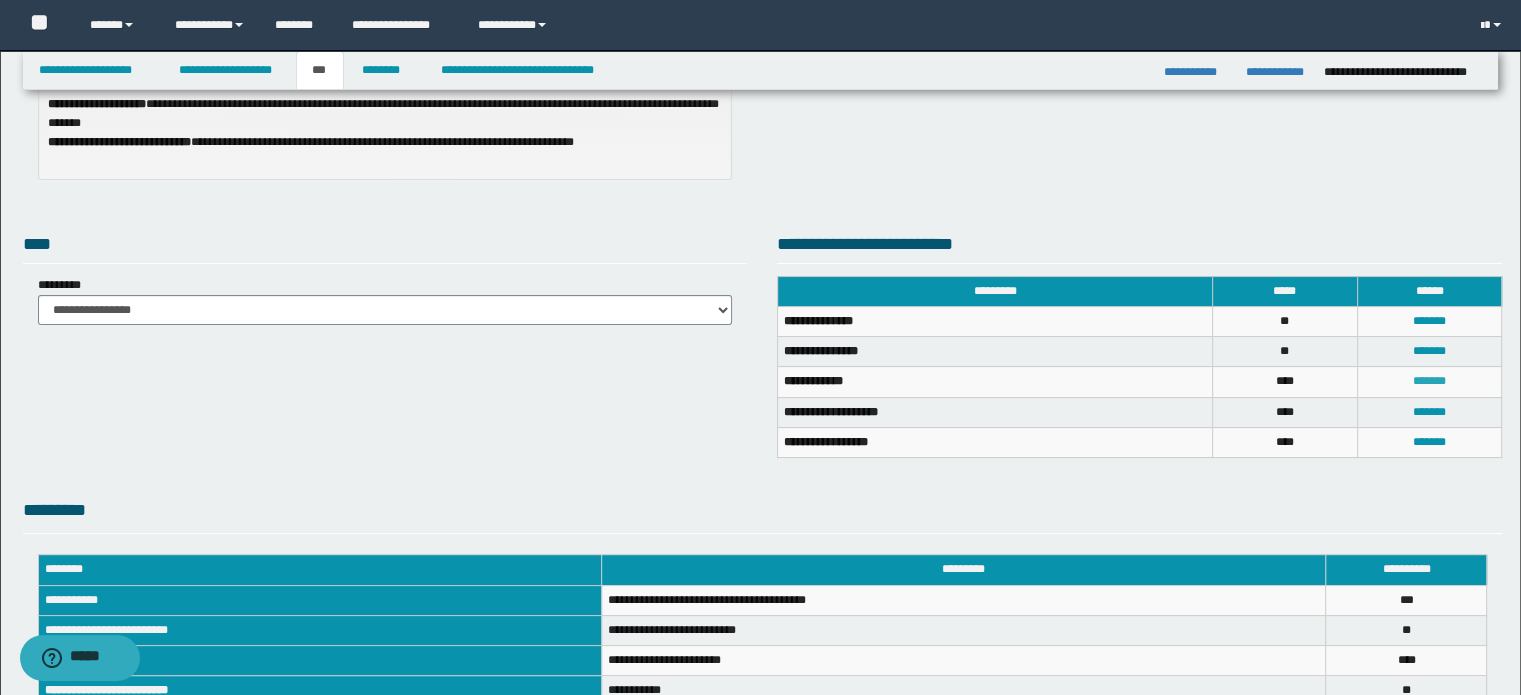 click on "*******" at bounding box center (1429, 381) 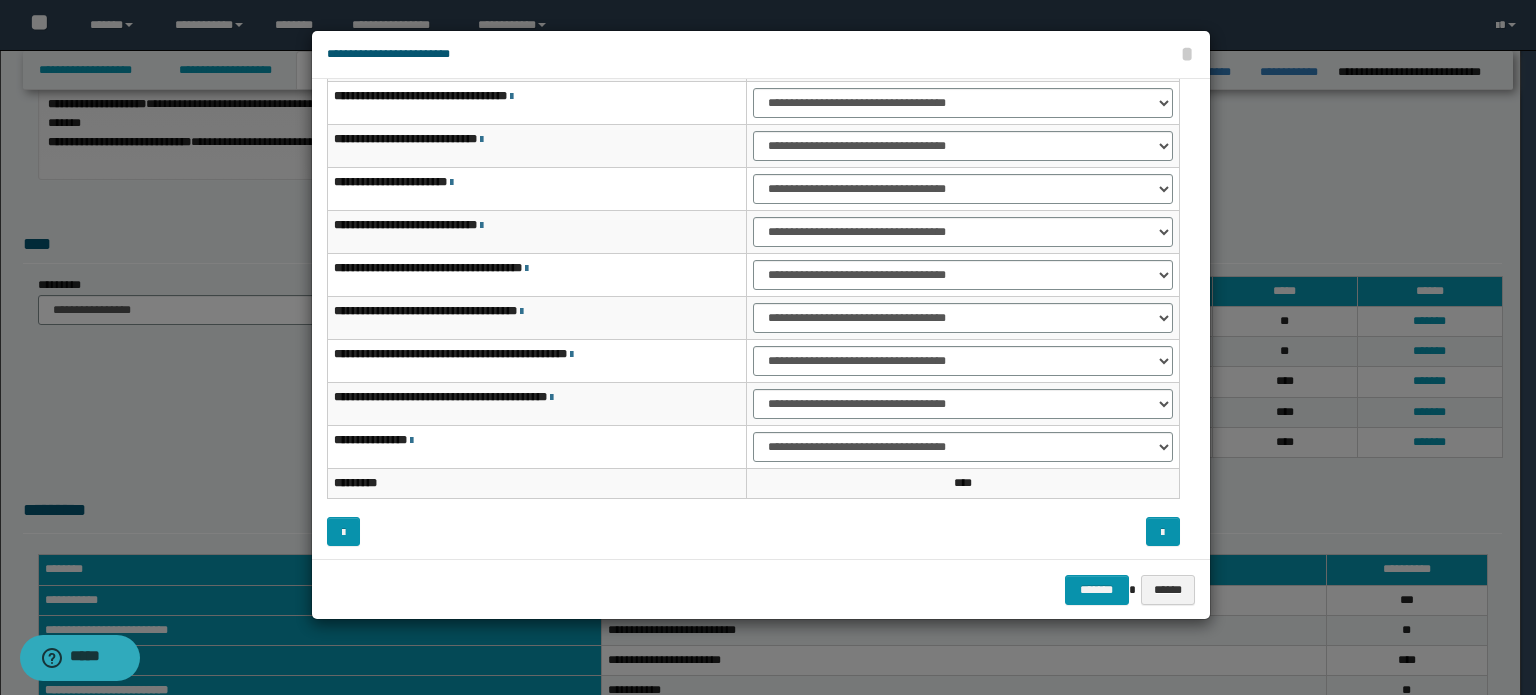 scroll, scrollTop: 118, scrollLeft: 0, axis: vertical 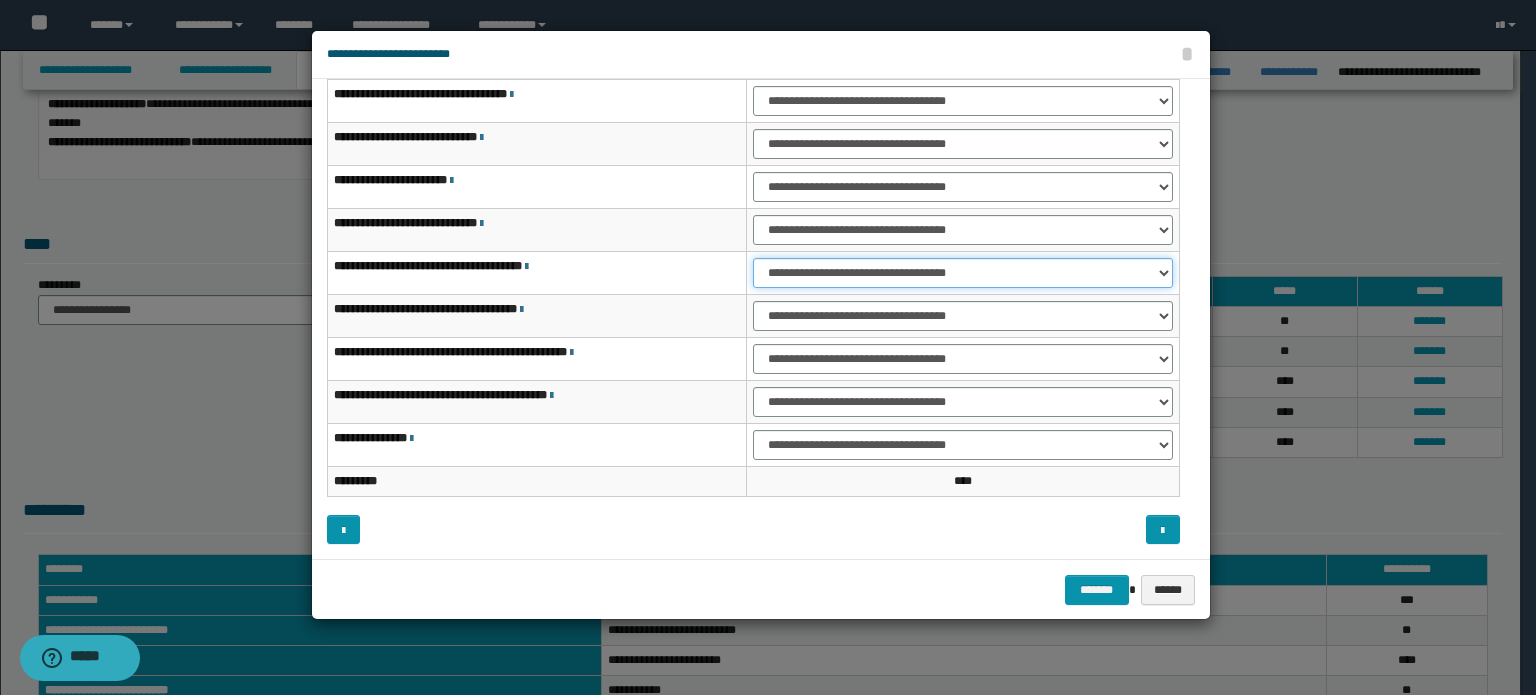 click on "**********" at bounding box center [963, 273] 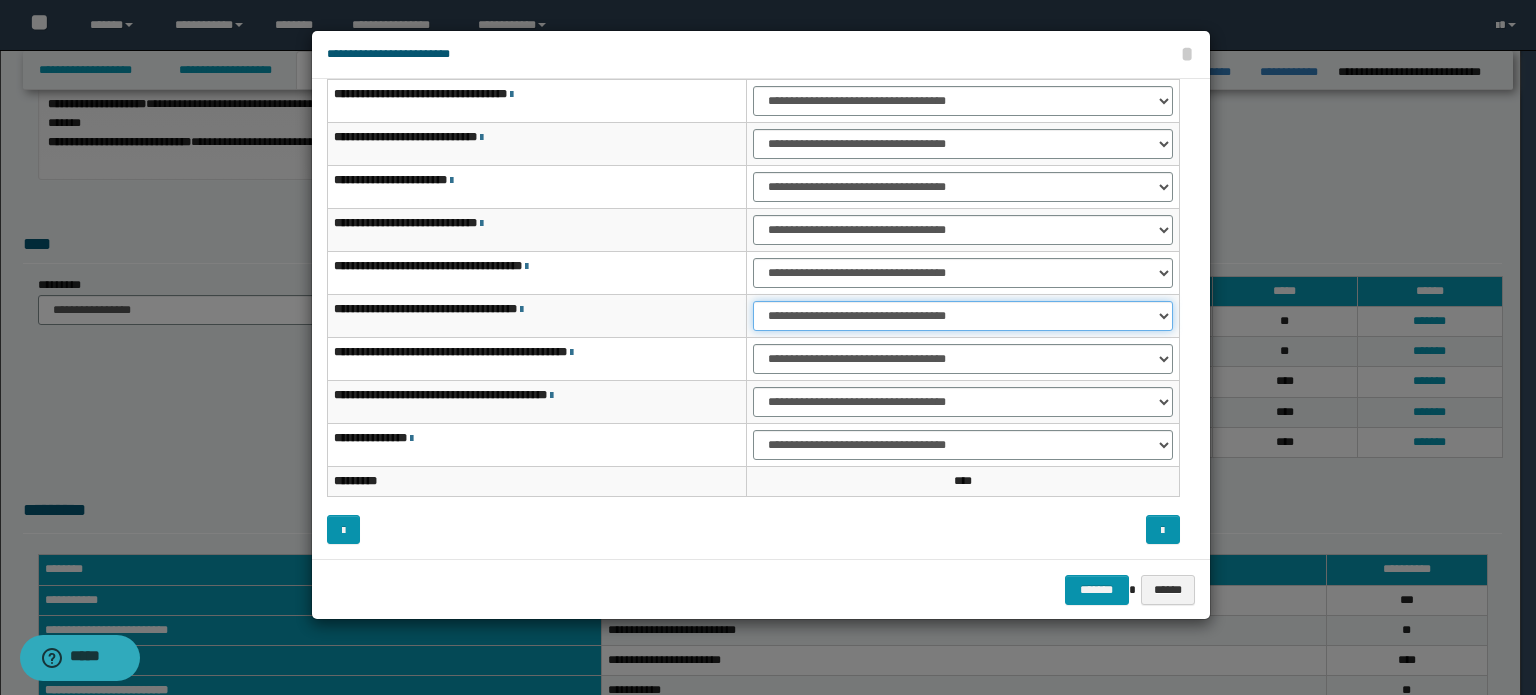 click on "**********" at bounding box center [963, 316] 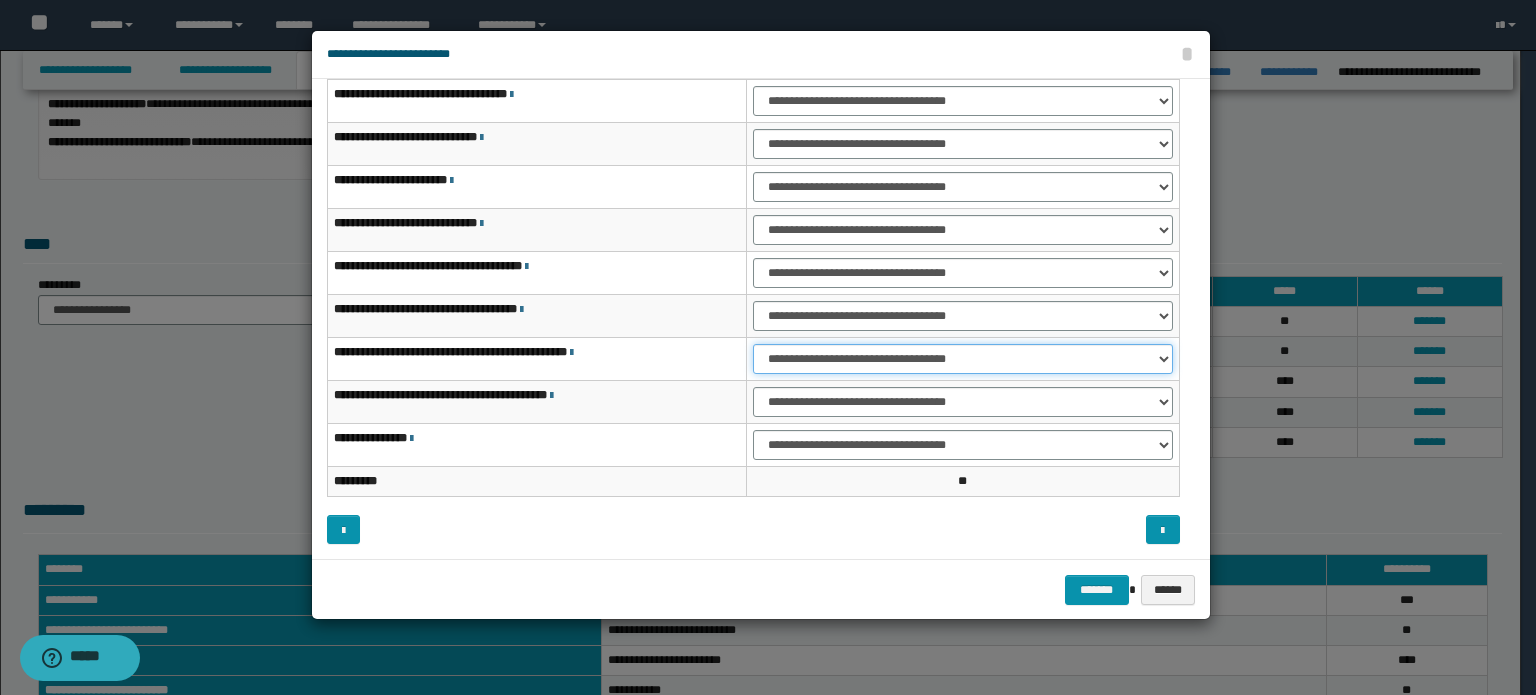 click on "**********" at bounding box center (963, 359) 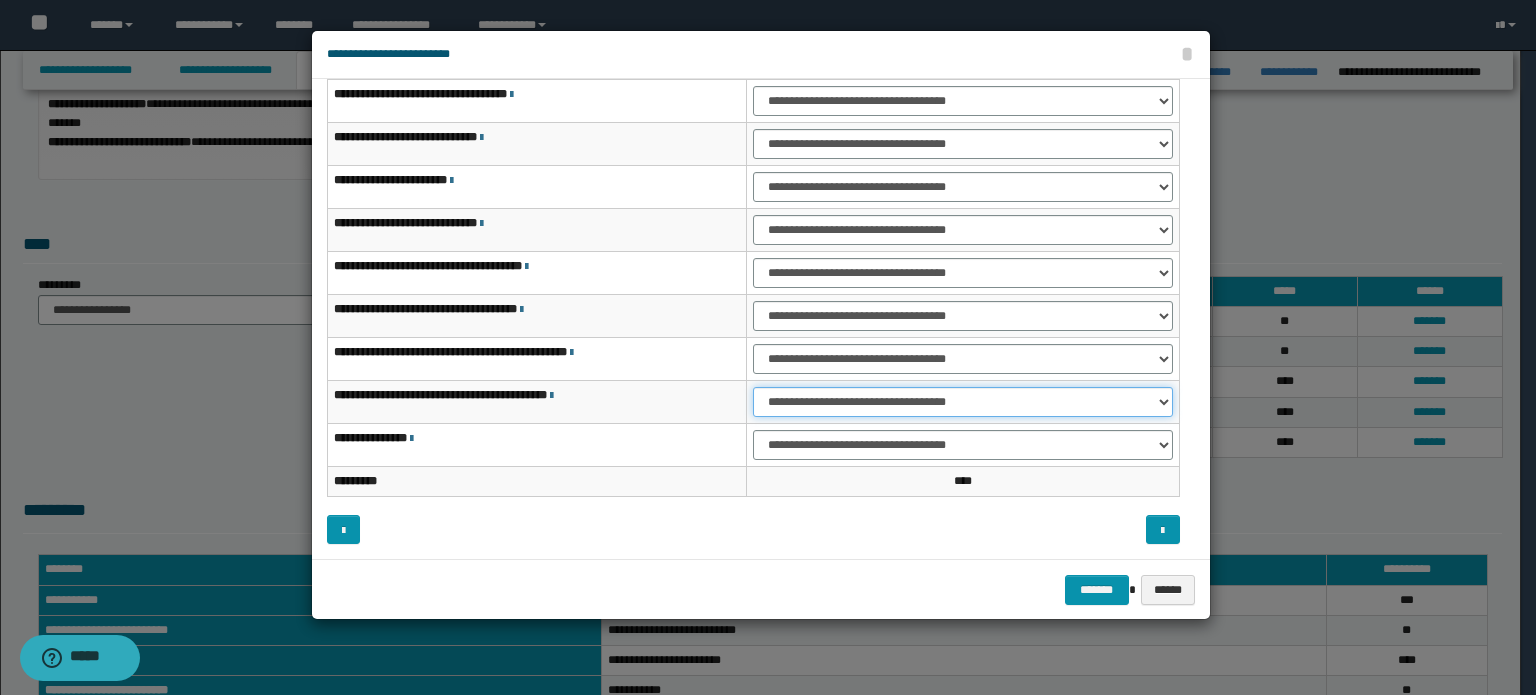 click on "**********" at bounding box center [963, 402] 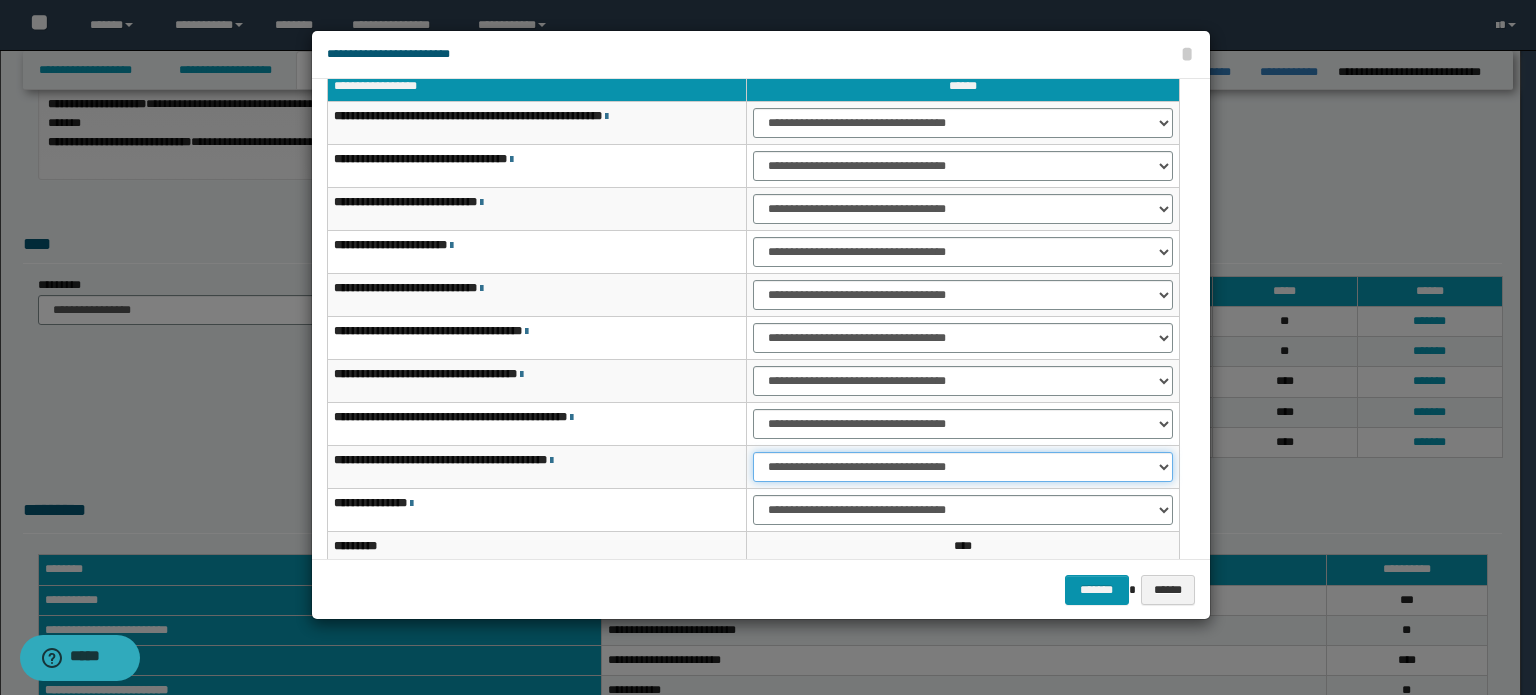 scroll, scrollTop: 0, scrollLeft: 0, axis: both 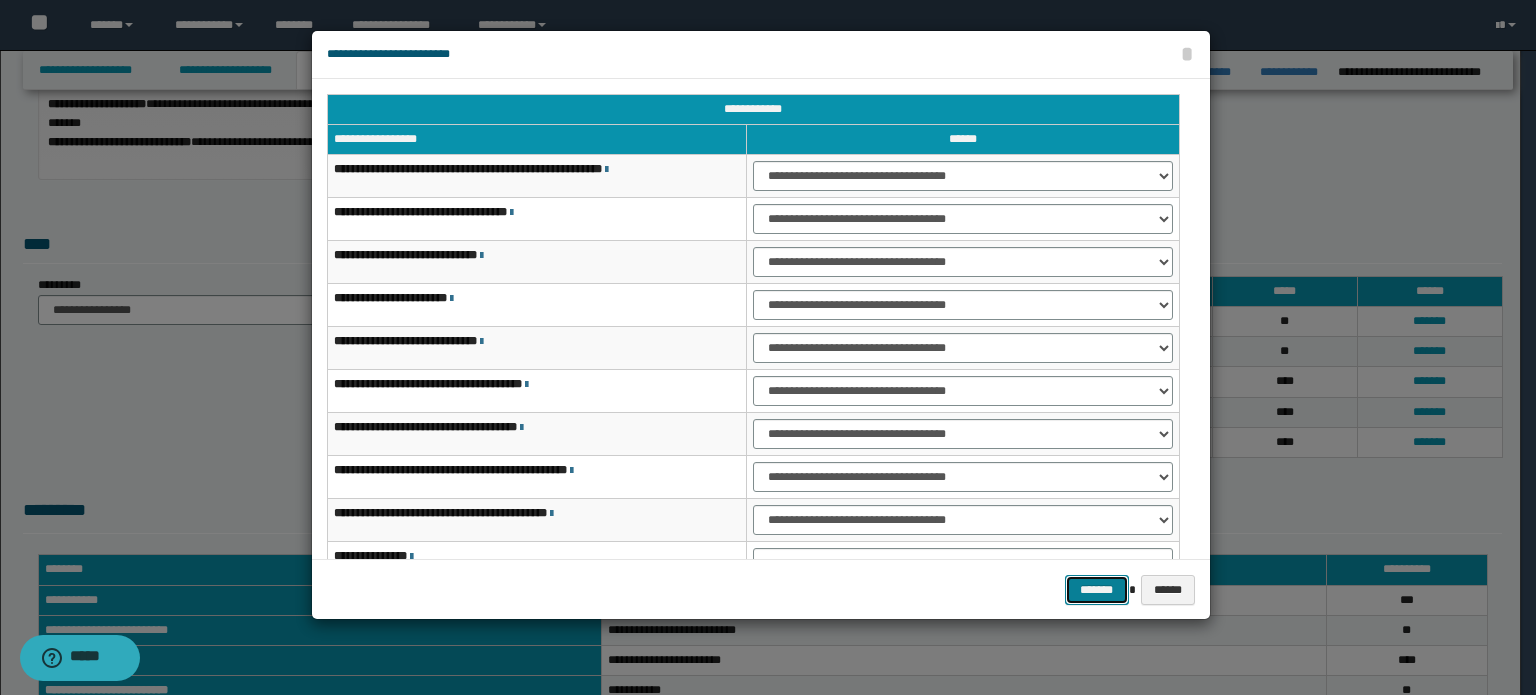click on "*******" at bounding box center (1097, 590) 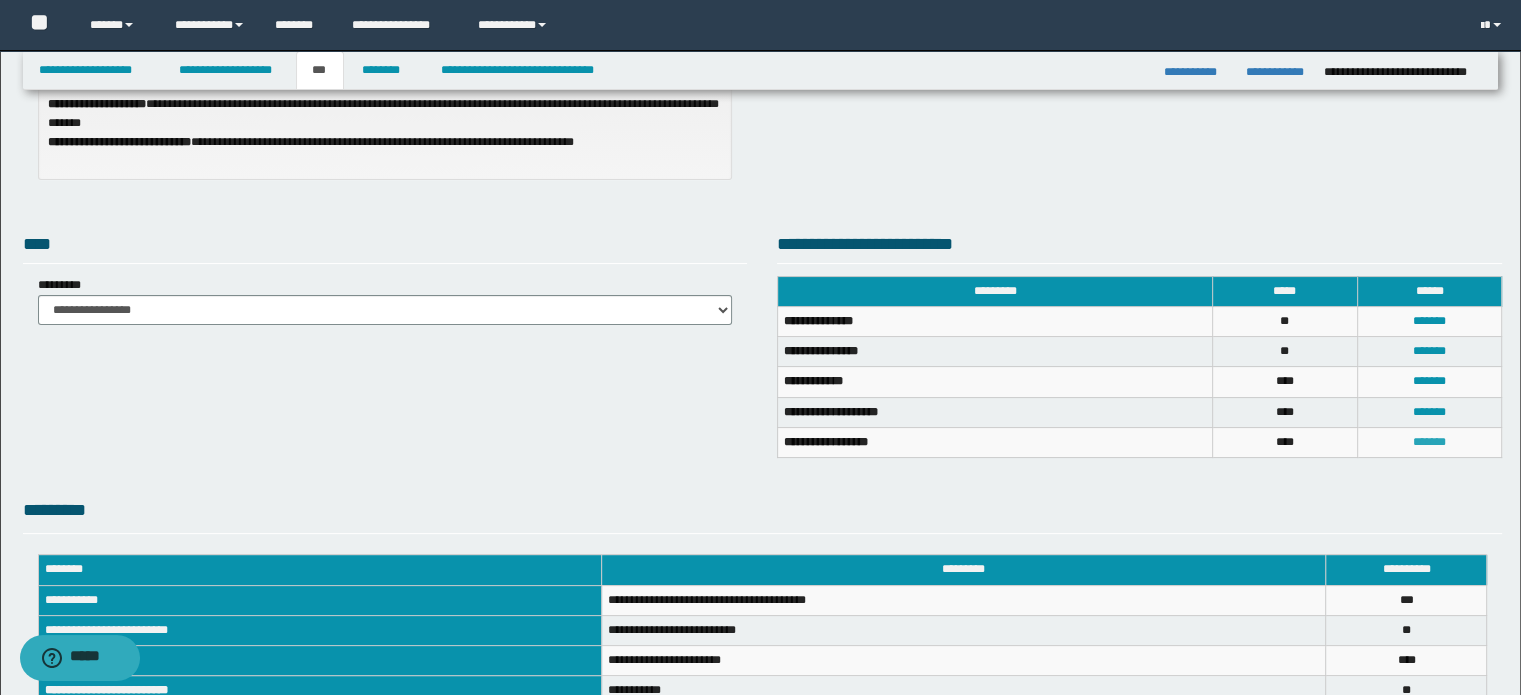 click on "*******" at bounding box center (1429, 442) 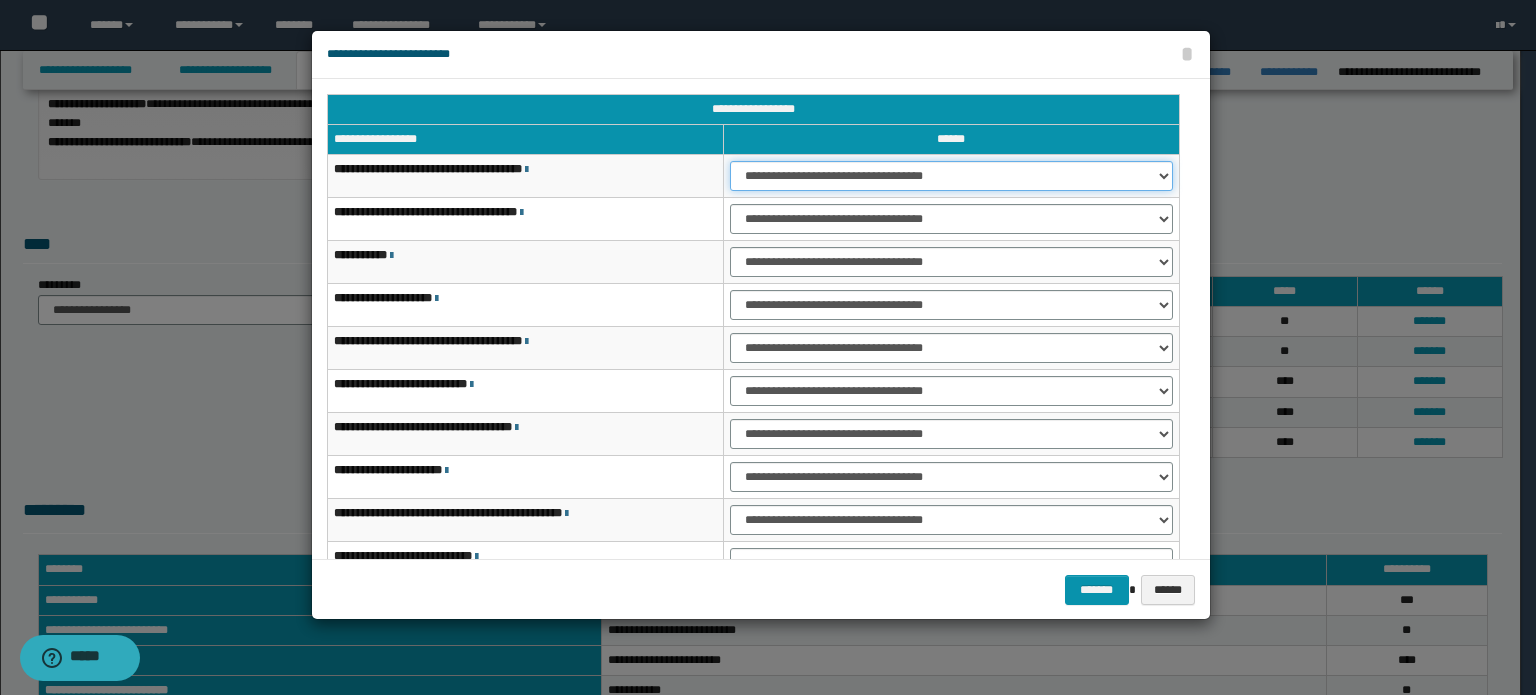 drag, startPoint x: 1018, startPoint y: 165, endPoint x: 1021, endPoint y: 182, distance: 17.262676 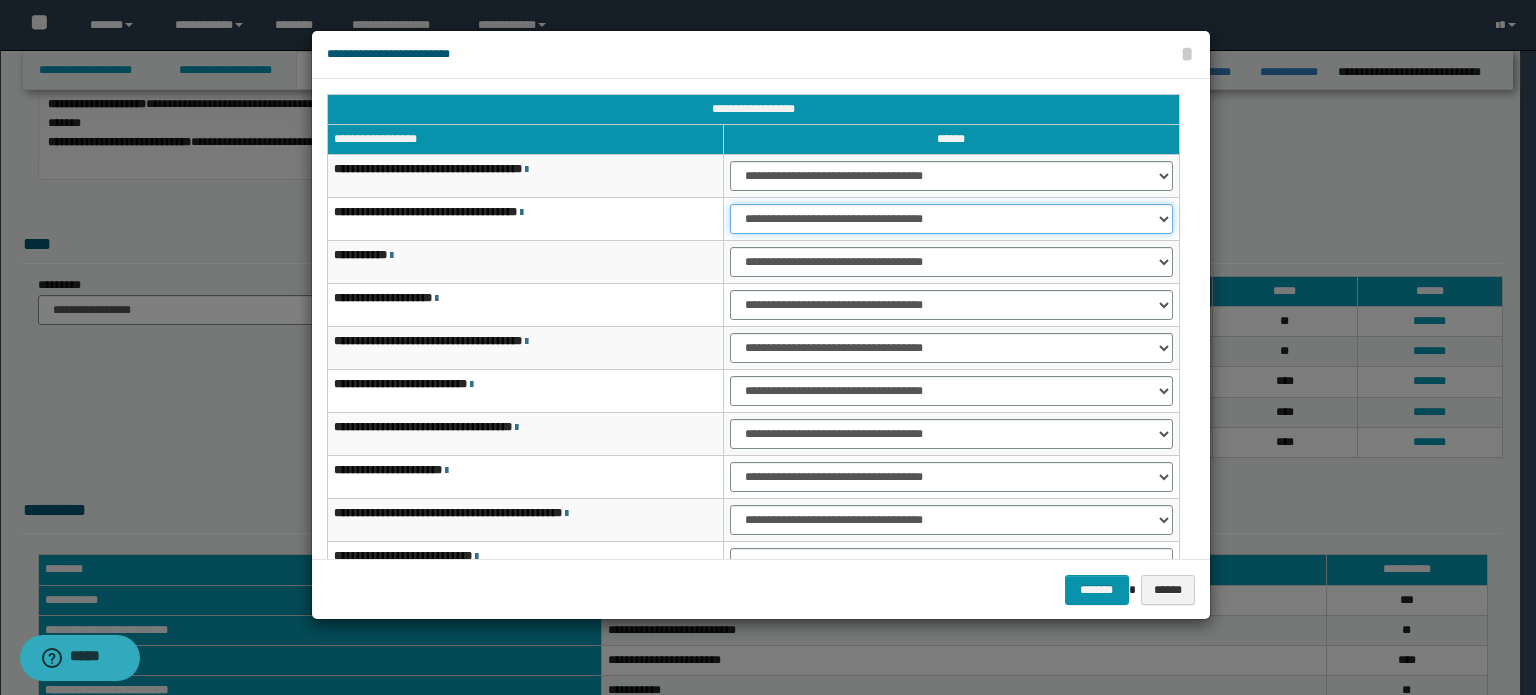 drag, startPoint x: 1034, startPoint y: 215, endPoint x: 1029, endPoint y: 231, distance: 16.763054 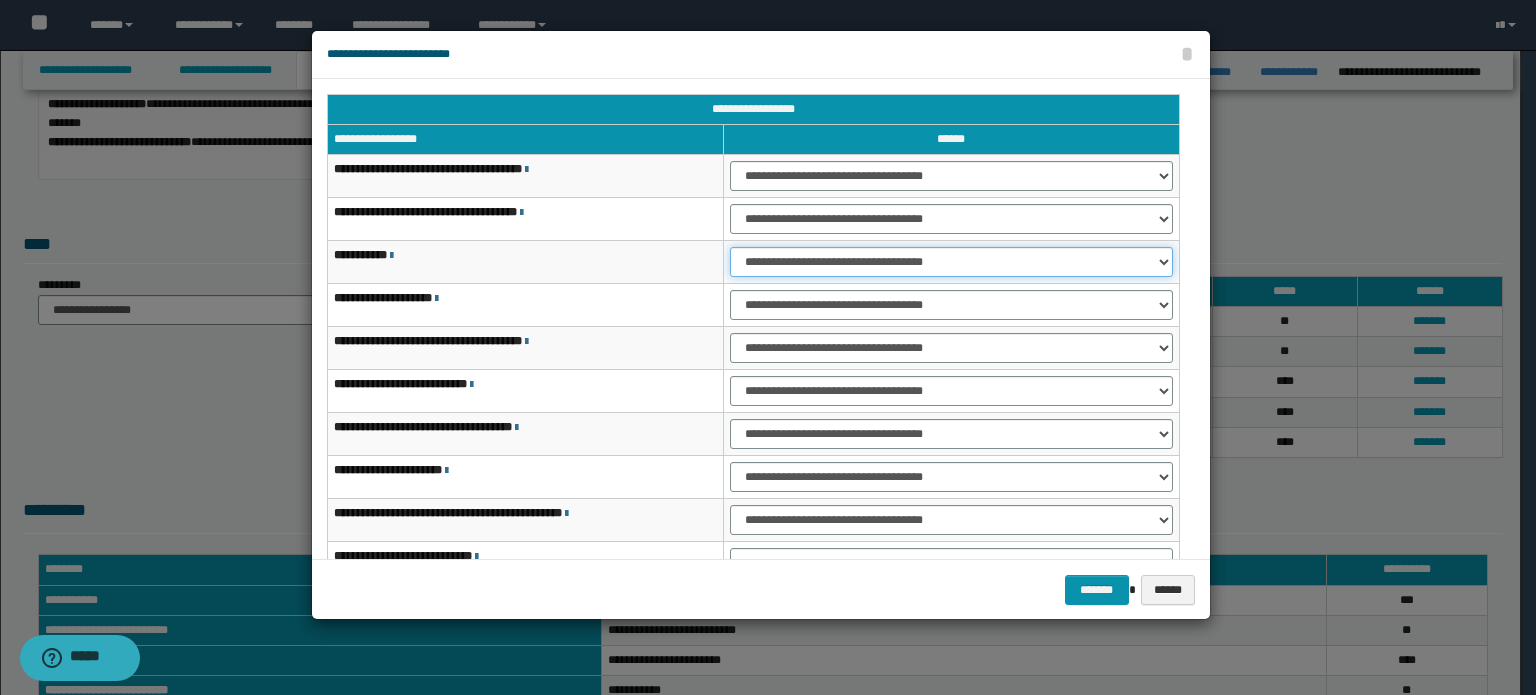 click on "**********" at bounding box center [951, 262] 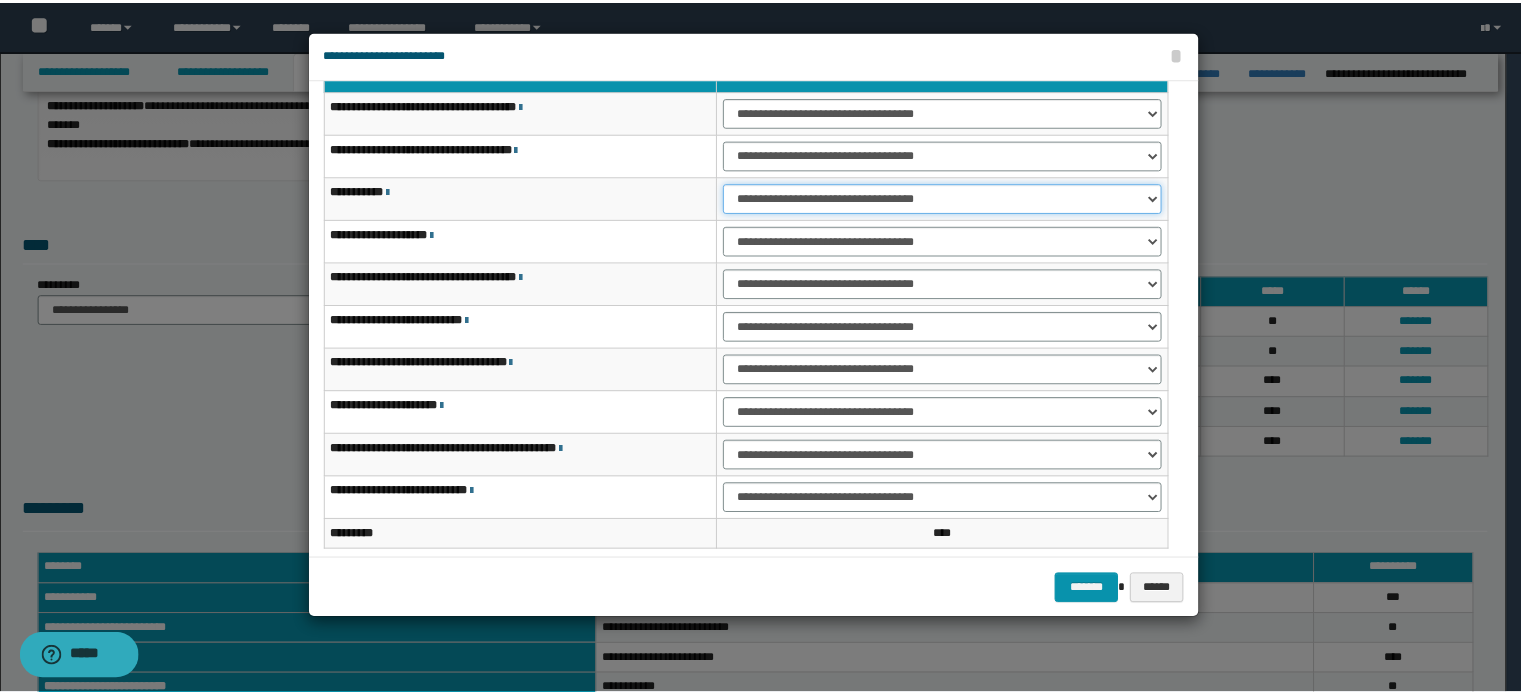 scroll, scrollTop: 118, scrollLeft: 0, axis: vertical 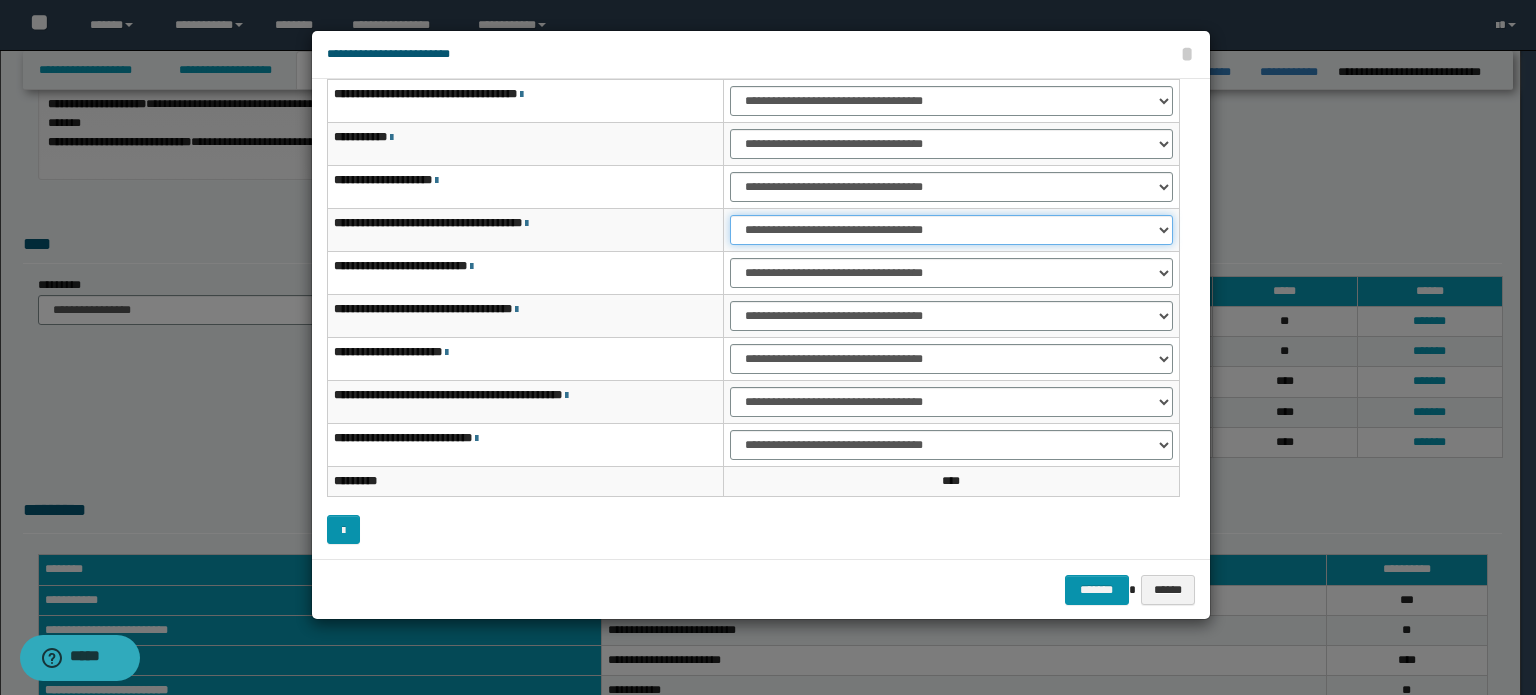 click on "**********" at bounding box center (951, 230) 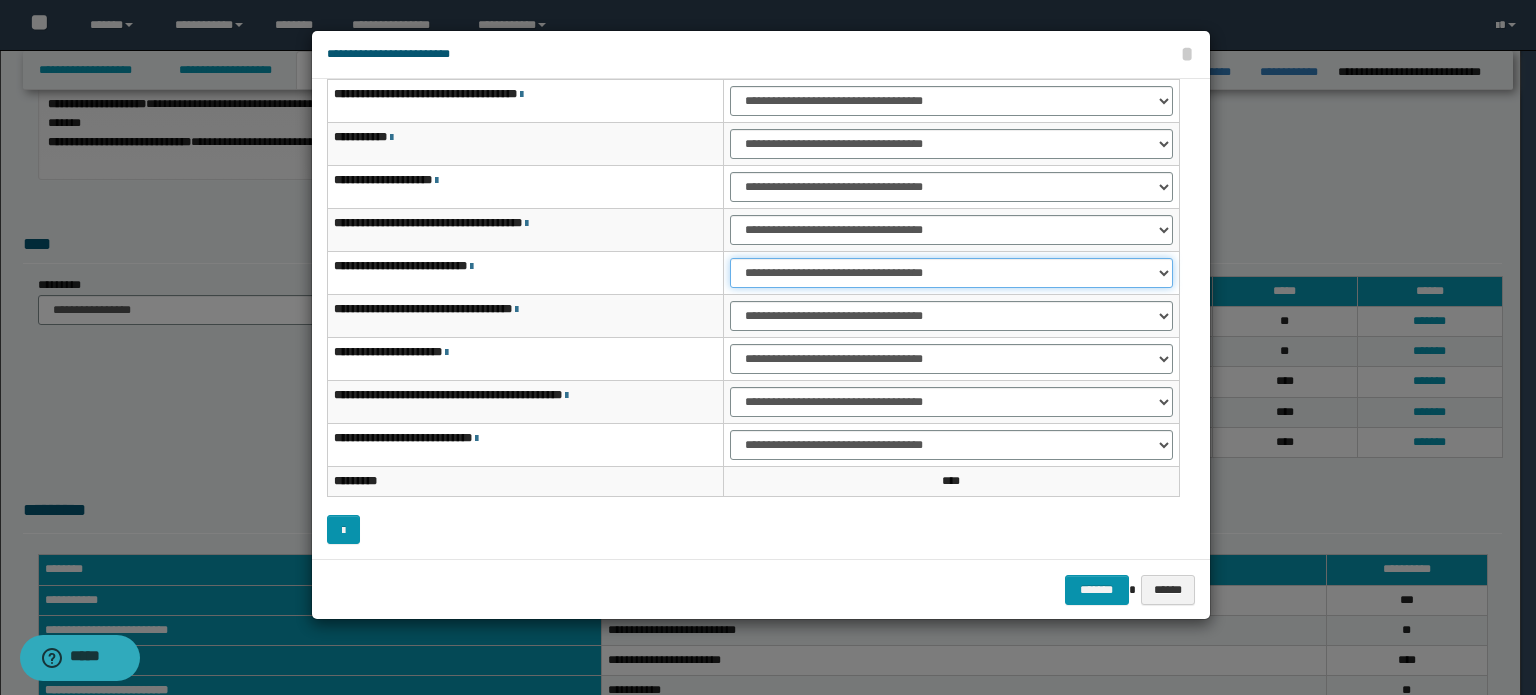 click on "**********" at bounding box center [951, 273] 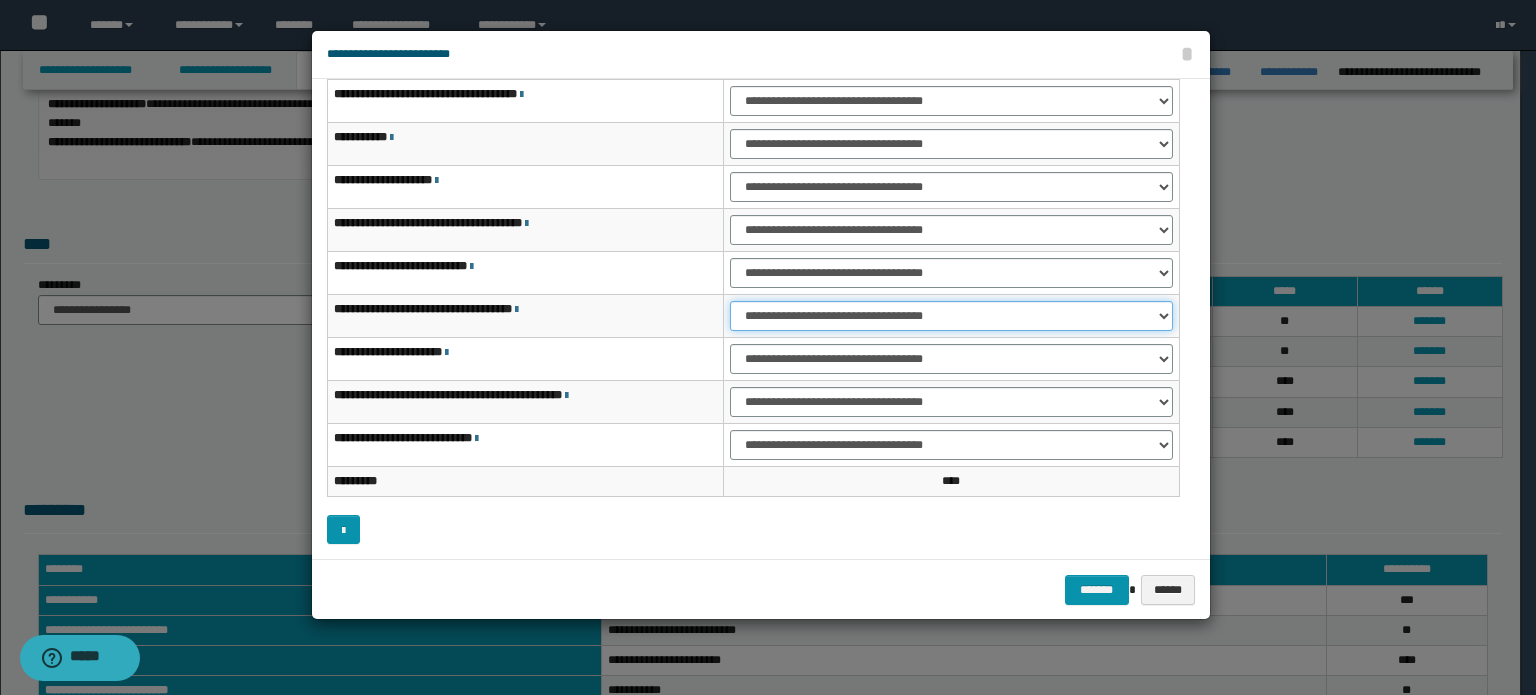 drag, startPoint x: 1066, startPoint y: 305, endPoint x: 1053, endPoint y: 324, distance: 23.021729 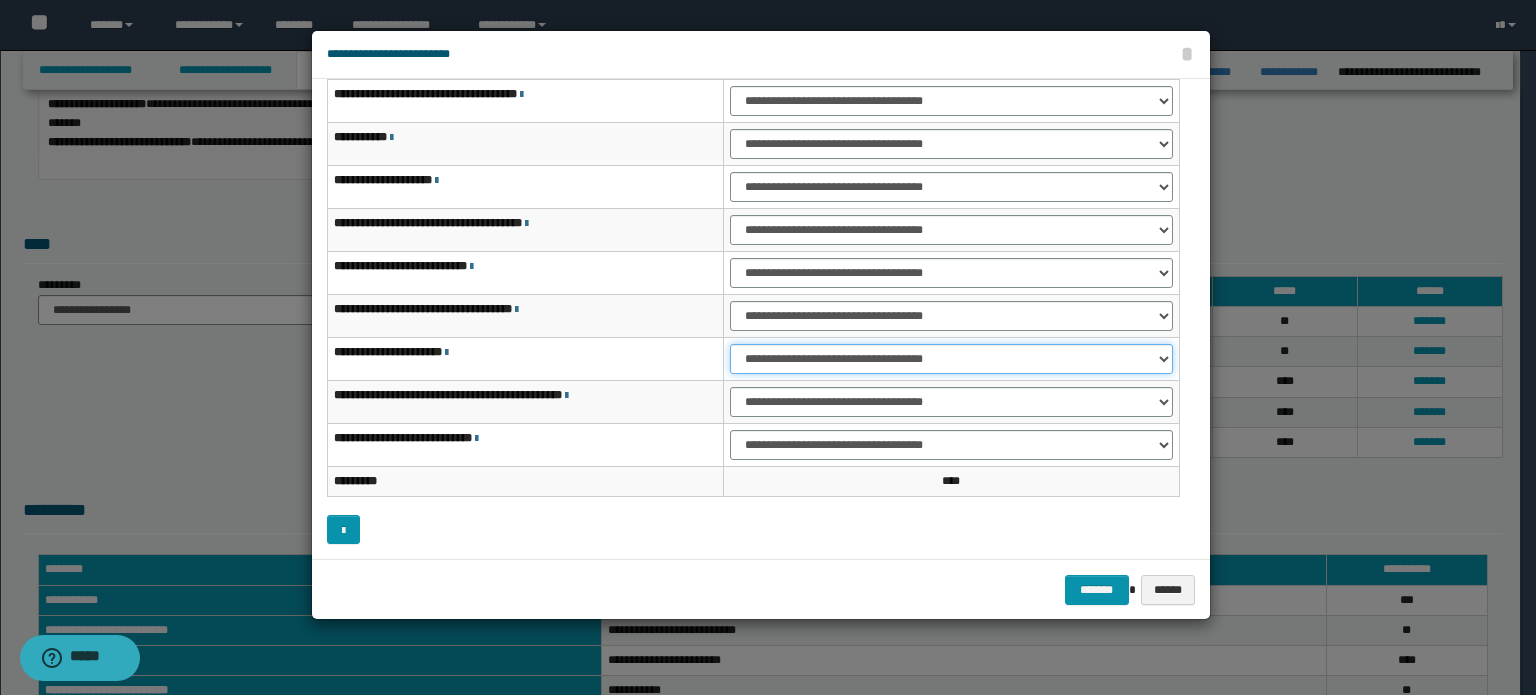 drag, startPoint x: 1060, startPoint y: 348, endPoint x: 1056, endPoint y: 370, distance: 22.36068 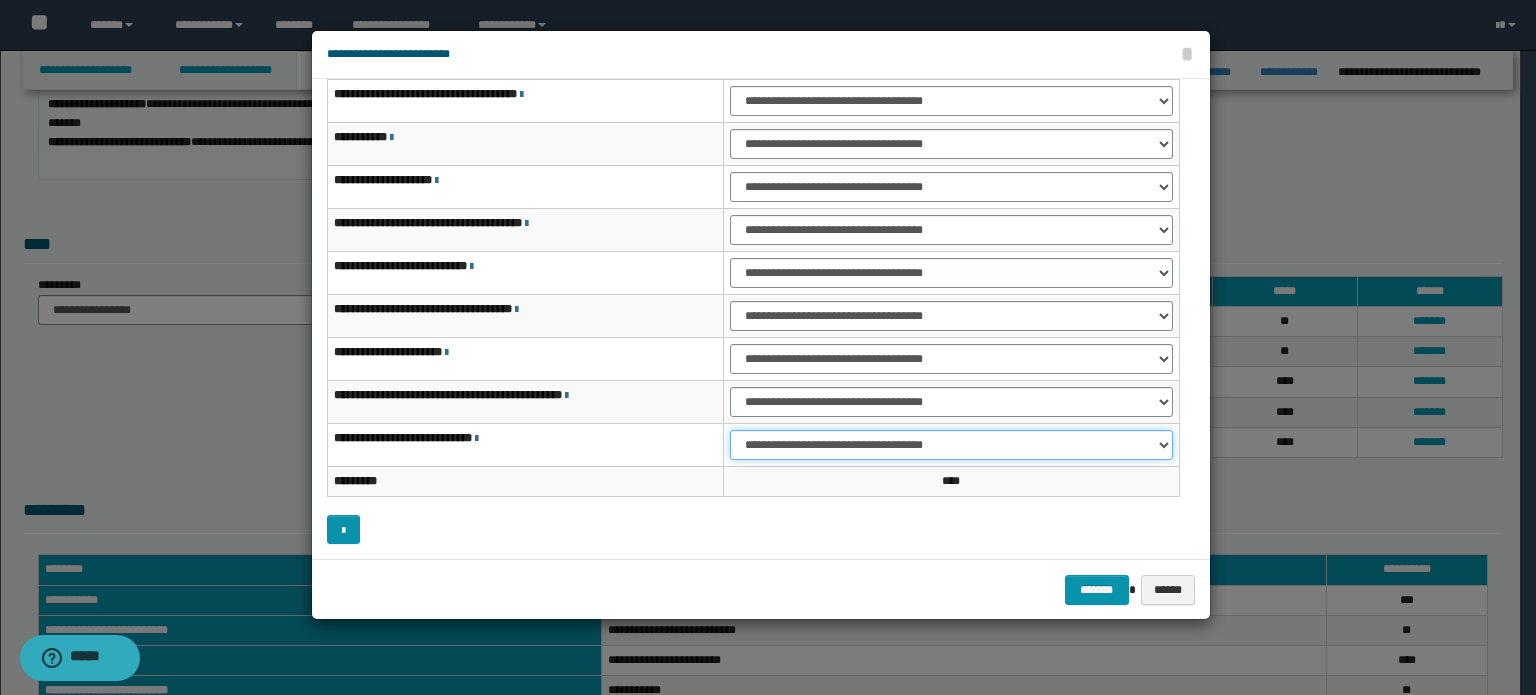 drag, startPoint x: 1055, startPoint y: 436, endPoint x: 1054, endPoint y: 451, distance: 15.033297 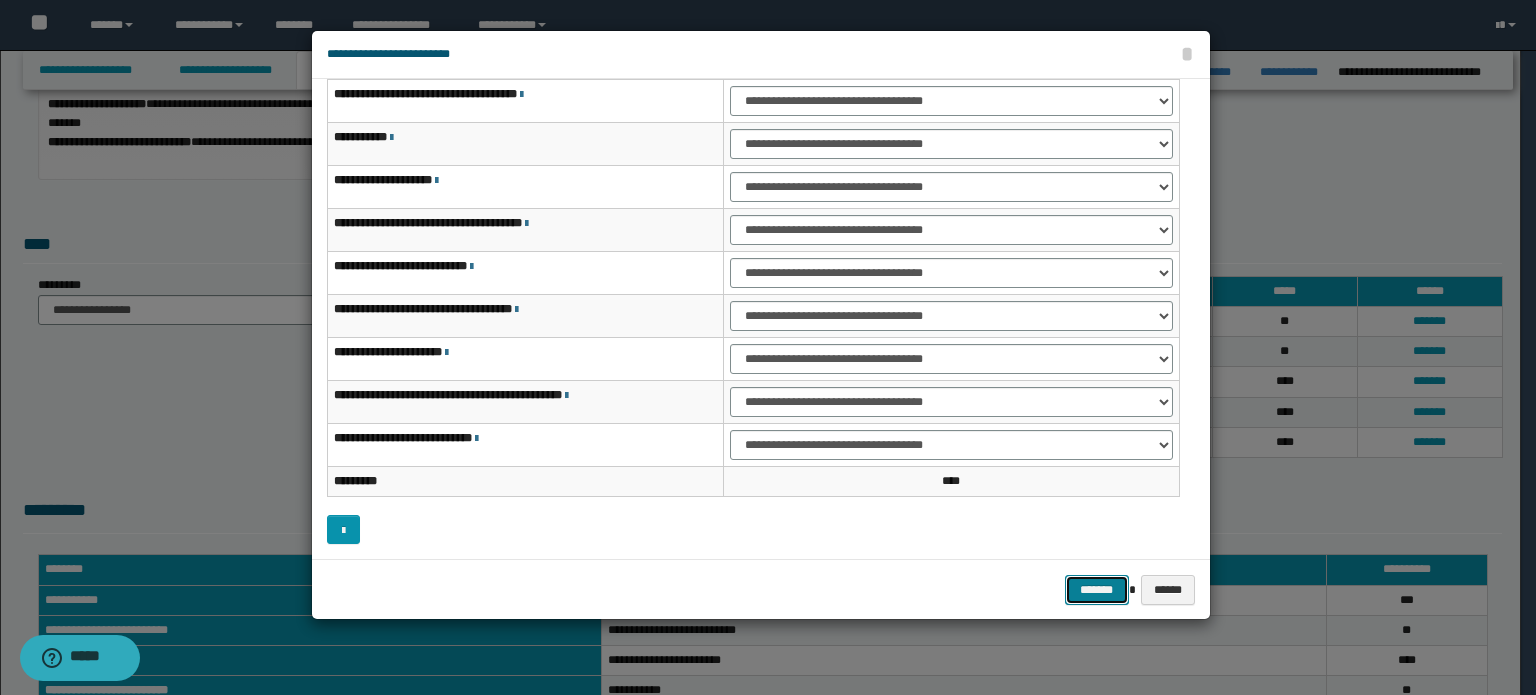 click on "*******" at bounding box center [1097, 590] 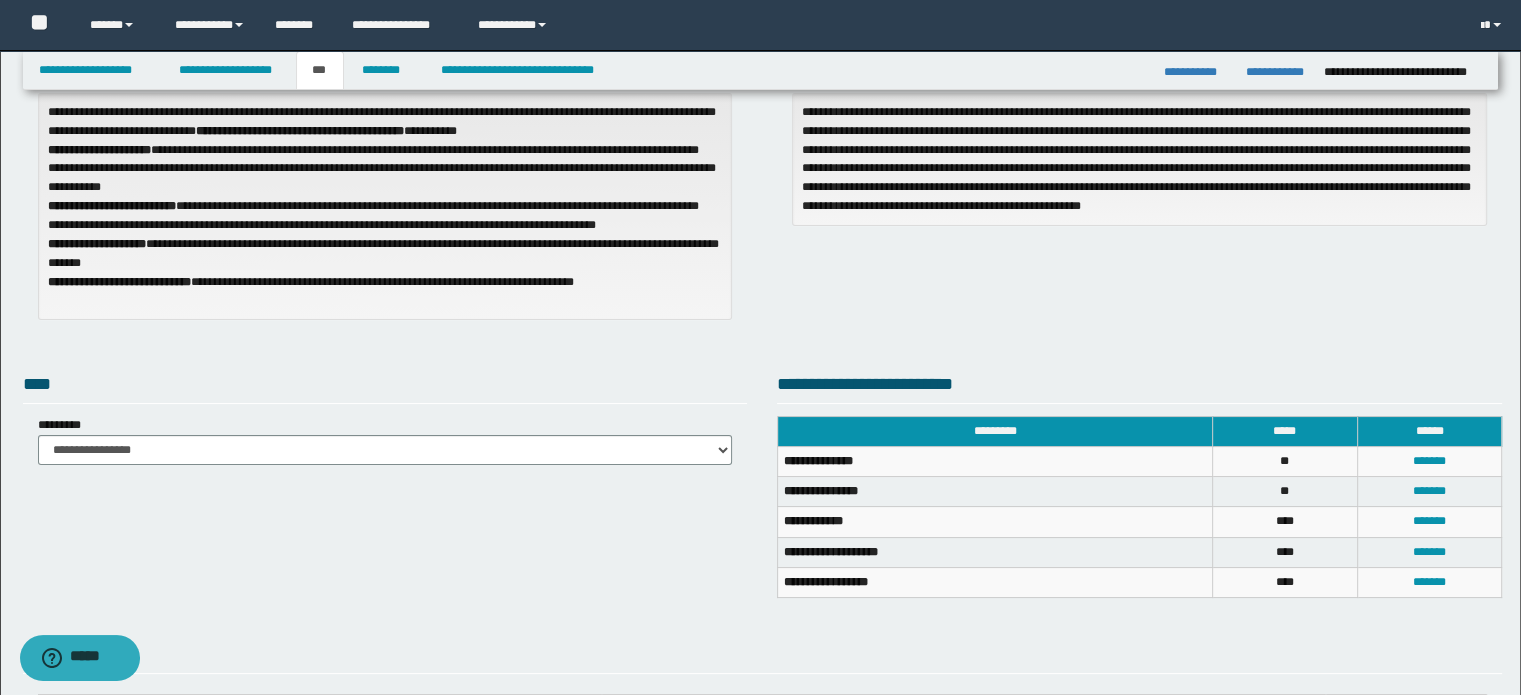 scroll, scrollTop: 0, scrollLeft: 0, axis: both 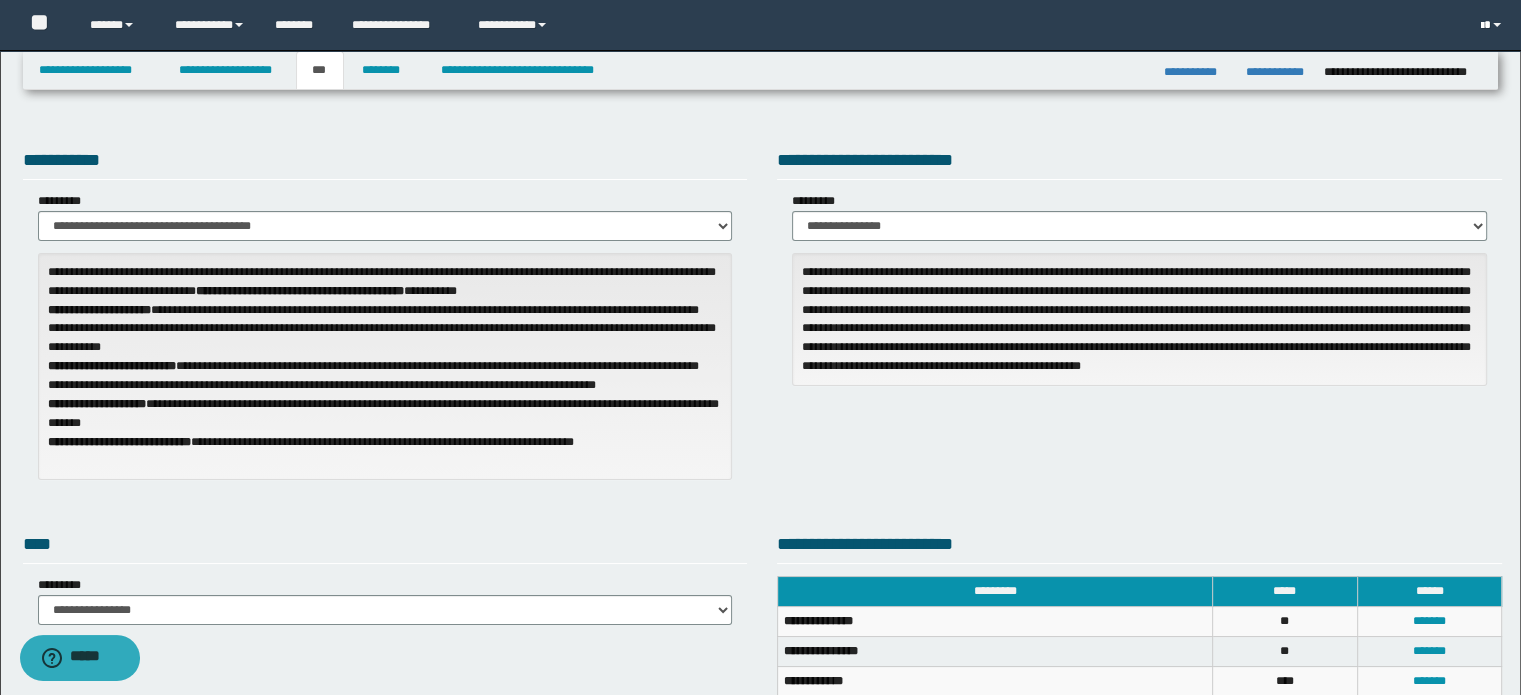click at bounding box center (1493, 25) 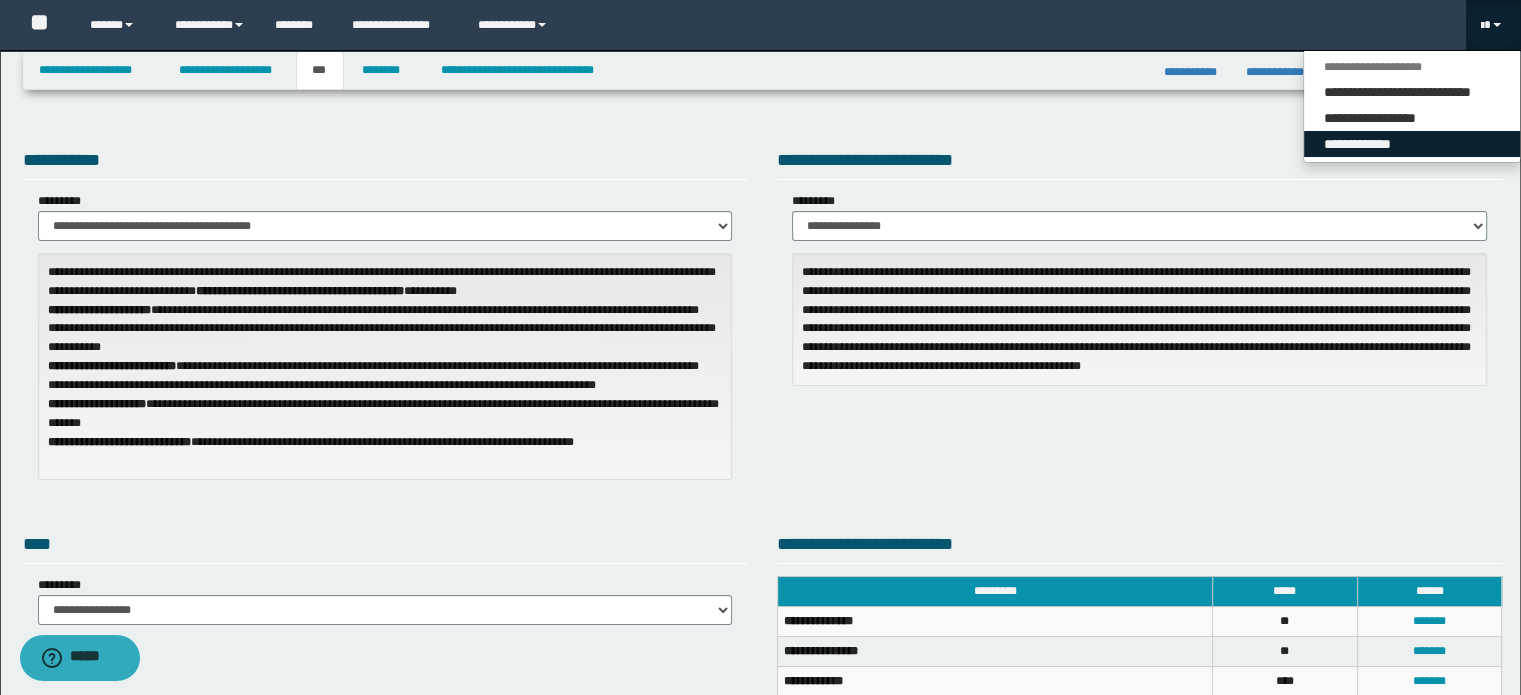 click on "**********" at bounding box center [1412, 144] 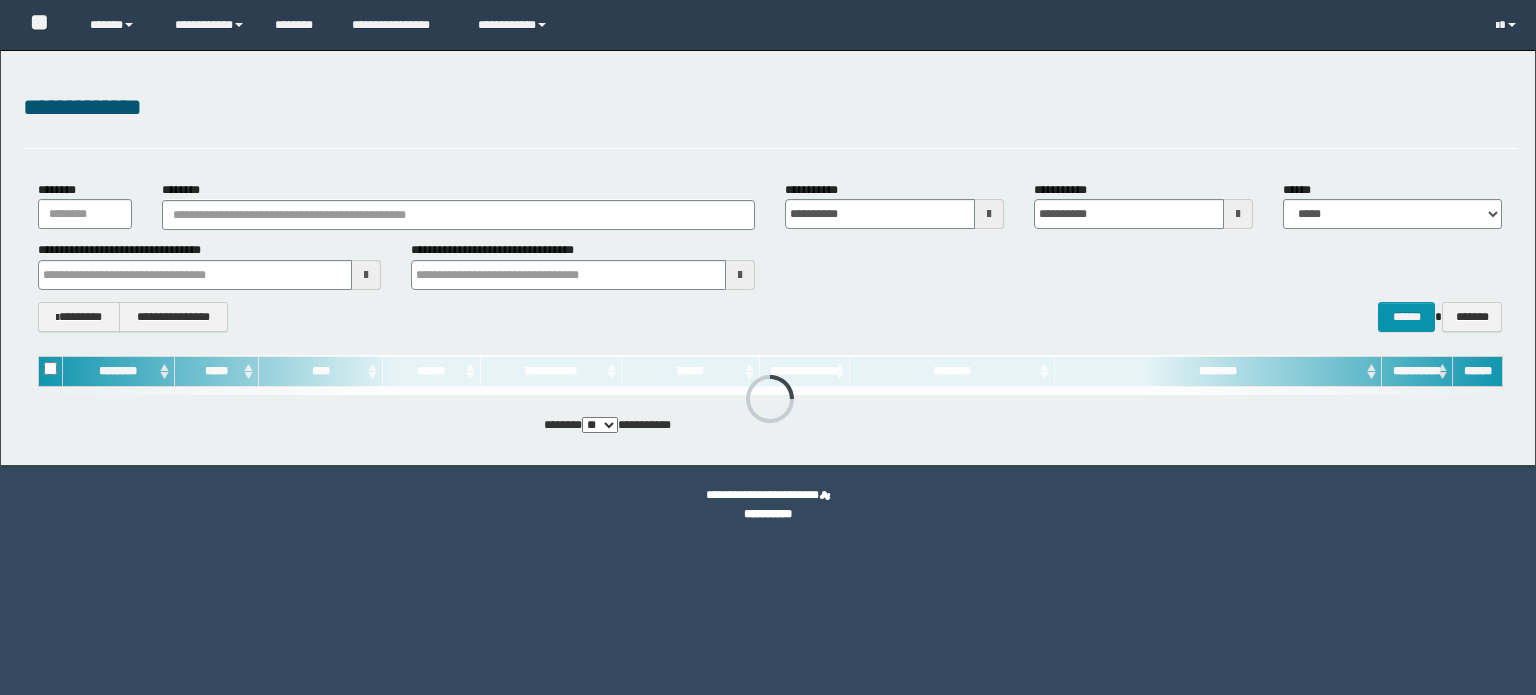 scroll, scrollTop: 0, scrollLeft: 0, axis: both 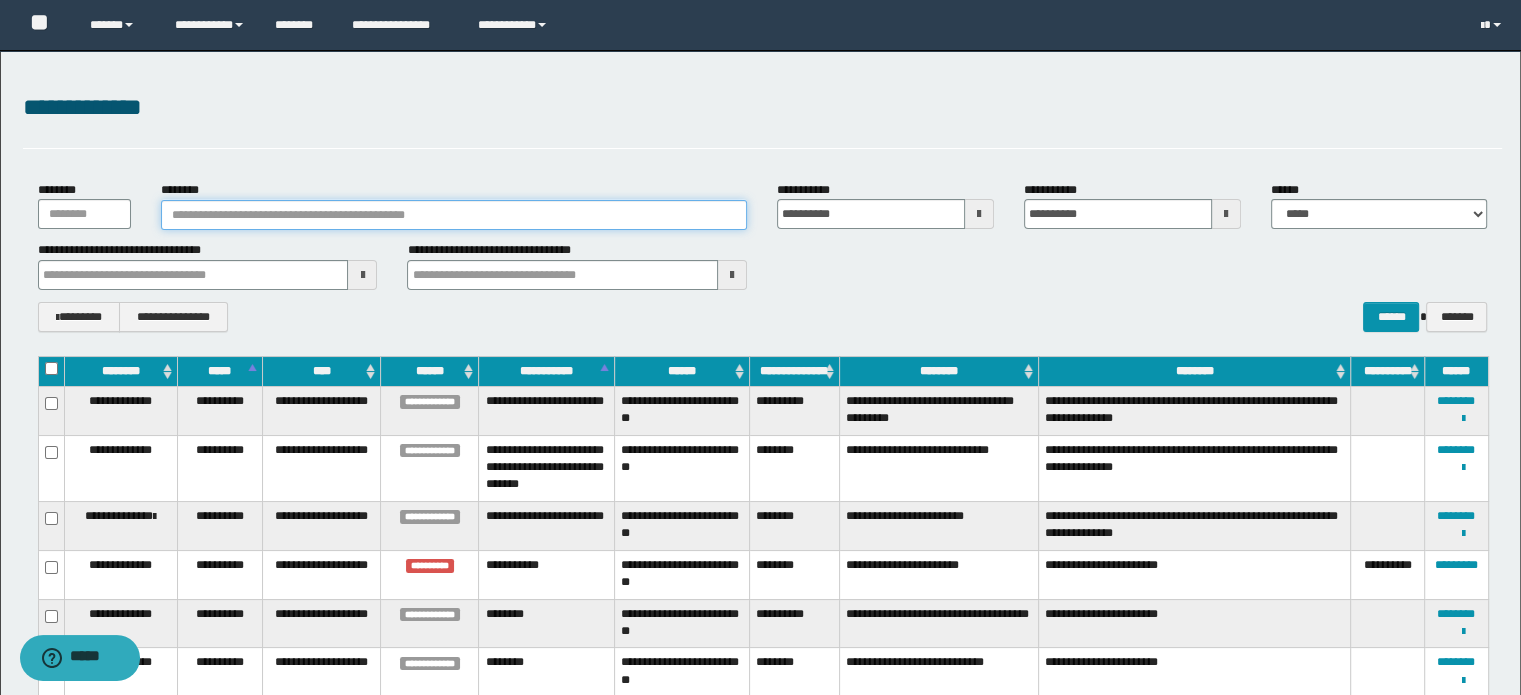 click on "********" at bounding box center (454, 215) 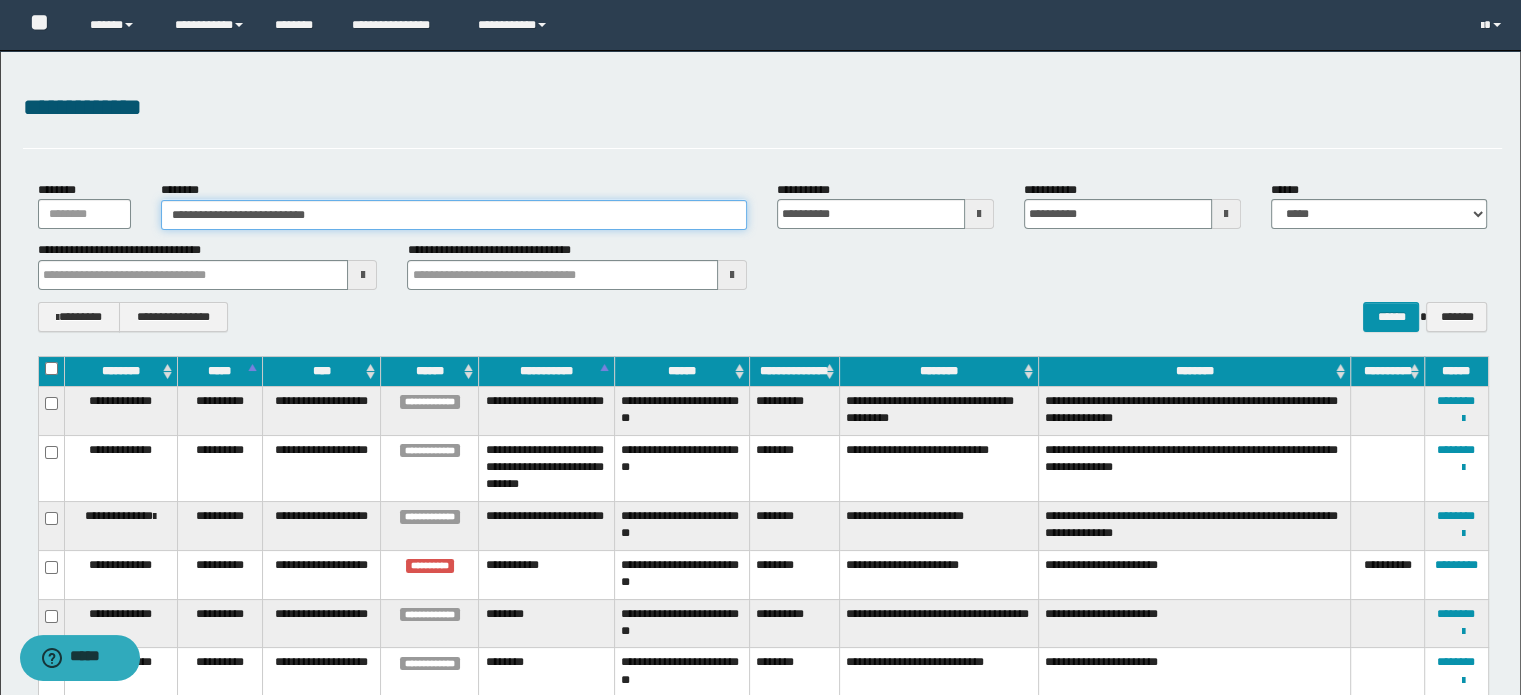 type on "**********" 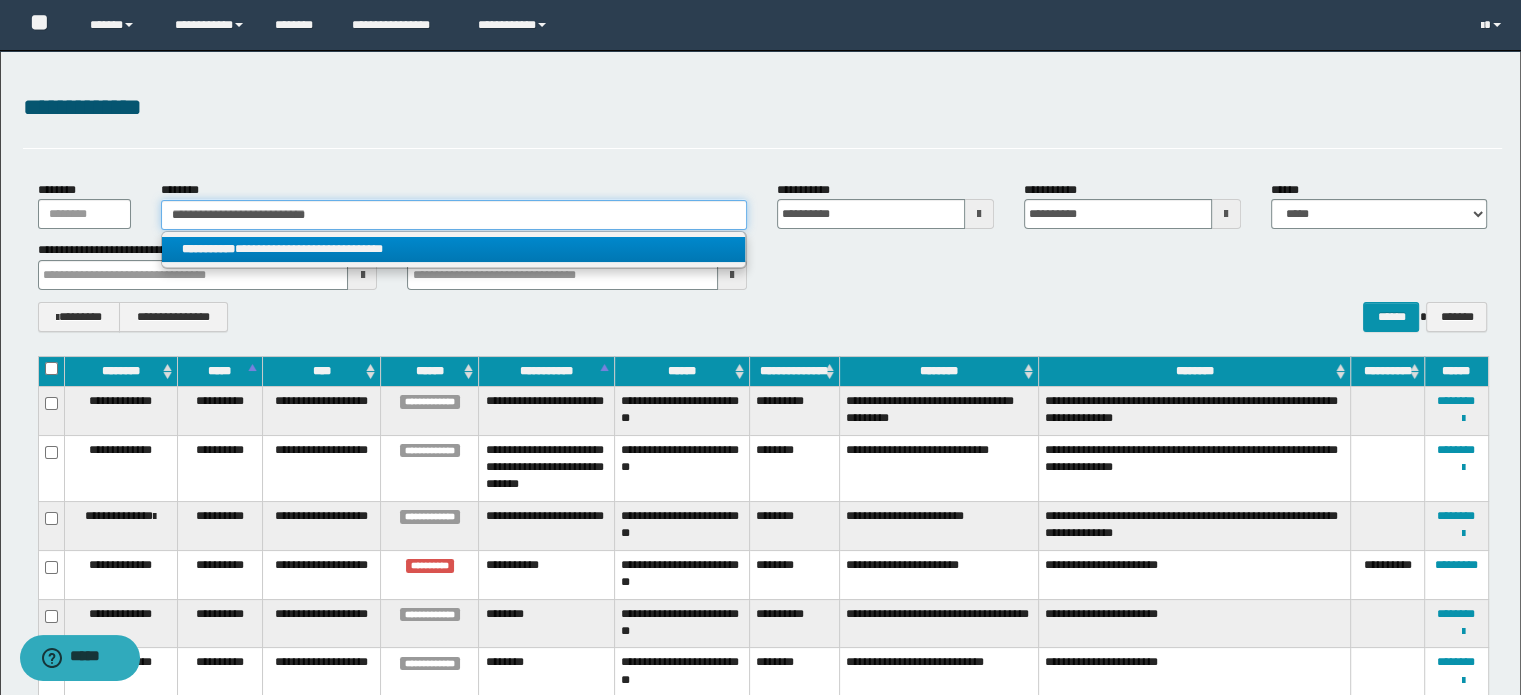 type on "**********" 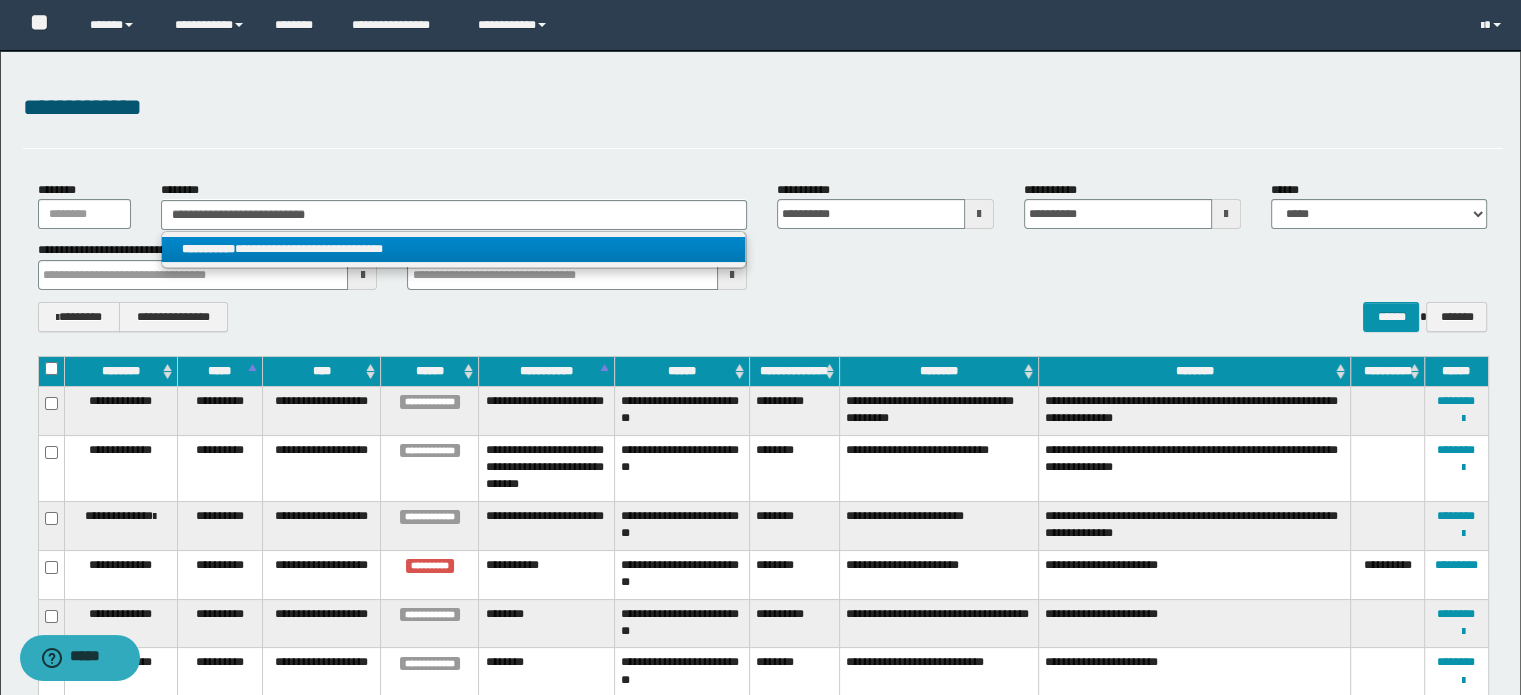 click on "**********" at bounding box center [454, 249] 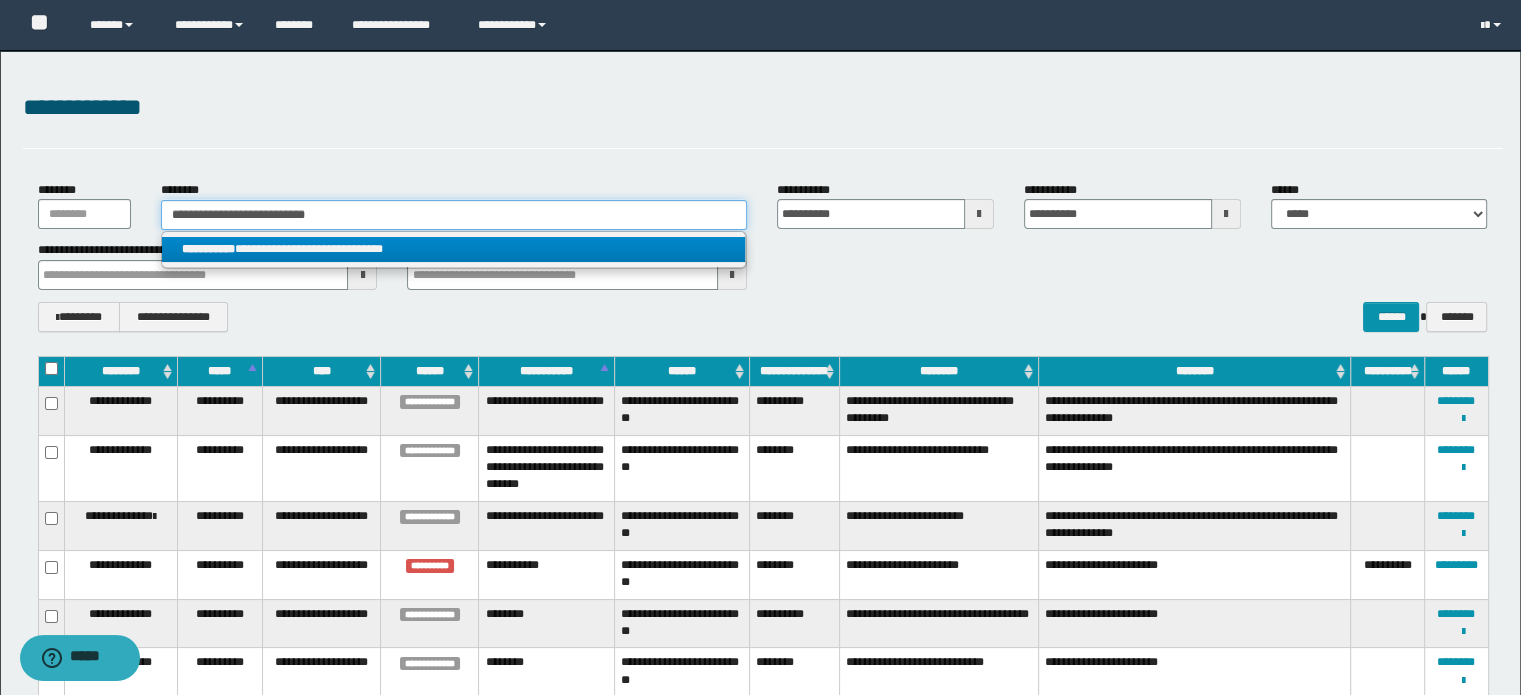 type 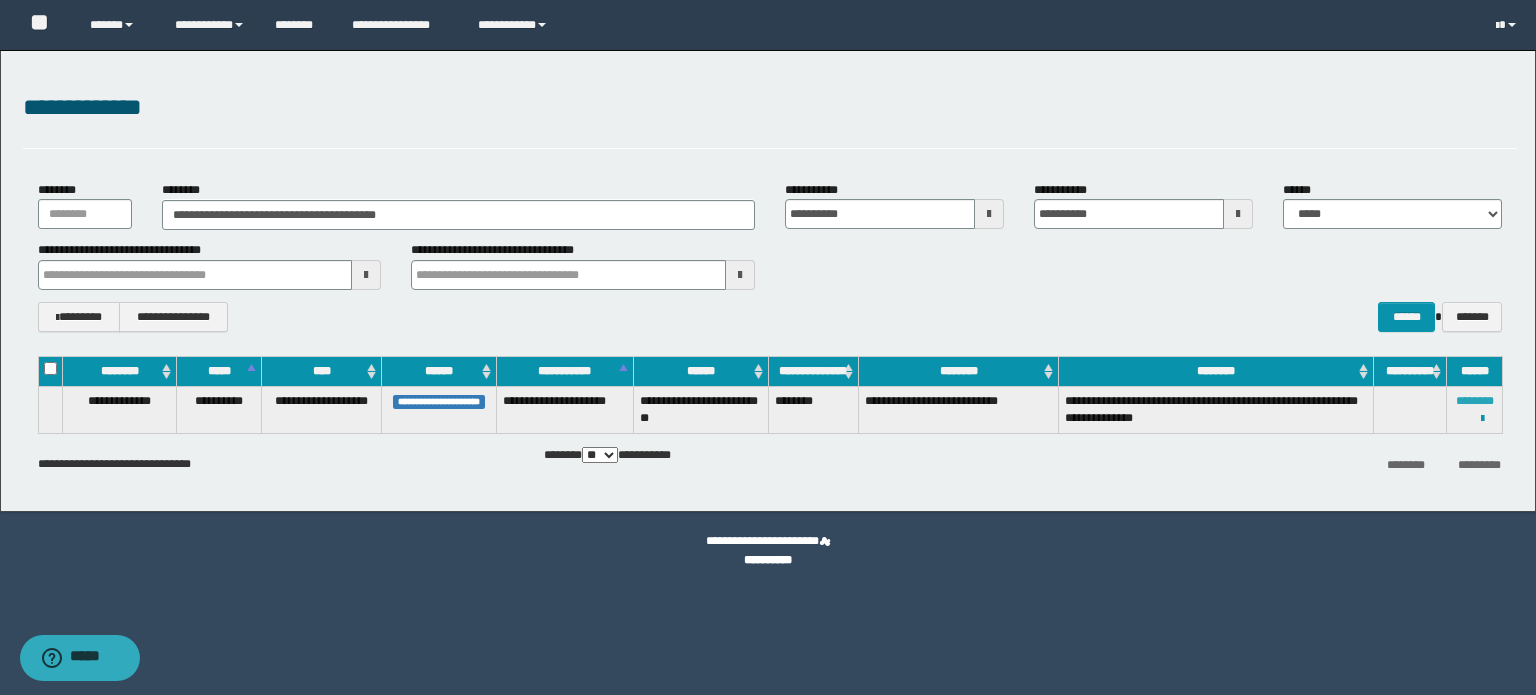 click on "********" at bounding box center [1475, 401] 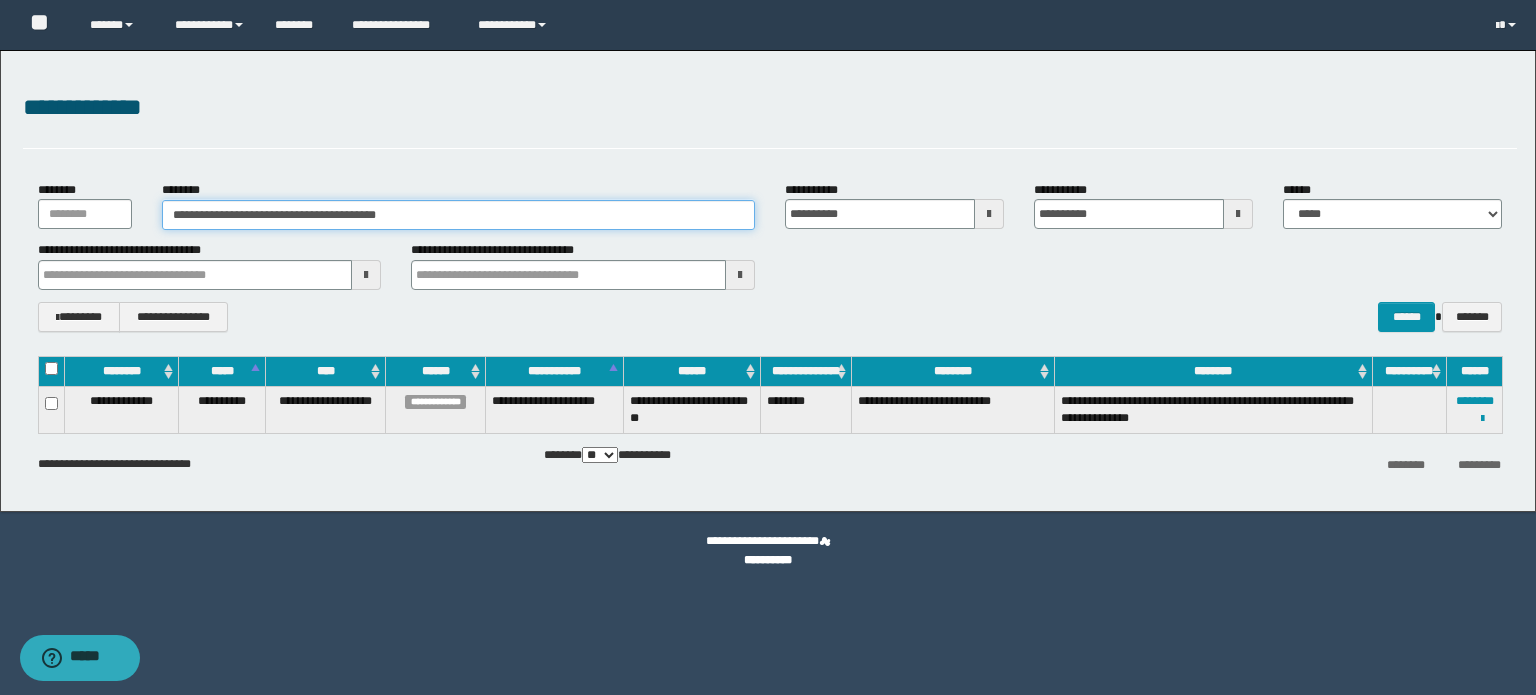 type on "***" 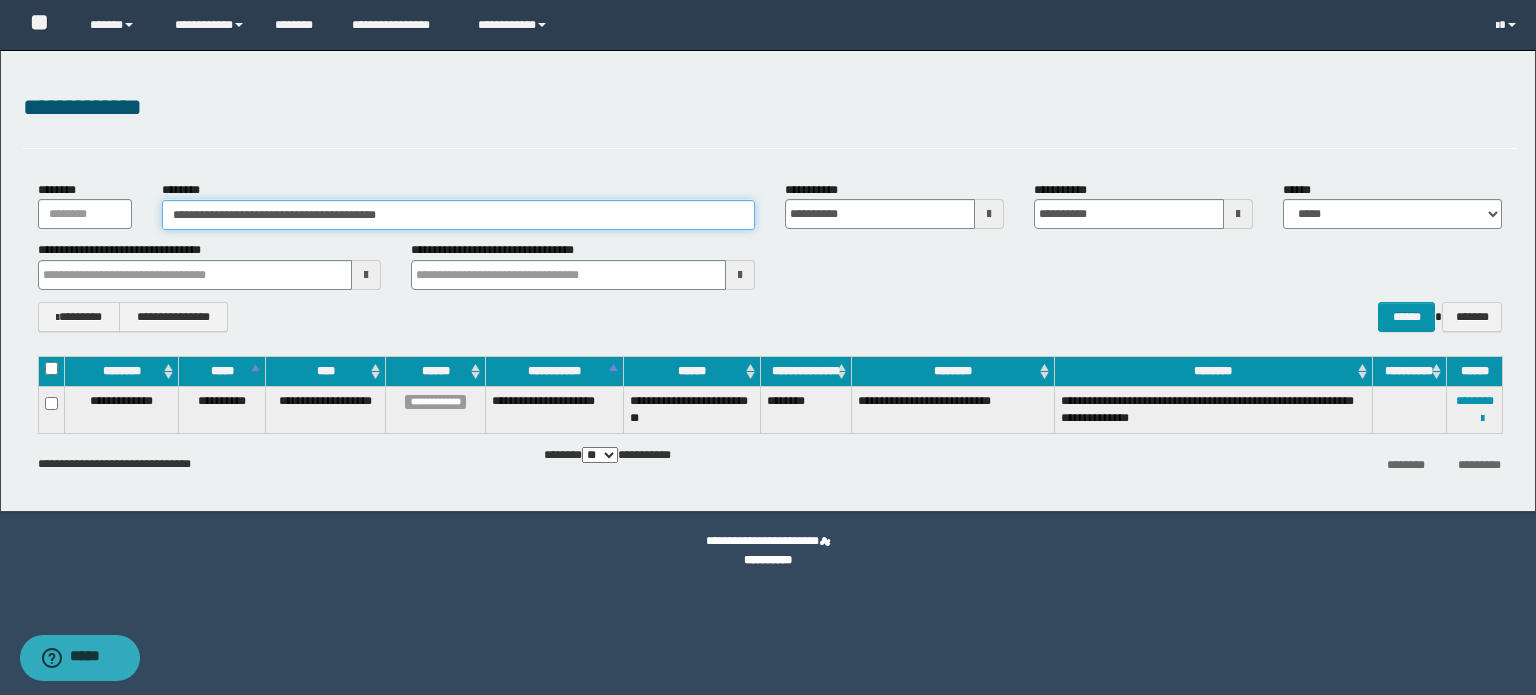 drag, startPoint x: 368, startPoint y: 215, endPoint x: 24, endPoint y: 202, distance: 344.24554 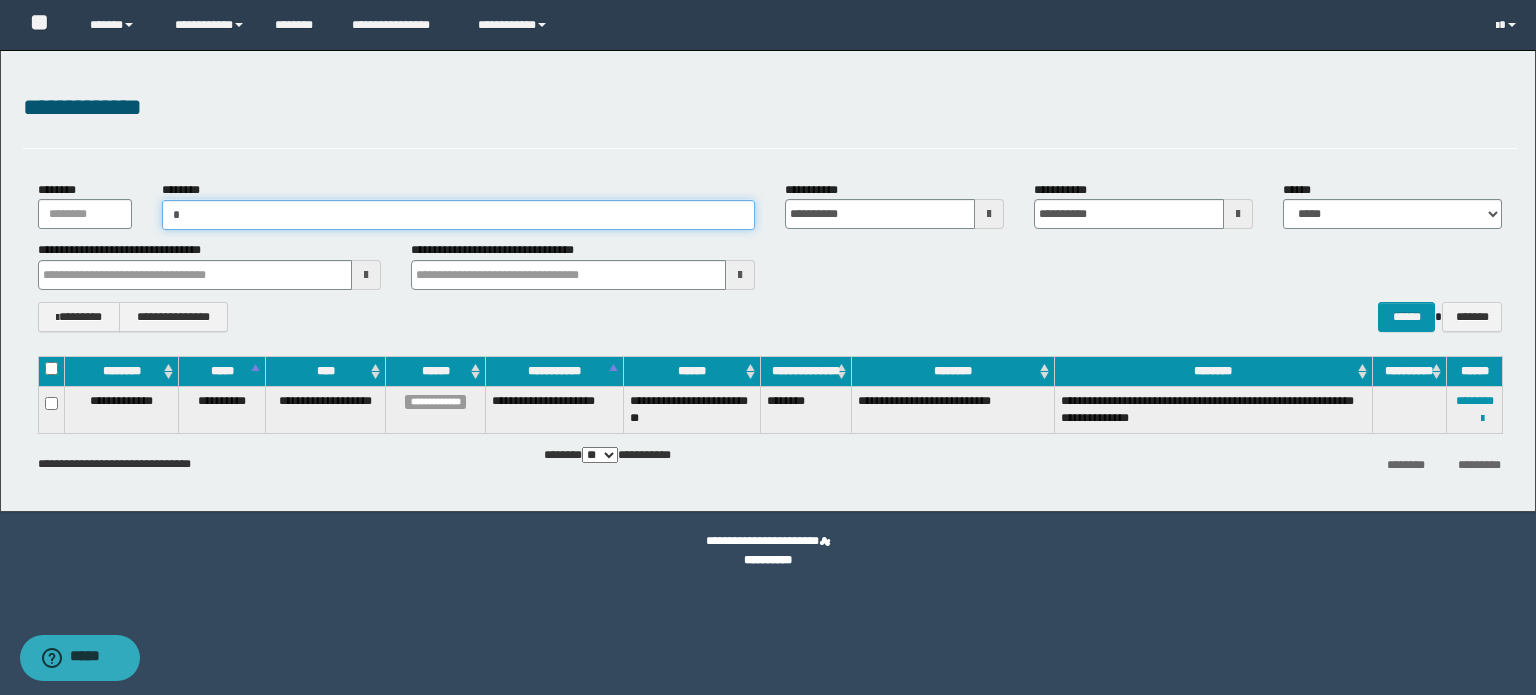 paste on "**********" 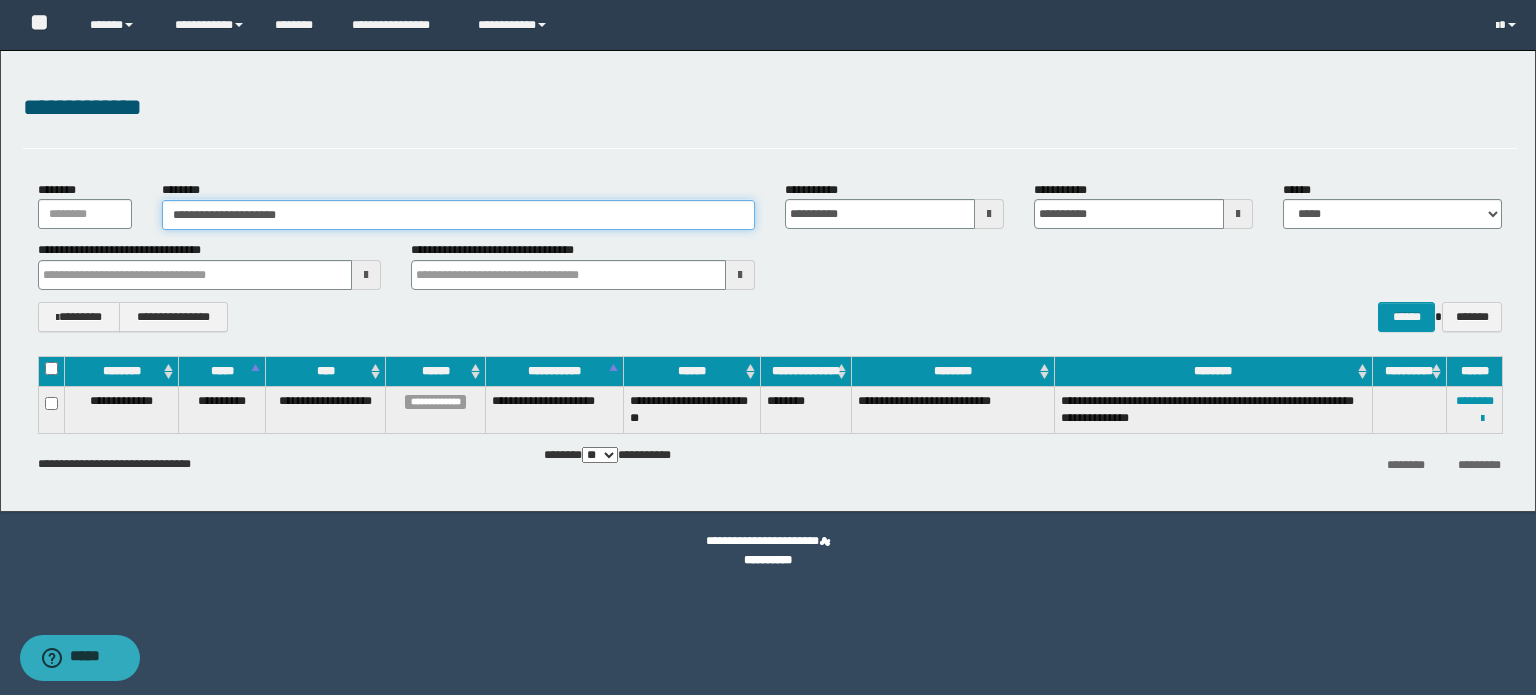 type on "**********" 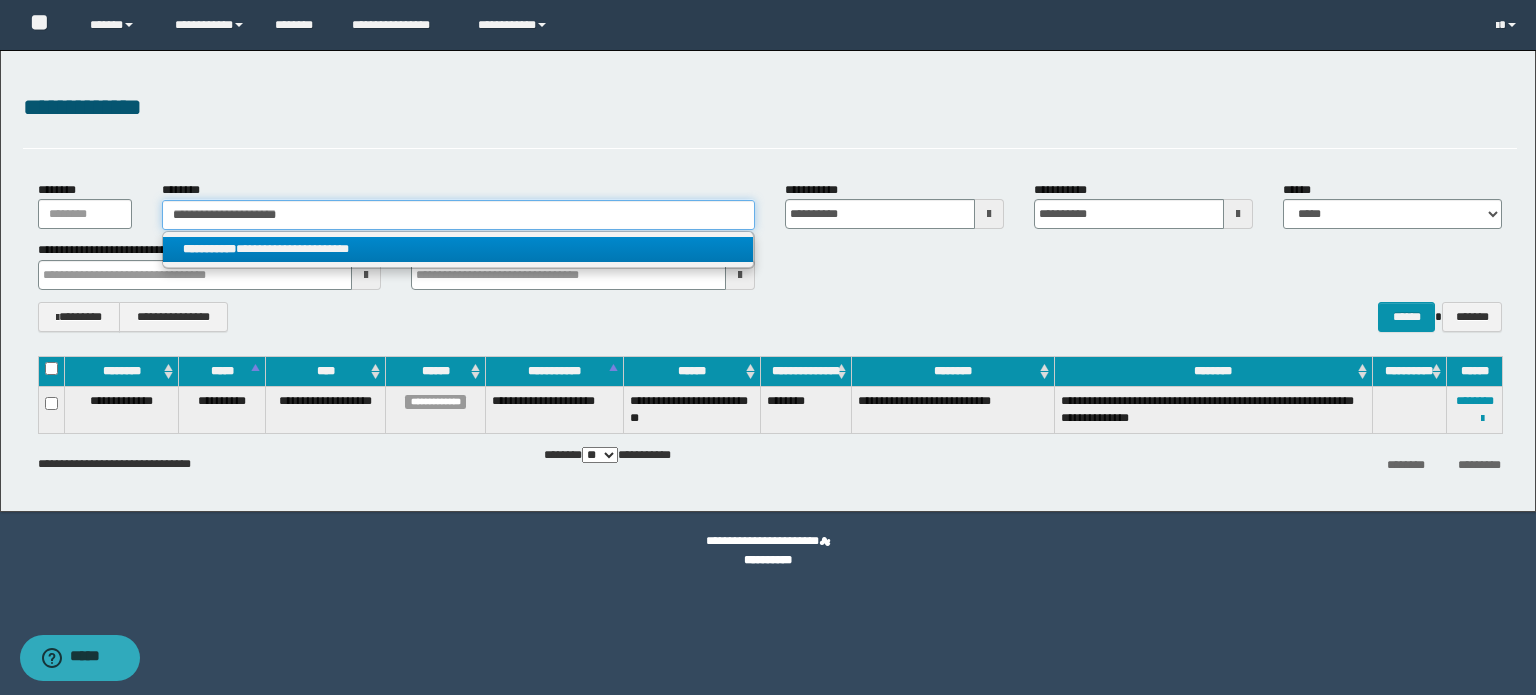 type on "**********" 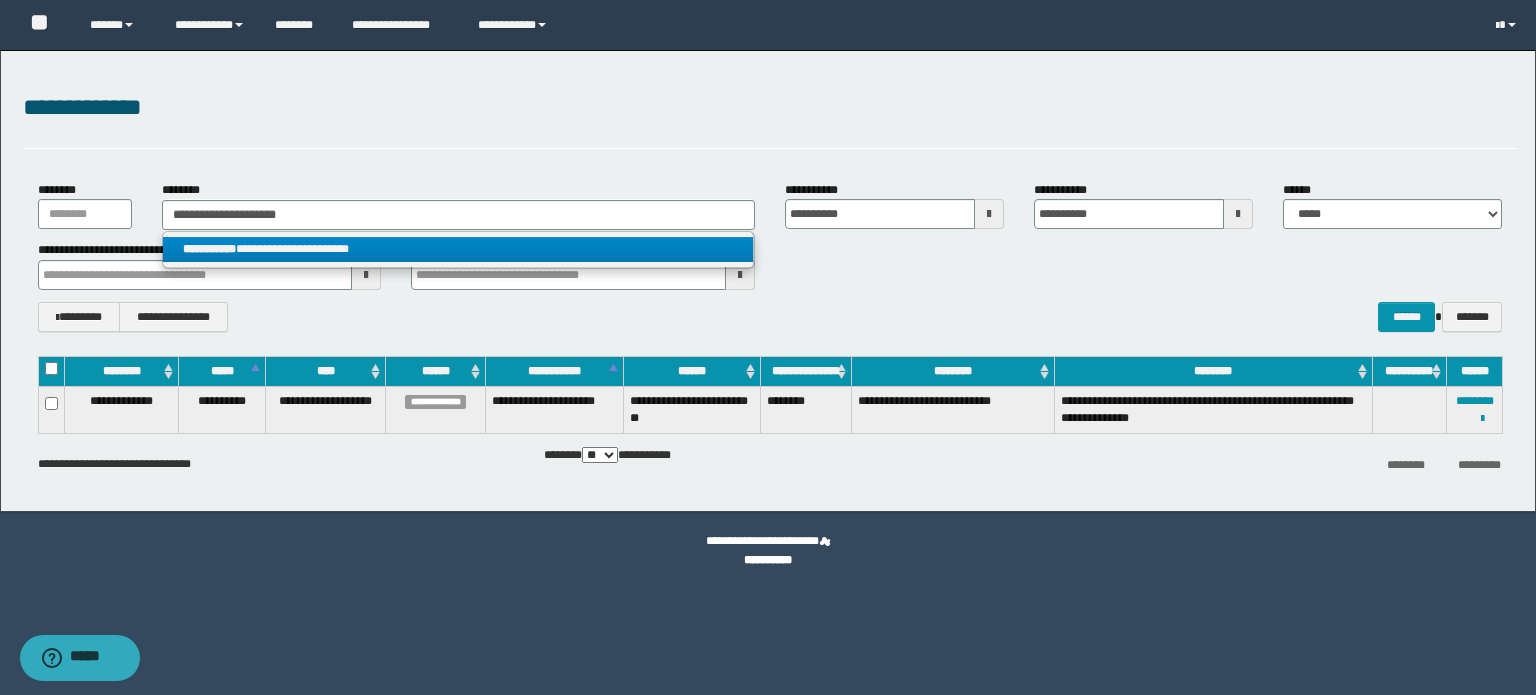 click on "**********" at bounding box center (458, 249) 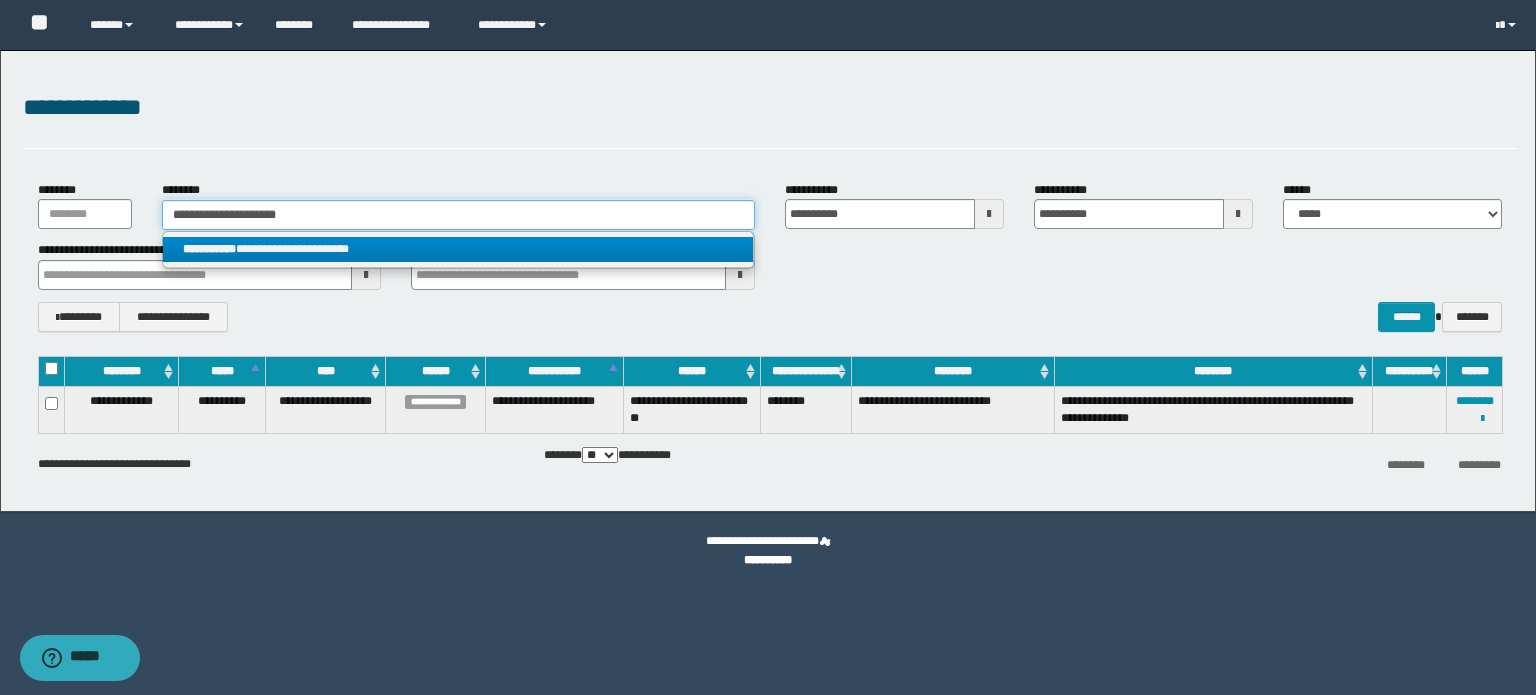 type 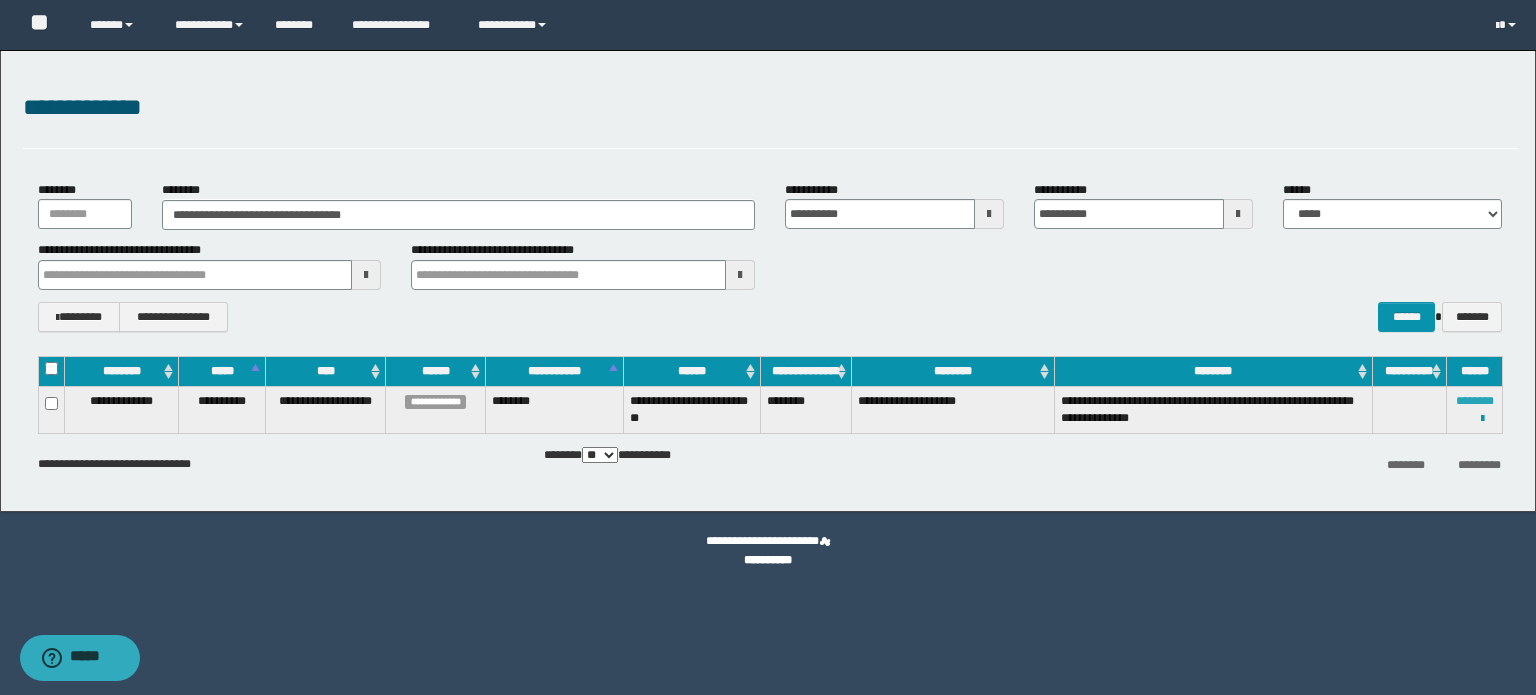 click on "********" at bounding box center [1475, 401] 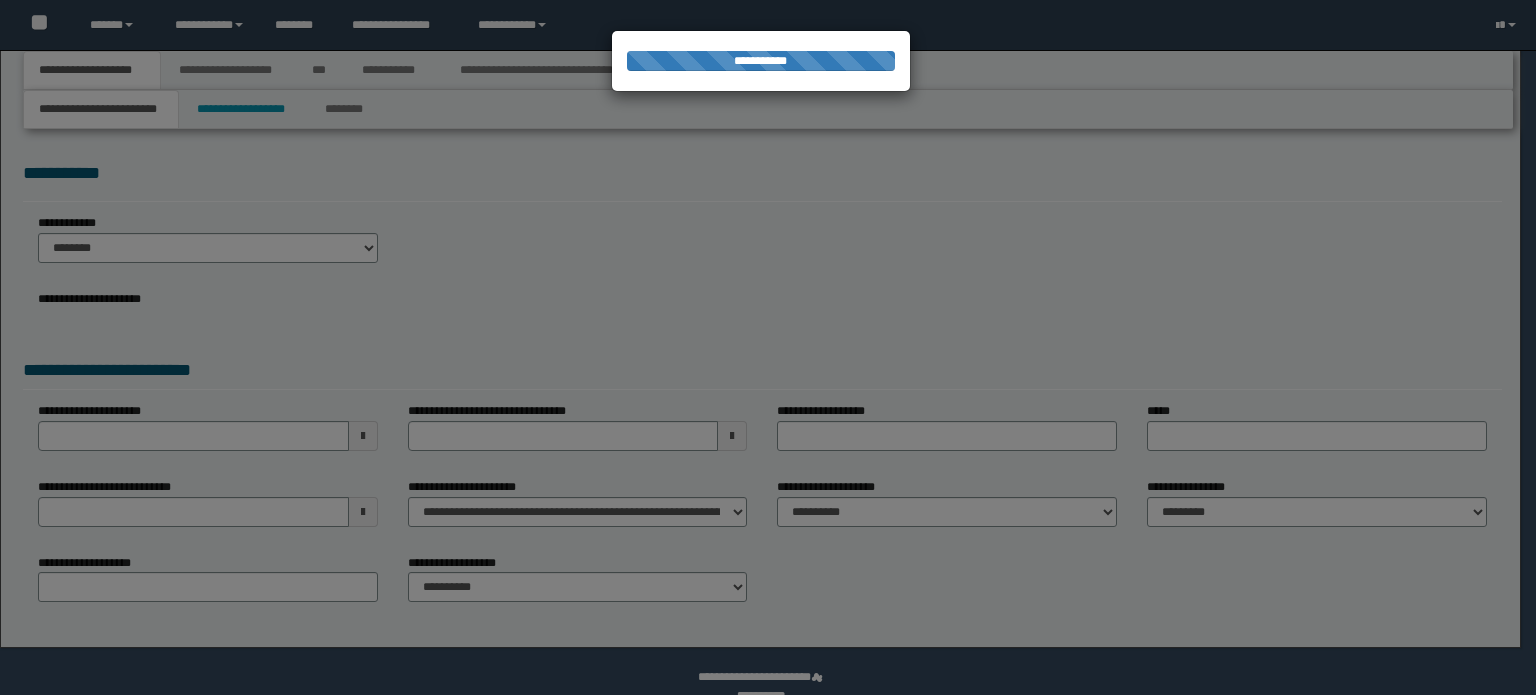 scroll, scrollTop: 0, scrollLeft: 0, axis: both 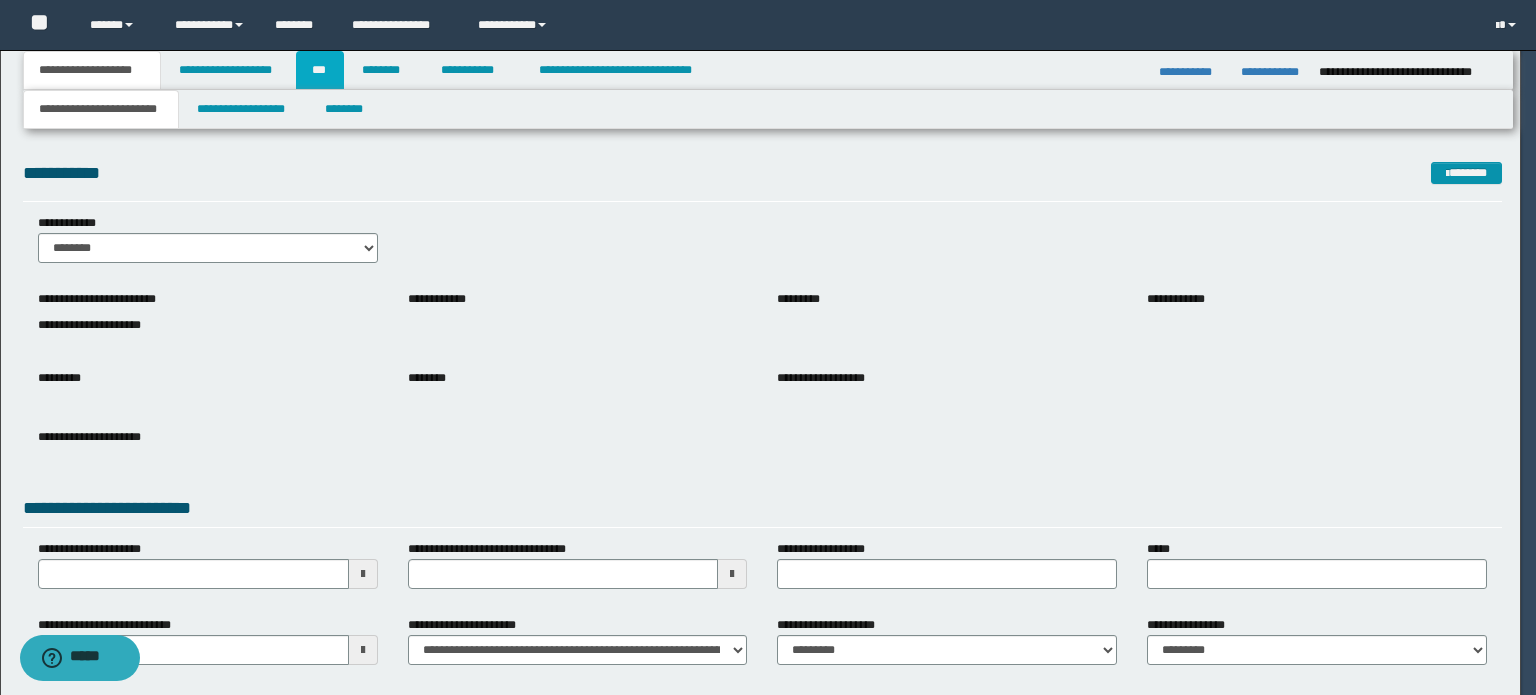 click on "***" at bounding box center [320, 70] 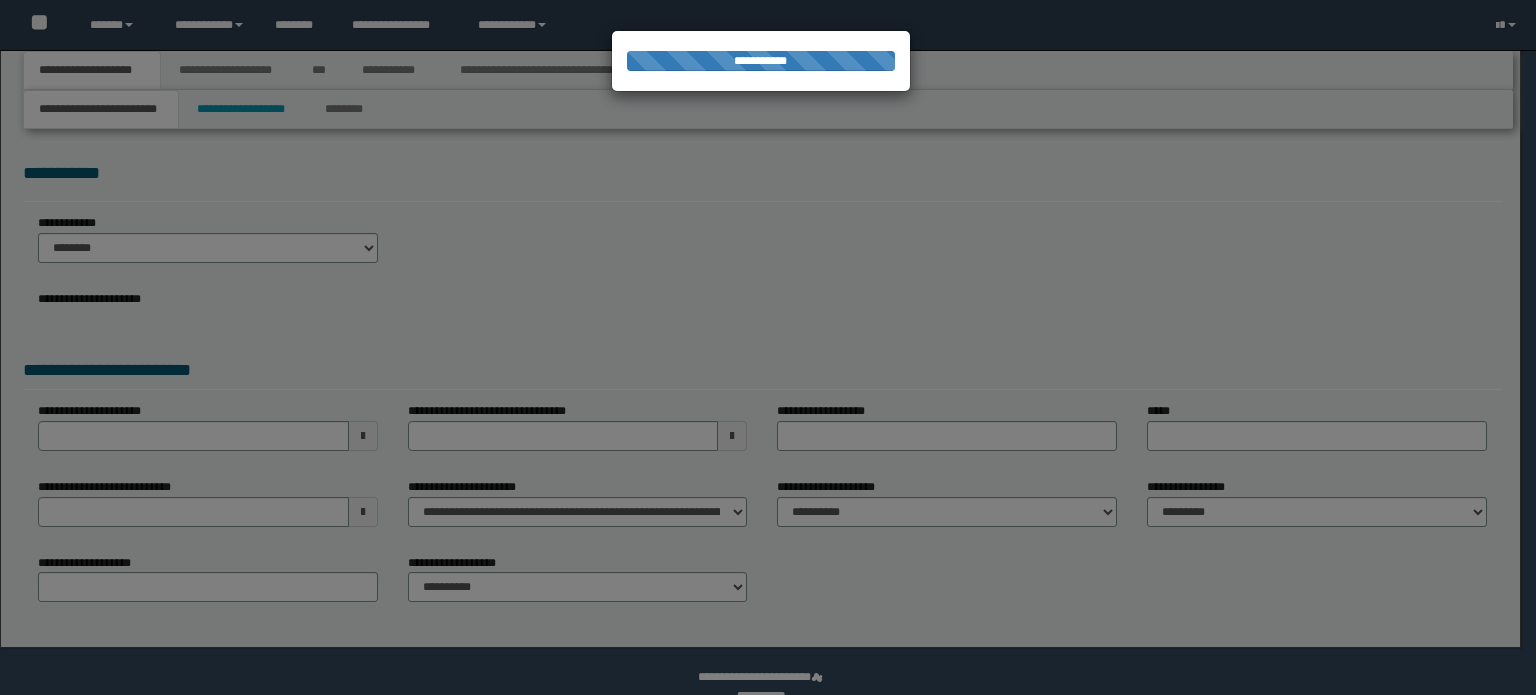 scroll, scrollTop: 0, scrollLeft: 0, axis: both 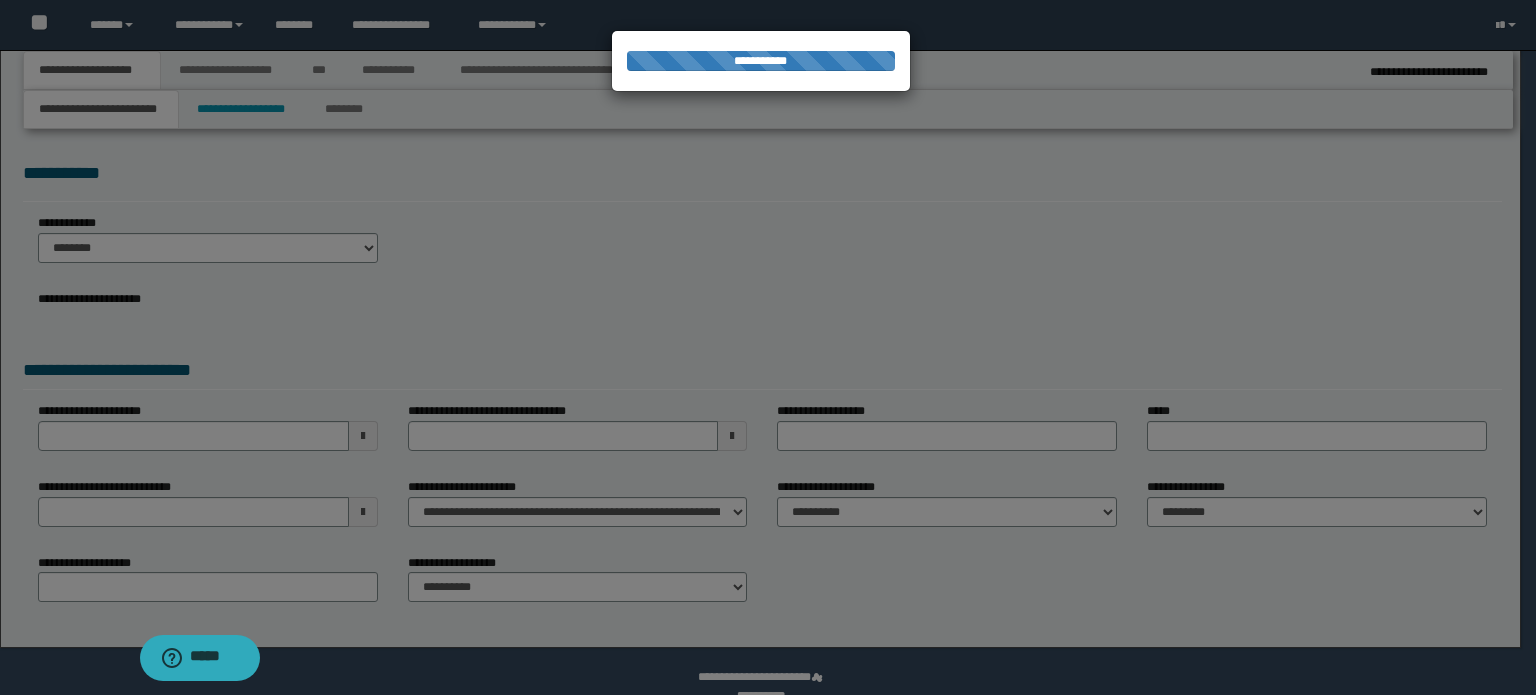 select on "*" 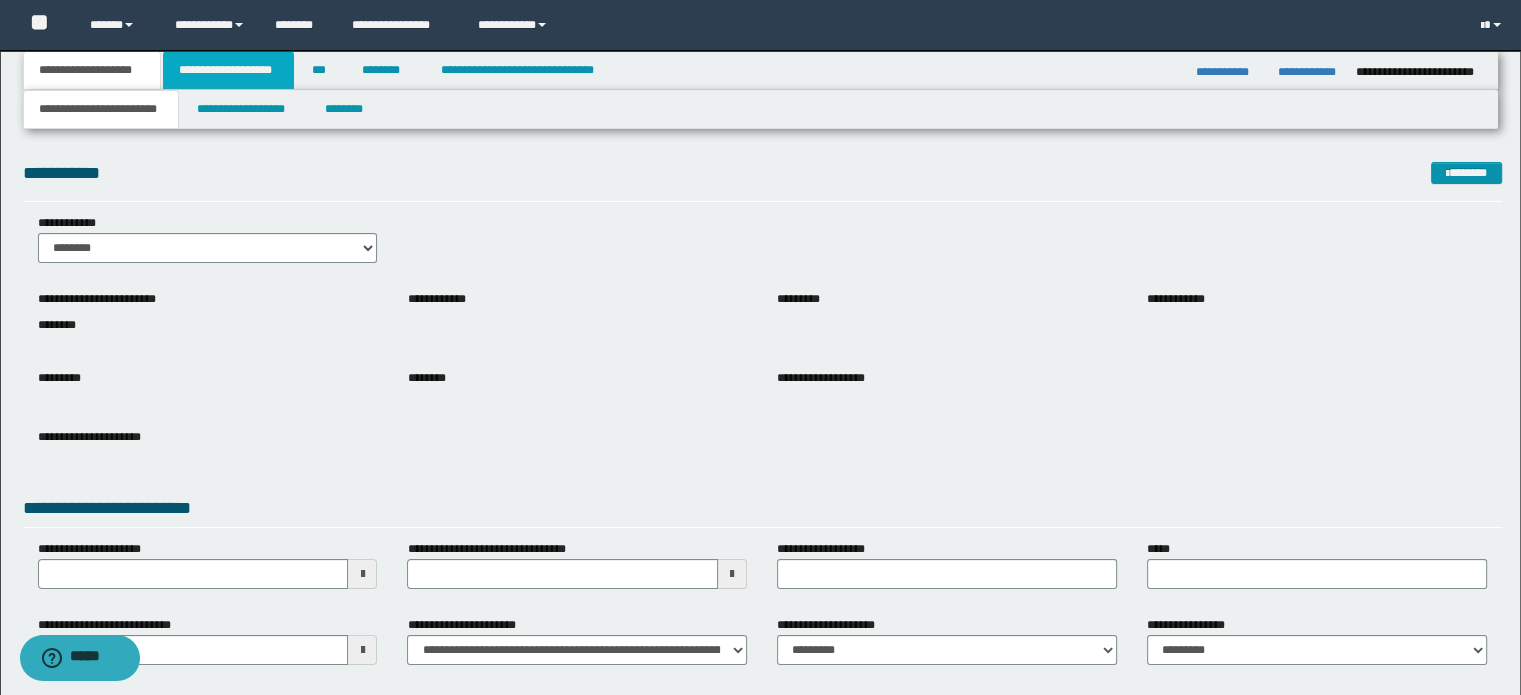 click on "**********" at bounding box center [228, 70] 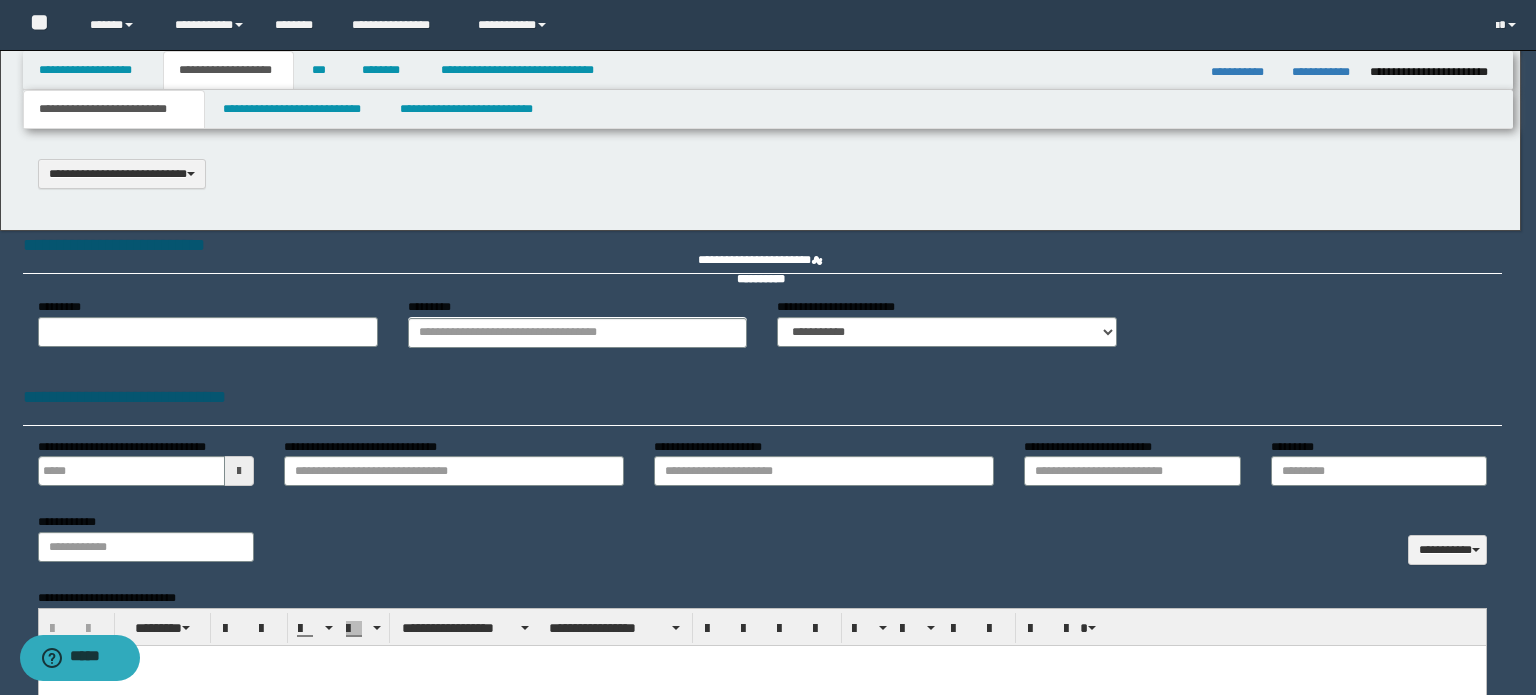 select on "*" 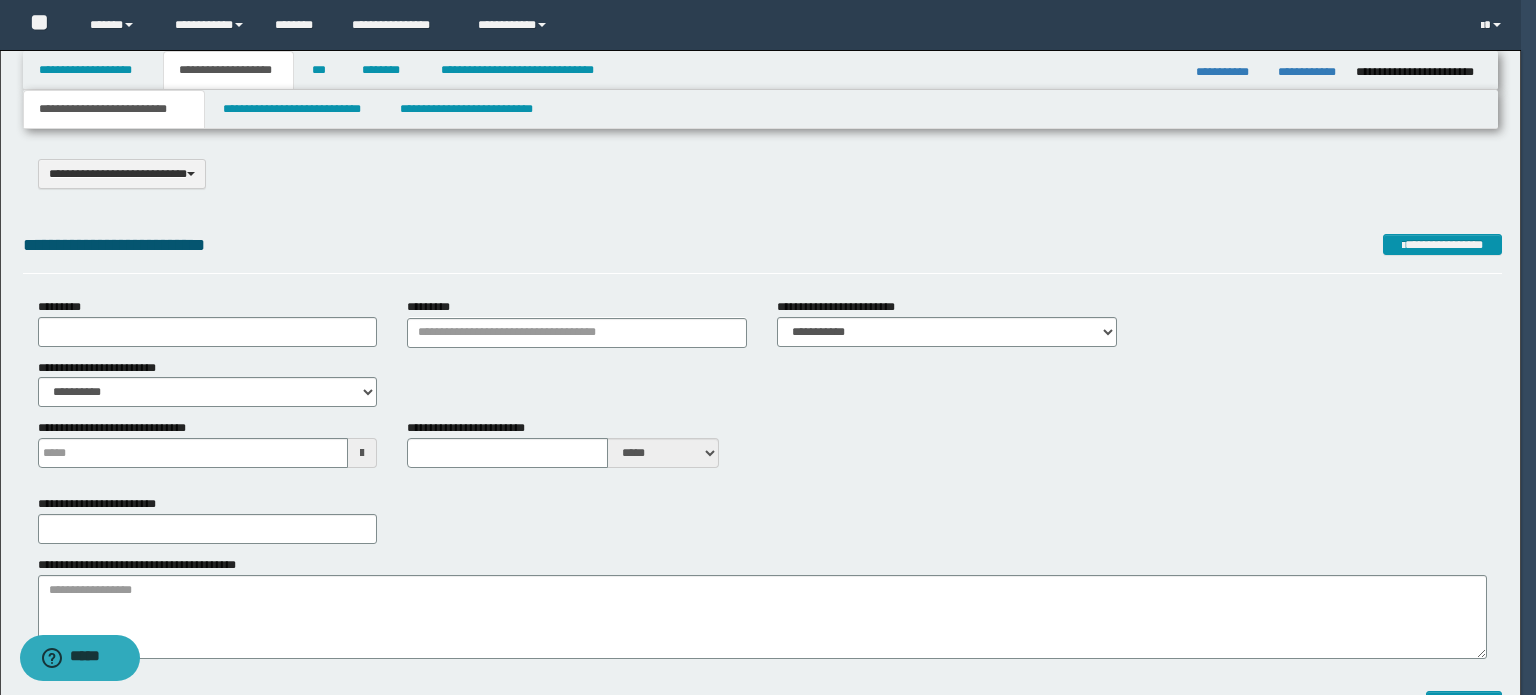 scroll, scrollTop: 0, scrollLeft: 0, axis: both 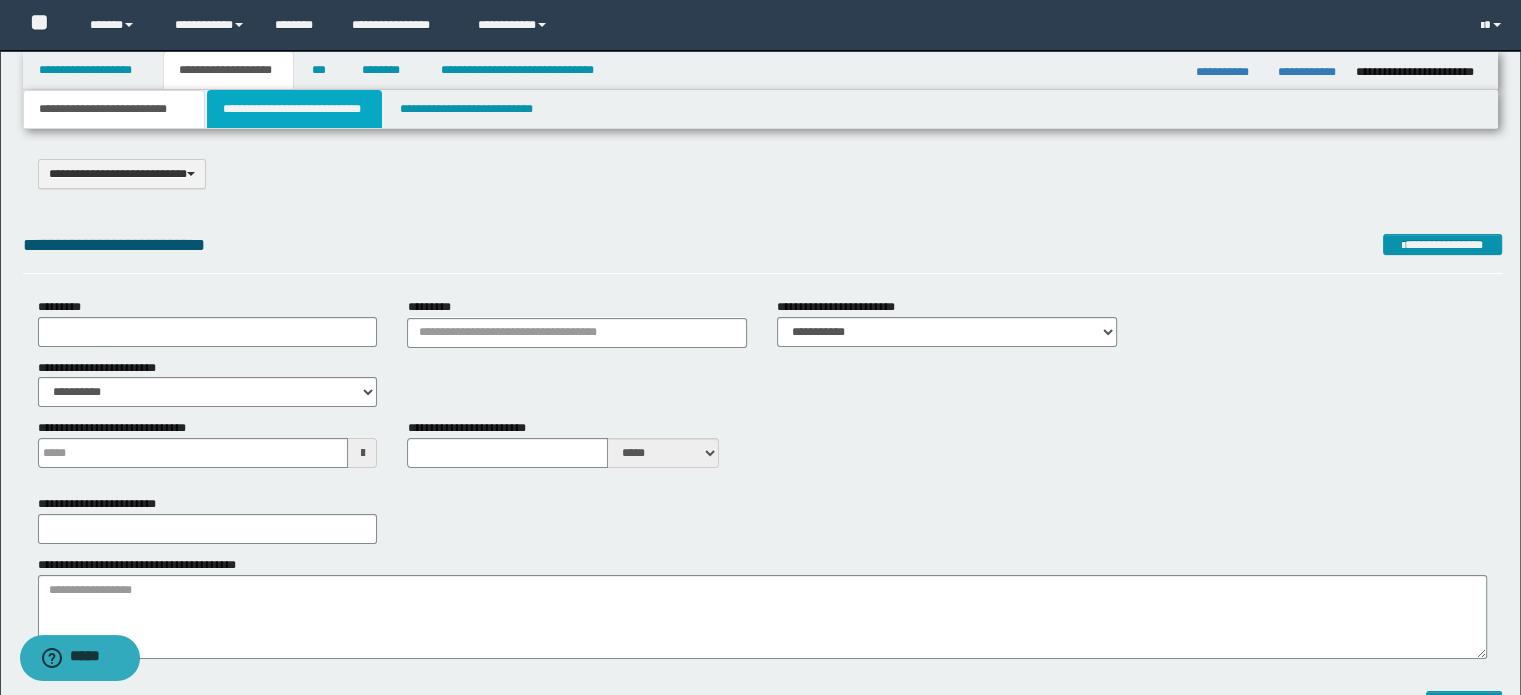 click on "**********" at bounding box center [294, 109] 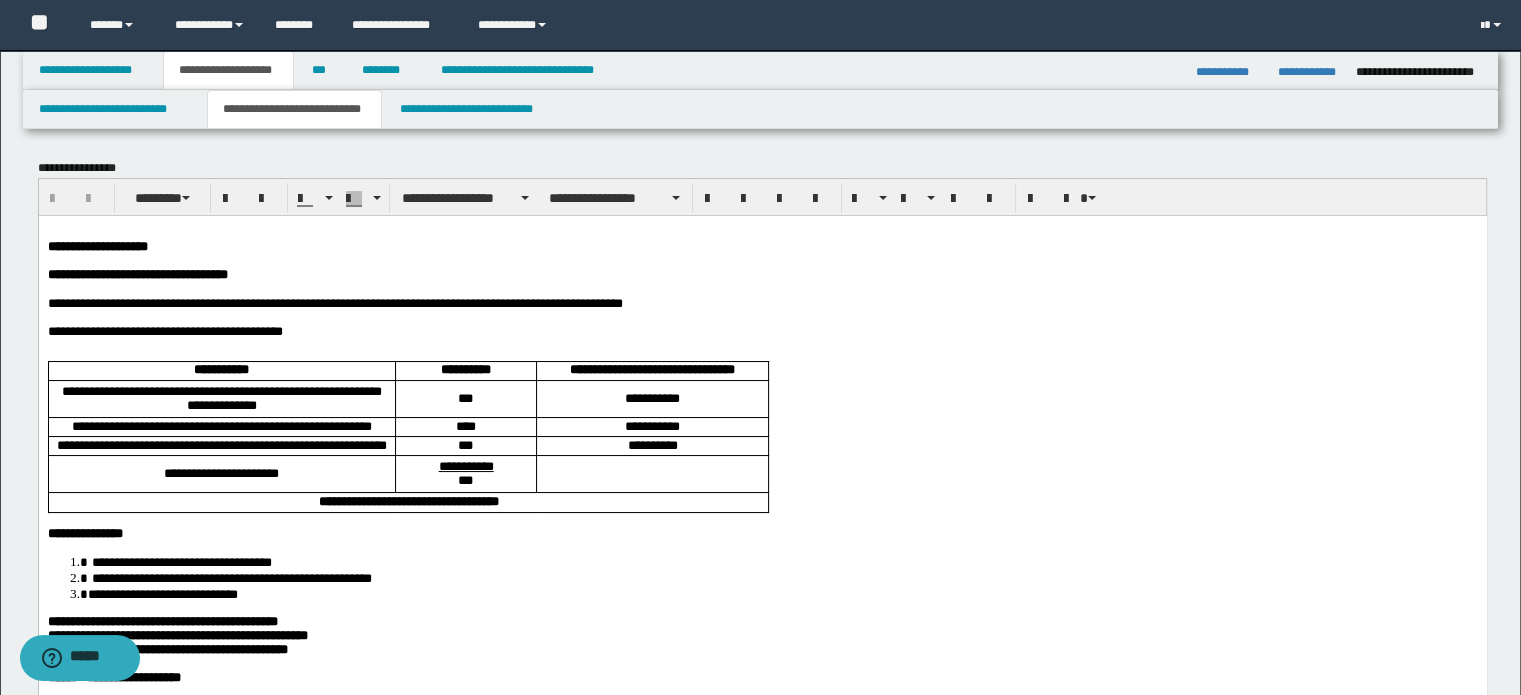 scroll, scrollTop: 100, scrollLeft: 0, axis: vertical 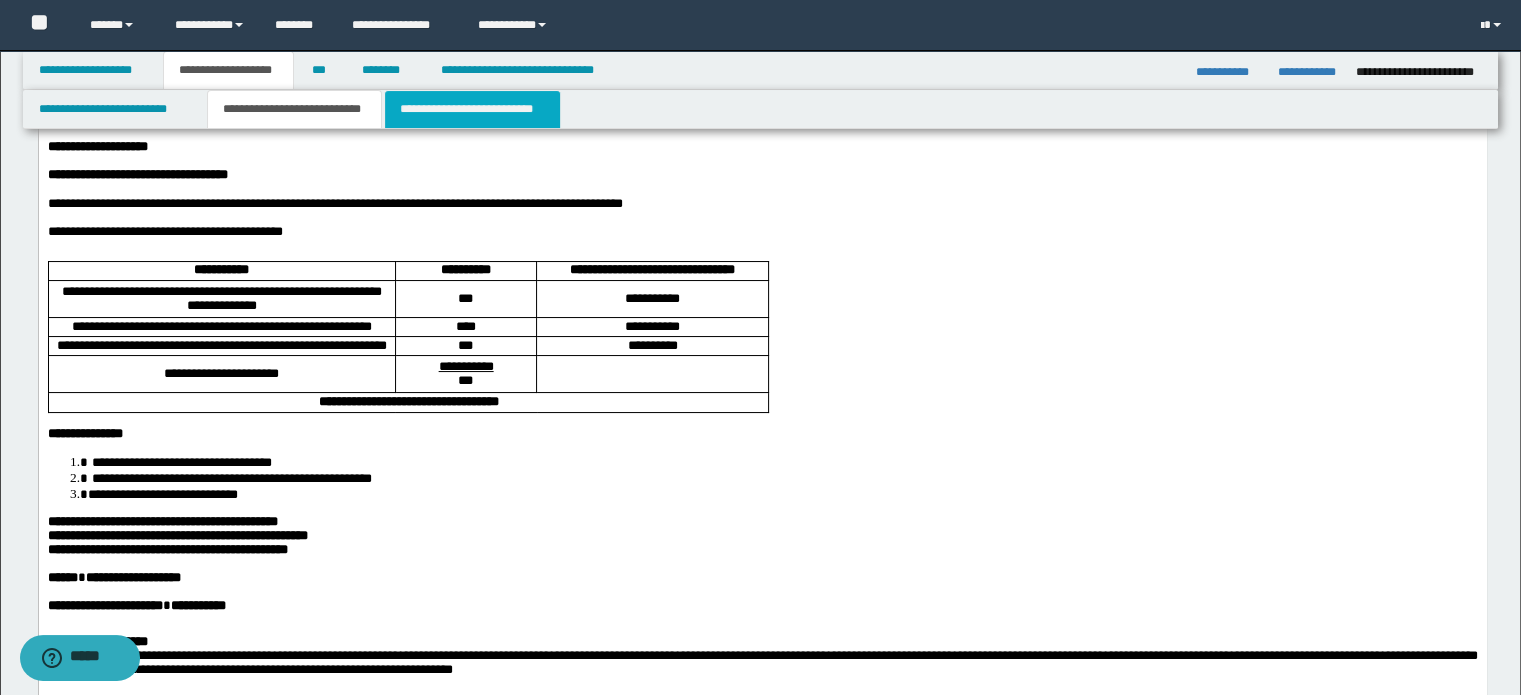 click on "**********" at bounding box center (472, 109) 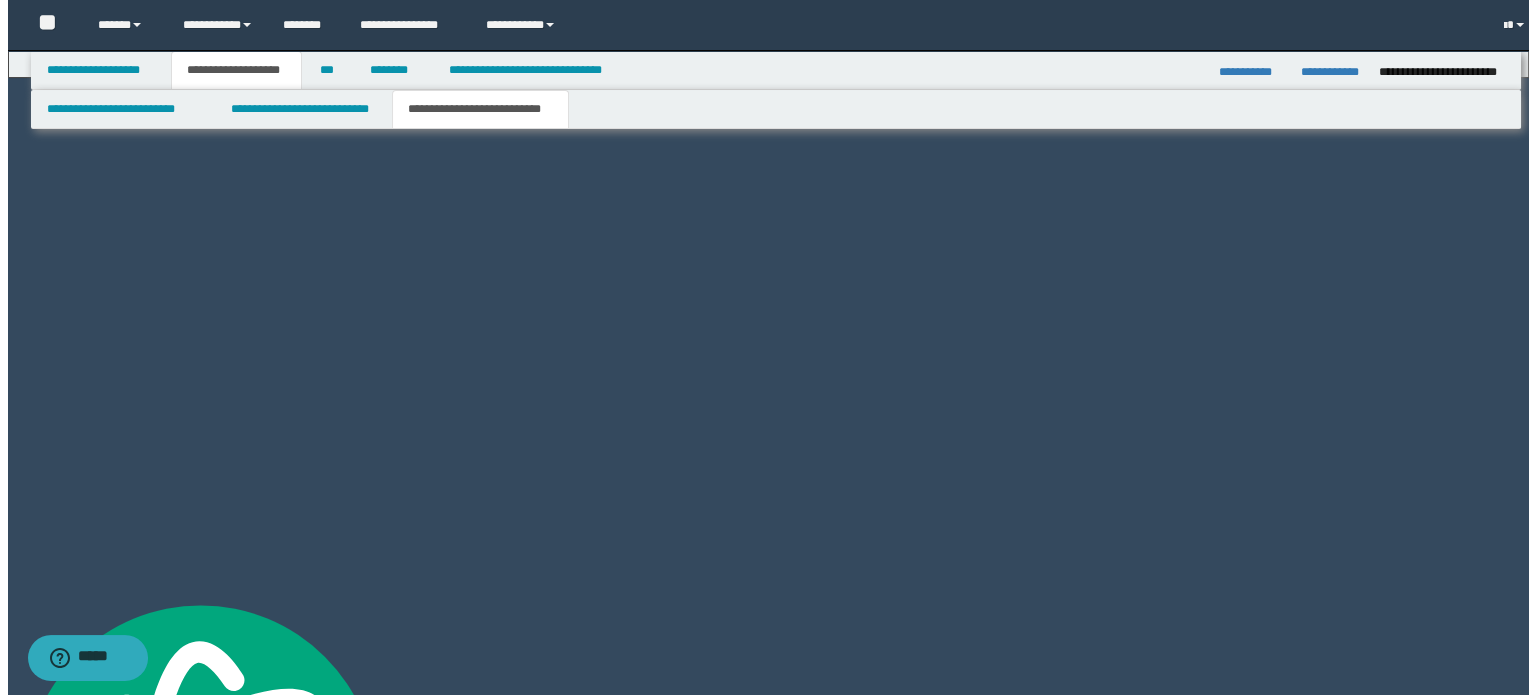 scroll, scrollTop: 0, scrollLeft: 0, axis: both 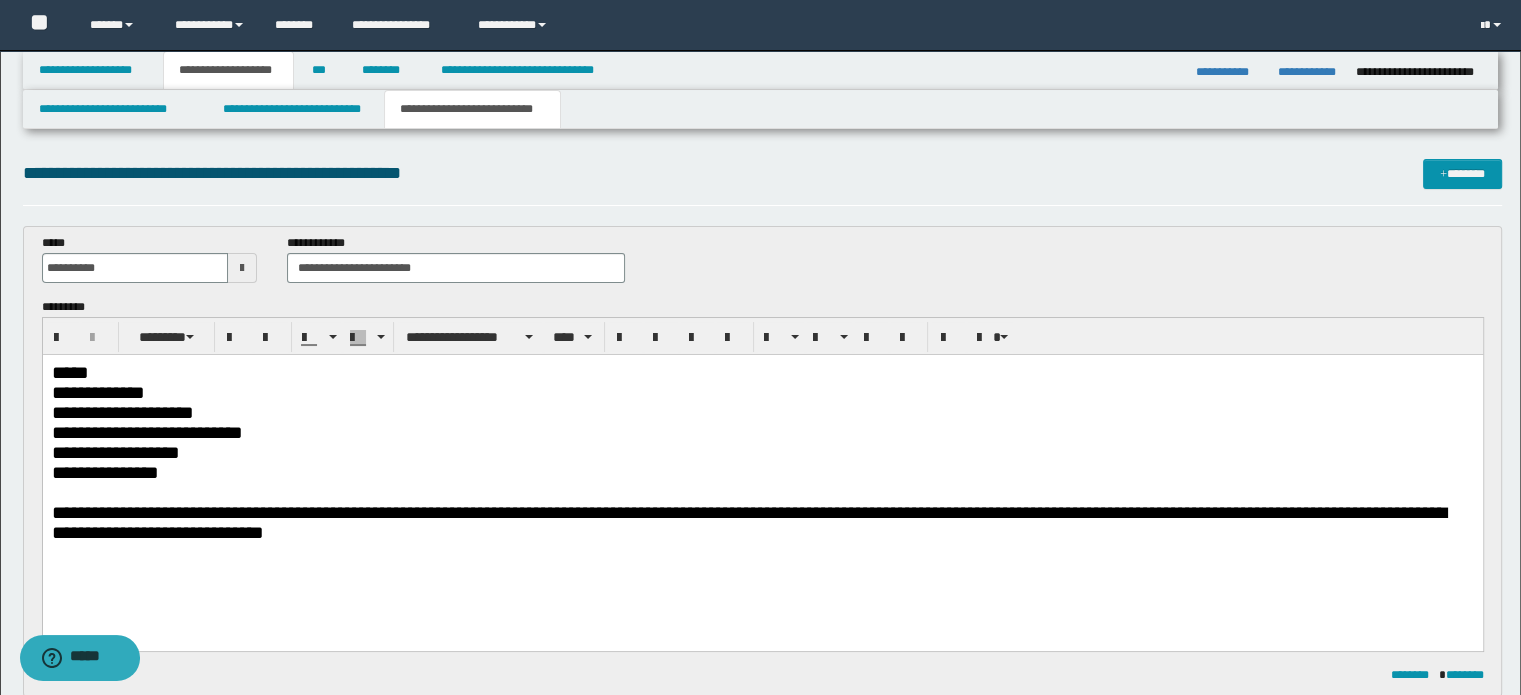 click on "*****" at bounding box center [762, 372] 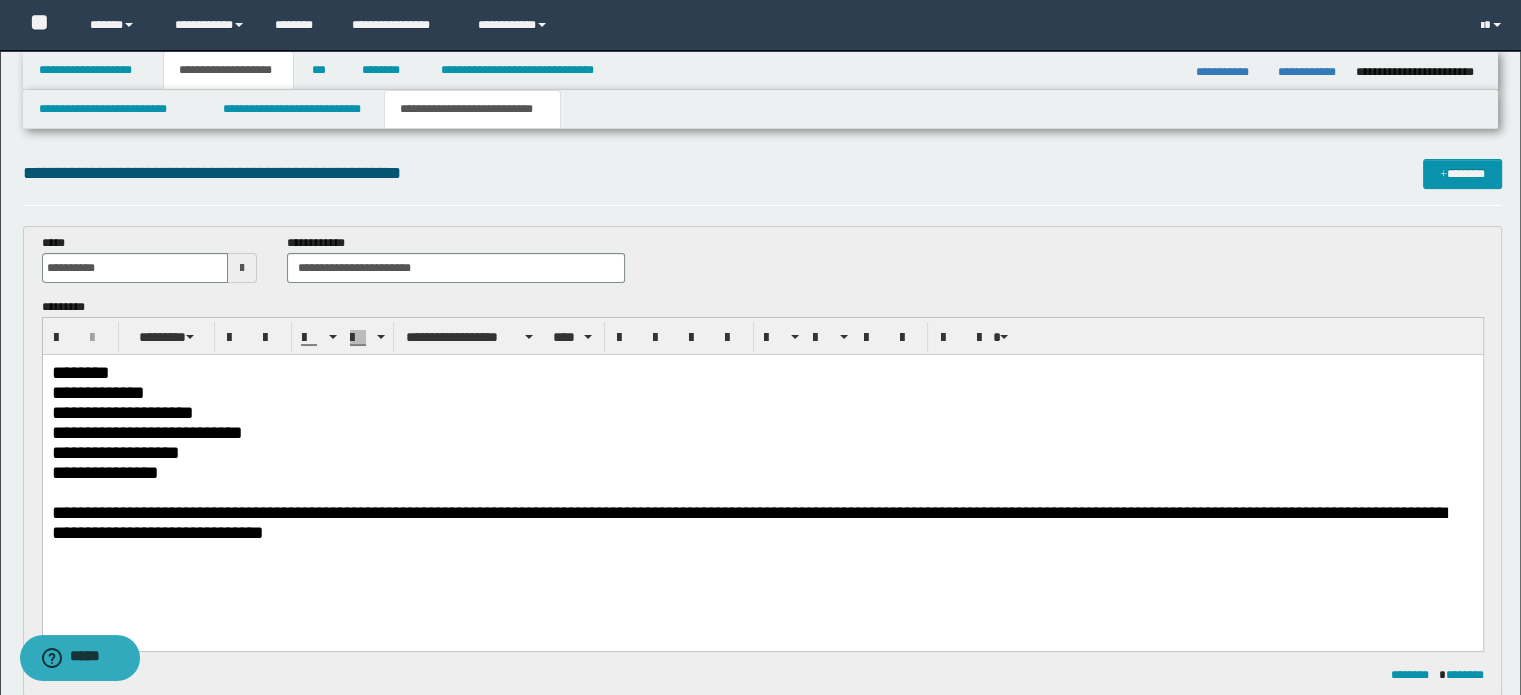 click on "**********" at bounding box center [762, 392] 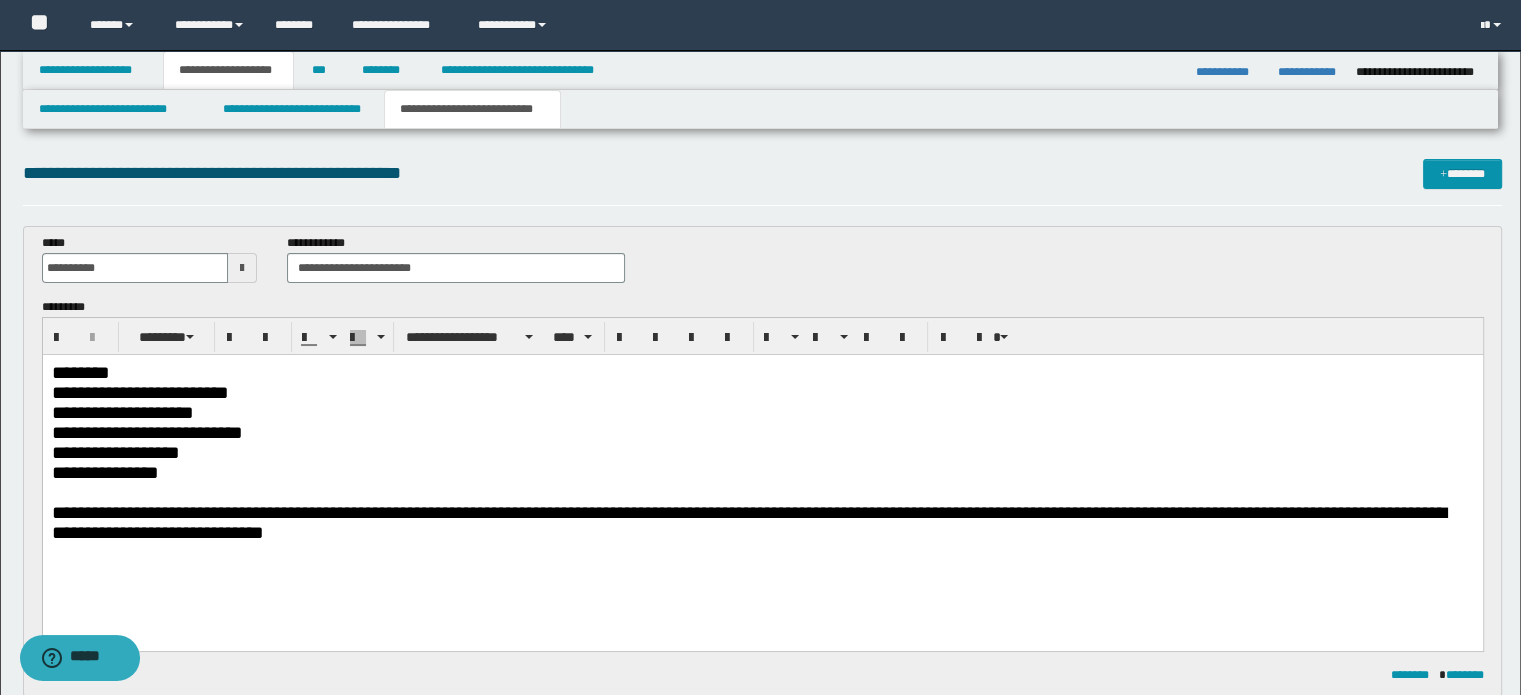 click on "**********" at bounding box center [762, 412] 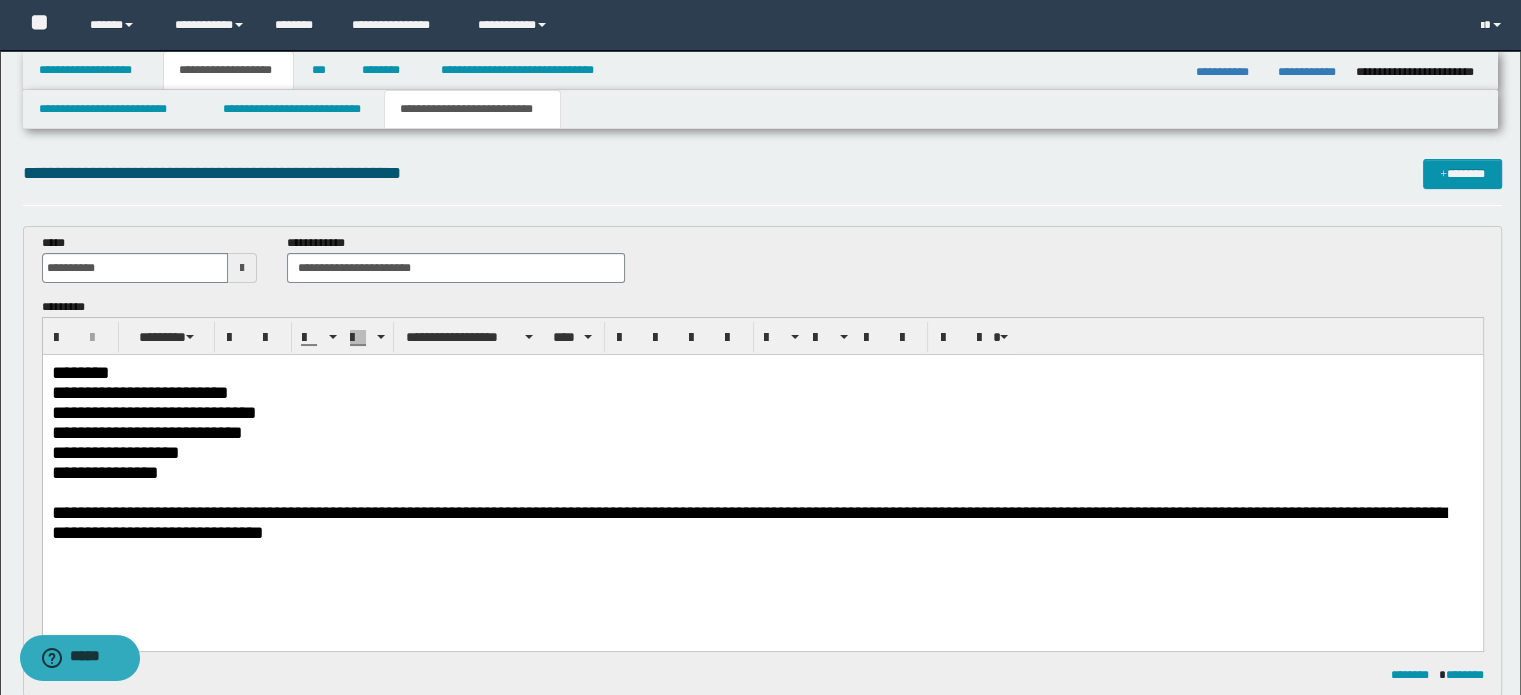 click on "**********" at bounding box center [762, 432] 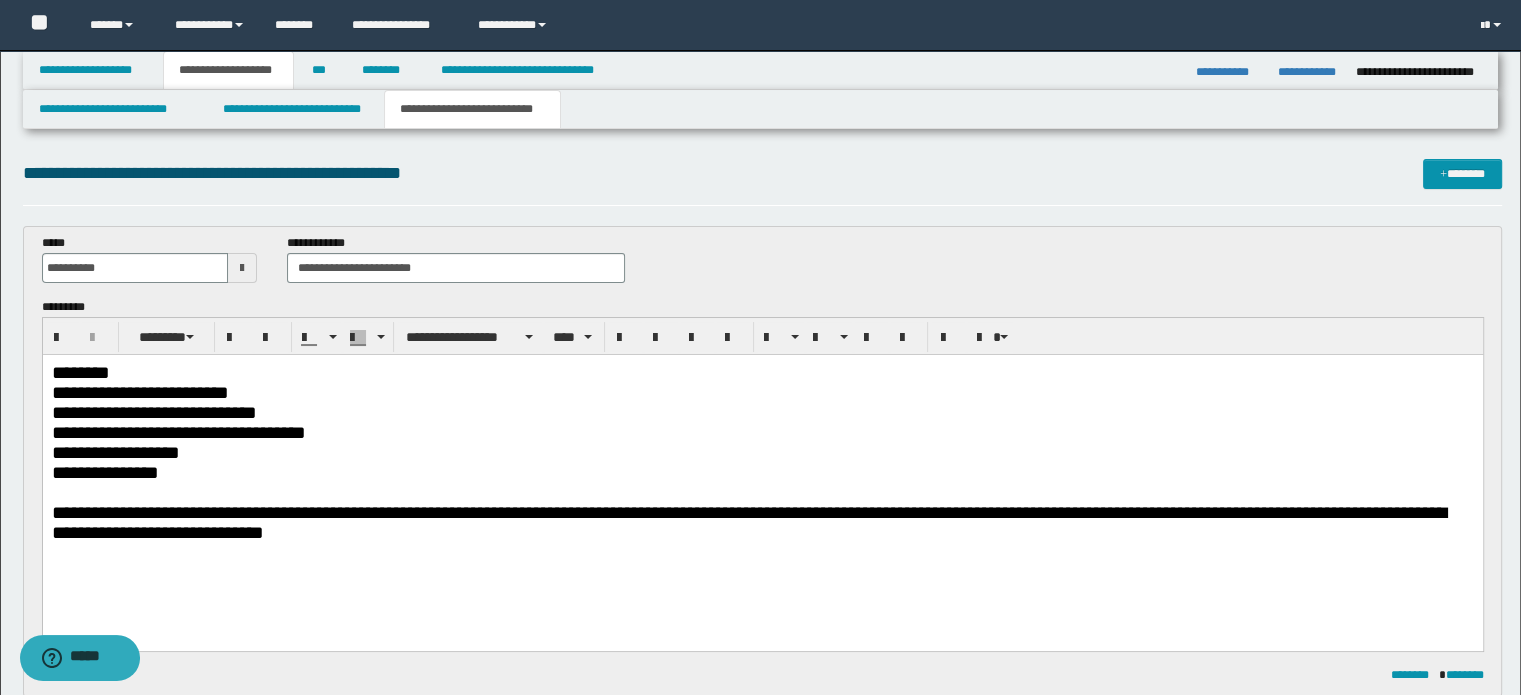 click on "**********" at bounding box center [762, 452] 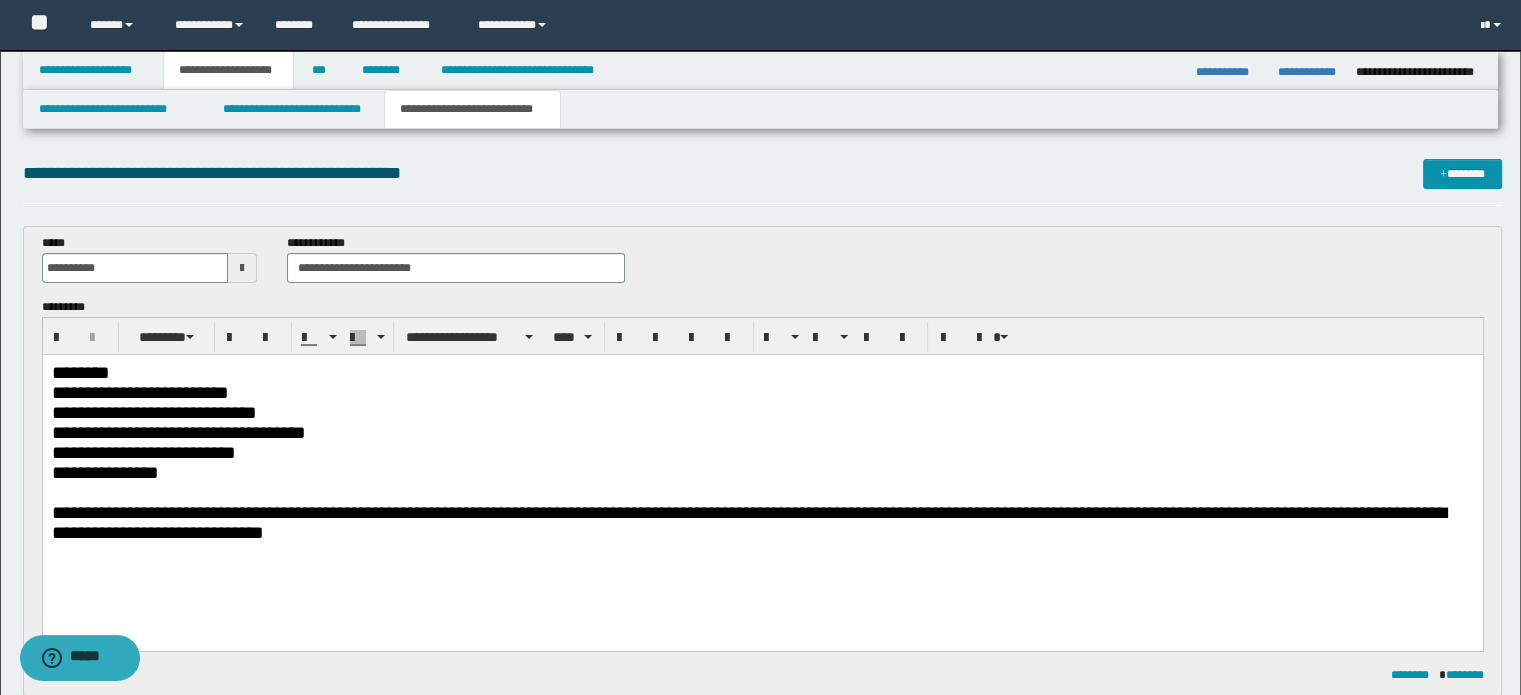click on "**********" at bounding box center (762, 472) 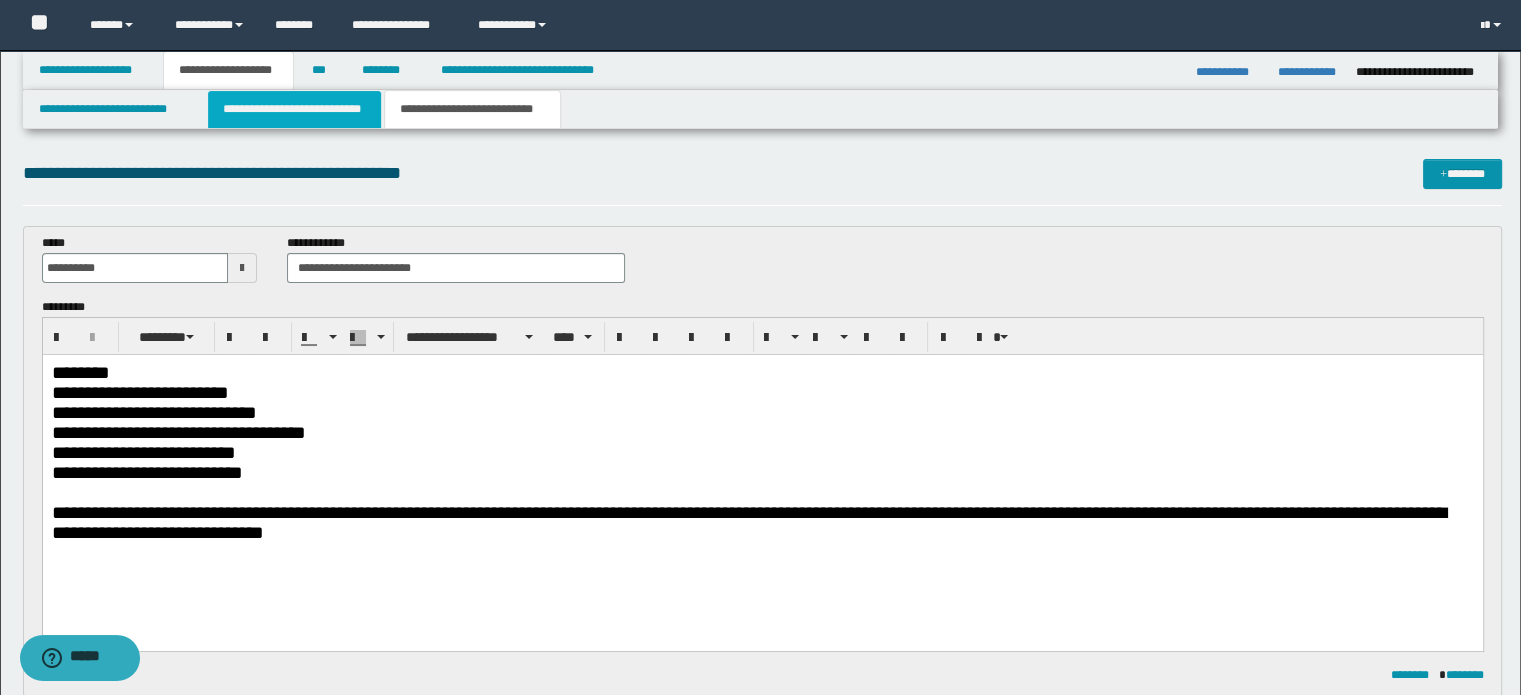 click on "**********" at bounding box center (294, 109) 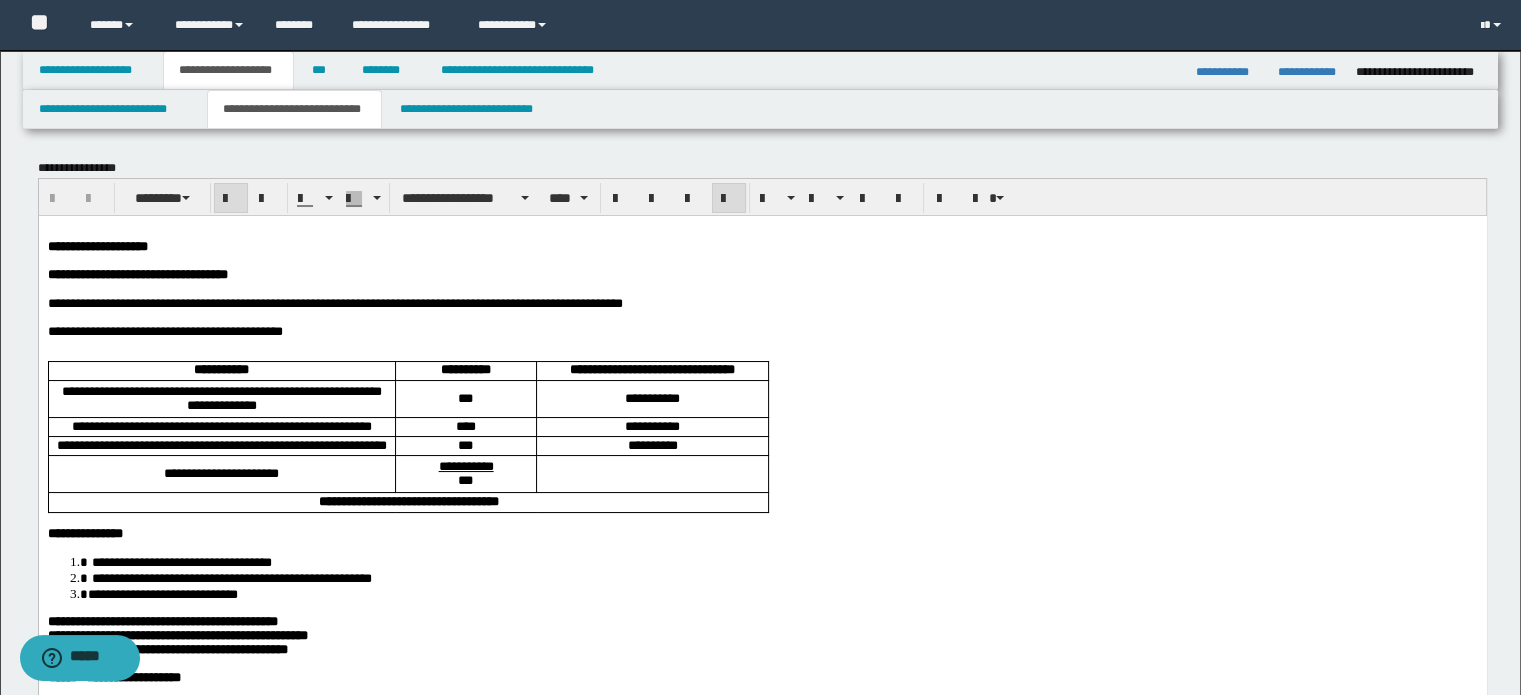 click at bounding box center [762, 260] 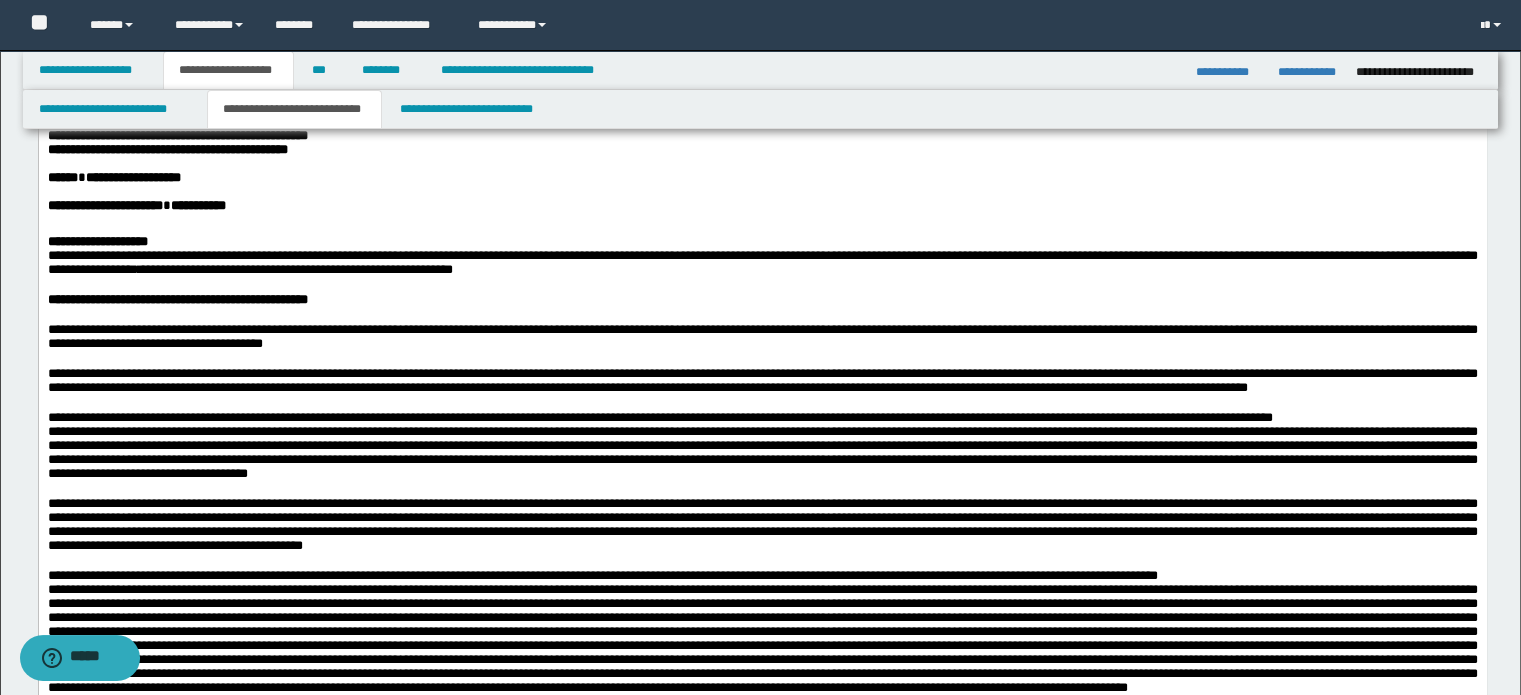 scroll, scrollTop: 200, scrollLeft: 0, axis: vertical 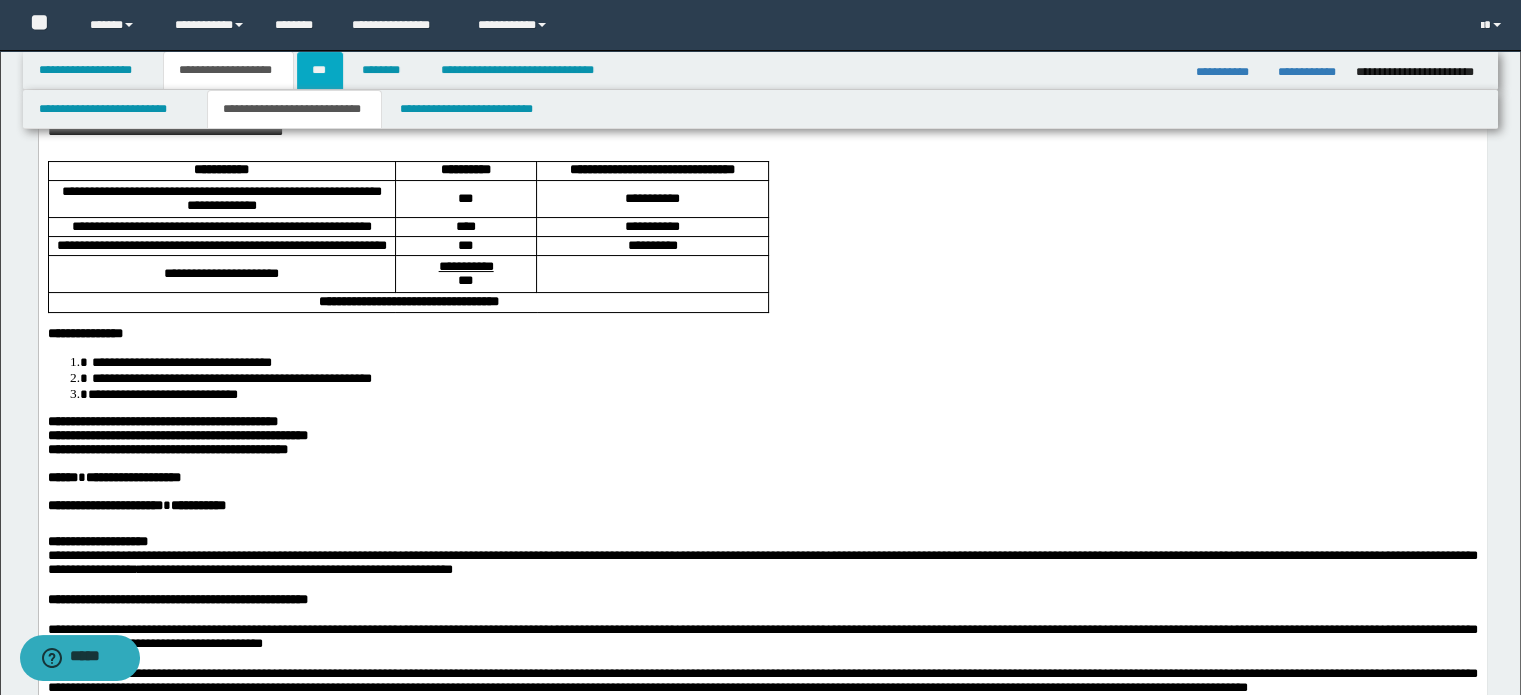 click on "***" at bounding box center (320, 70) 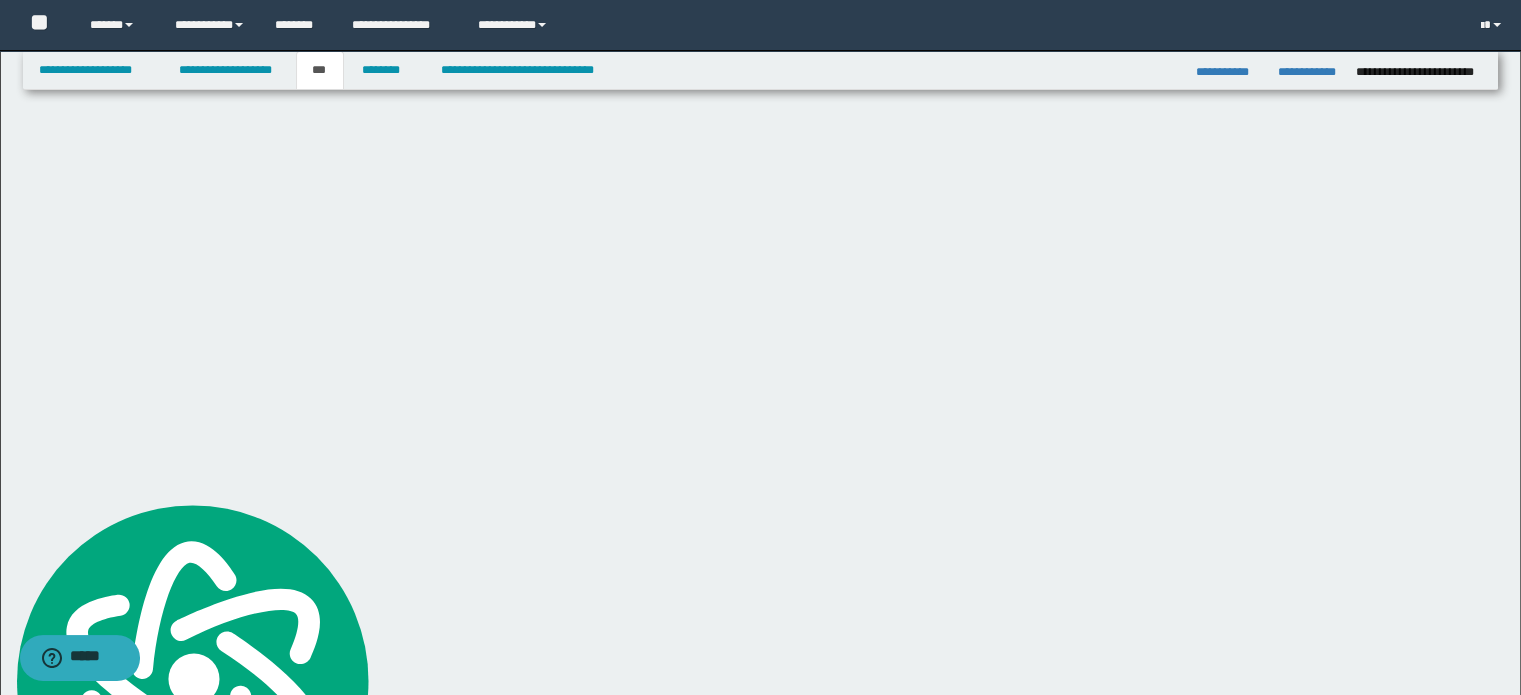 scroll, scrollTop: 0, scrollLeft: 0, axis: both 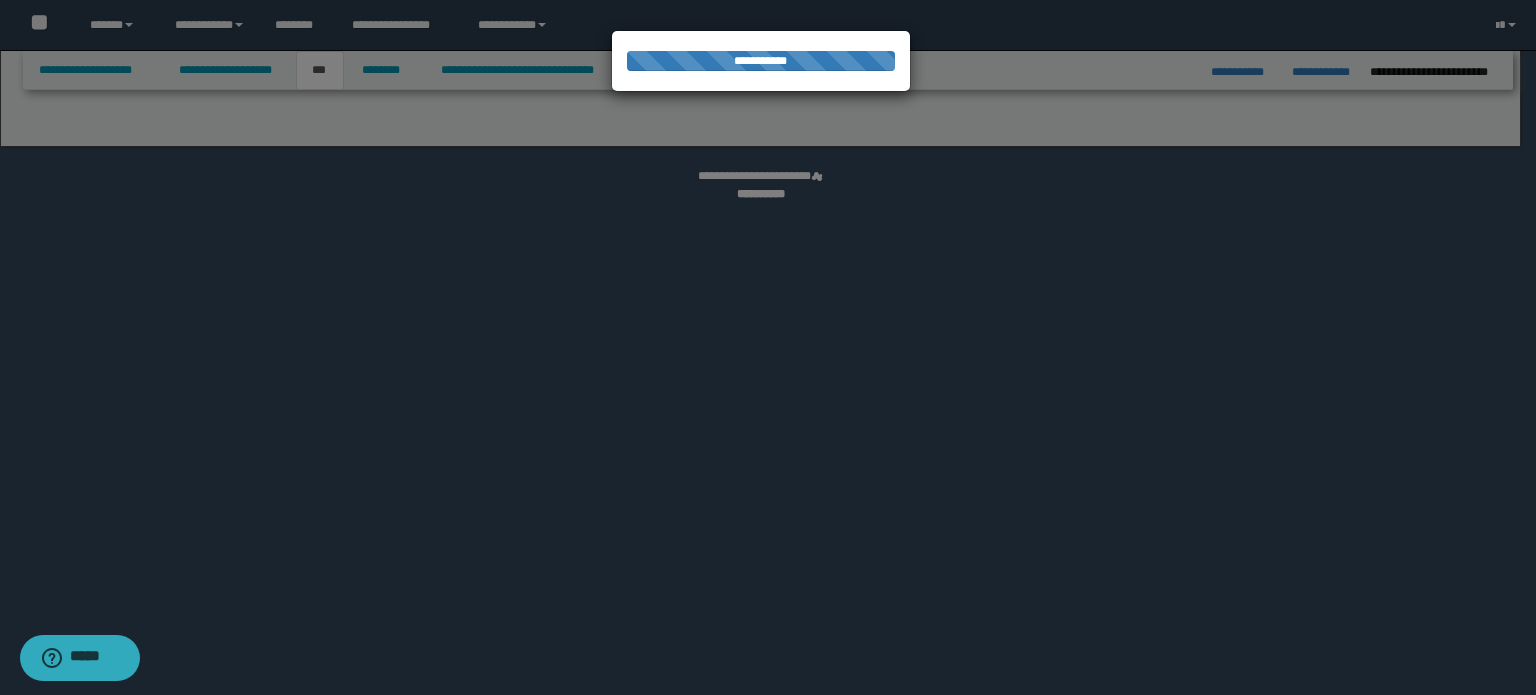 select on "*" 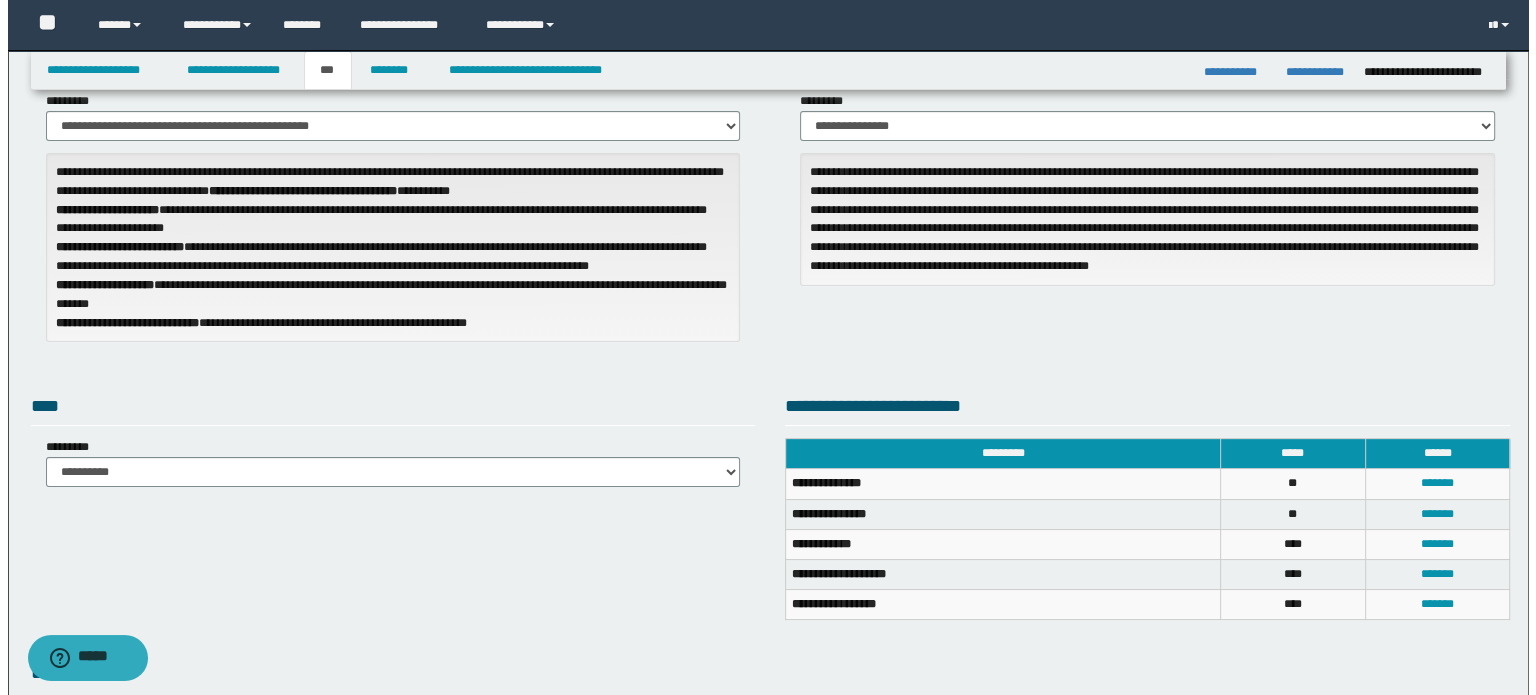 scroll, scrollTop: 0, scrollLeft: 0, axis: both 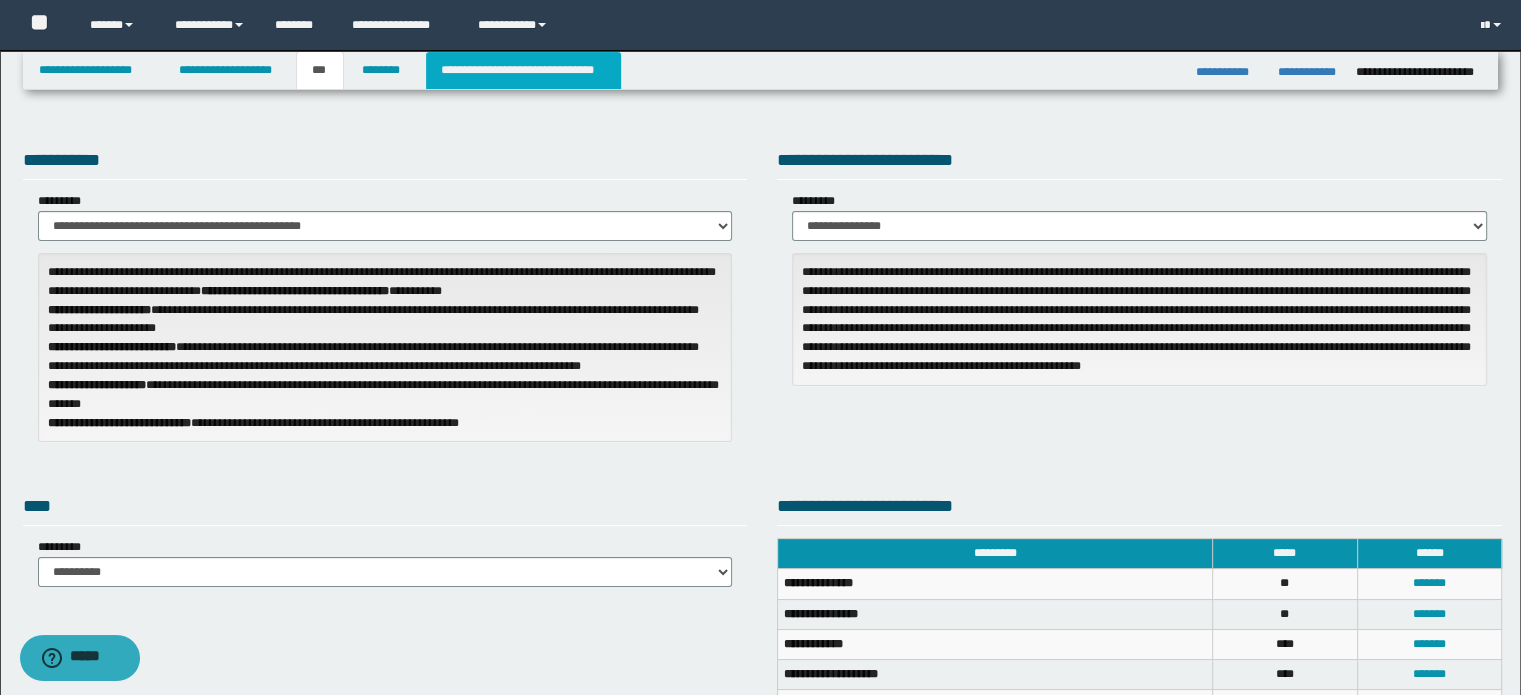 click on "**********" at bounding box center [523, 70] 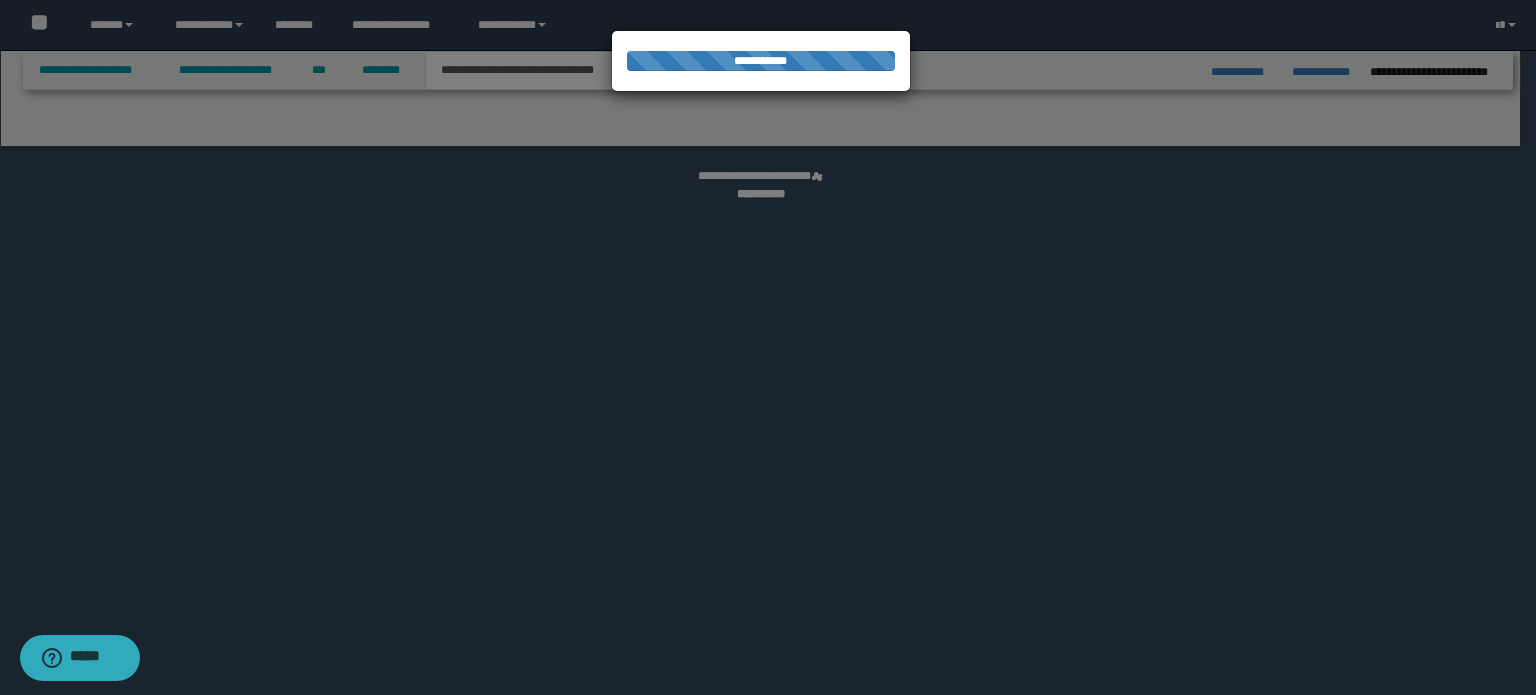 select on "*" 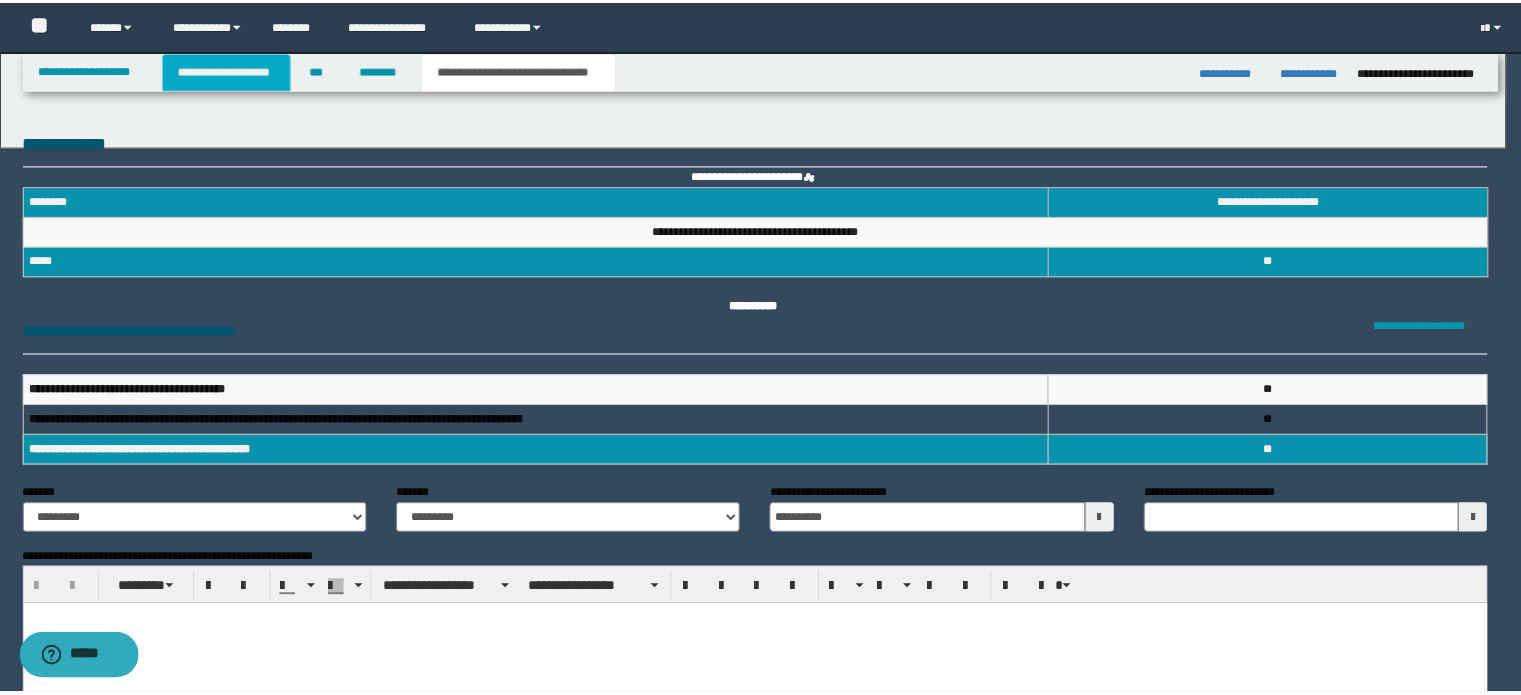scroll, scrollTop: 0, scrollLeft: 0, axis: both 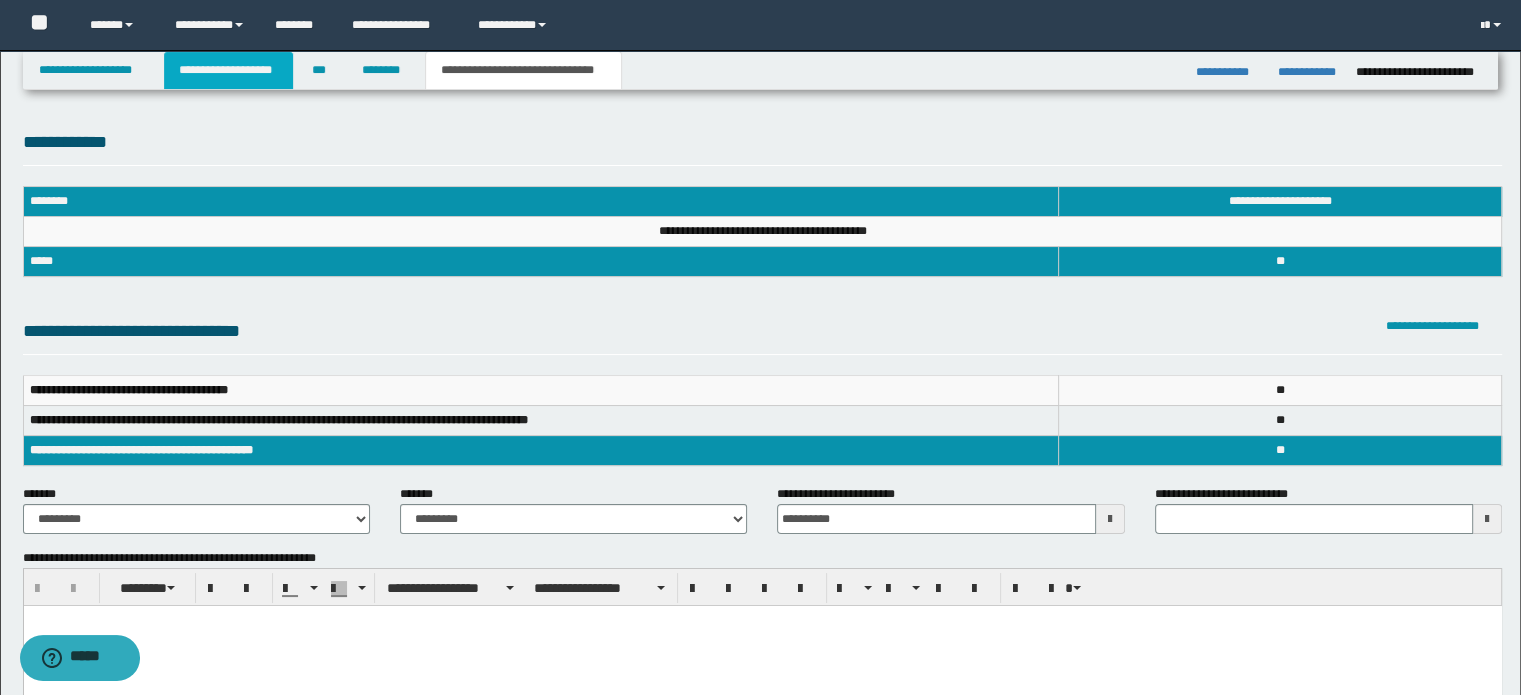 click on "**********" at bounding box center [228, 70] 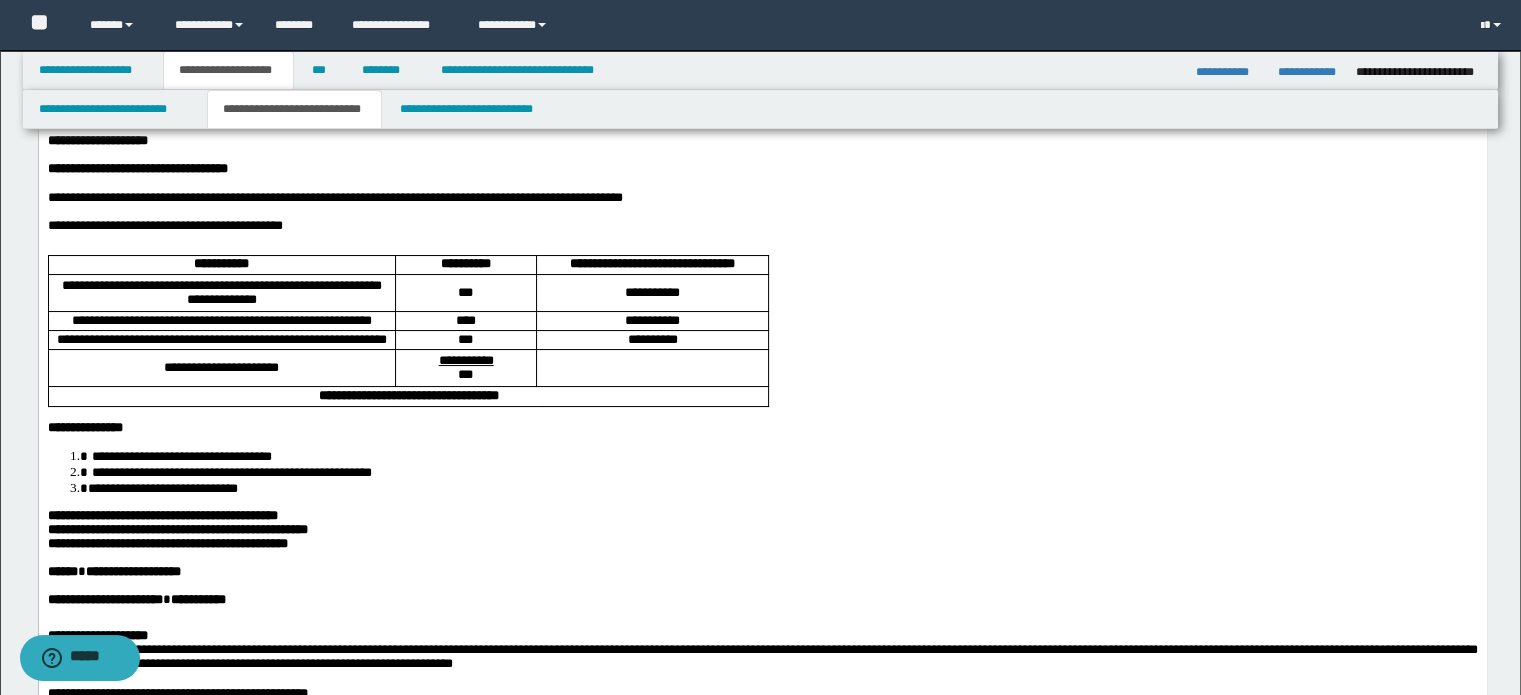 scroll, scrollTop: 0, scrollLeft: 0, axis: both 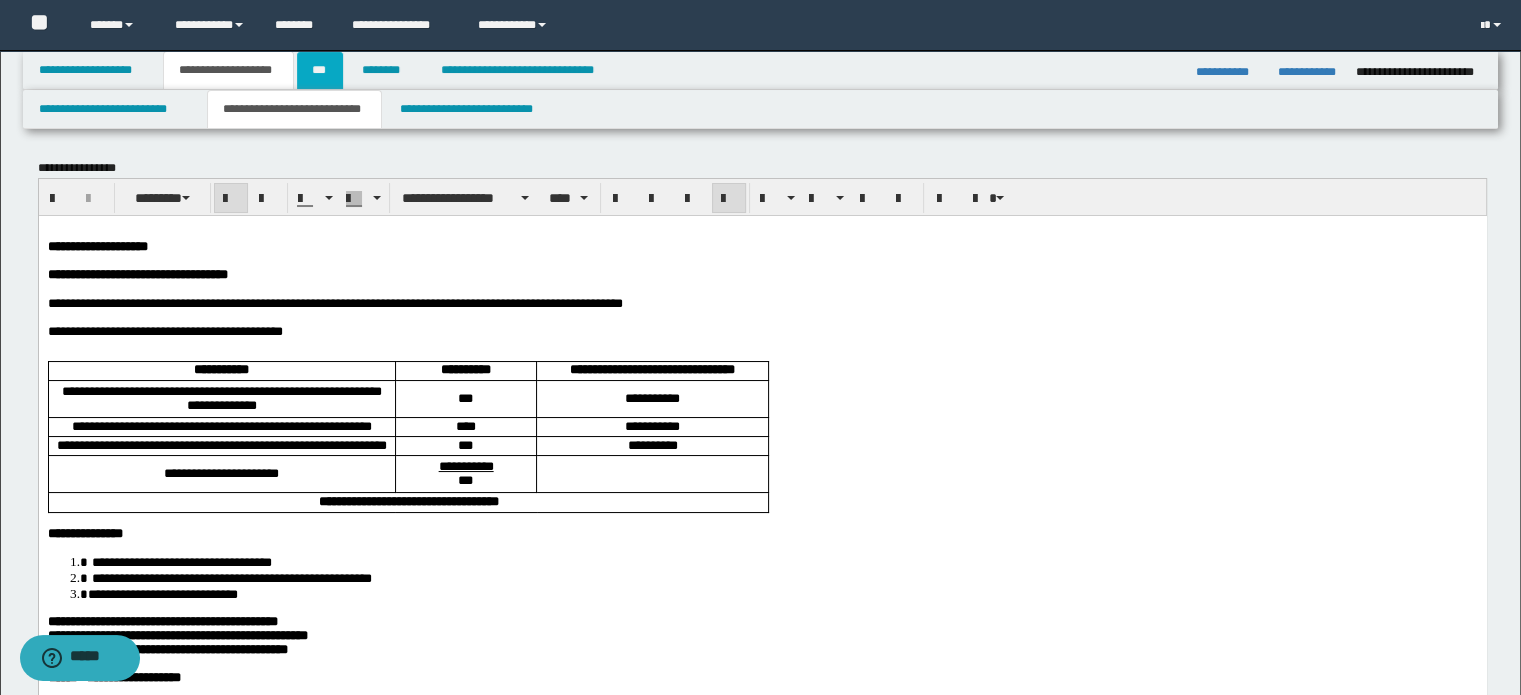click on "***" at bounding box center (320, 70) 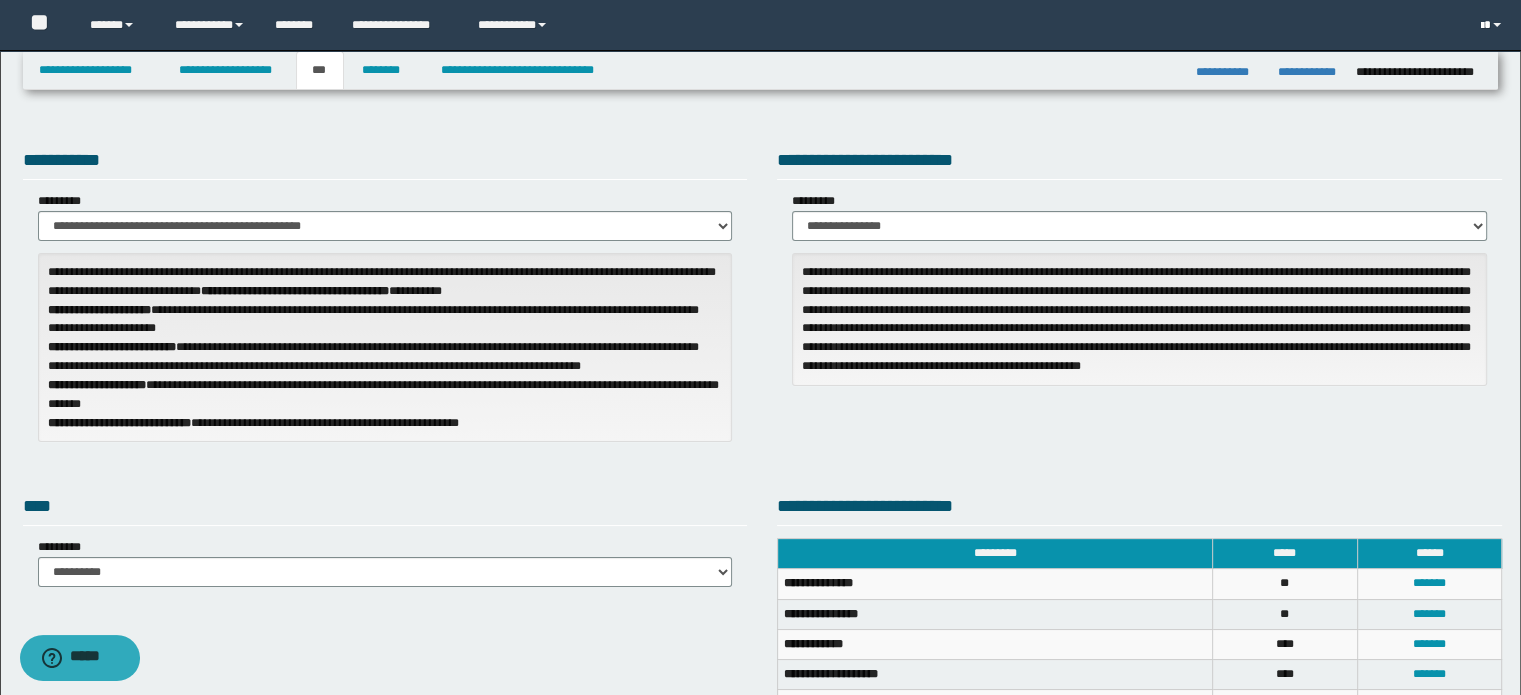 click at bounding box center (1493, 25) 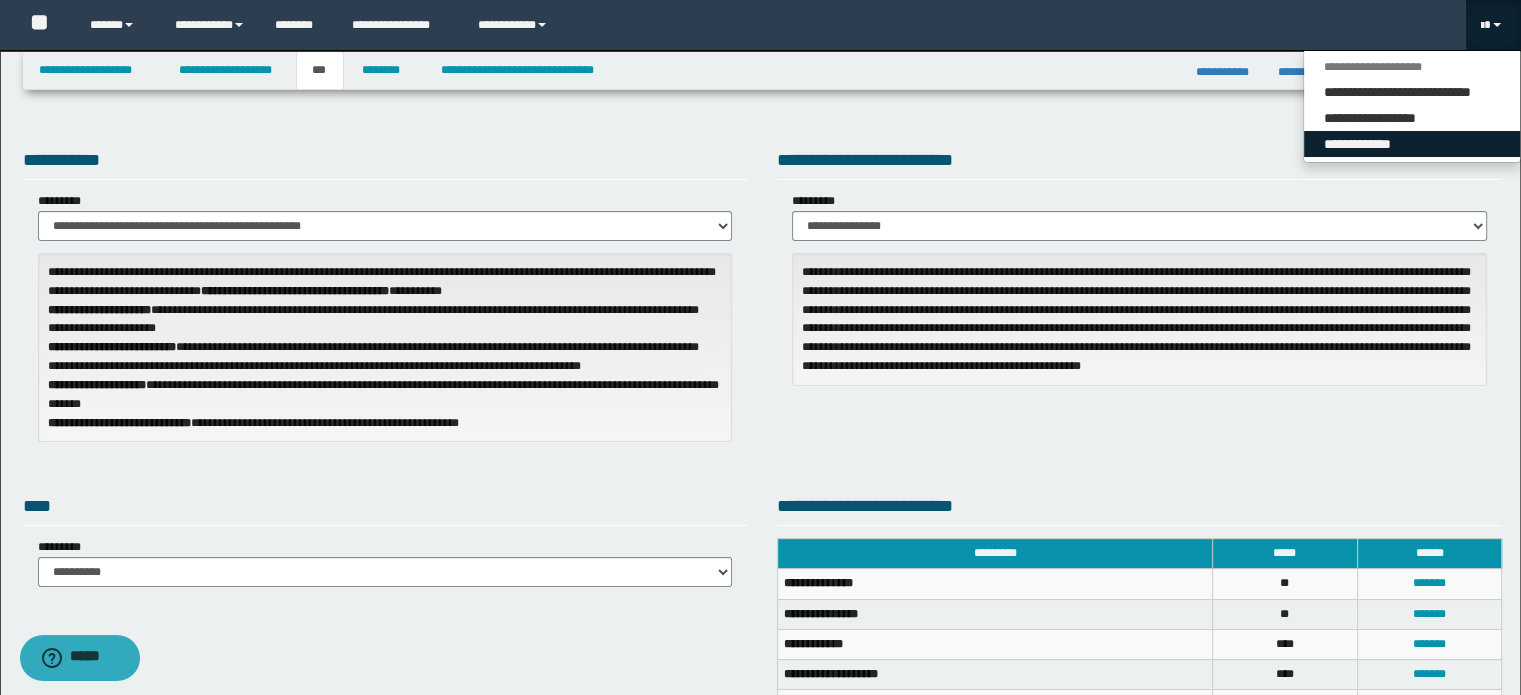 click on "**********" at bounding box center (1412, 144) 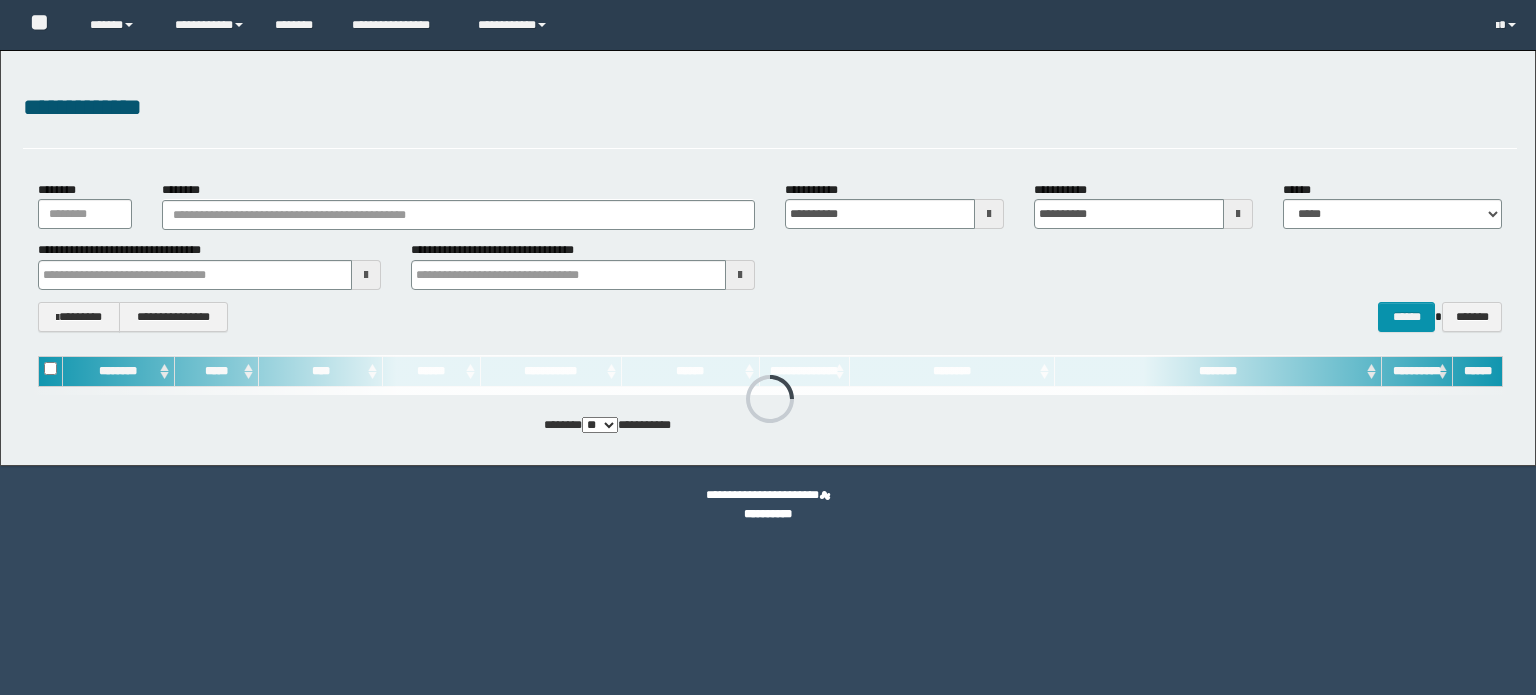 scroll, scrollTop: 0, scrollLeft: 0, axis: both 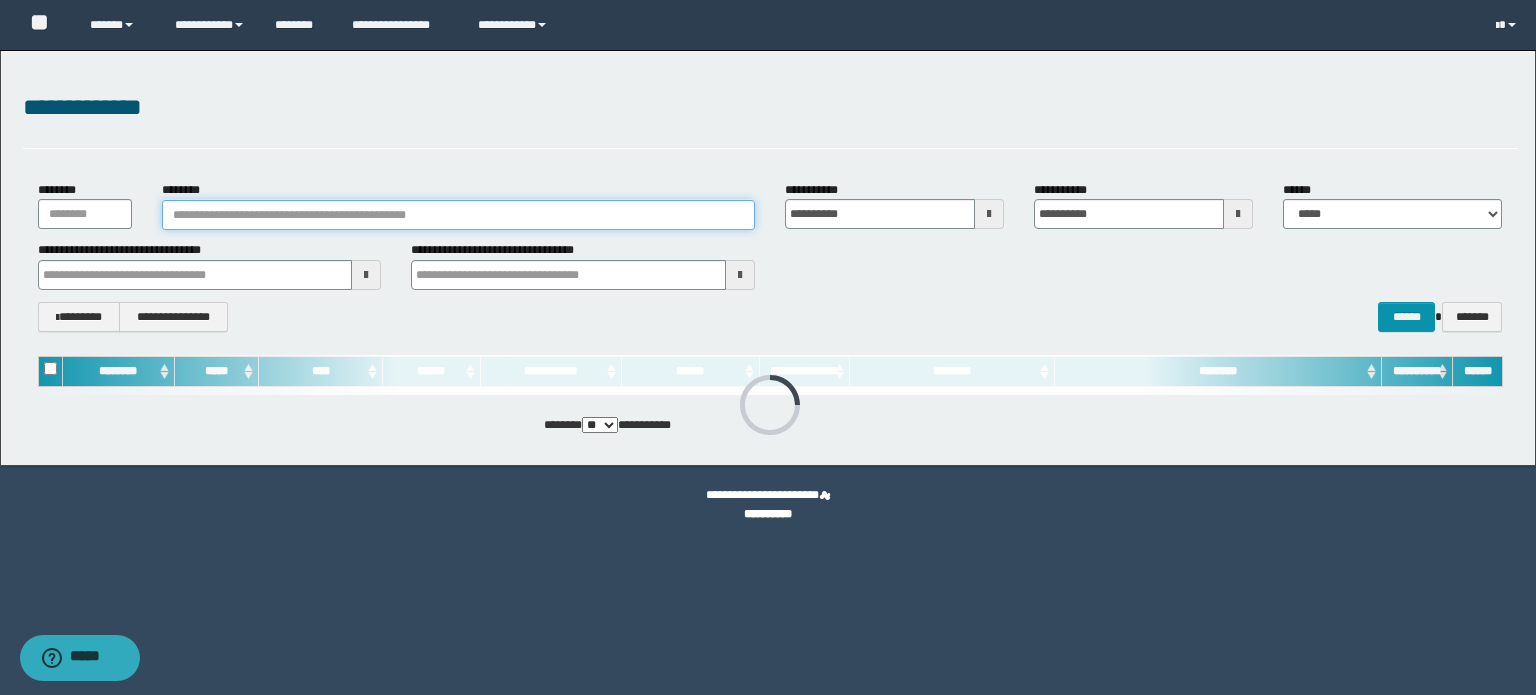 click on "********" at bounding box center (458, 215) 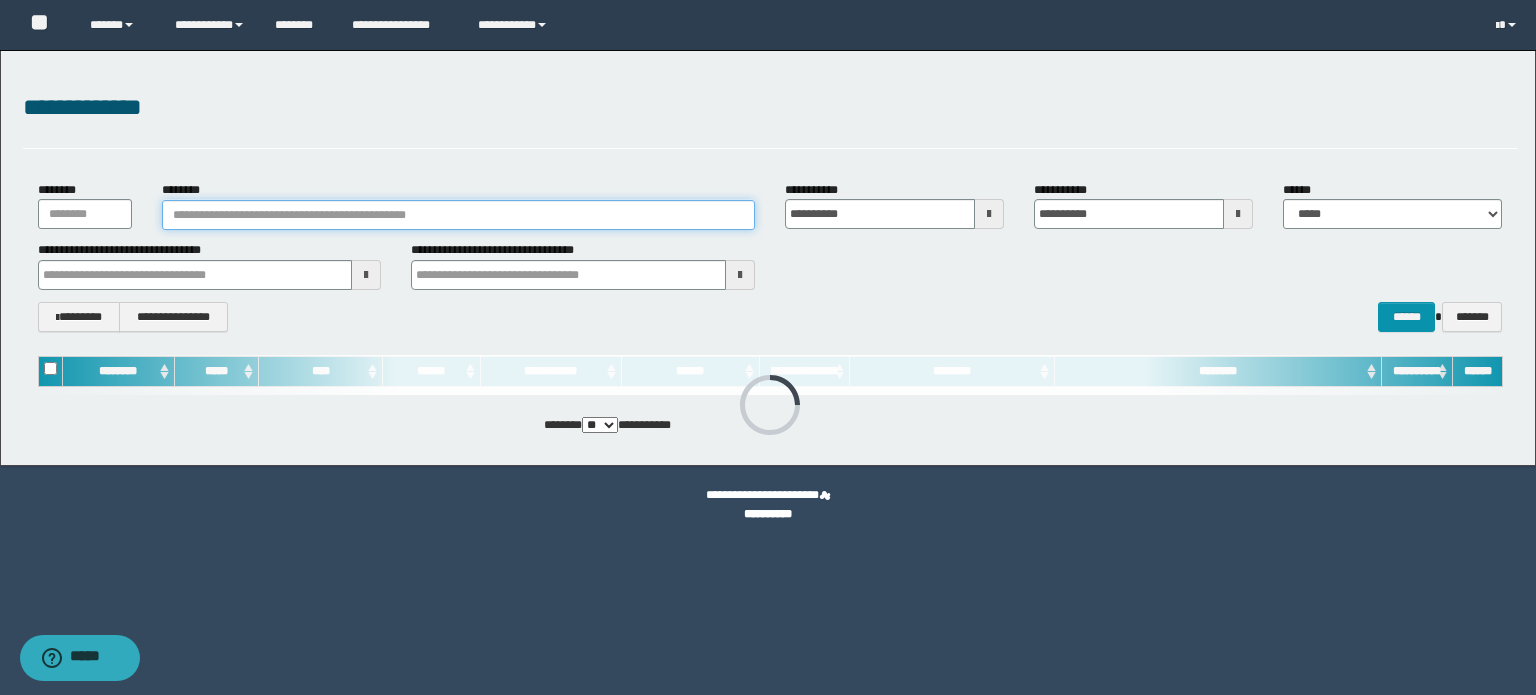 paste on "**********" 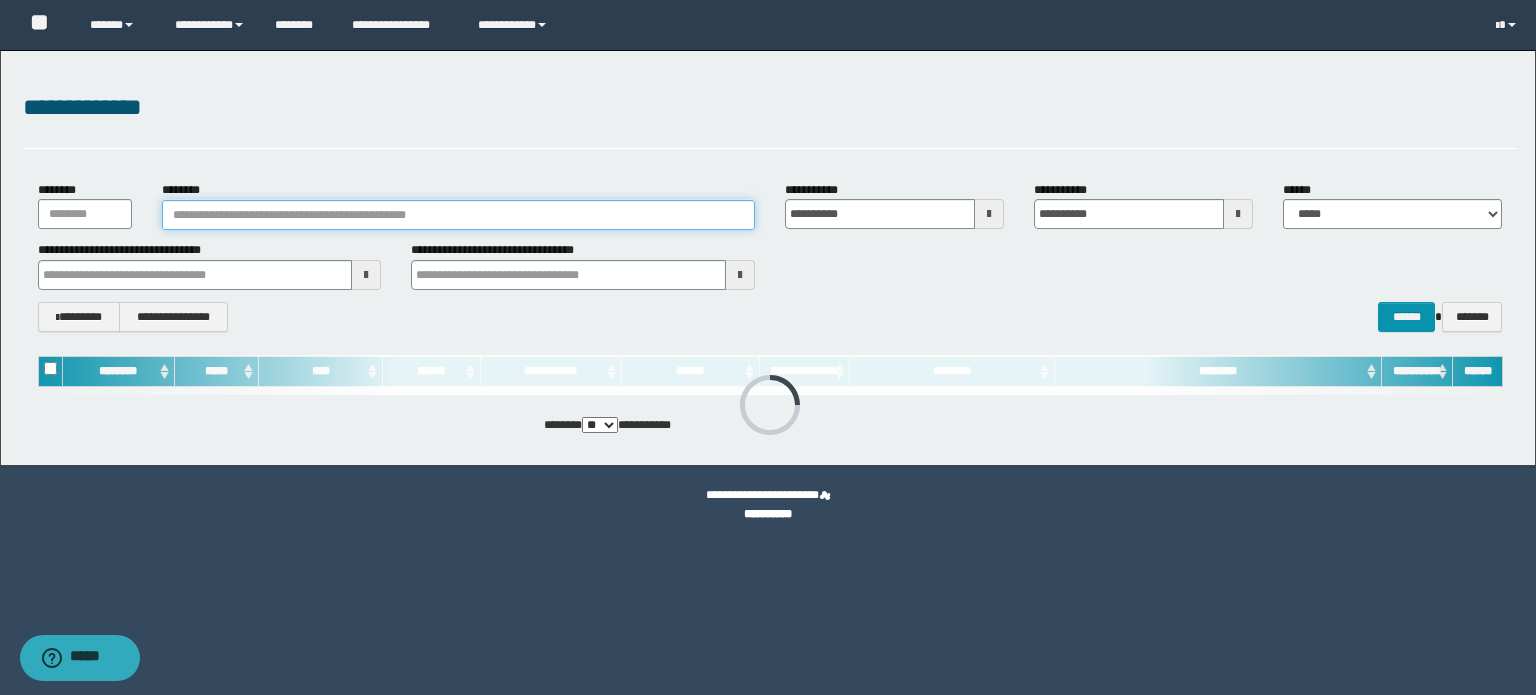 type on "**********" 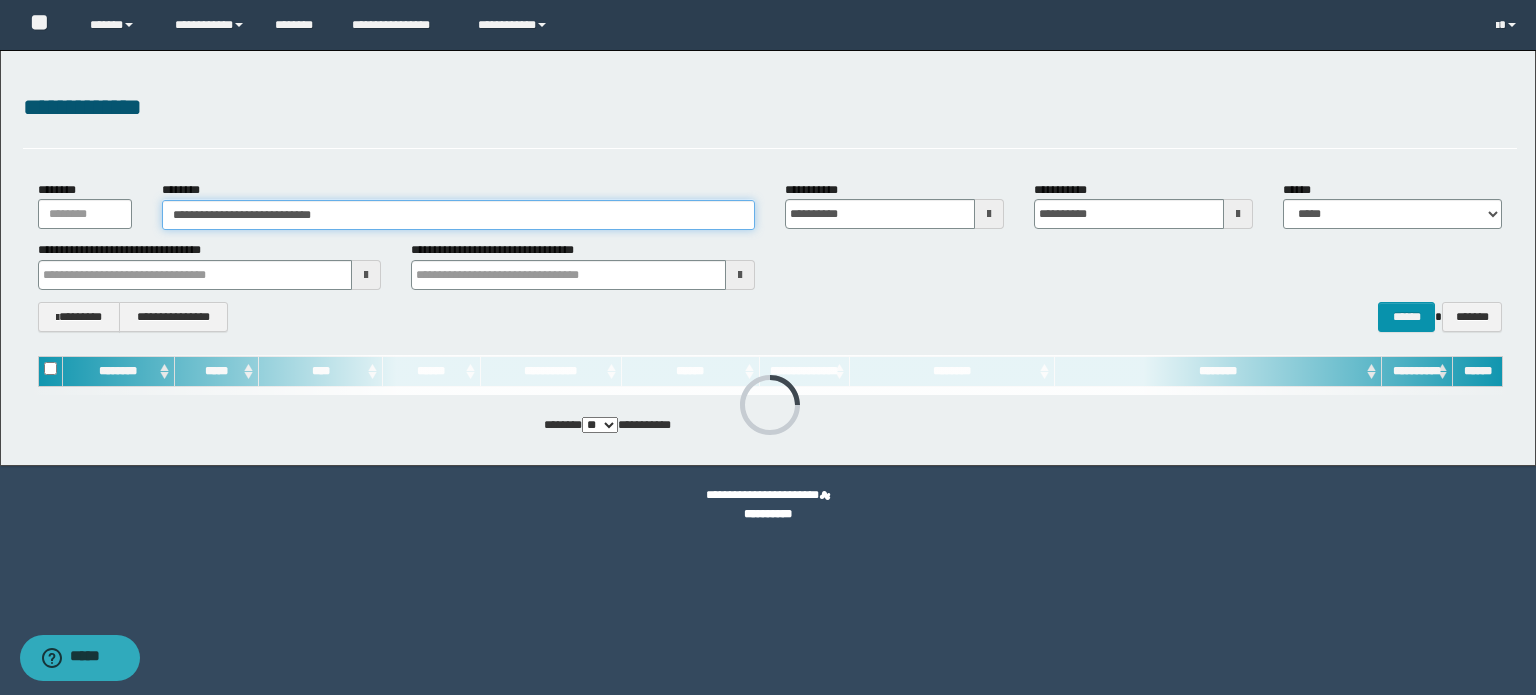 type on "**********" 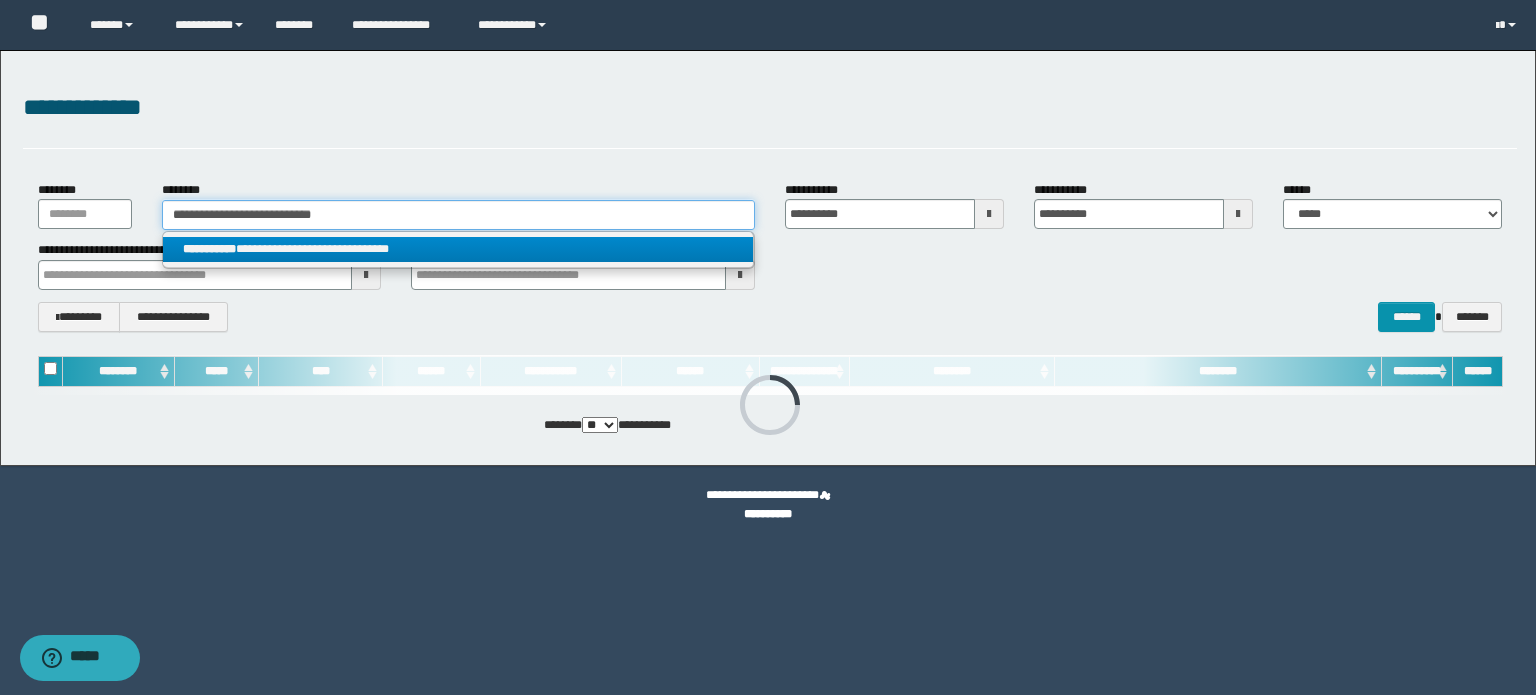 type on "**********" 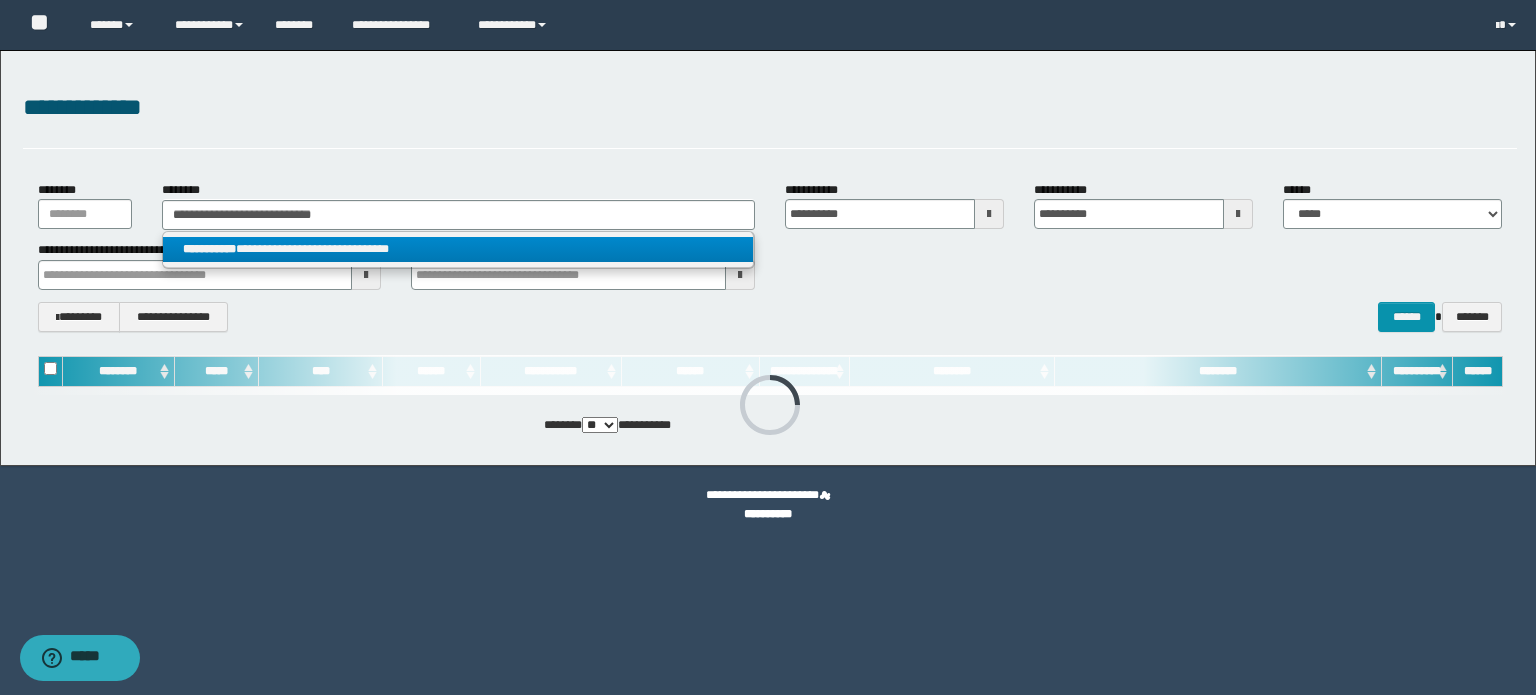click on "**********" at bounding box center [458, 249] 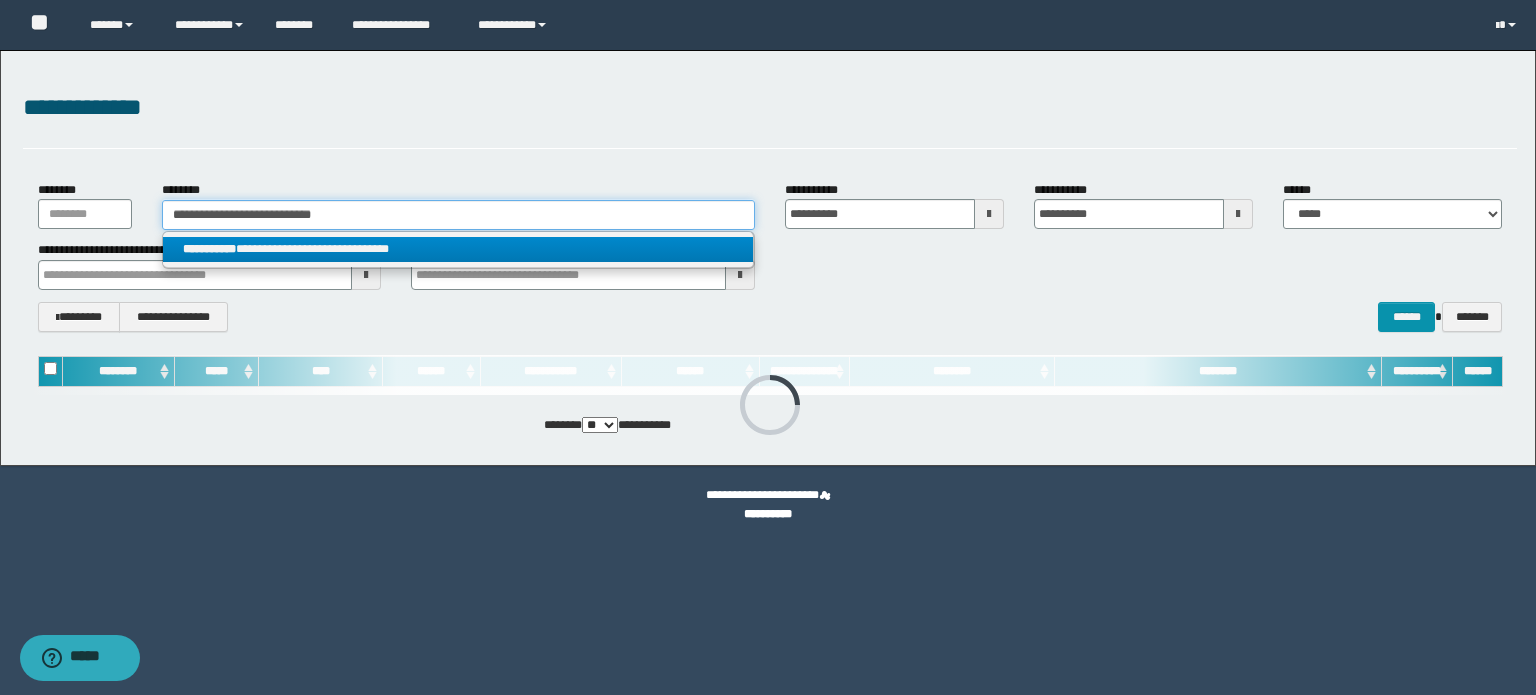 type 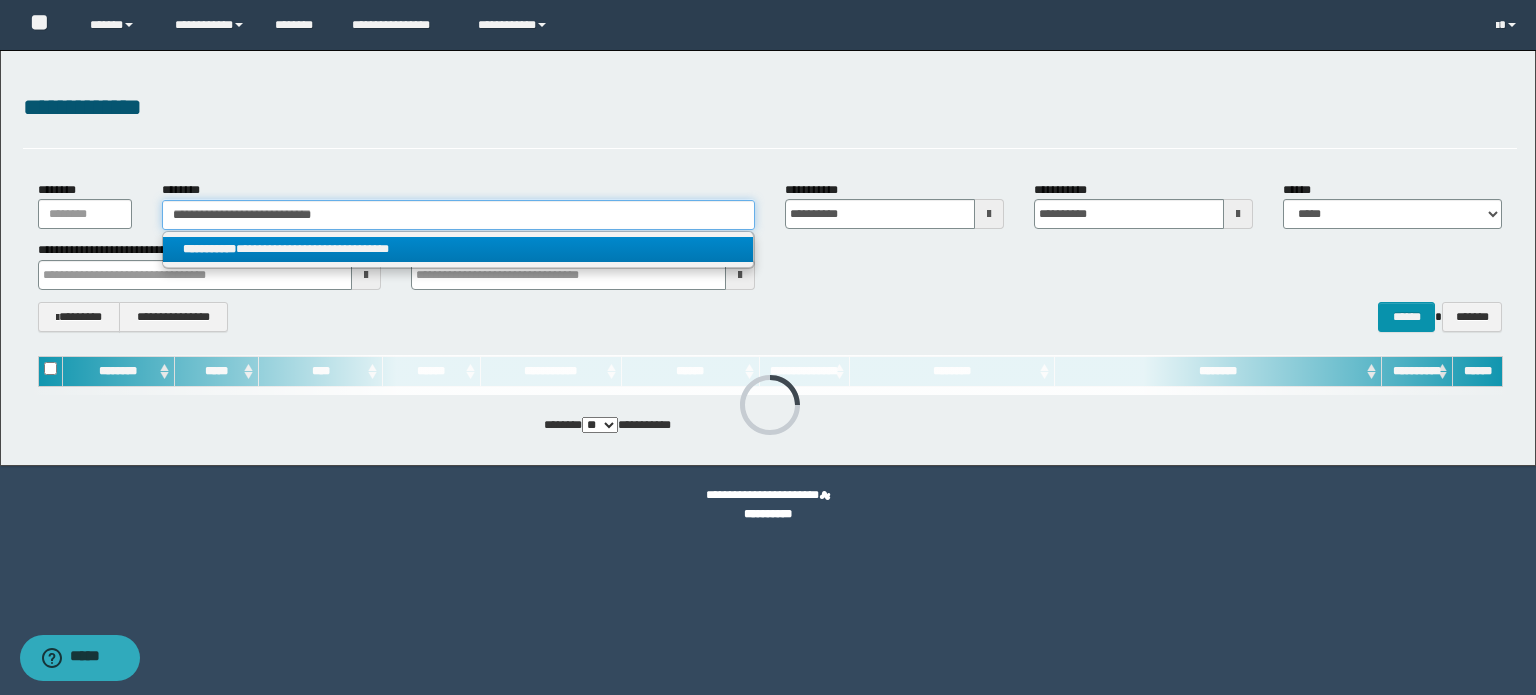 type on "**********" 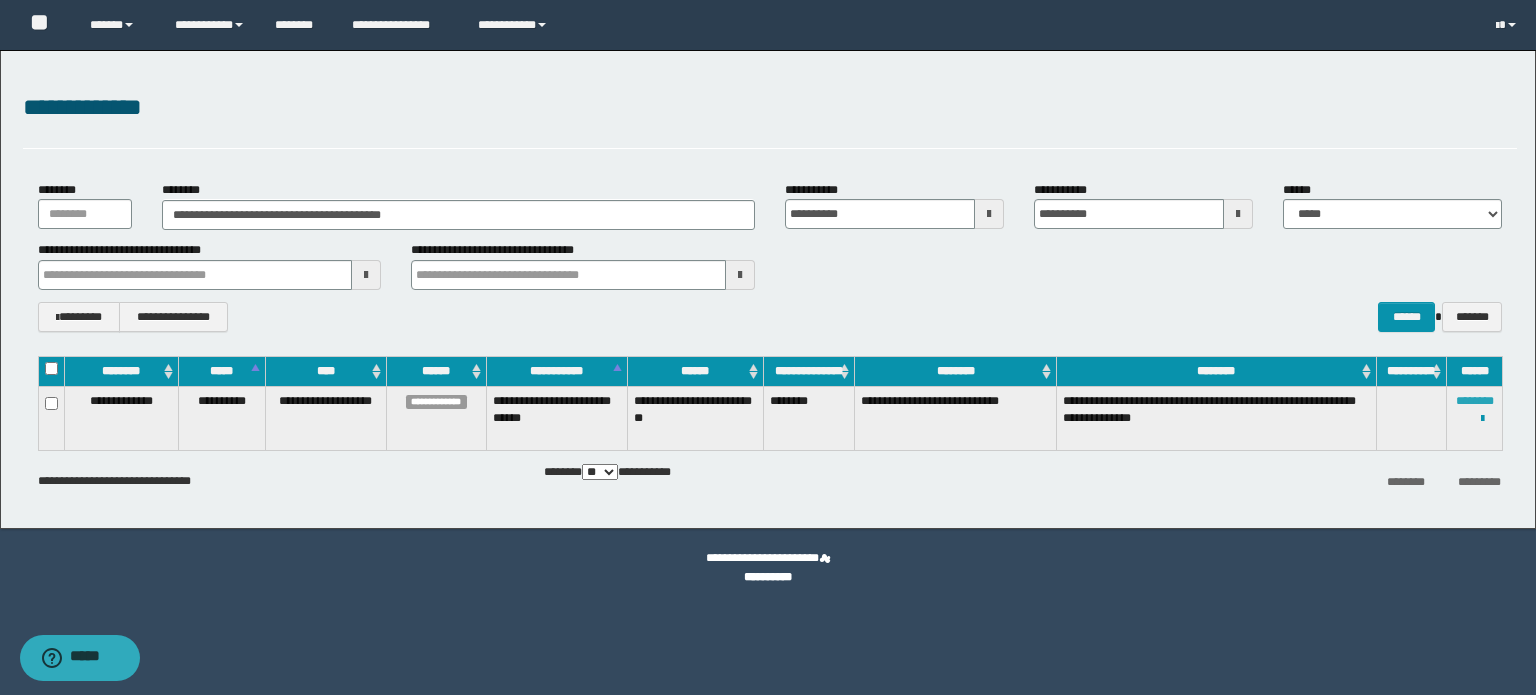 click on "********" at bounding box center [1475, 401] 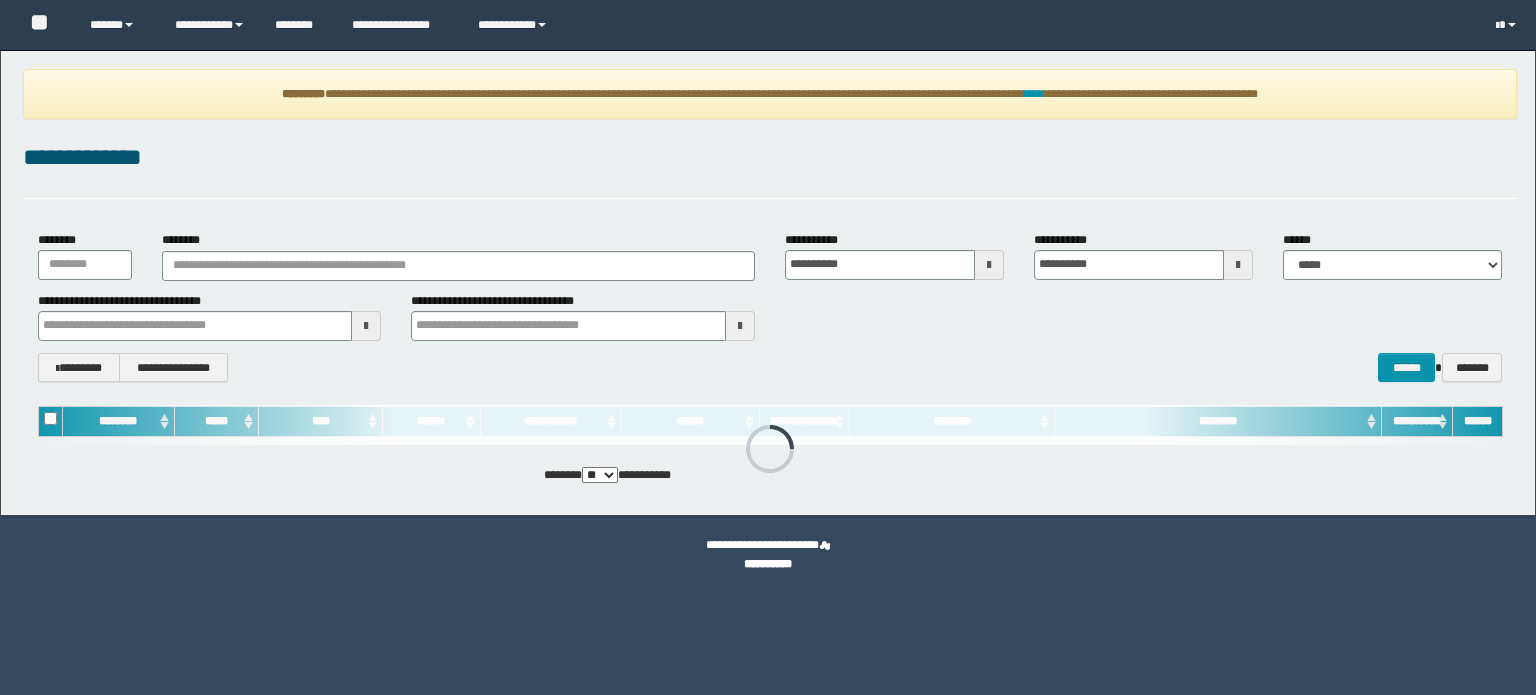 scroll, scrollTop: 0, scrollLeft: 0, axis: both 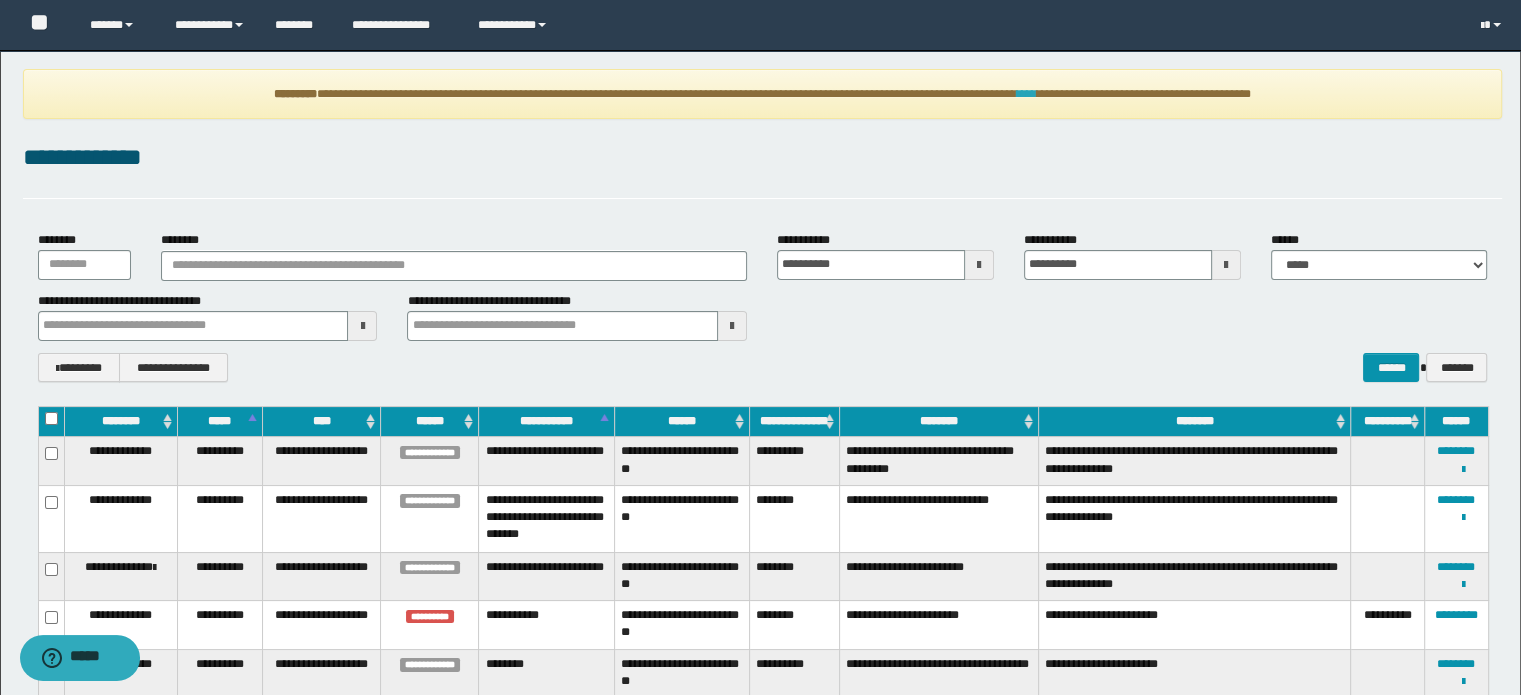 click on "****" at bounding box center (1026, 94) 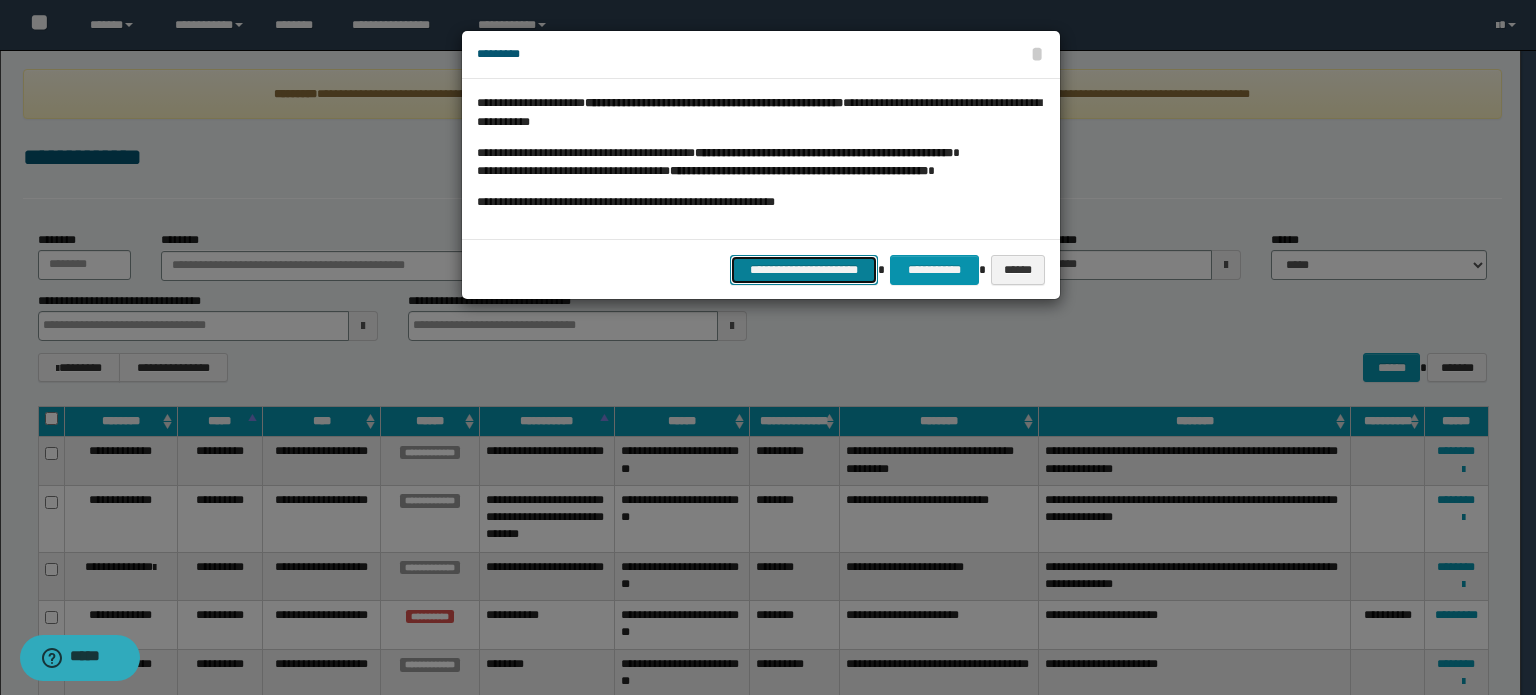 click on "**********" at bounding box center (804, 270) 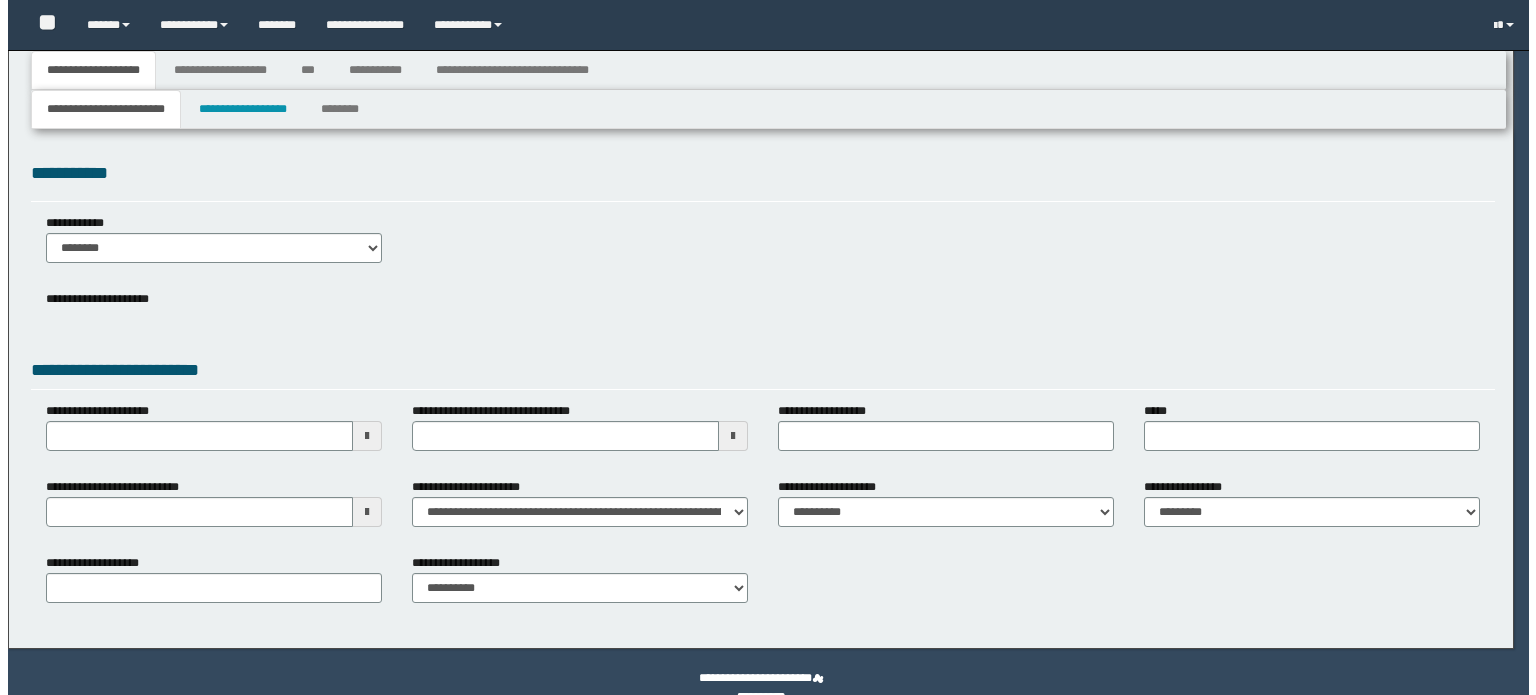 scroll, scrollTop: 0, scrollLeft: 0, axis: both 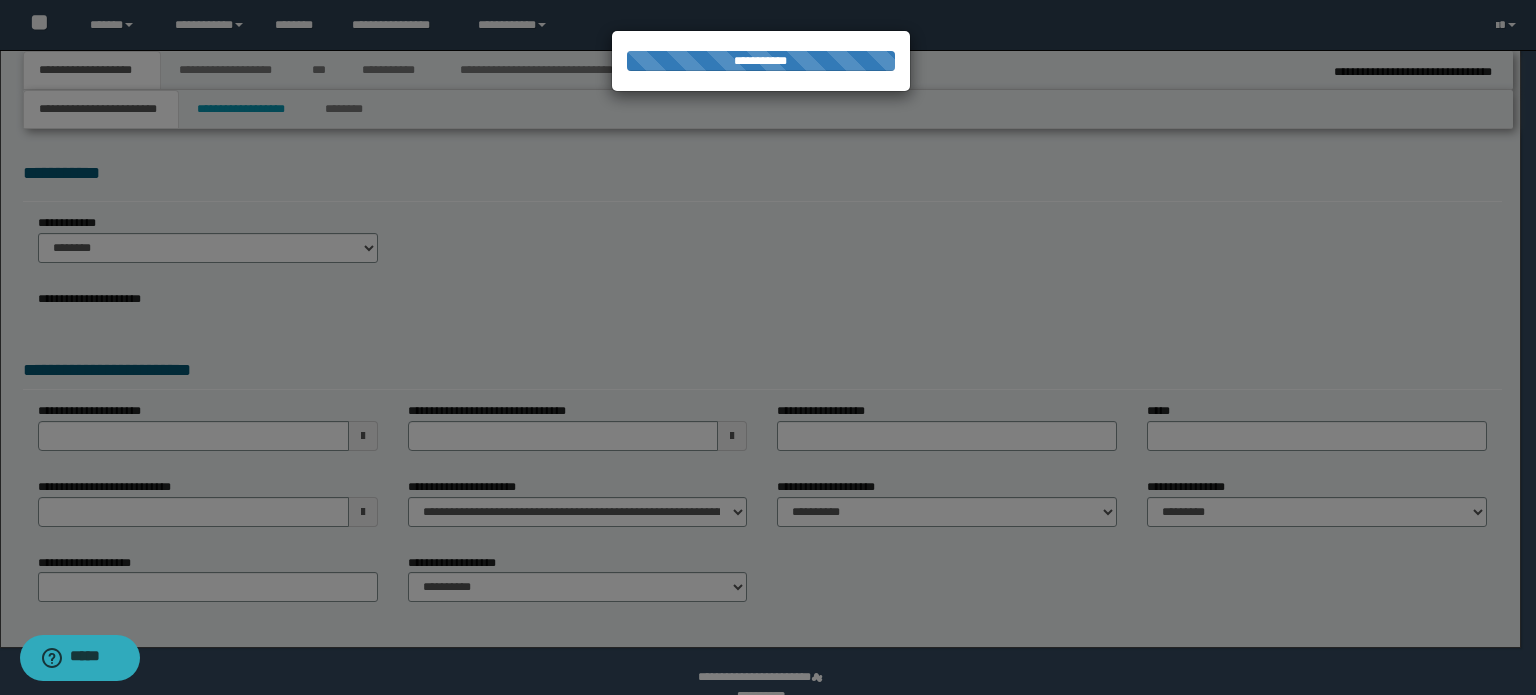 select on "*" 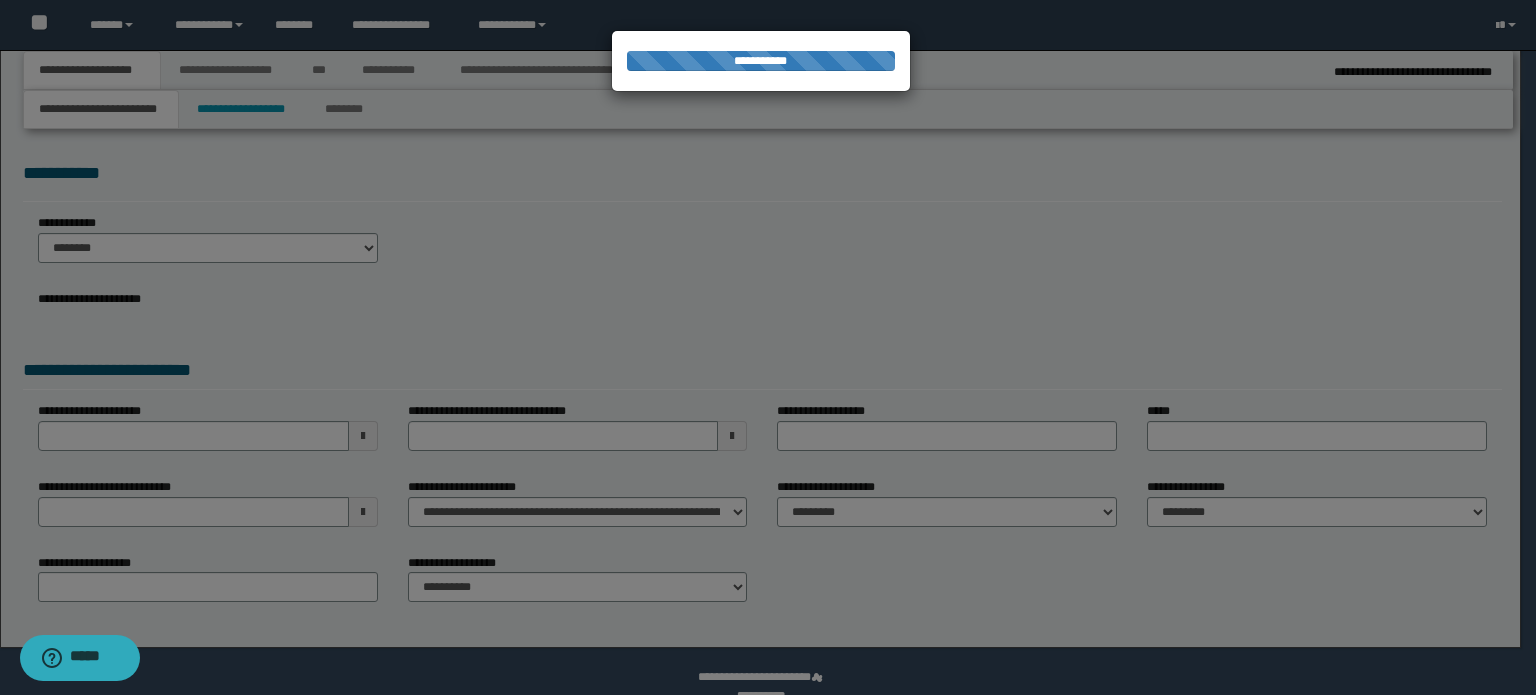 scroll, scrollTop: 1092, scrollLeft: 0, axis: vertical 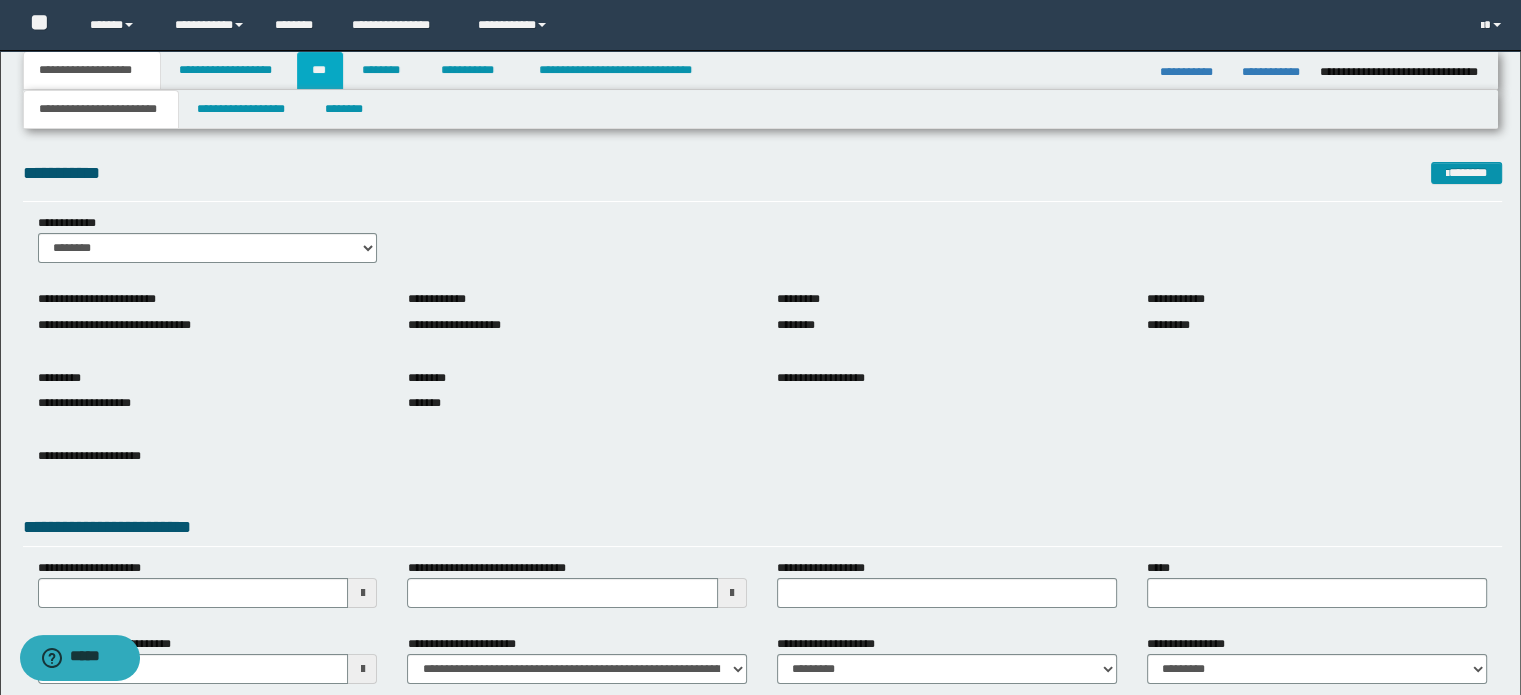 click on "***" at bounding box center (320, 70) 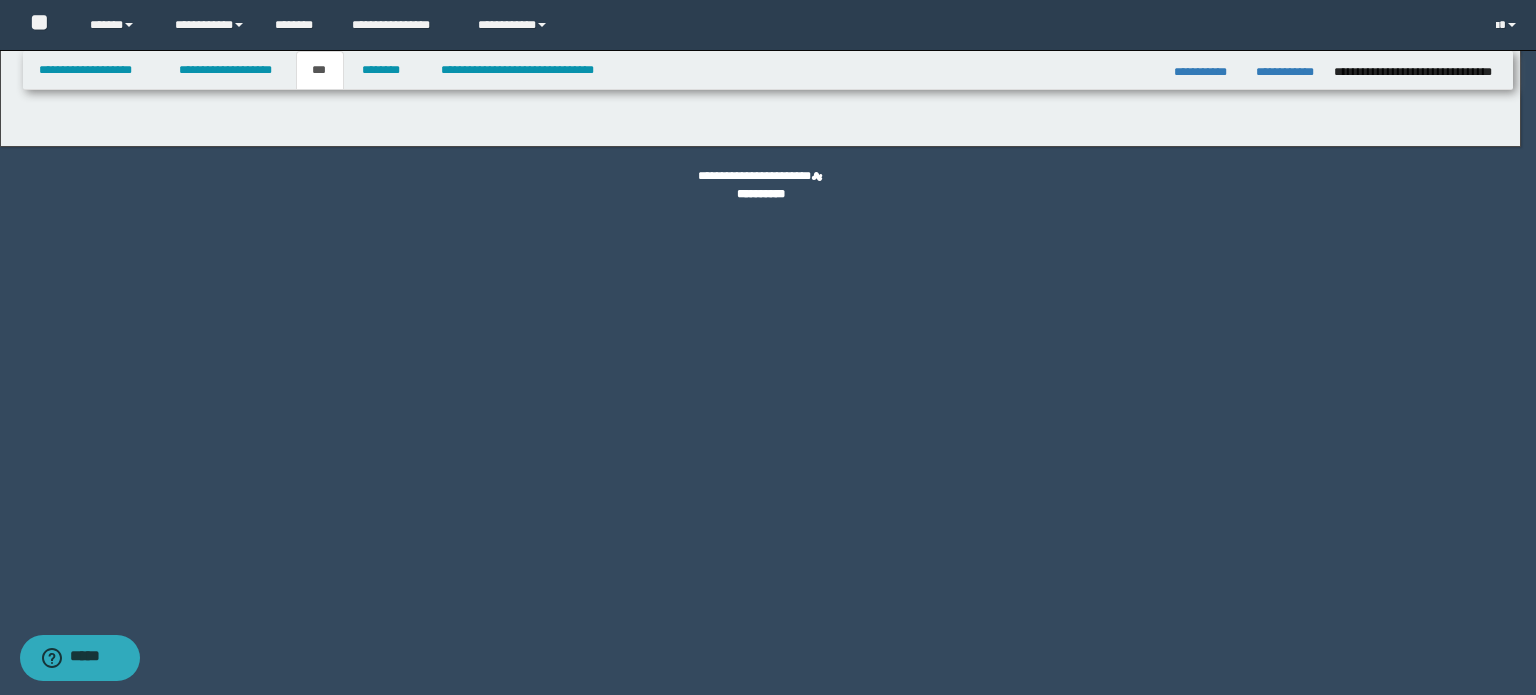 select on "***" 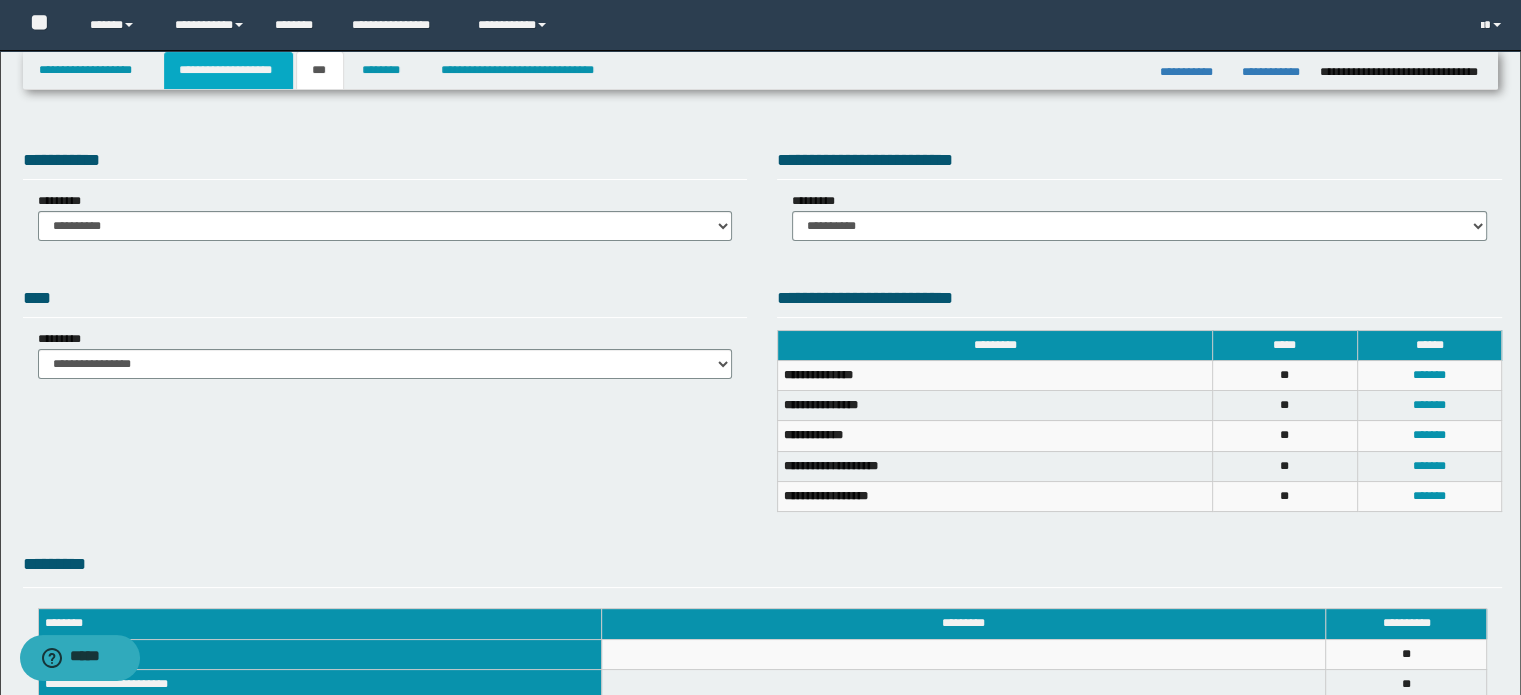 click on "**********" at bounding box center (228, 70) 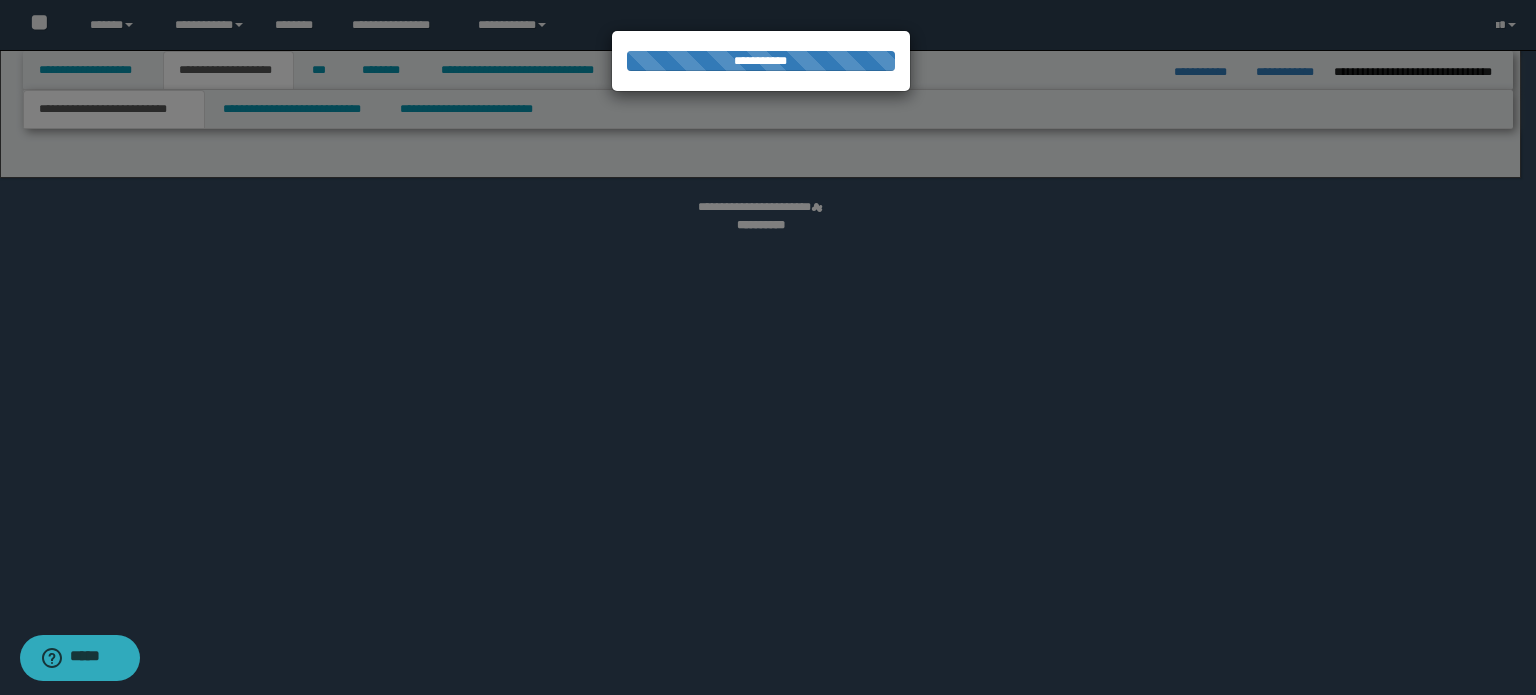 select on "*" 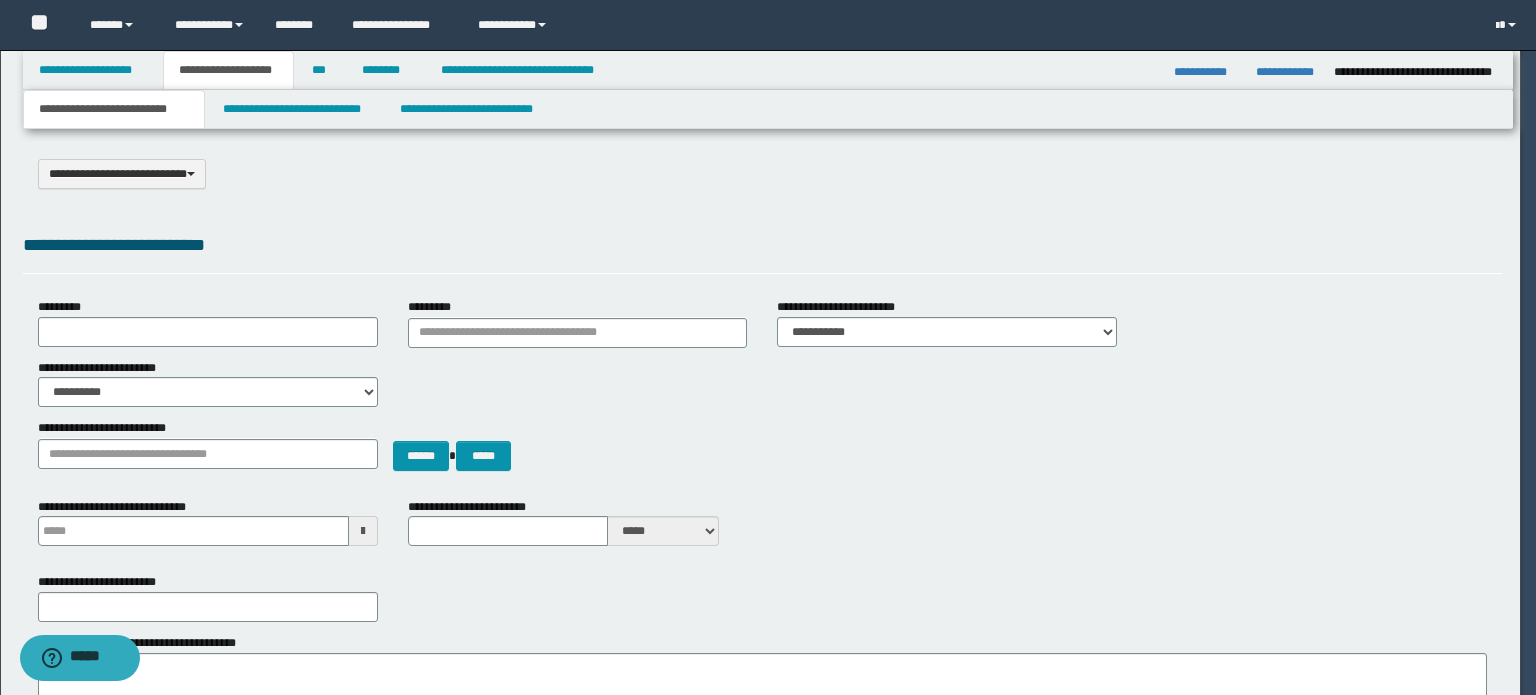 scroll, scrollTop: 0, scrollLeft: 0, axis: both 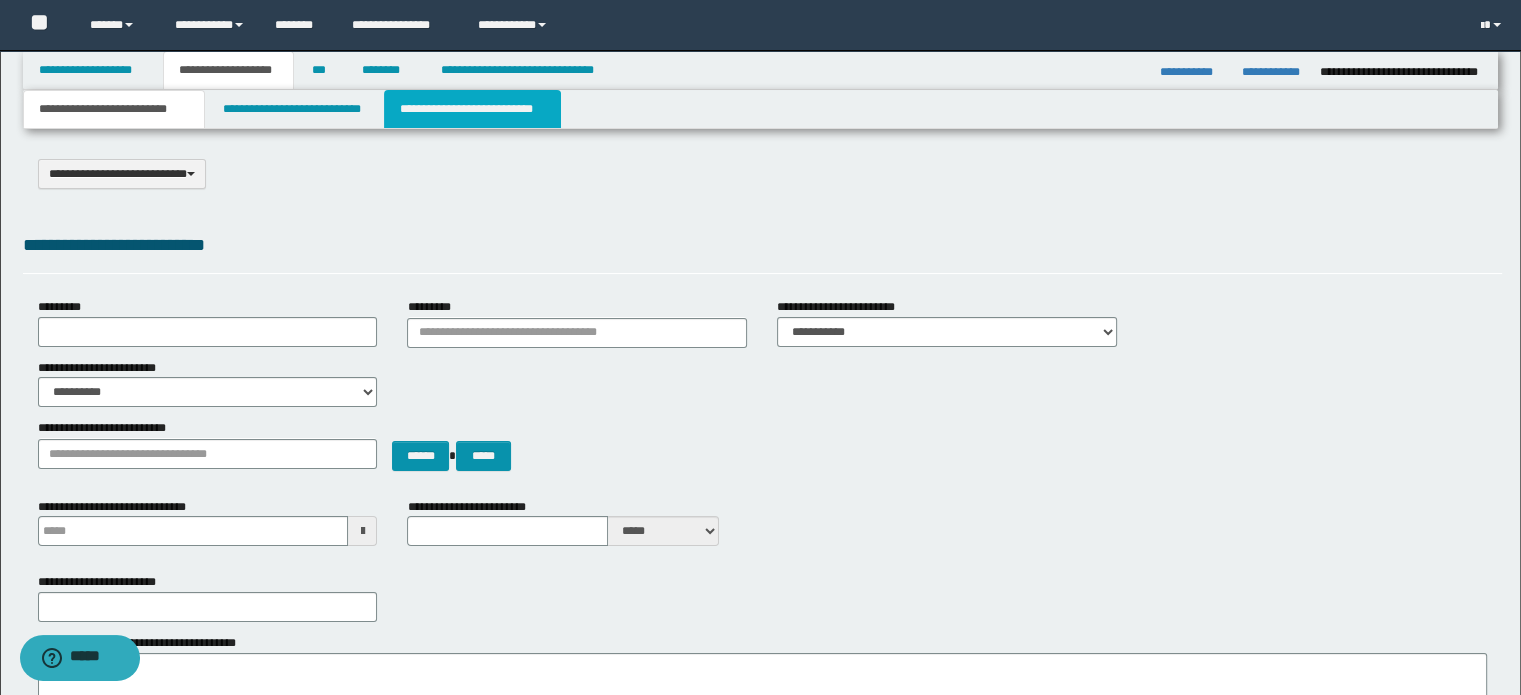click on "**********" at bounding box center [472, 109] 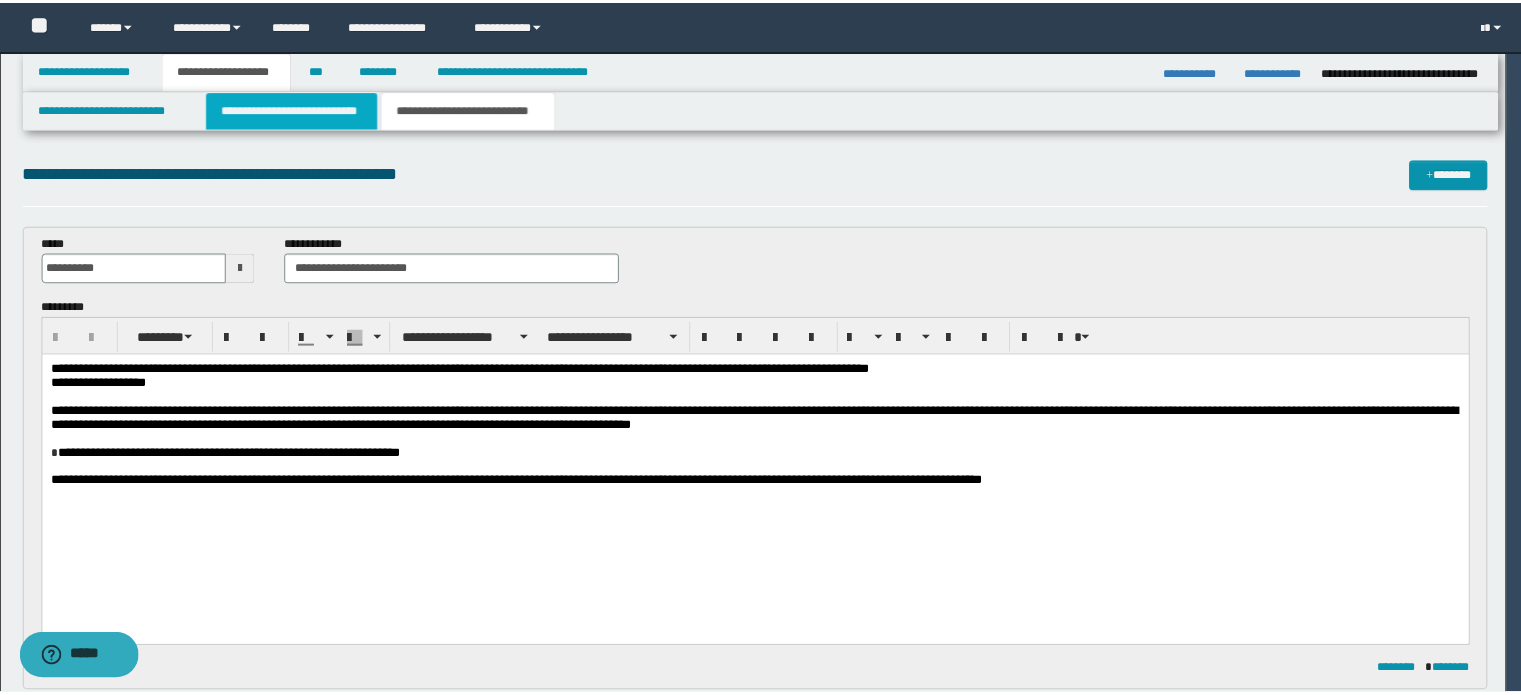 scroll, scrollTop: 0, scrollLeft: 0, axis: both 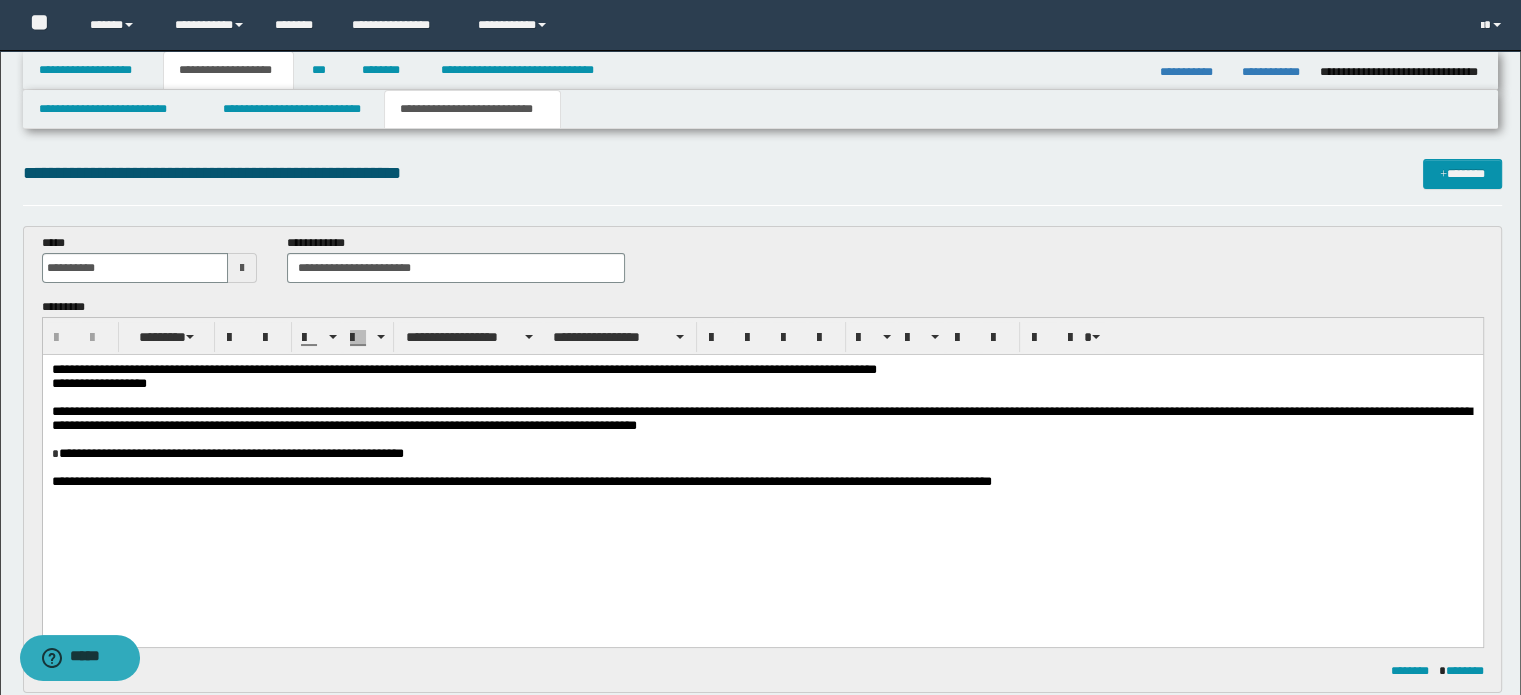 click on "**********" at bounding box center [463, 368] 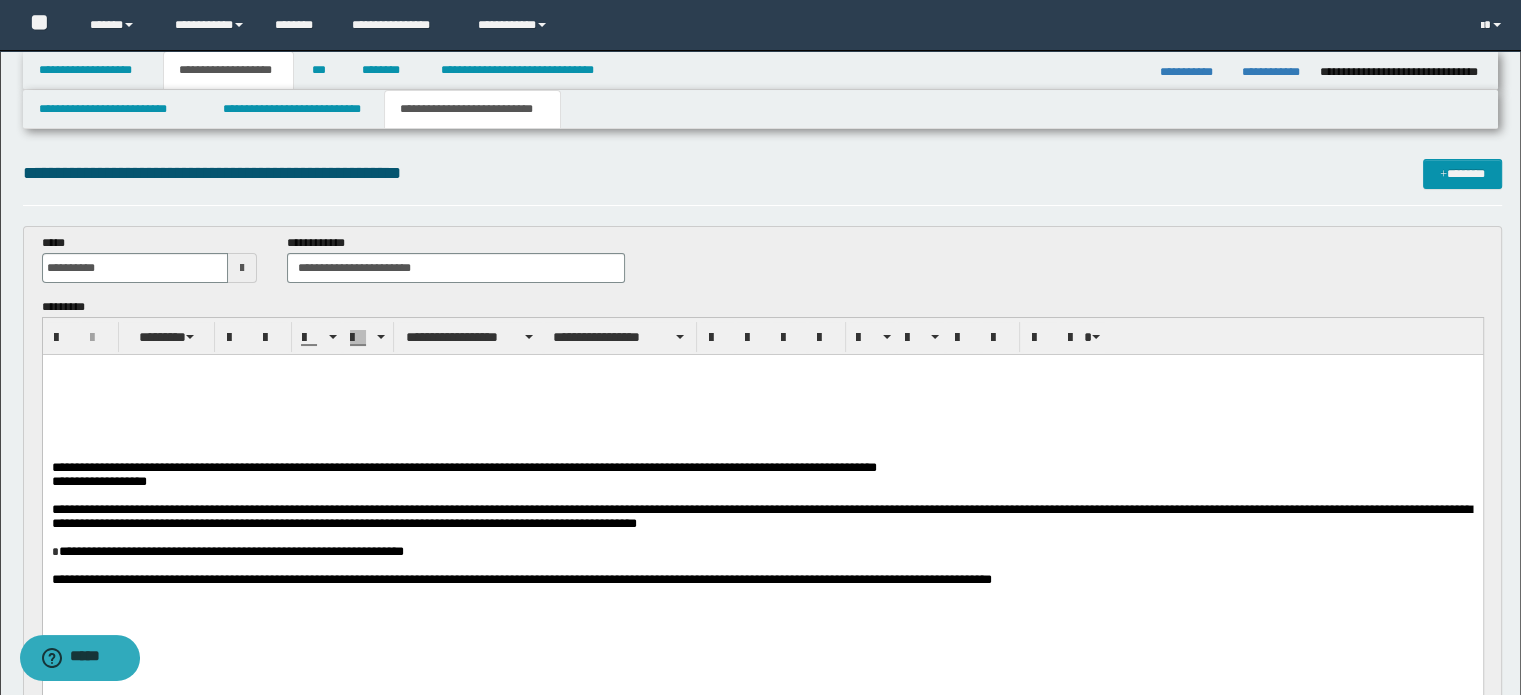 click at bounding box center (762, 369) 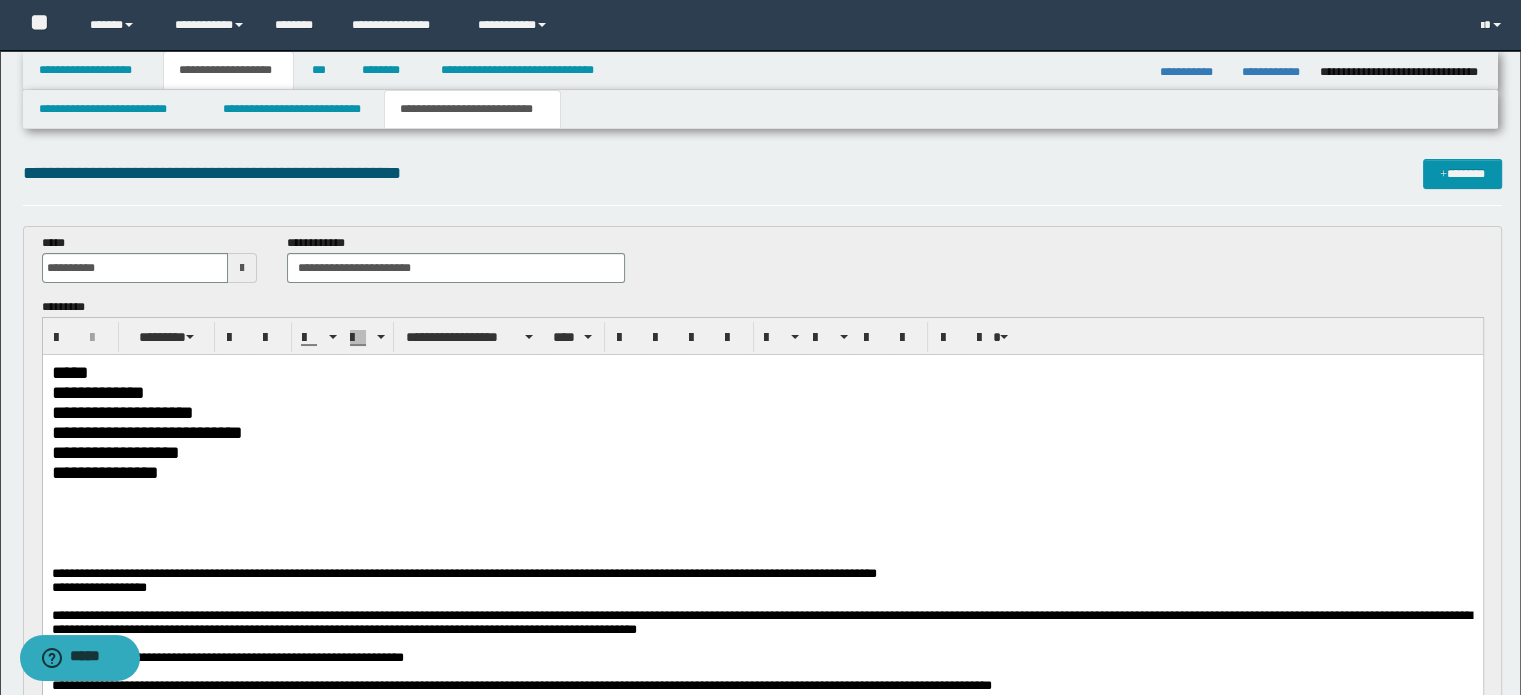 click on "*****" at bounding box center (762, 372) 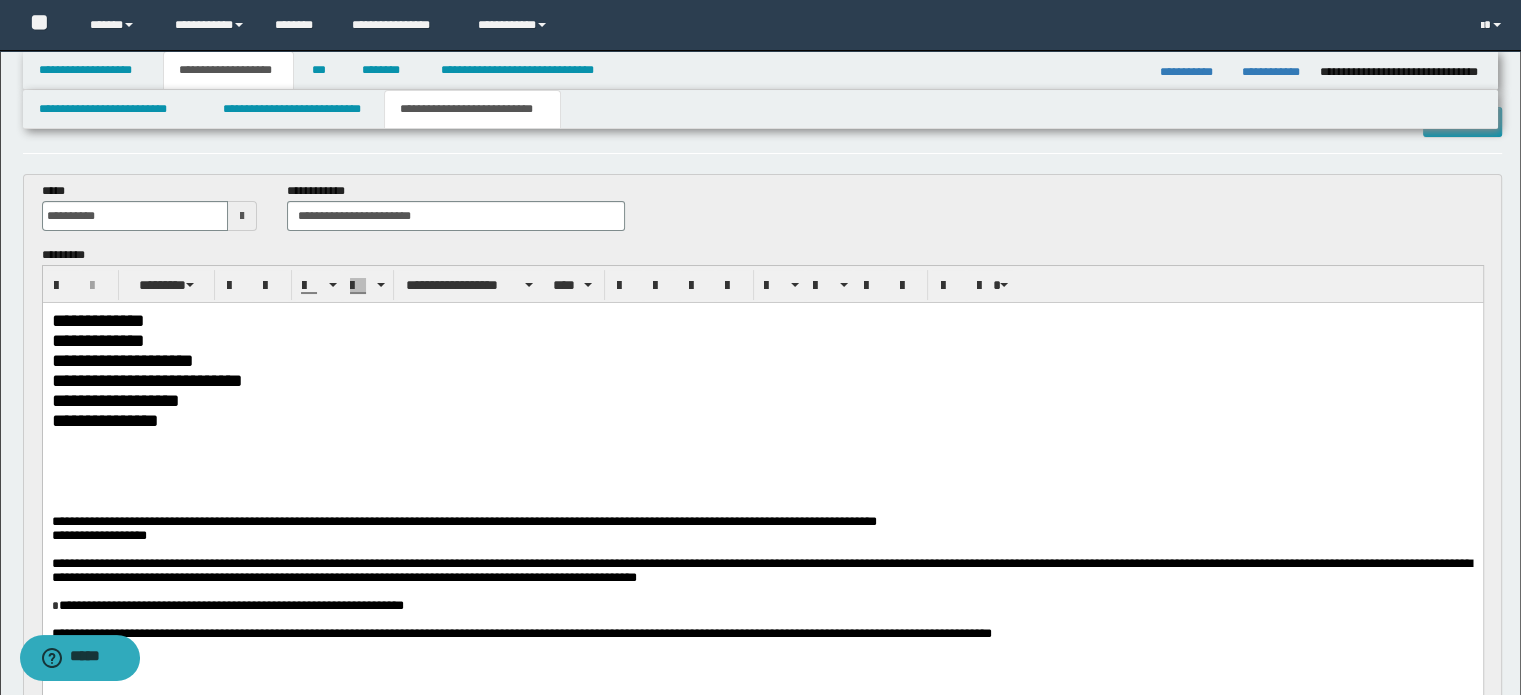 scroll, scrollTop: 100, scrollLeft: 0, axis: vertical 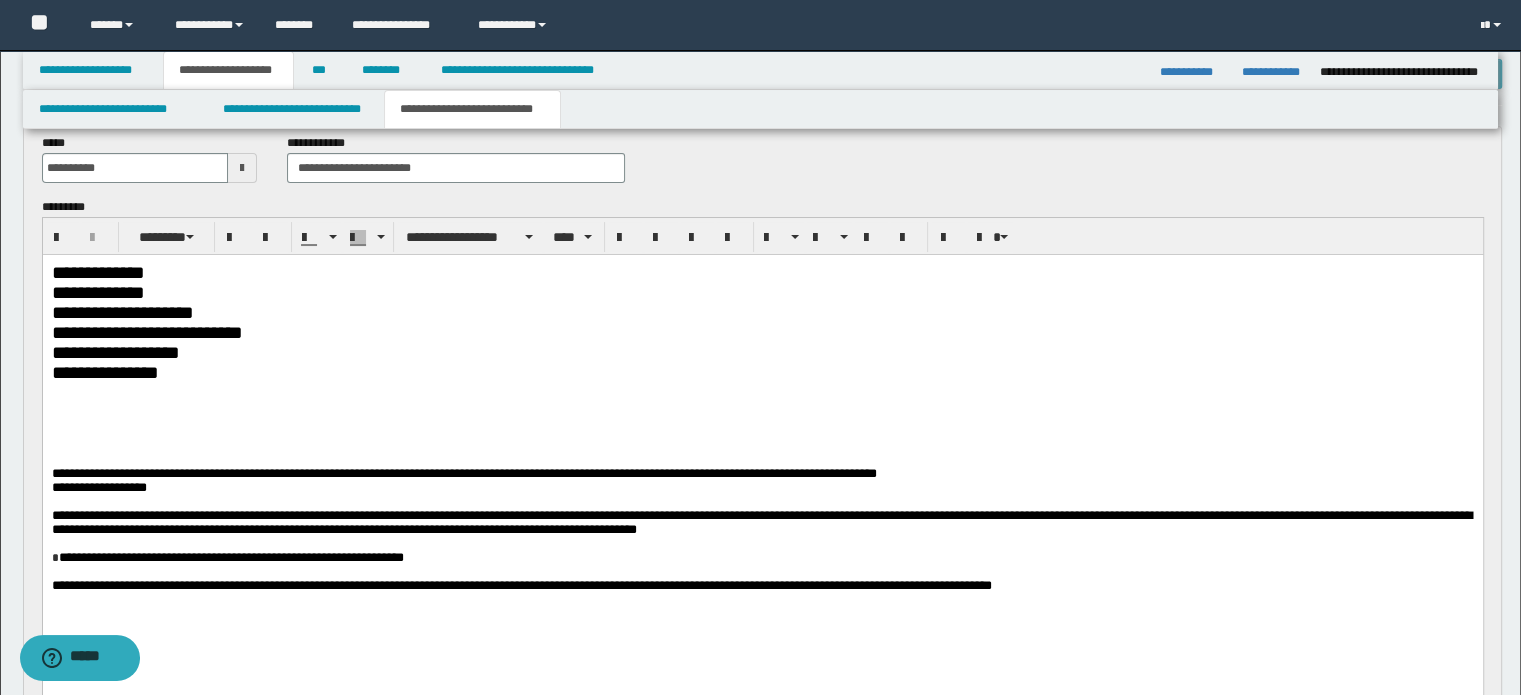 click on "**********" at bounding box center [762, 352] 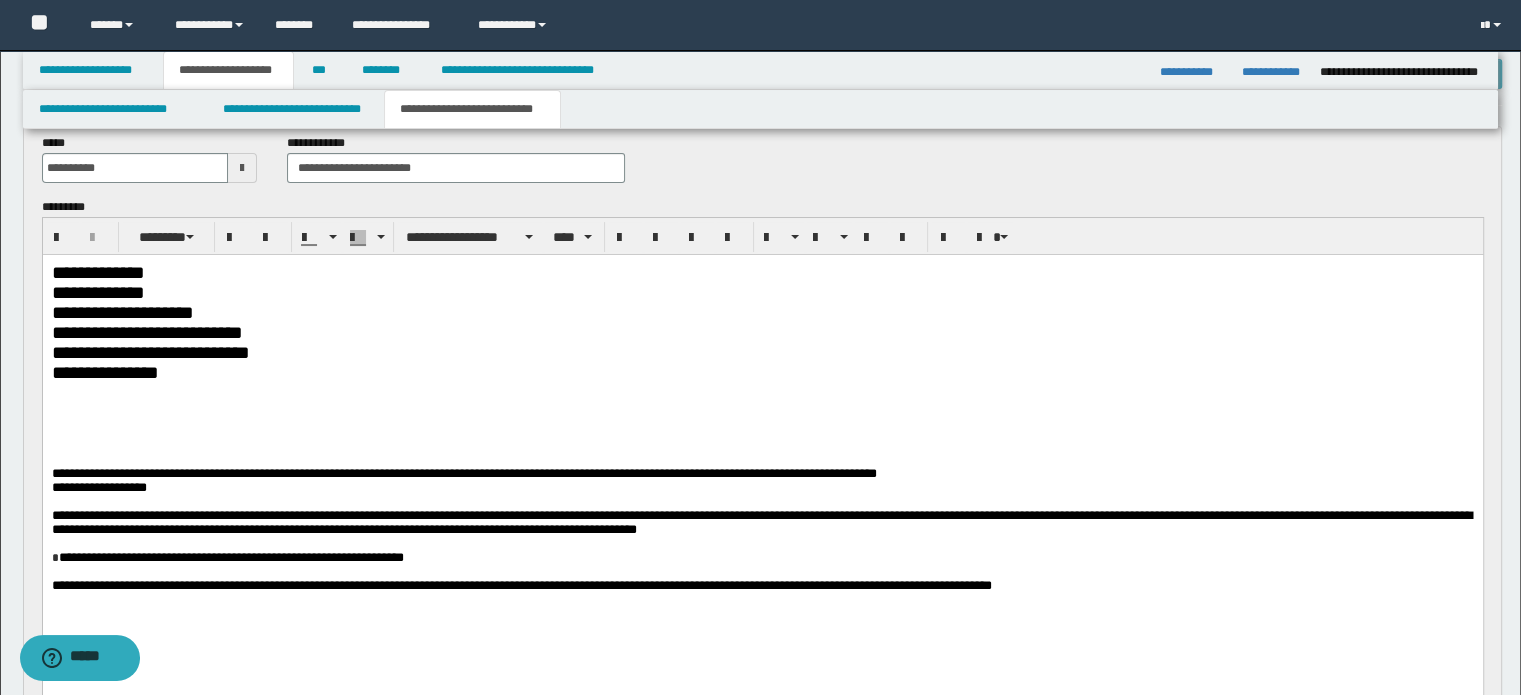 click on "**********" at bounding box center (762, 292) 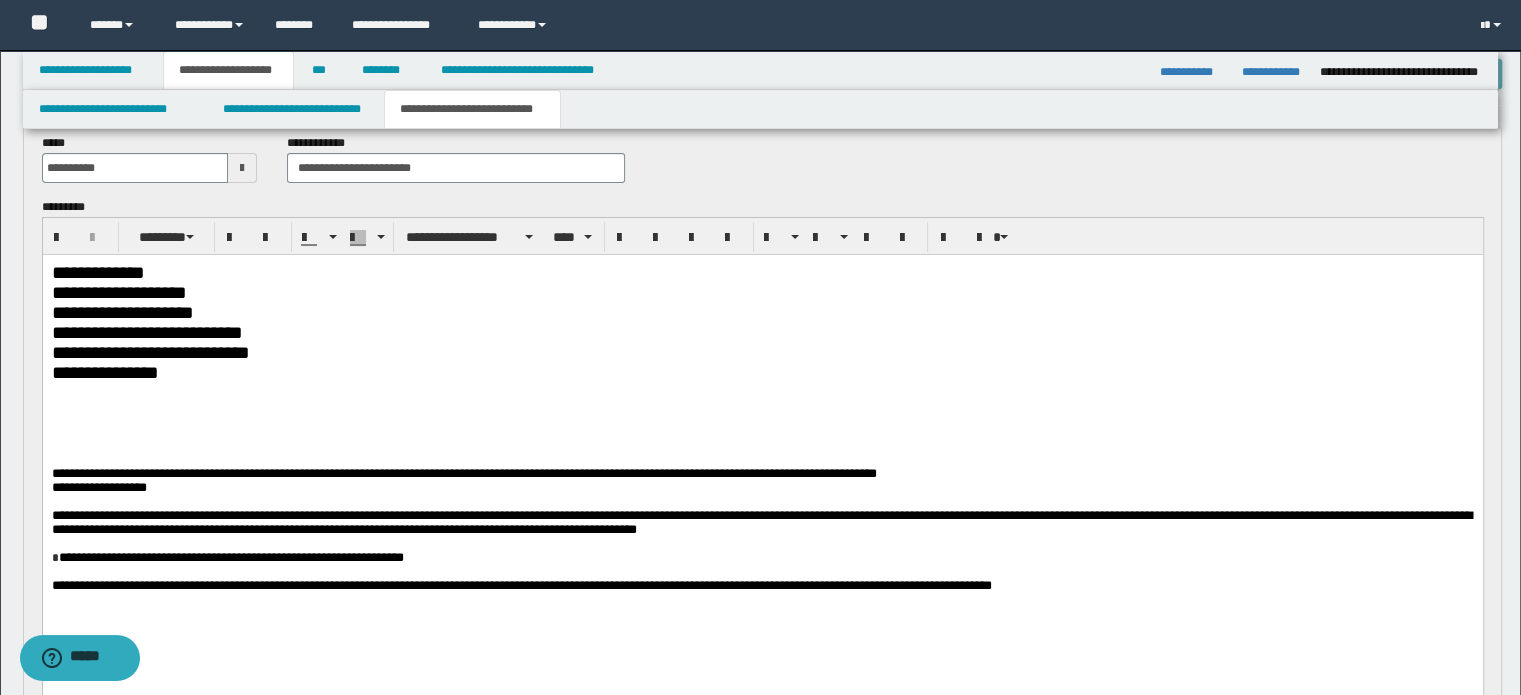 click on "**********" at bounding box center [762, 372] 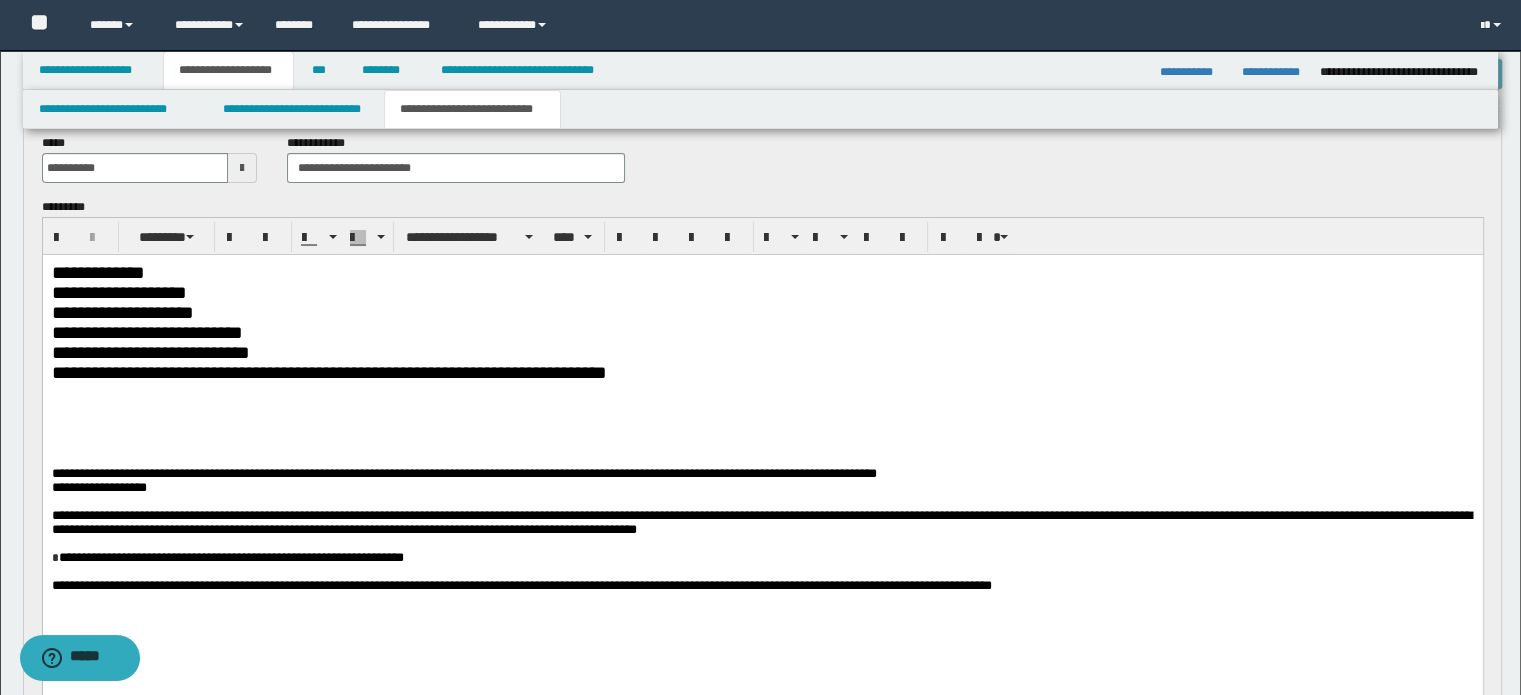 click on "**********" at bounding box center (762, 312) 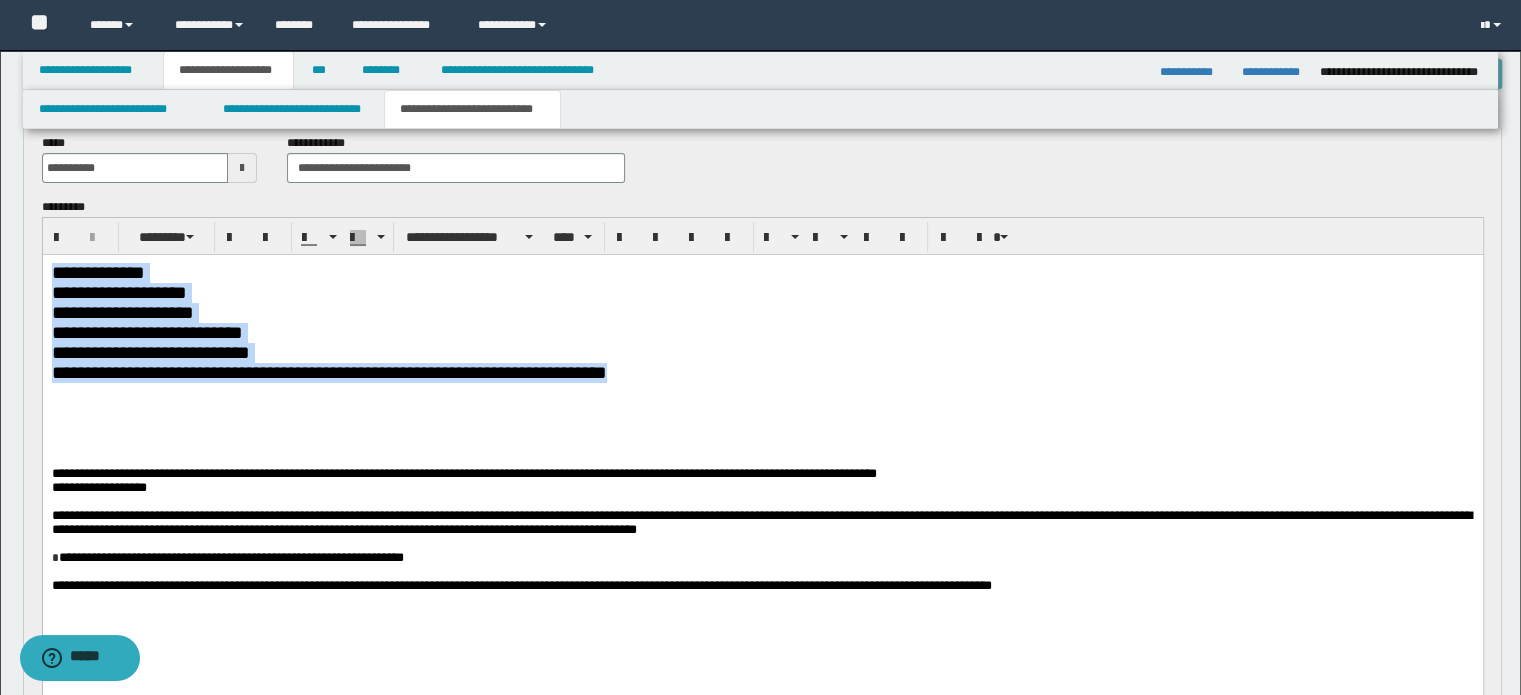 drag, startPoint x: 657, startPoint y: 381, endPoint x: 44, endPoint y: 268, distance: 623.3282 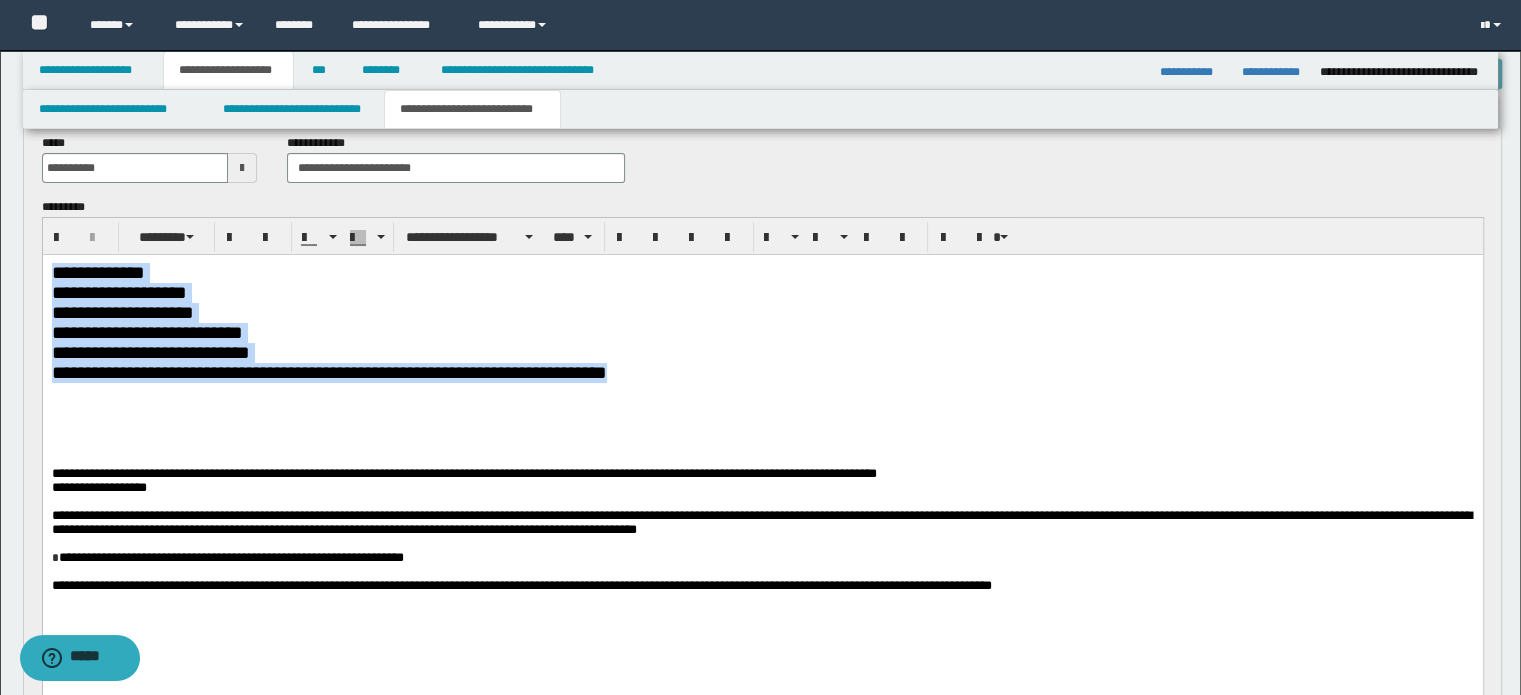 click on "**********" at bounding box center (762, 466) 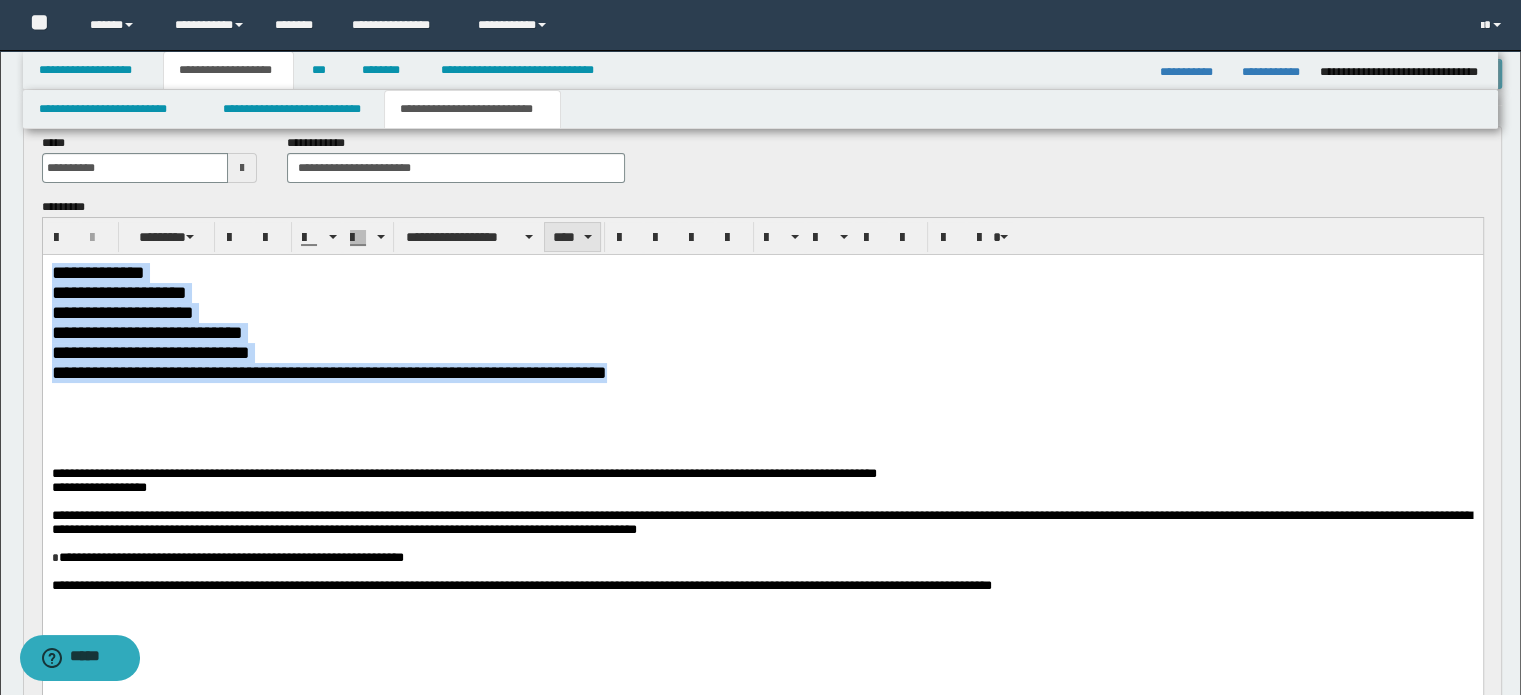 click on "****" at bounding box center (572, 237) 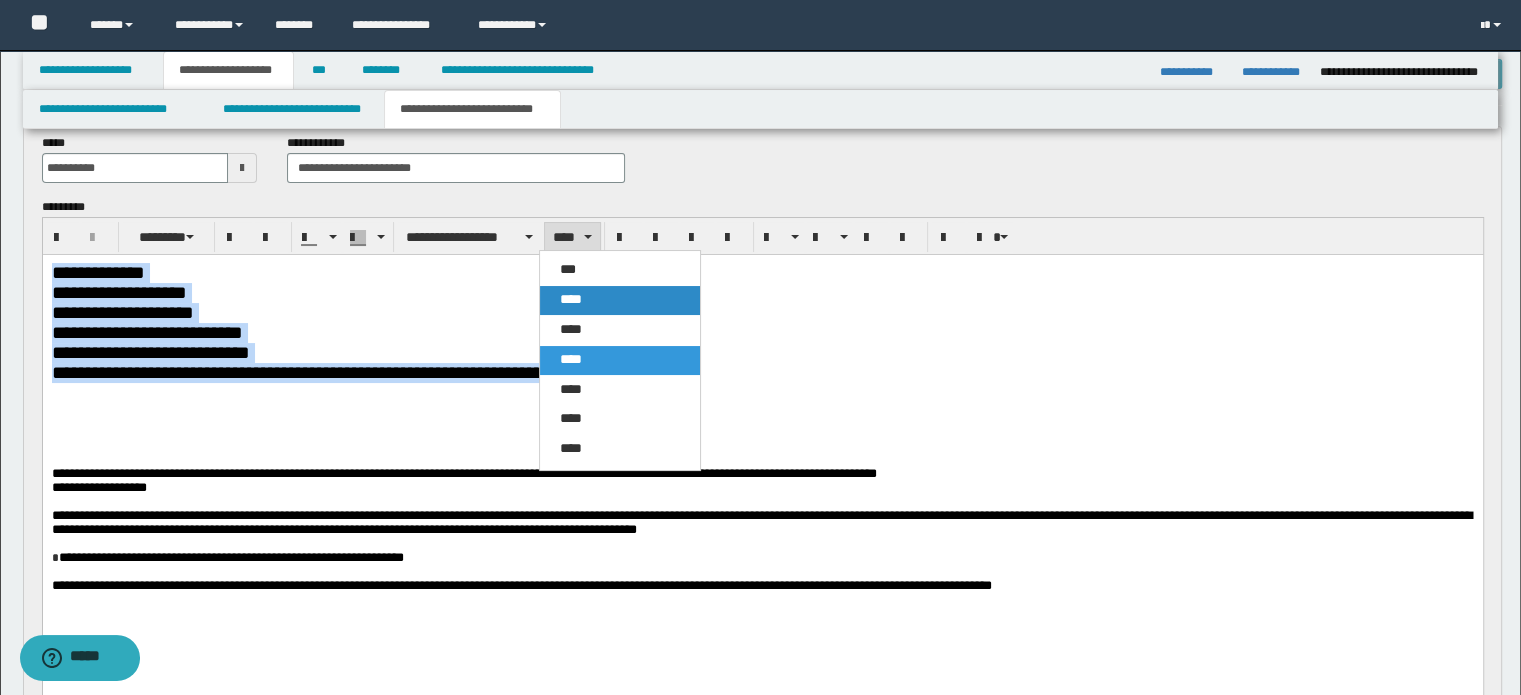 click on "****" at bounding box center (571, 299) 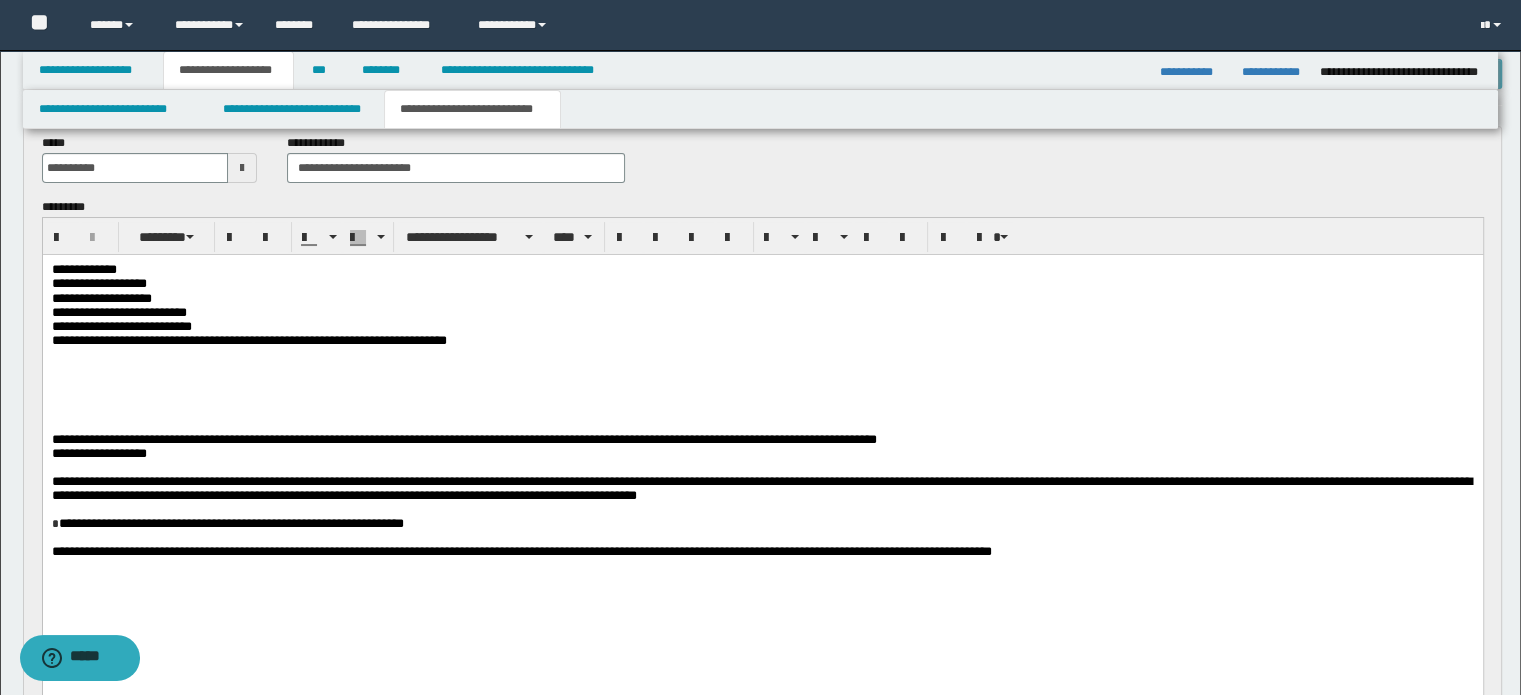 drag, startPoint x: 520, startPoint y: 385, endPoint x: 504, endPoint y: 400, distance: 21.931713 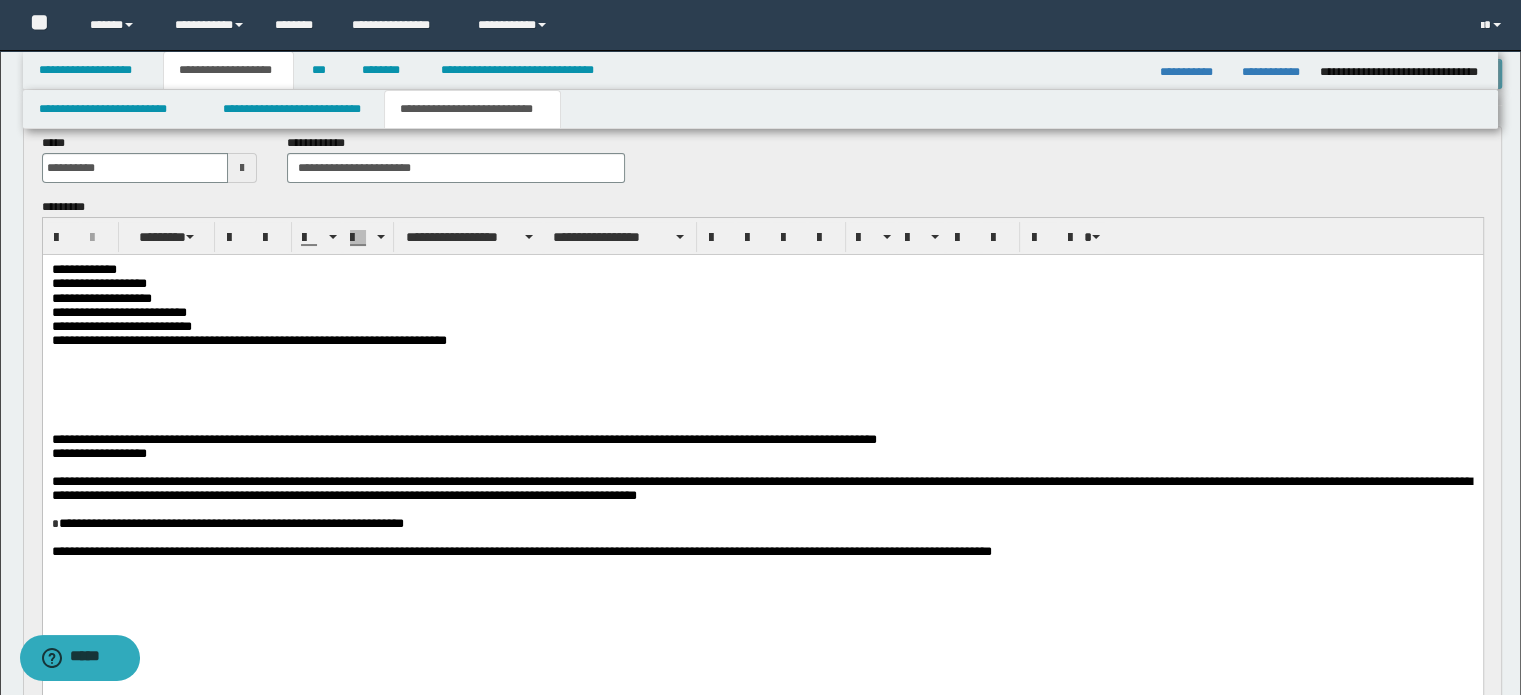 click on "**********" at bounding box center [463, 438] 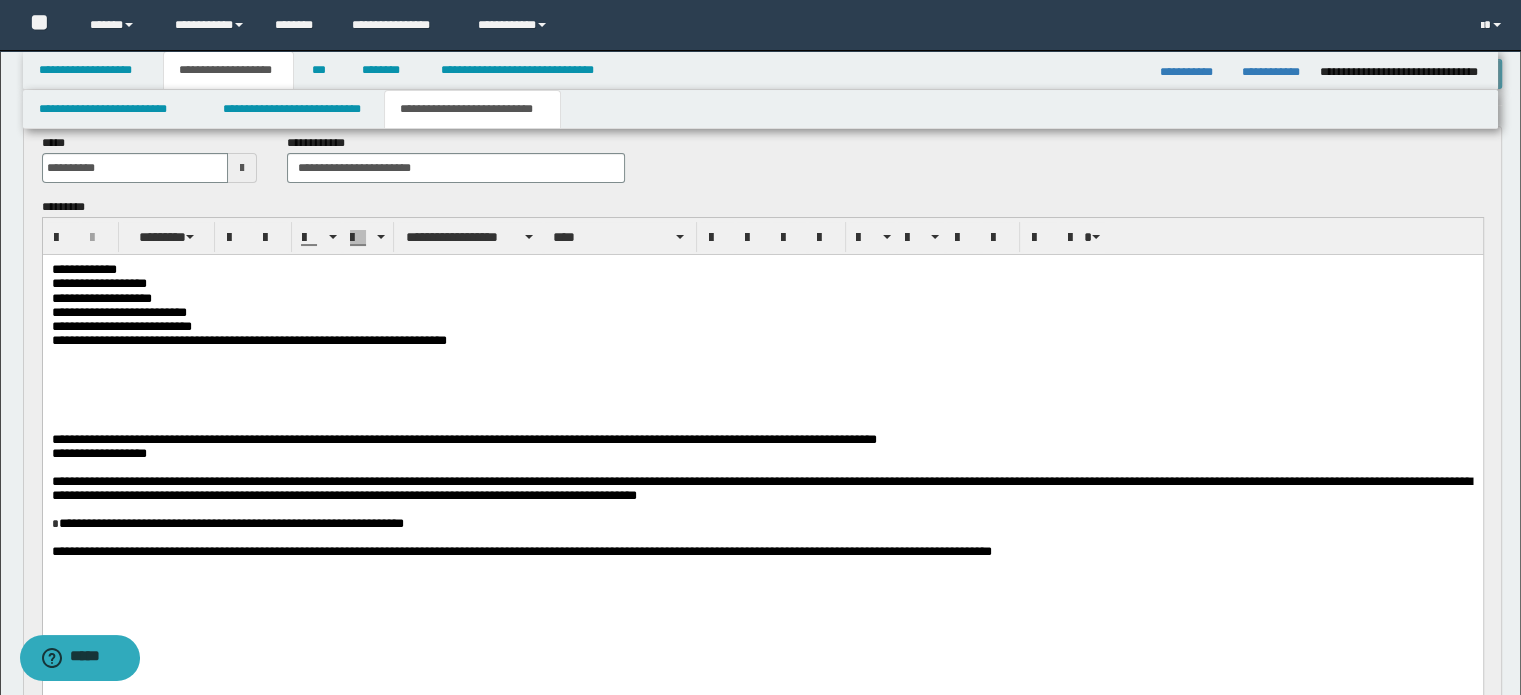click on "**********" at bounding box center [762, 312] 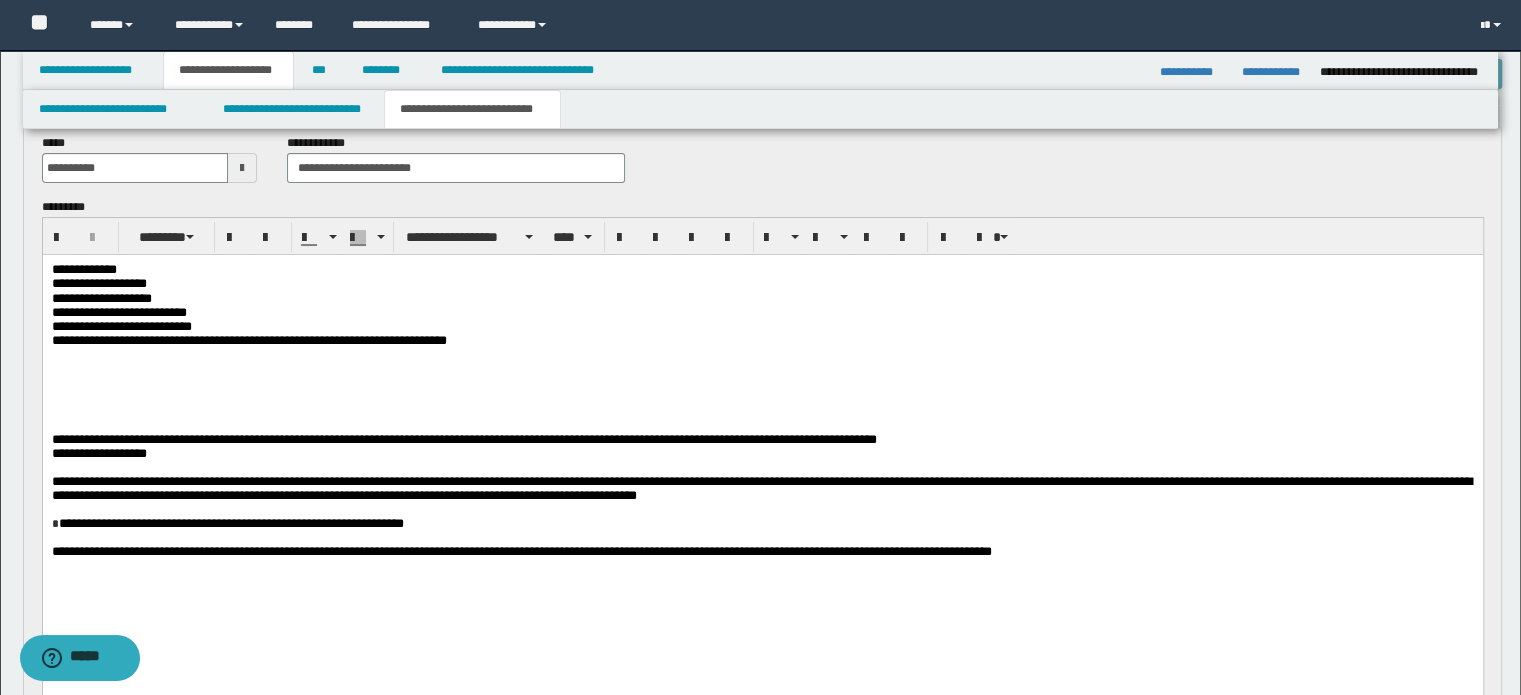 click on "**********" at bounding box center [762, 298] 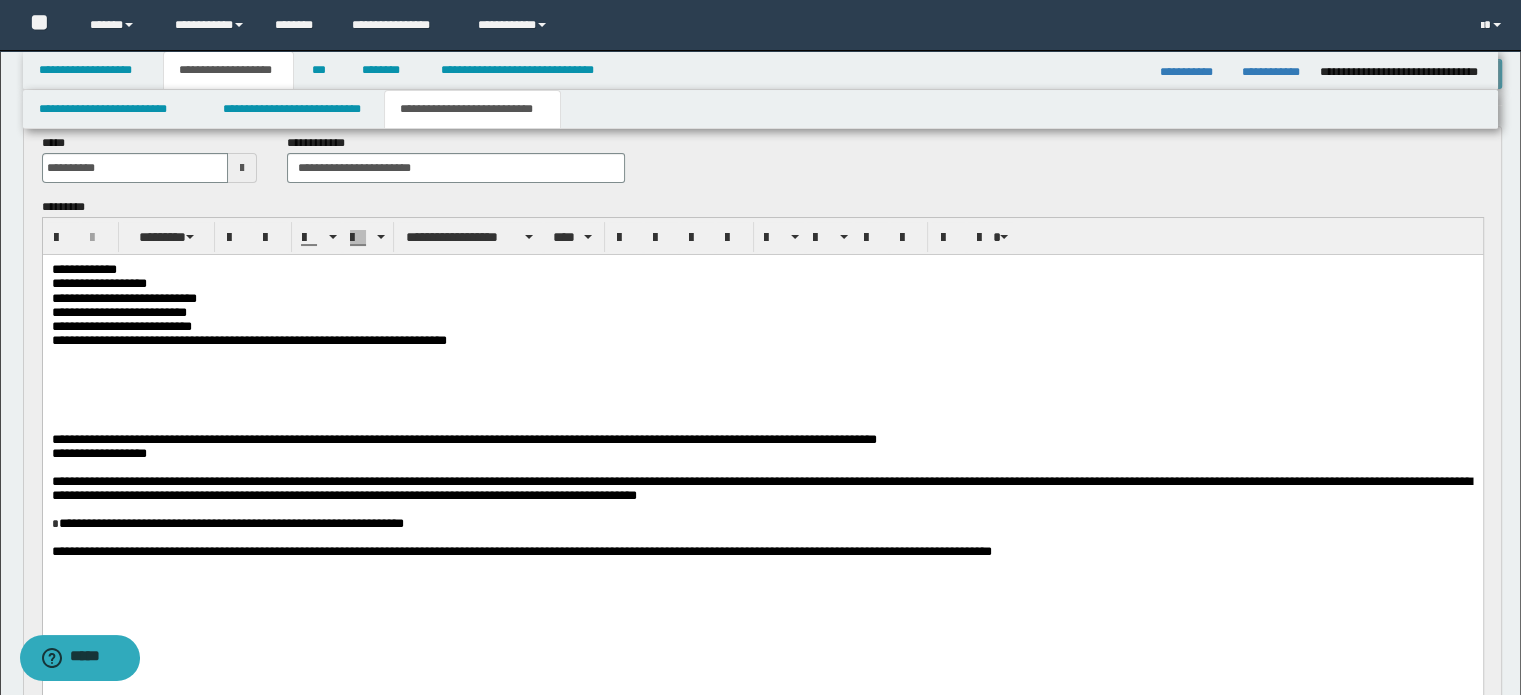 click on "**********" at bounding box center [762, 312] 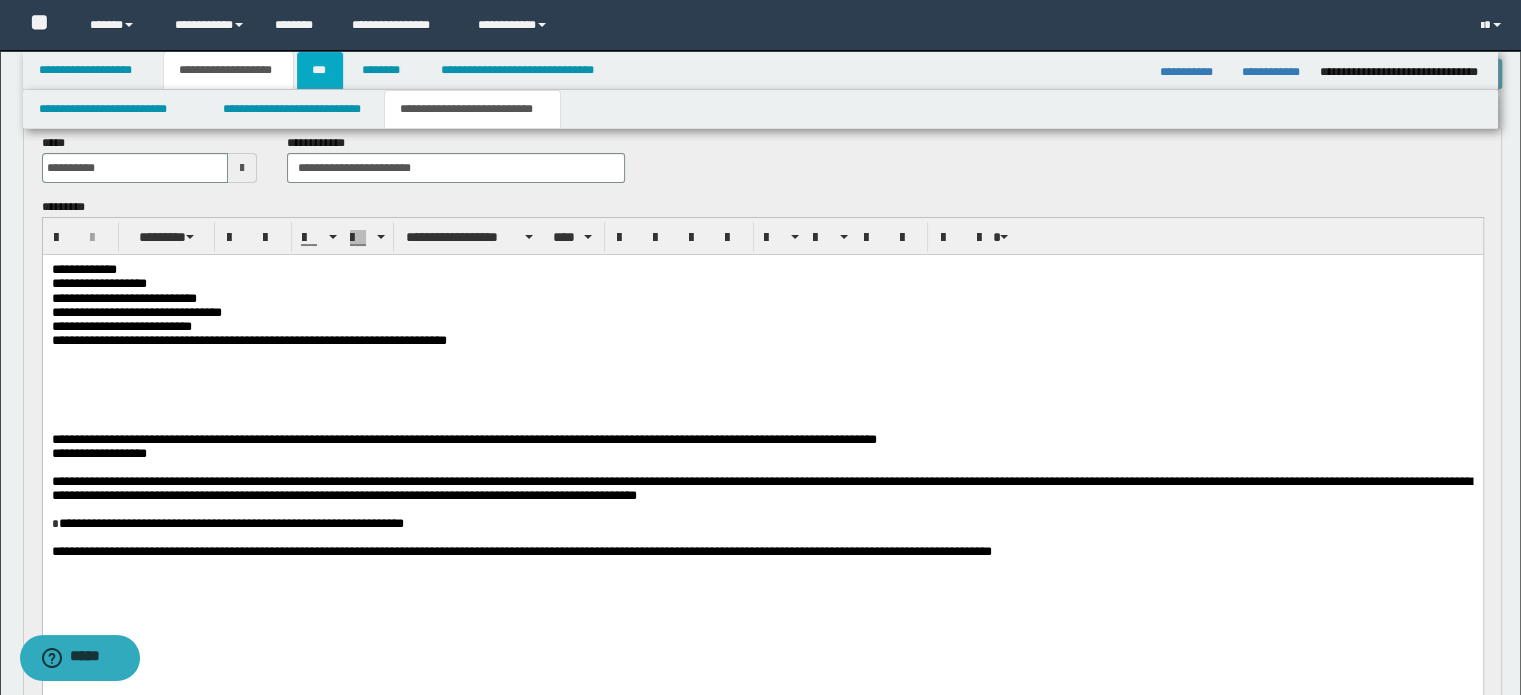 click on "***" at bounding box center (320, 70) 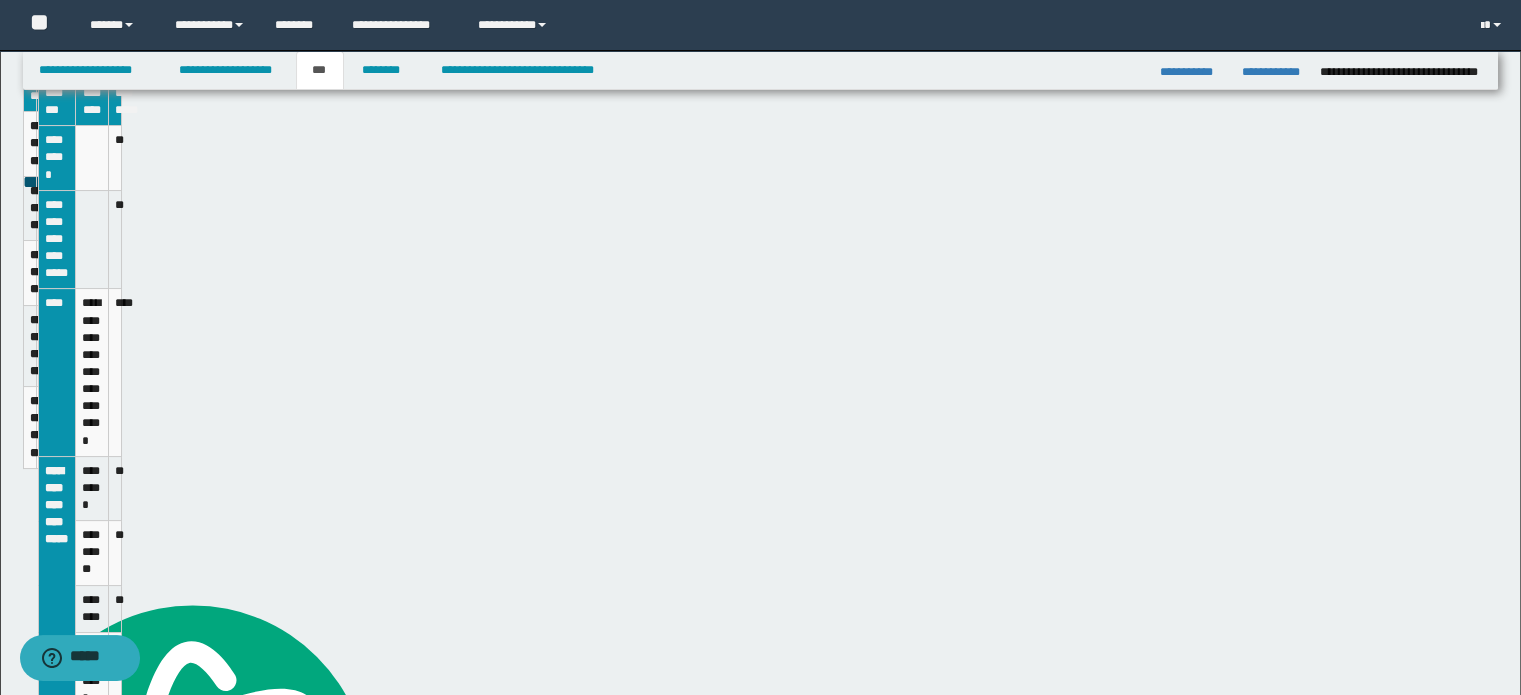 scroll, scrollTop: 68, scrollLeft: 0, axis: vertical 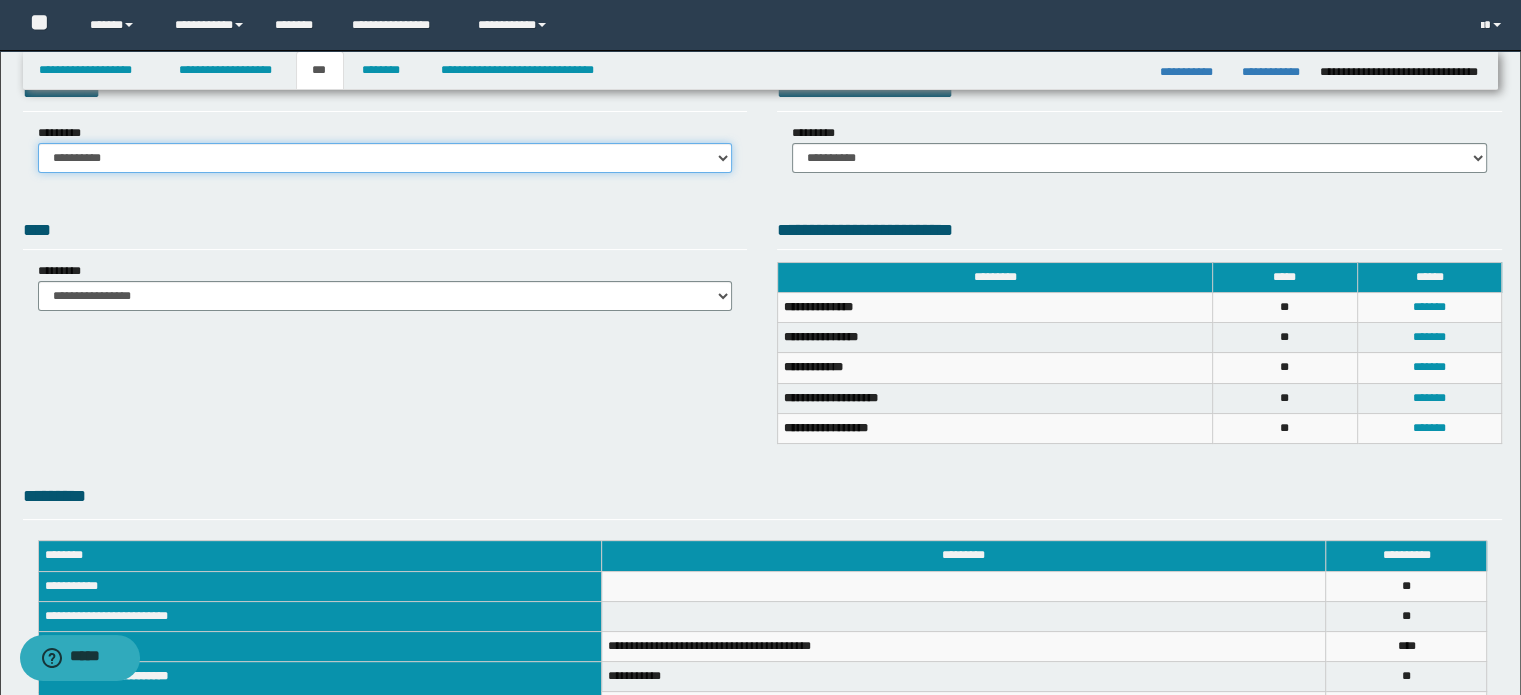 drag, startPoint x: 642, startPoint y: 147, endPoint x: 624, endPoint y: 167, distance: 26.907248 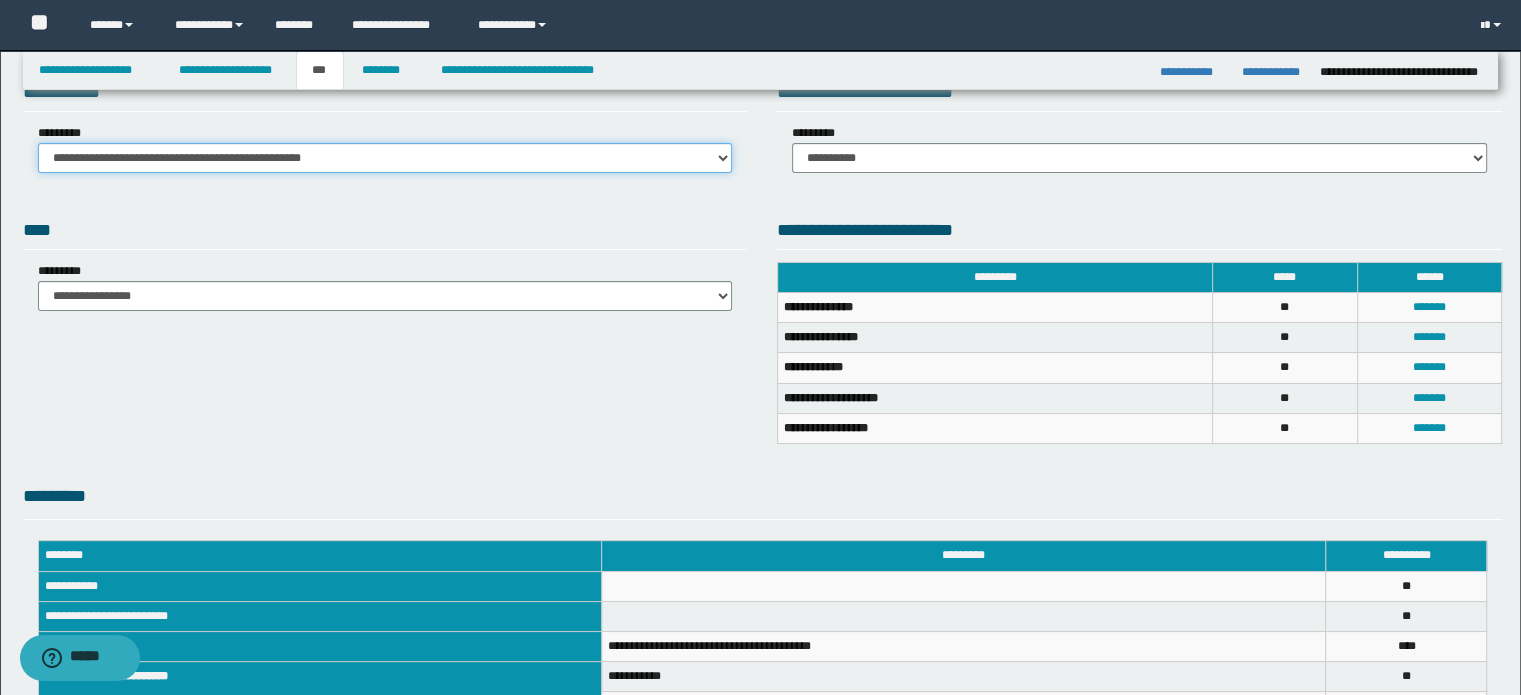 click on "**********" at bounding box center (385, 158) 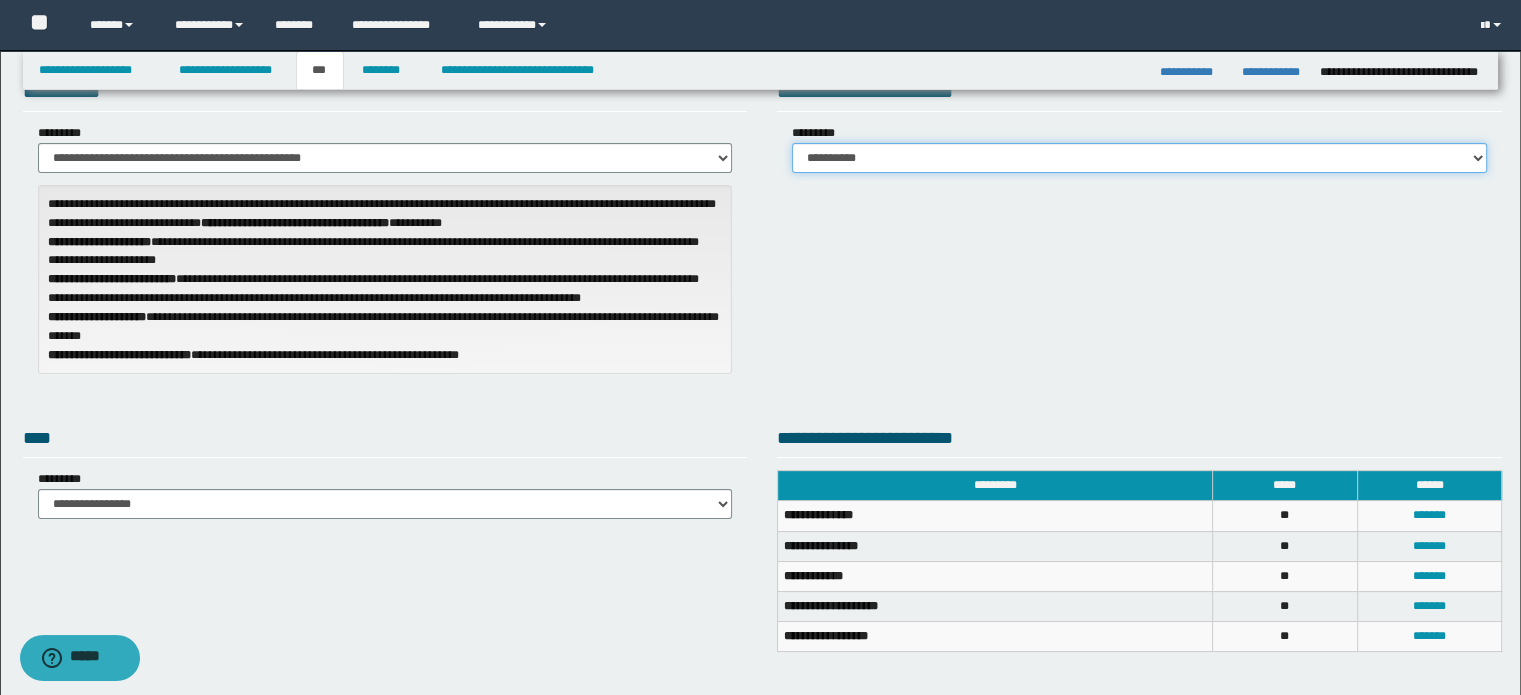 click on "**********" at bounding box center [1139, 158] 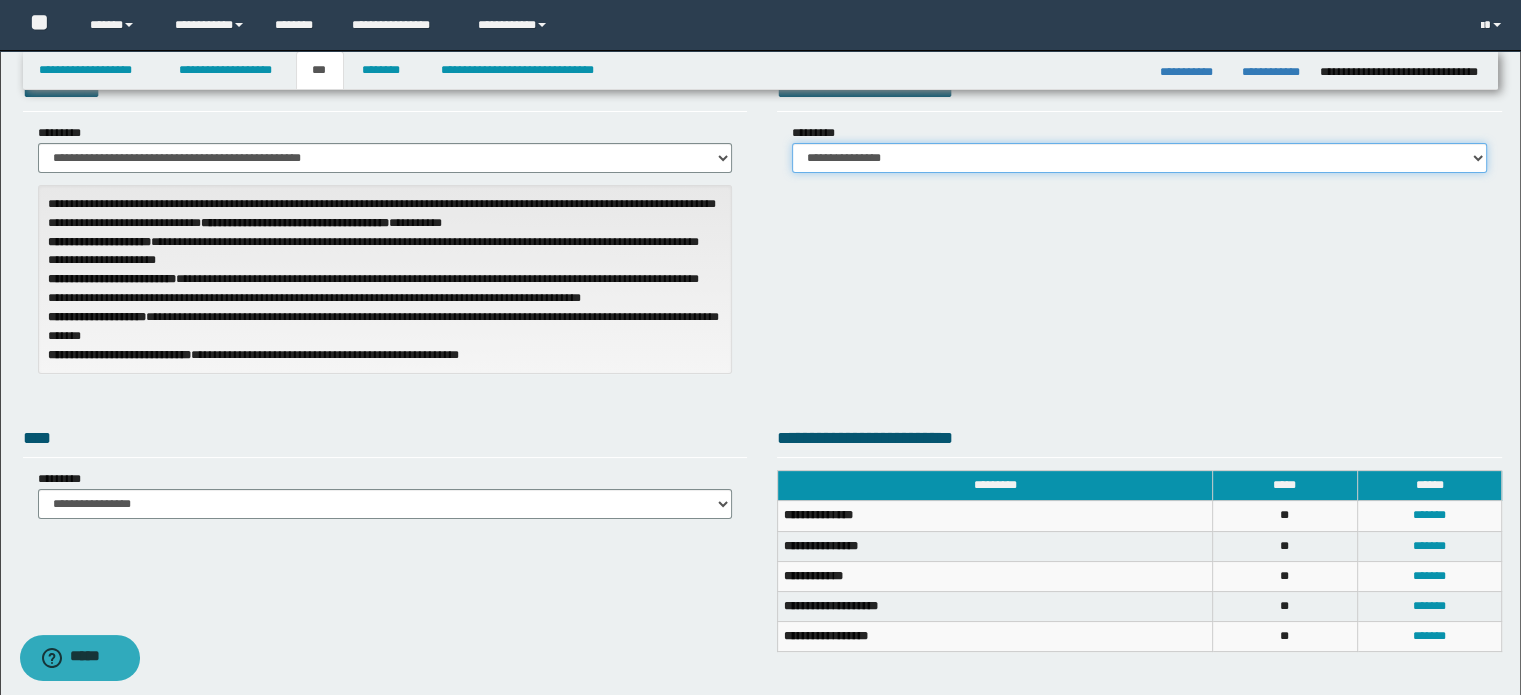 click on "**********" at bounding box center (1139, 158) 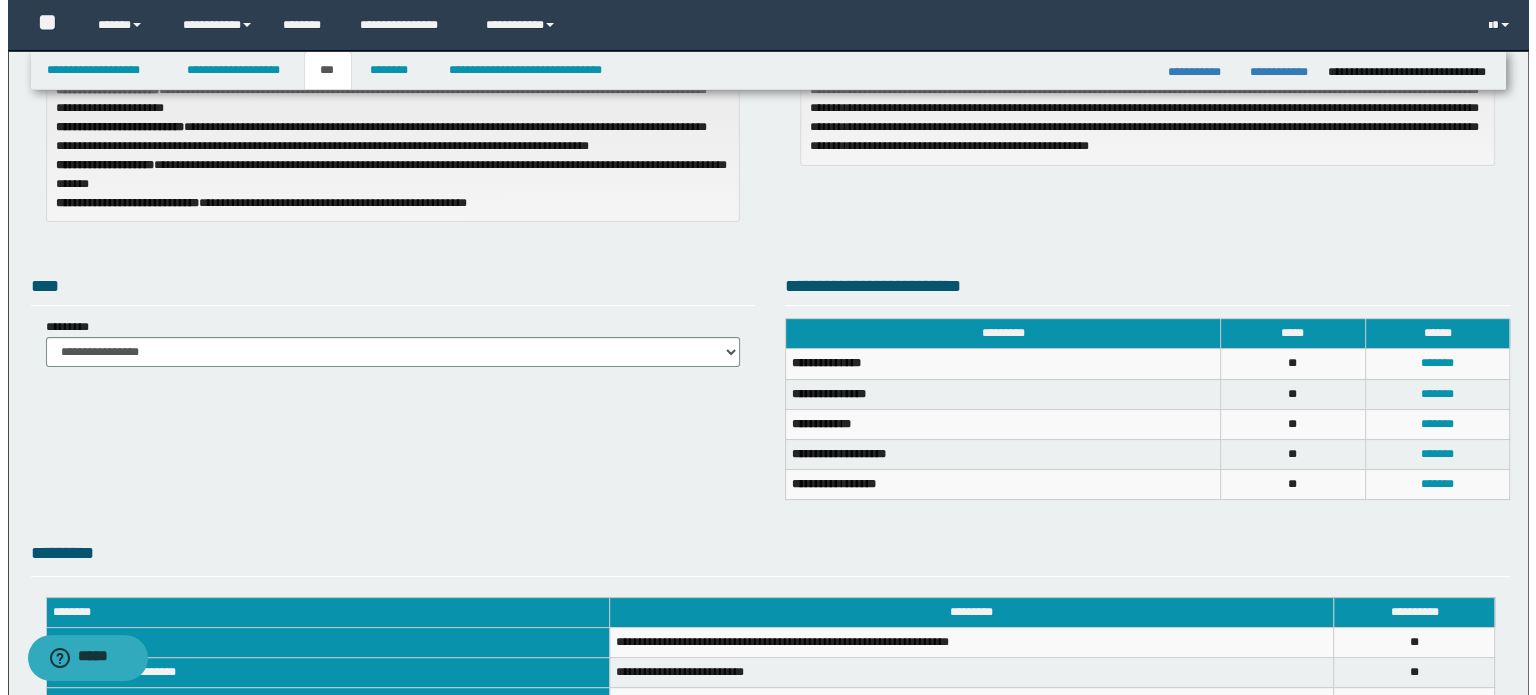 scroll, scrollTop: 268, scrollLeft: 0, axis: vertical 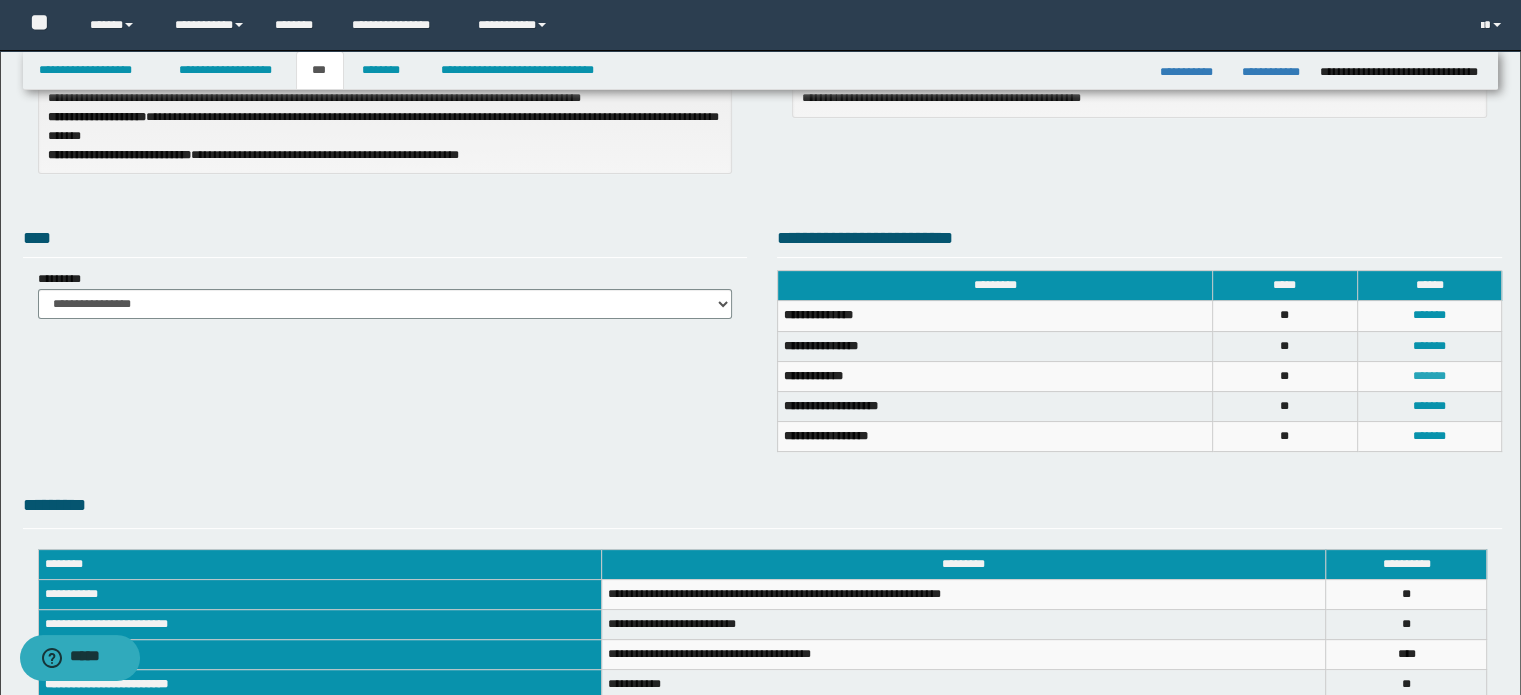 click on "*******" at bounding box center (1429, 376) 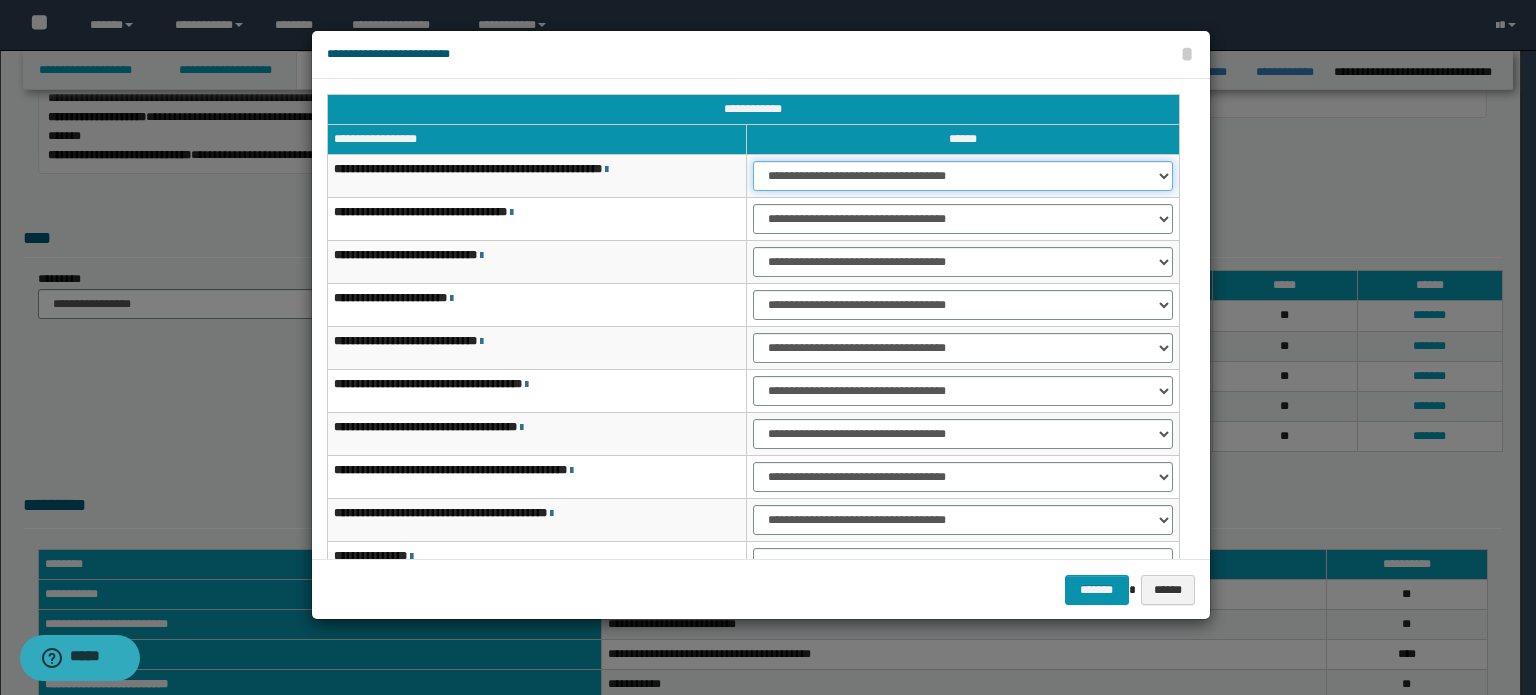 click on "**********" at bounding box center (963, 176) 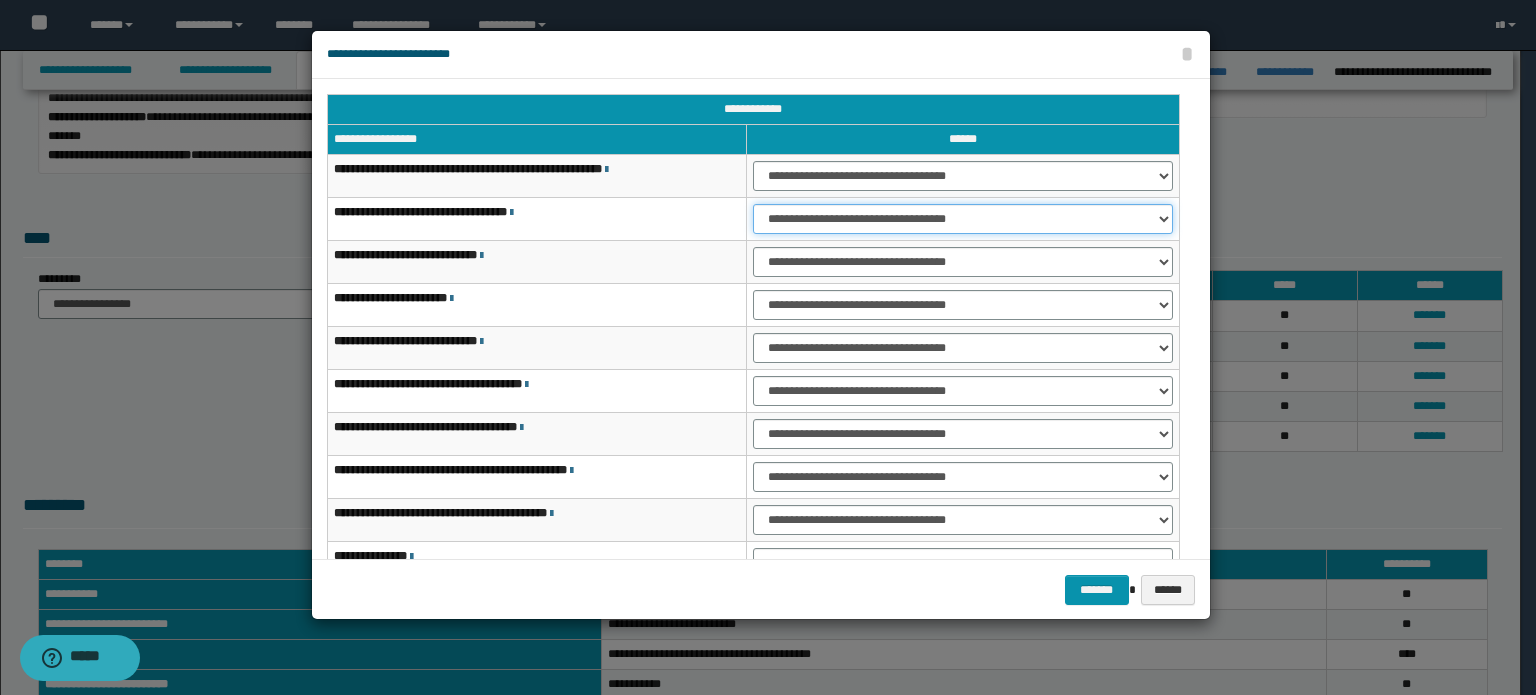click on "**********" at bounding box center (963, 219) 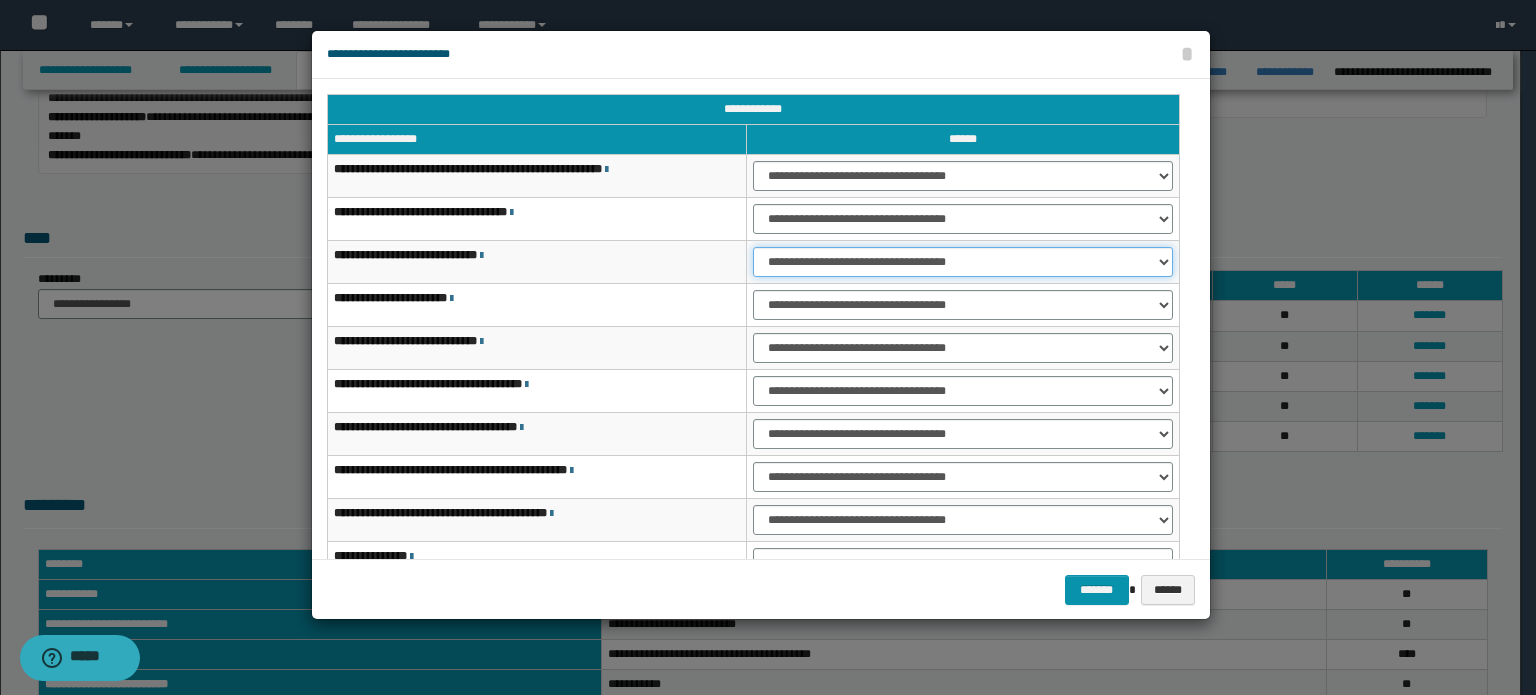 click on "**********" at bounding box center (963, 262) 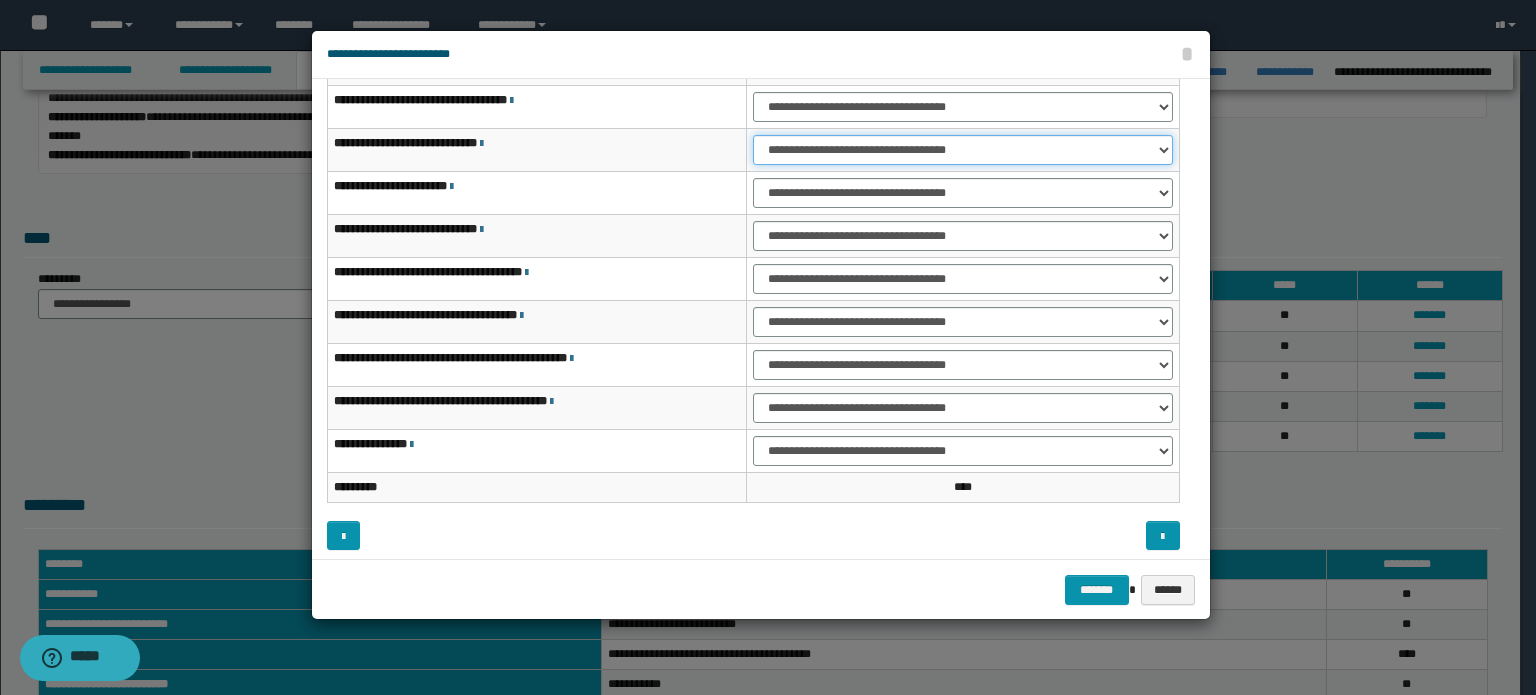 scroll, scrollTop: 118, scrollLeft: 0, axis: vertical 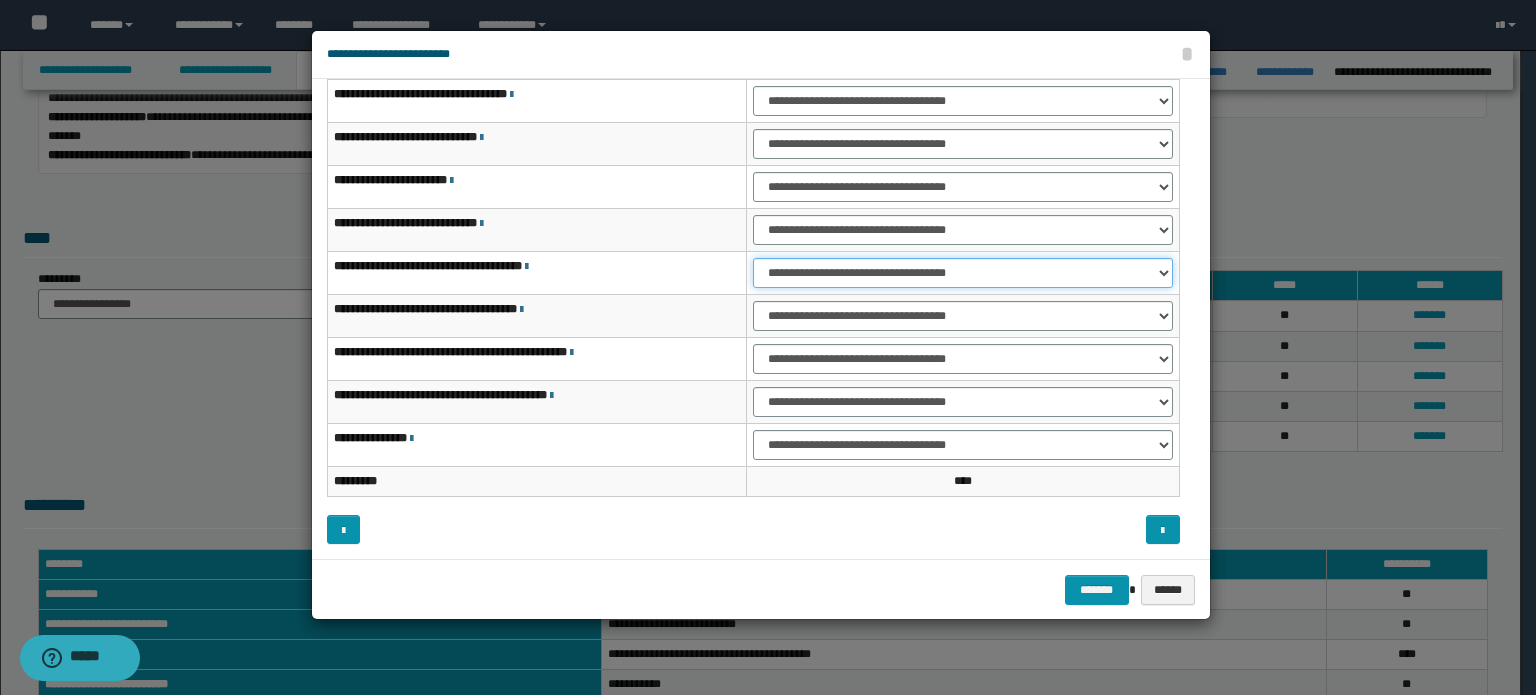 click on "**********" at bounding box center [963, 273] 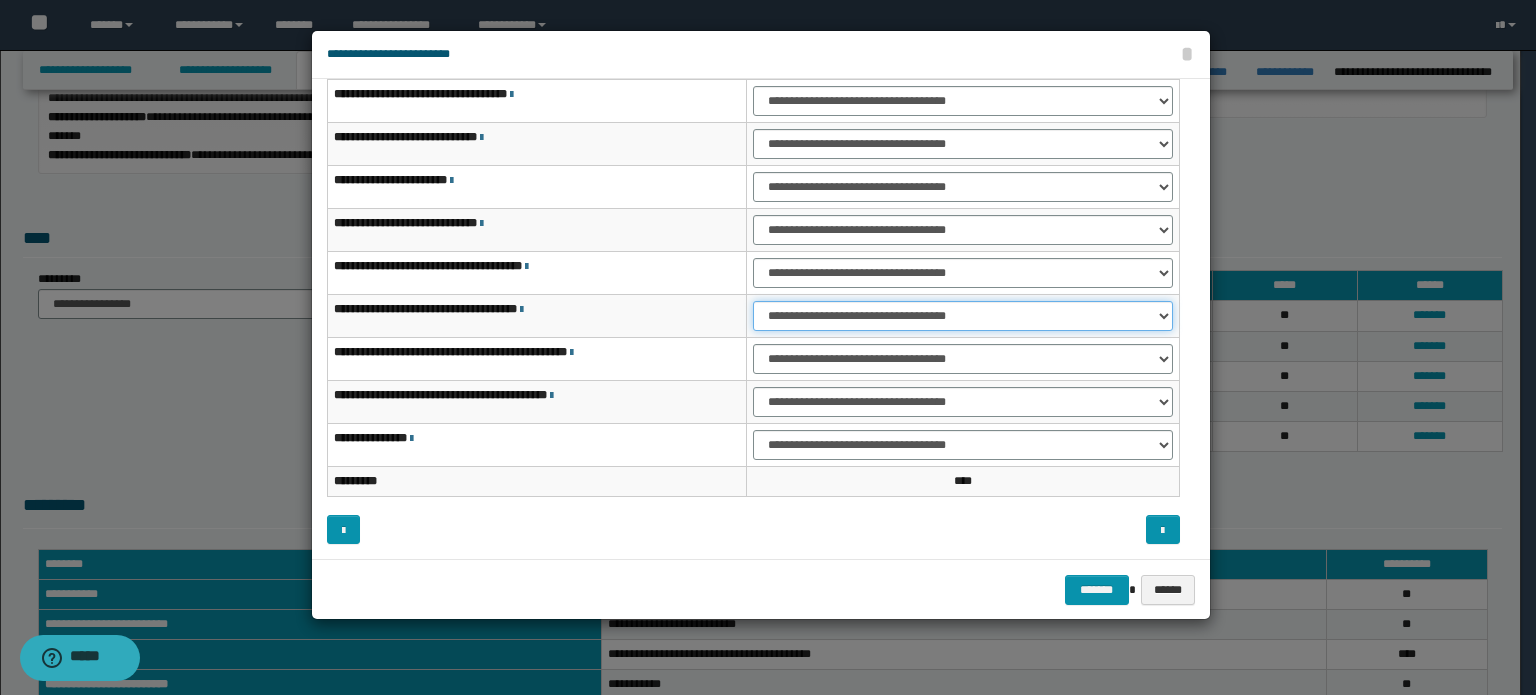 drag, startPoint x: 1087, startPoint y: 313, endPoint x: 1080, endPoint y: 324, distance: 13.038404 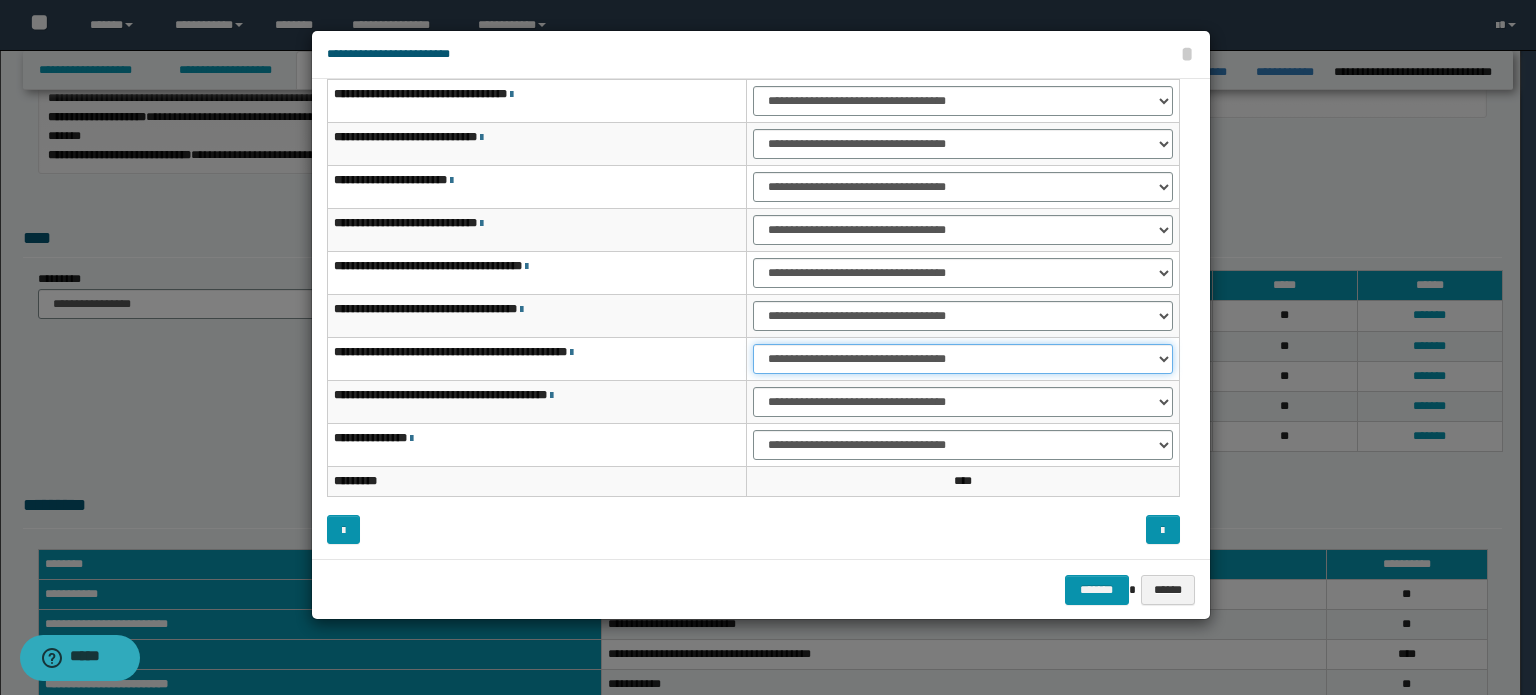 drag, startPoint x: 1068, startPoint y: 355, endPoint x: 1060, endPoint y: 369, distance: 16.124516 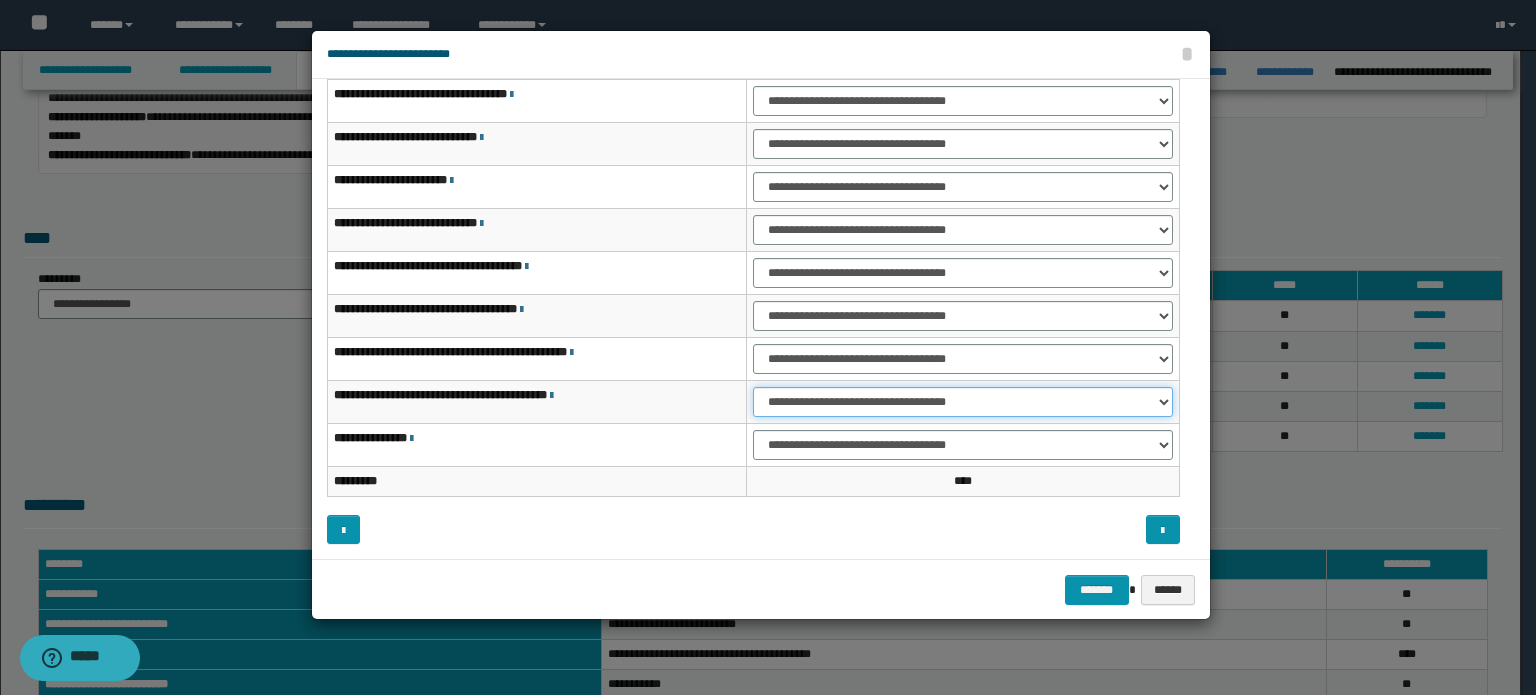click on "**********" at bounding box center [963, 402] 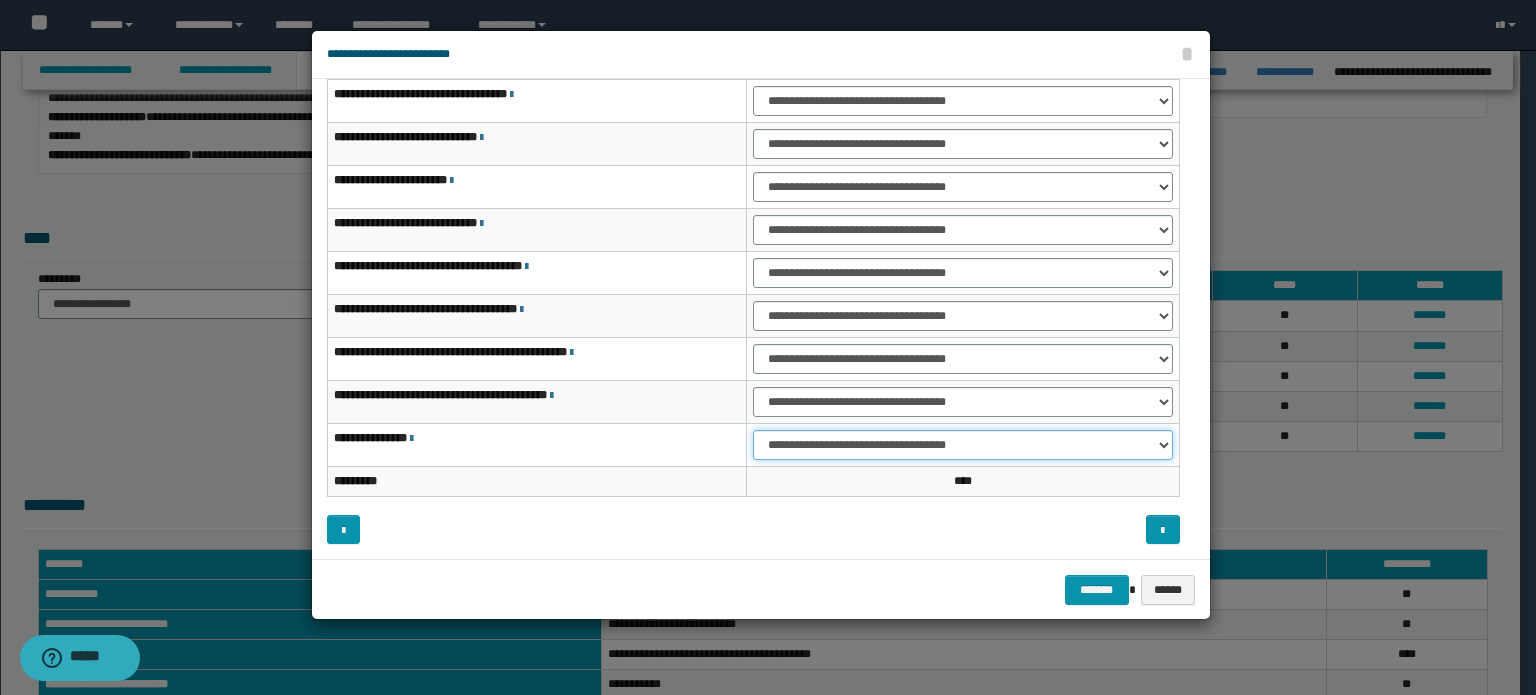 click on "**********" at bounding box center (963, 445) 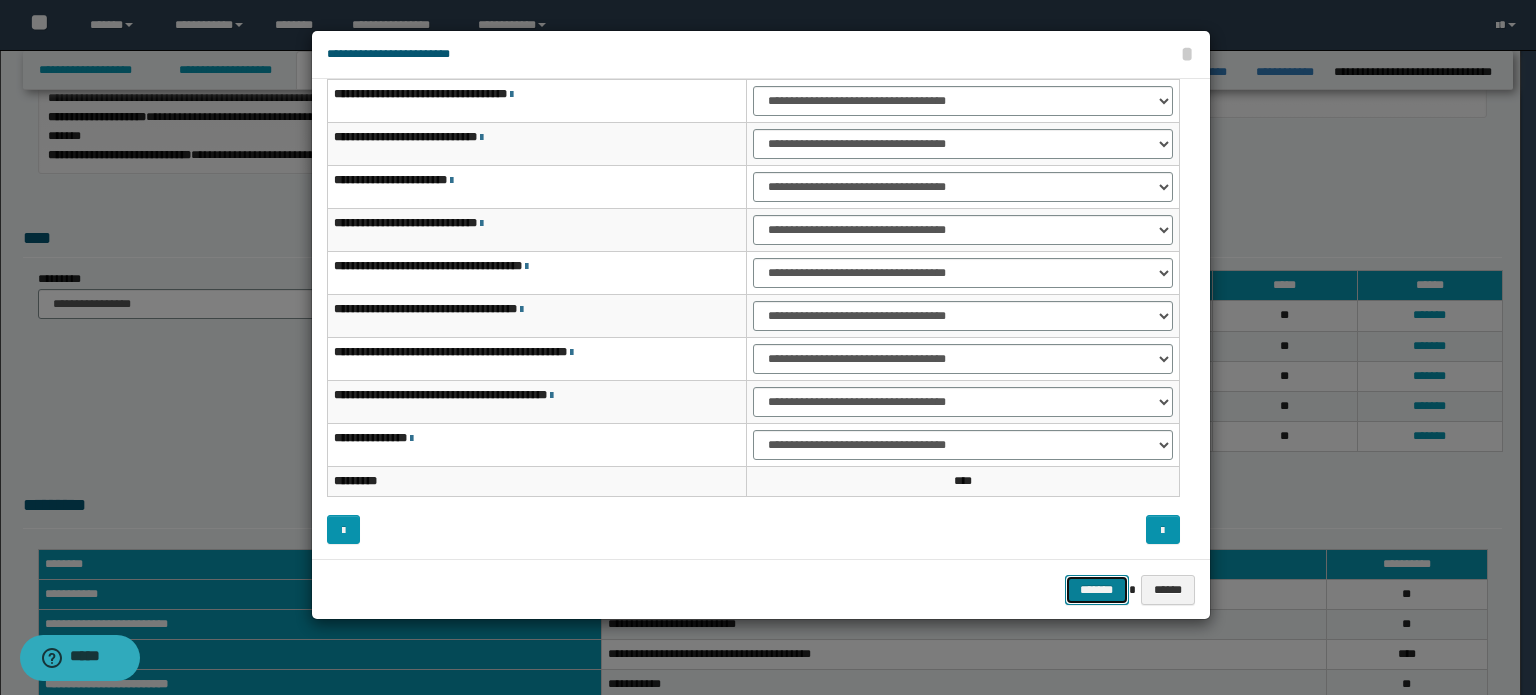 click on "*******" at bounding box center (1097, 590) 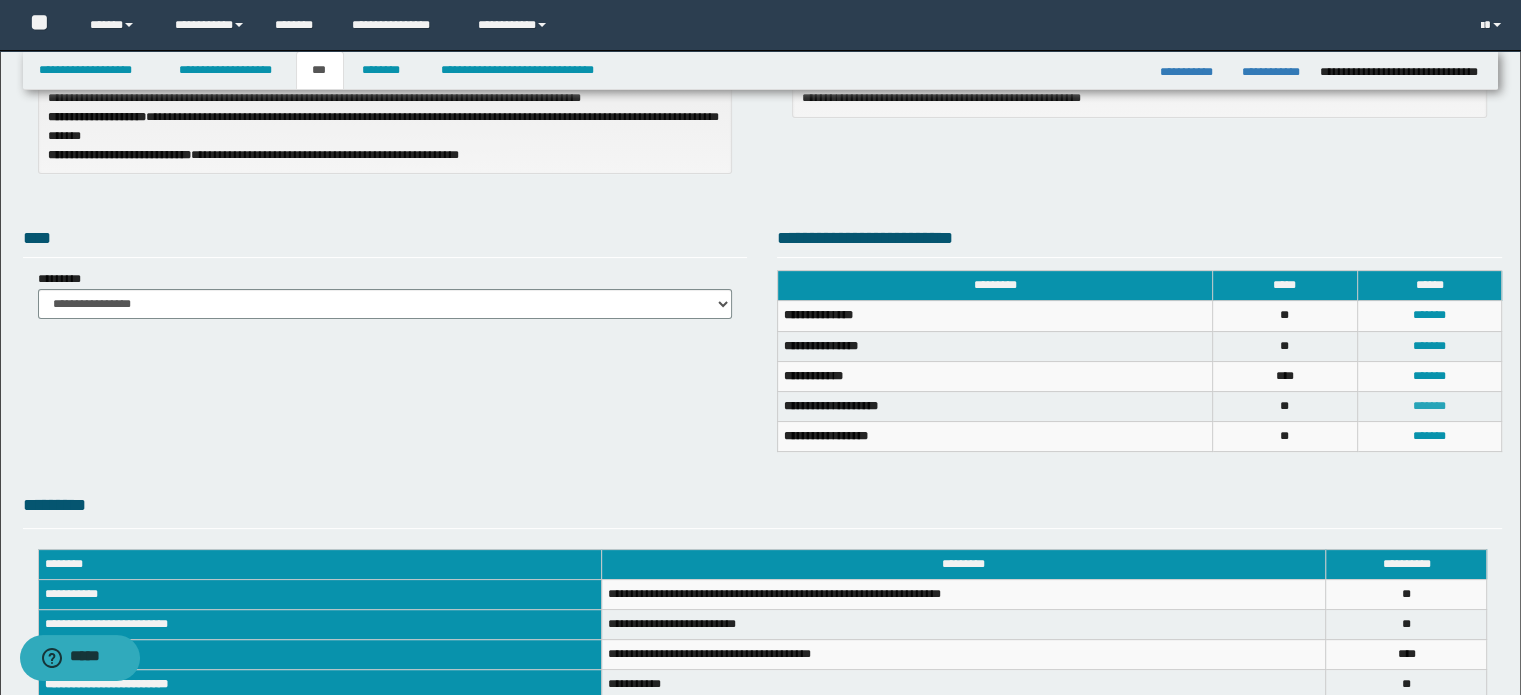 click on "*******" at bounding box center (1429, 406) 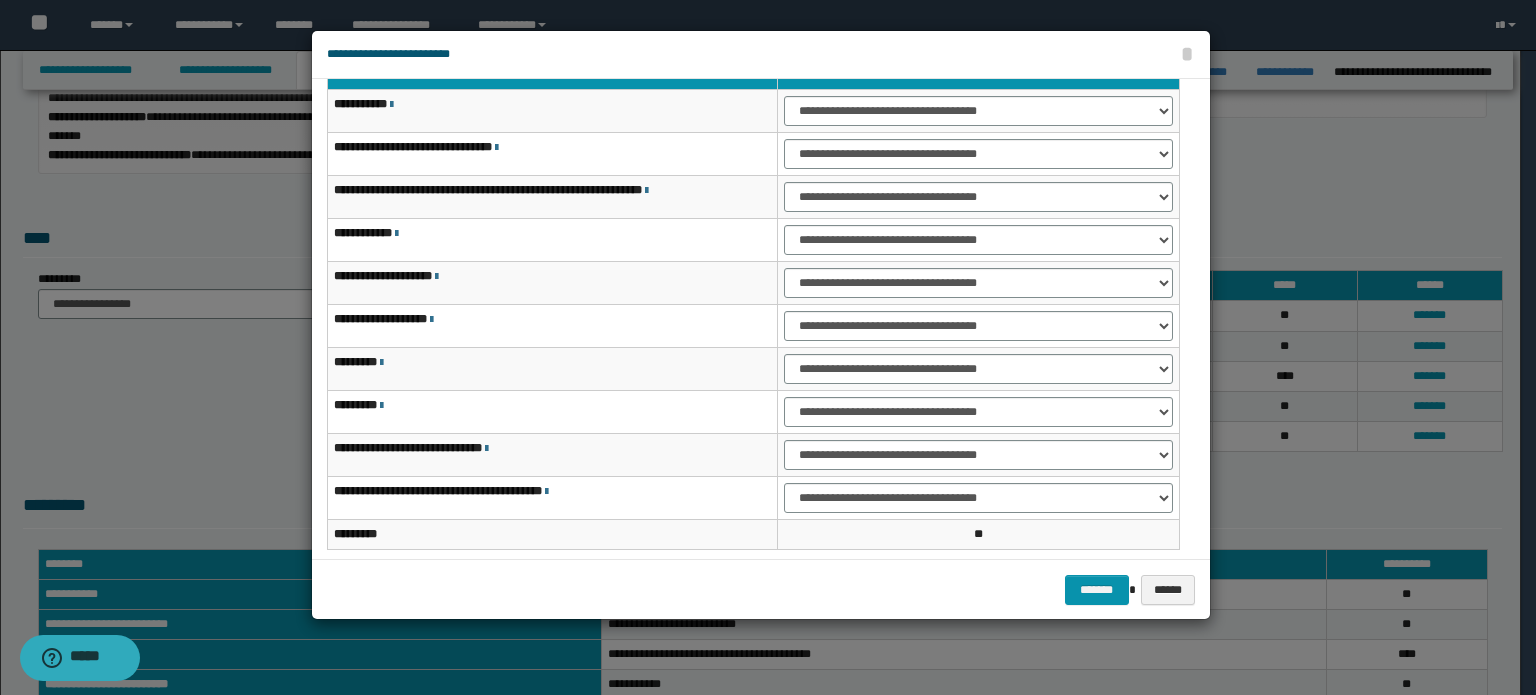 scroll, scrollTop: 0, scrollLeft: 0, axis: both 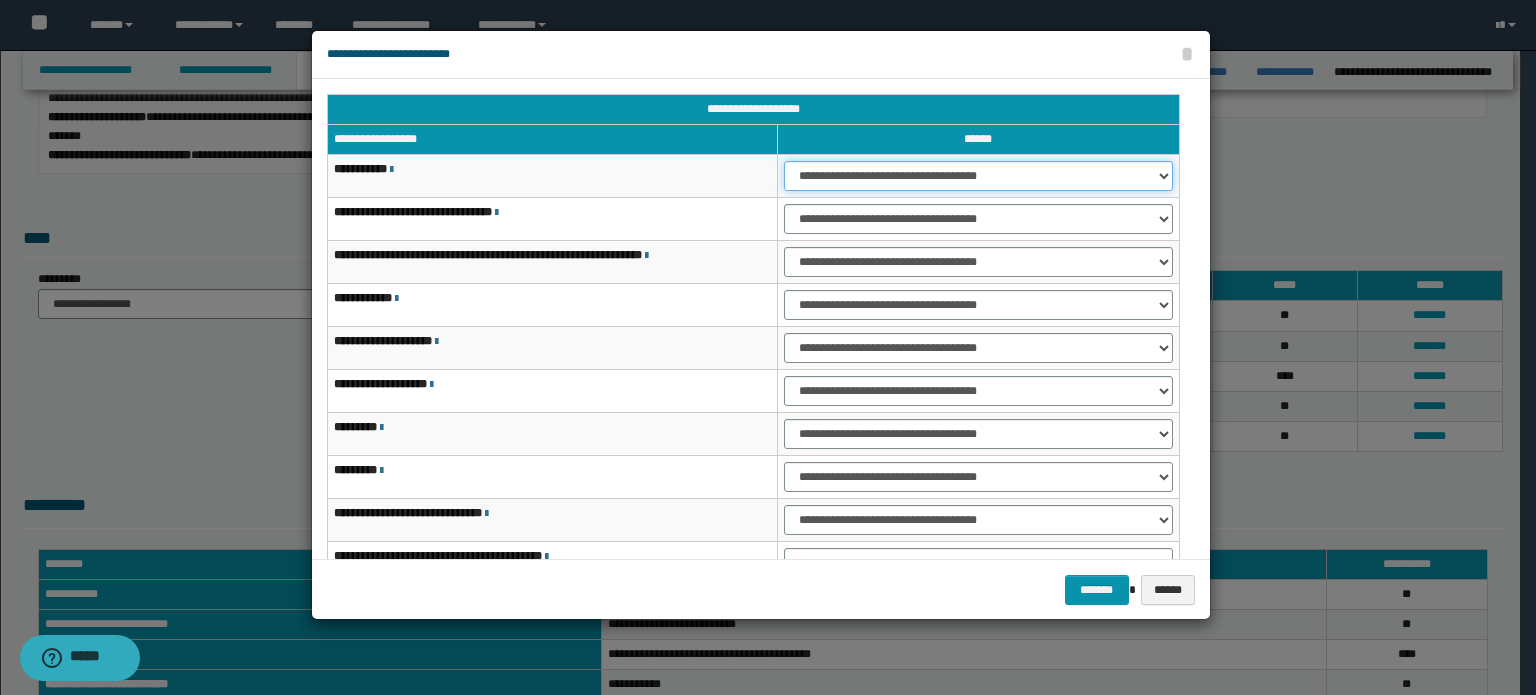 click on "**********" at bounding box center (978, 176) 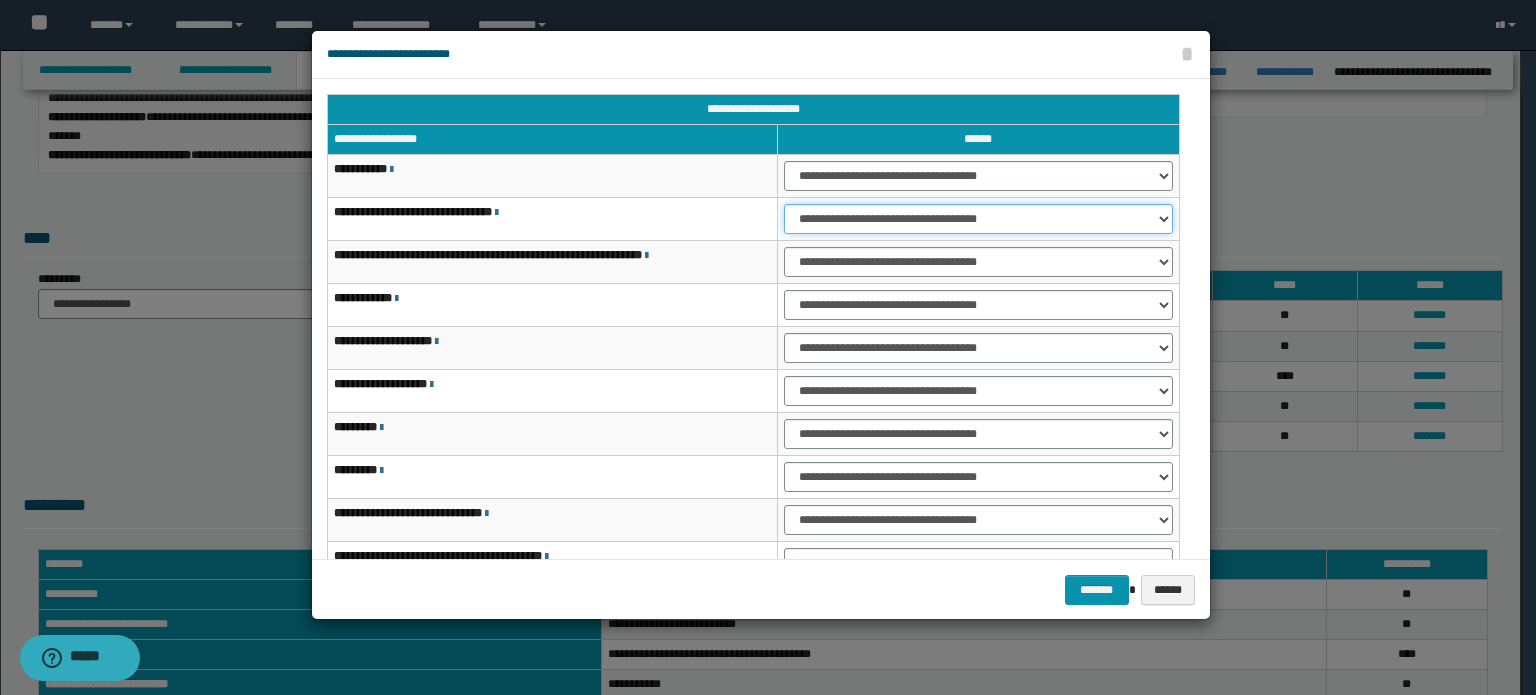 click on "**********" at bounding box center (978, 219) 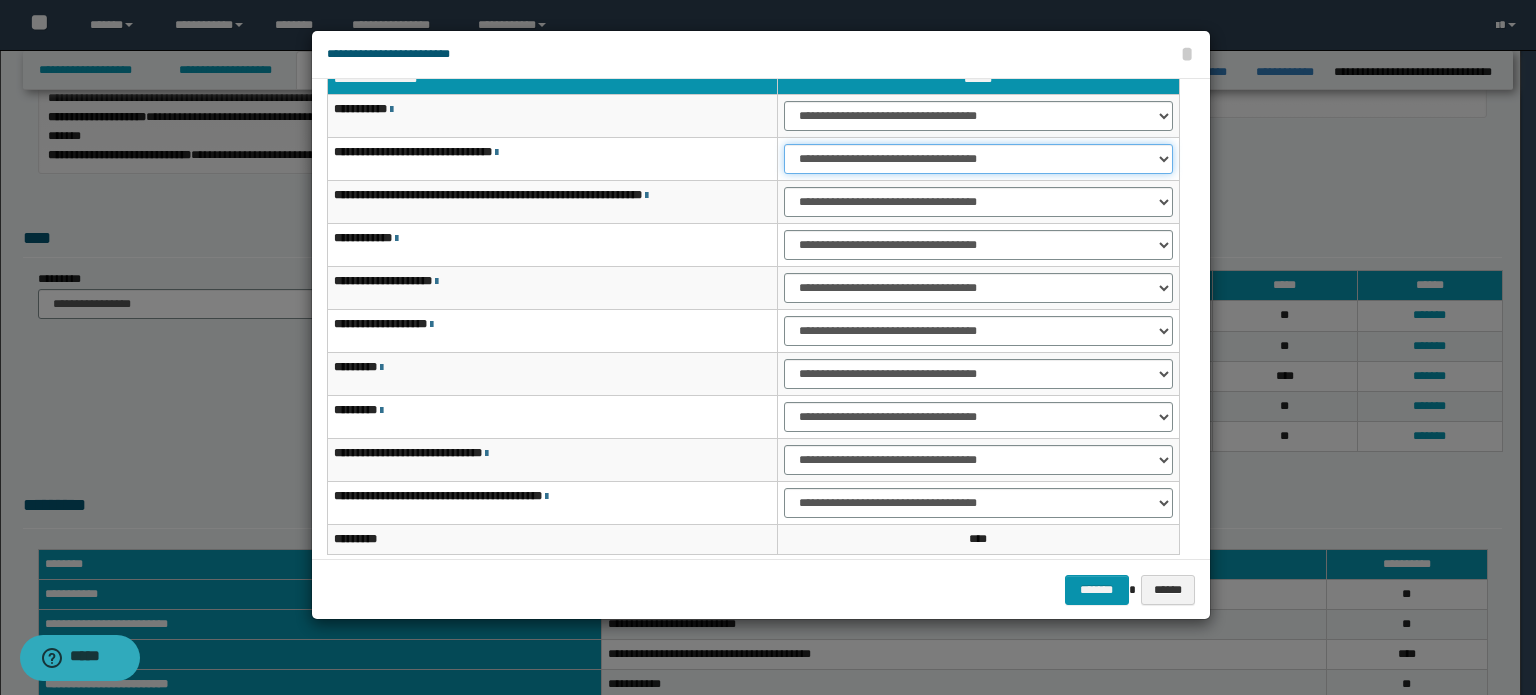 scroll, scrollTop: 118, scrollLeft: 0, axis: vertical 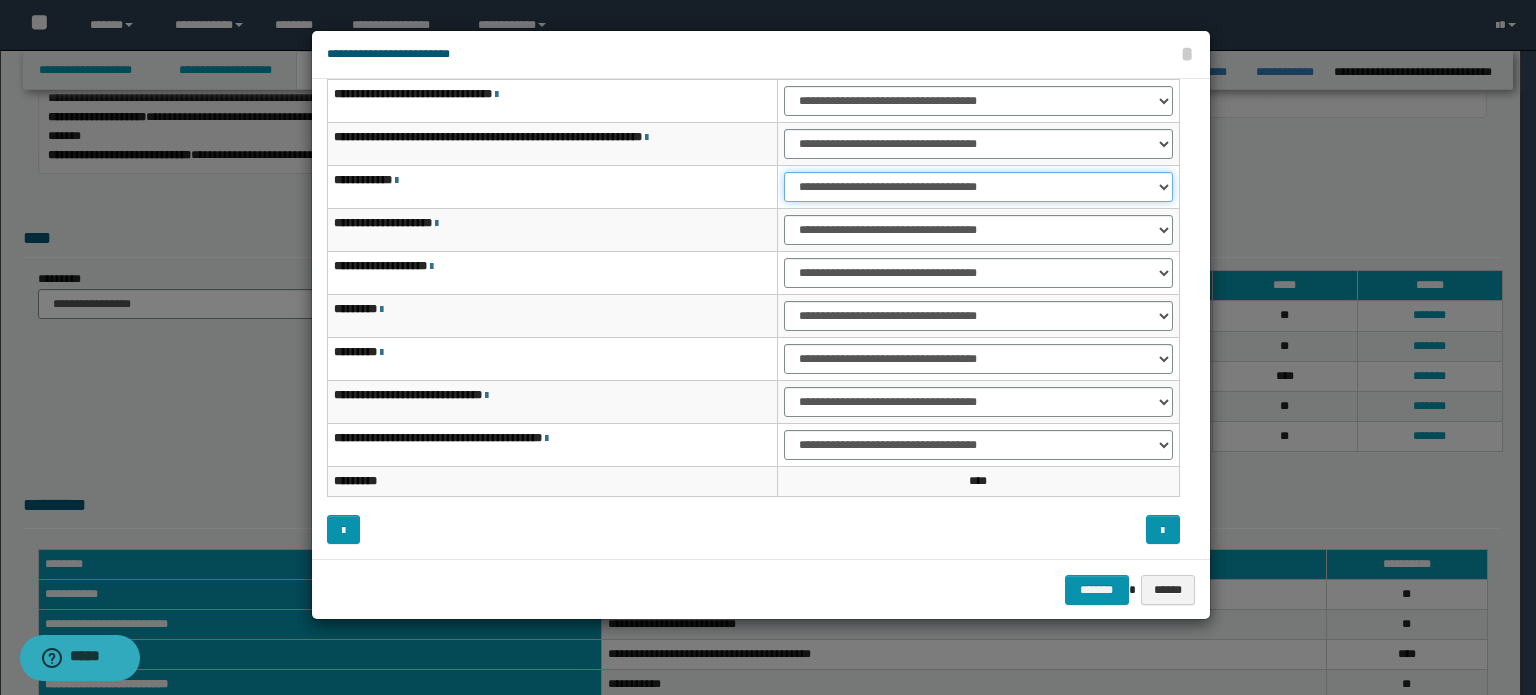drag, startPoint x: 1026, startPoint y: 183, endPoint x: 1019, endPoint y: 195, distance: 13.892444 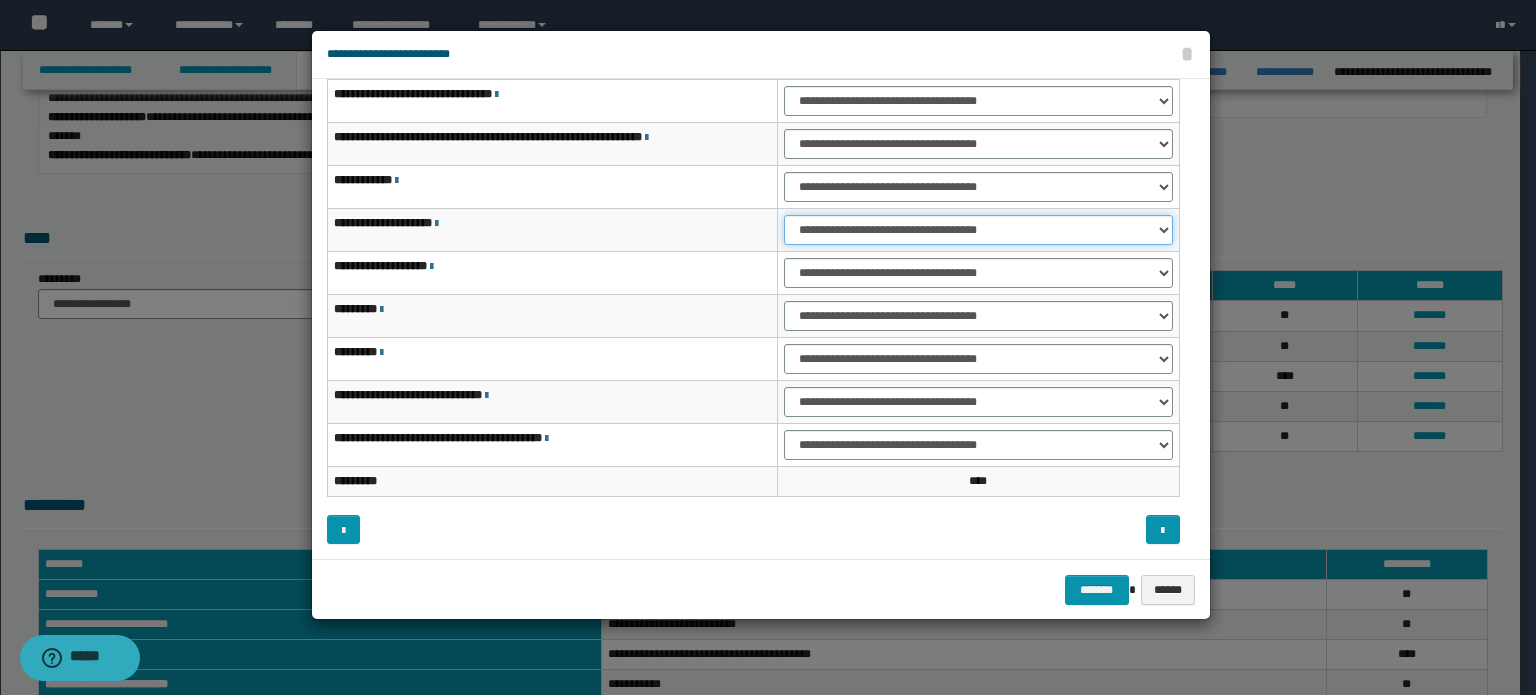 click on "**********" at bounding box center (978, 230) 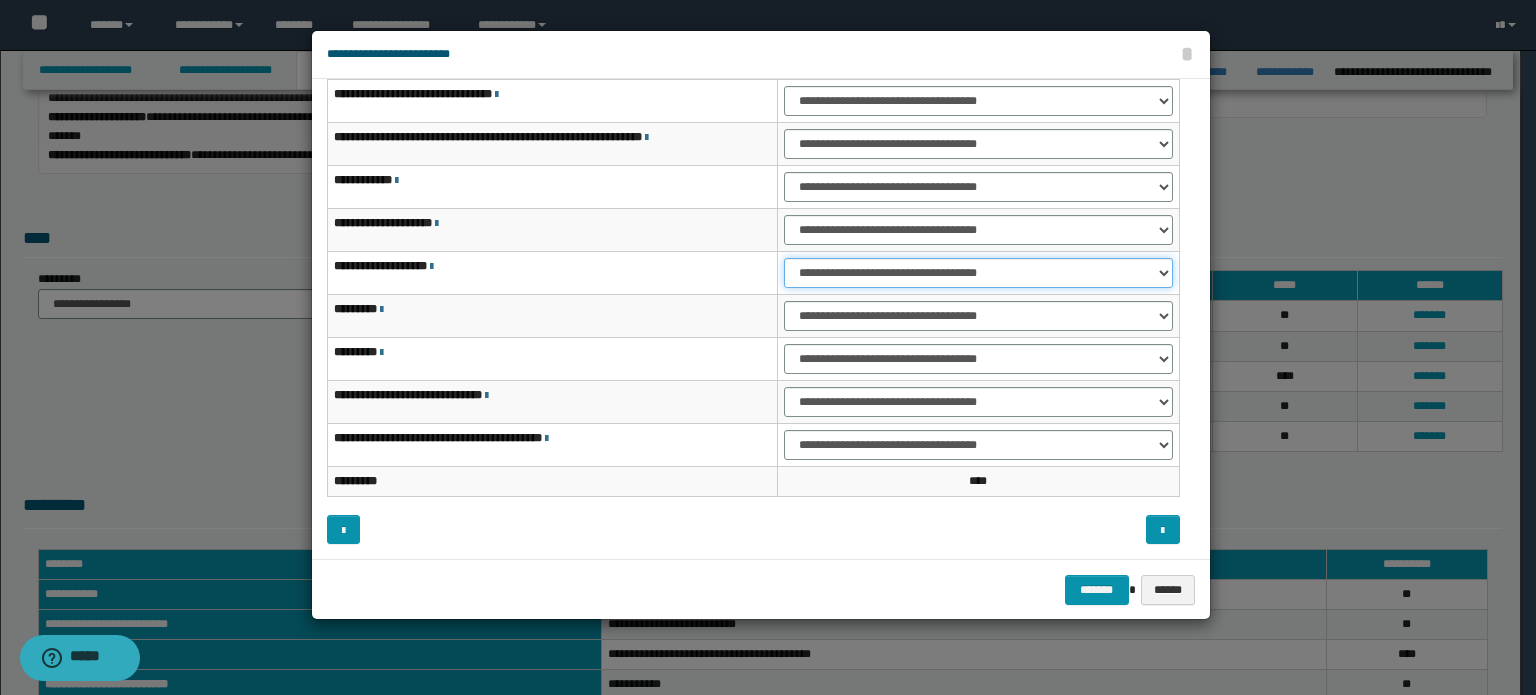 click on "**********" at bounding box center [978, 273] 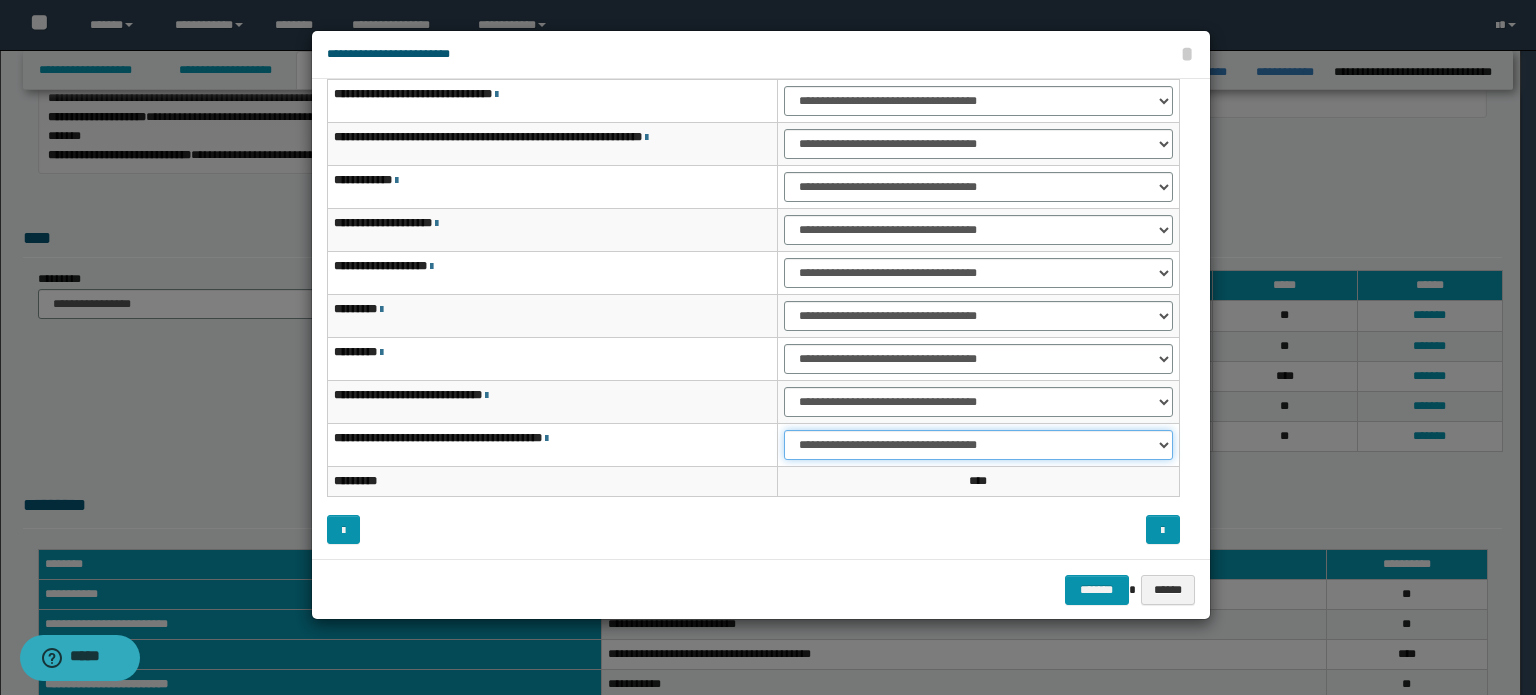 drag, startPoint x: 1082, startPoint y: 437, endPoint x: 1075, endPoint y: 463, distance: 26.925823 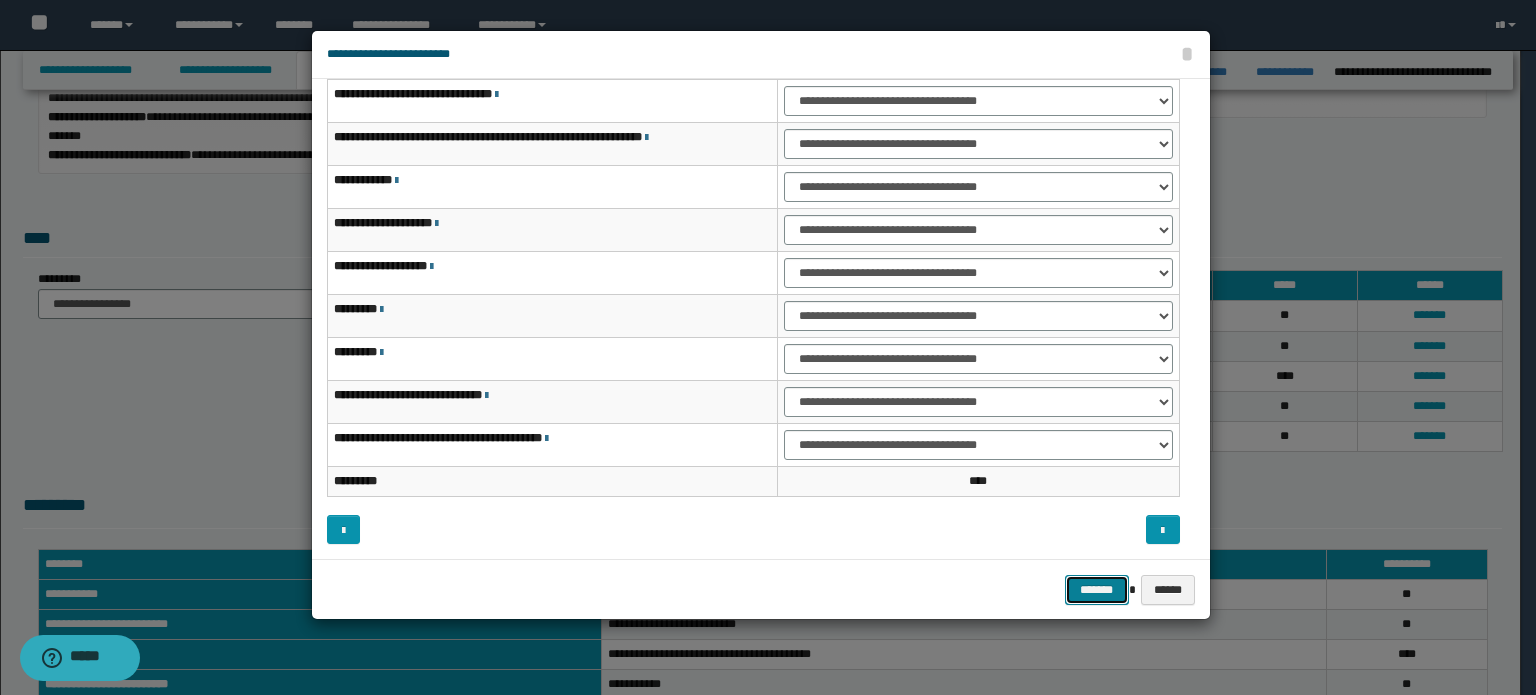 click on "*******" at bounding box center (1097, 590) 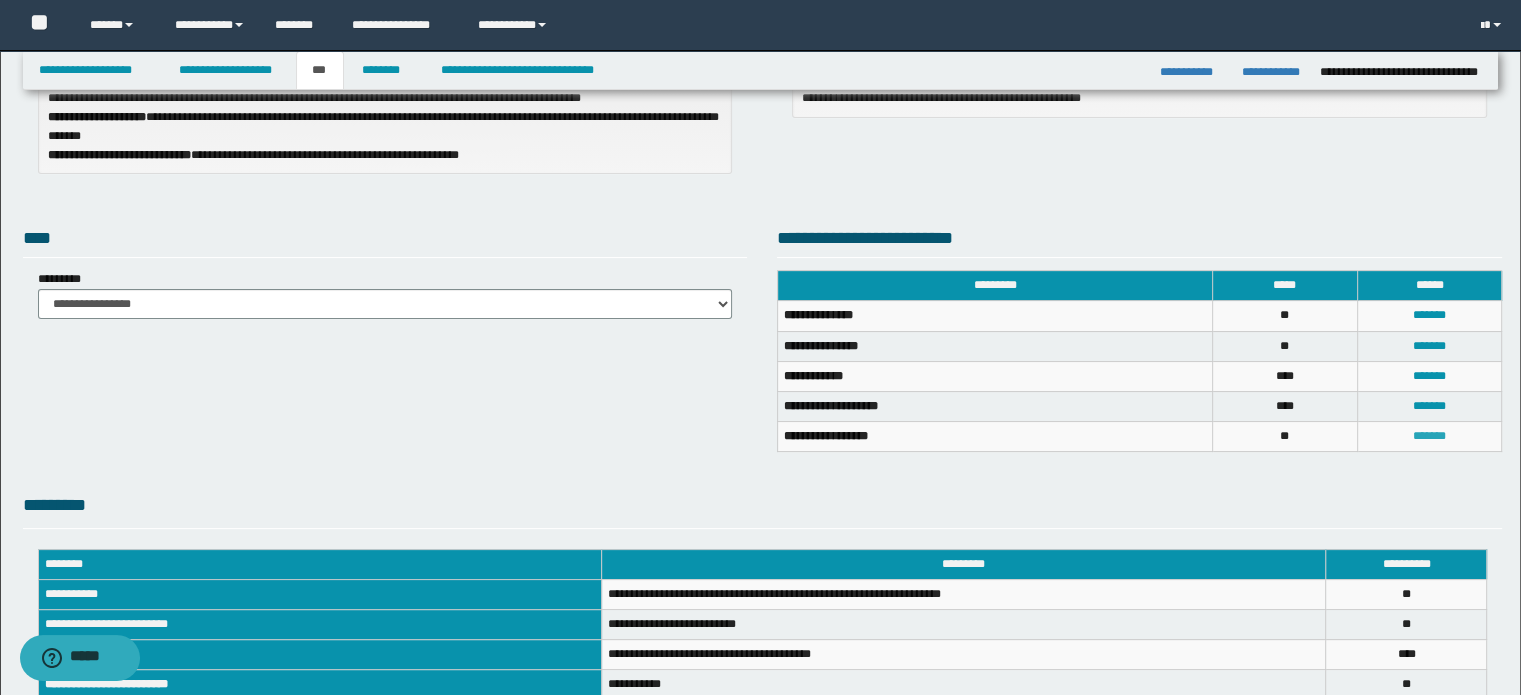 click on "*******" at bounding box center [1429, 436] 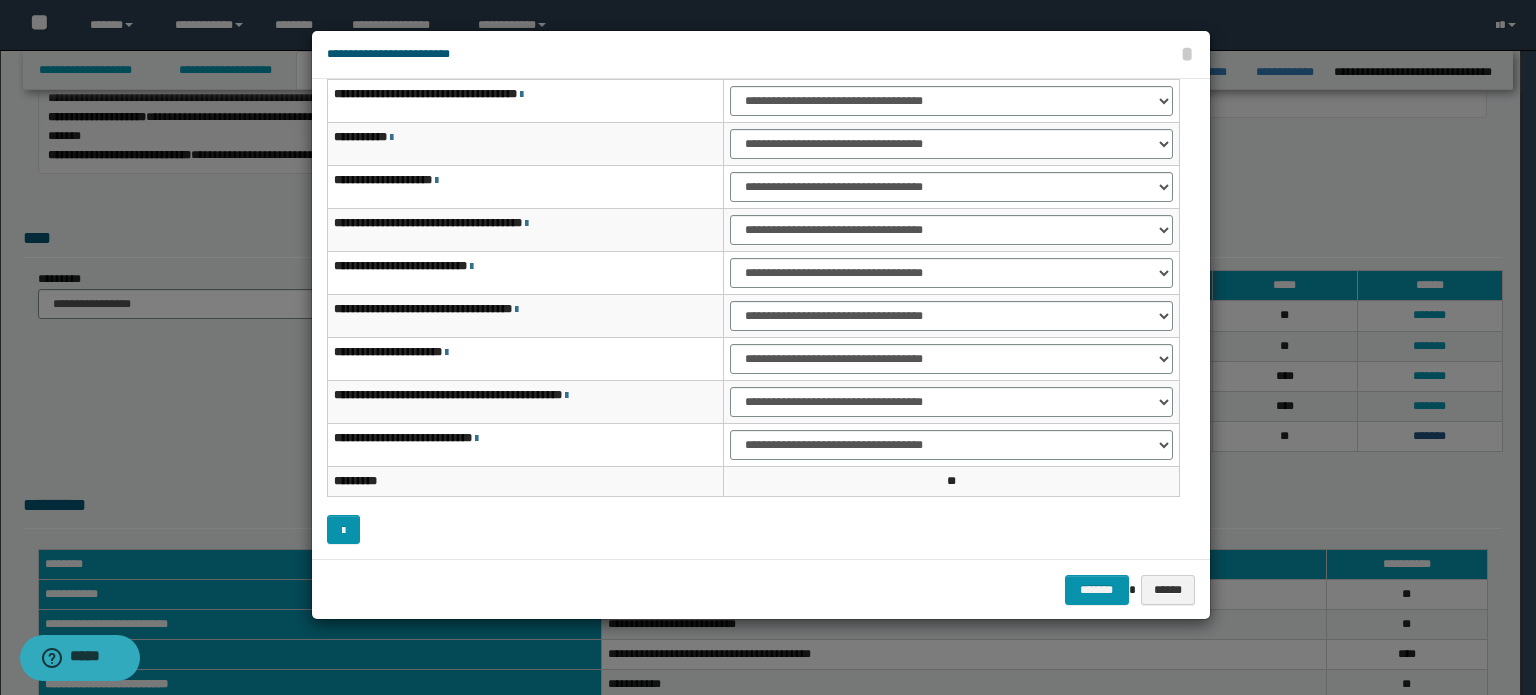 scroll, scrollTop: 49, scrollLeft: 0, axis: vertical 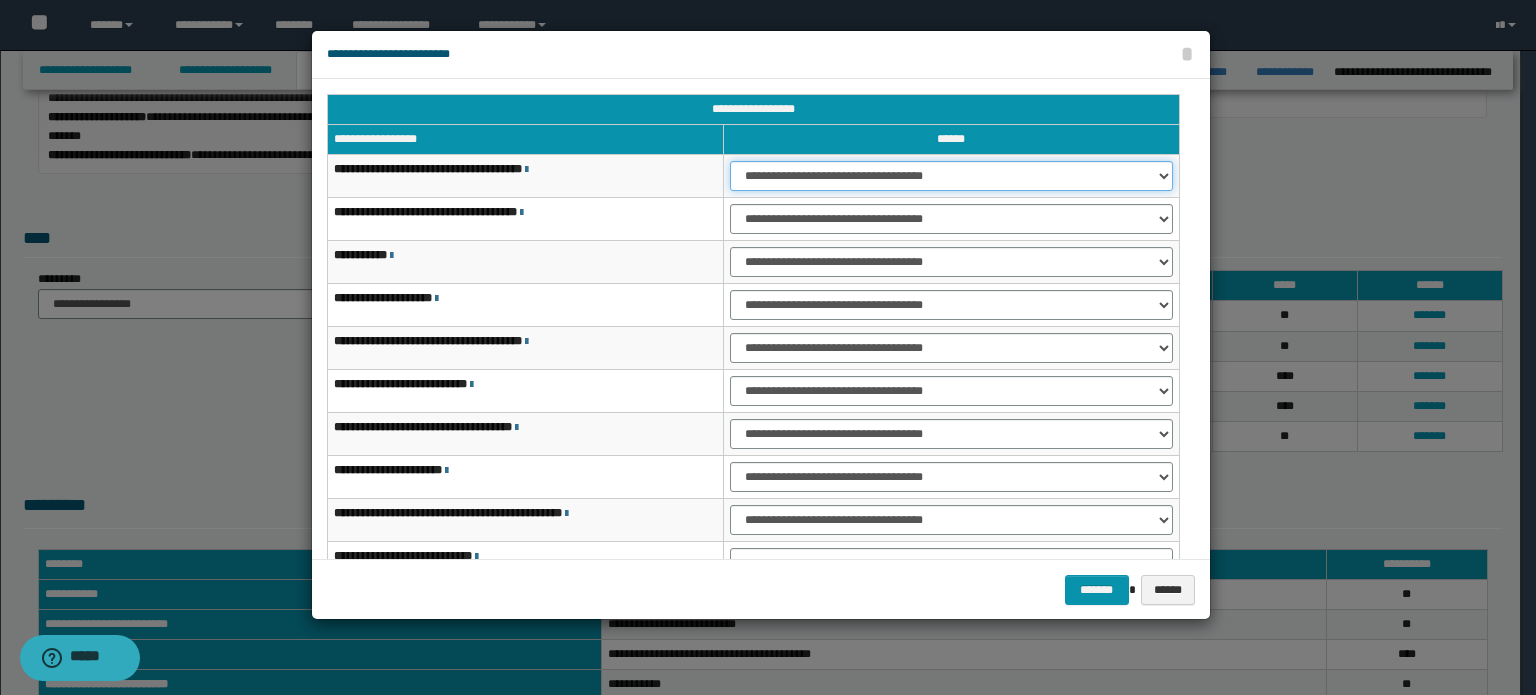 drag, startPoint x: 996, startPoint y: 167, endPoint x: 1000, endPoint y: 188, distance: 21.377558 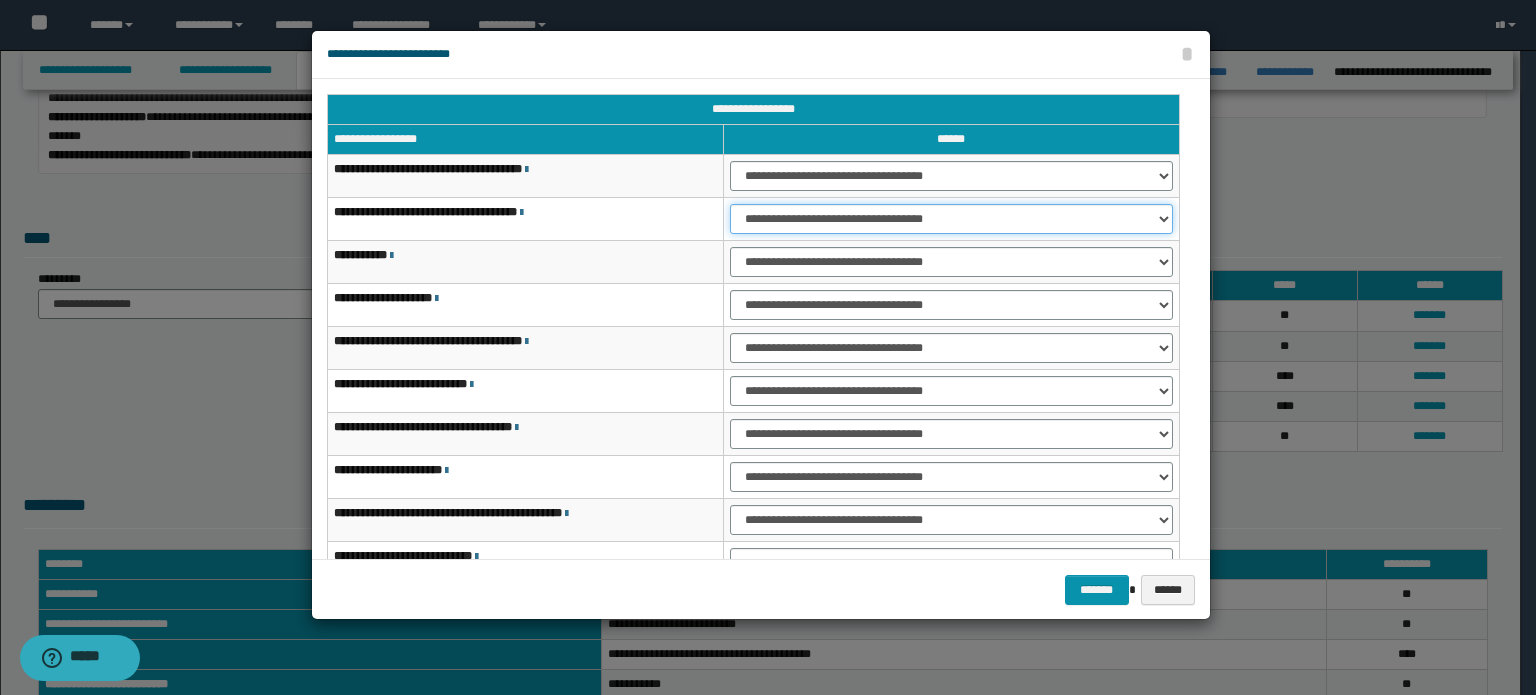 click on "**********" at bounding box center (951, 219) 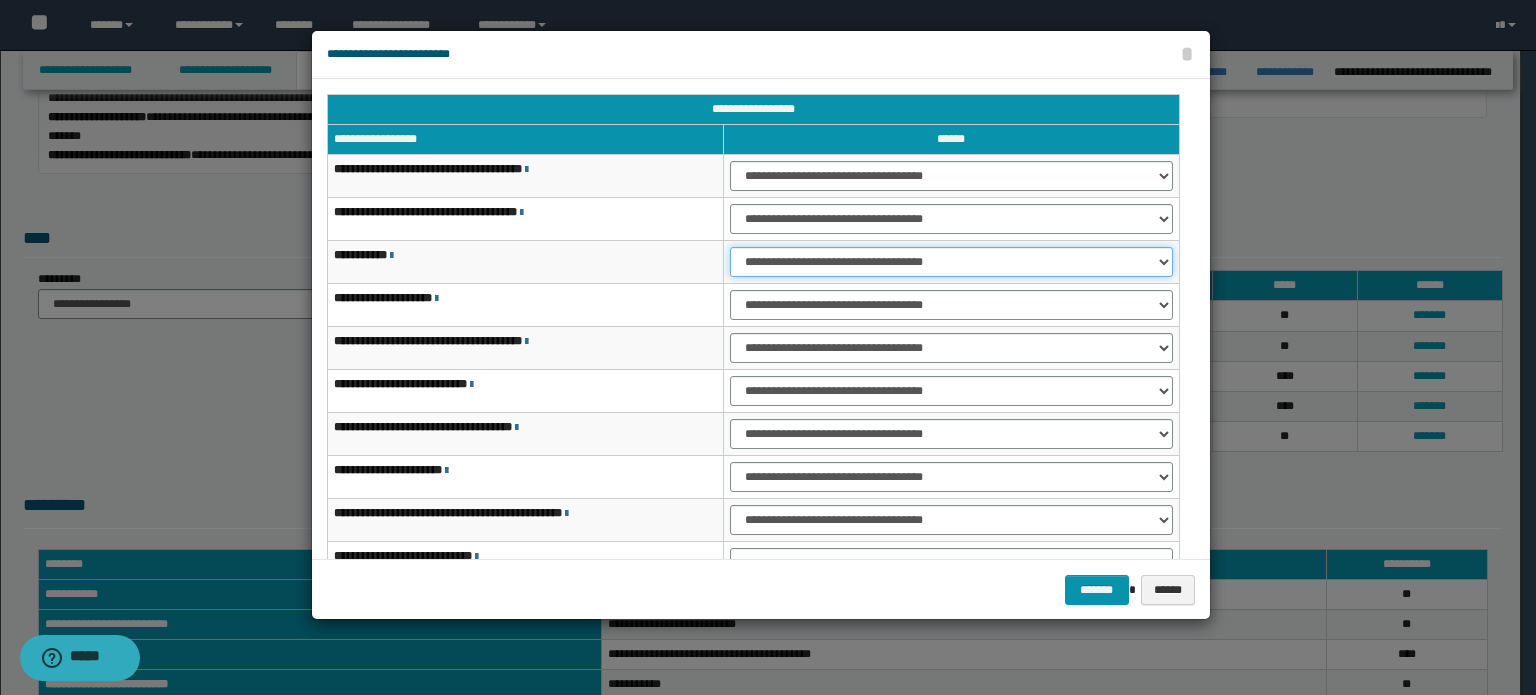 click on "**********" at bounding box center (951, 262) 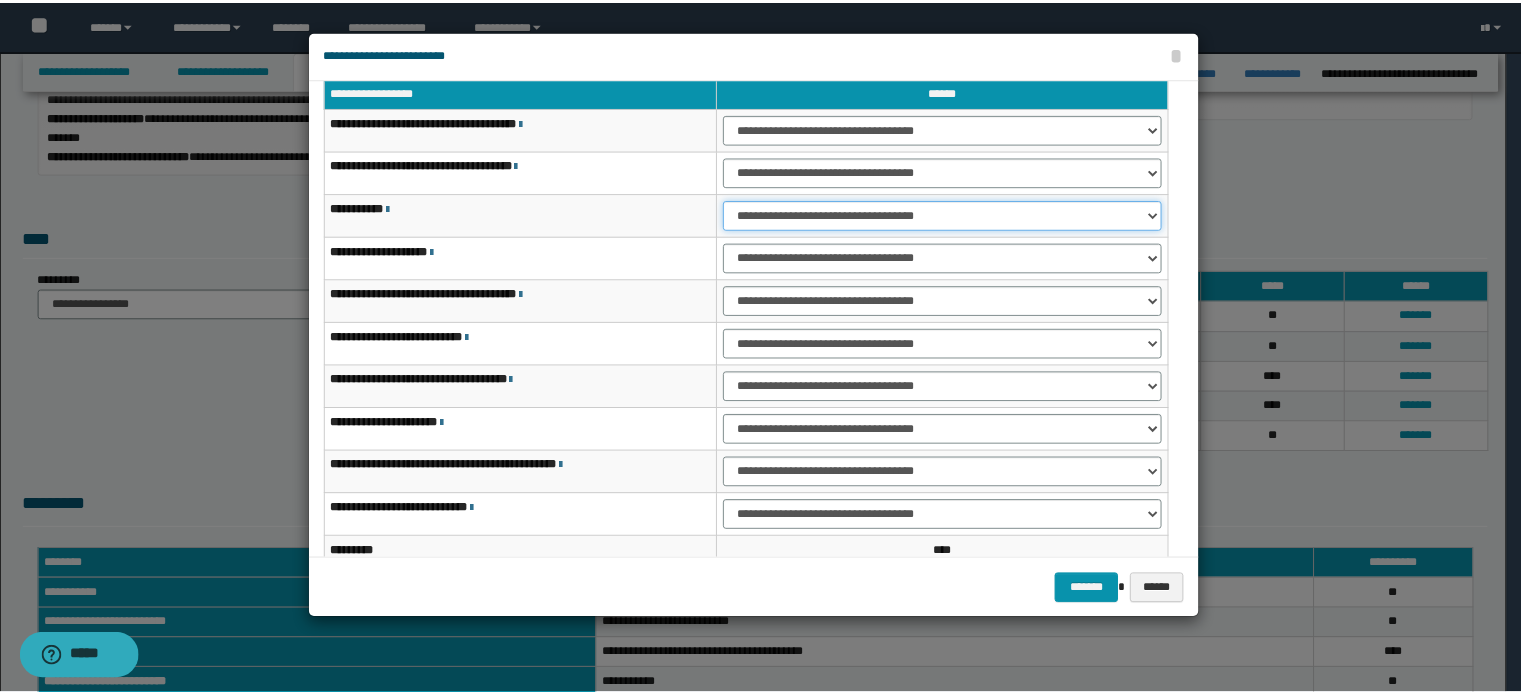 scroll, scrollTop: 118, scrollLeft: 0, axis: vertical 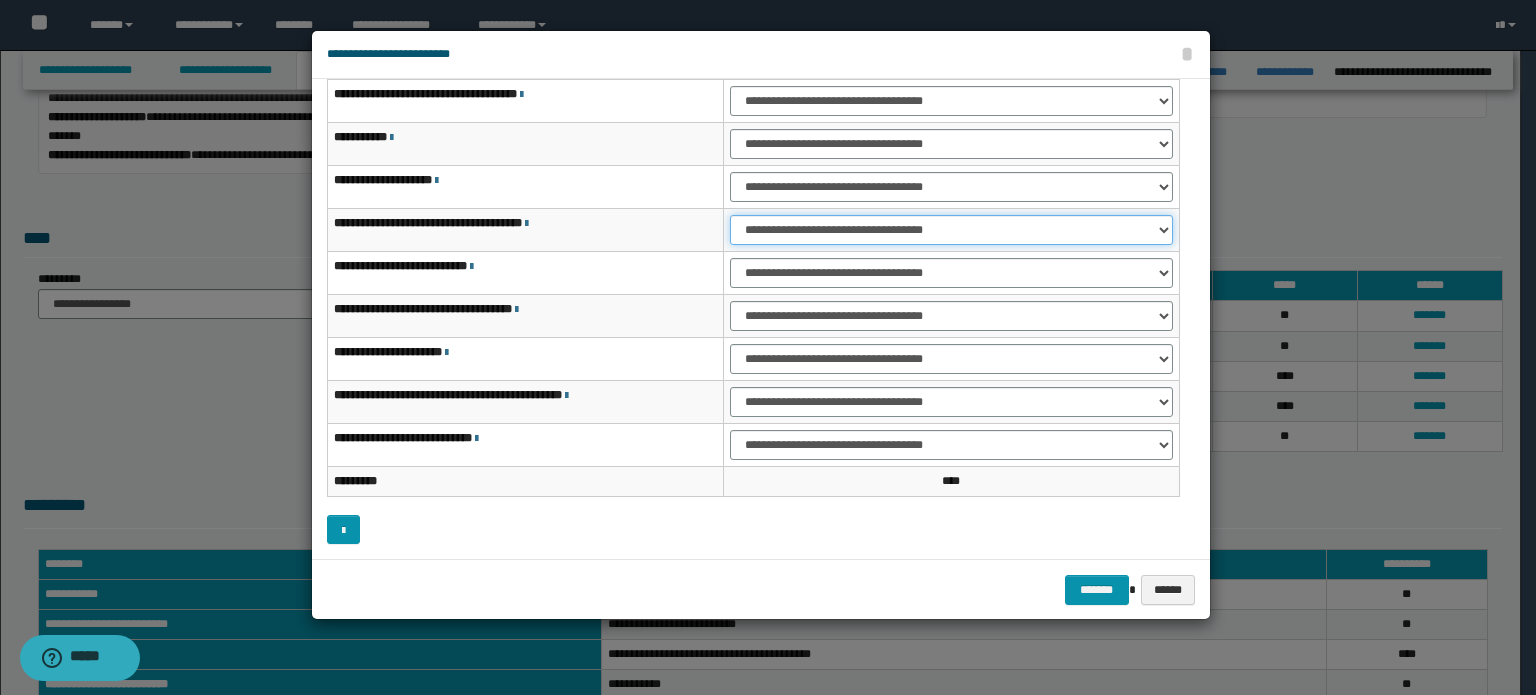 click on "**********" at bounding box center (951, 230) 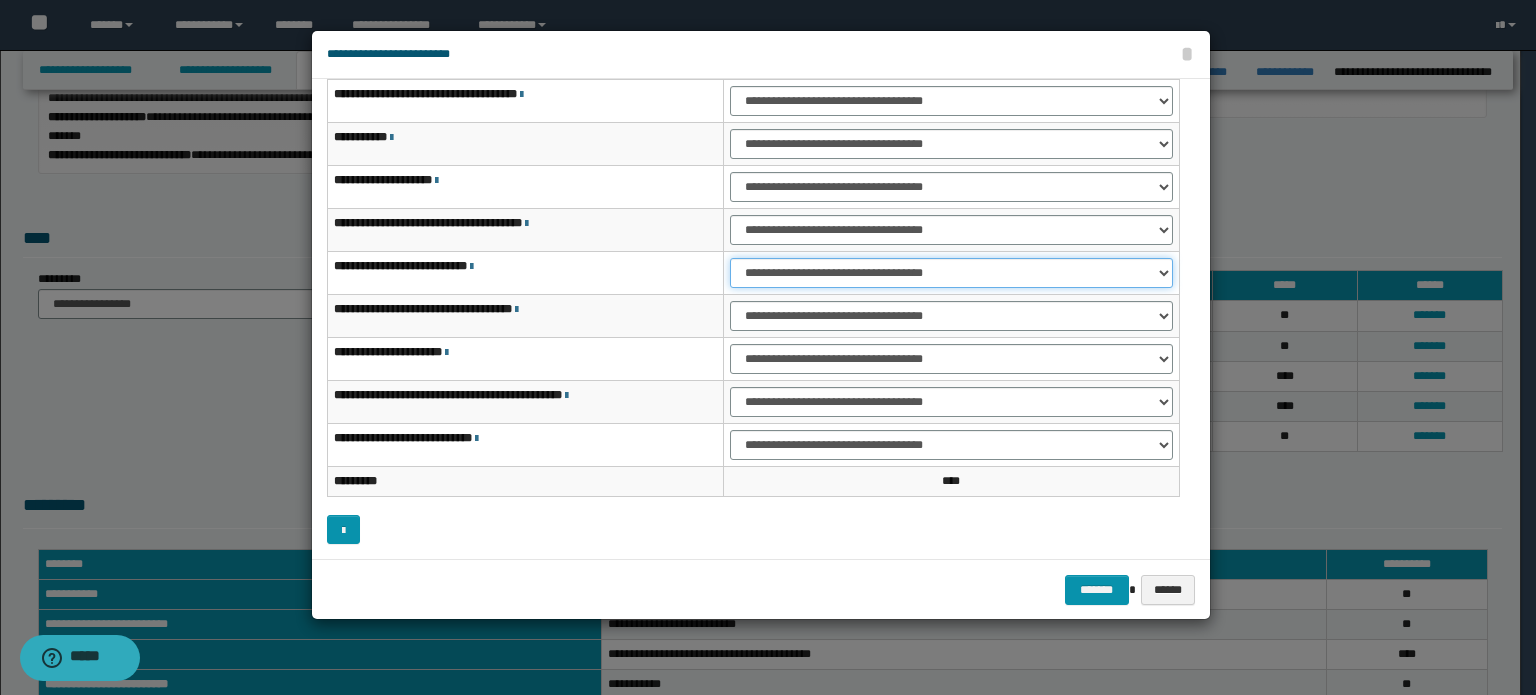 drag, startPoint x: 1024, startPoint y: 268, endPoint x: 1024, endPoint y: 280, distance: 12 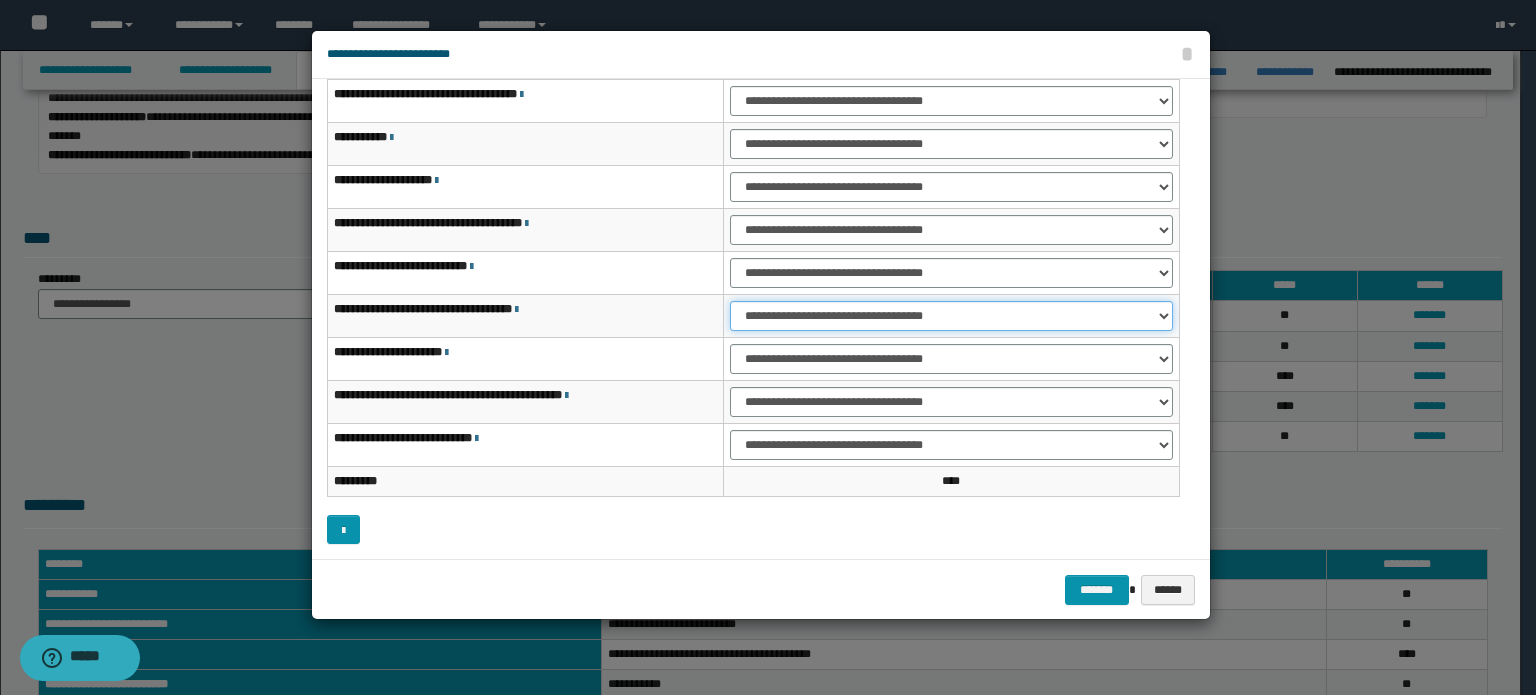drag, startPoint x: 1061, startPoint y: 299, endPoint x: 1053, endPoint y: 325, distance: 27.202942 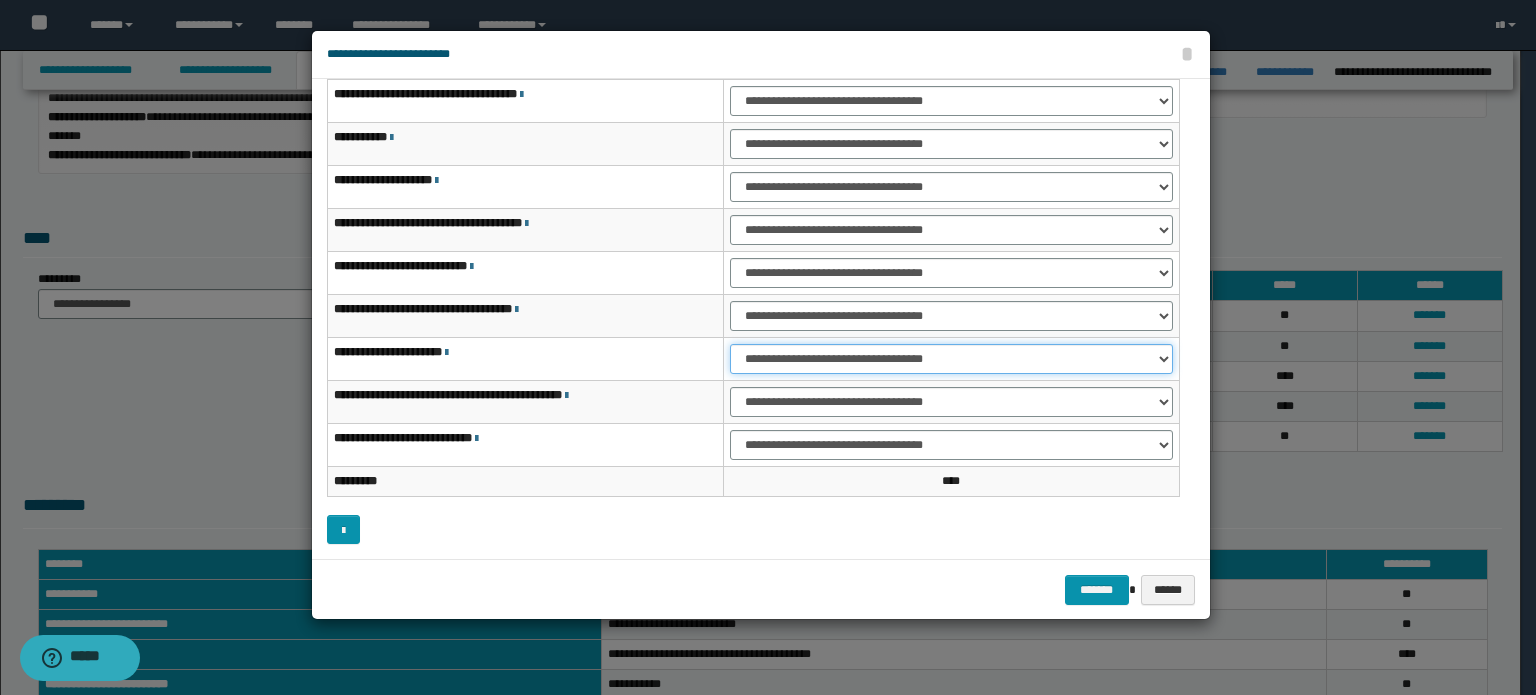 drag, startPoint x: 1060, startPoint y: 349, endPoint x: 1053, endPoint y: 368, distance: 20.248457 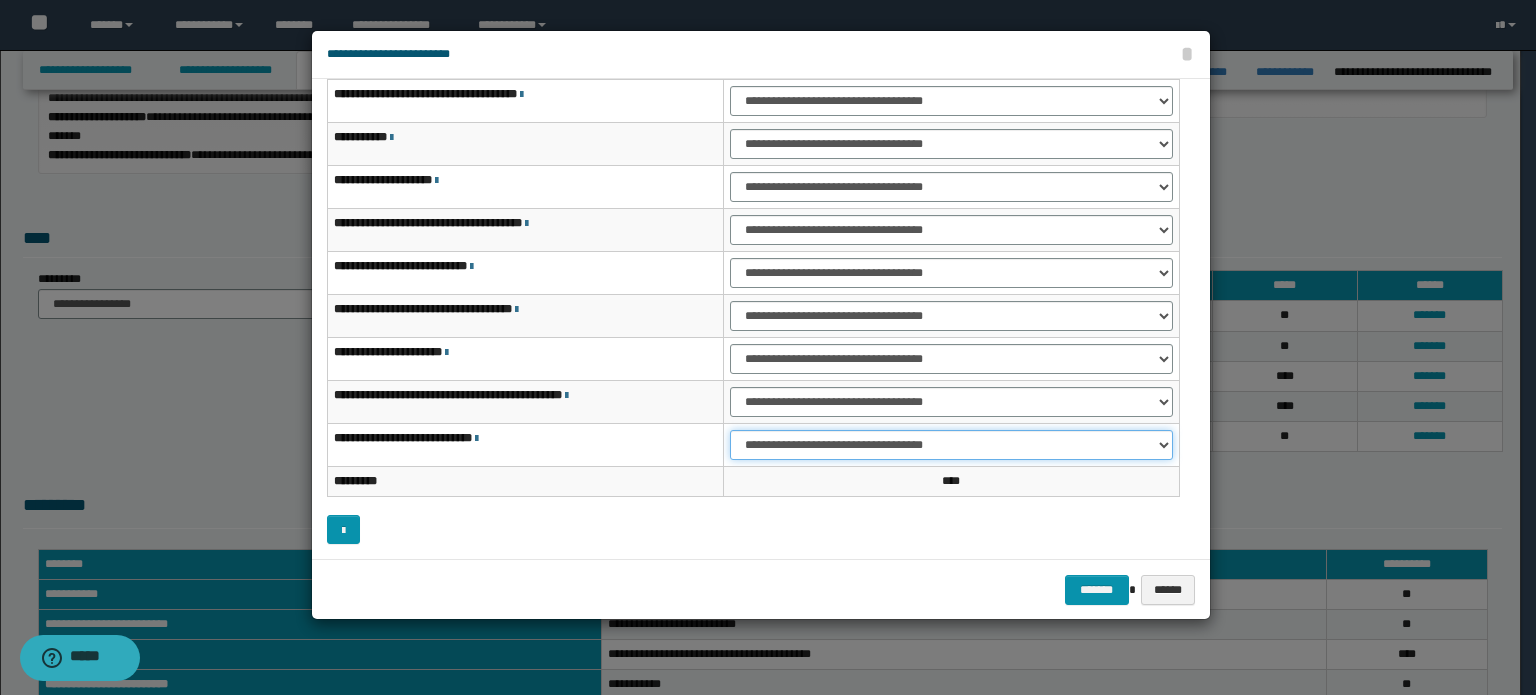 click on "**********" at bounding box center [951, 445] 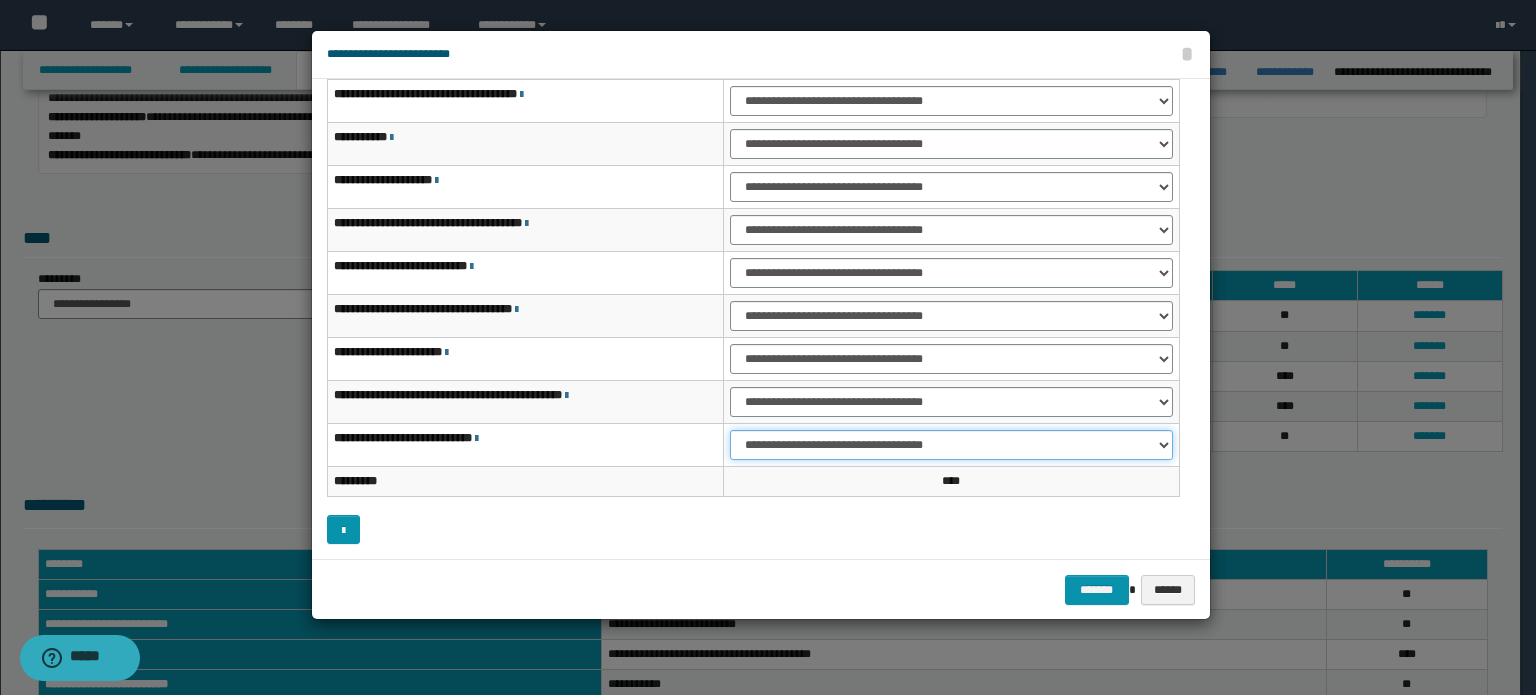 select on "***" 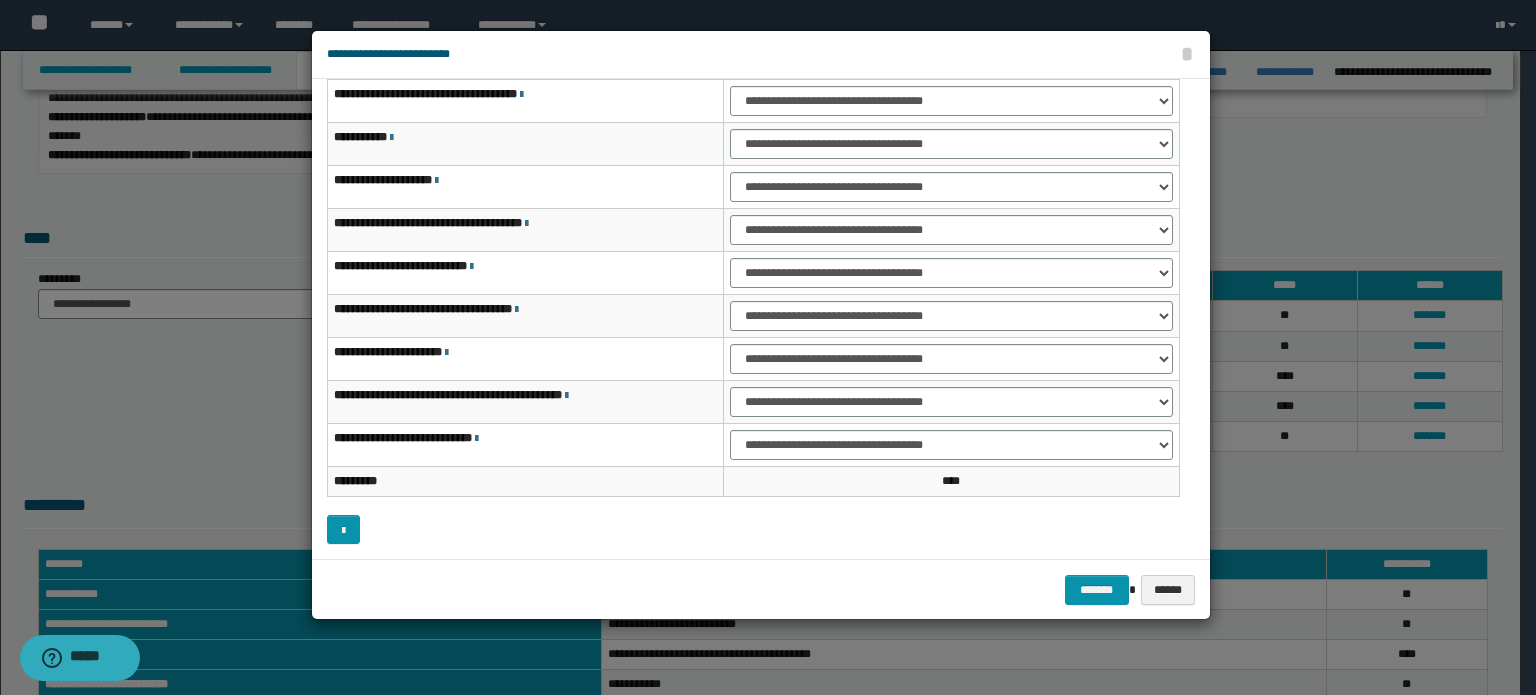 click on "*******
******" at bounding box center [761, 589] 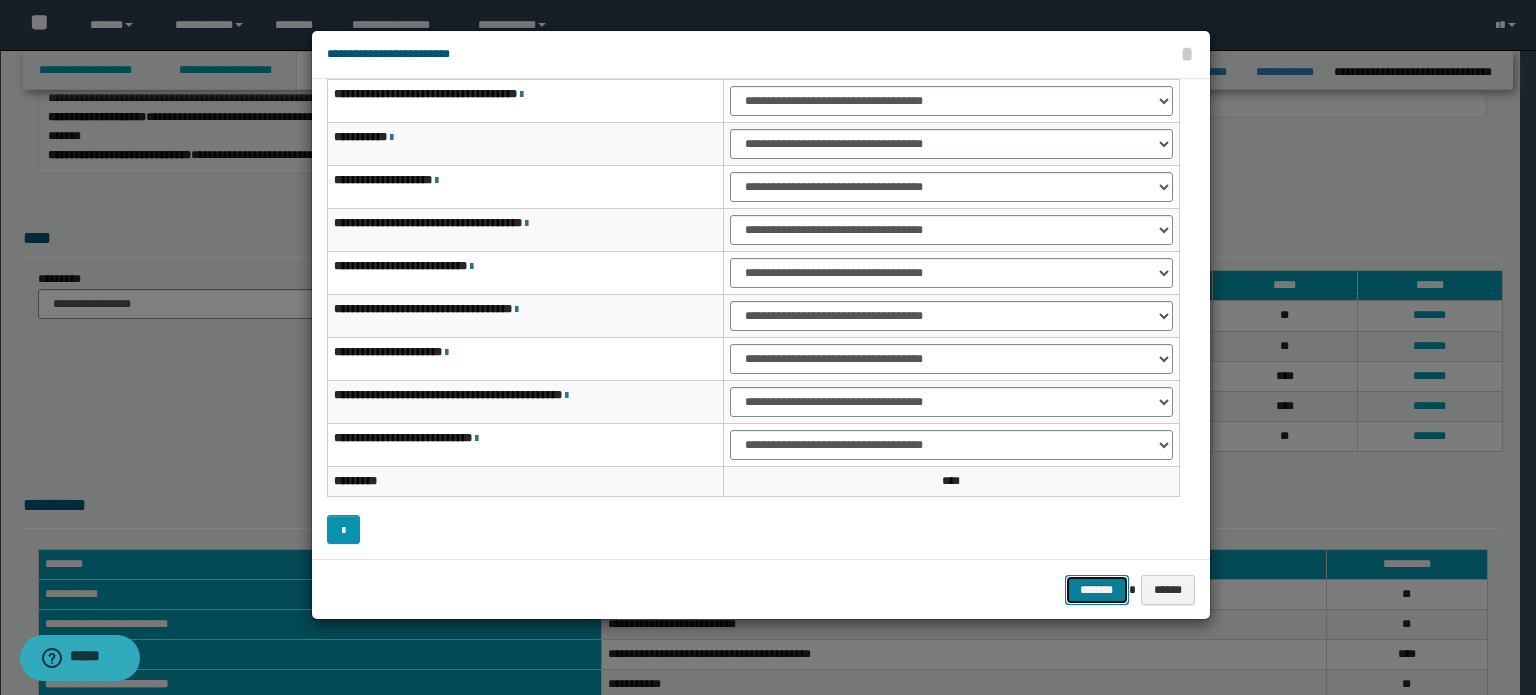 click on "*******" at bounding box center (1097, 590) 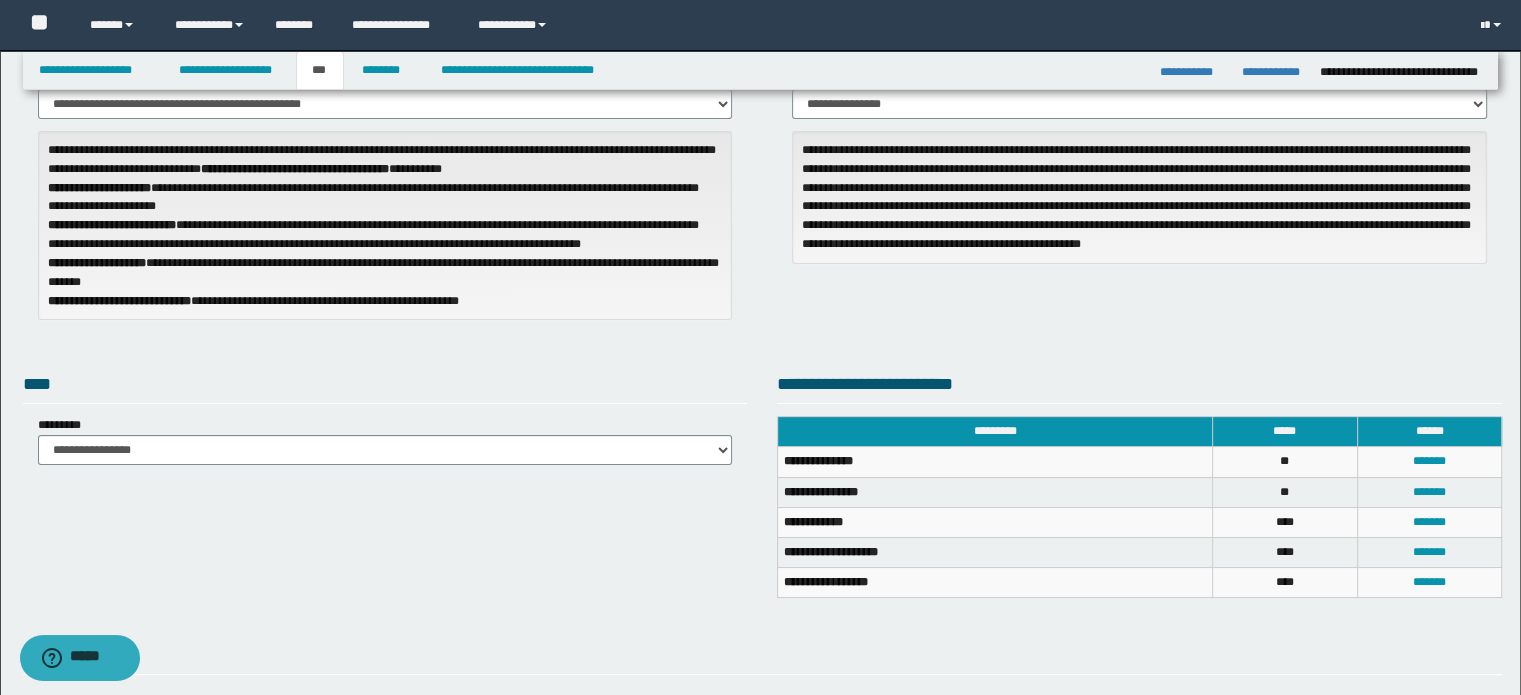 scroll, scrollTop: 0, scrollLeft: 0, axis: both 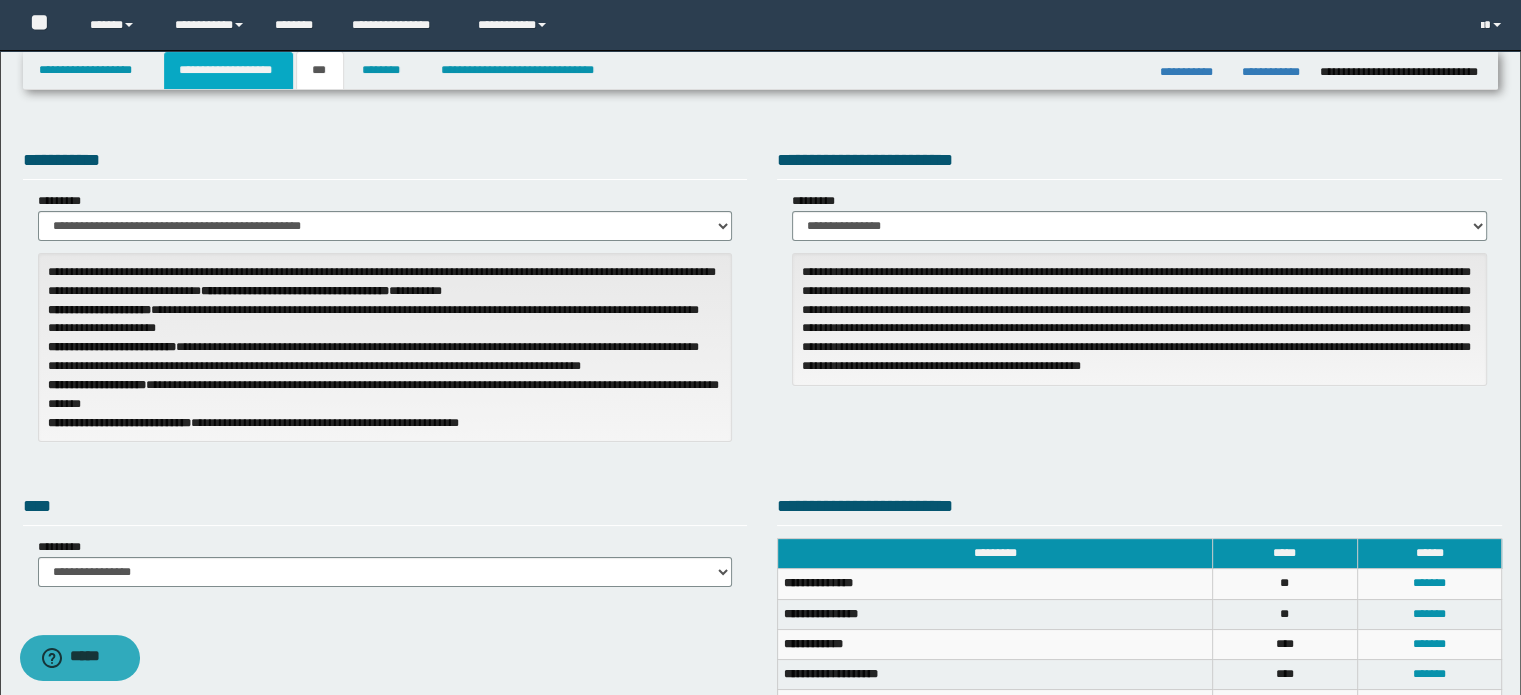 click on "**********" at bounding box center (228, 70) 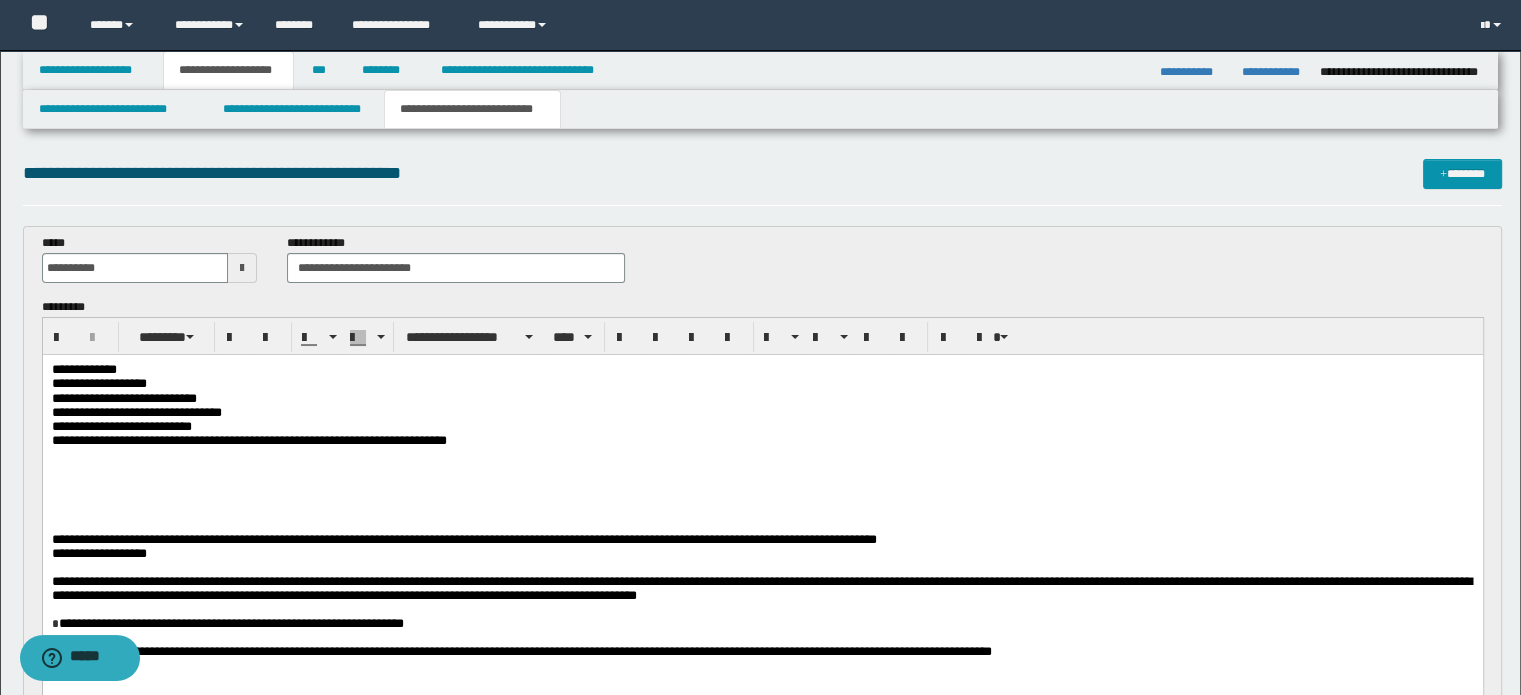 click on "**********" at bounding box center [762, 440] 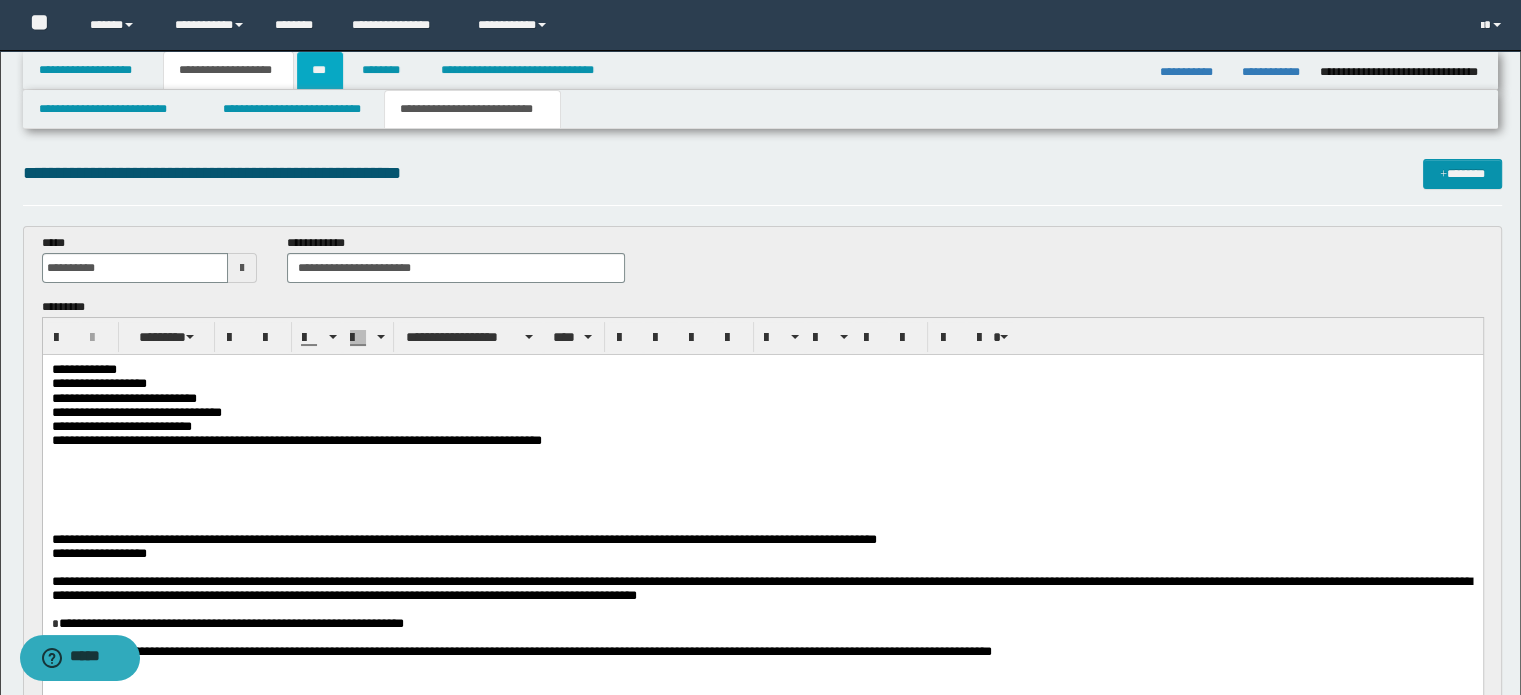 click on "***" at bounding box center [320, 70] 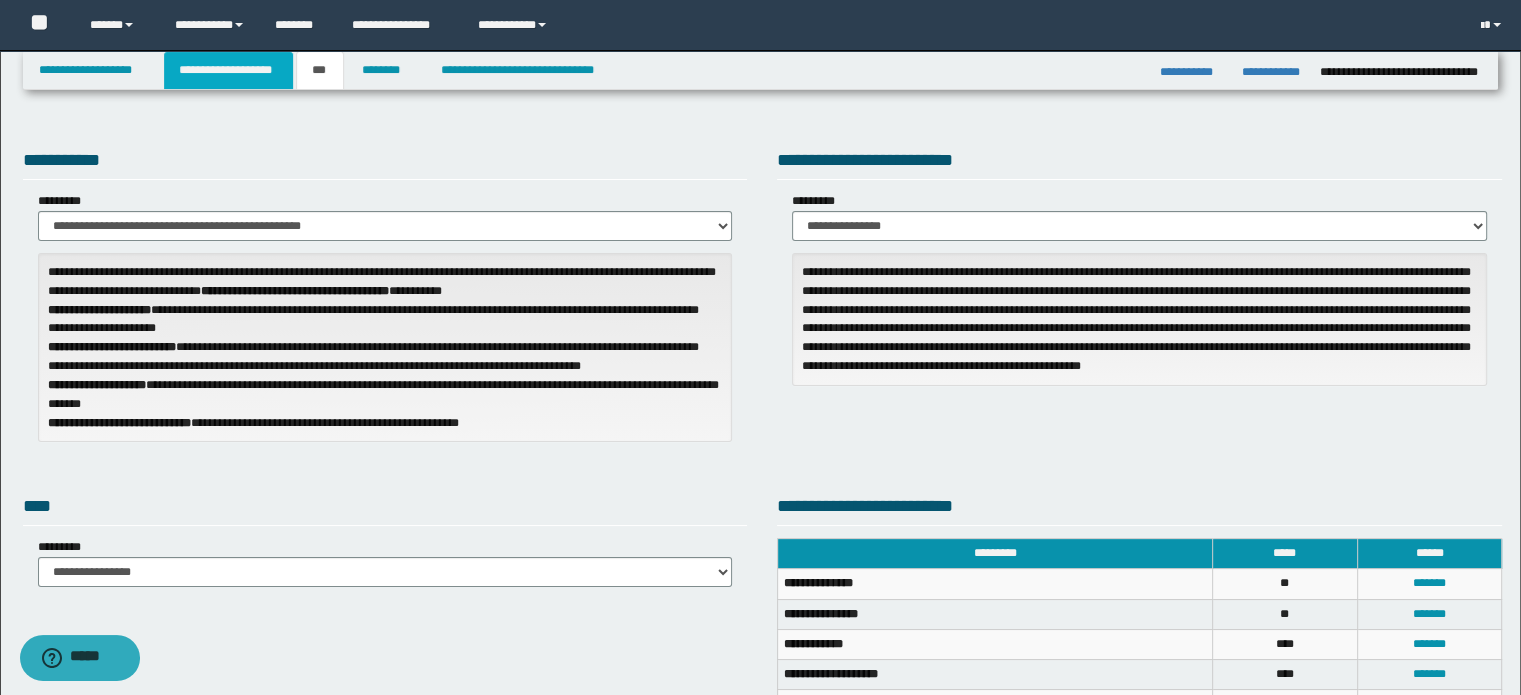 click on "**********" at bounding box center [228, 70] 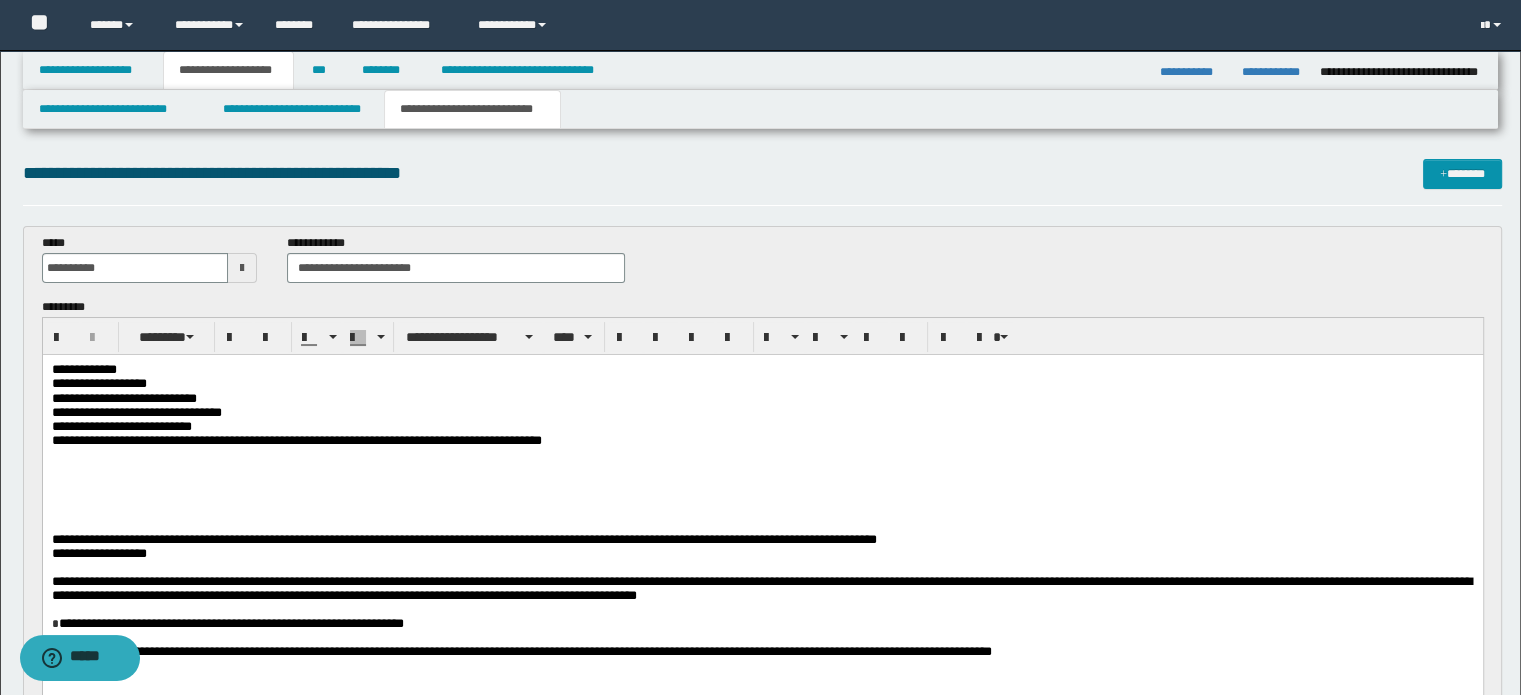 click at bounding box center [762, 469] 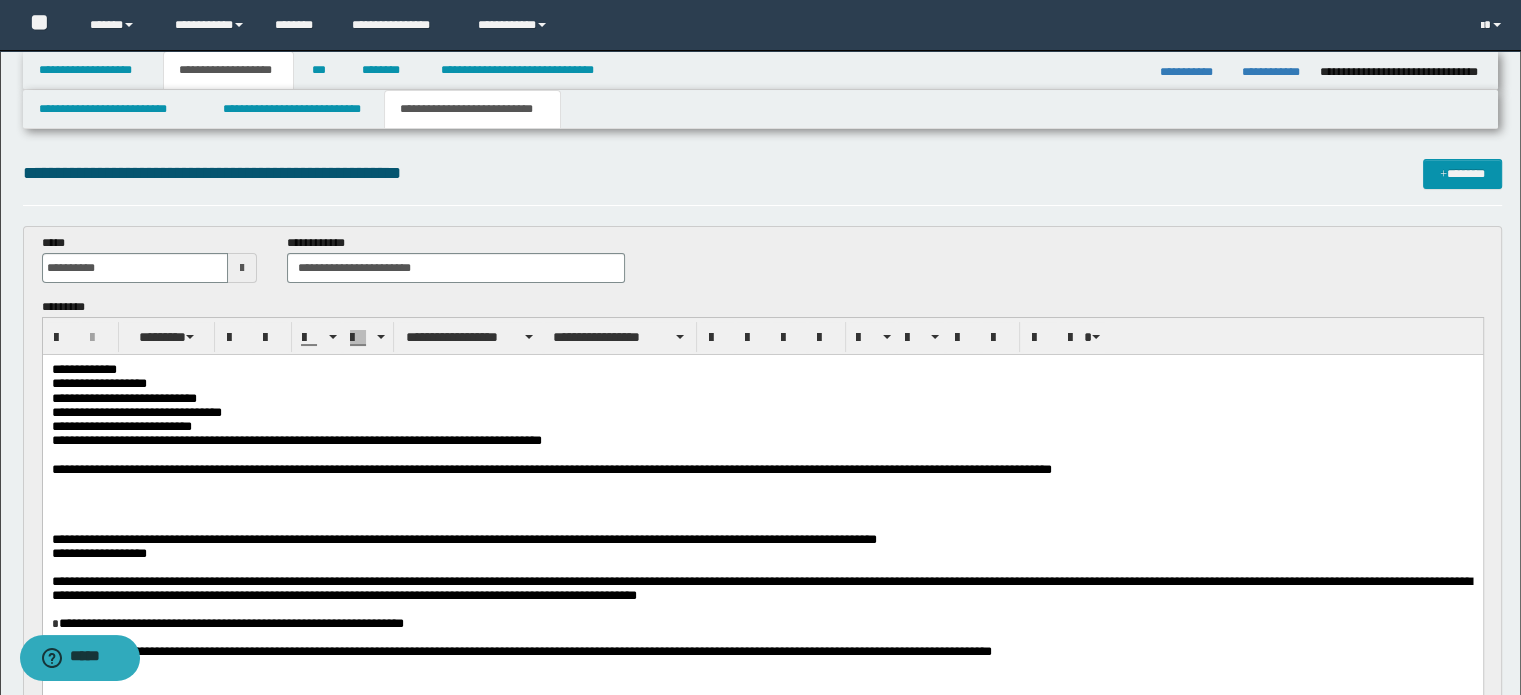 click on "**********" at bounding box center (551, 468) 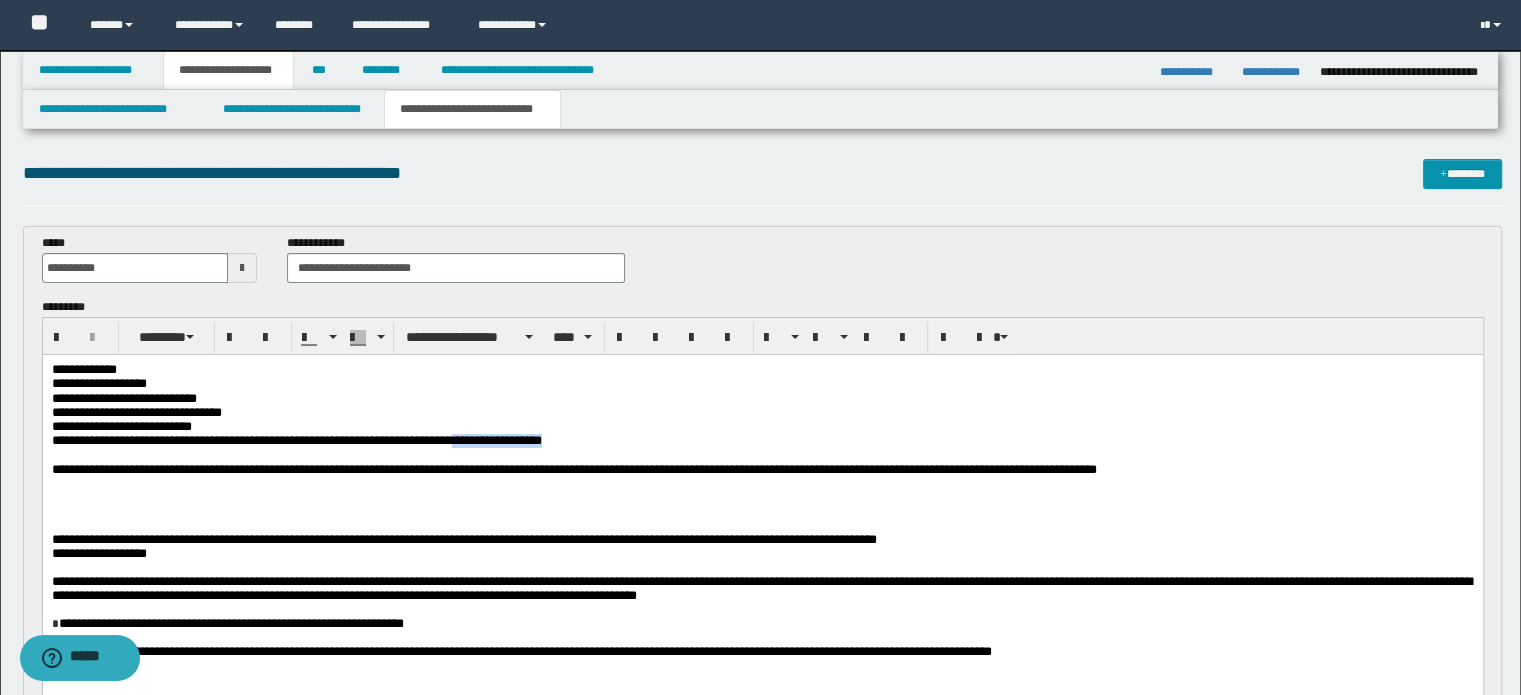 drag, startPoint x: 593, startPoint y: 446, endPoint x: 484, endPoint y: 452, distance: 109.165016 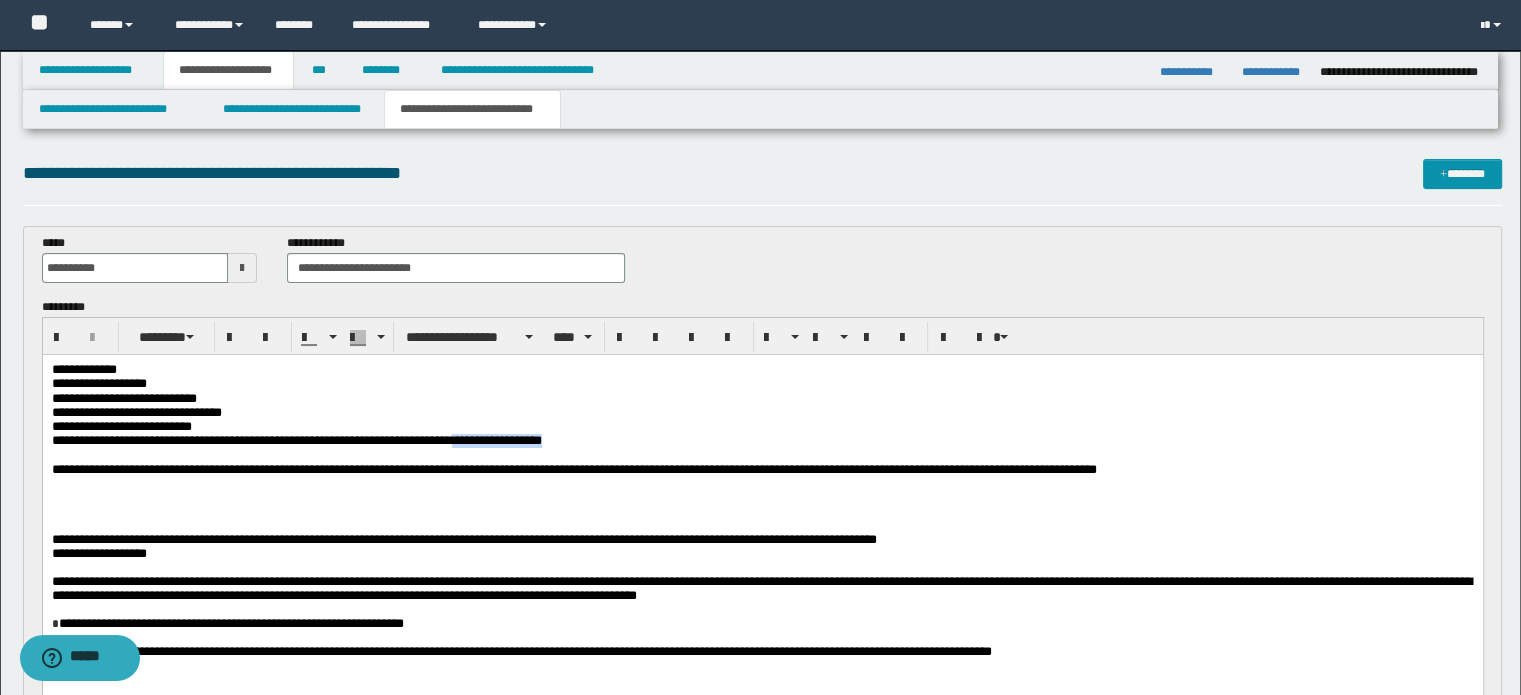 click on "**********" at bounding box center [762, 440] 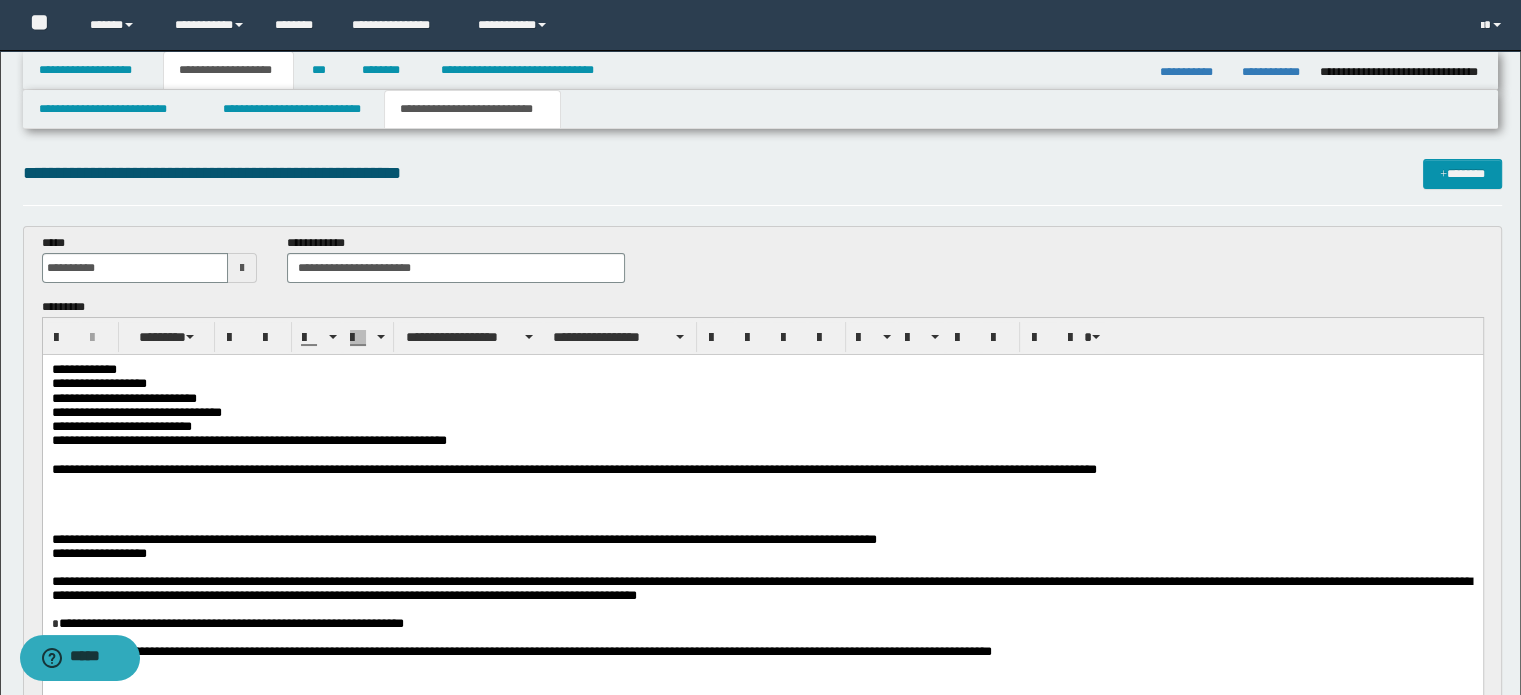 click on "**********" at bounding box center [573, 468] 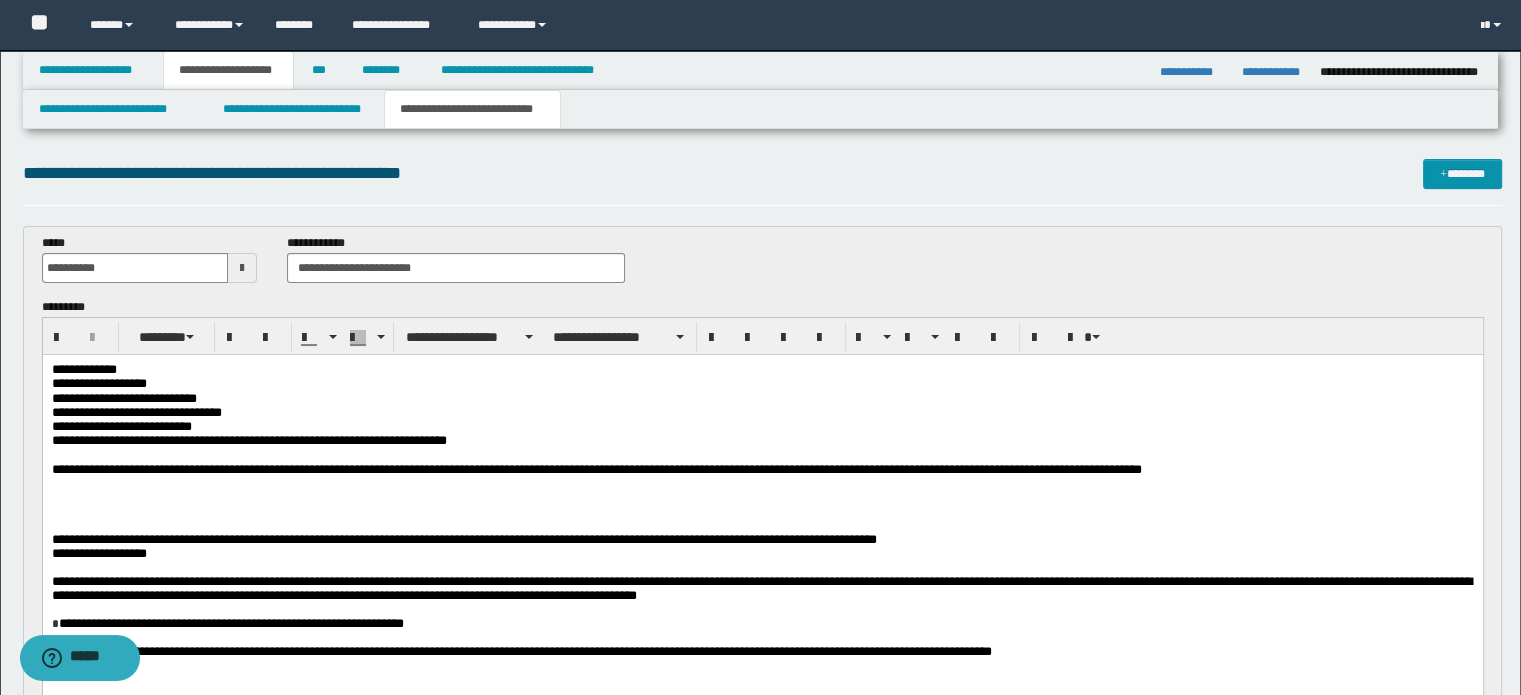 click on "**********" at bounding box center [596, 468] 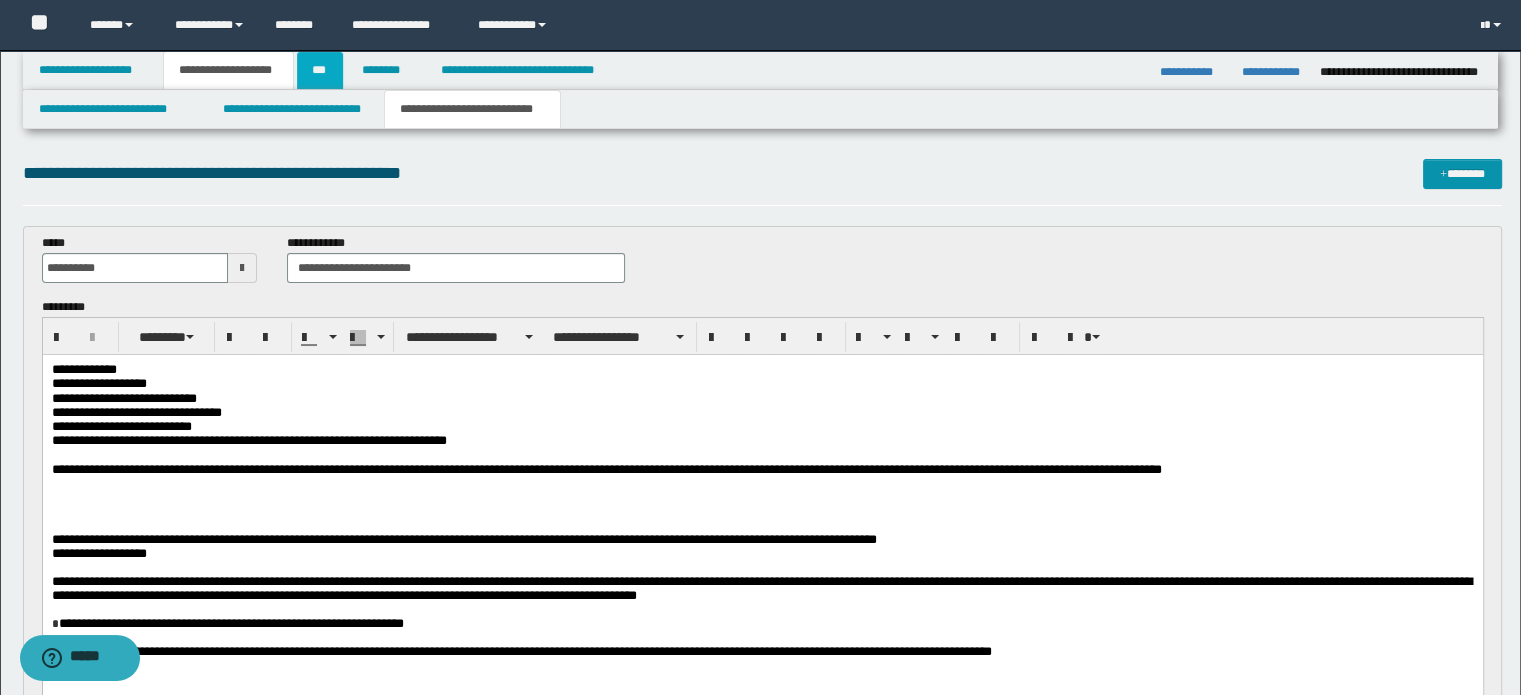 click on "***" at bounding box center (320, 70) 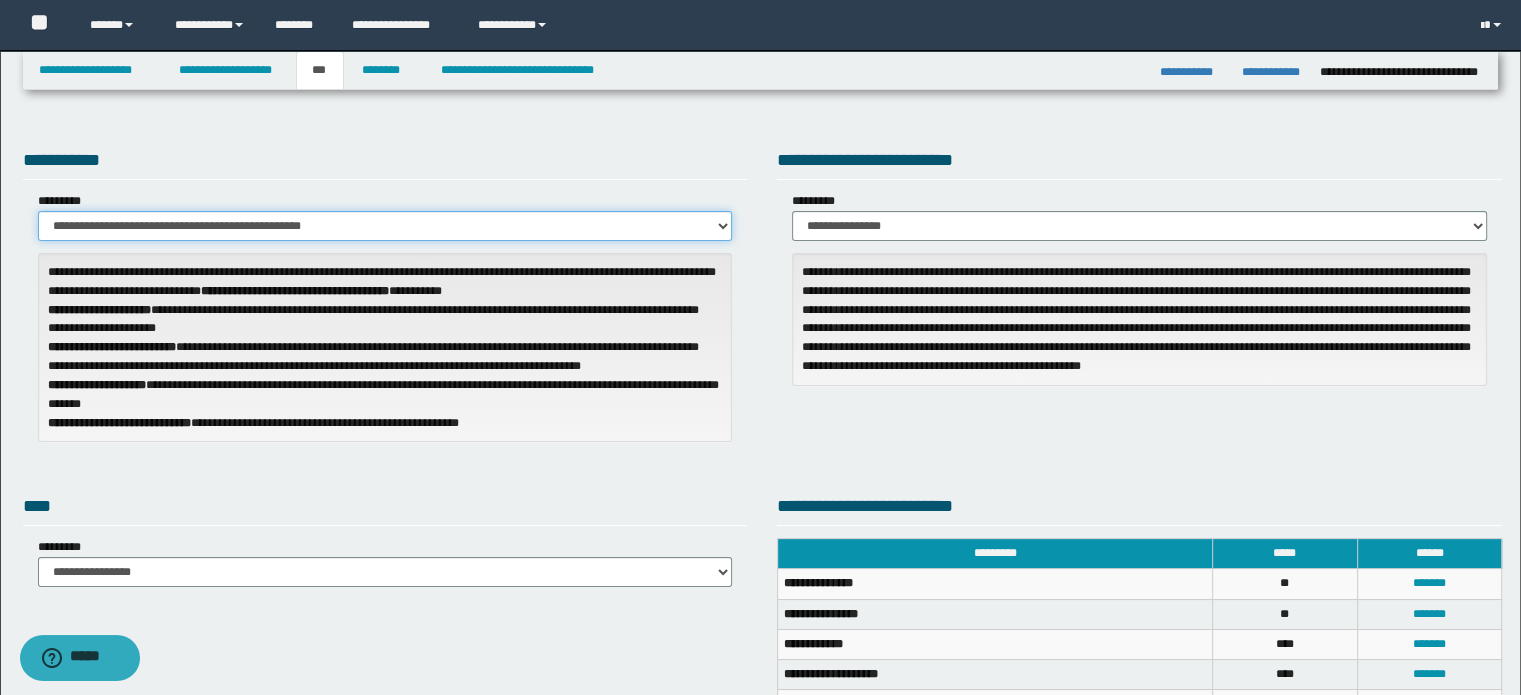 drag, startPoint x: 710, startPoint y: 225, endPoint x: 694, endPoint y: 239, distance: 21.260292 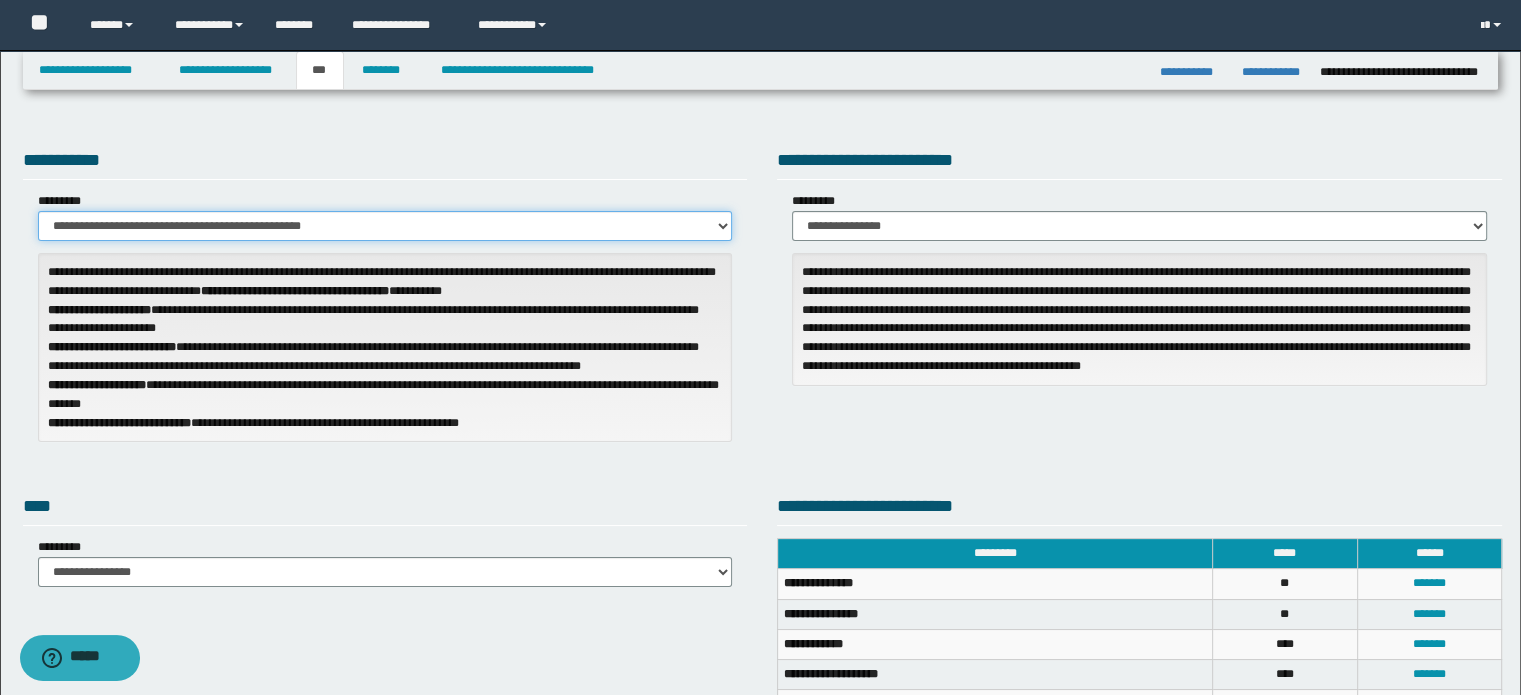 select on "**" 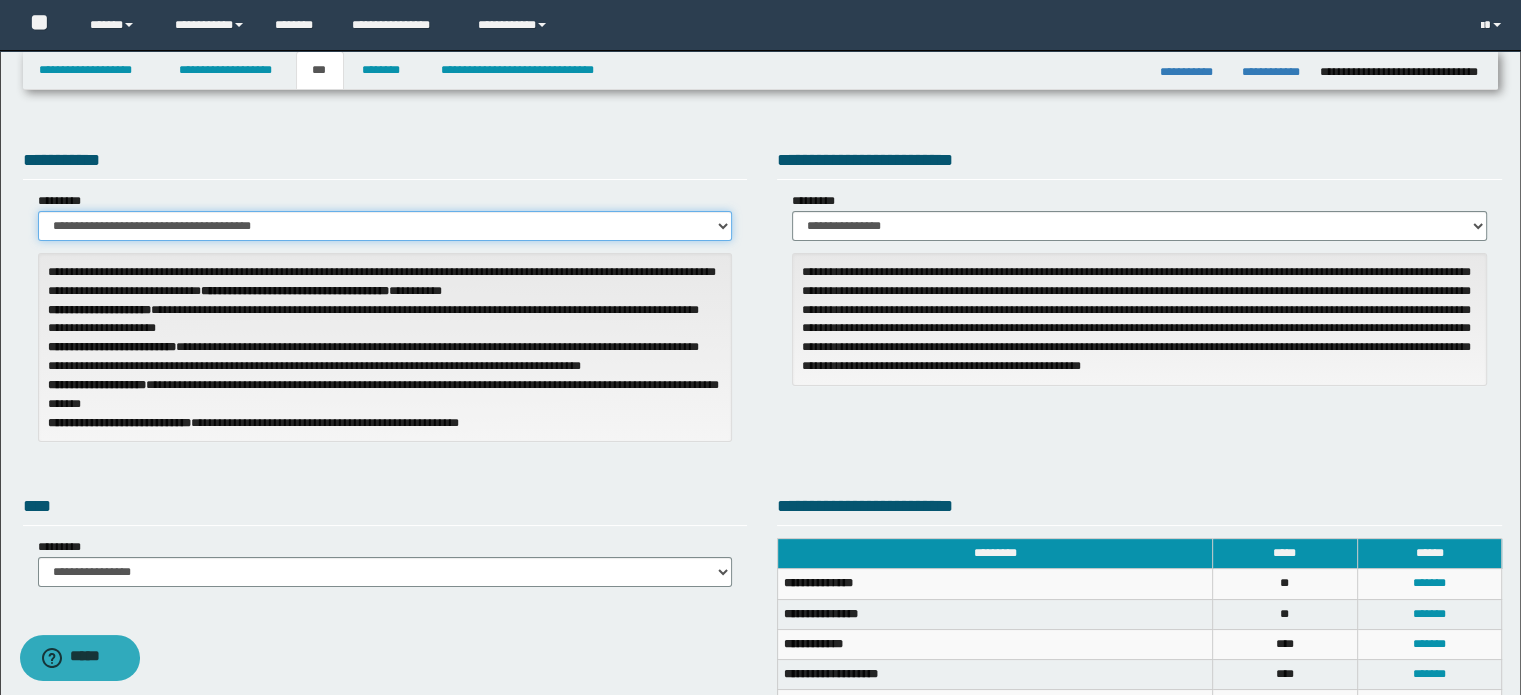 click on "**********" at bounding box center [385, 226] 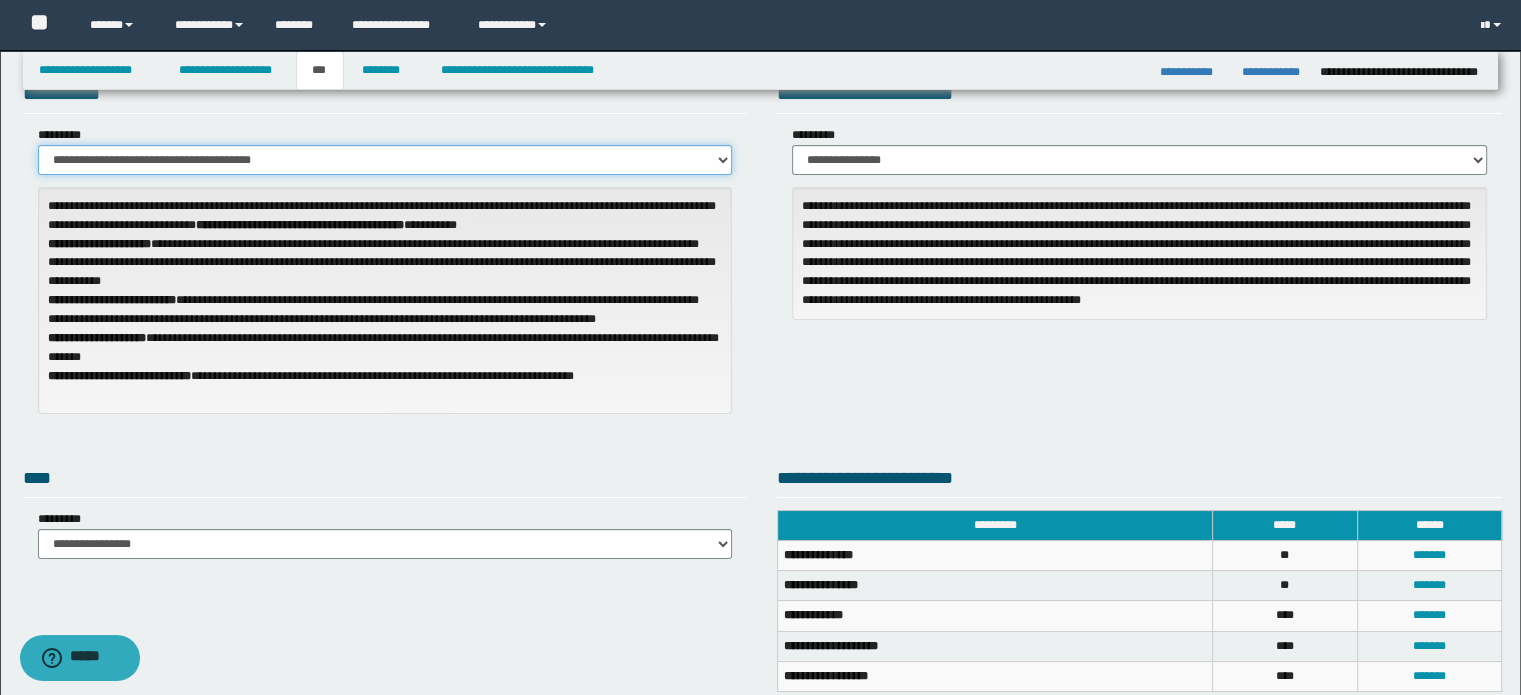 scroll, scrollTop: 0, scrollLeft: 0, axis: both 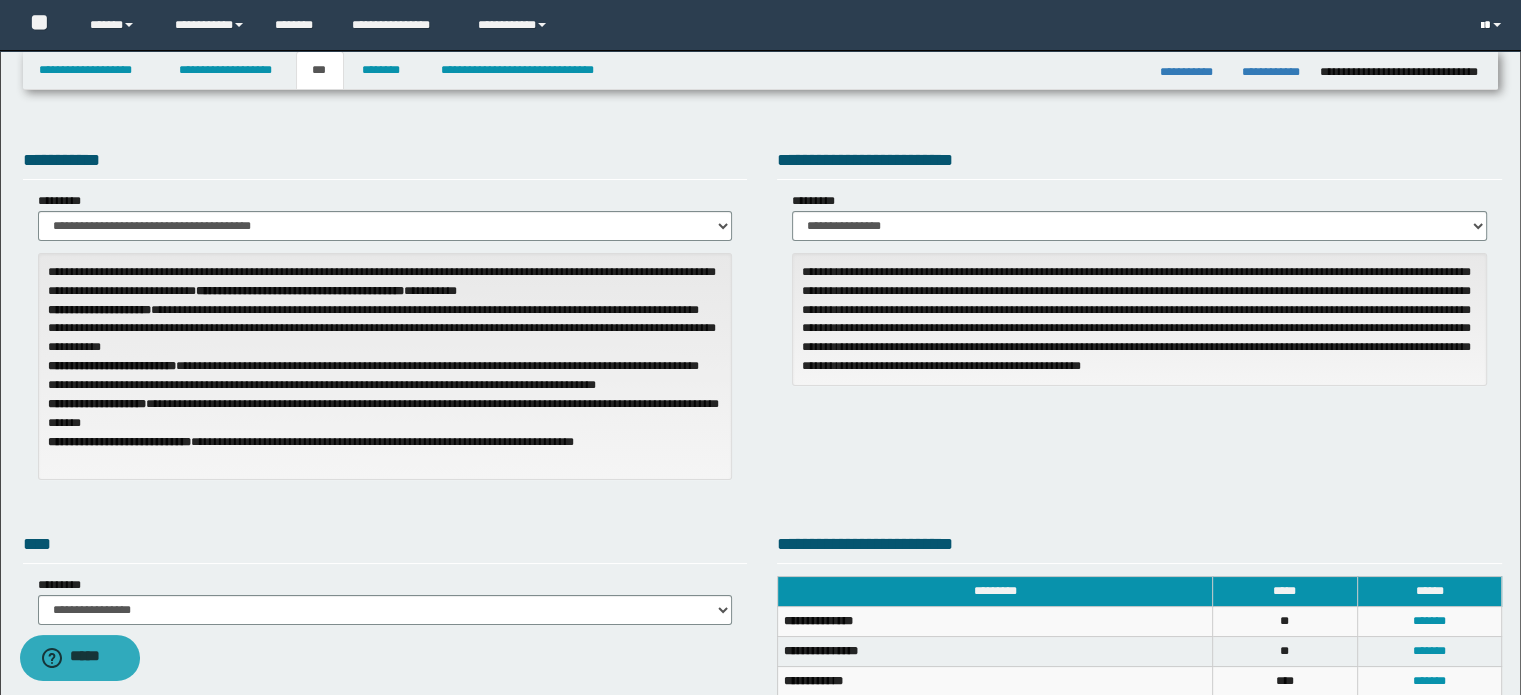 click at bounding box center [1493, 25] 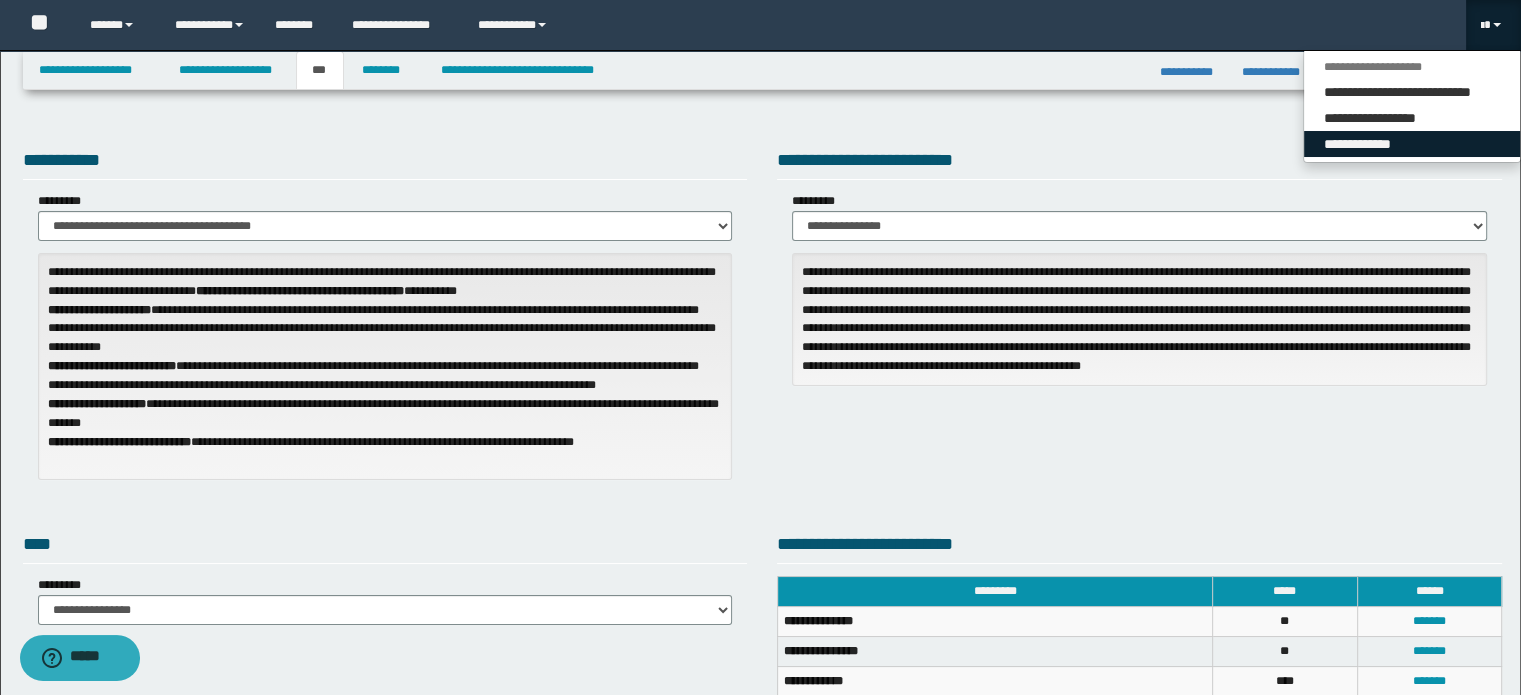 click on "**********" at bounding box center (1412, 144) 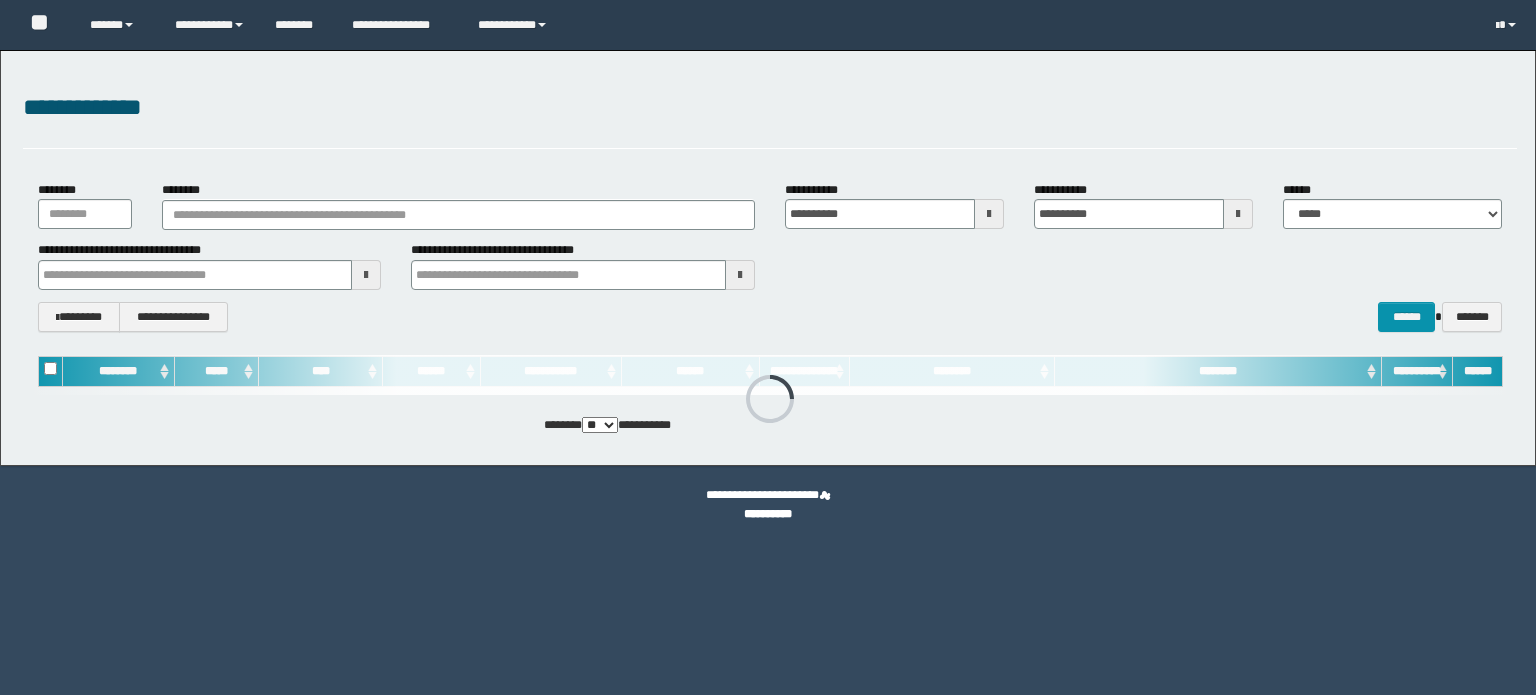 scroll, scrollTop: 0, scrollLeft: 0, axis: both 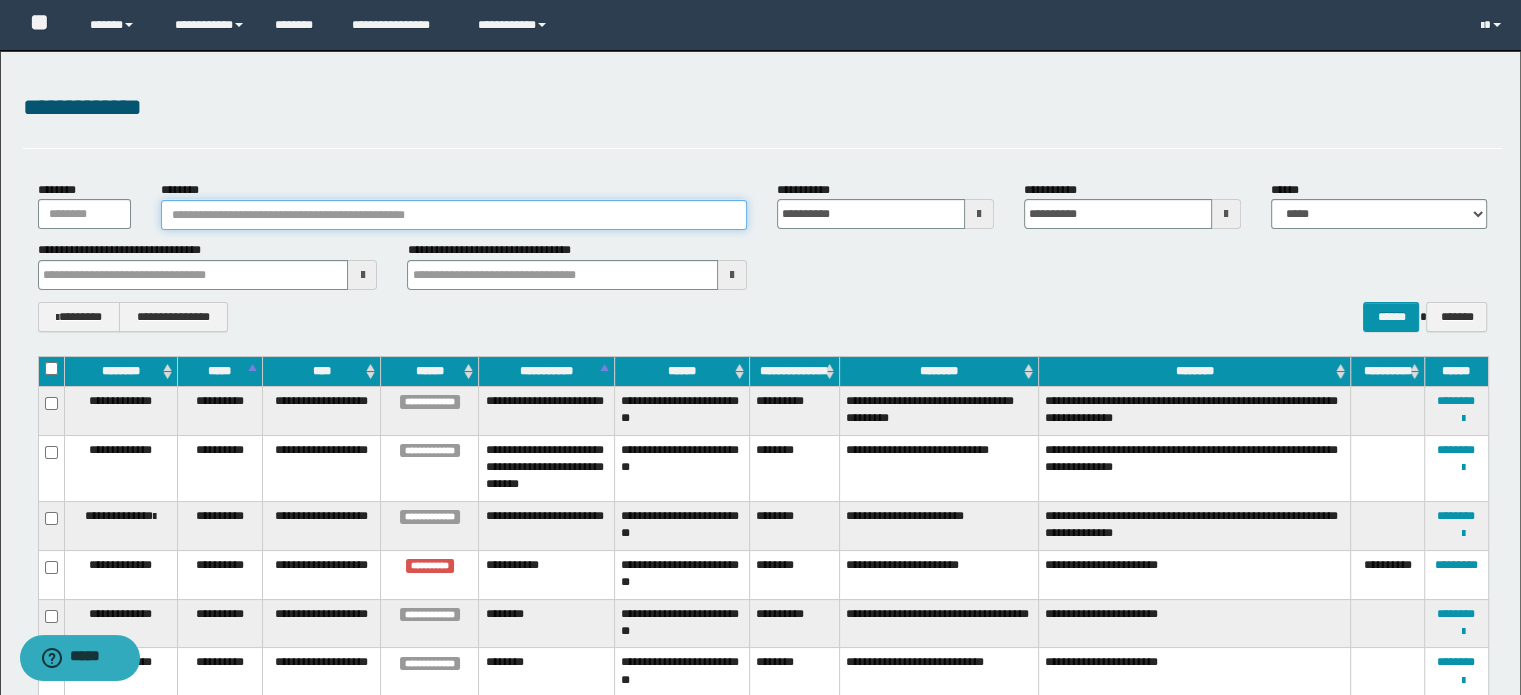 paste on "**********" 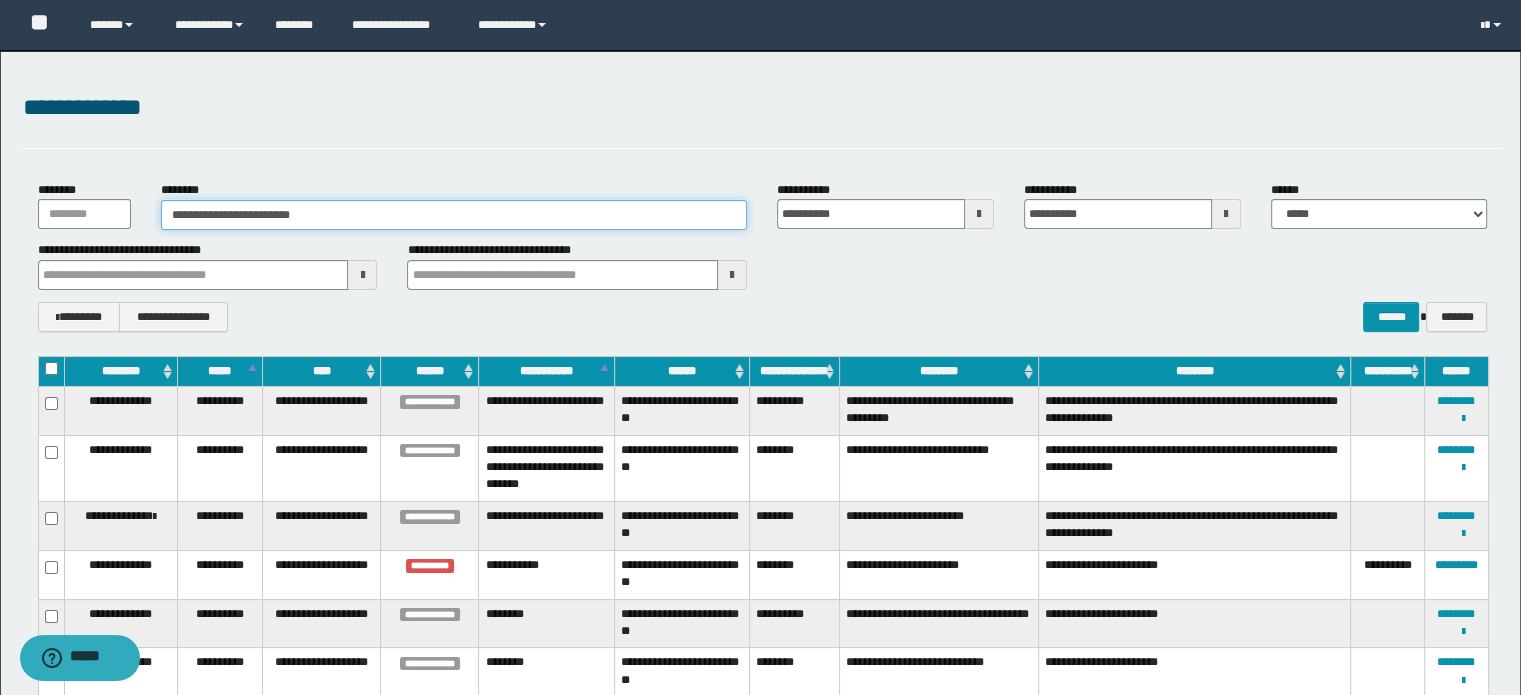 type on "**********" 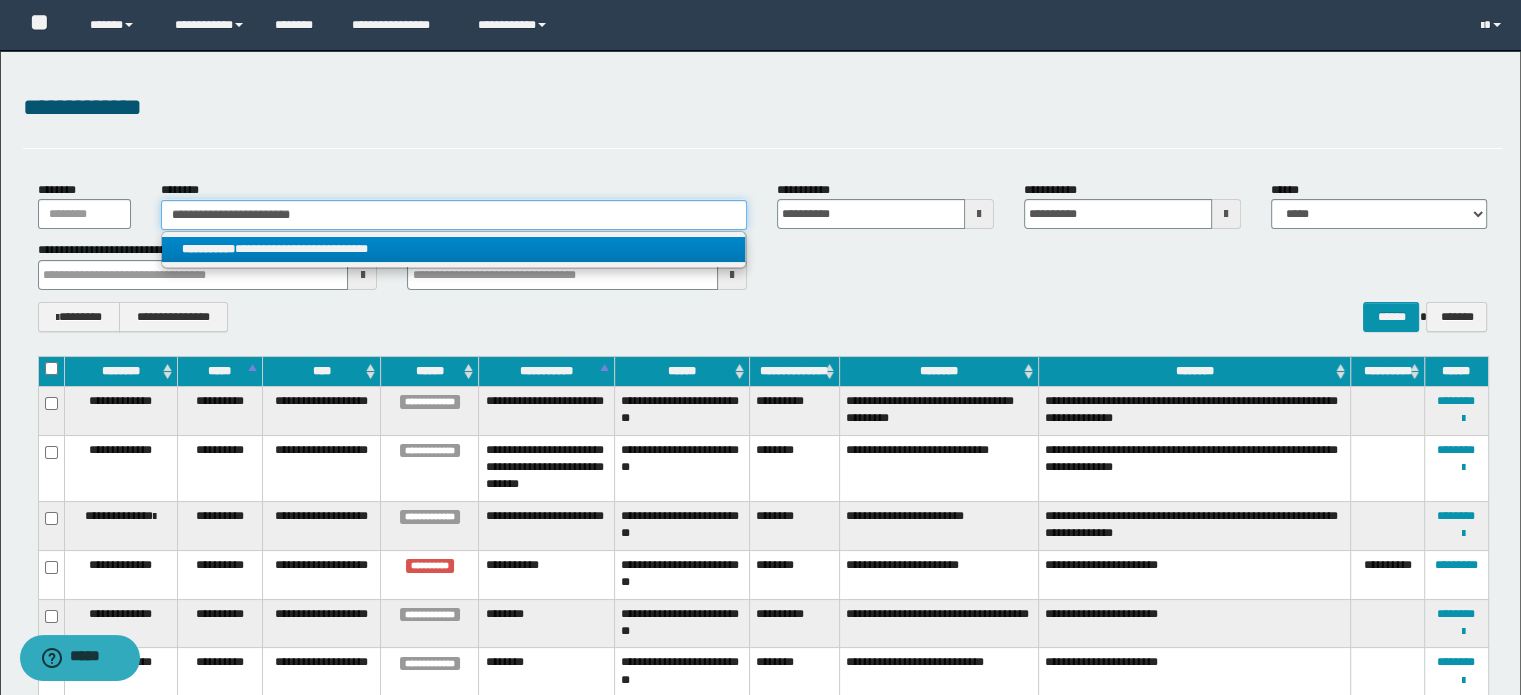 type on "**********" 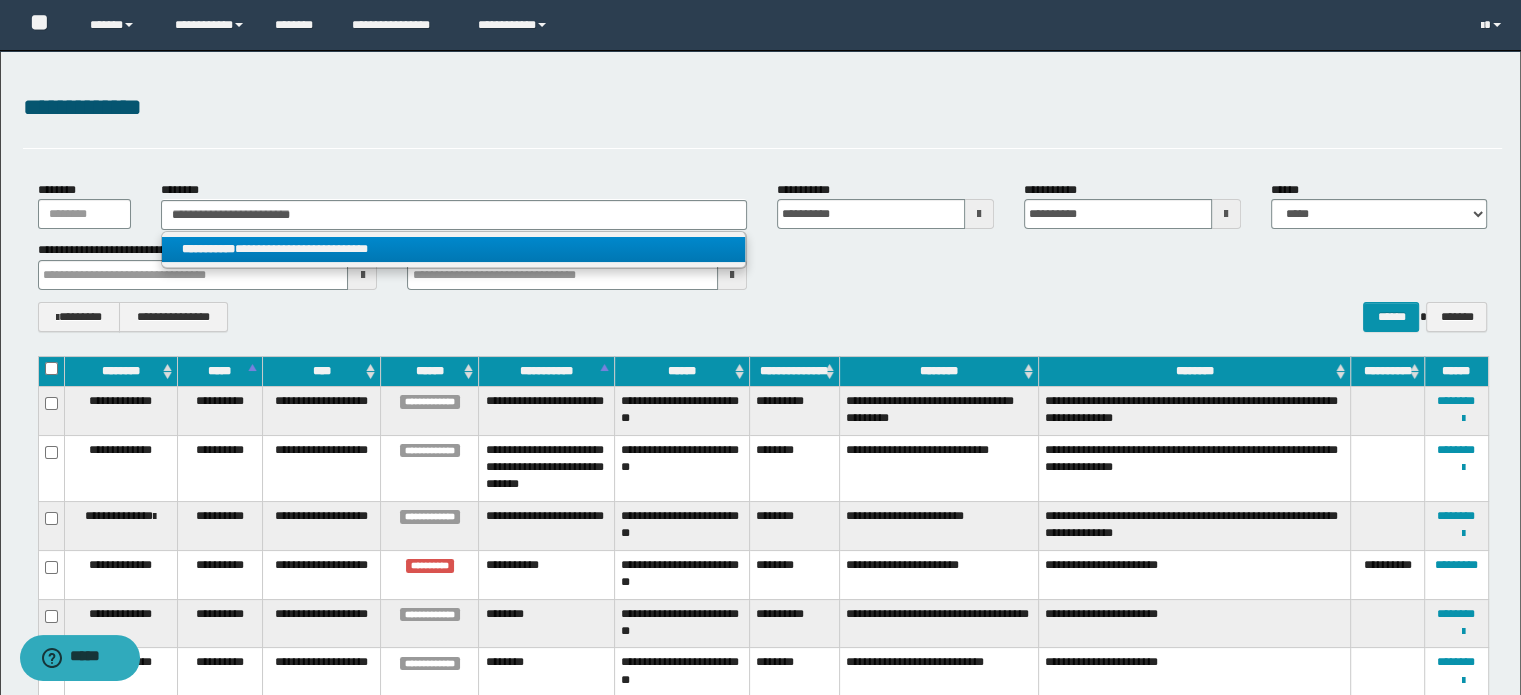click on "**********" at bounding box center [454, 249] 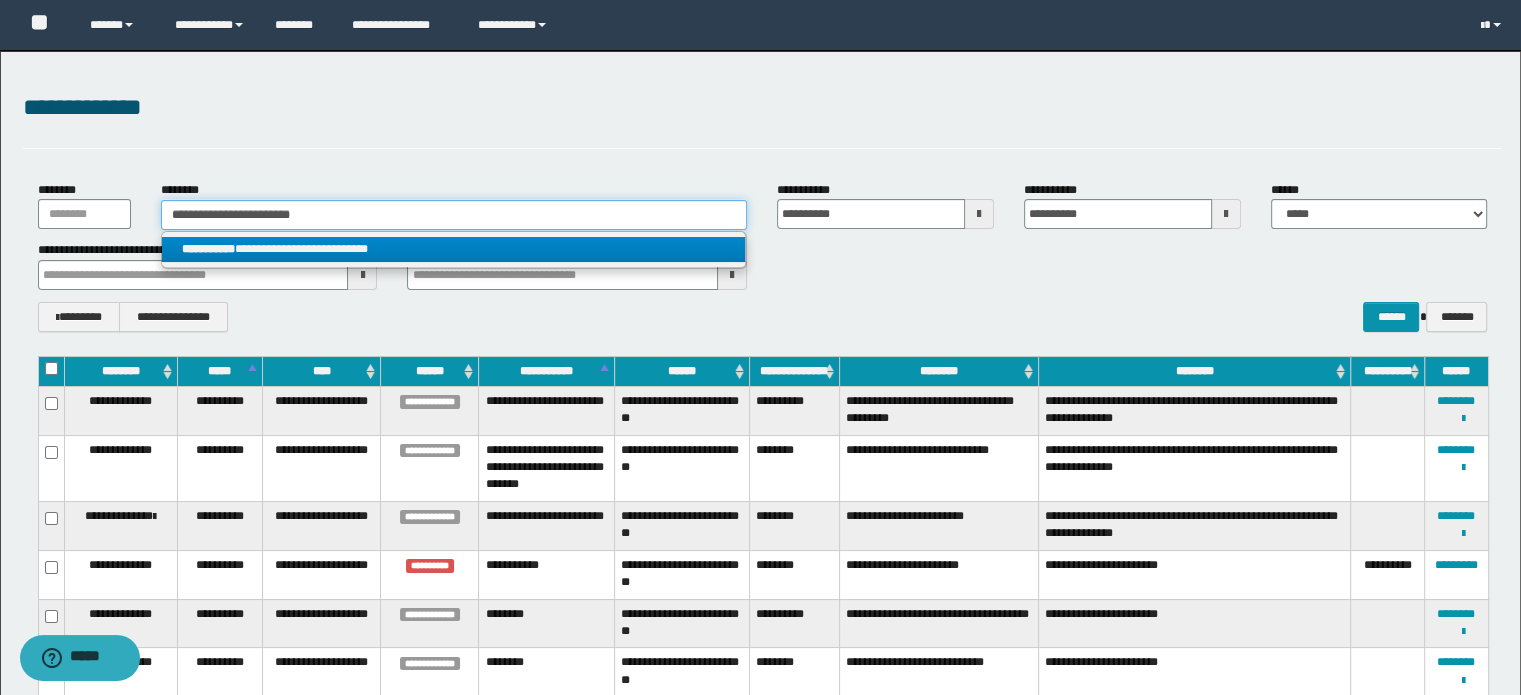 type 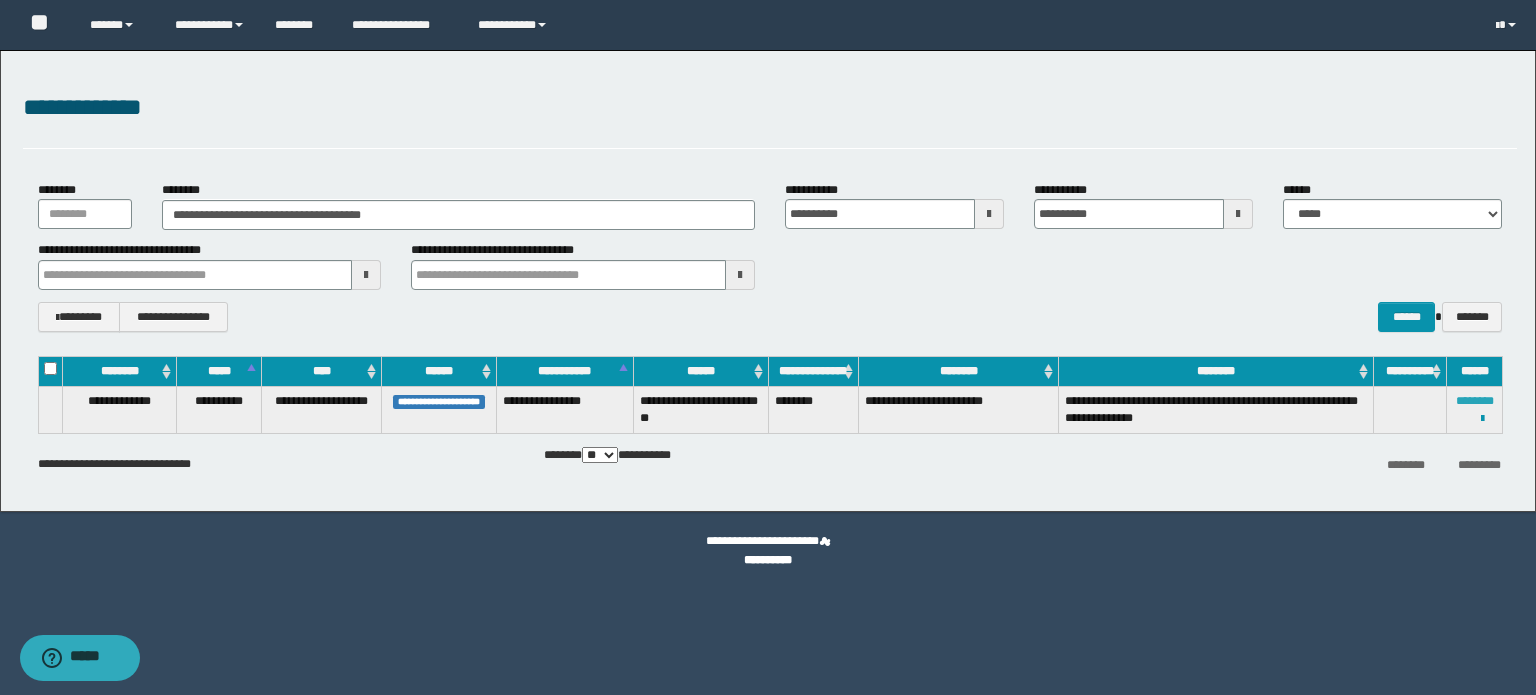 click on "********" at bounding box center (1475, 401) 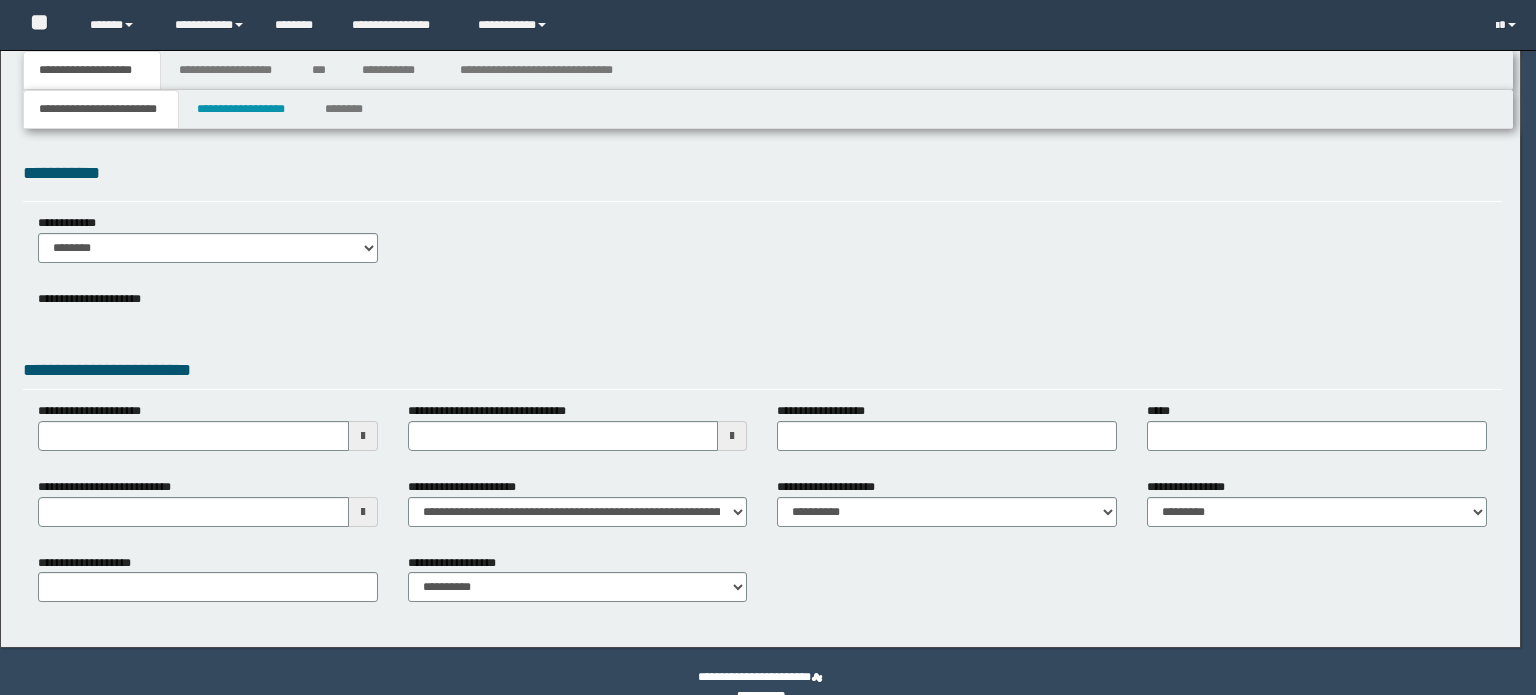 scroll, scrollTop: 0, scrollLeft: 0, axis: both 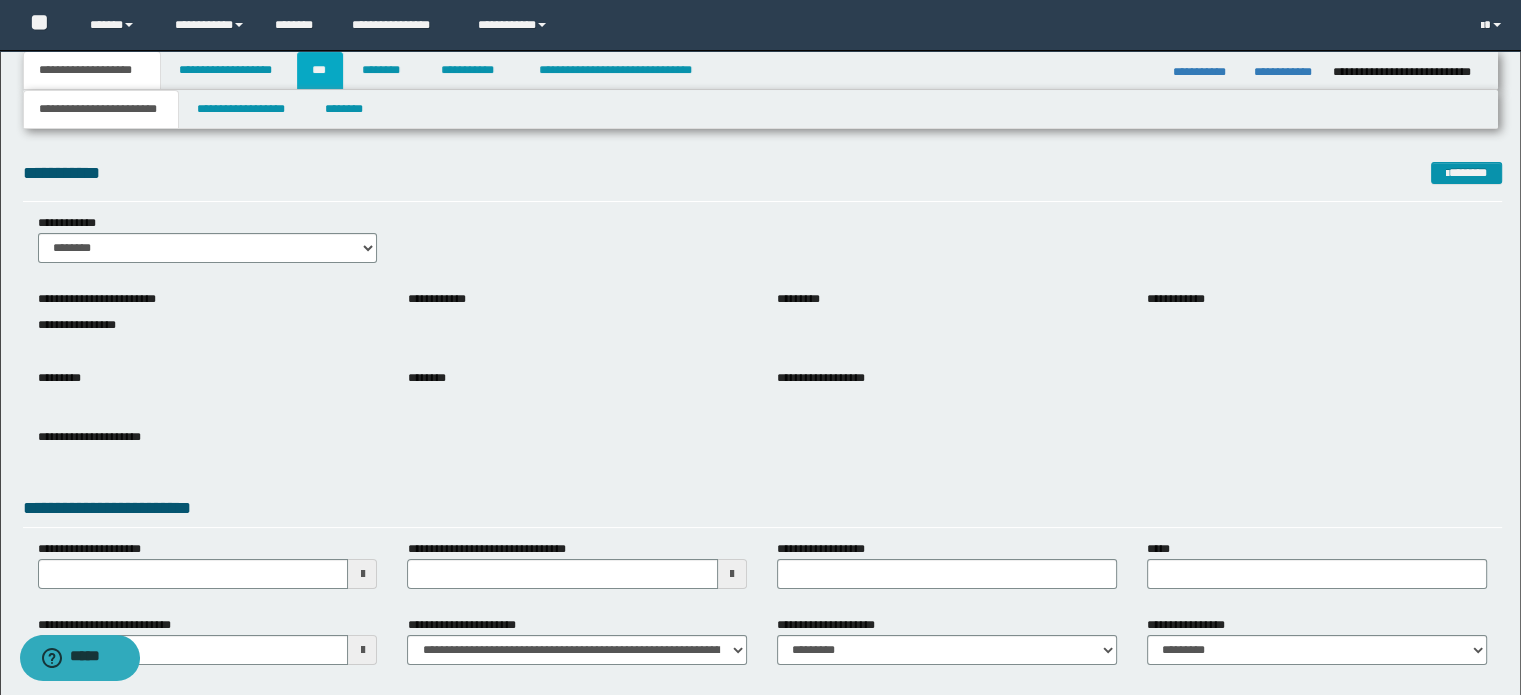 click on "***" at bounding box center [320, 70] 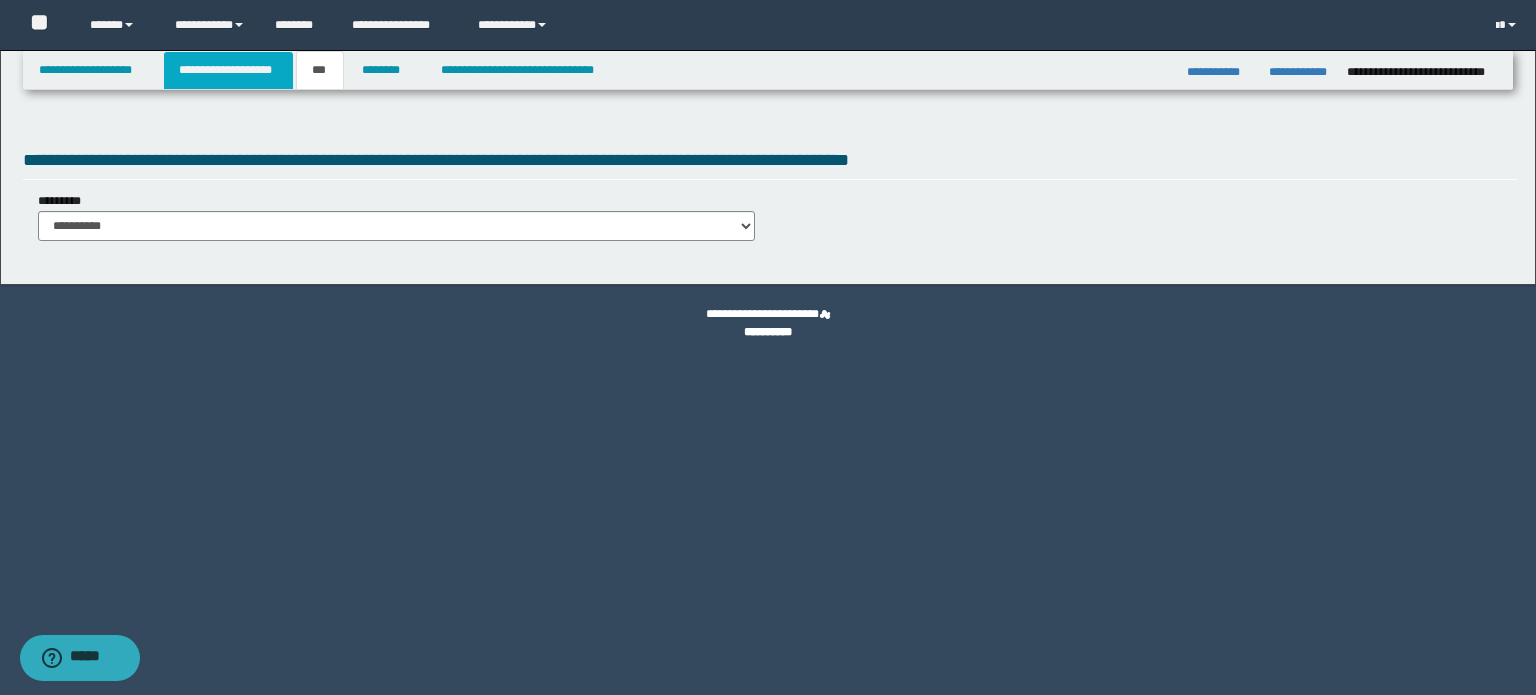 click on "**********" at bounding box center (228, 70) 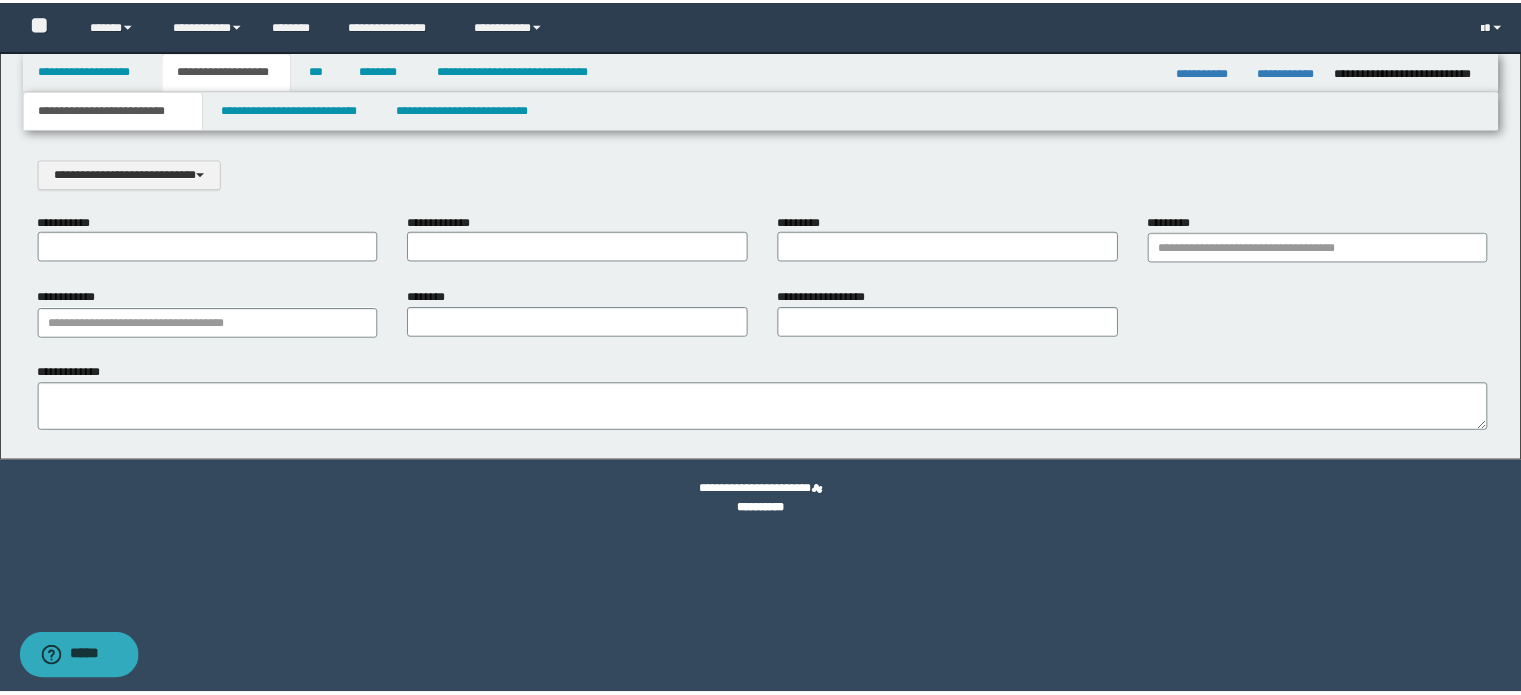 scroll, scrollTop: 0, scrollLeft: 0, axis: both 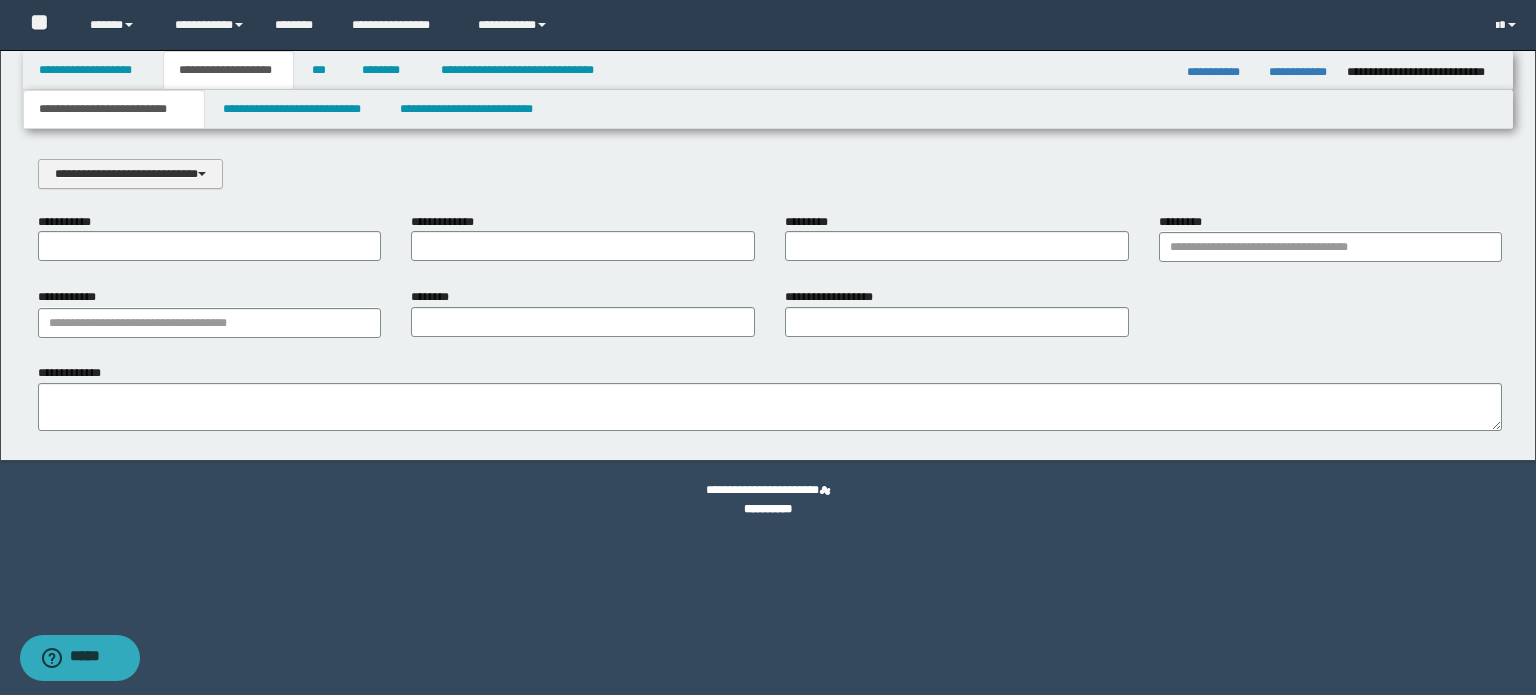 click on "**********" at bounding box center [130, 174] 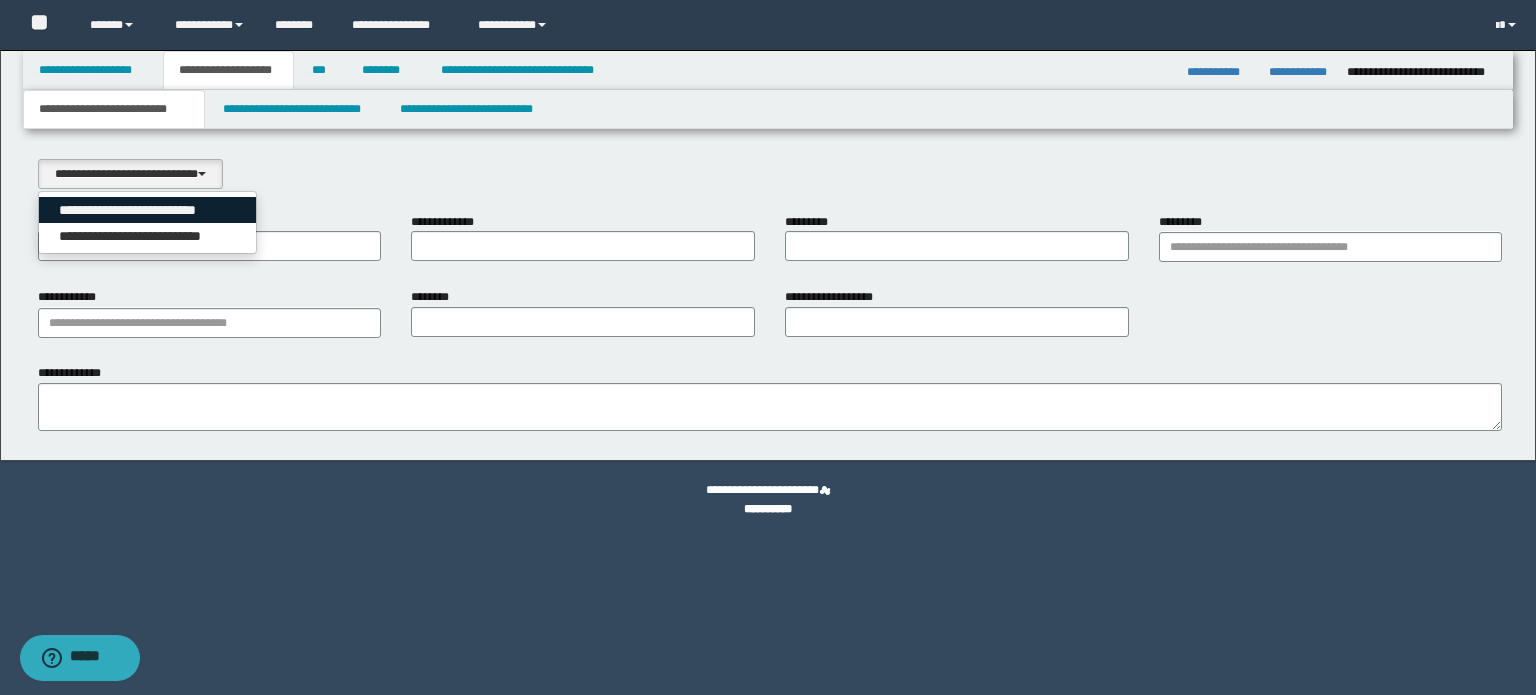 click on "**********" at bounding box center (148, 210) 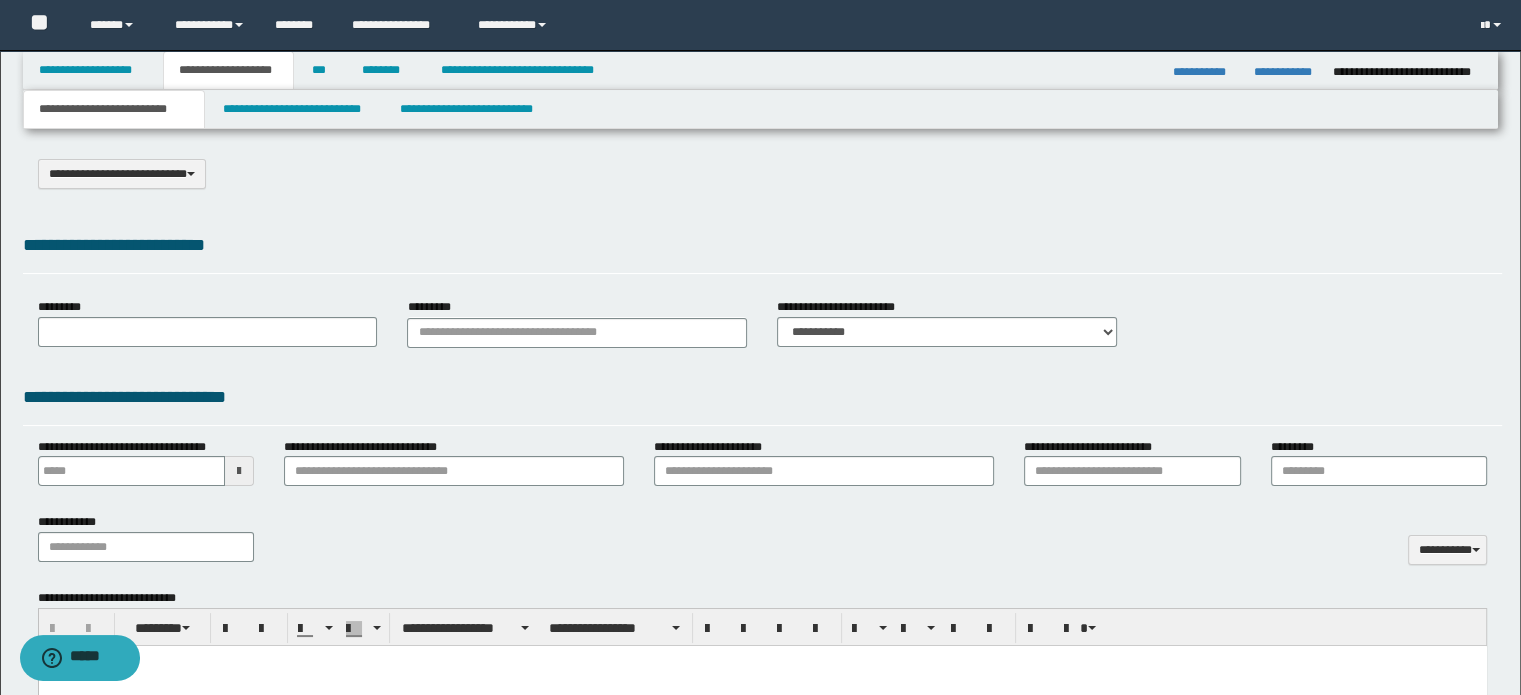 select on "*" 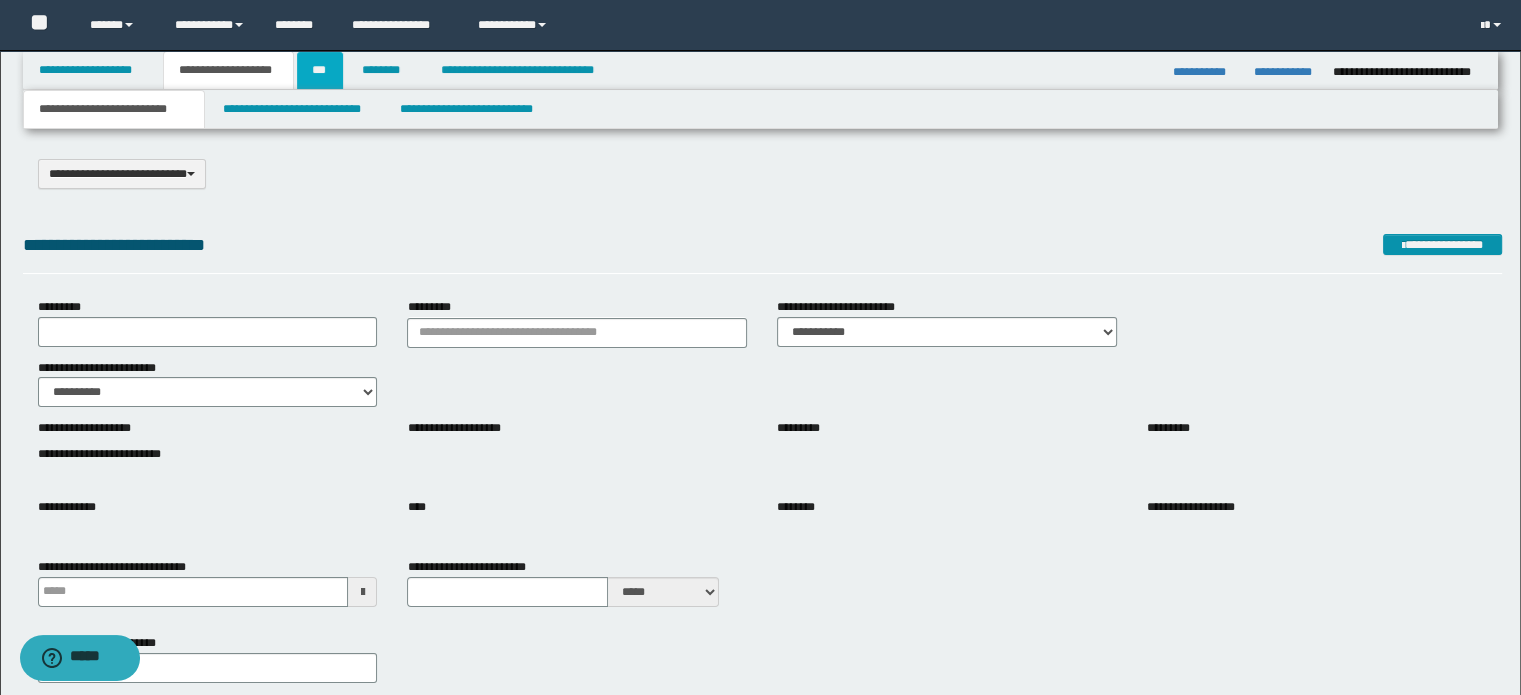 click on "***" at bounding box center (320, 70) 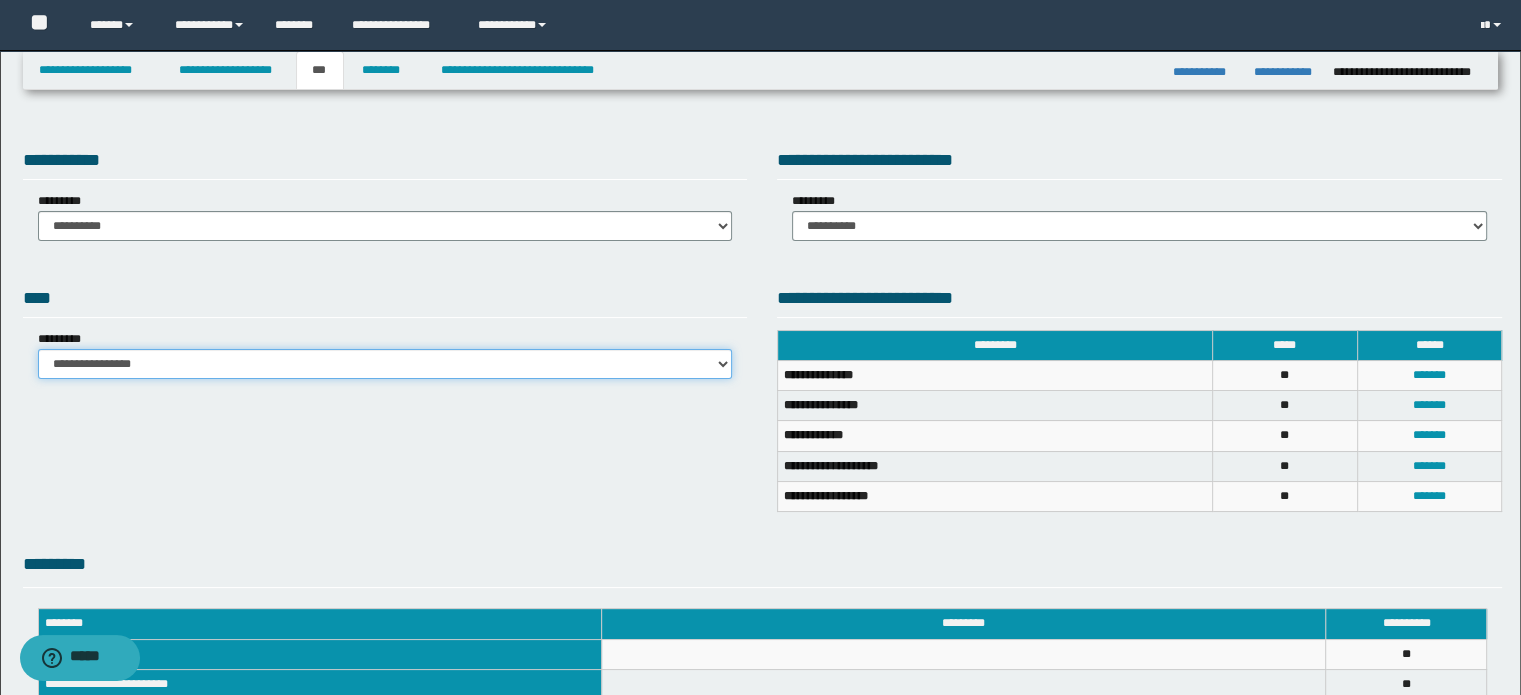 click on "**********" at bounding box center [385, 364] 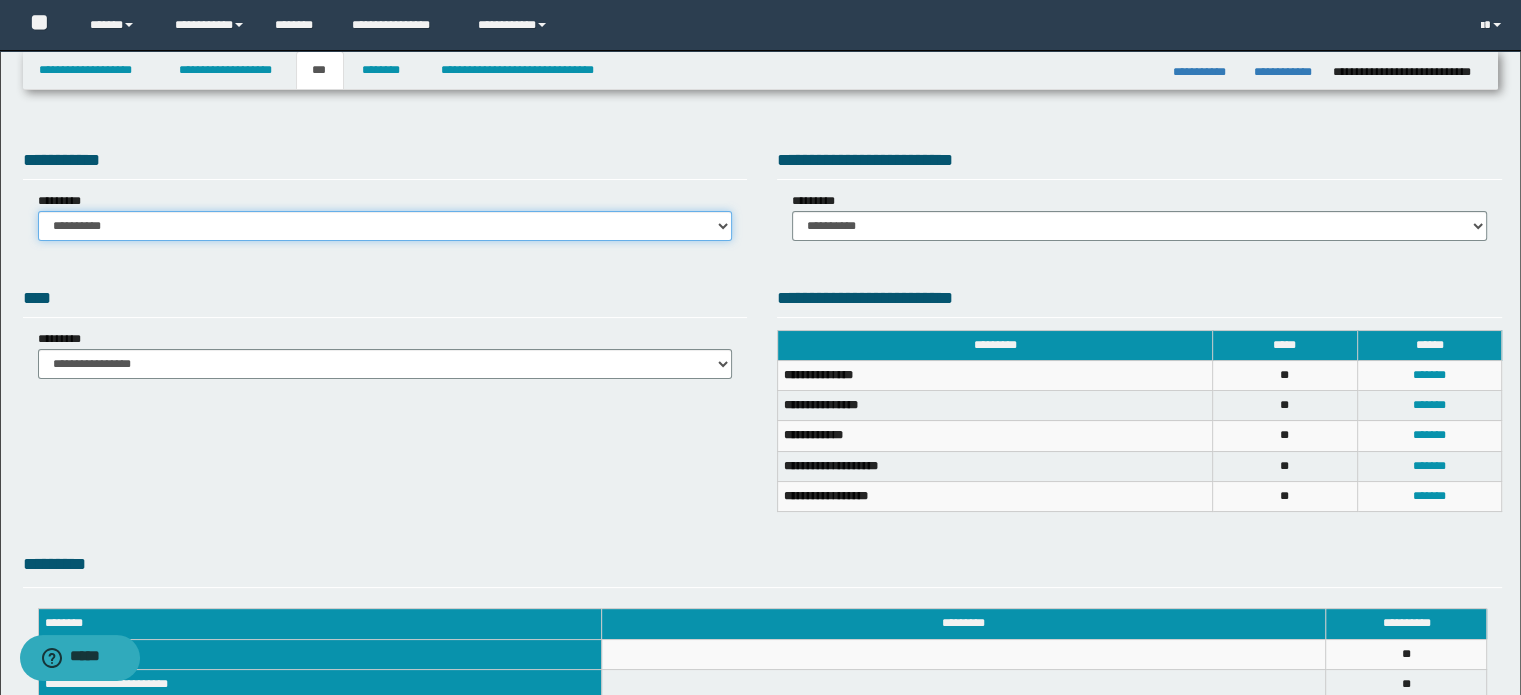 drag, startPoint x: 505, startPoint y: 224, endPoint x: 504, endPoint y: 238, distance: 14.035668 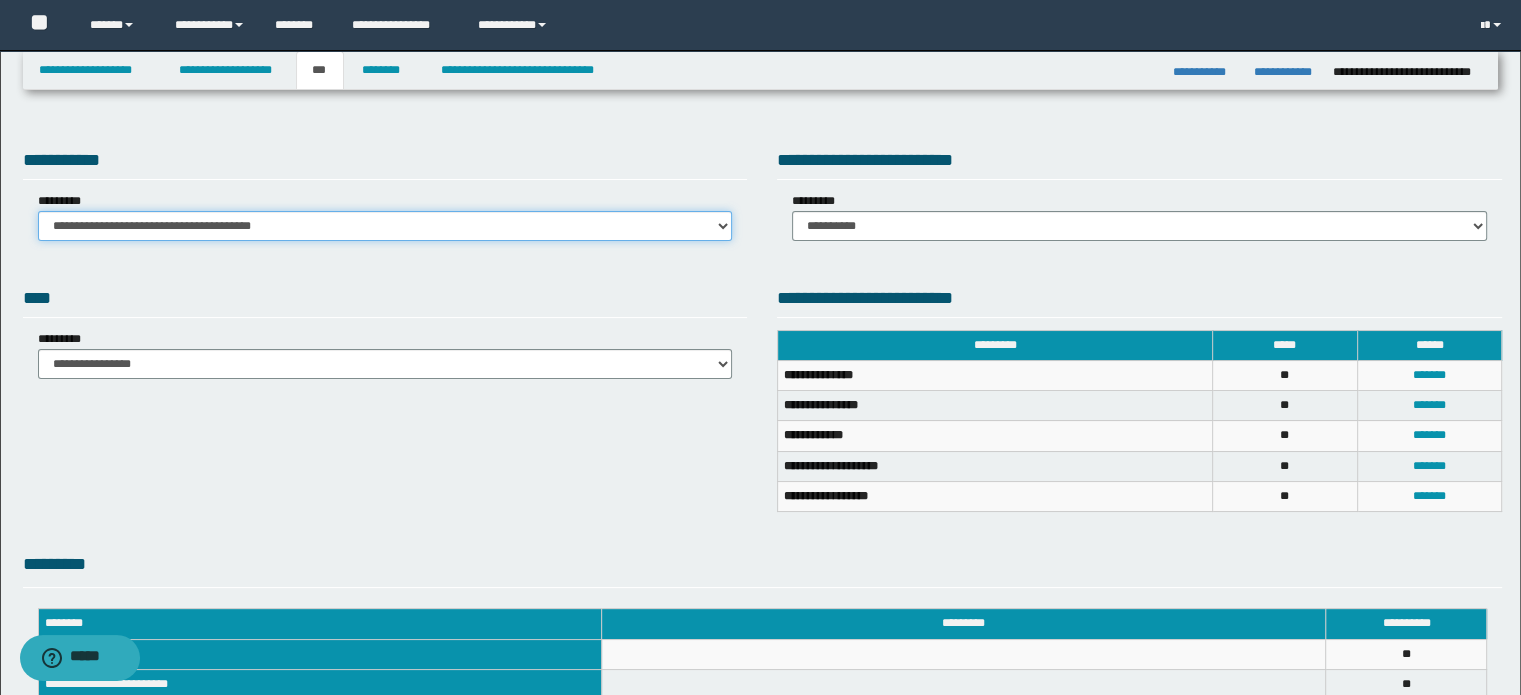 click on "**********" at bounding box center [385, 226] 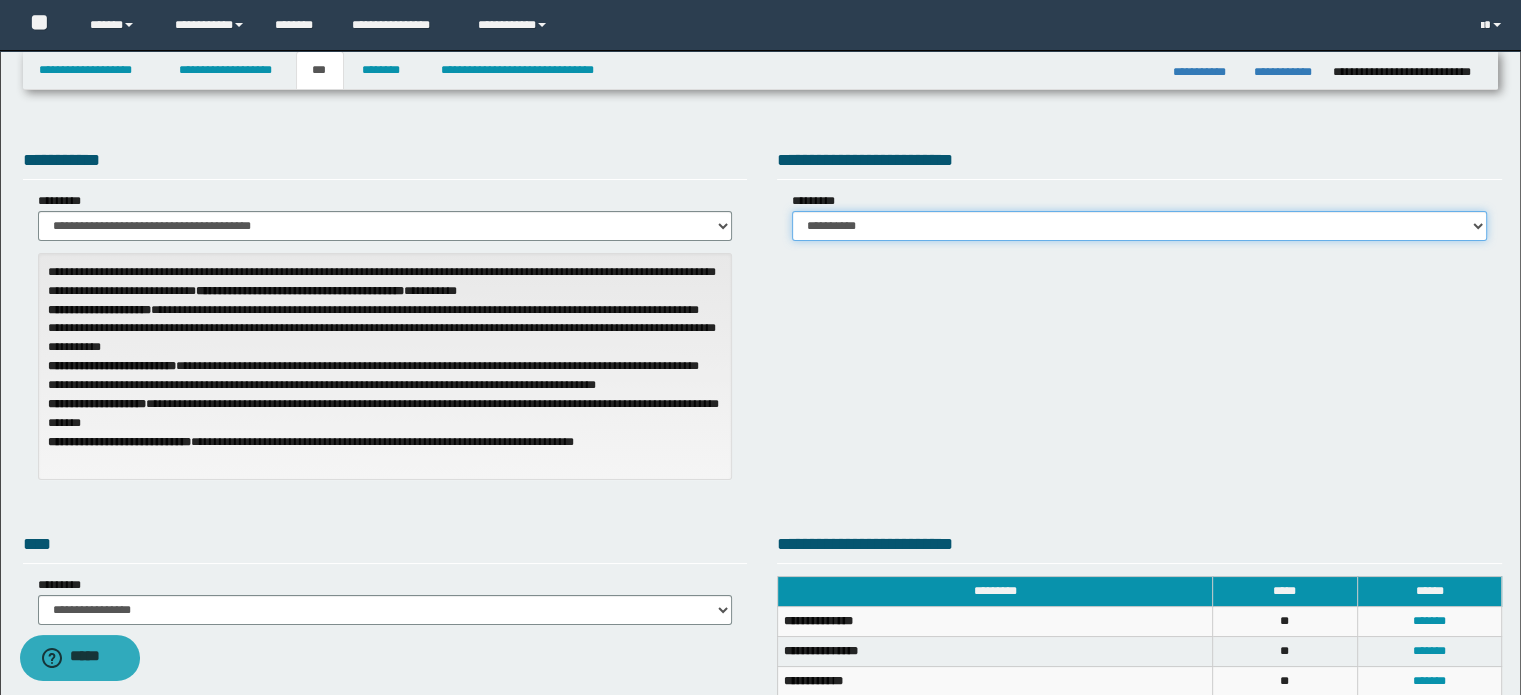click on "**********" at bounding box center (1139, 226) 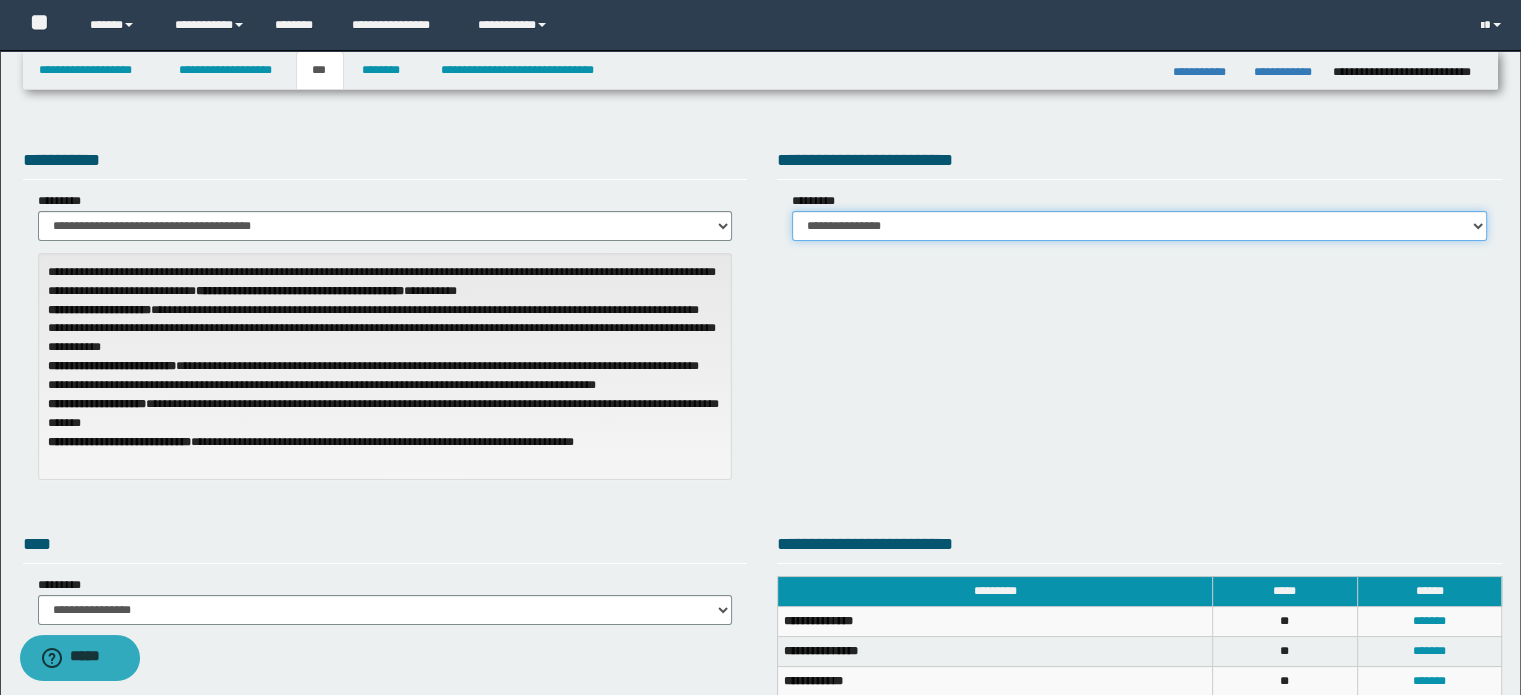 click on "**********" at bounding box center [1139, 226] 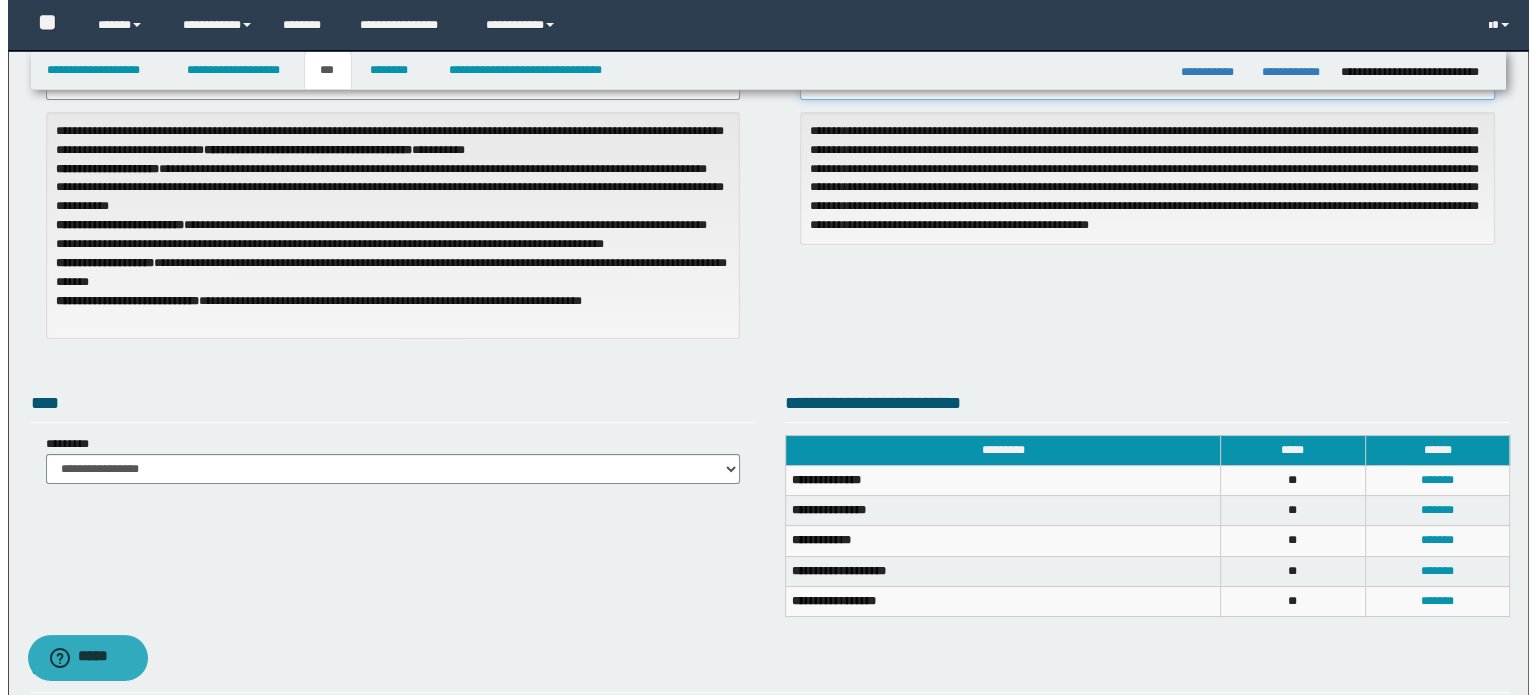 scroll, scrollTop: 300, scrollLeft: 0, axis: vertical 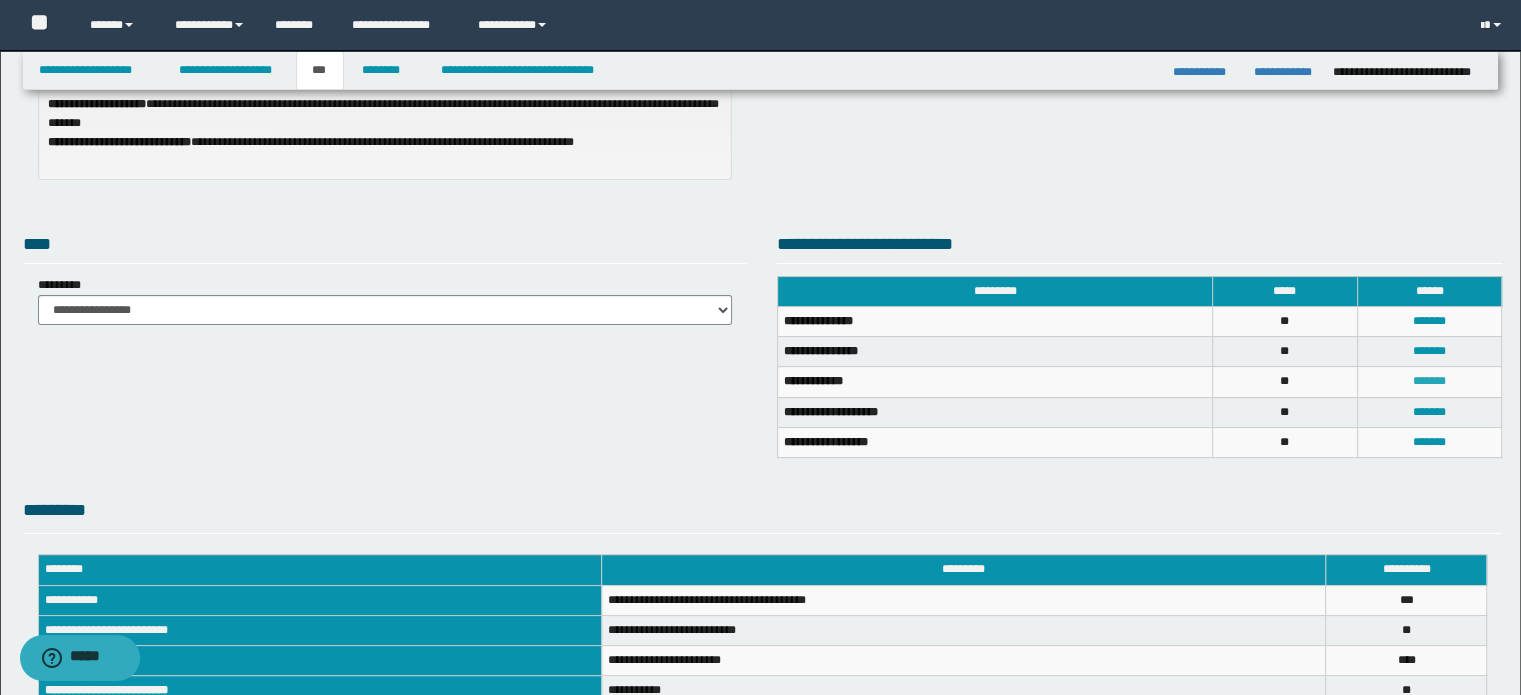 click on "*******" at bounding box center (1429, 381) 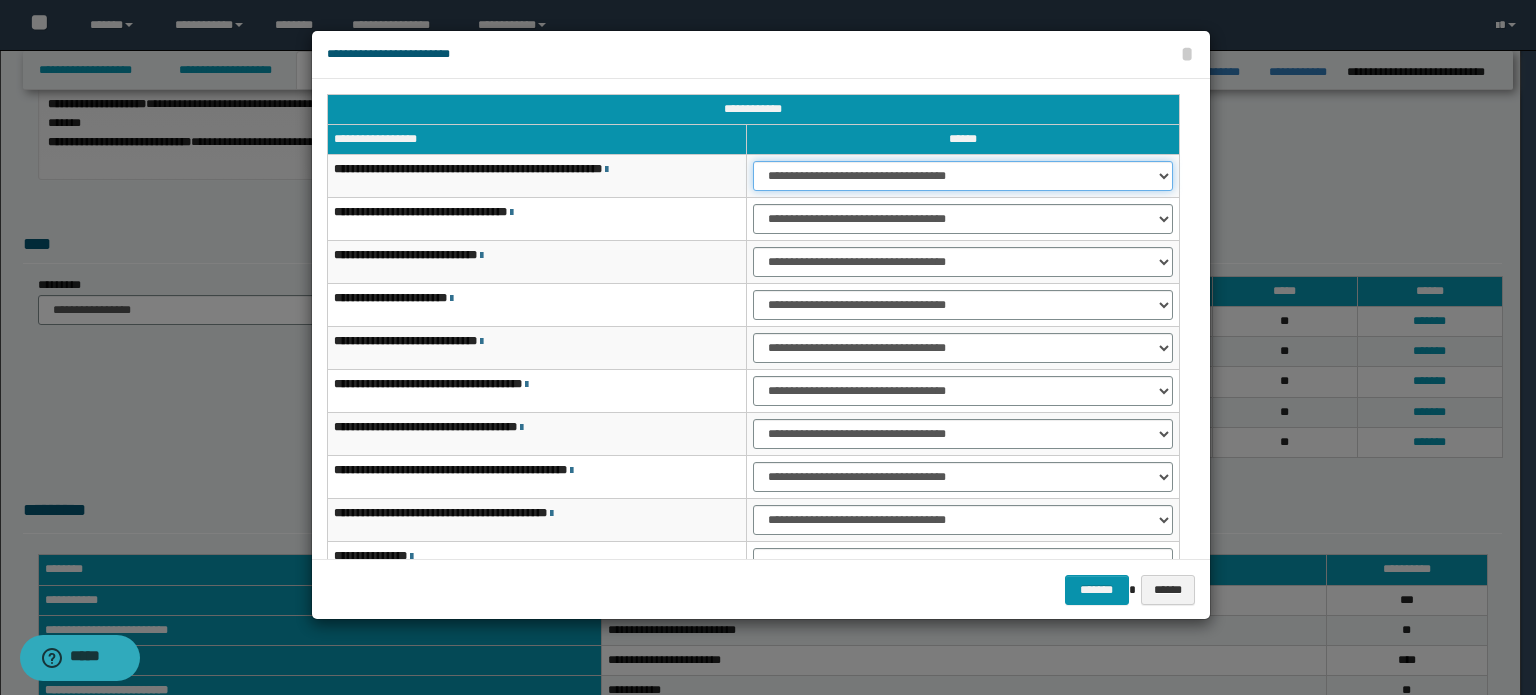 click on "**********" at bounding box center (963, 176) 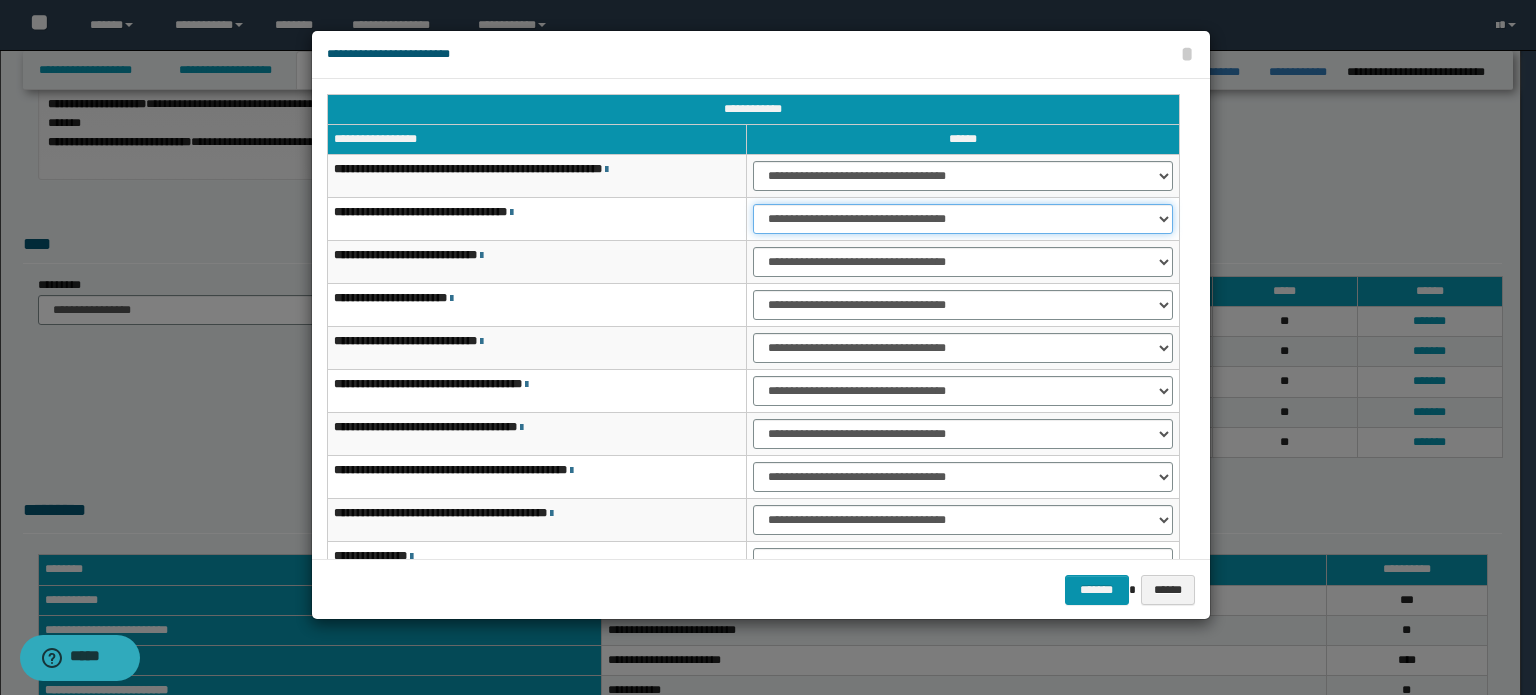 click on "**********" at bounding box center [963, 219] 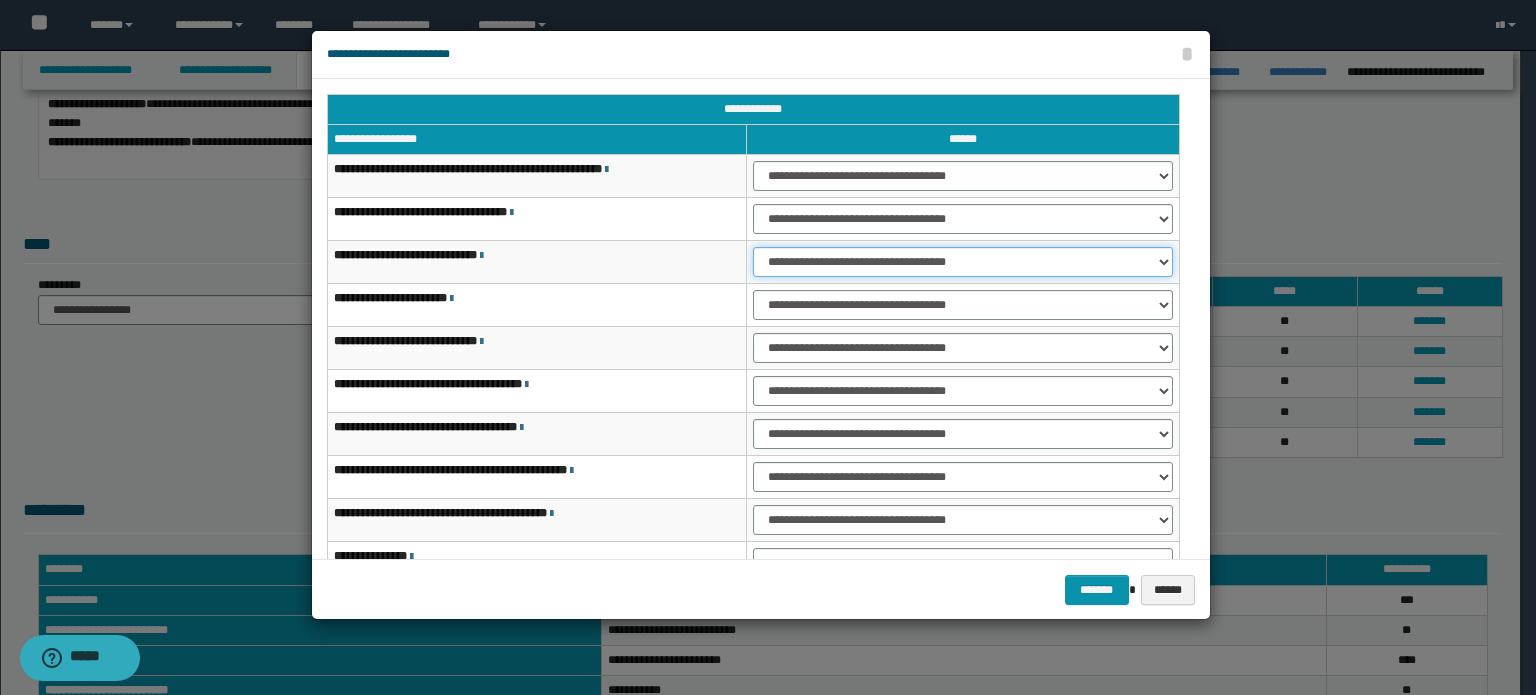 drag, startPoint x: 1016, startPoint y: 259, endPoint x: 1013, endPoint y: 272, distance: 13.341664 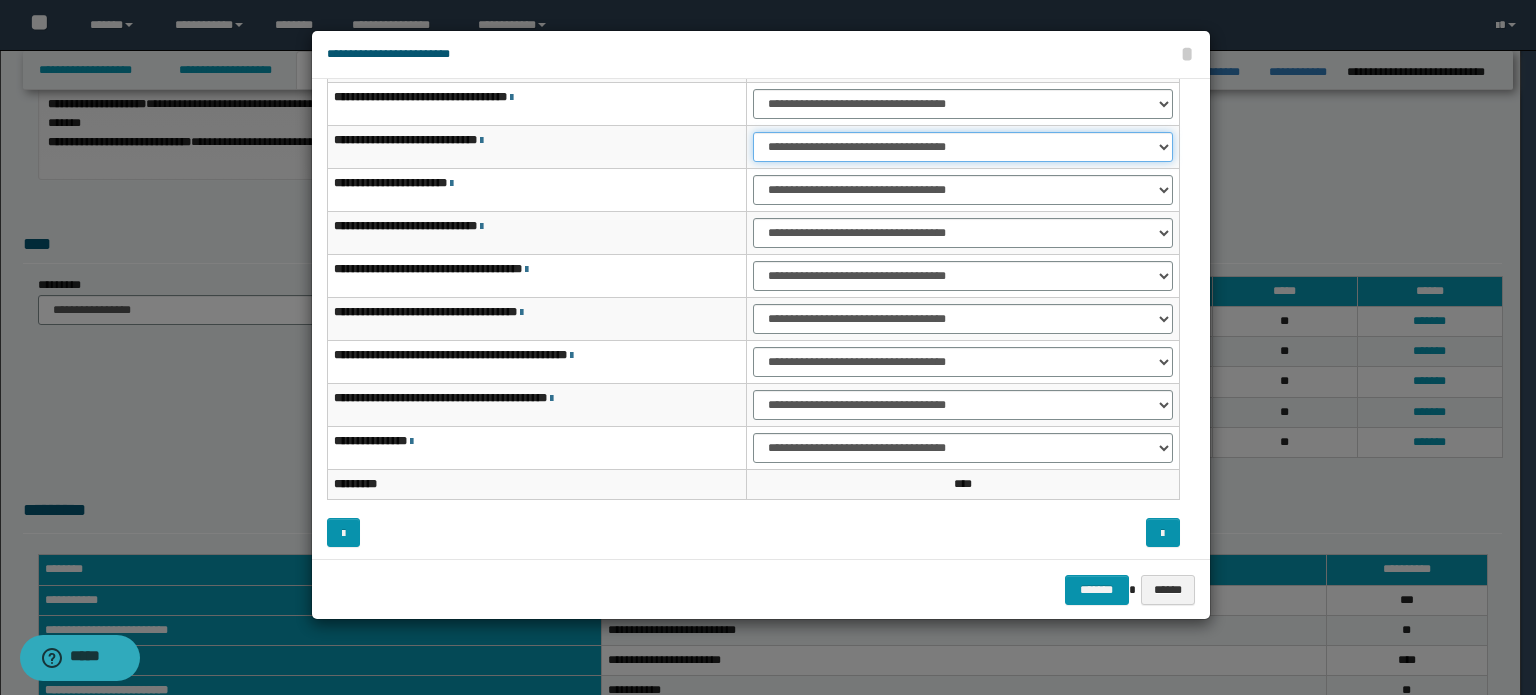 scroll, scrollTop: 118, scrollLeft: 0, axis: vertical 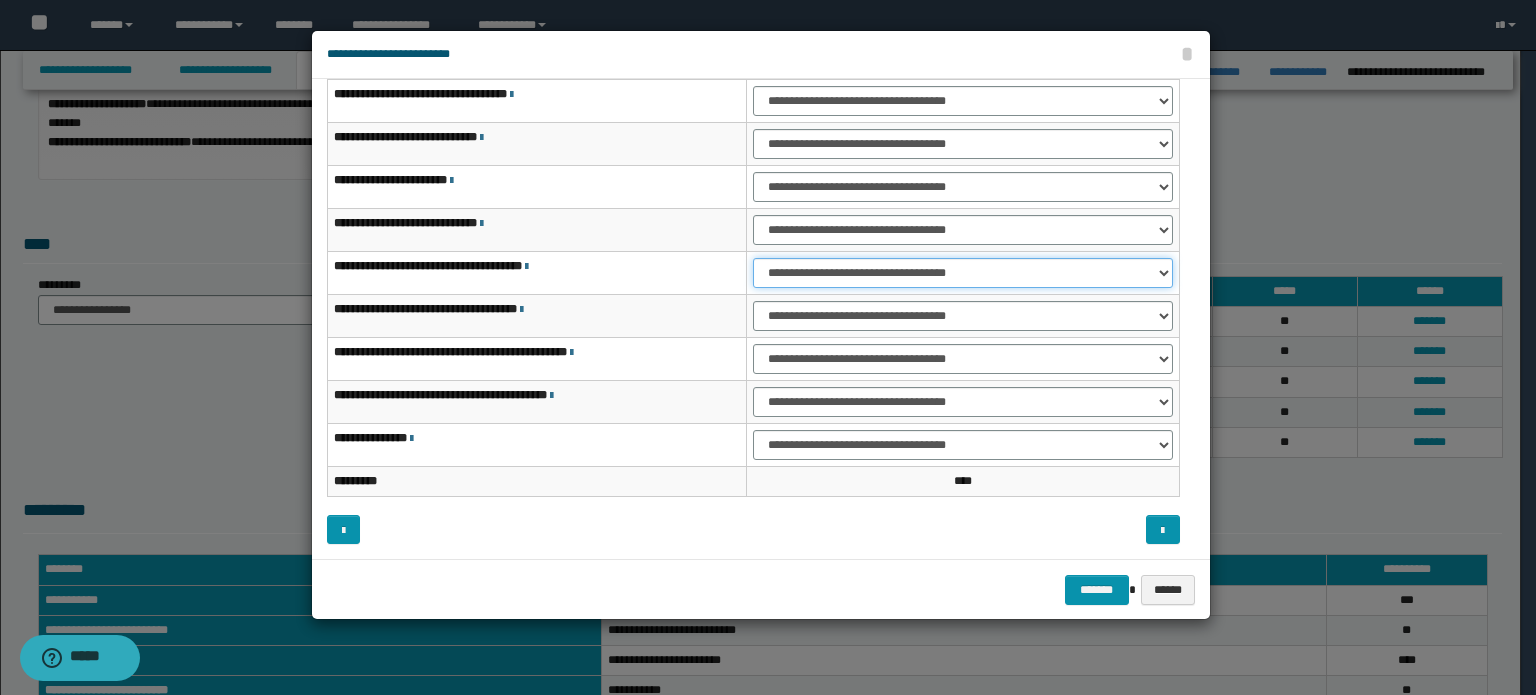 drag, startPoint x: 1067, startPoint y: 262, endPoint x: 1060, endPoint y: 284, distance: 23.086792 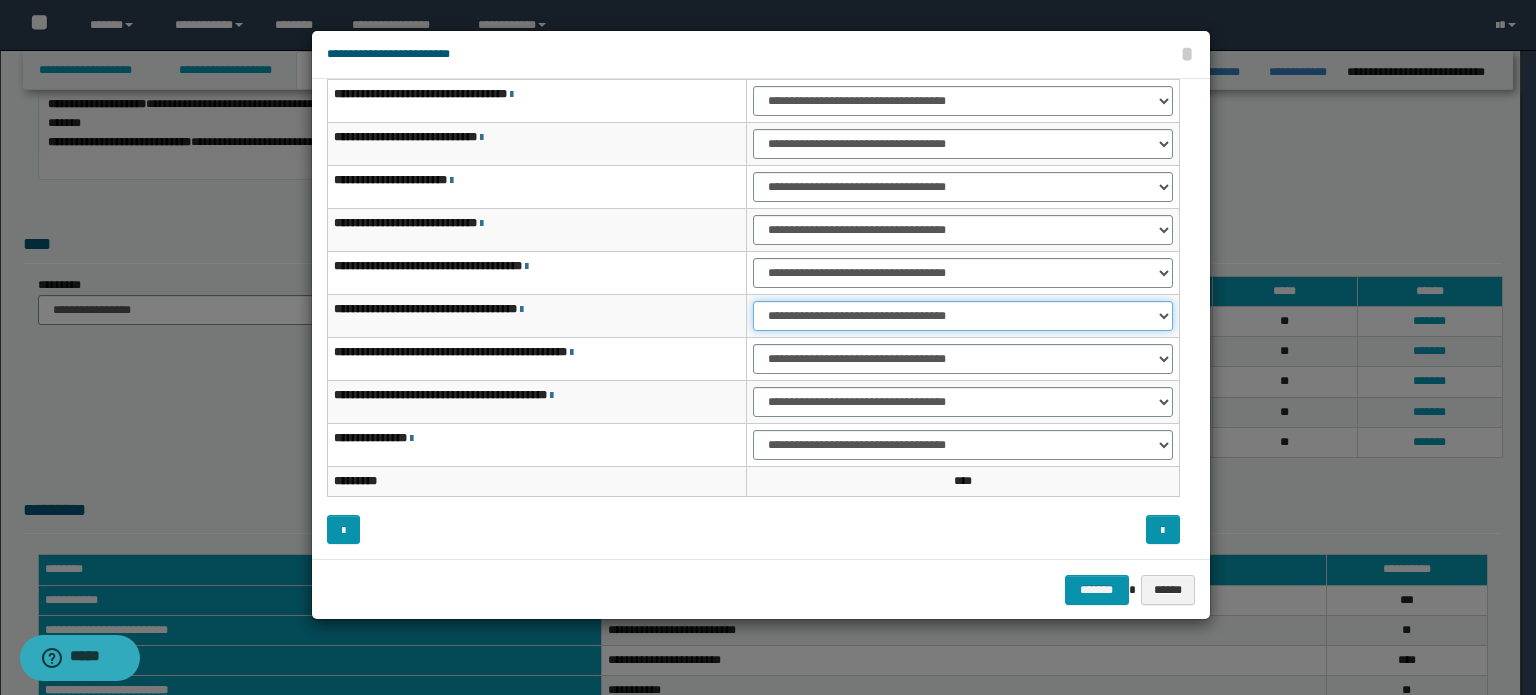 click on "**********" at bounding box center (963, 316) 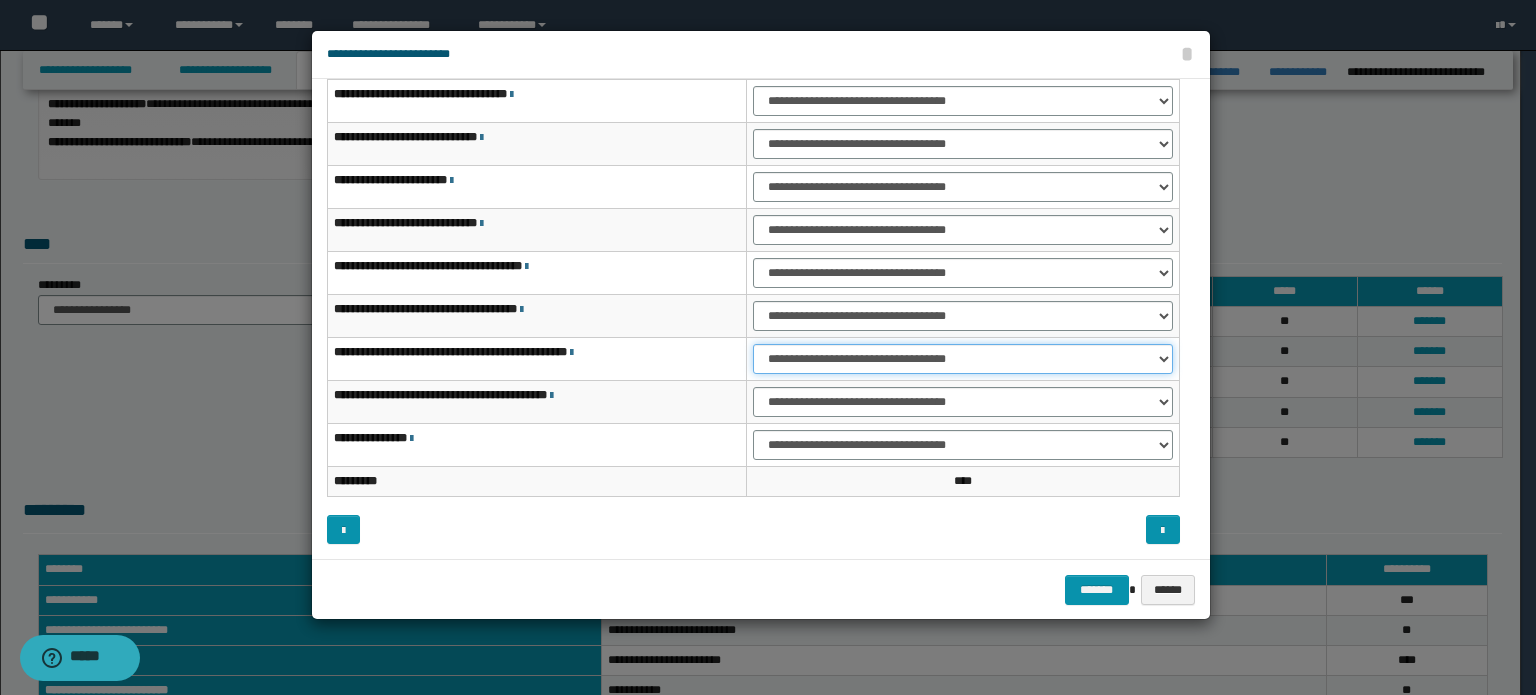 drag, startPoint x: 1056, startPoint y: 359, endPoint x: 1056, endPoint y: 370, distance: 11 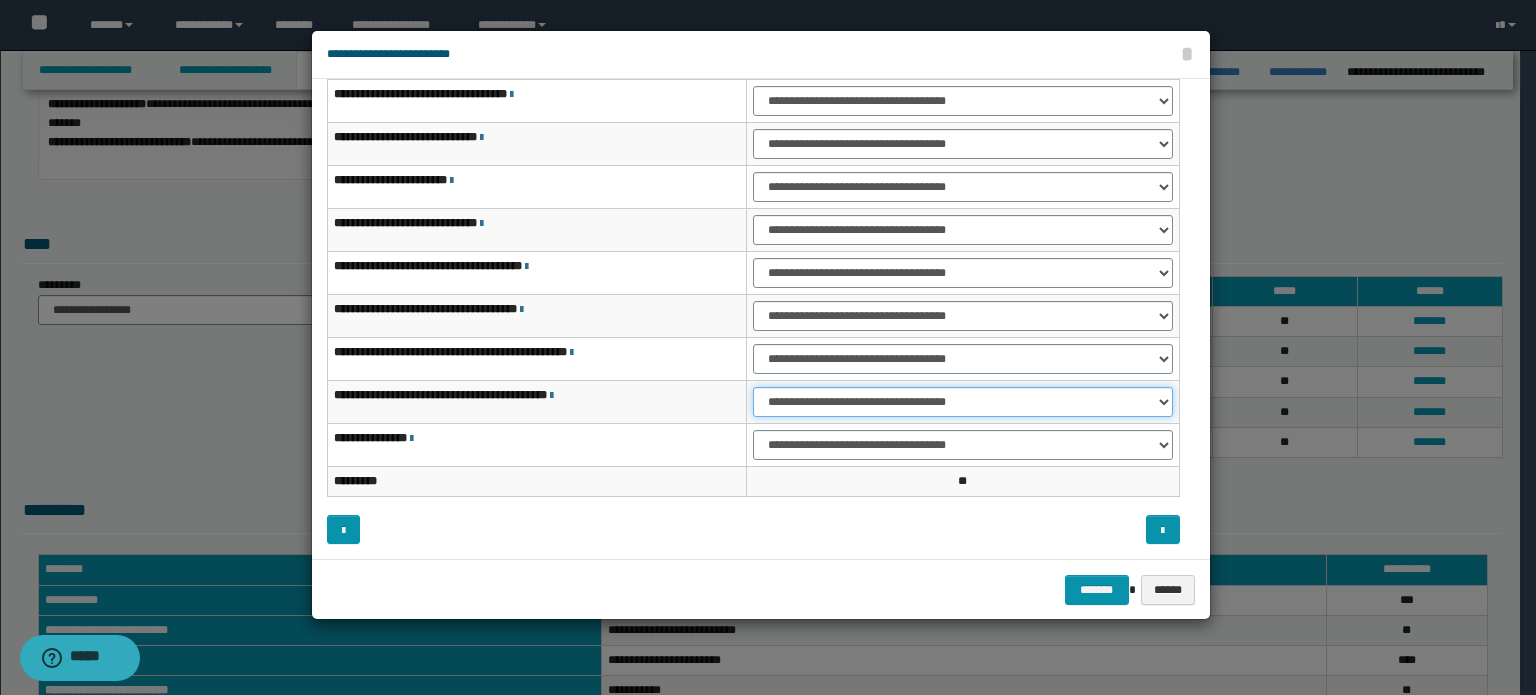 drag, startPoint x: 1080, startPoint y: 392, endPoint x: 1080, endPoint y: 407, distance: 15 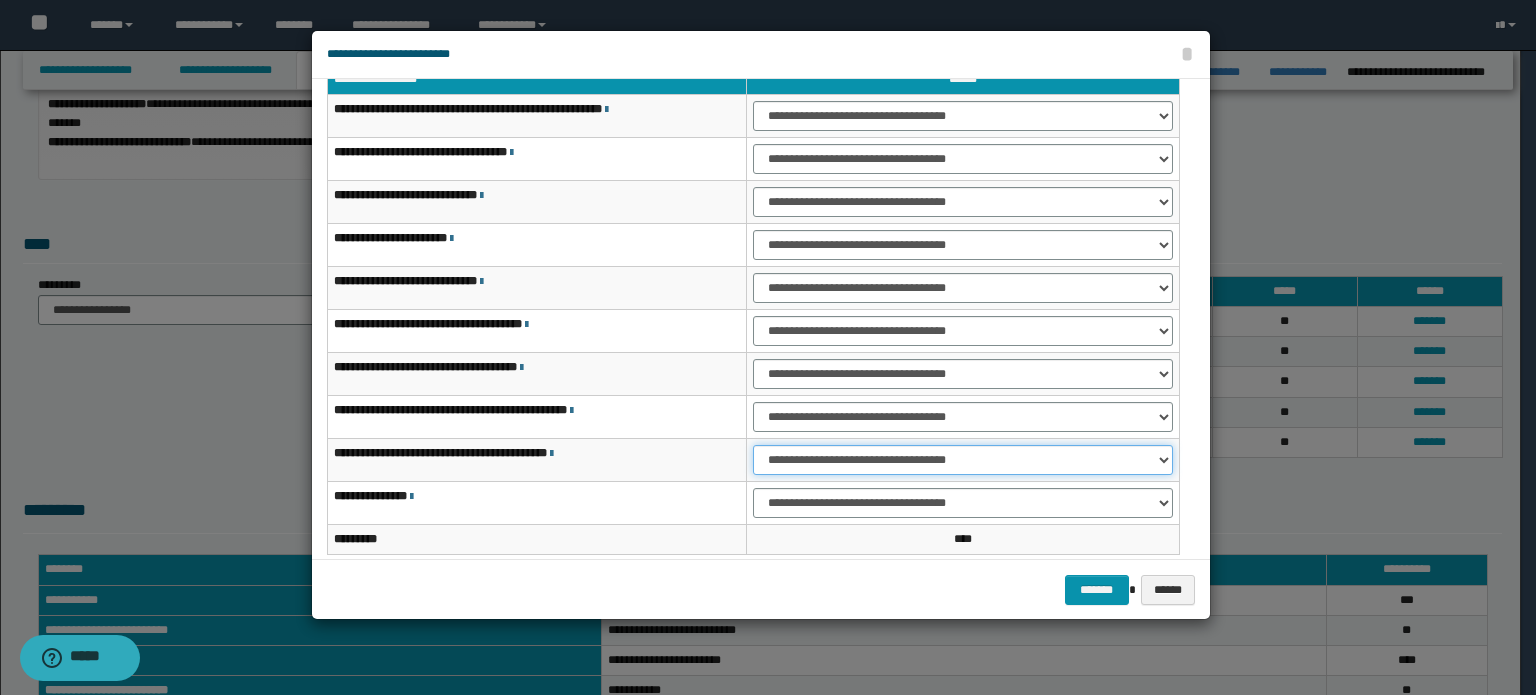 scroll, scrollTop: 118, scrollLeft: 0, axis: vertical 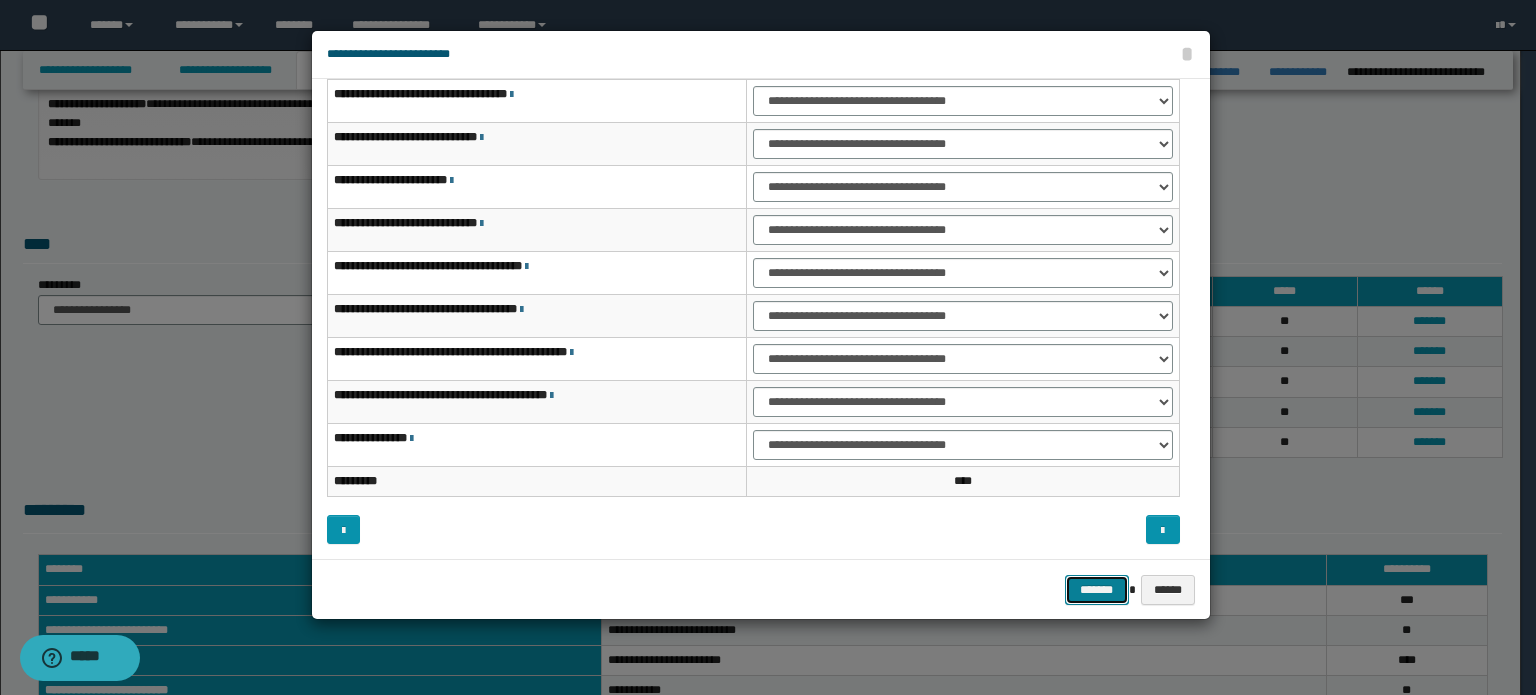 click on "*******" at bounding box center (1097, 590) 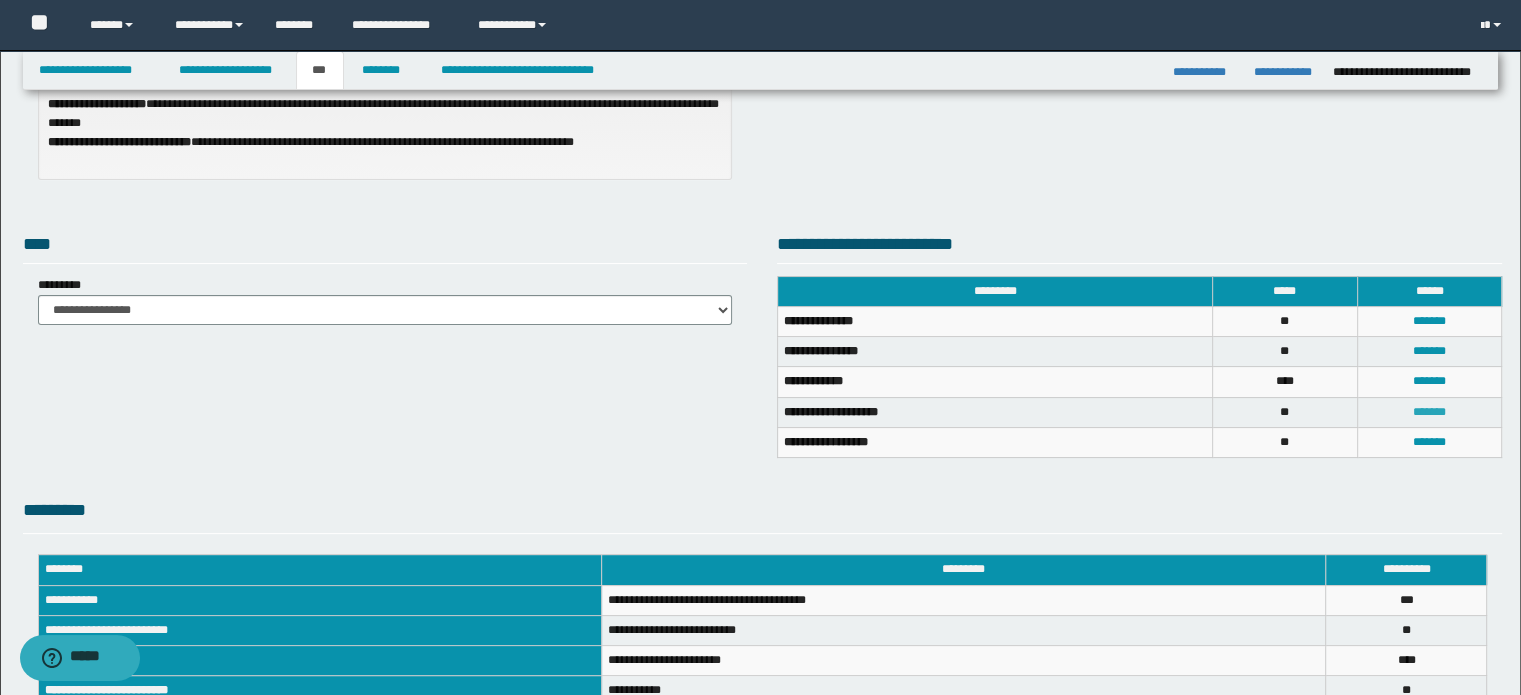click on "*******" at bounding box center (1429, 412) 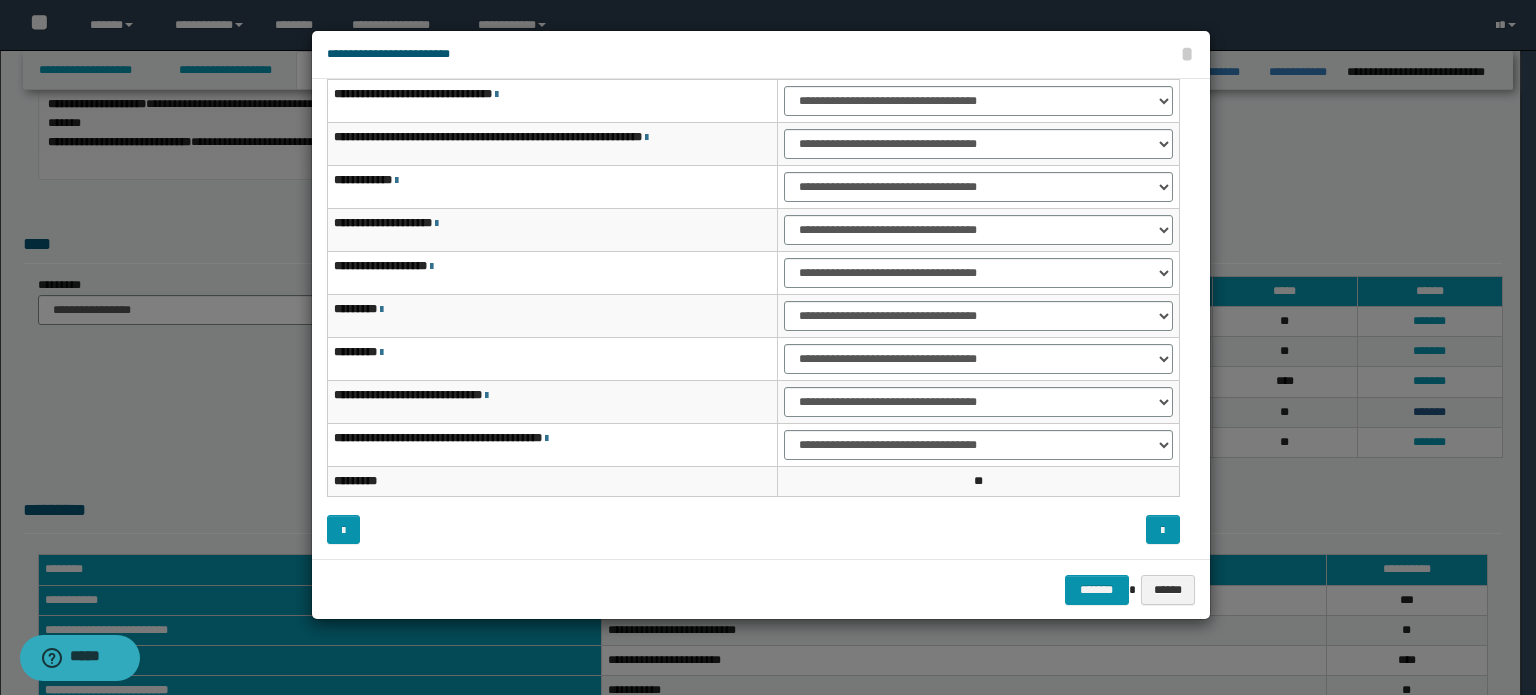 scroll, scrollTop: 65, scrollLeft: 0, axis: vertical 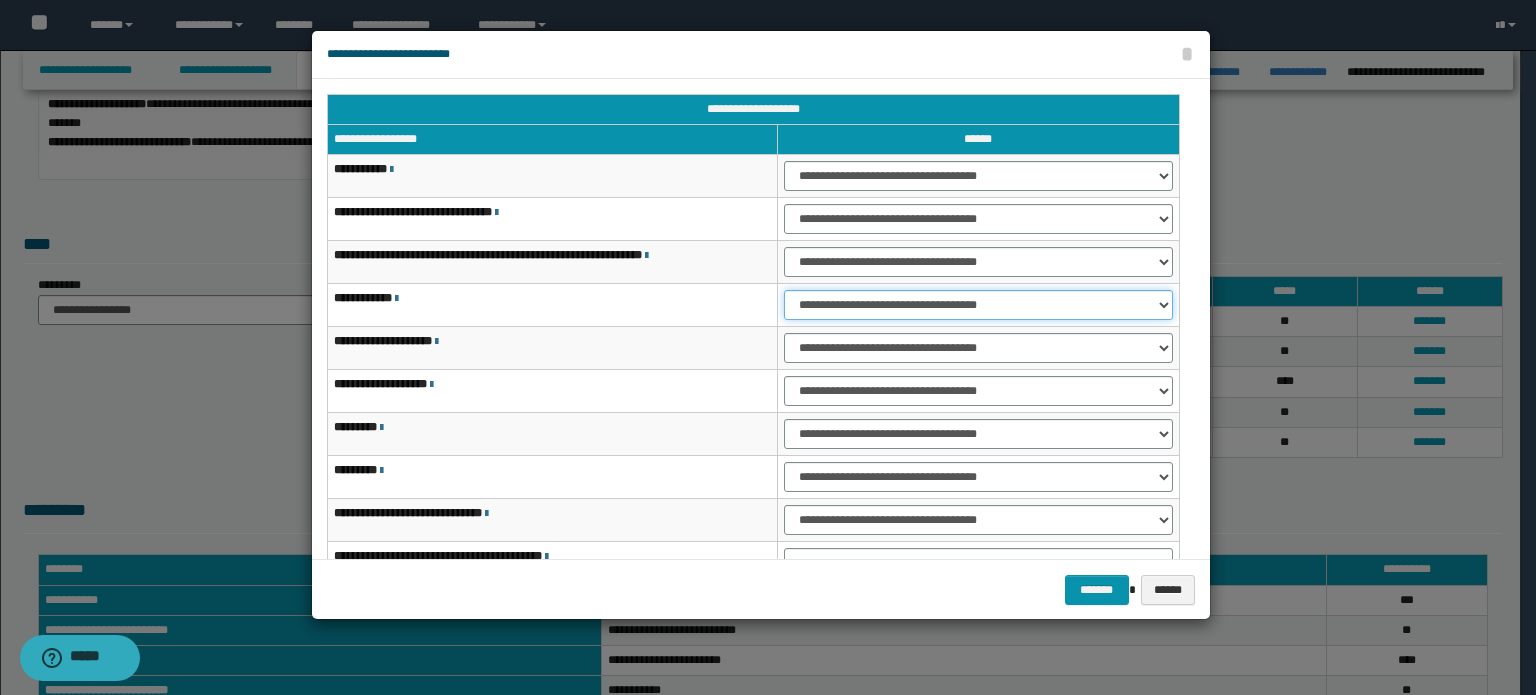 click on "**********" at bounding box center (978, 305) 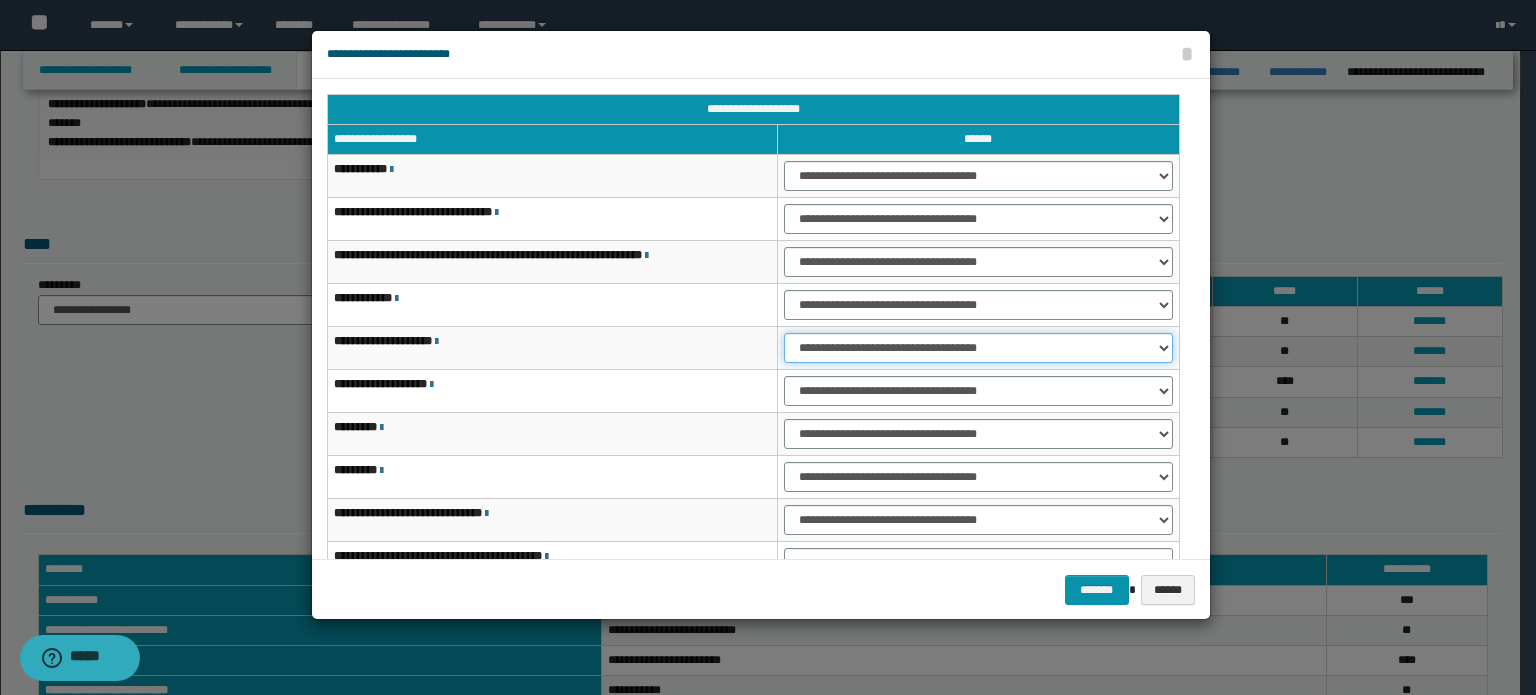 click on "**********" at bounding box center [978, 348] 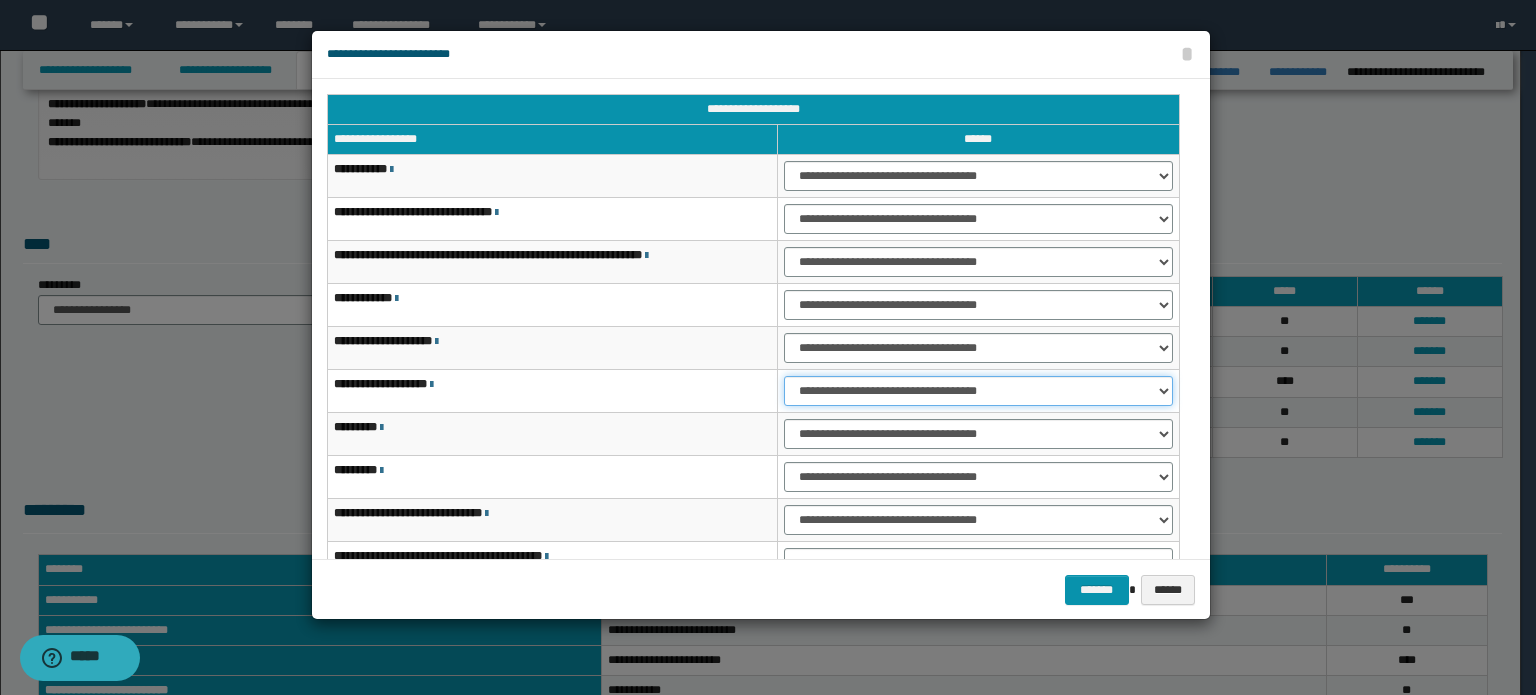 drag, startPoint x: 1075, startPoint y: 386, endPoint x: 1064, endPoint y: 403, distance: 20.248457 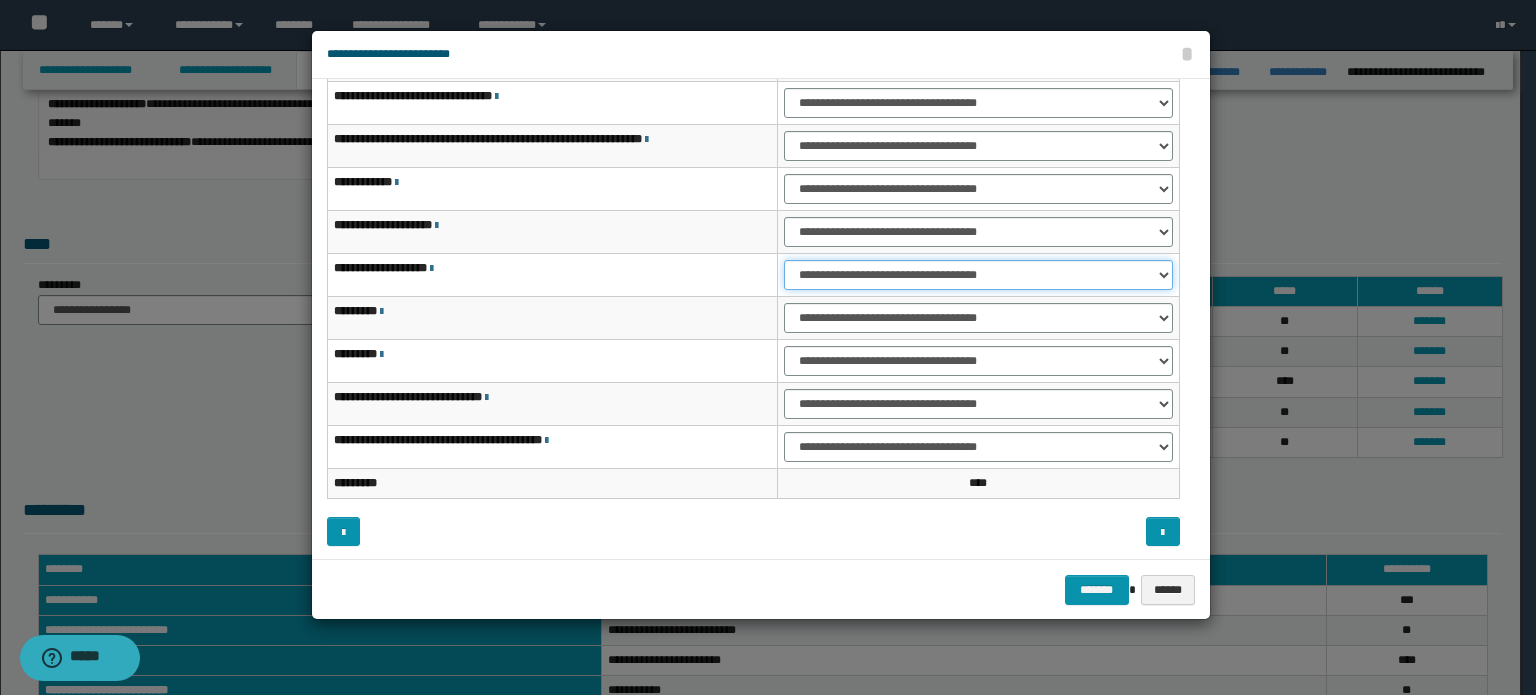scroll, scrollTop: 118, scrollLeft: 0, axis: vertical 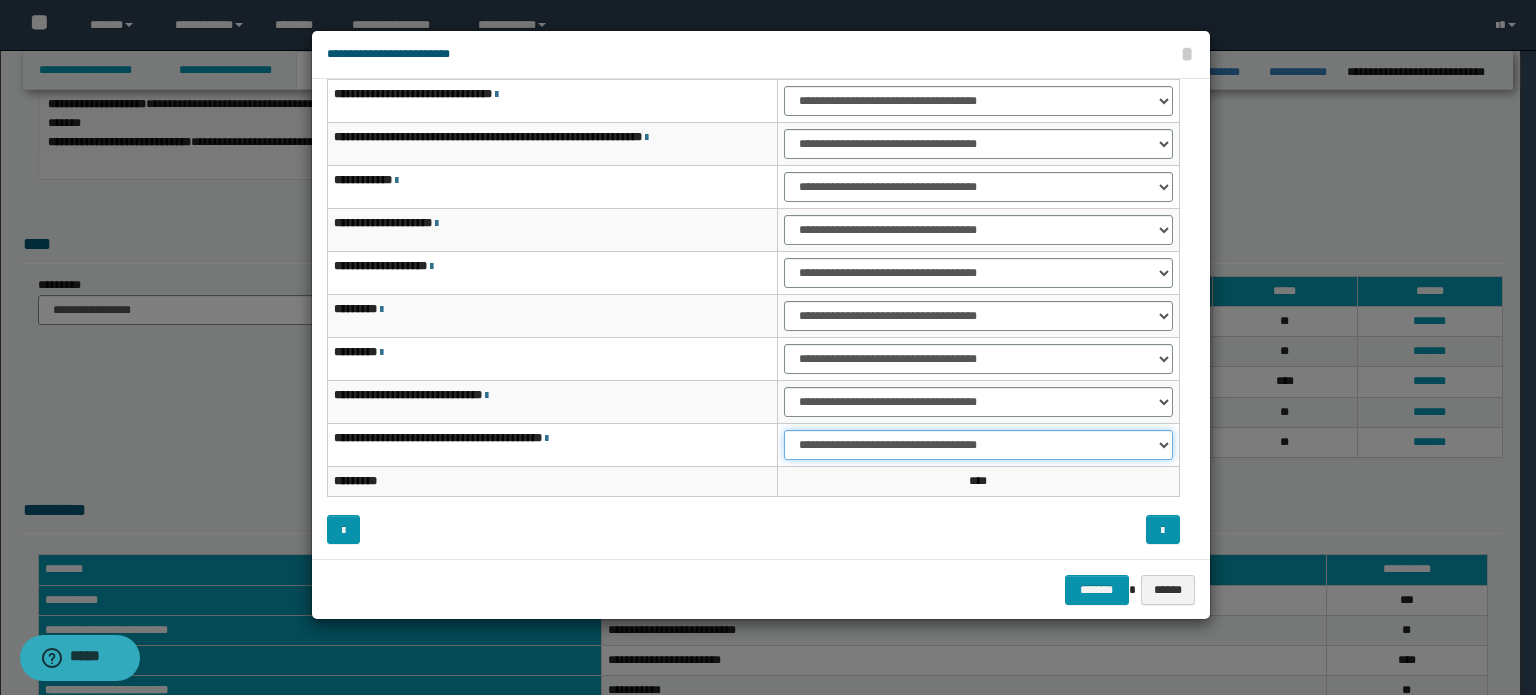 drag, startPoint x: 1104, startPoint y: 440, endPoint x: 1097, endPoint y: 452, distance: 13.892444 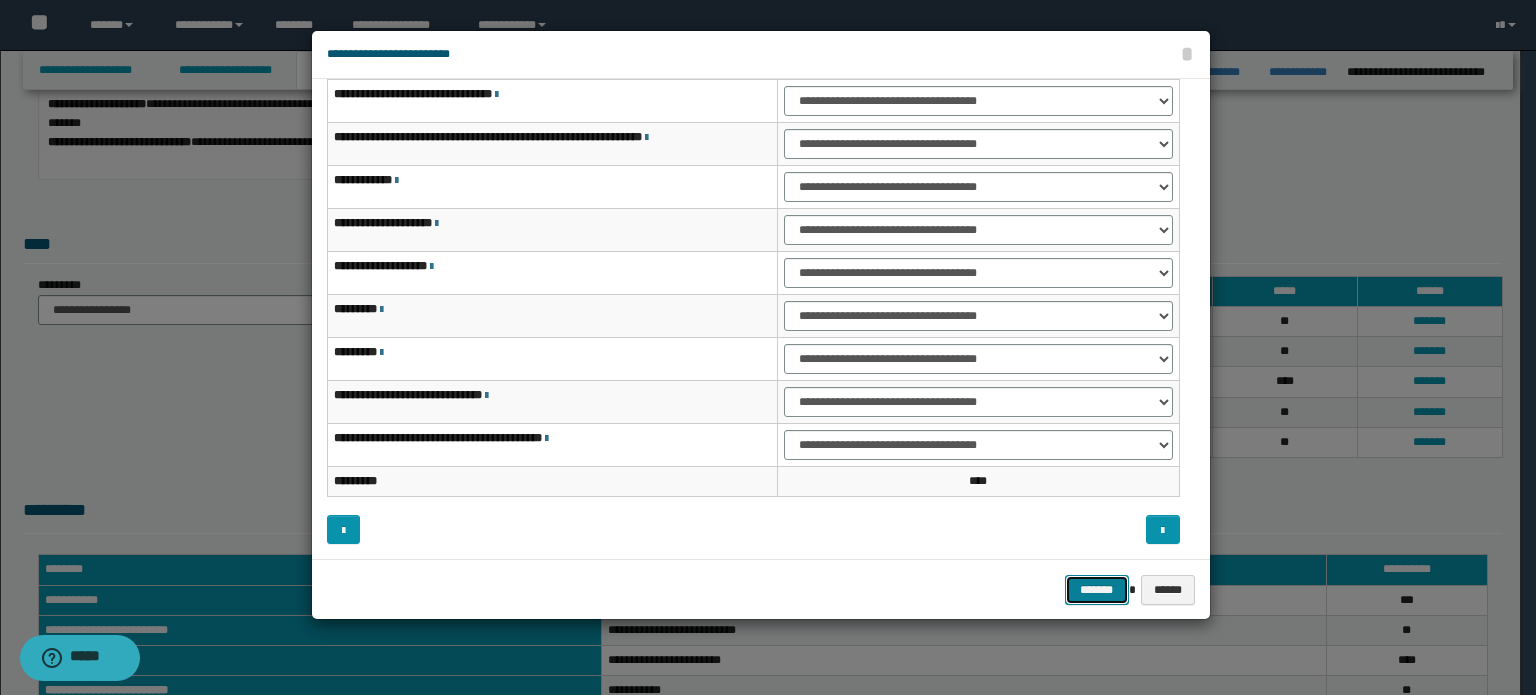 click on "*******" at bounding box center (1097, 590) 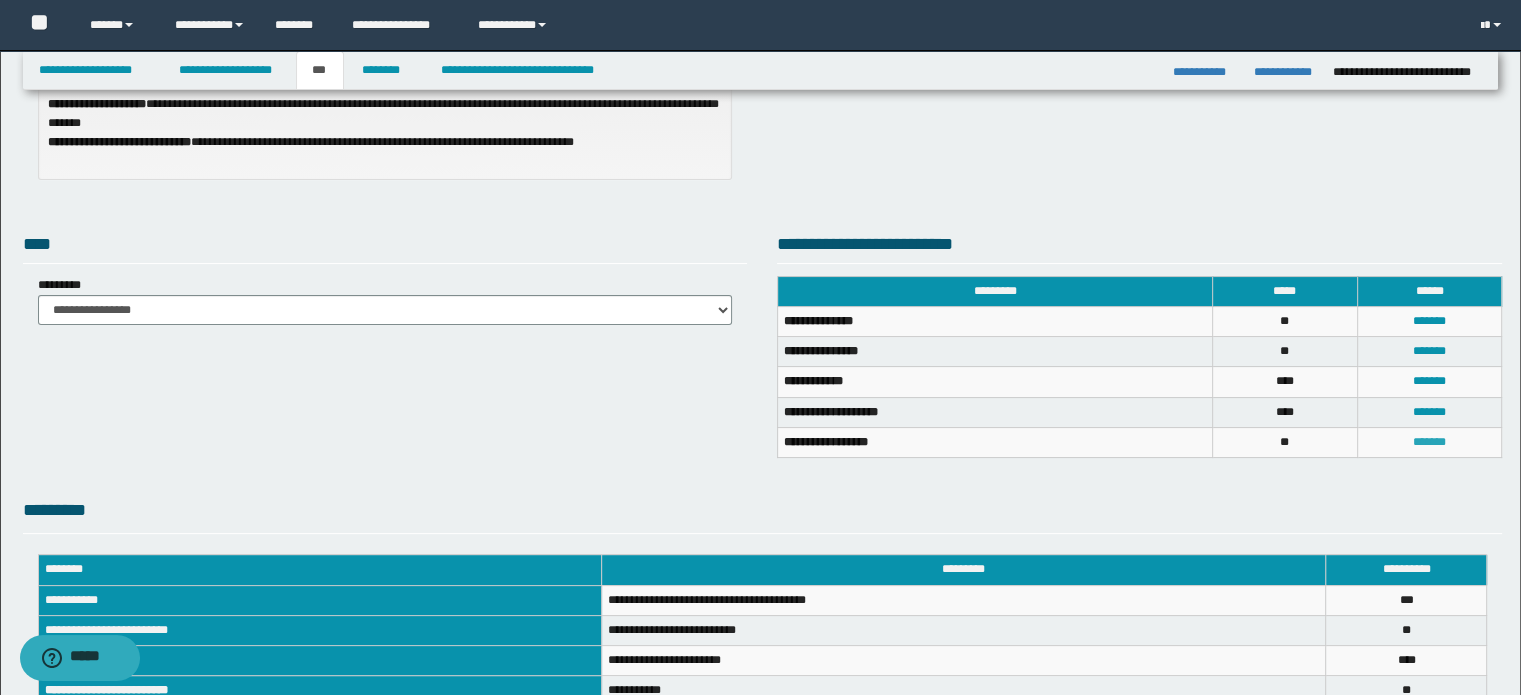 click on "*******" at bounding box center [1429, 442] 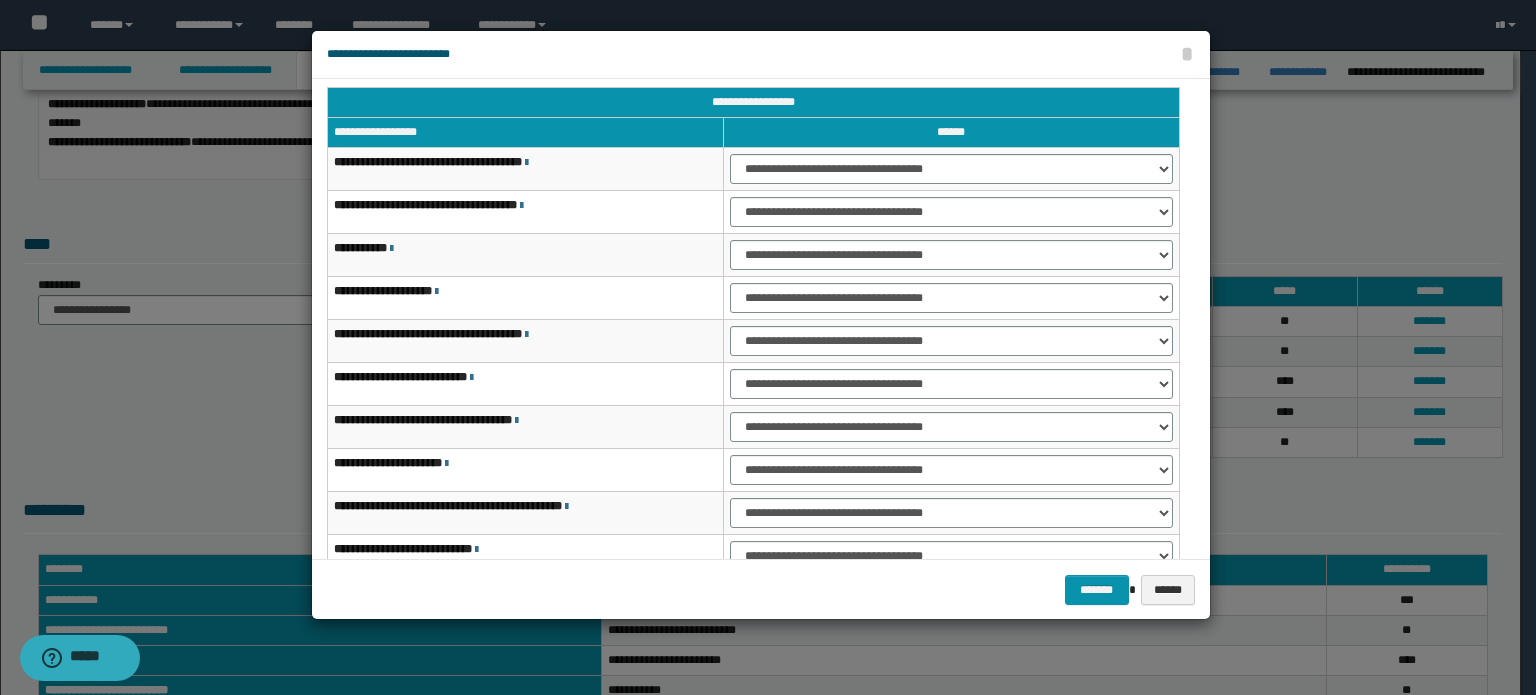 scroll, scrollTop: 0, scrollLeft: 0, axis: both 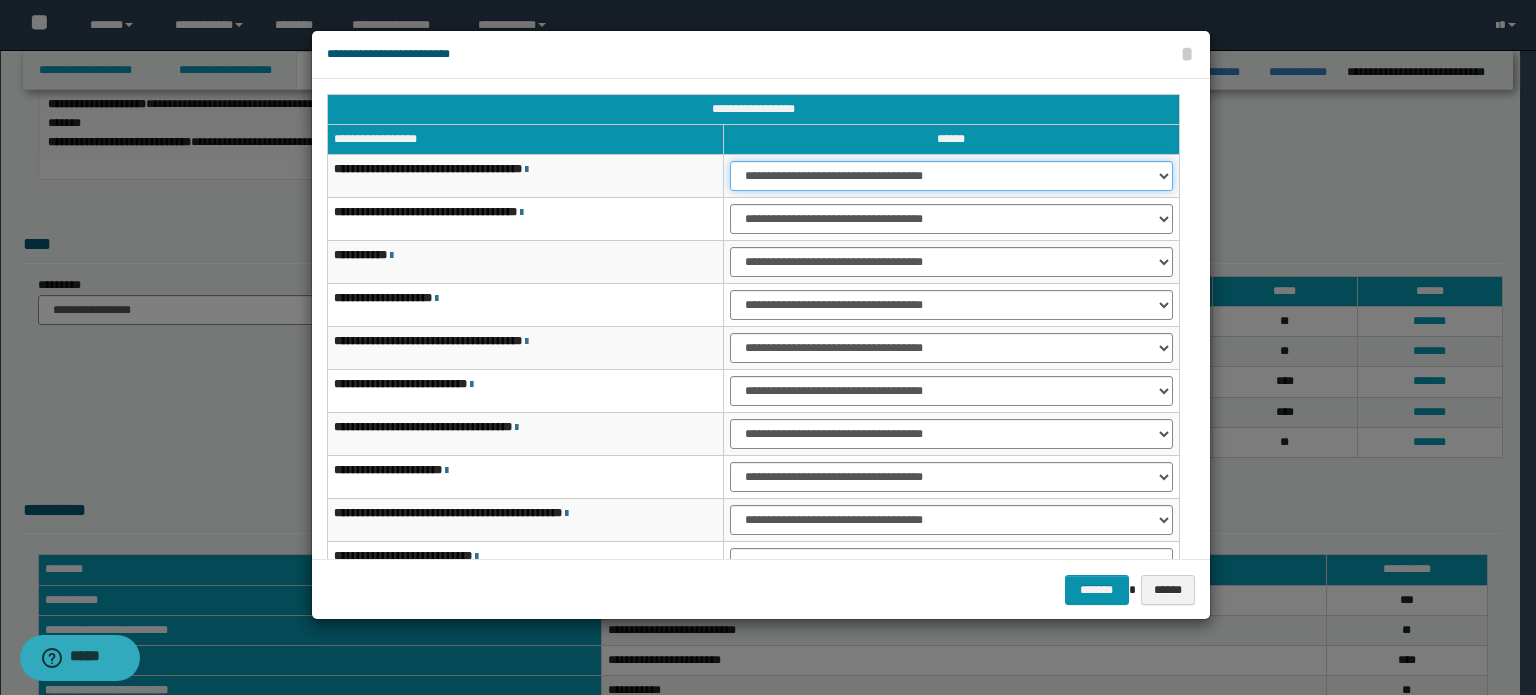click on "**********" at bounding box center (951, 176) 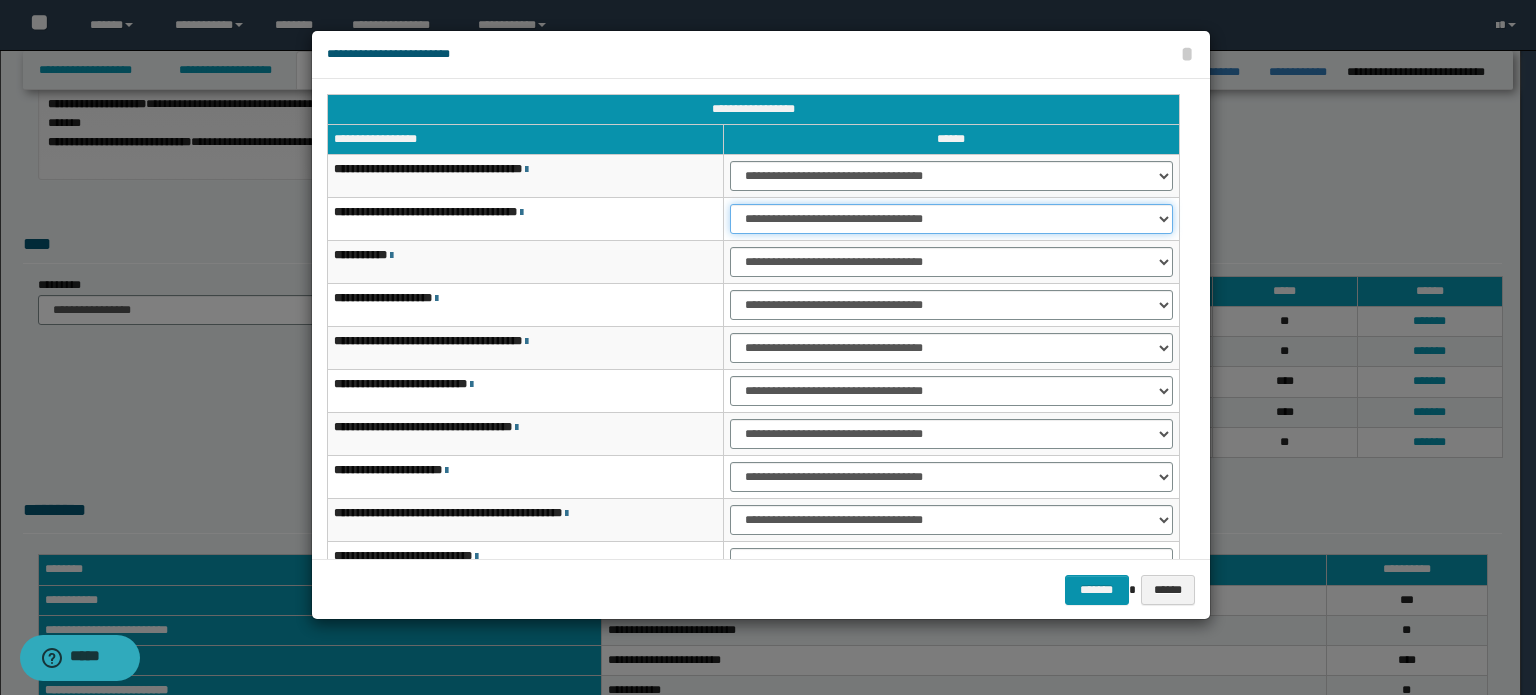 click on "**********" at bounding box center [951, 219] 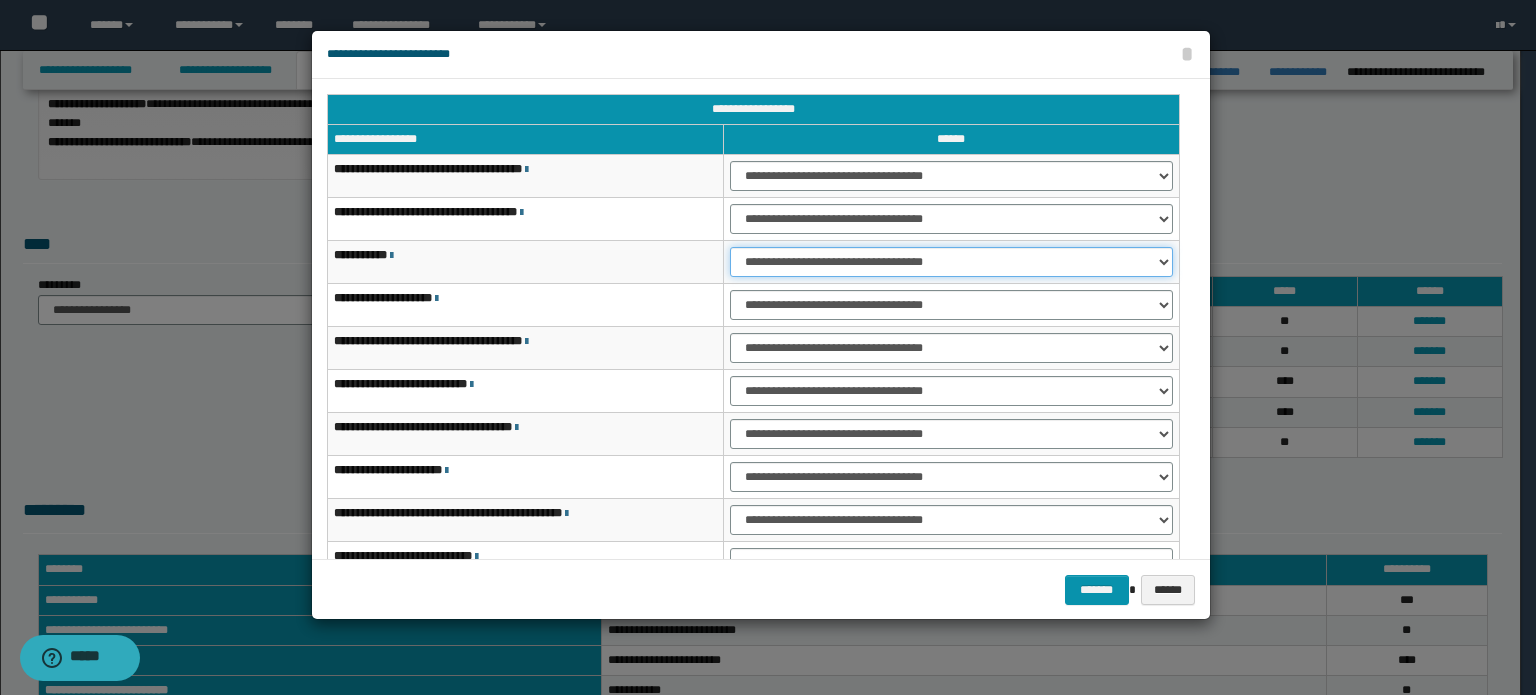 drag, startPoint x: 1068, startPoint y: 259, endPoint x: 1059, endPoint y: 275, distance: 18.35756 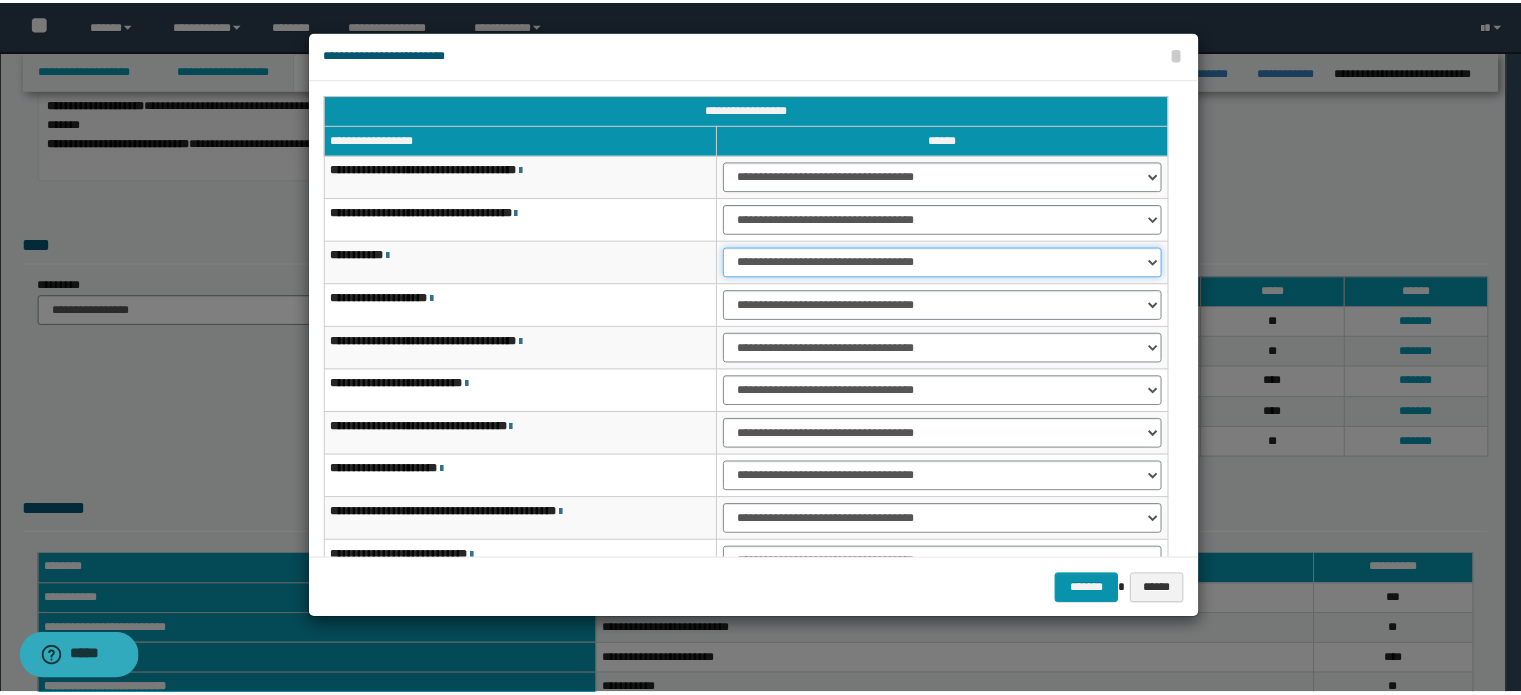 scroll, scrollTop: 118, scrollLeft: 0, axis: vertical 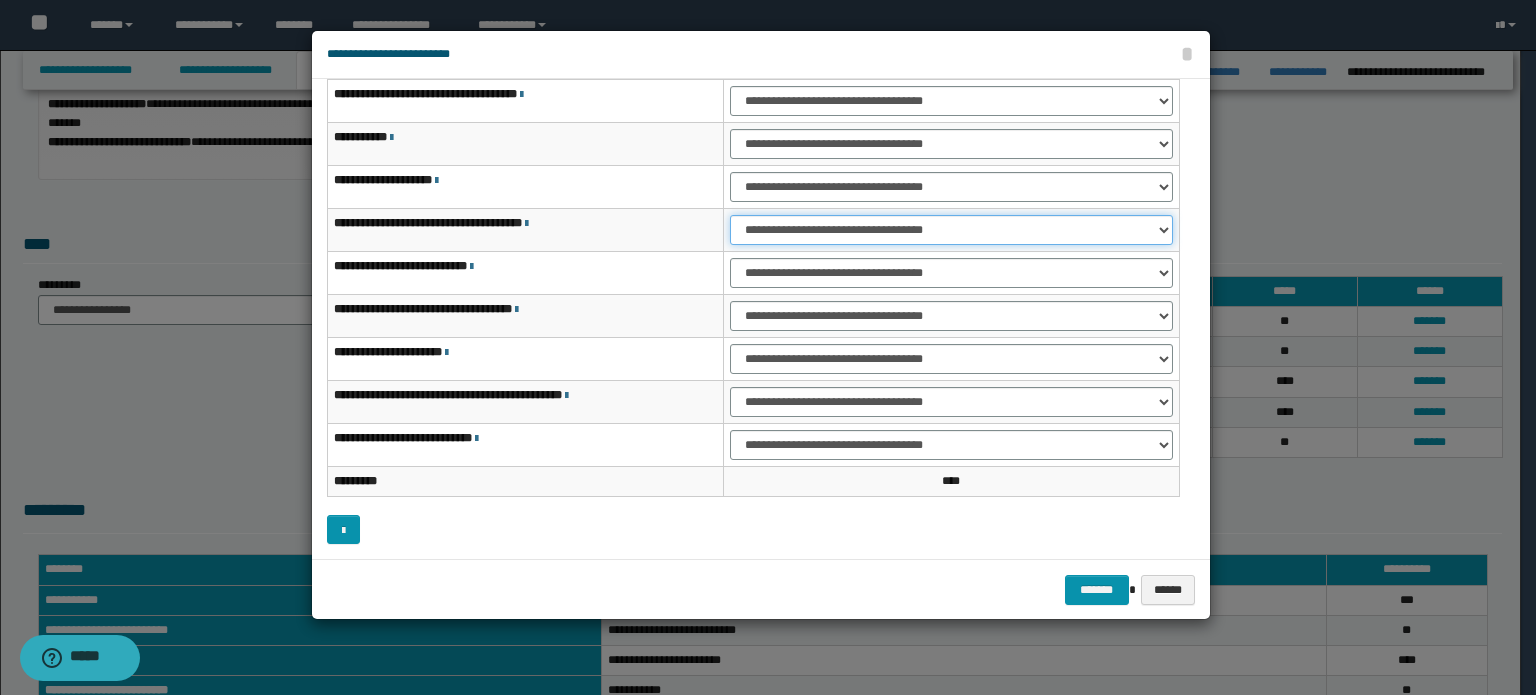 click on "**********" at bounding box center [951, 230] 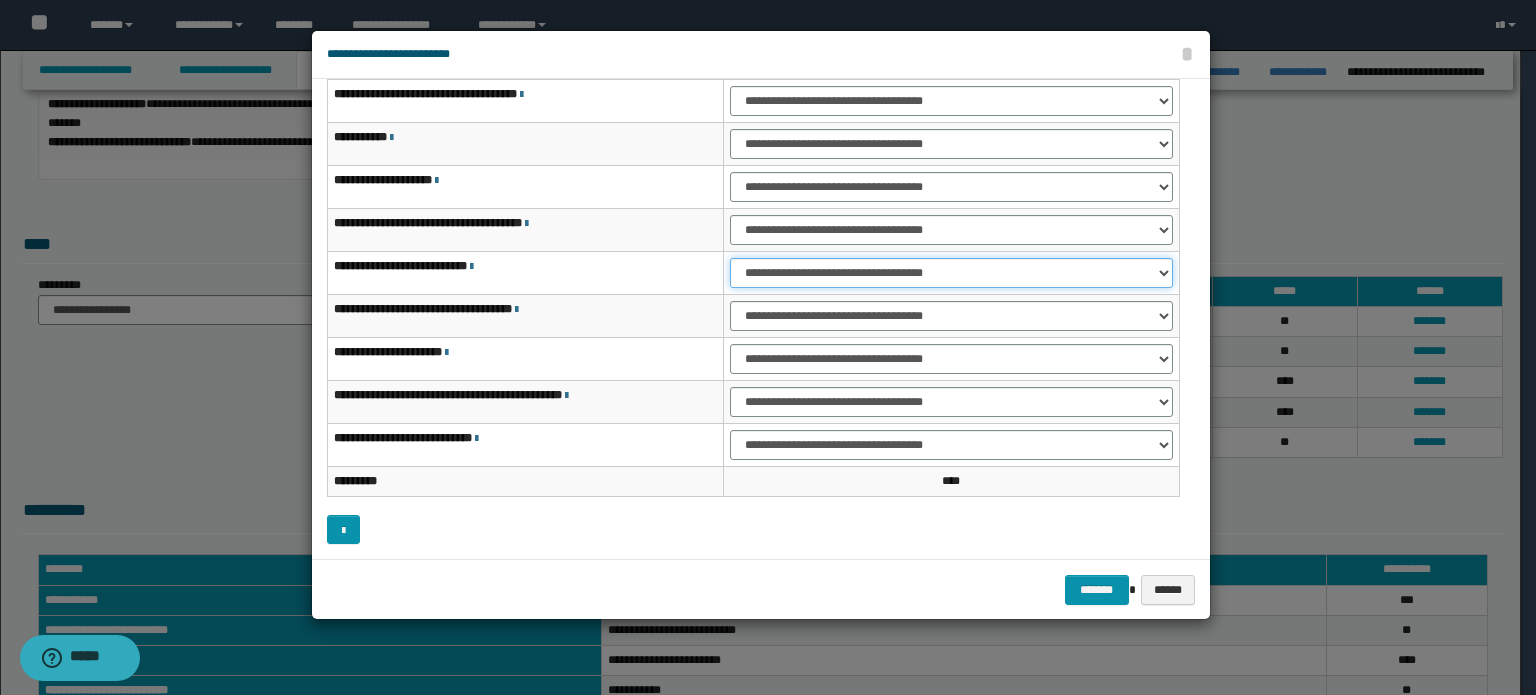 click on "**********" at bounding box center (951, 273) 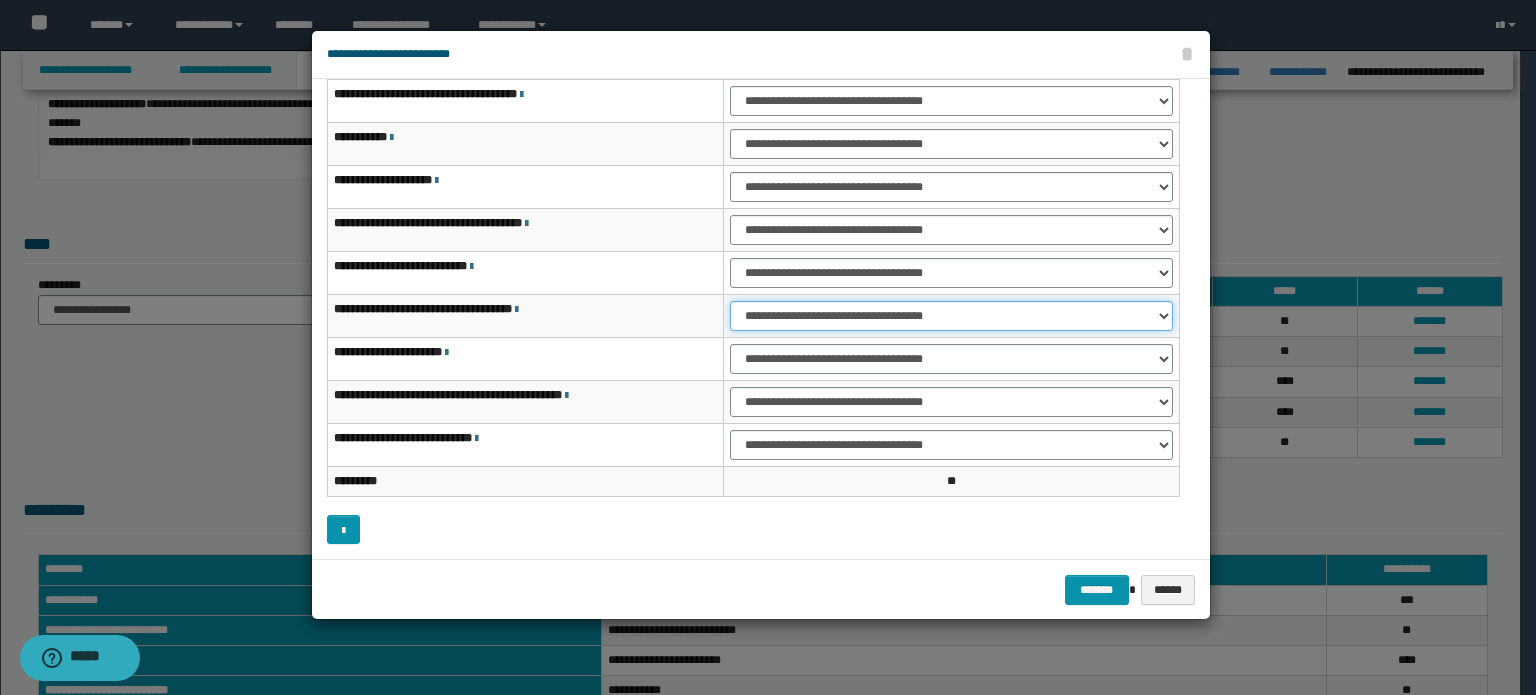 click on "**********" at bounding box center (951, 316) 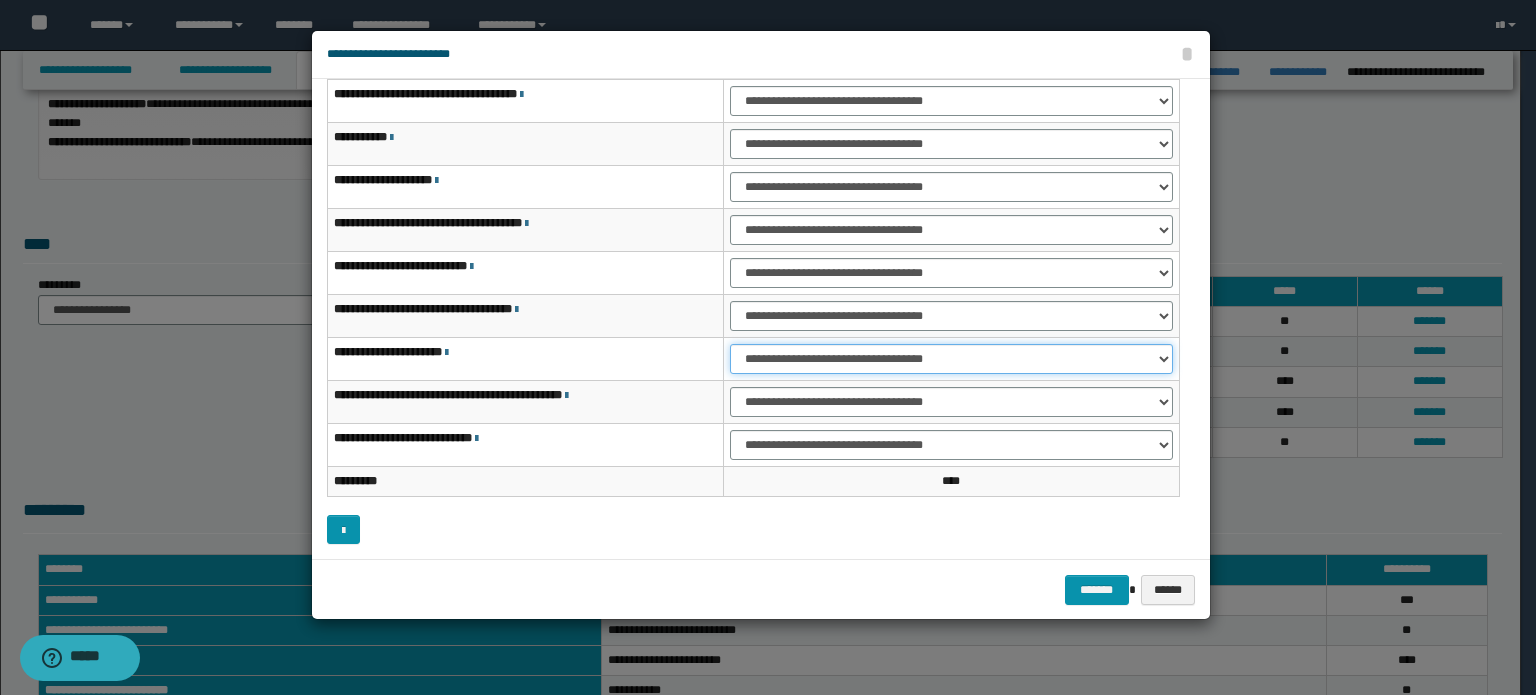 click on "**********" at bounding box center (951, 359) 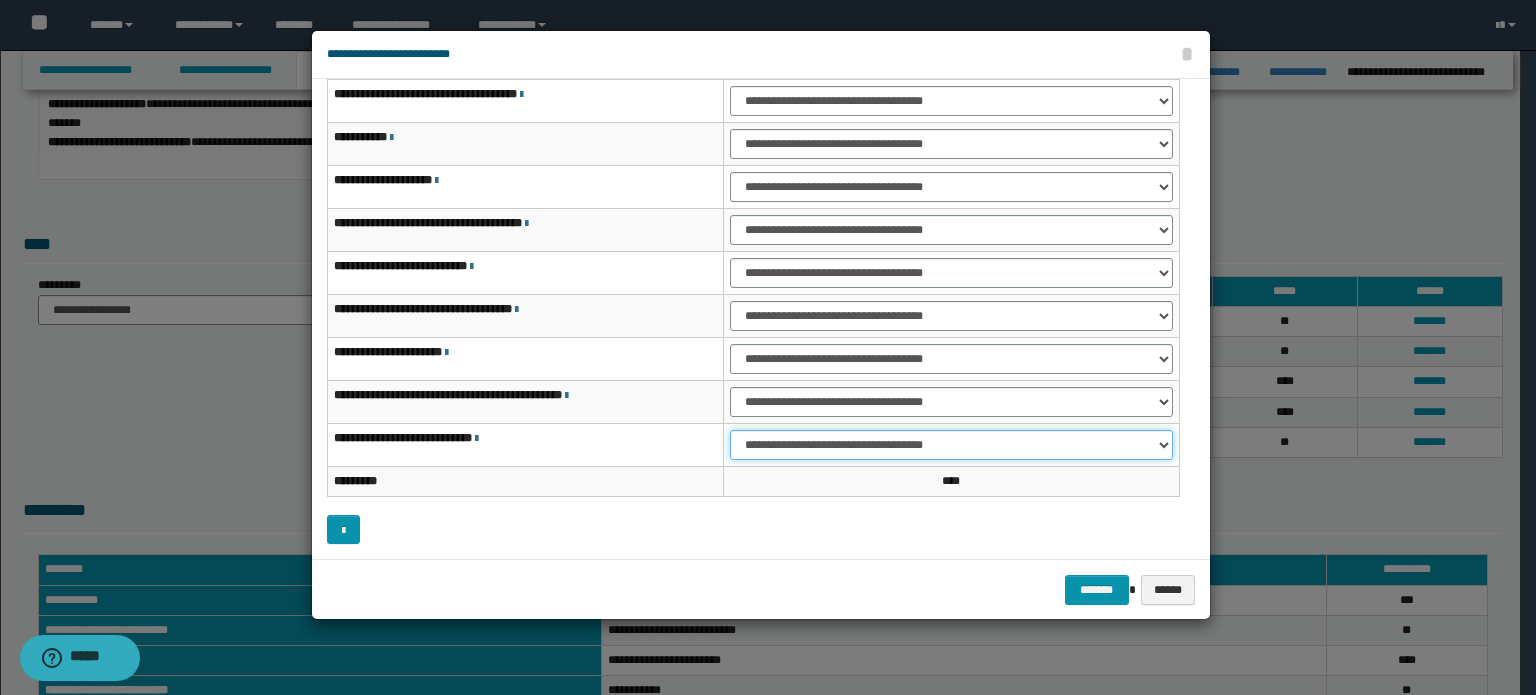 drag, startPoint x: 1083, startPoint y: 436, endPoint x: 1073, endPoint y: 455, distance: 21.470911 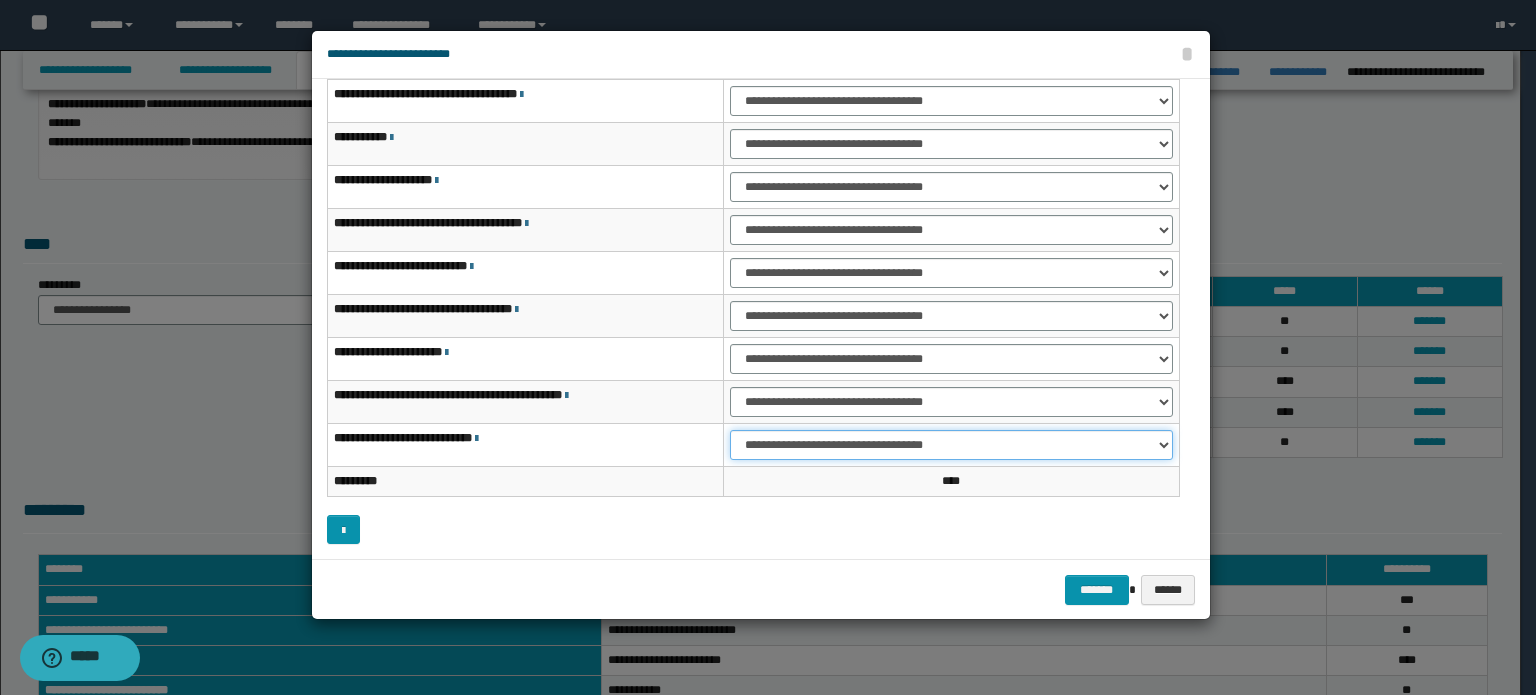 select on "***" 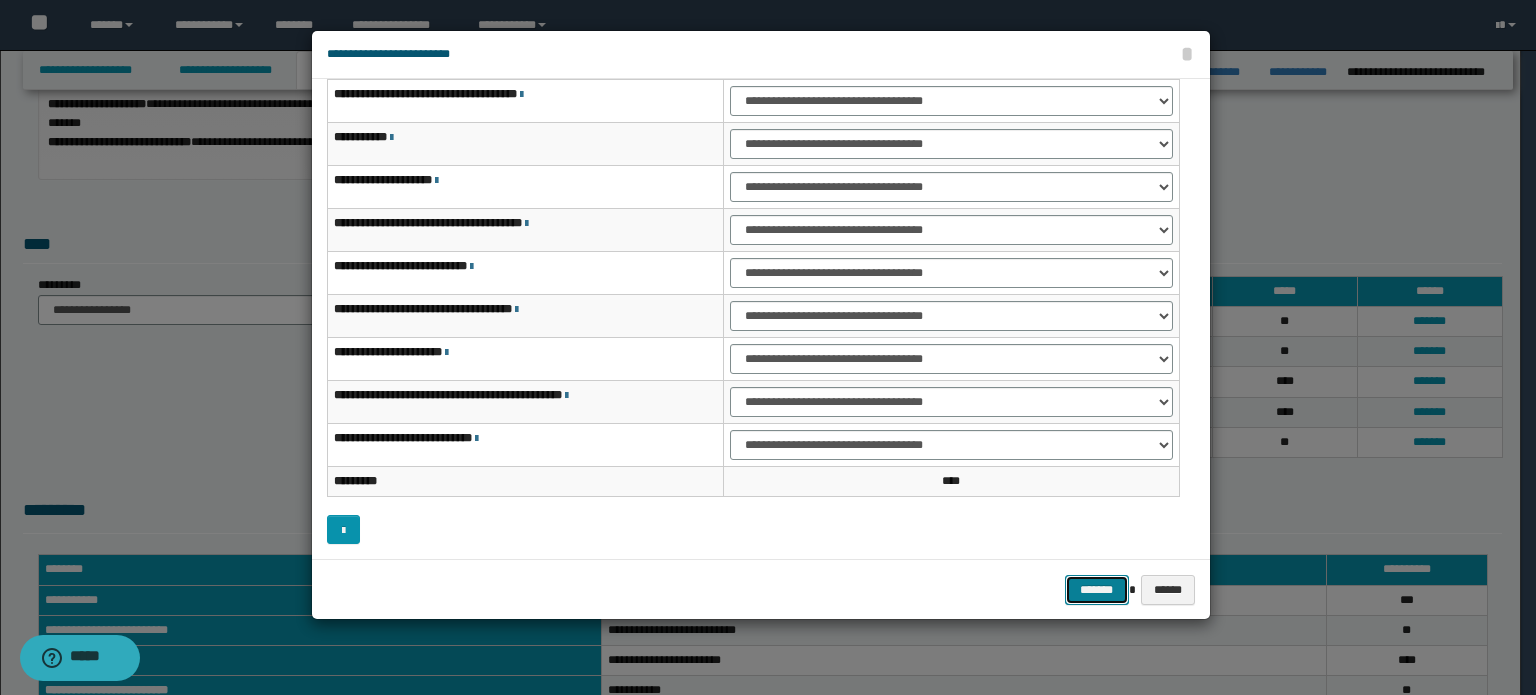 click on "*******" at bounding box center (1097, 590) 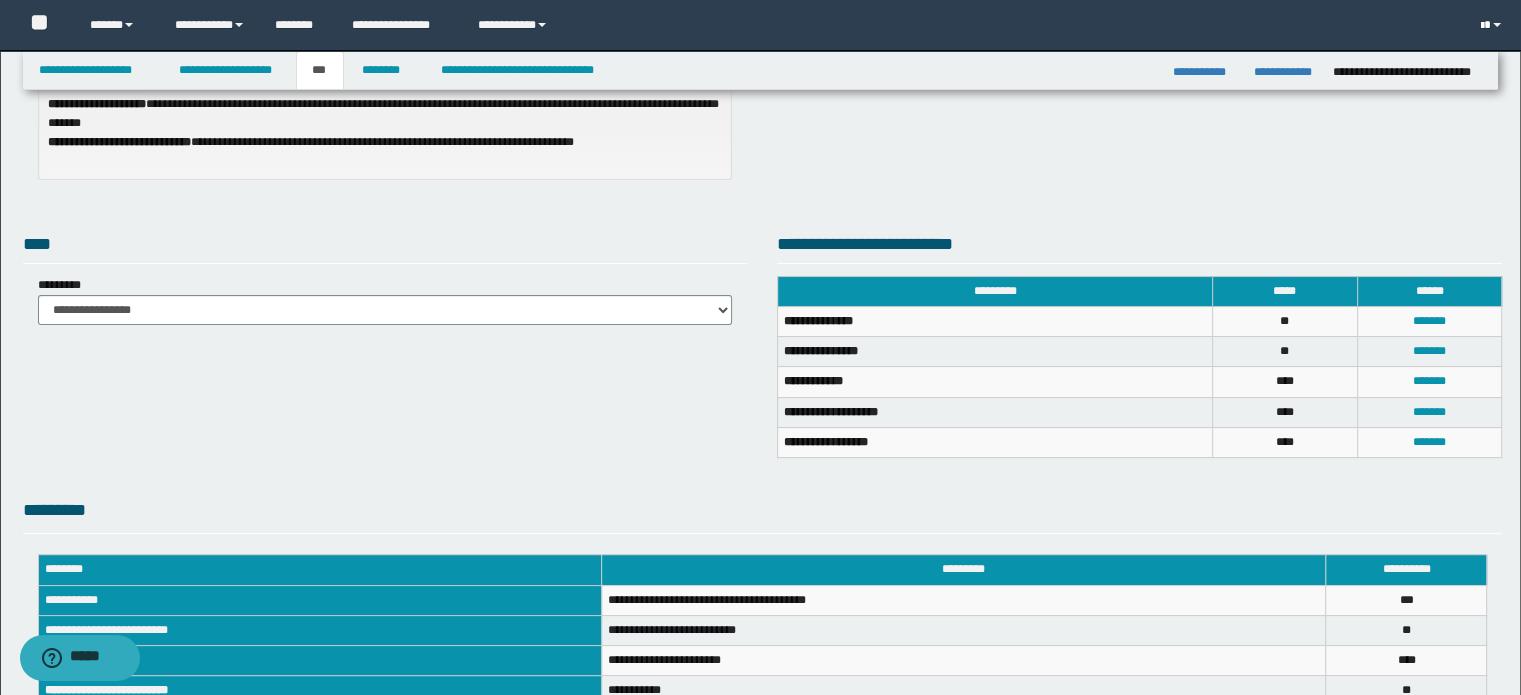 click at bounding box center (1497, 25) 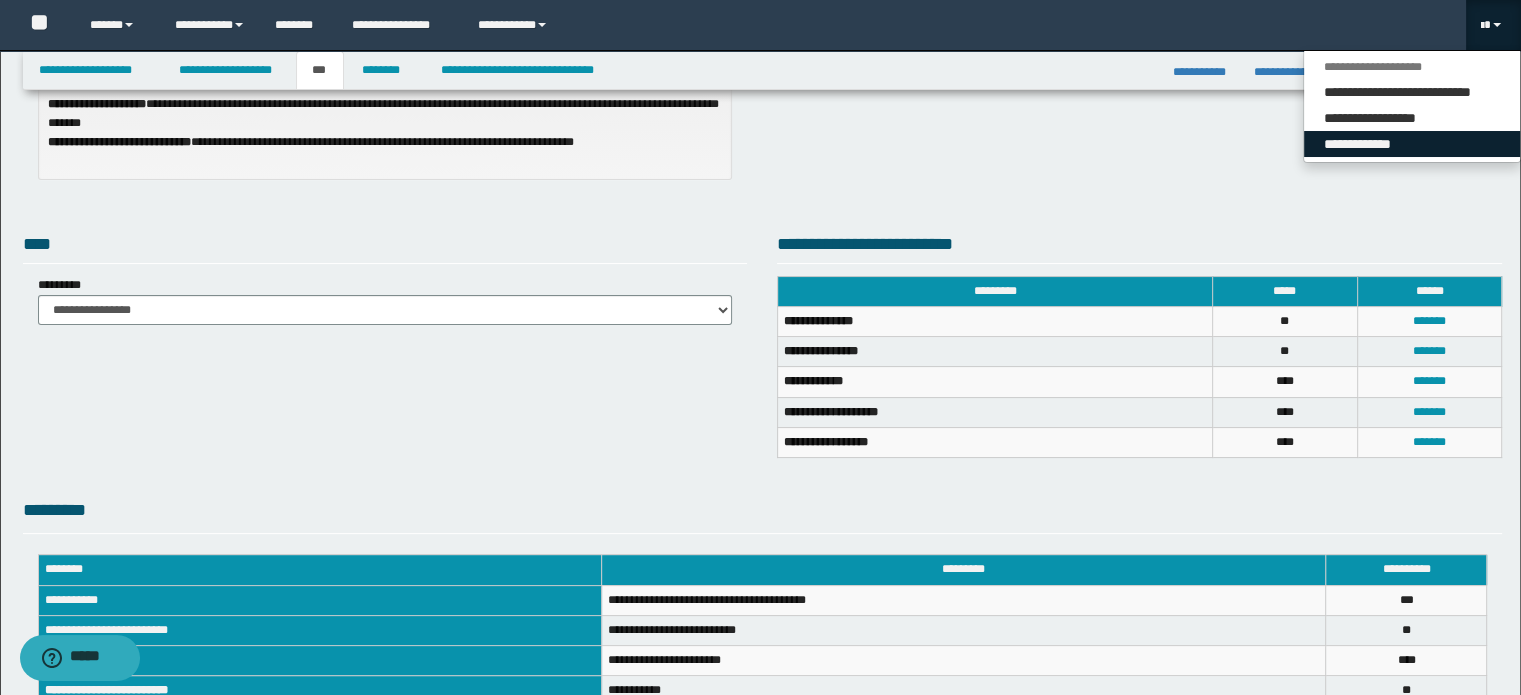 click on "**********" at bounding box center [1412, 144] 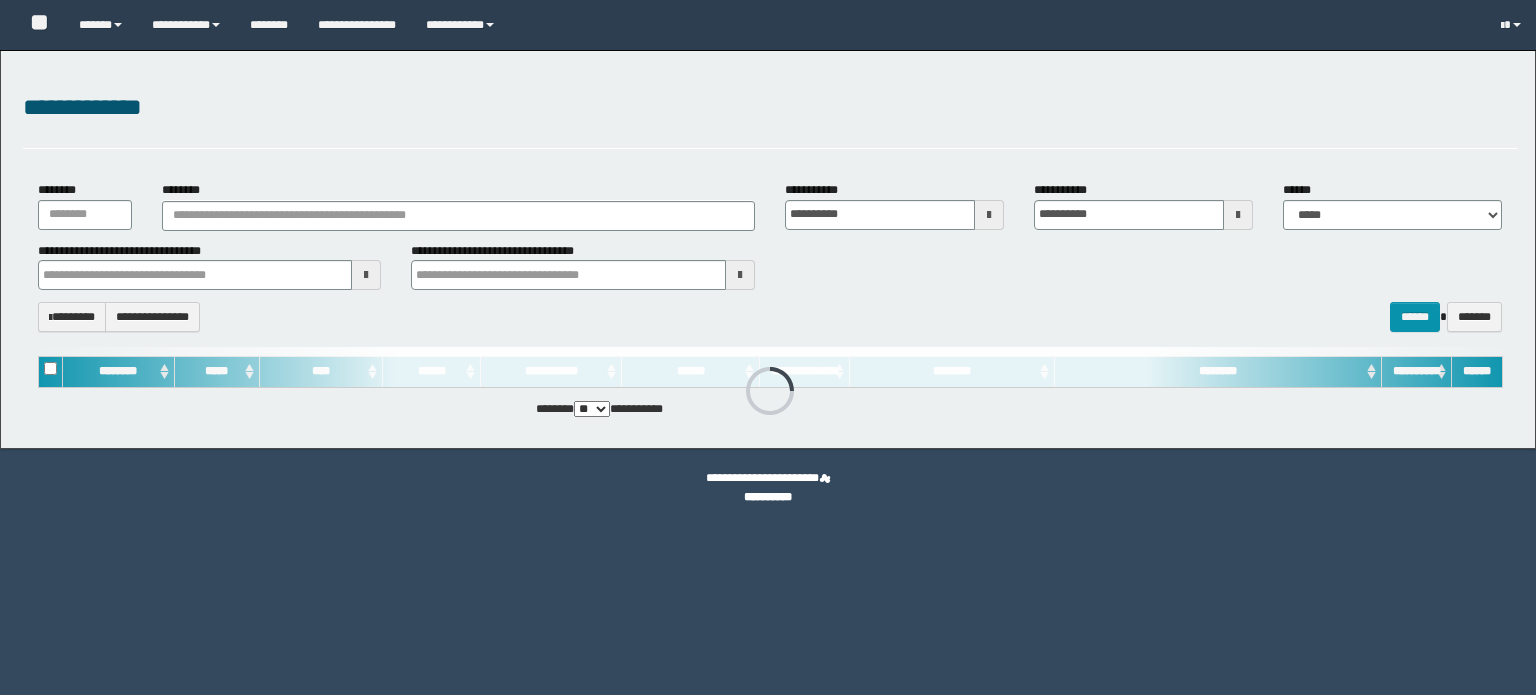 scroll, scrollTop: 0, scrollLeft: 0, axis: both 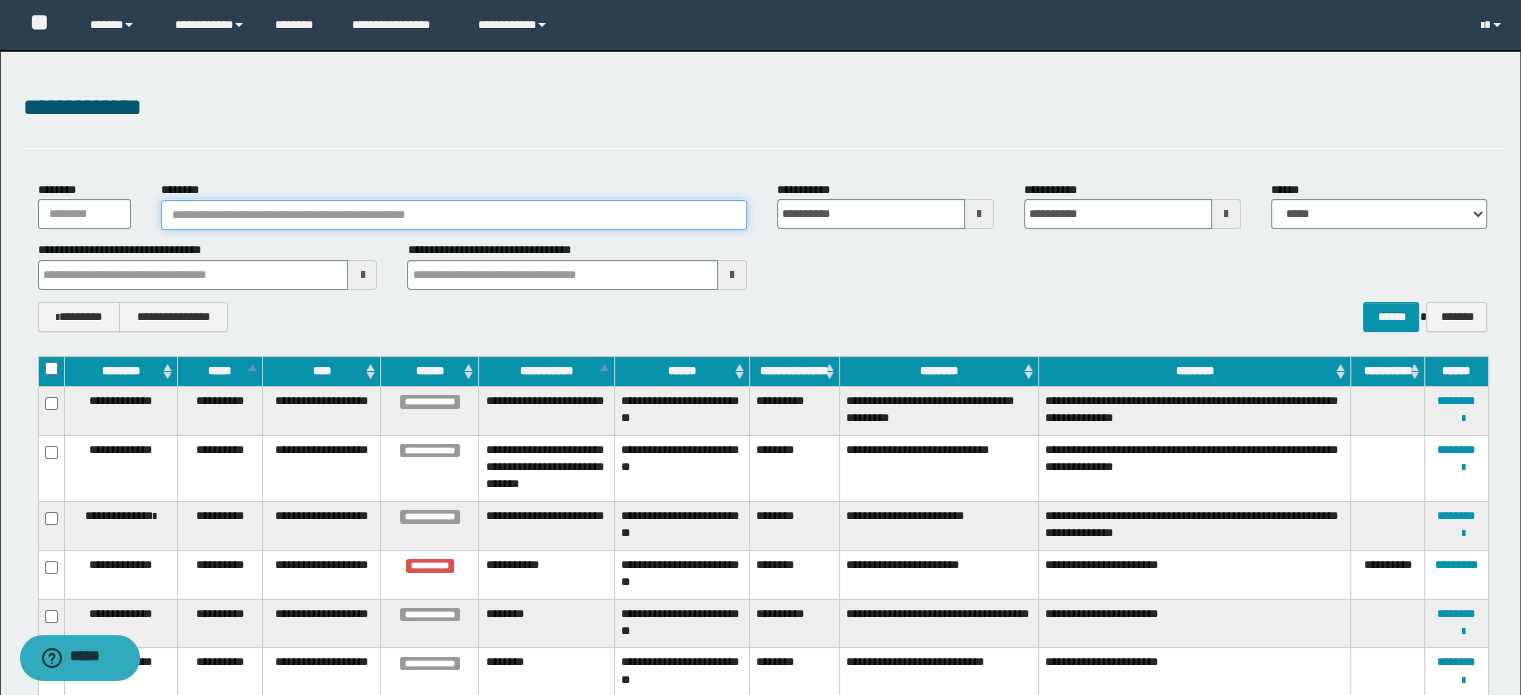 click on "********" at bounding box center (454, 215) 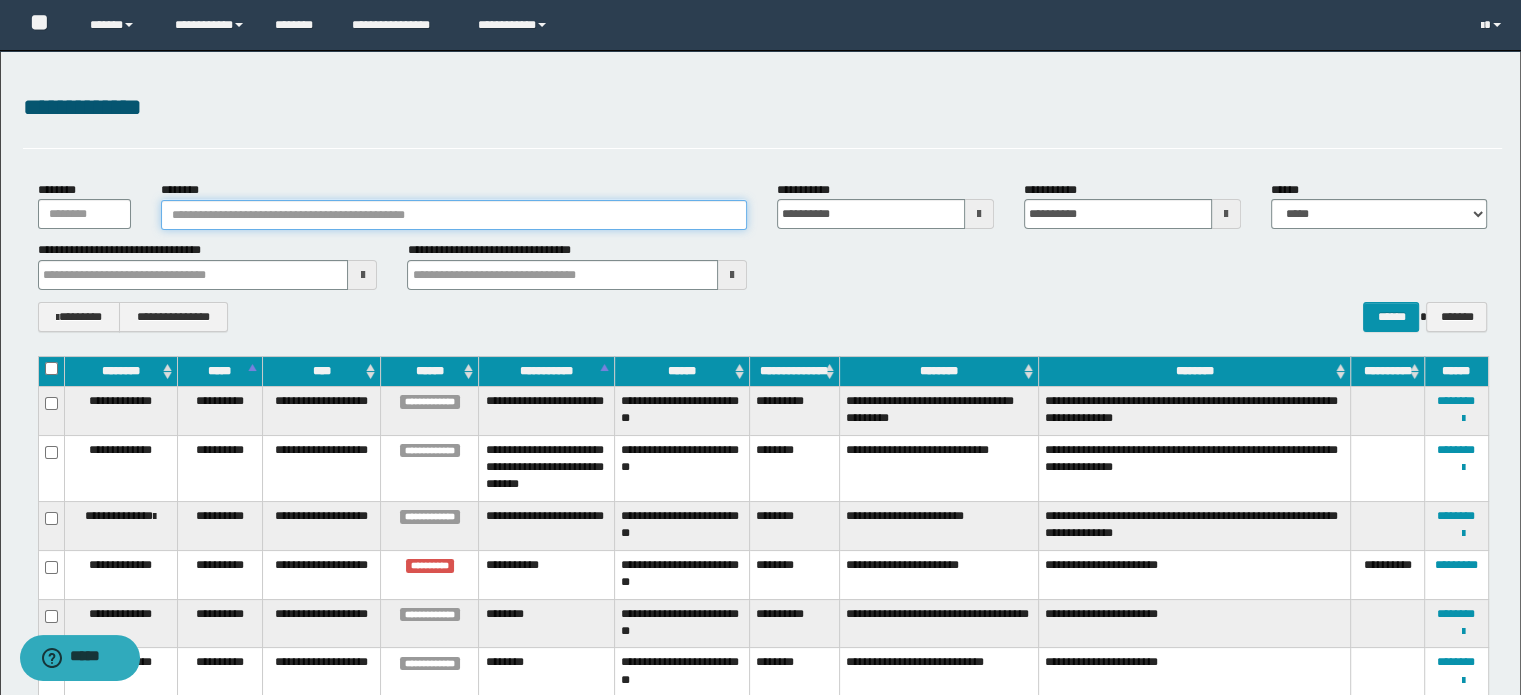 paste on "**********" 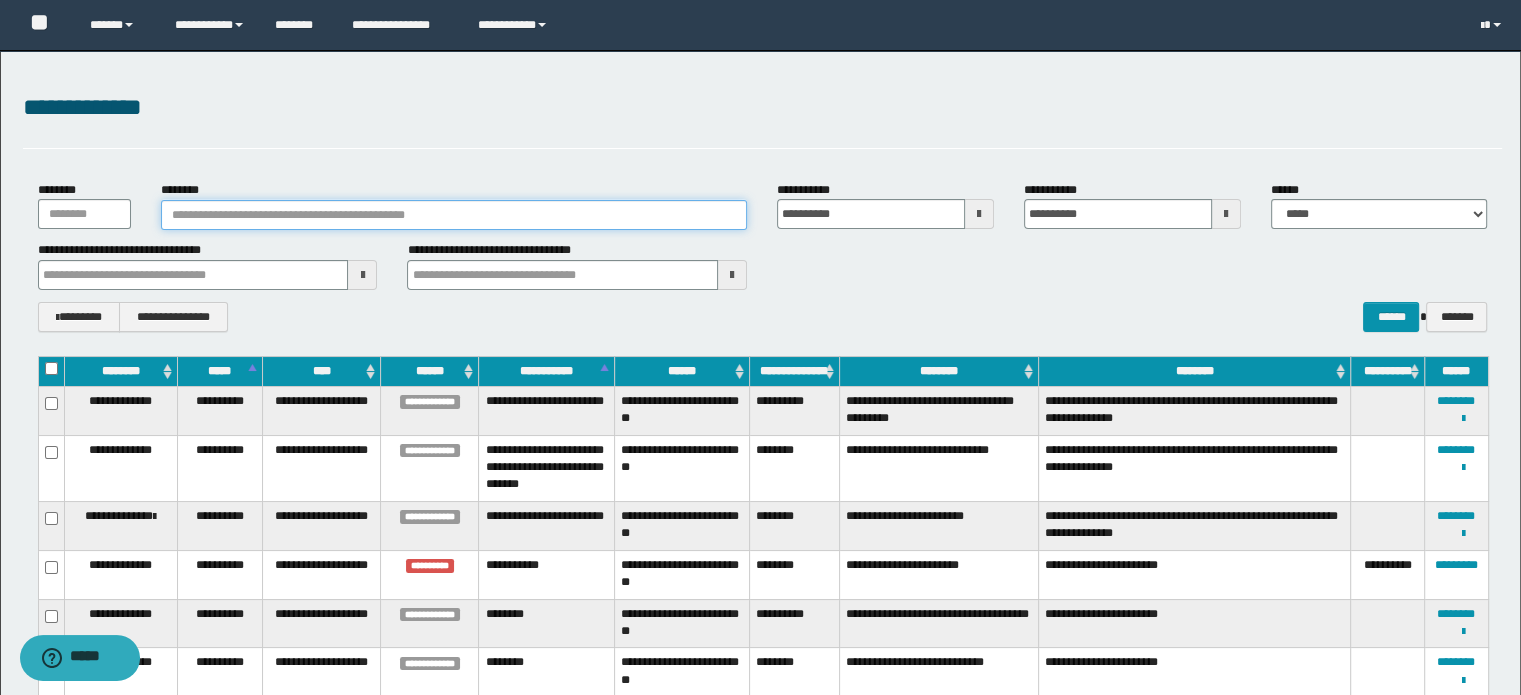 type on "**********" 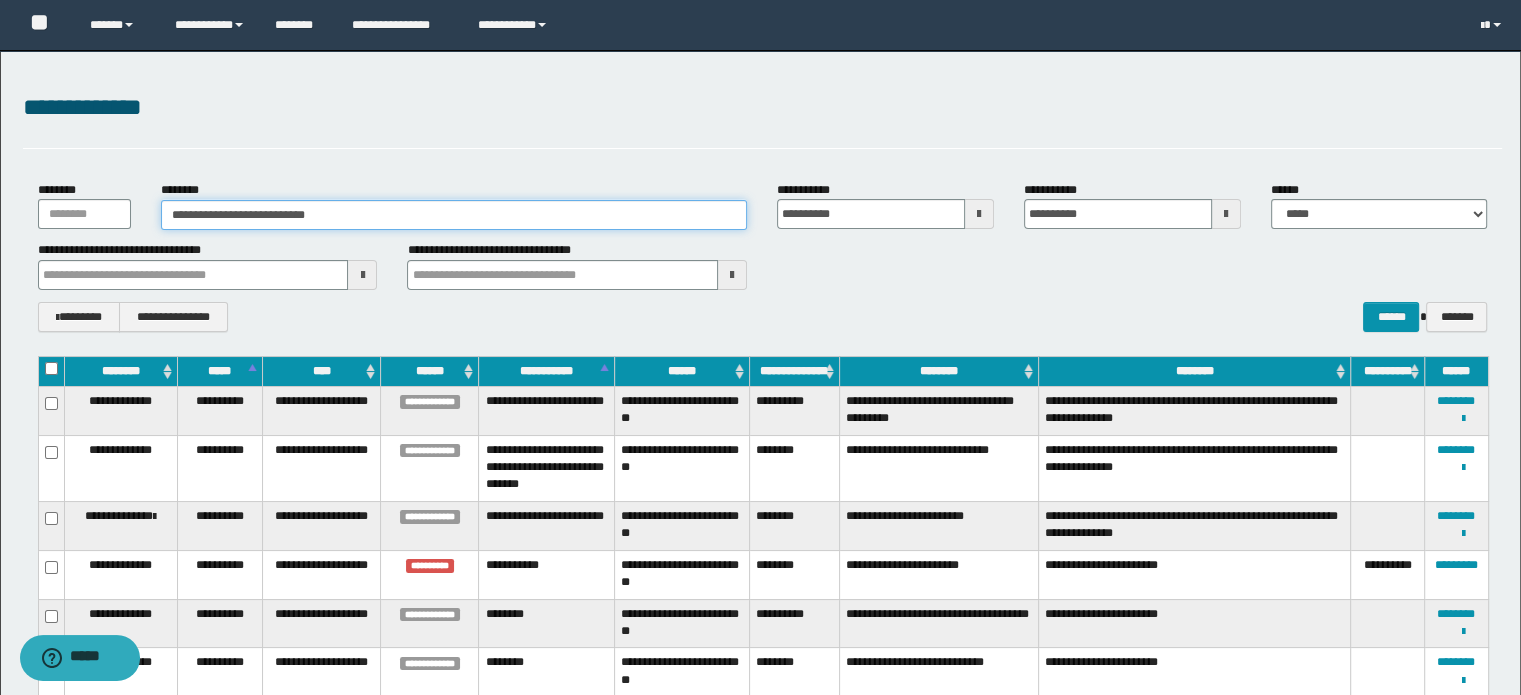type on "**********" 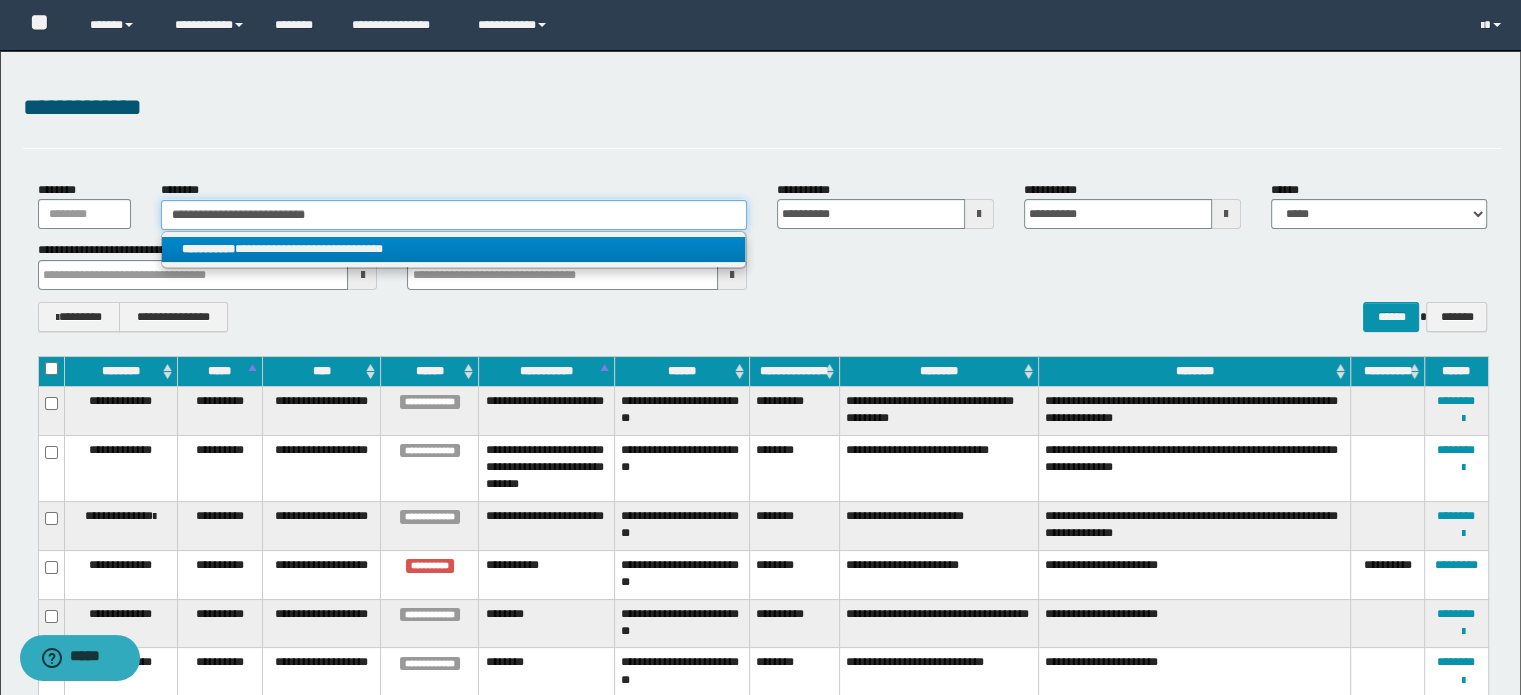 type on "**********" 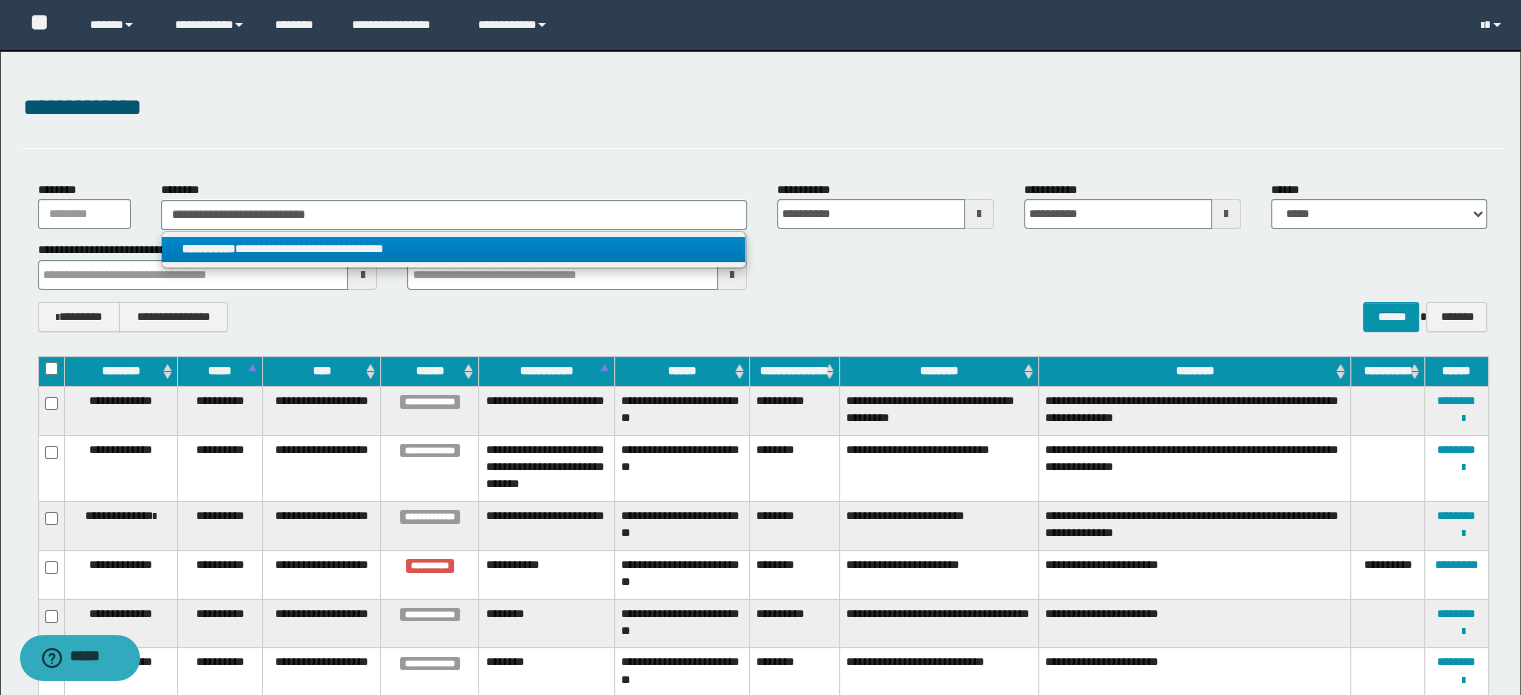 click on "**********" at bounding box center [454, 249] 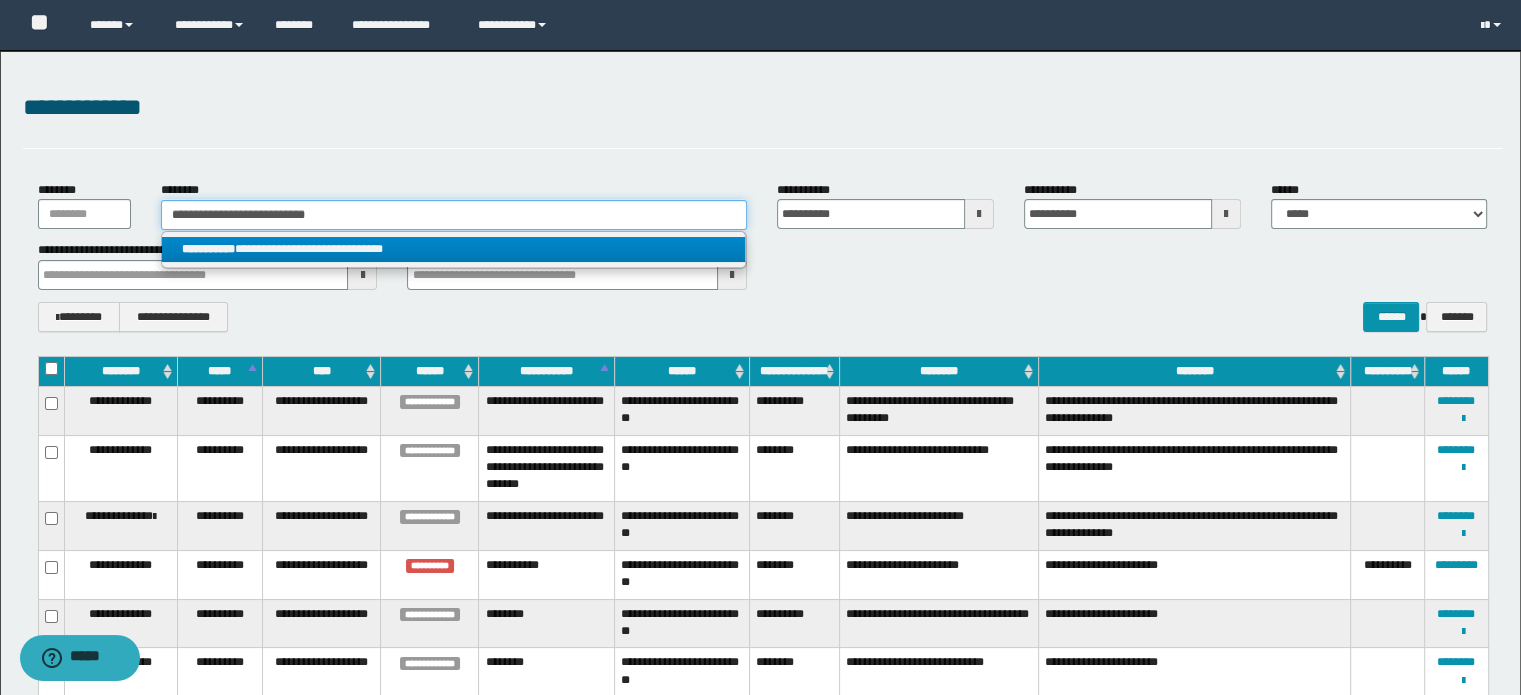 type 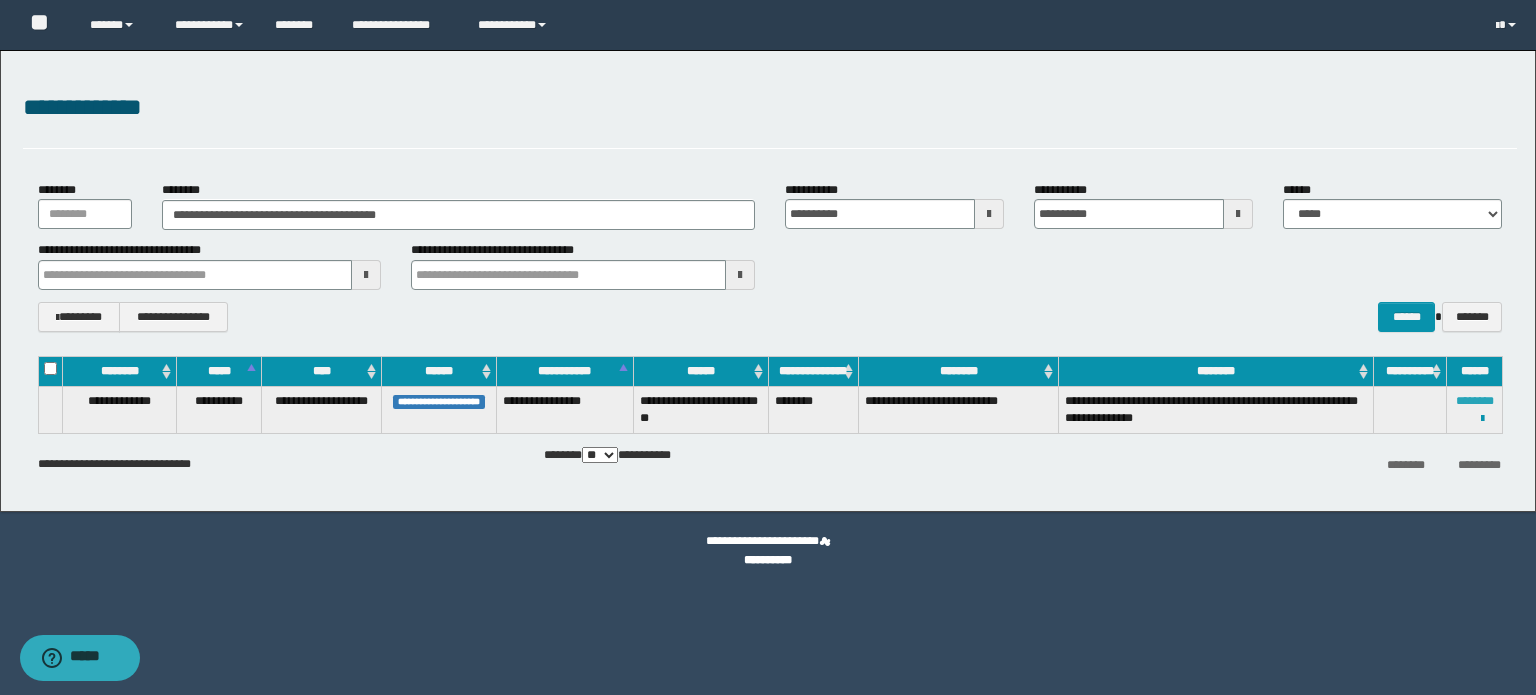 click on "********" at bounding box center (1475, 401) 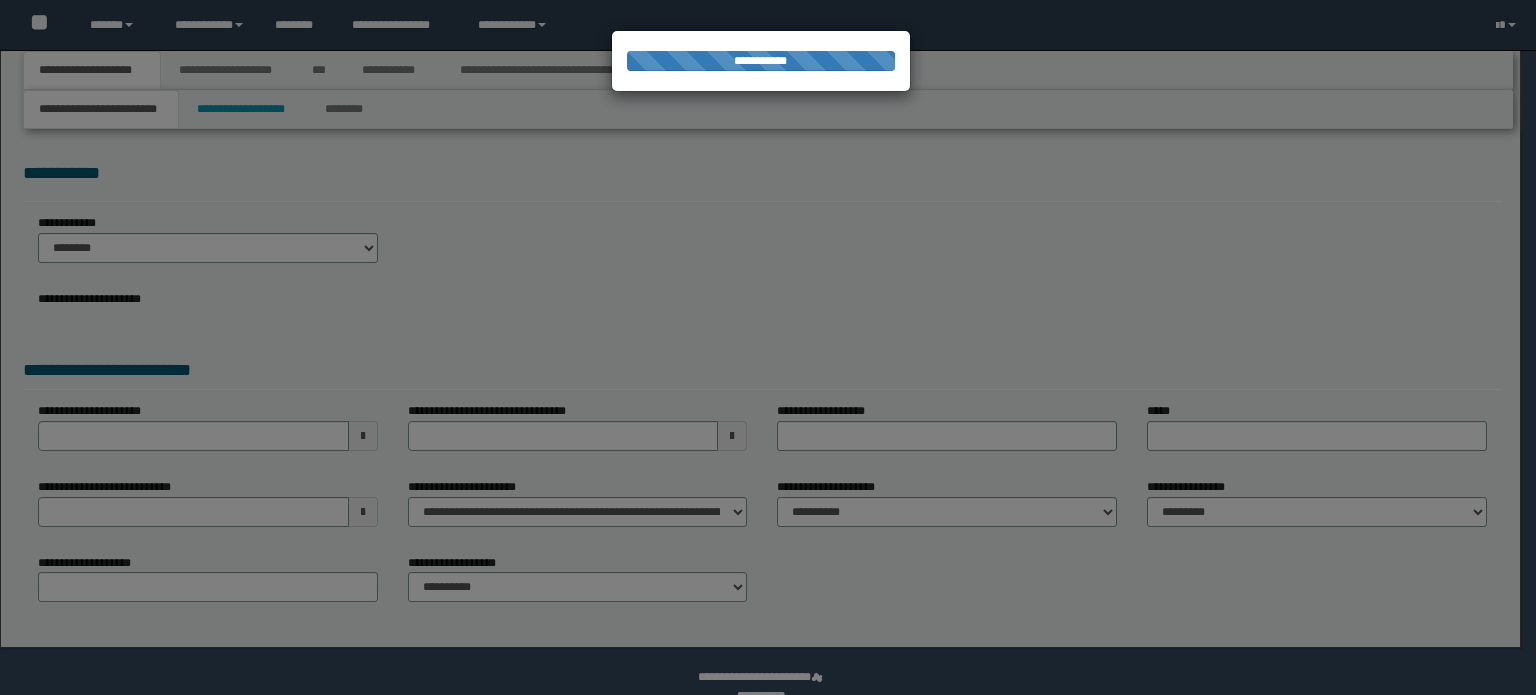 scroll, scrollTop: 0, scrollLeft: 0, axis: both 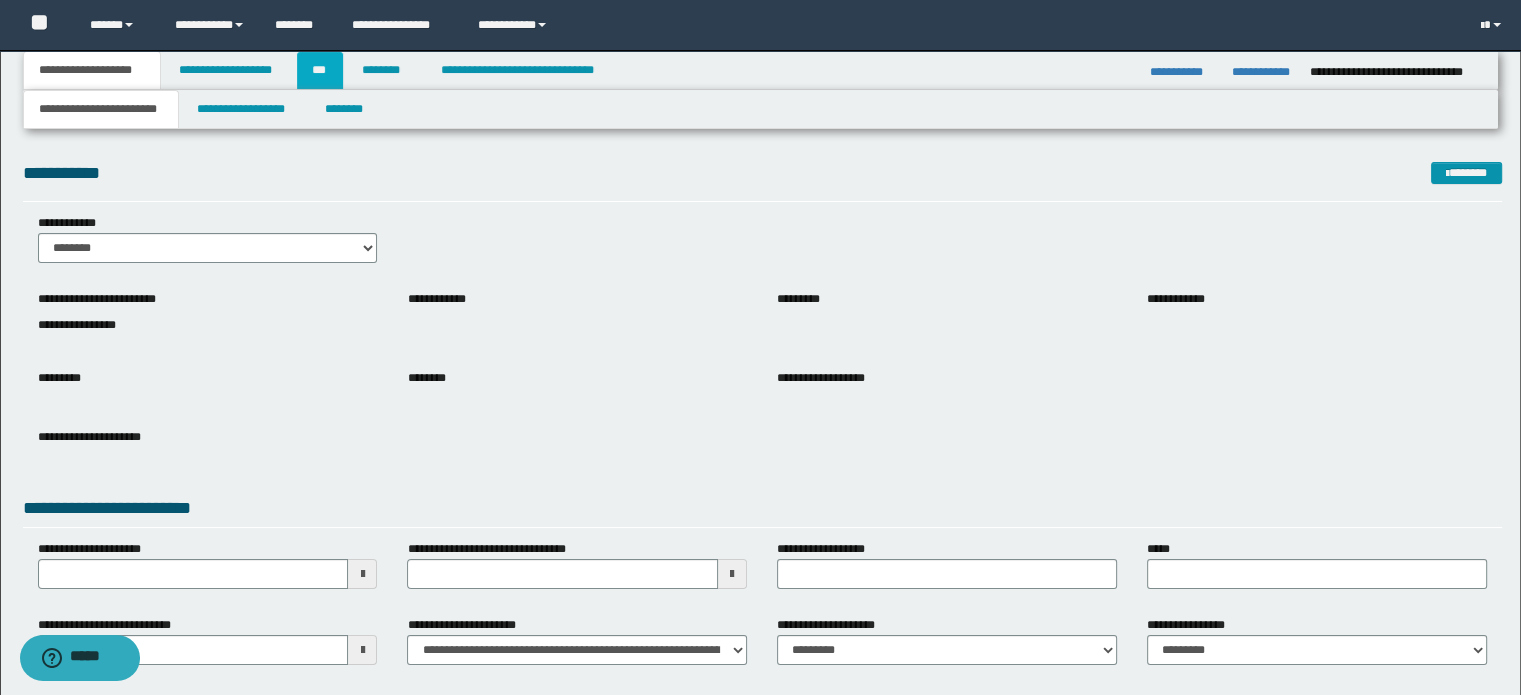 click on "***" at bounding box center [320, 70] 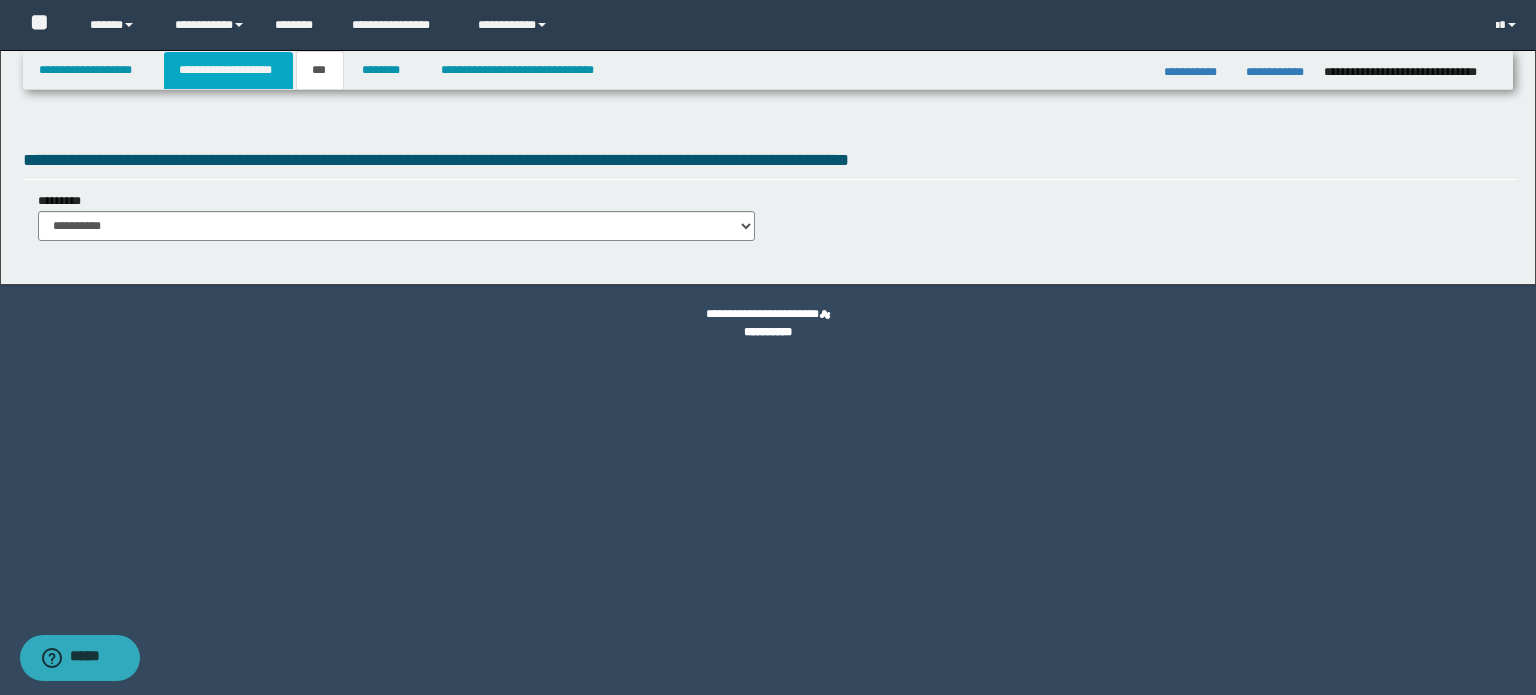 click on "**********" at bounding box center [228, 70] 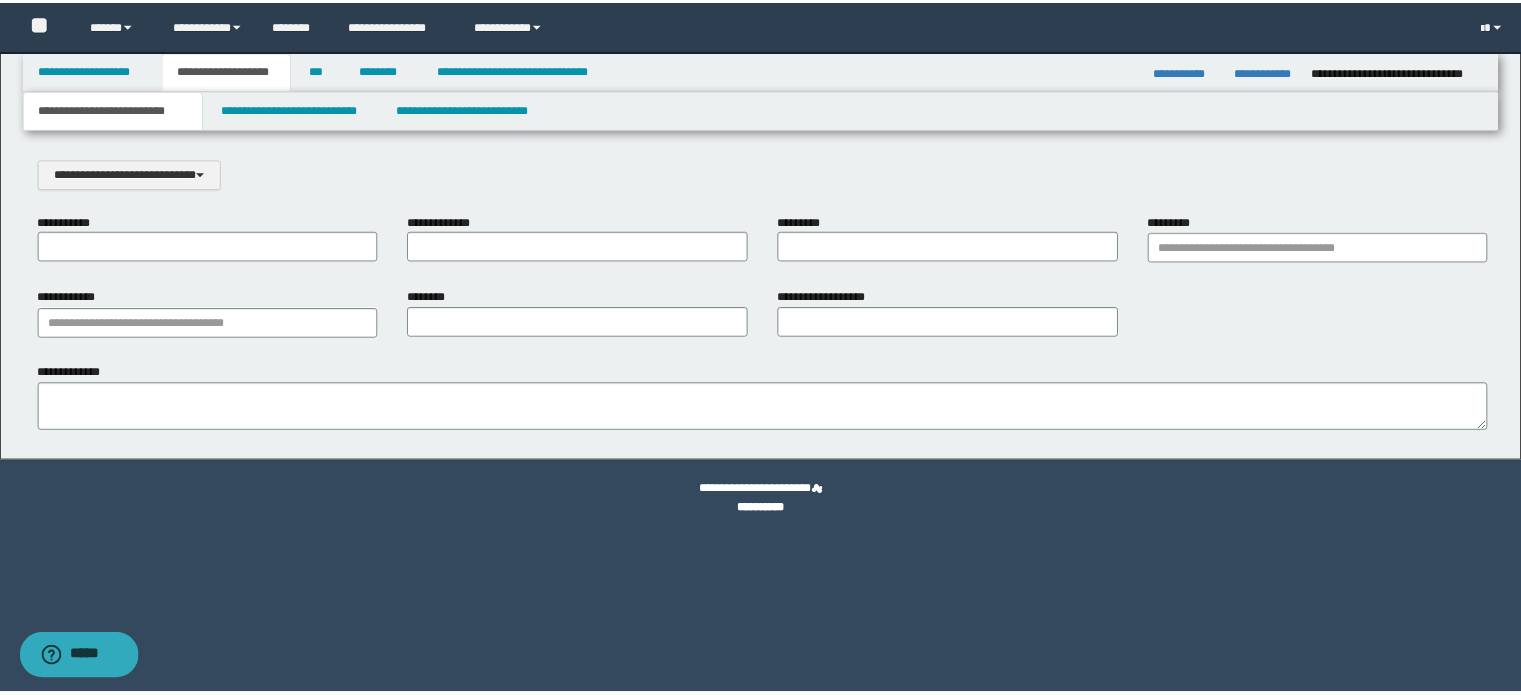scroll, scrollTop: 0, scrollLeft: 0, axis: both 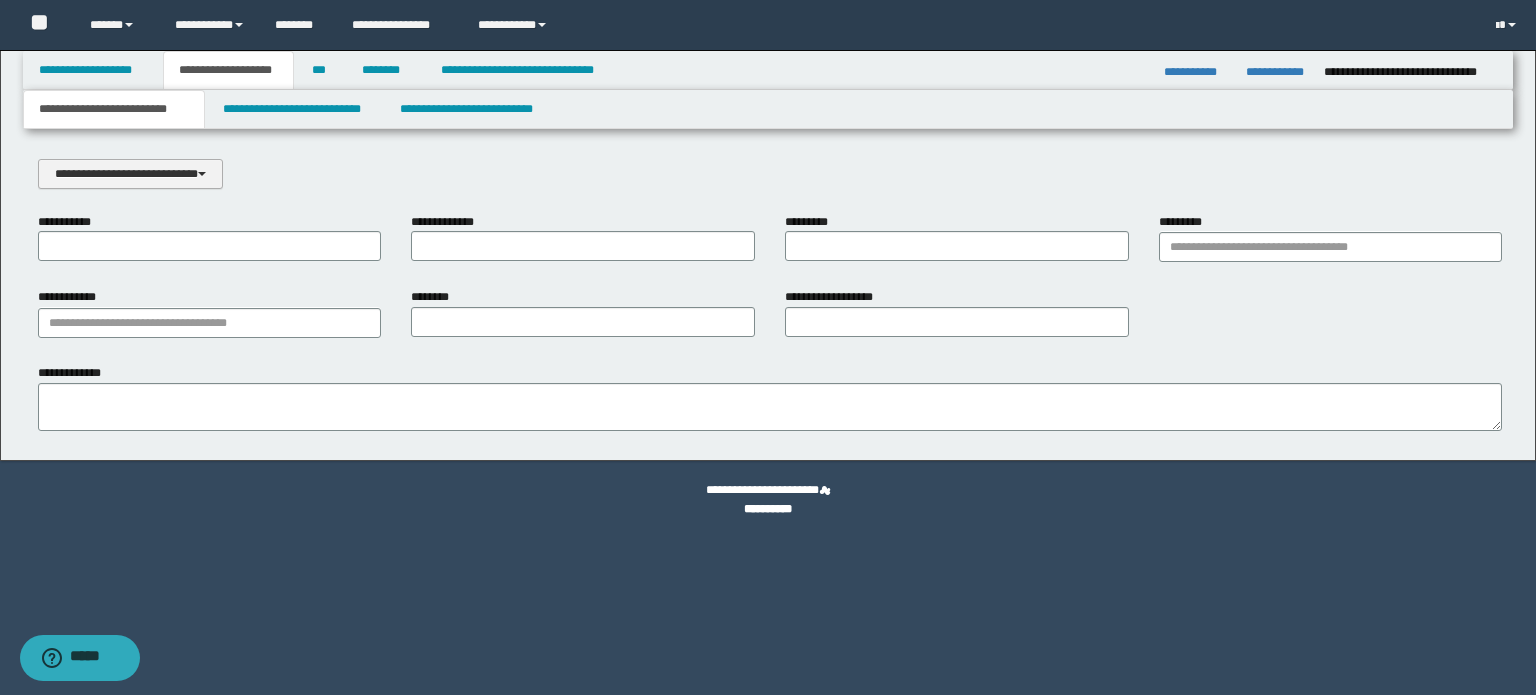 click on "**********" at bounding box center (130, 174) 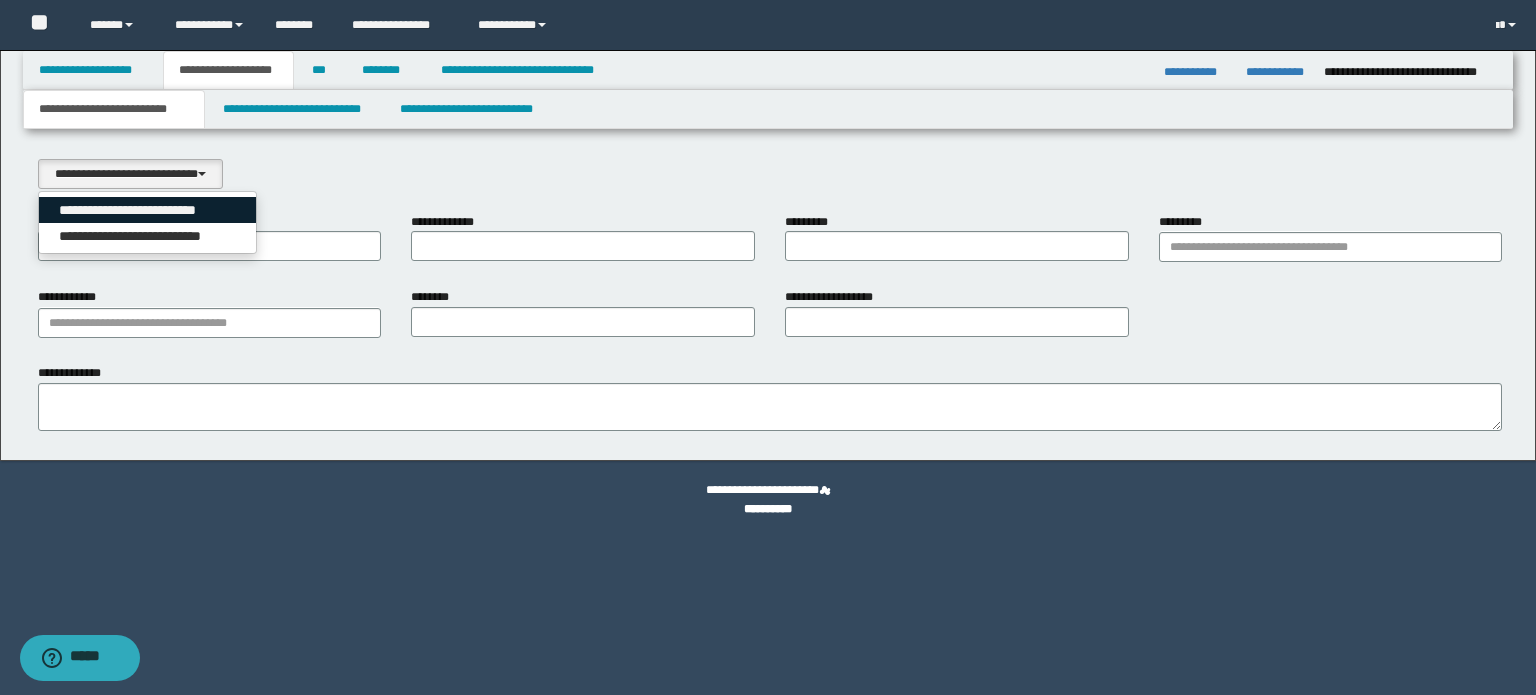 click on "**********" at bounding box center [148, 210] 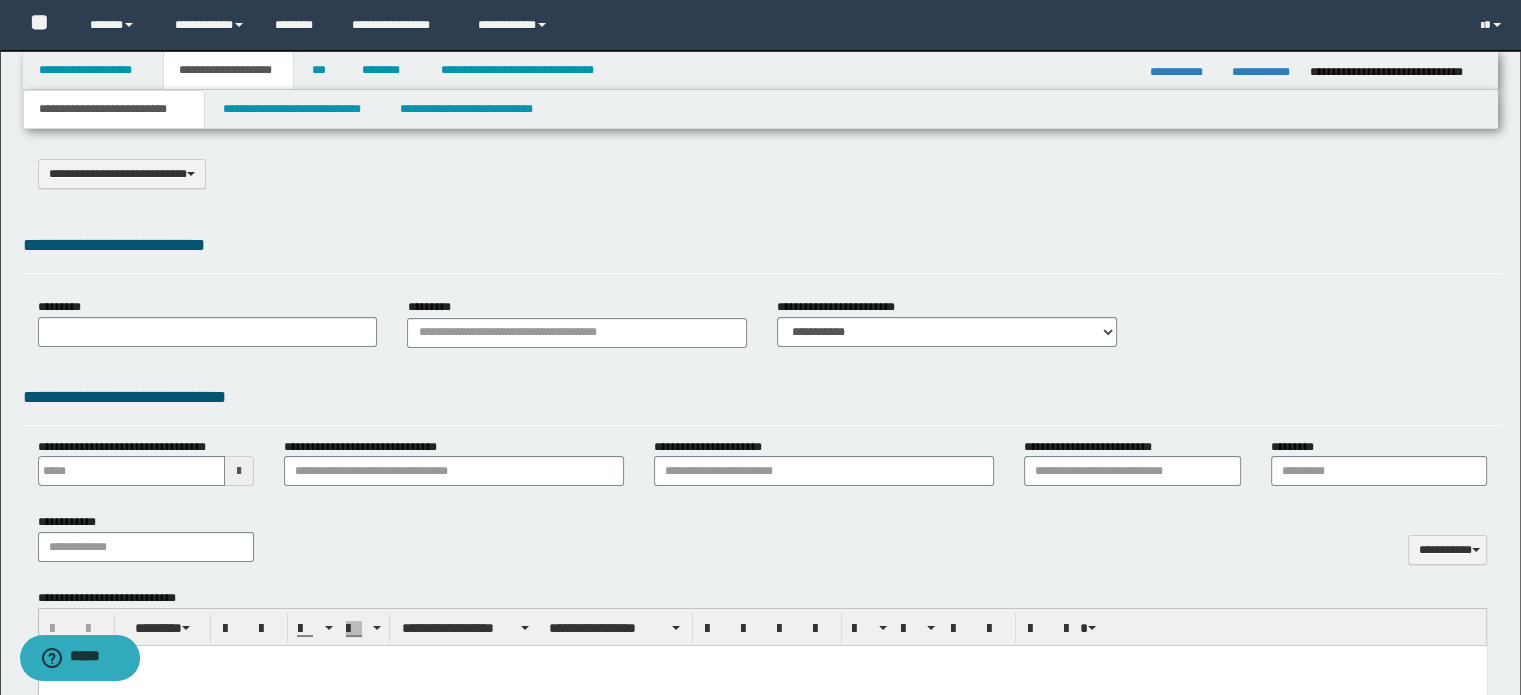 select on "*" 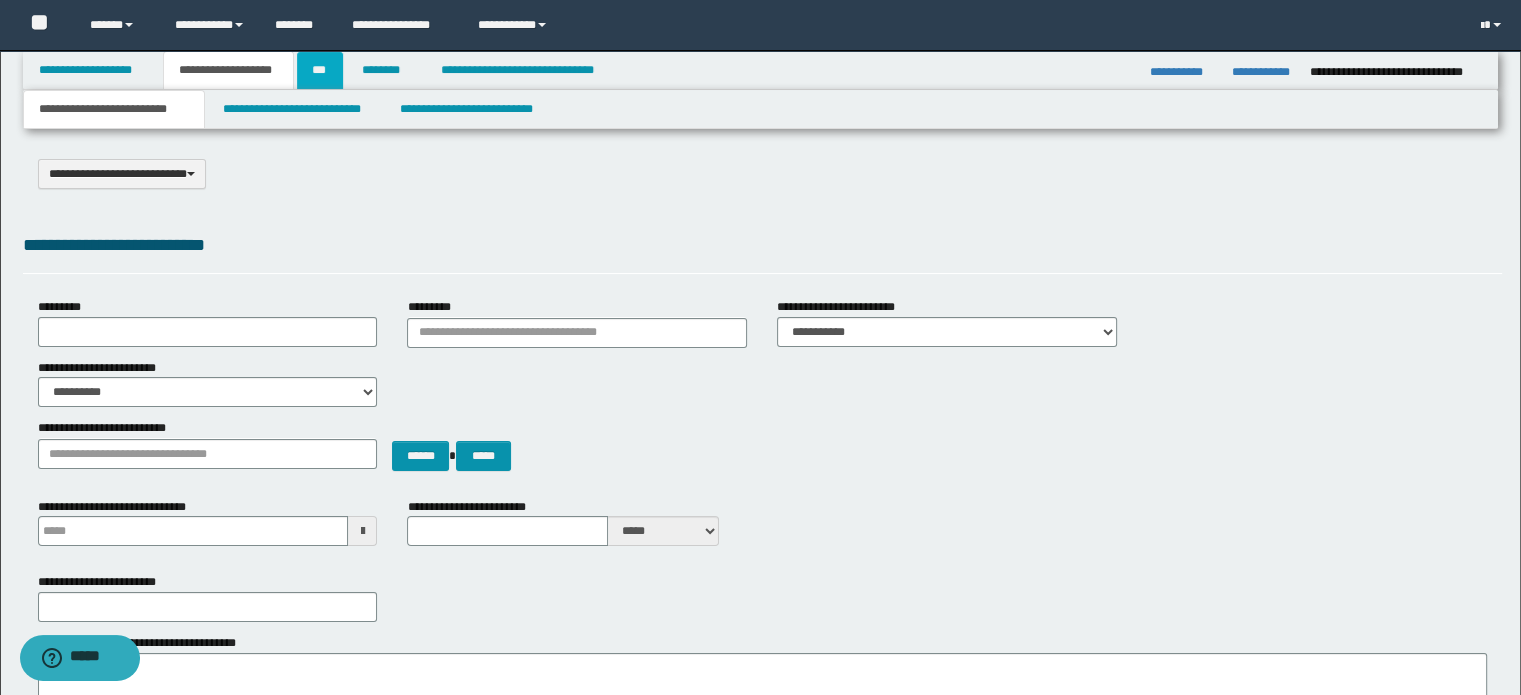 click on "***" at bounding box center [320, 70] 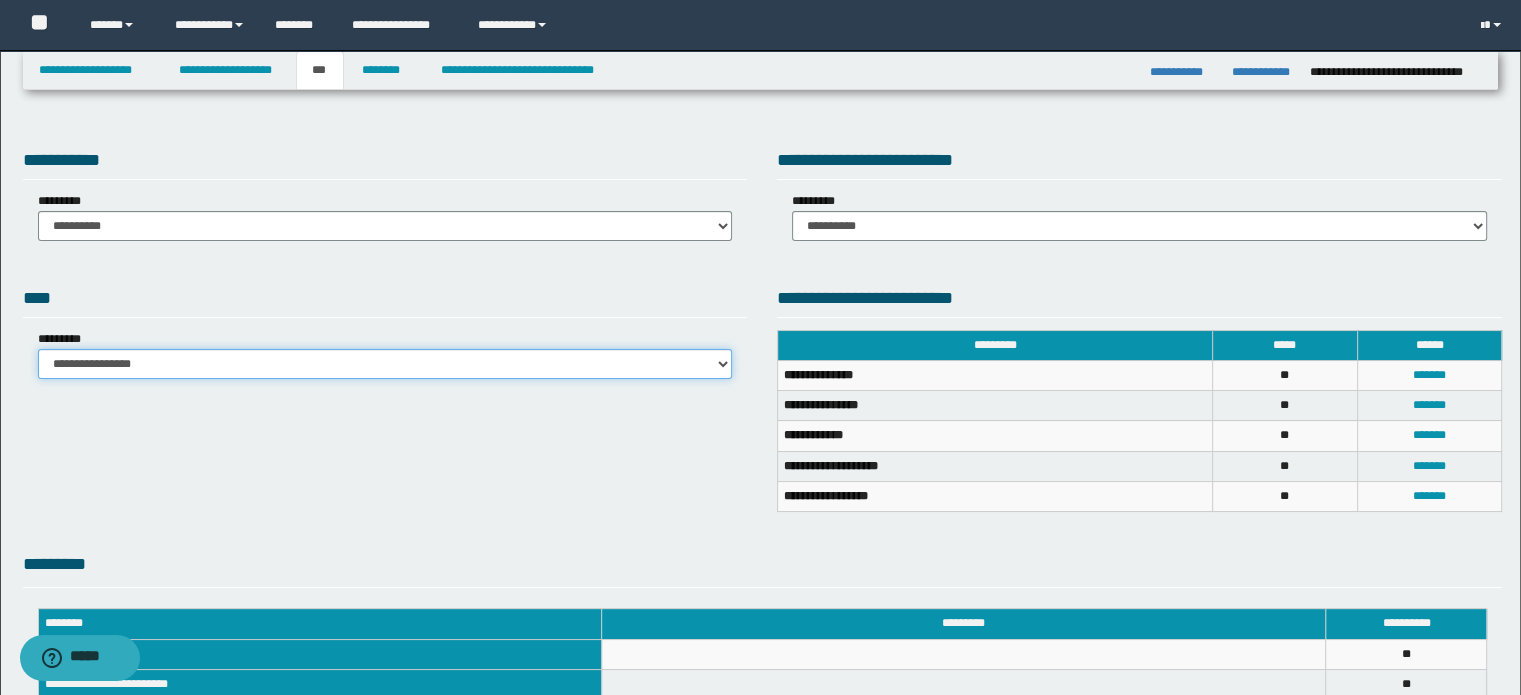click on "**********" at bounding box center [385, 364] 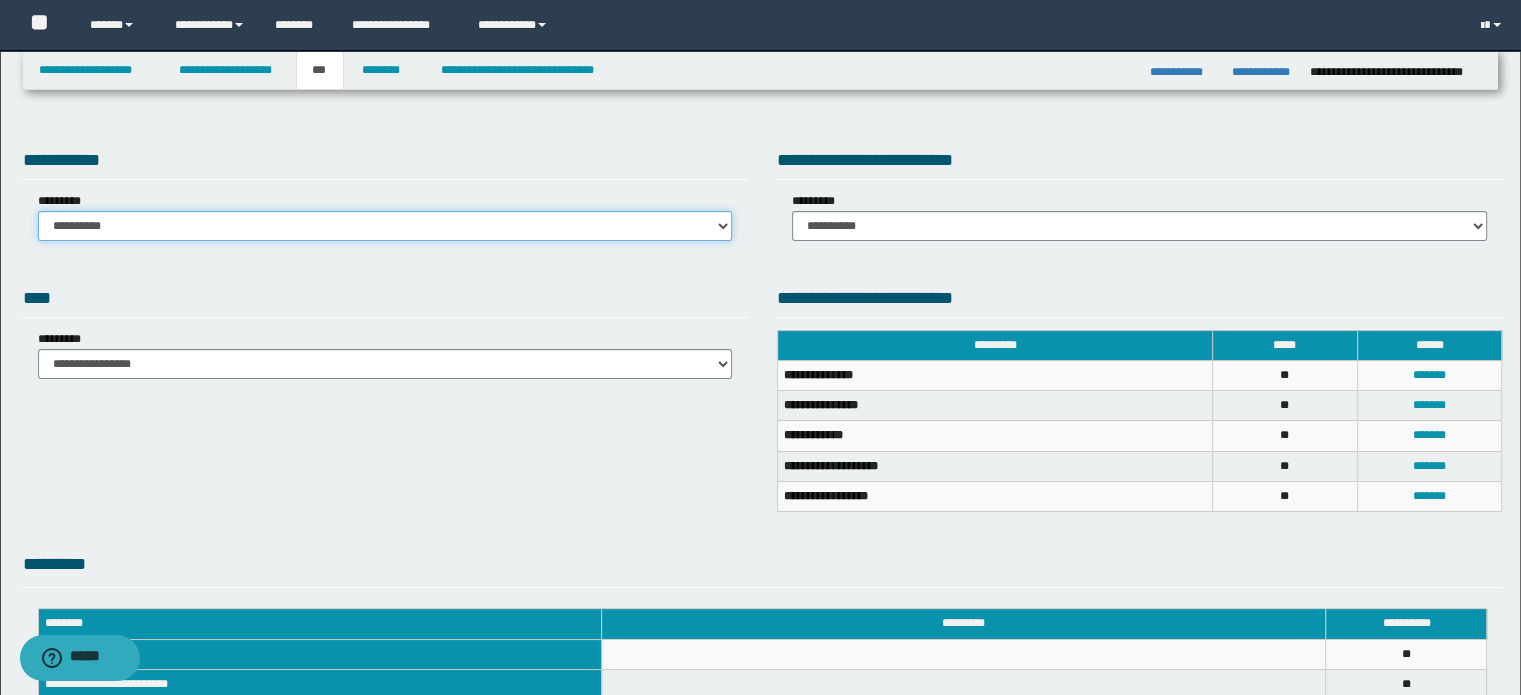 click on "**********" at bounding box center (385, 226) 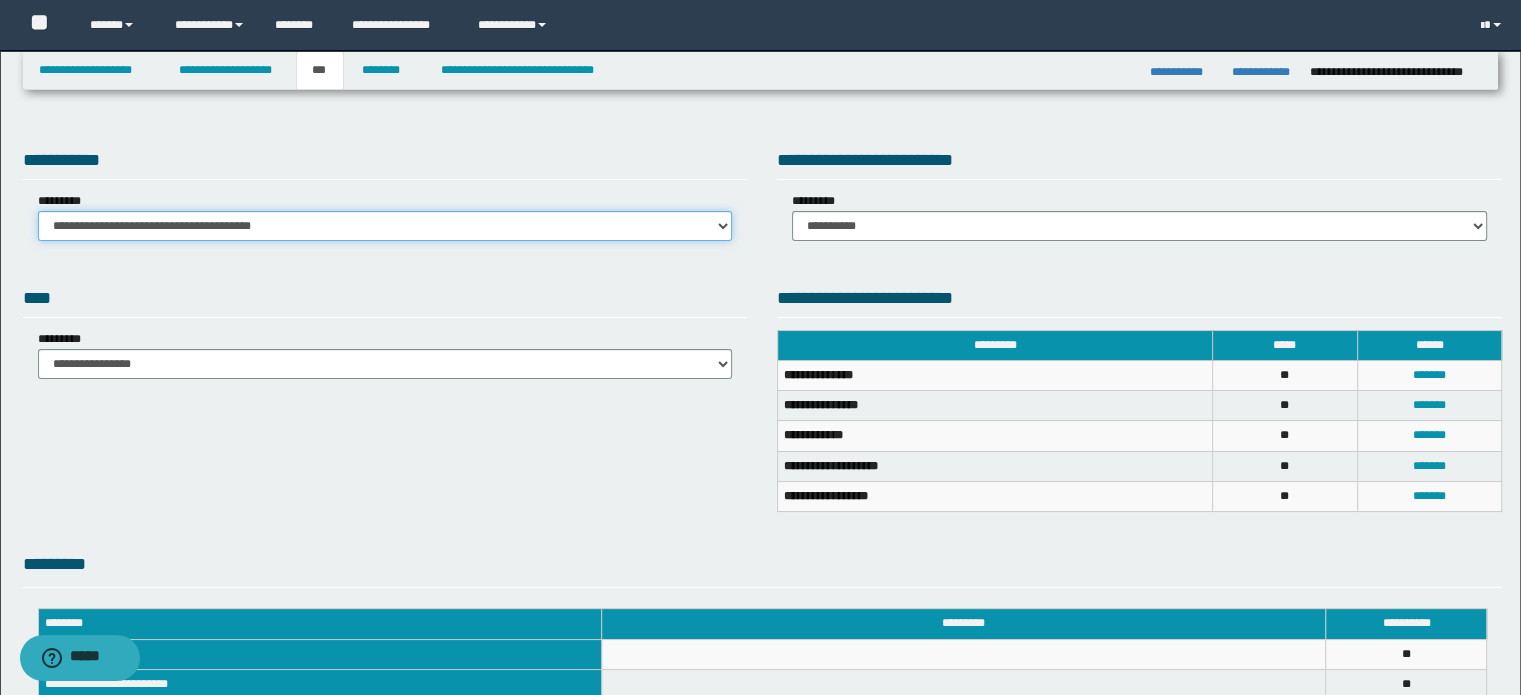 click on "**********" at bounding box center [385, 226] 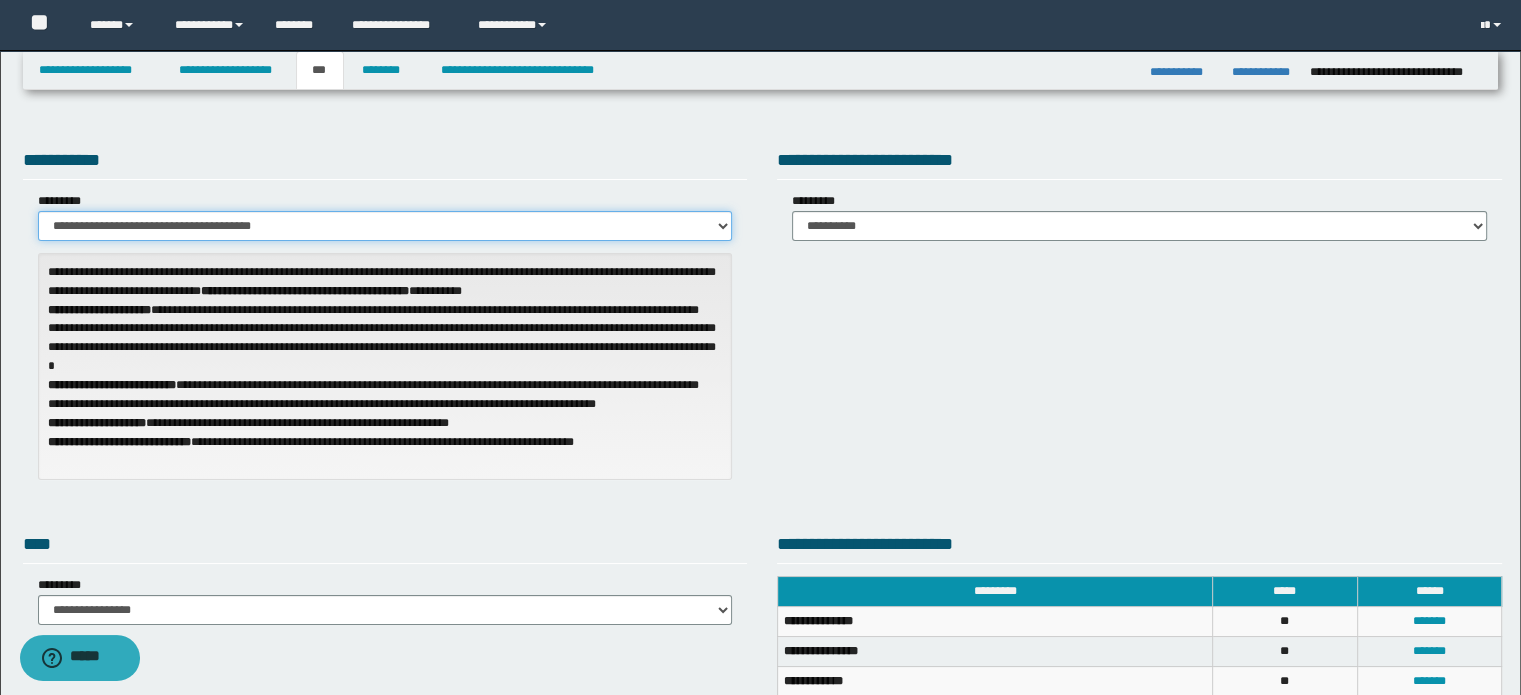 drag, startPoint x: 540, startPoint y: 216, endPoint x: 531, endPoint y: 235, distance: 21.023796 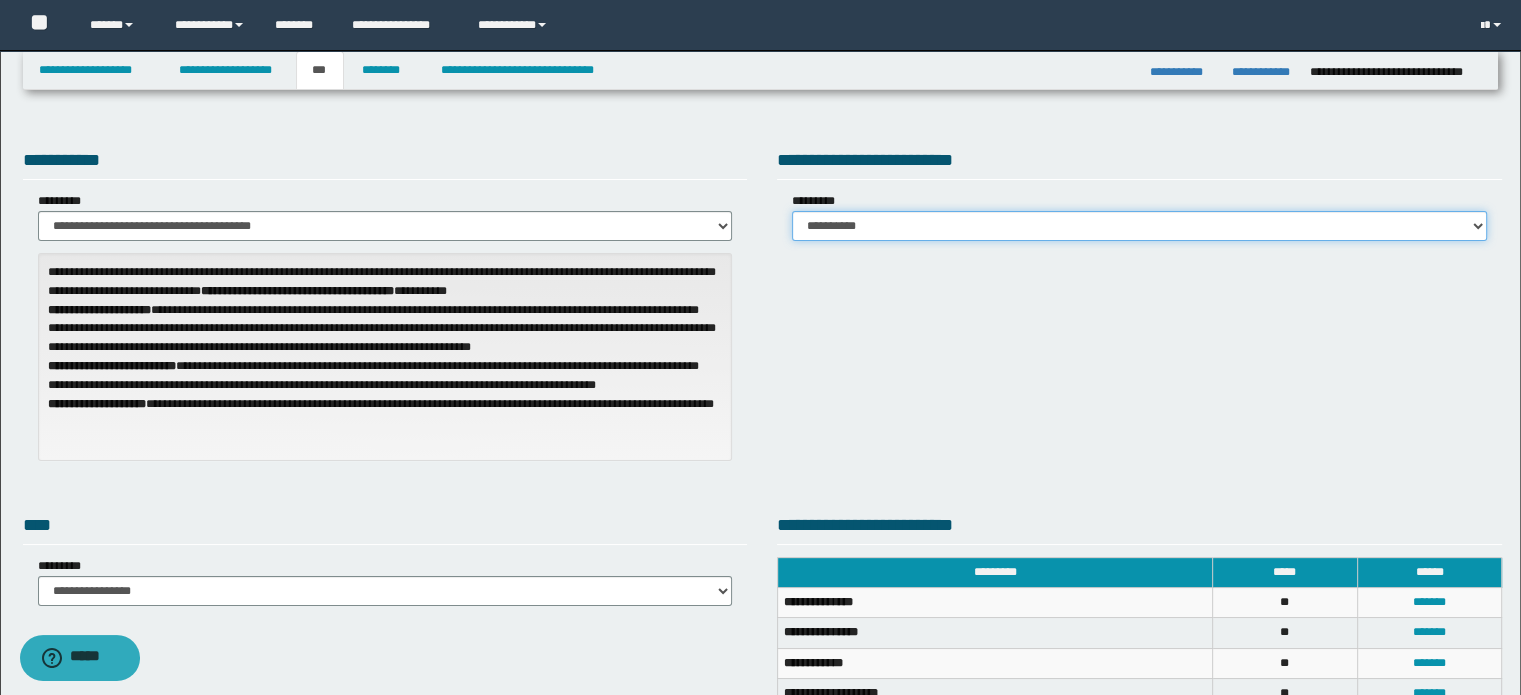drag, startPoint x: 1049, startPoint y: 220, endPoint x: 1048, endPoint y: 238, distance: 18.027756 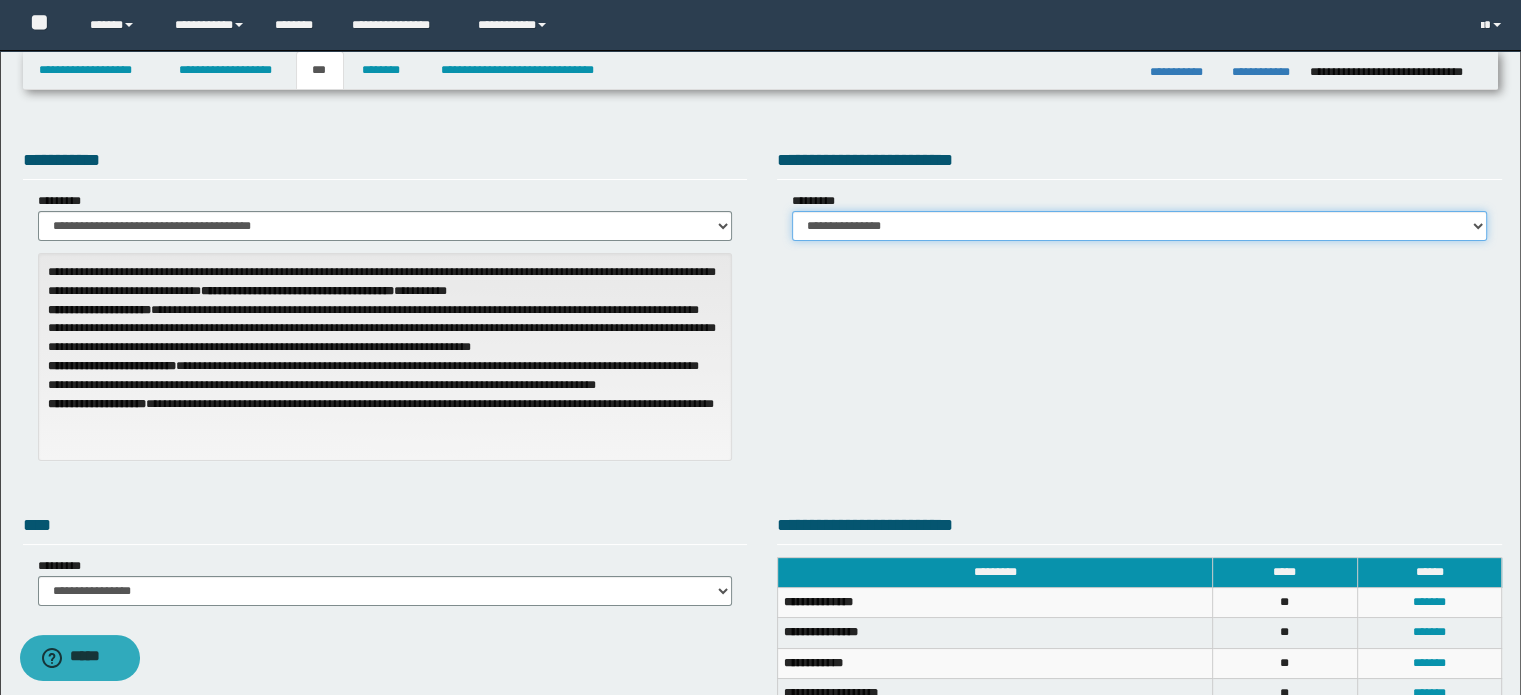 click on "**********" at bounding box center [1139, 226] 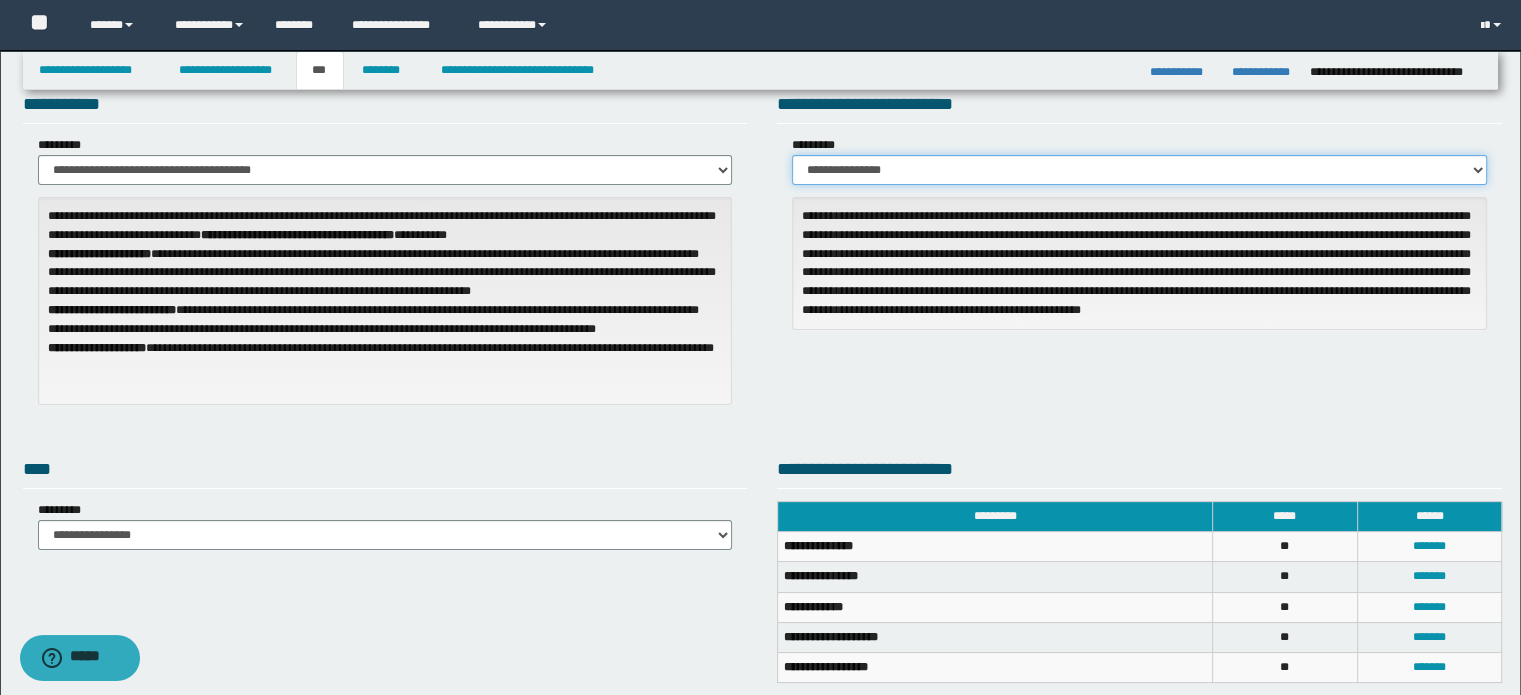 scroll, scrollTop: 100, scrollLeft: 0, axis: vertical 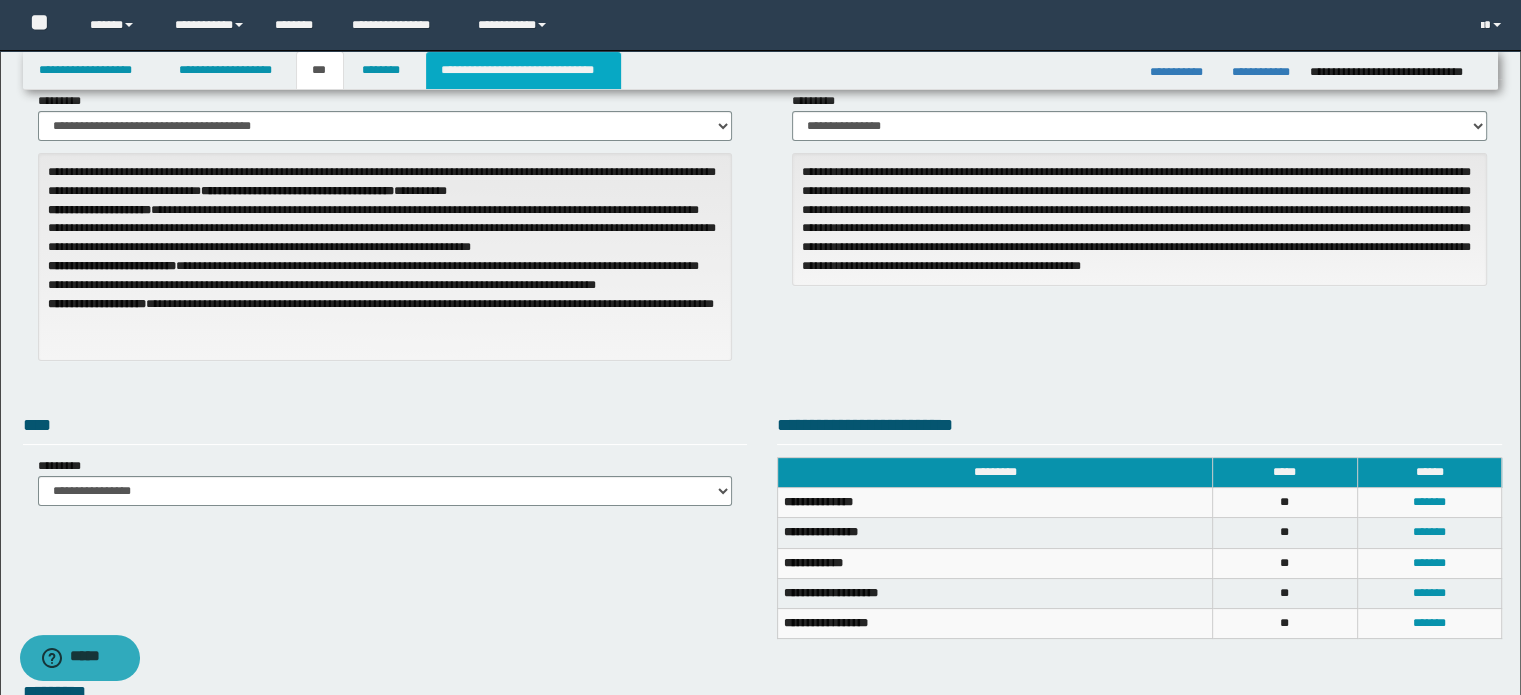 click on "**********" at bounding box center (523, 70) 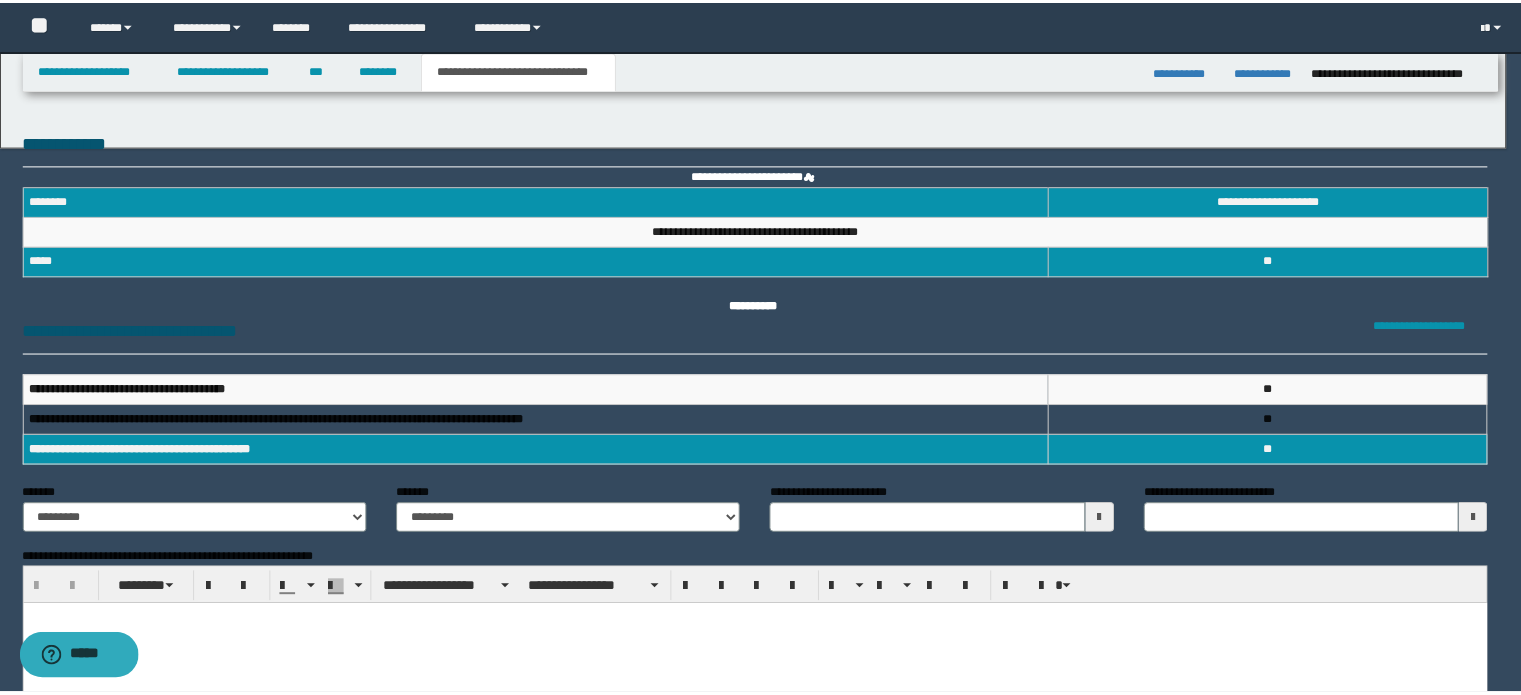 scroll, scrollTop: 0, scrollLeft: 0, axis: both 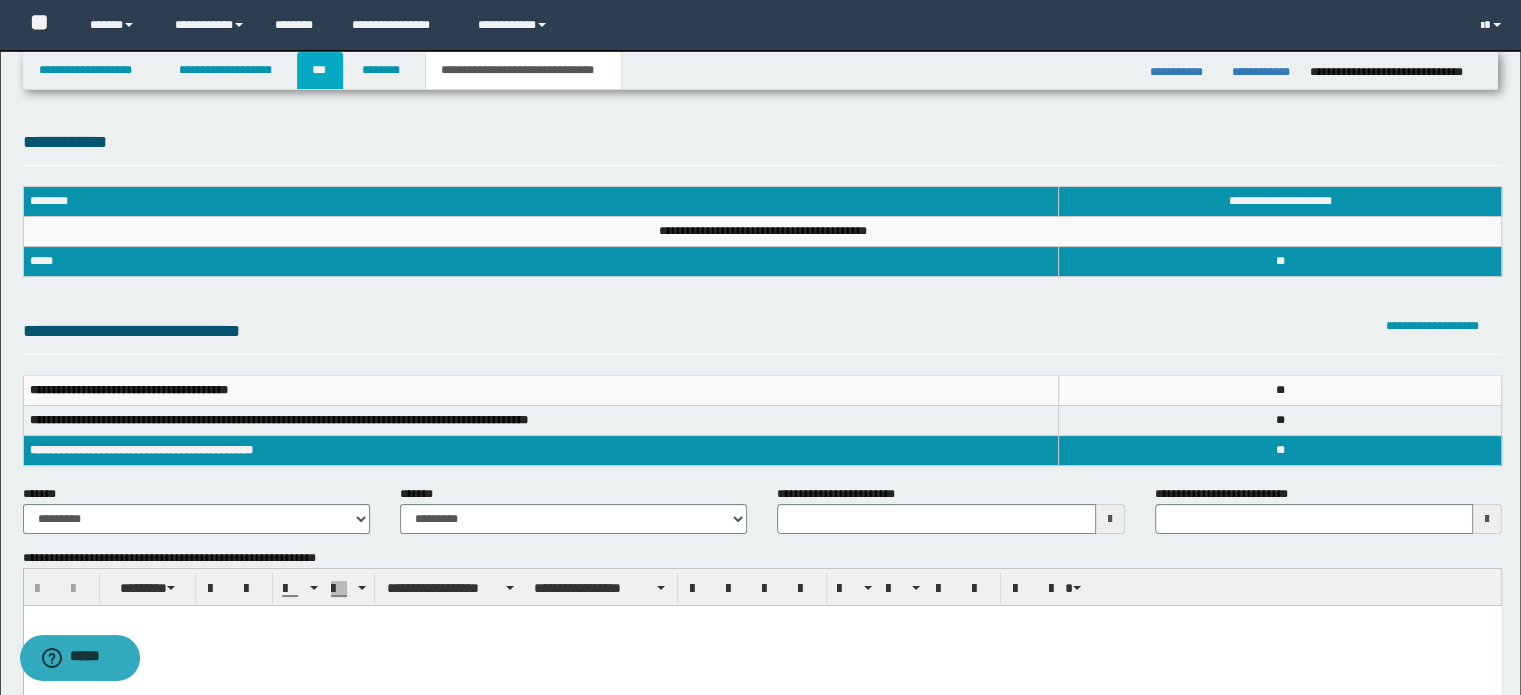 click on "***" at bounding box center [320, 70] 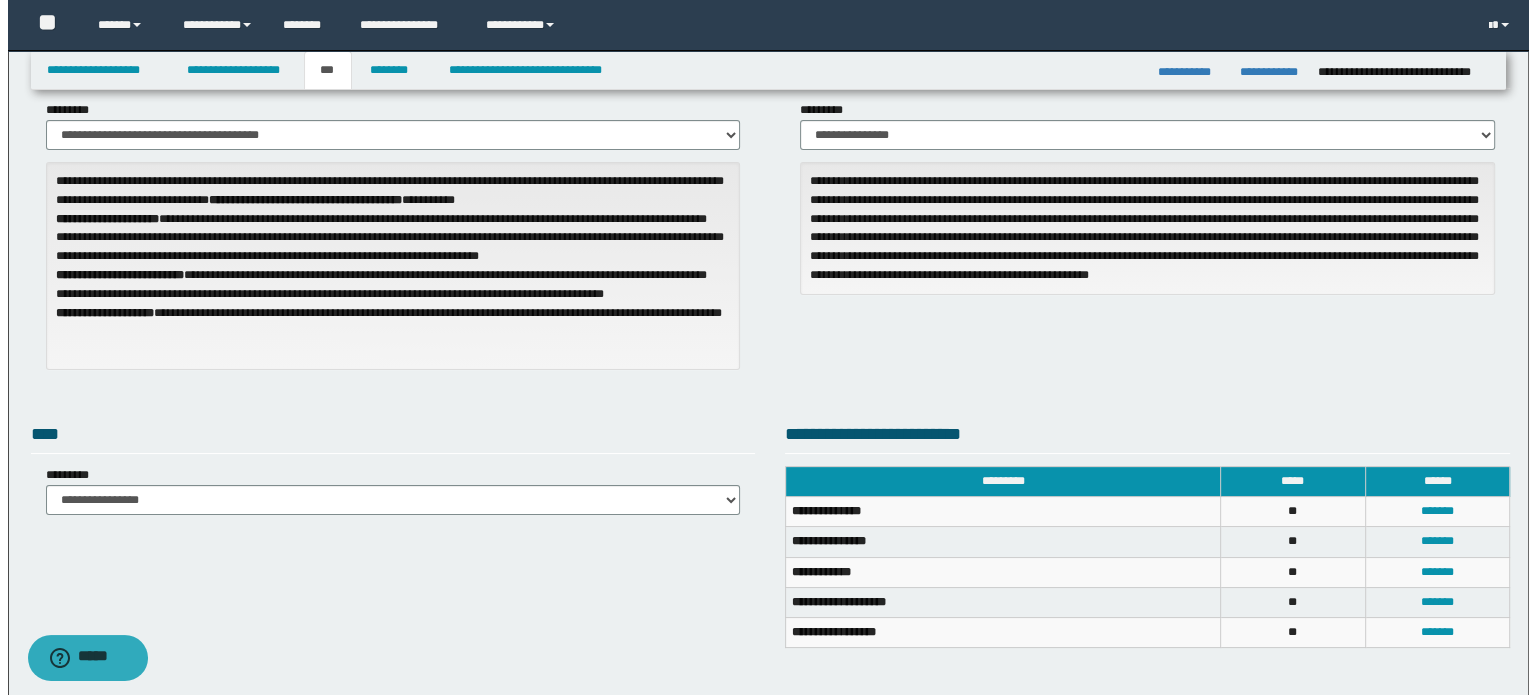 scroll, scrollTop: 200, scrollLeft: 0, axis: vertical 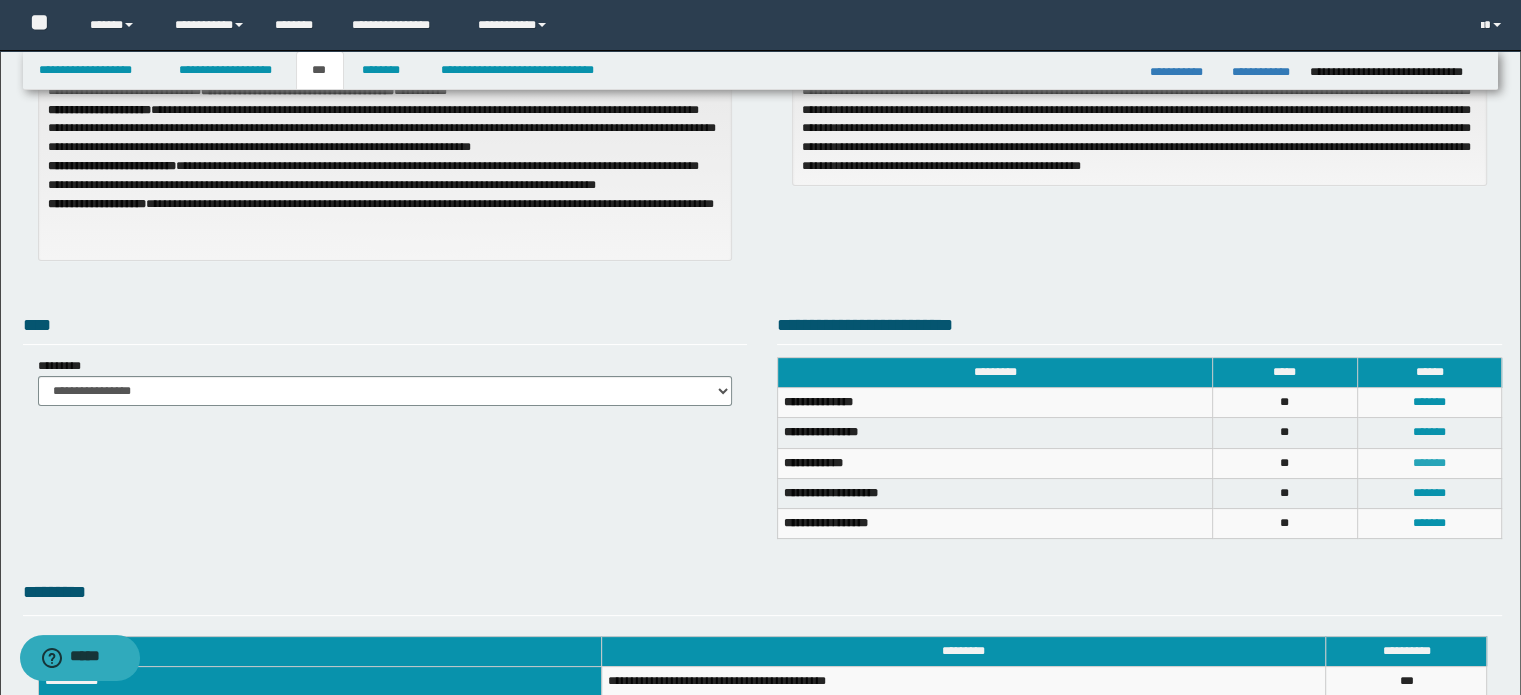 click on "*******" at bounding box center (1429, 463) 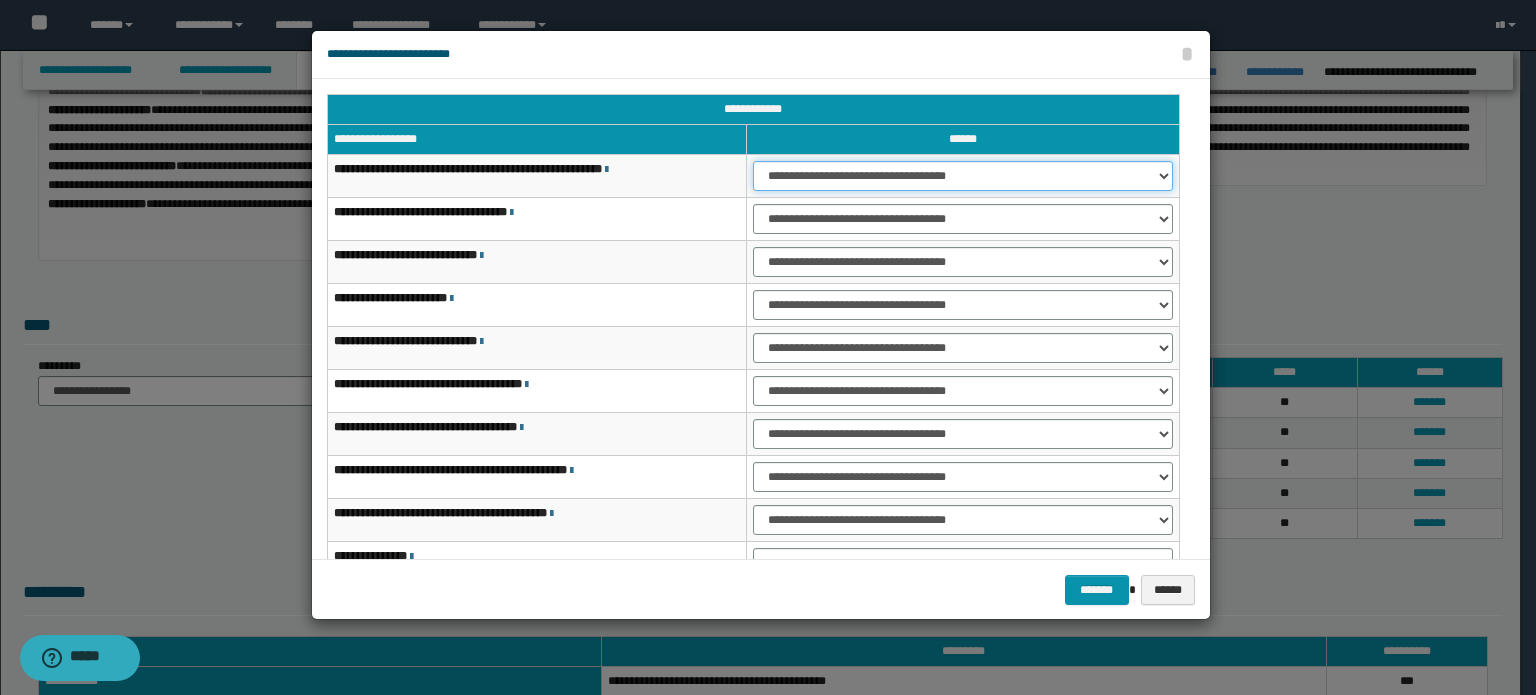 click on "**********" at bounding box center [963, 176] 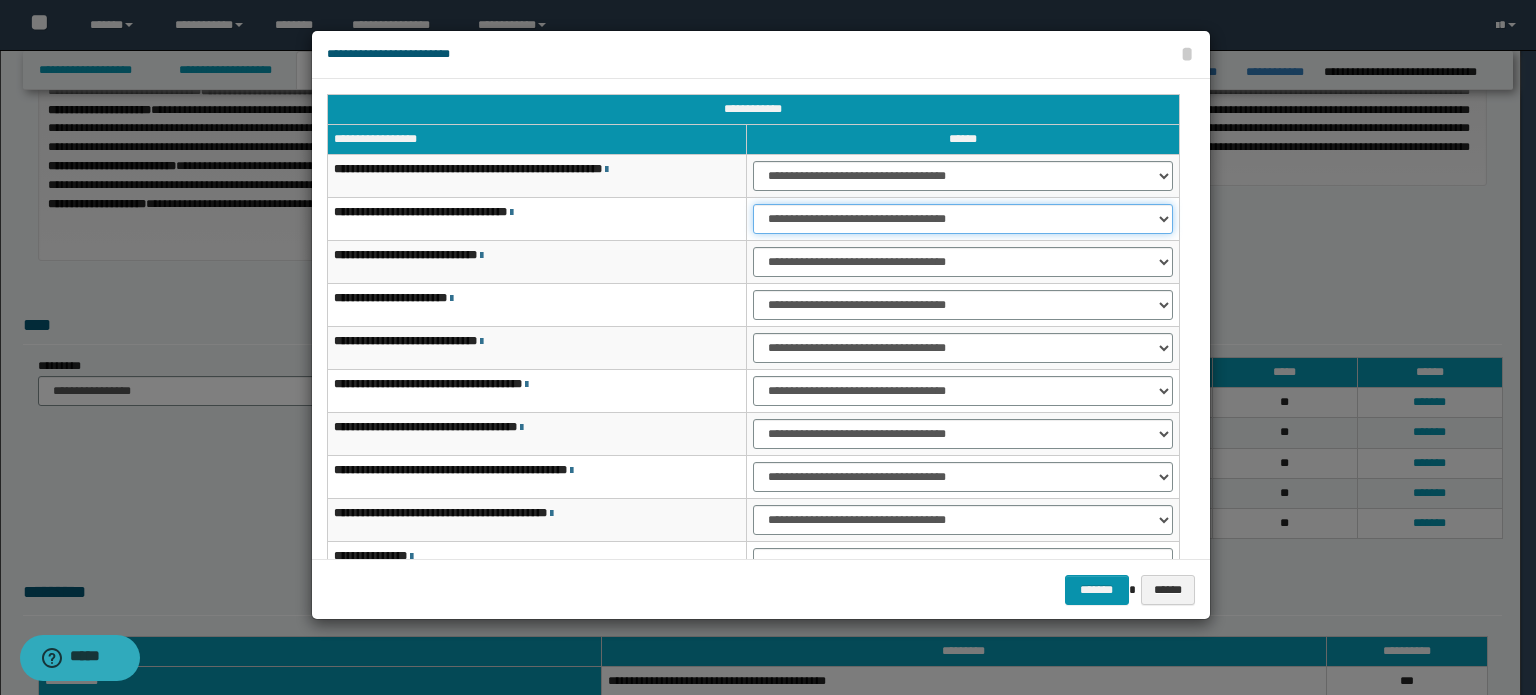 click on "**********" at bounding box center (963, 219) 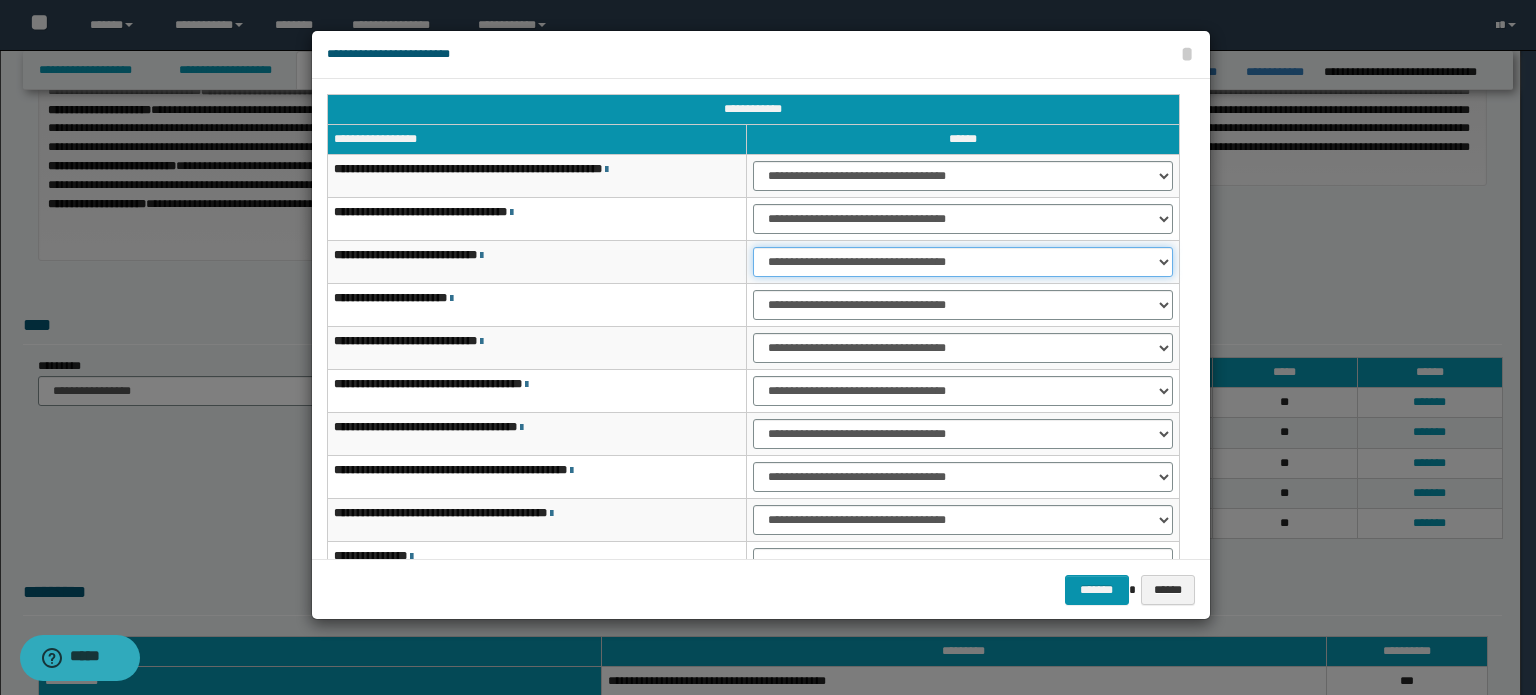 drag, startPoint x: 1056, startPoint y: 263, endPoint x: 1048, endPoint y: 273, distance: 12.806249 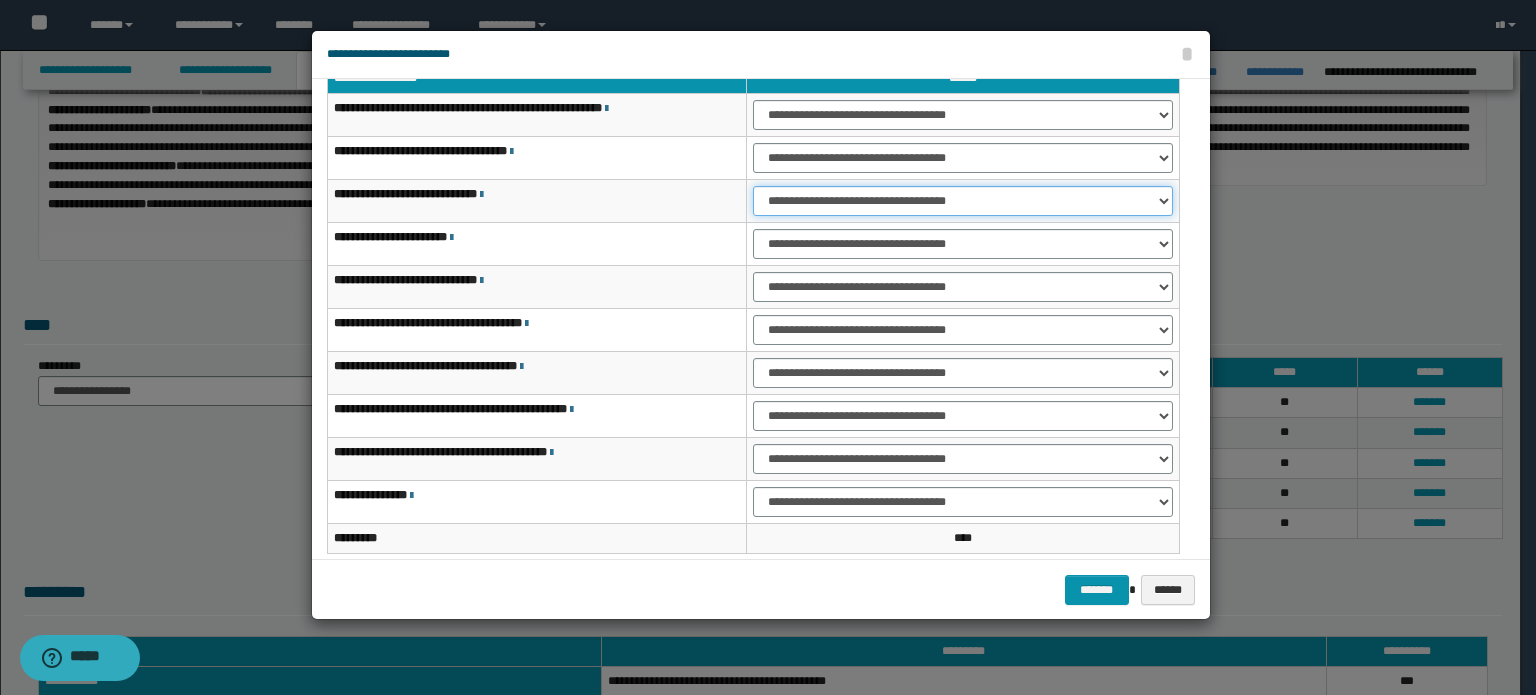 scroll, scrollTop: 118, scrollLeft: 0, axis: vertical 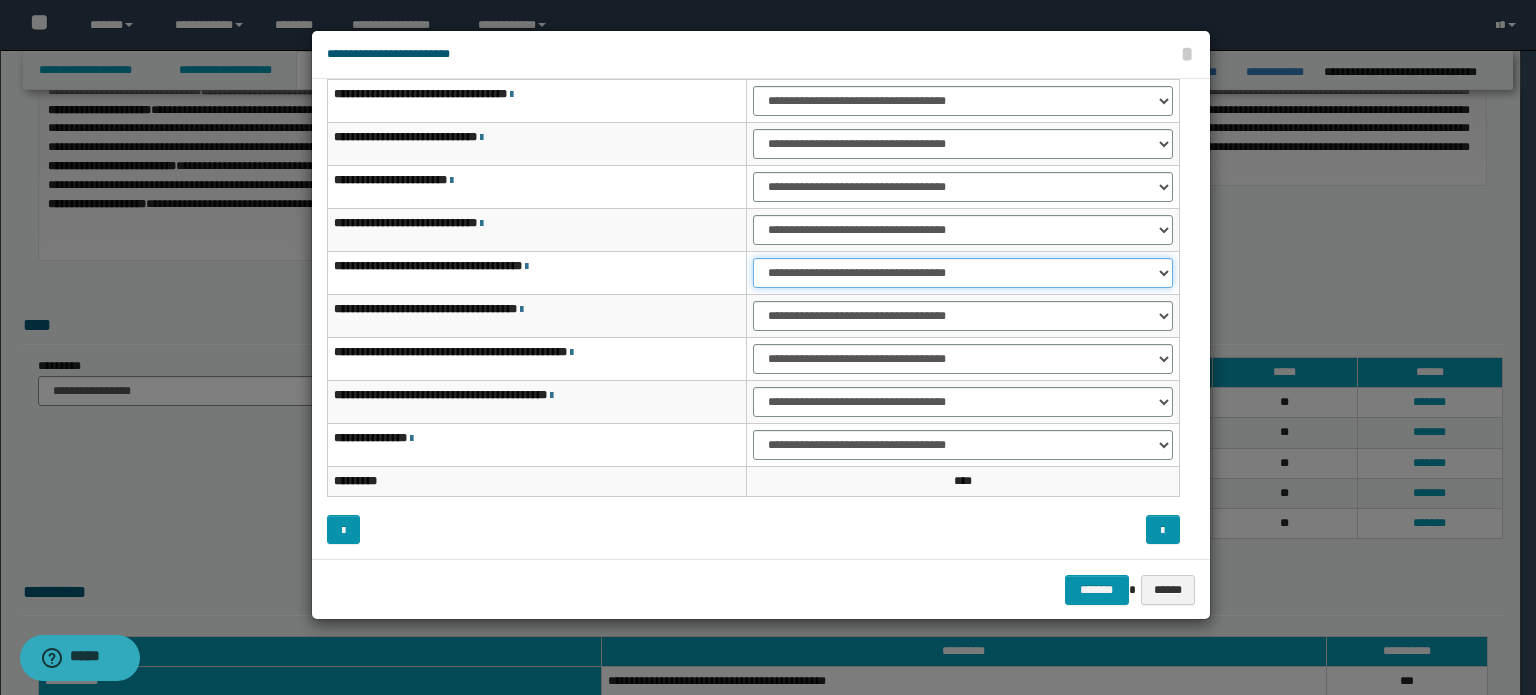 click on "**********" at bounding box center (963, 273) 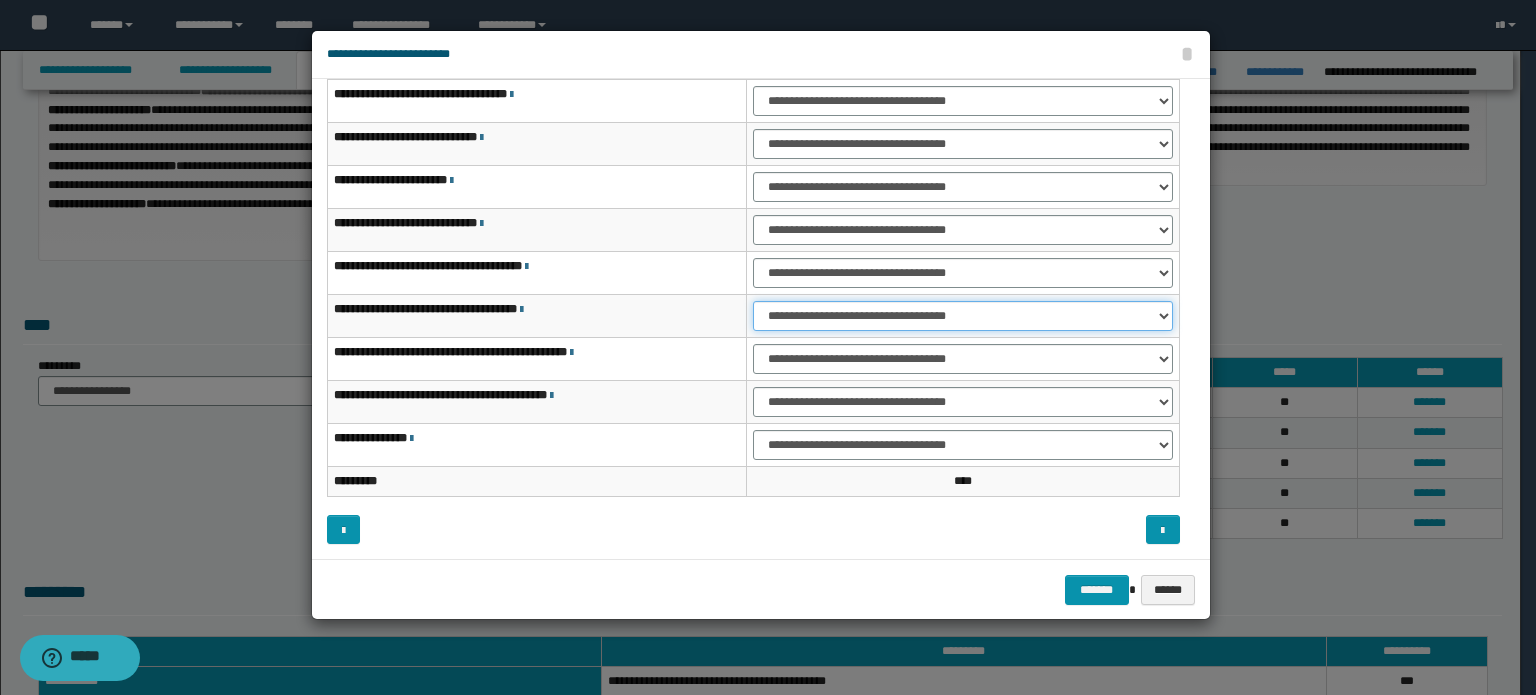 drag, startPoint x: 982, startPoint y: 300, endPoint x: 972, endPoint y: 319, distance: 21.470911 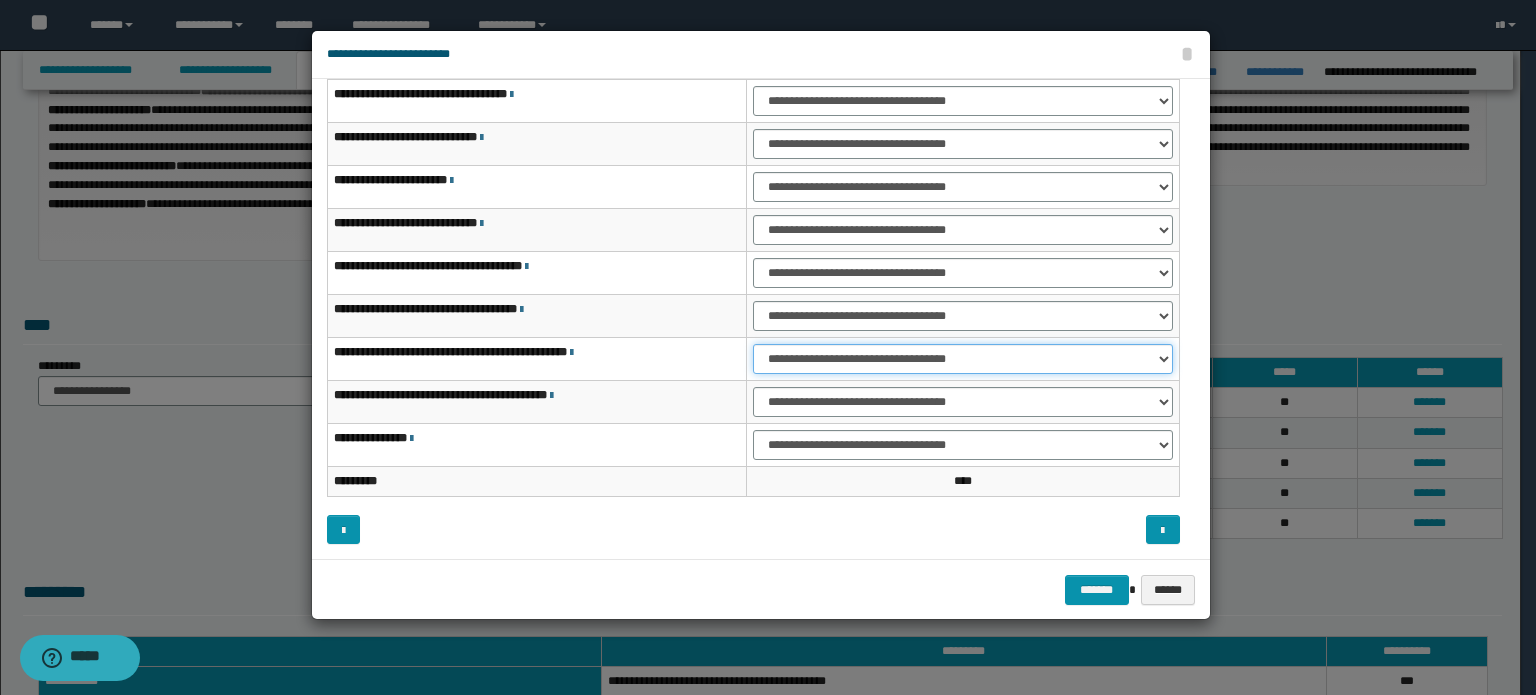 click on "**********" at bounding box center [963, 359] 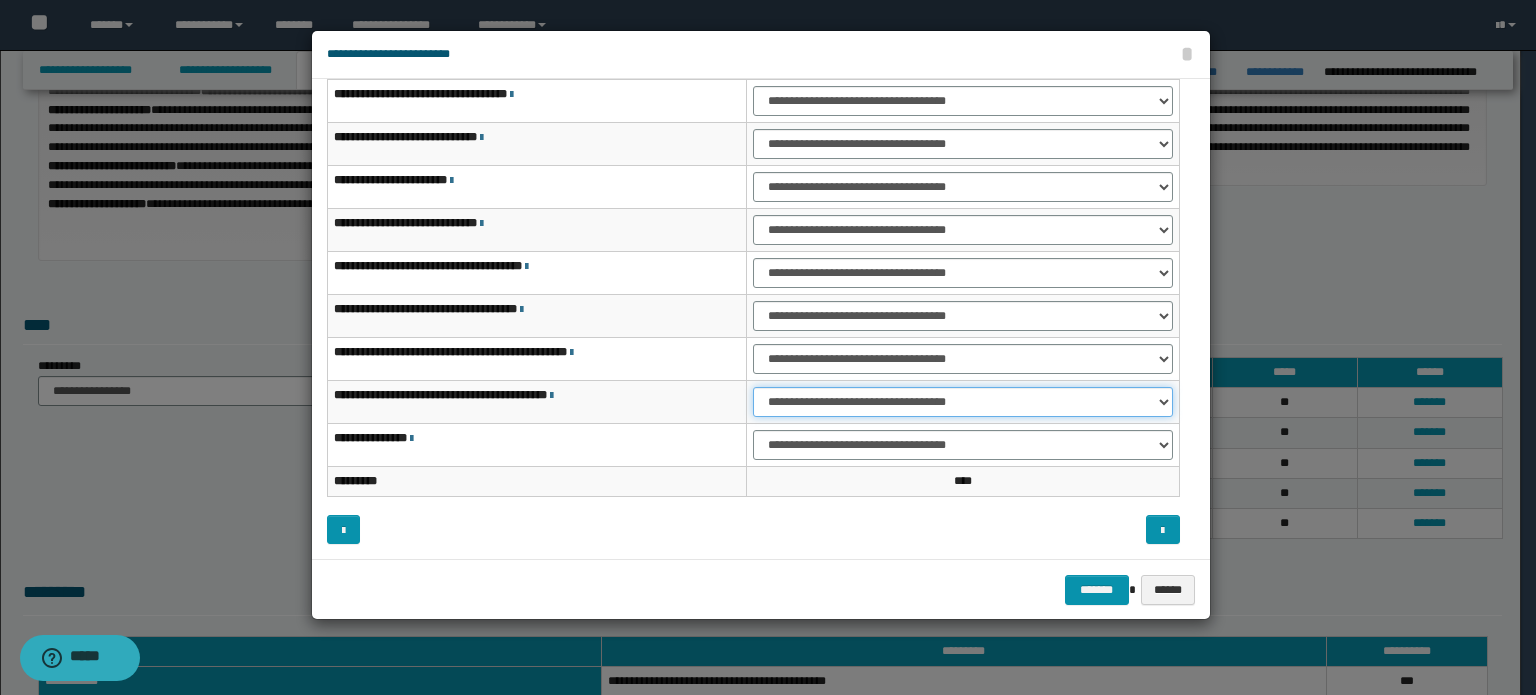 drag, startPoint x: 991, startPoint y: 397, endPoint x: 982, endPoint y: 412, distance: 17.492855 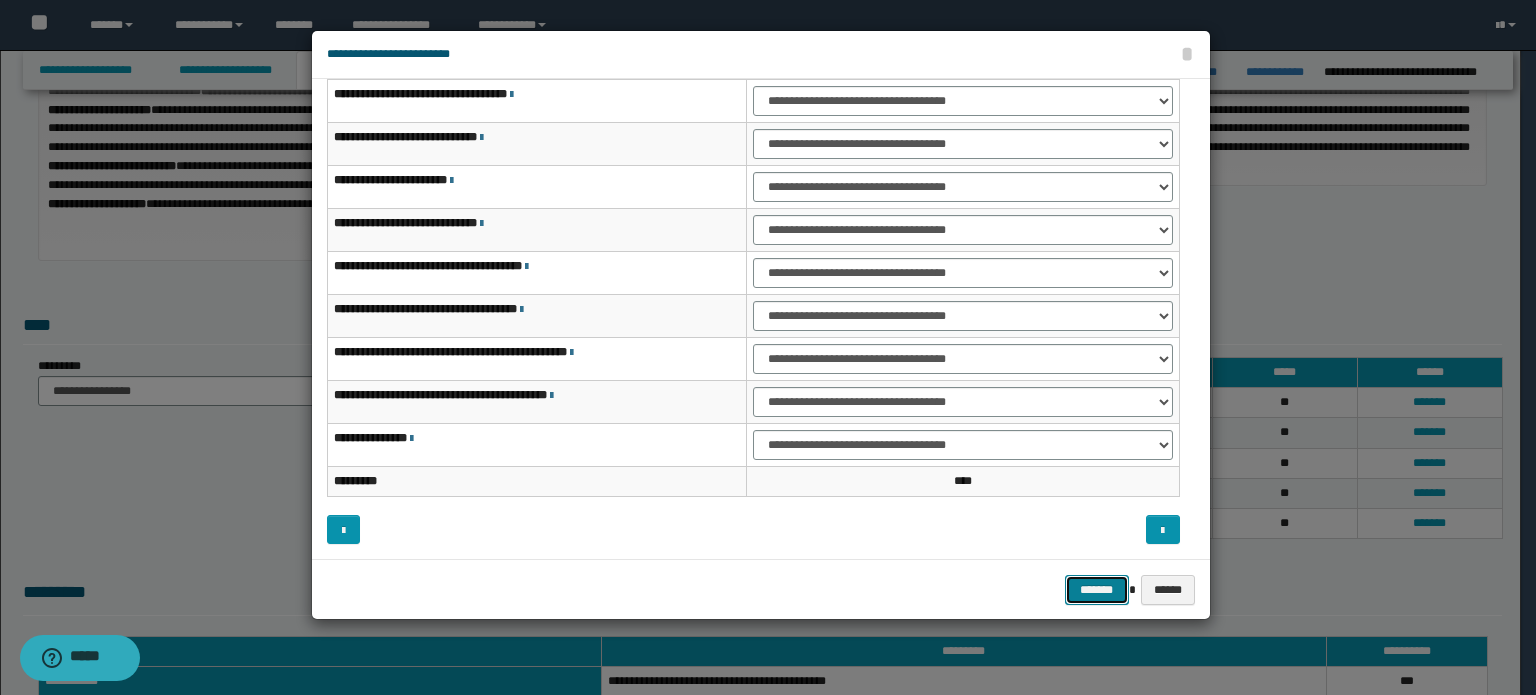 click on "*******" at bounding box center (1097, 590) 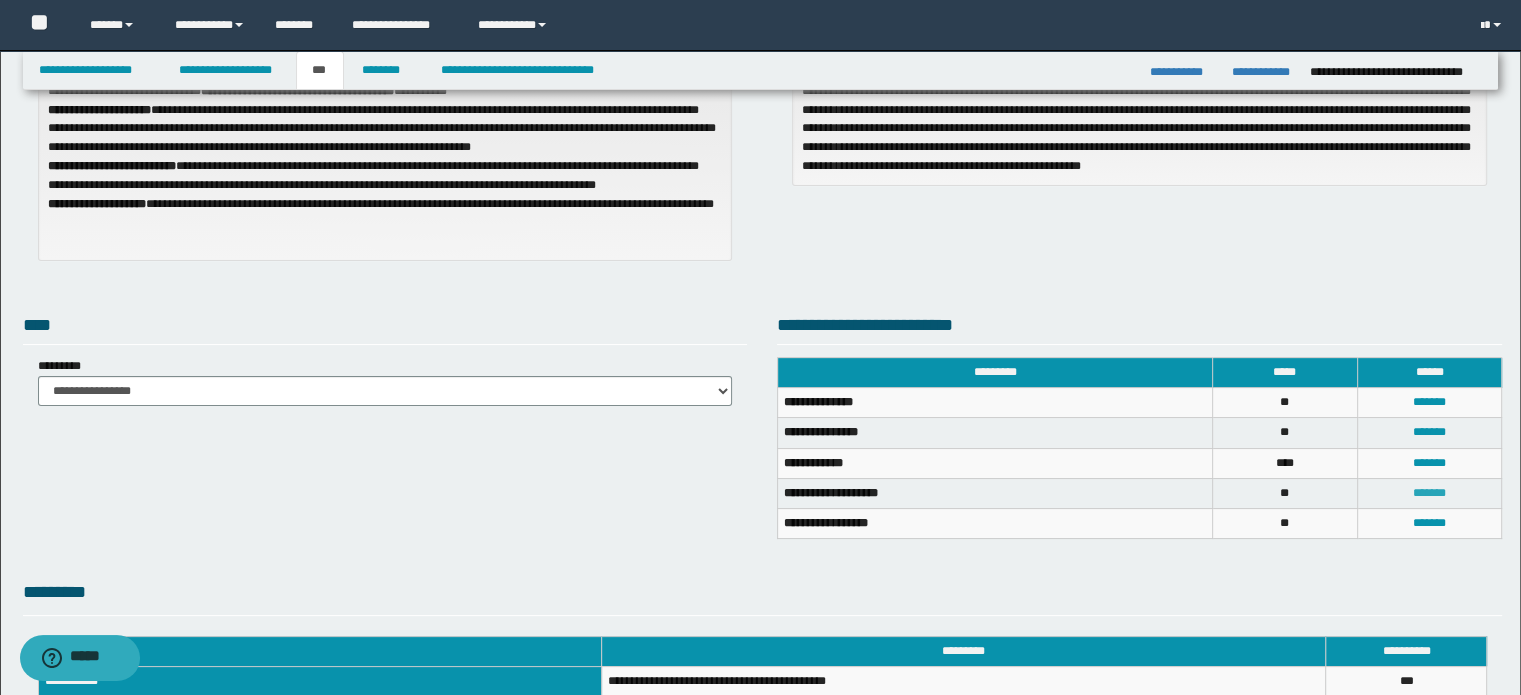 click on "*******" at bounding box center [1429, 493] 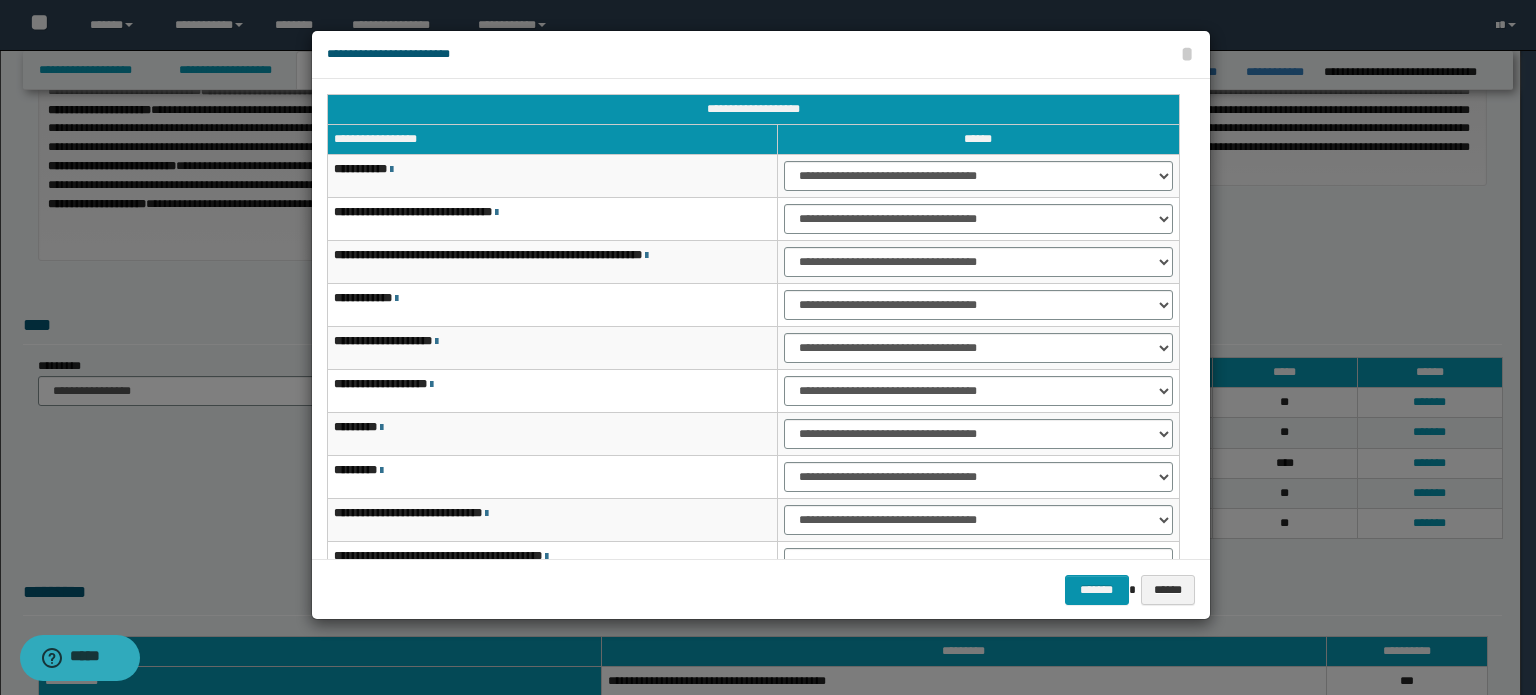scroll, scrollTop: 0, scrollLeft: 0, axis: both 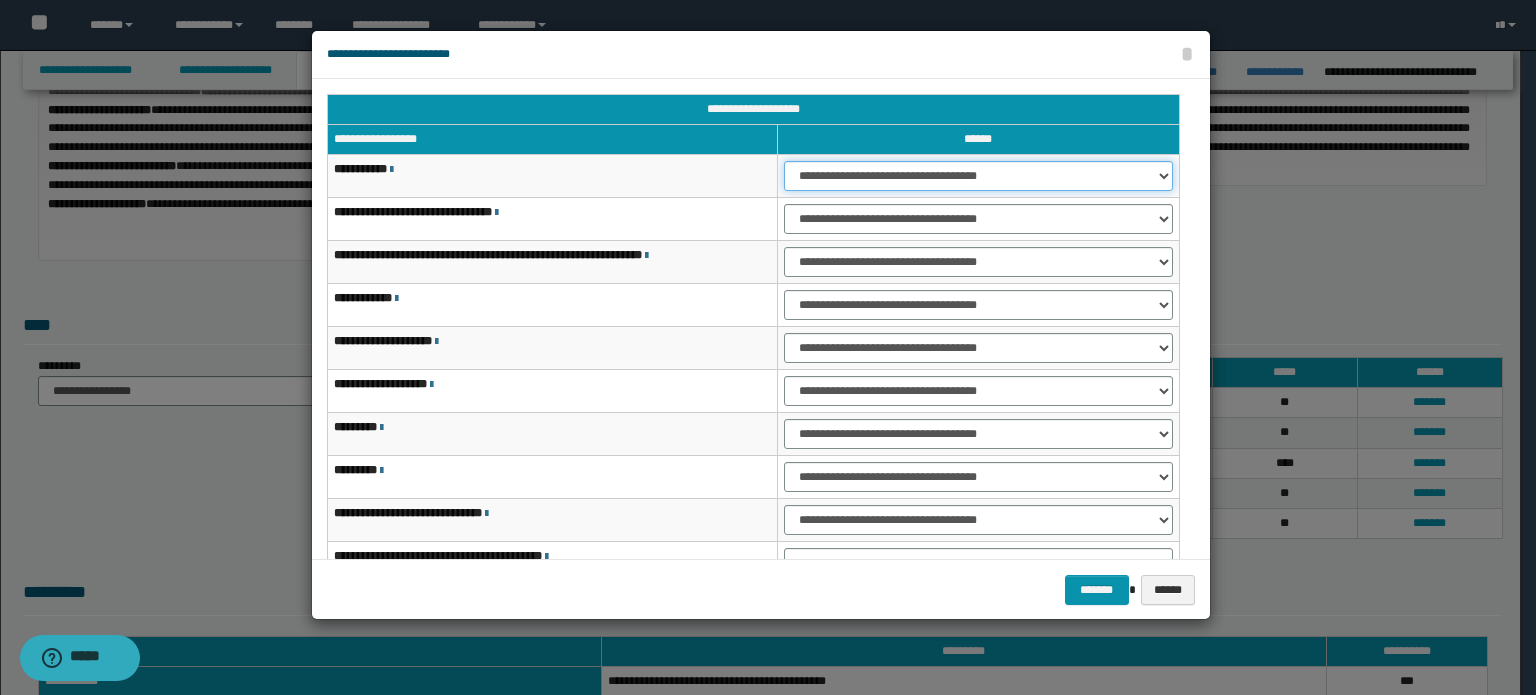 click on "**********" at bounding box center [978, 176] 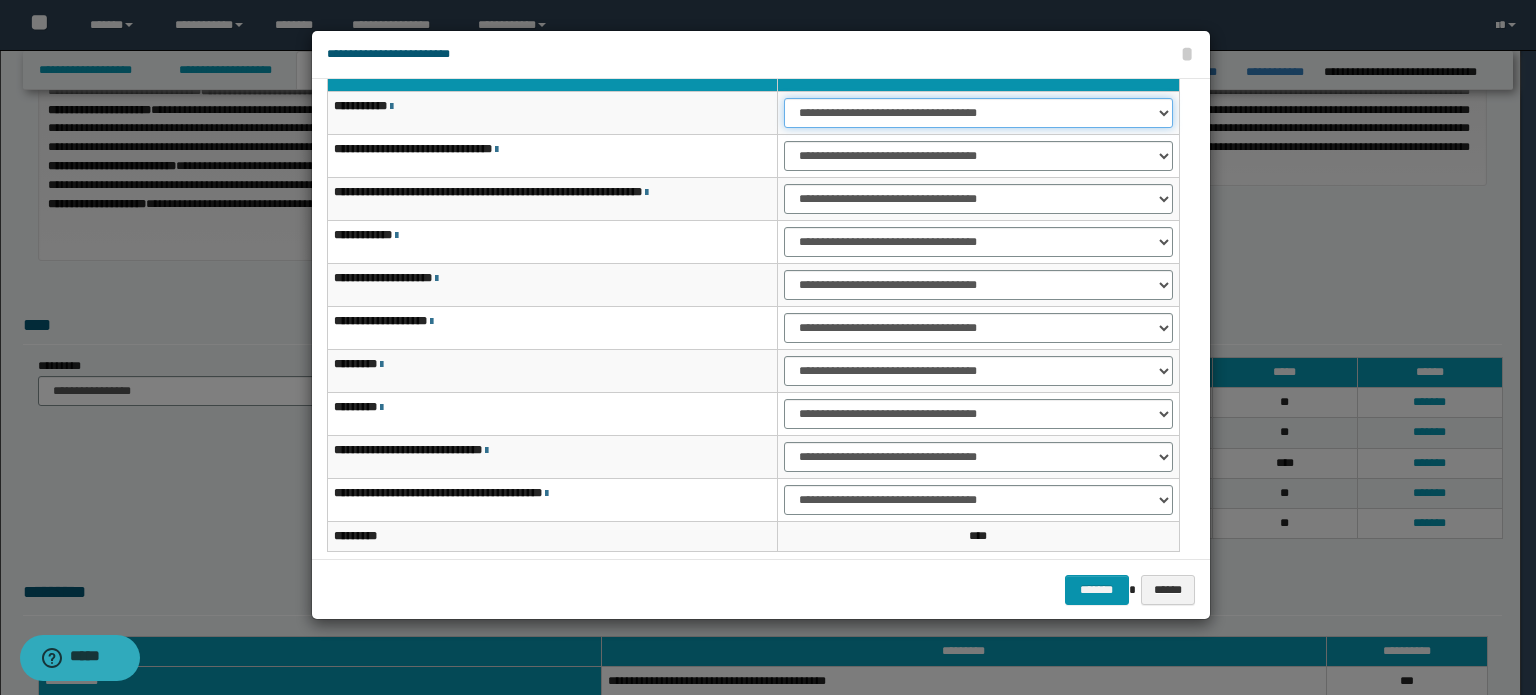 scroll, scrollTop: 118, scrollLeft: 0, axis: vertical 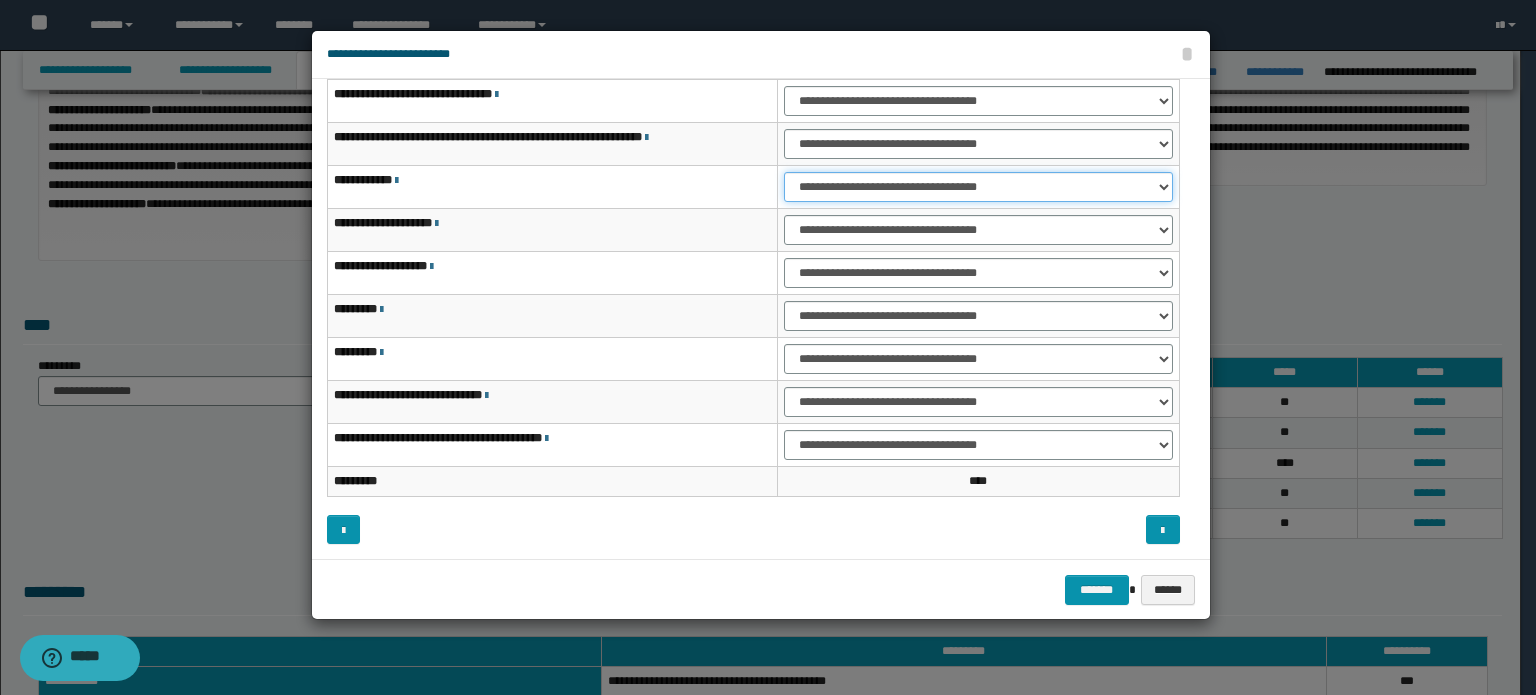 drag, startPoint x: 948, startPoint y: 185, endPoint x: 946, endPoint y: 195, distance: 10.198039 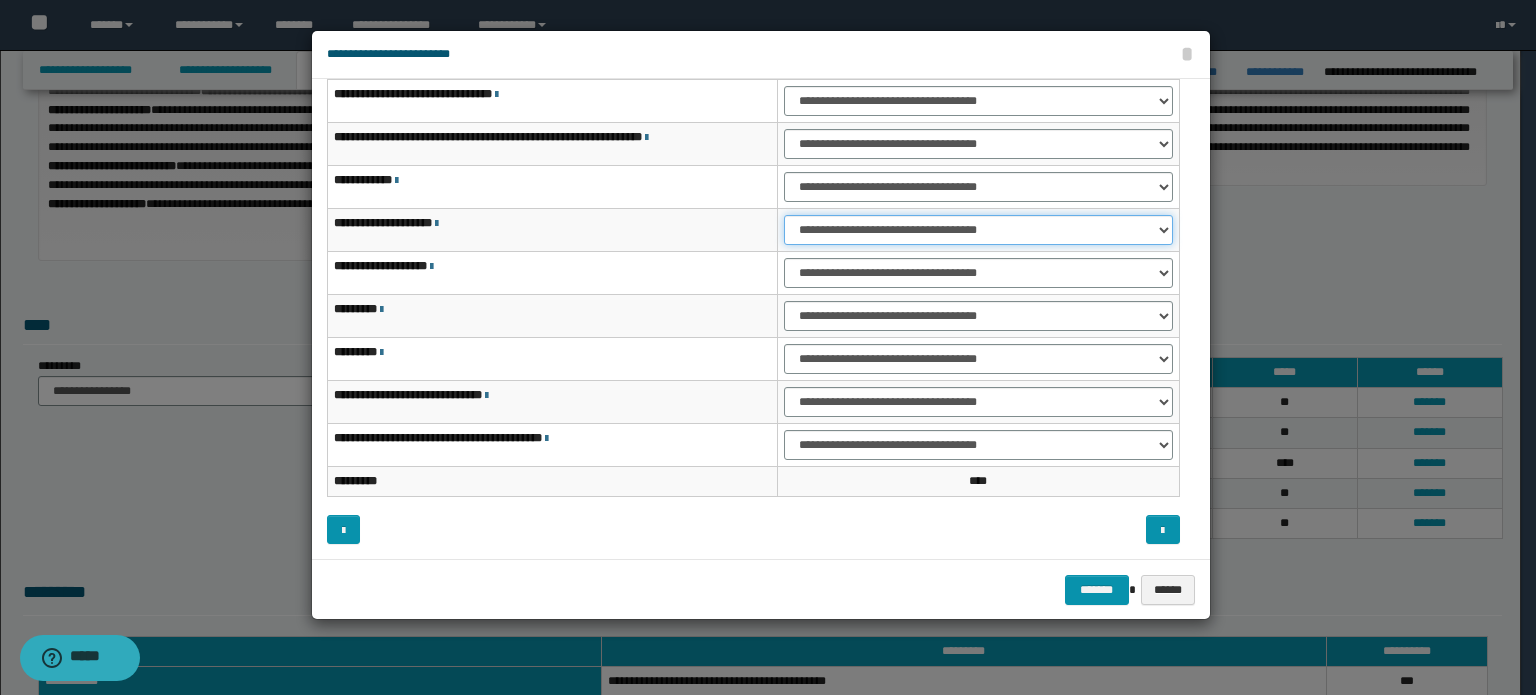 click on "**********" at bounding box center [978, 230] 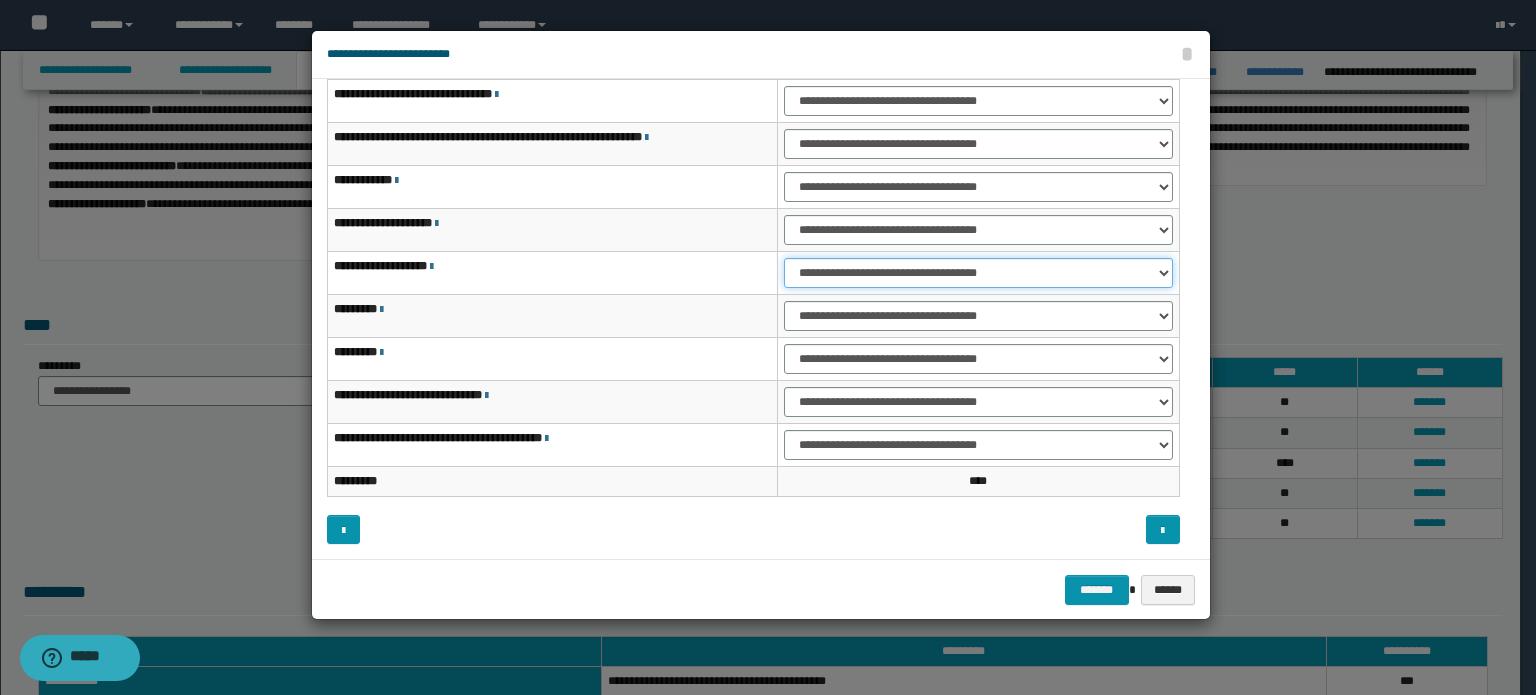 drag, startPoint x: 1002, startPoint y: 273, endPoint x: 996, endPoint y: 284, distance: 12.529964 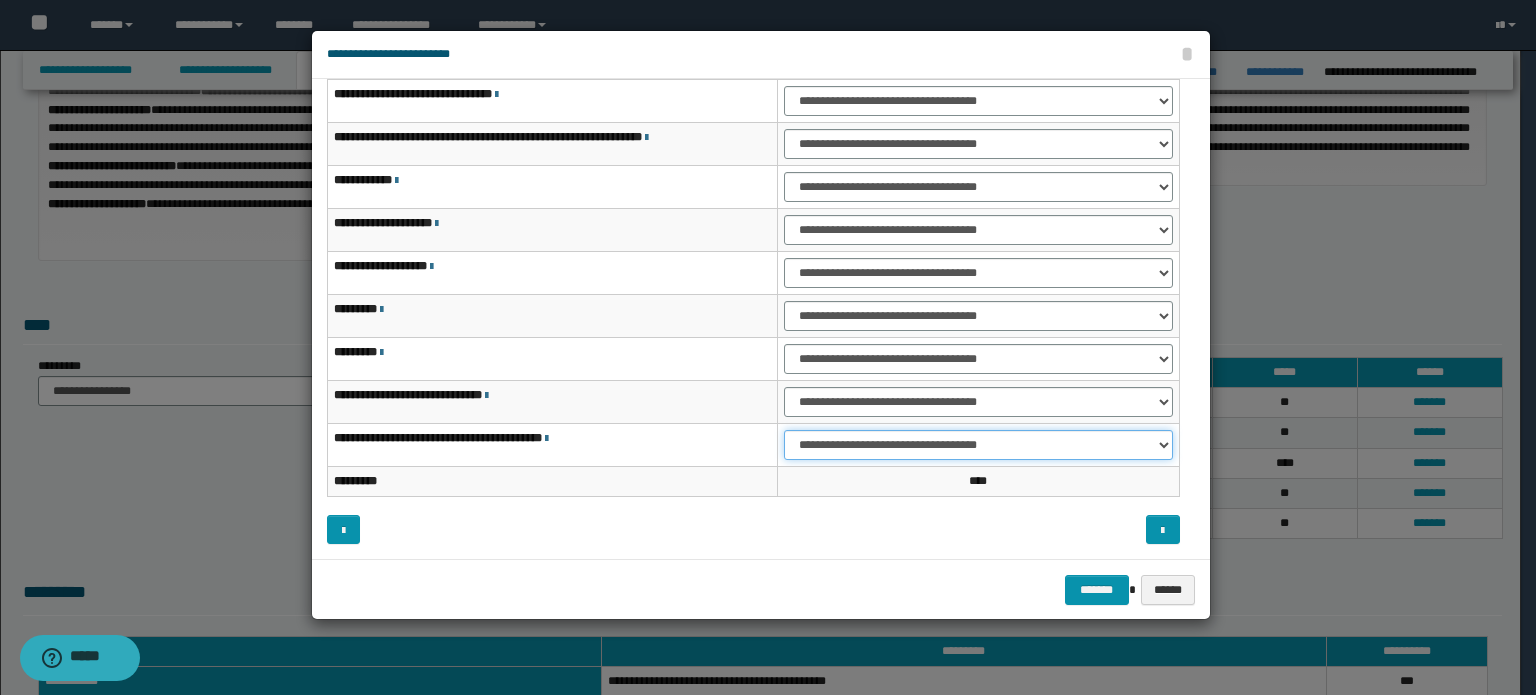 click on "**********" at bounding box center [978, 445] 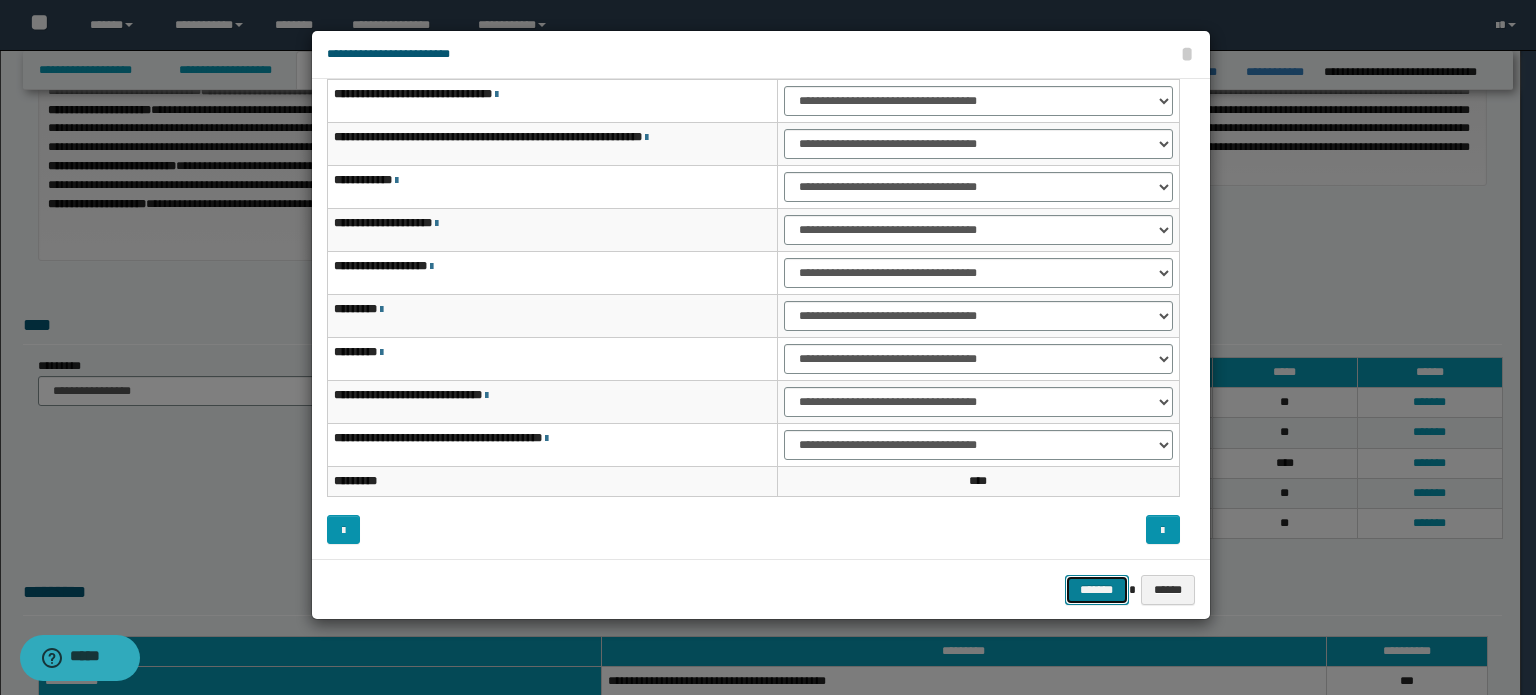 click on "*******" at bounding box center [1097, 590] 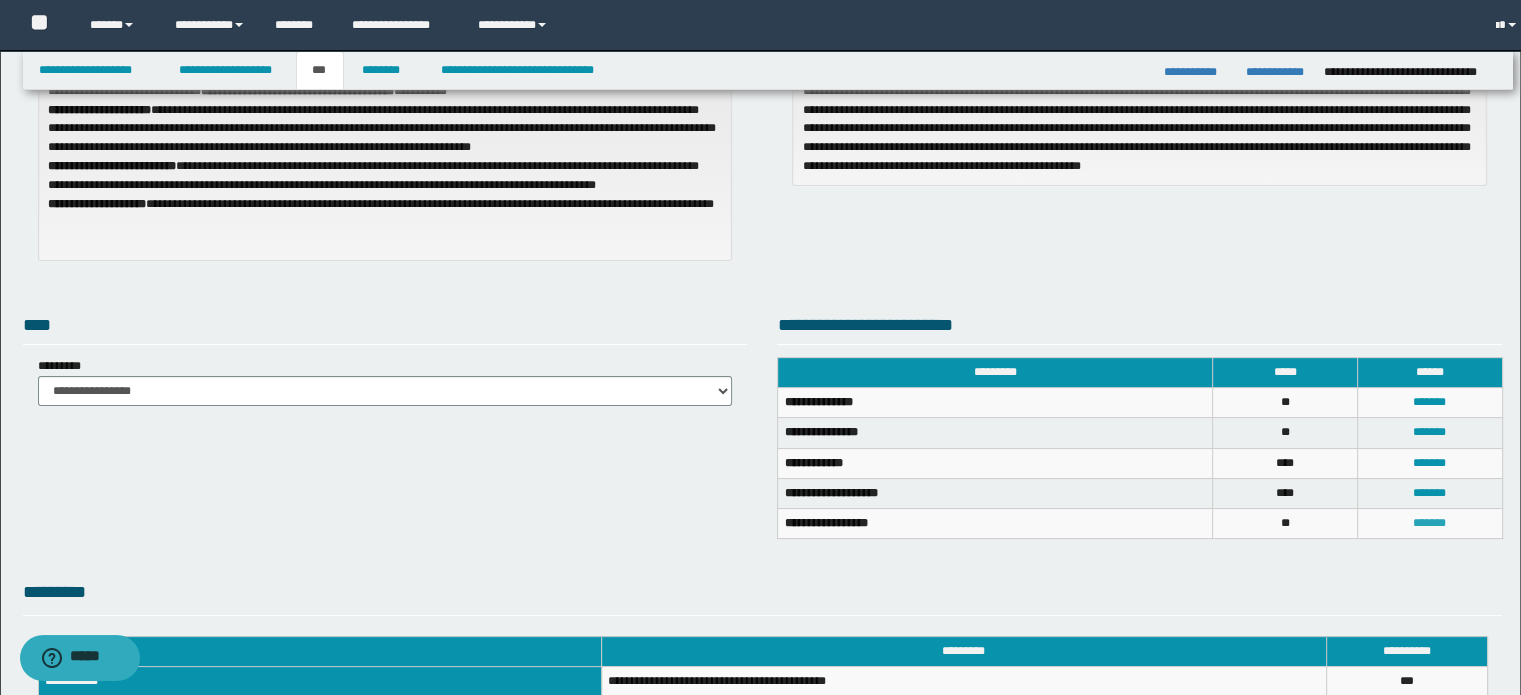 click on "*******" at bounding box center [1429, 523] 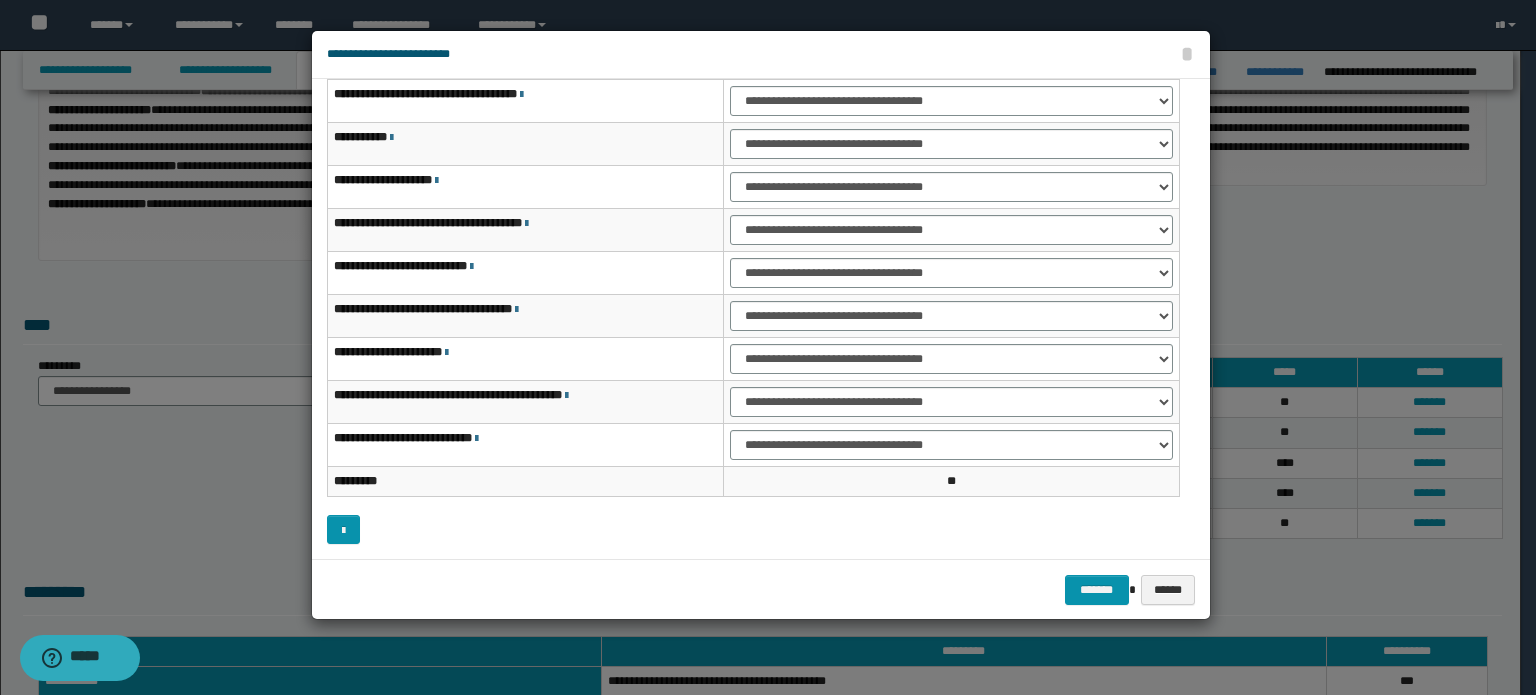 drag, startPoint x: 898, startPoint y: 239, endPoint x: 862, endPoint y: 200, distance: 53.075417 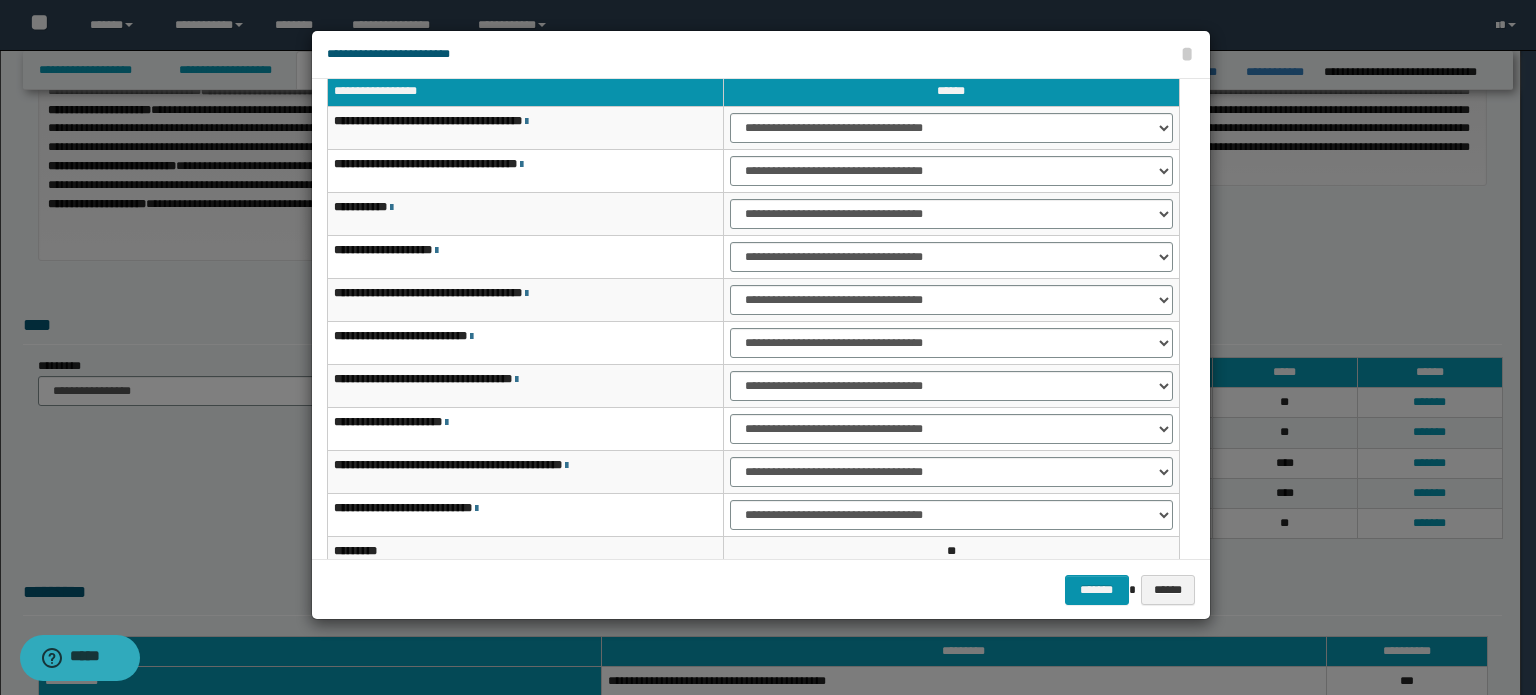 scroll, scrollTop: 0, scrollLeft: 0, axis: both 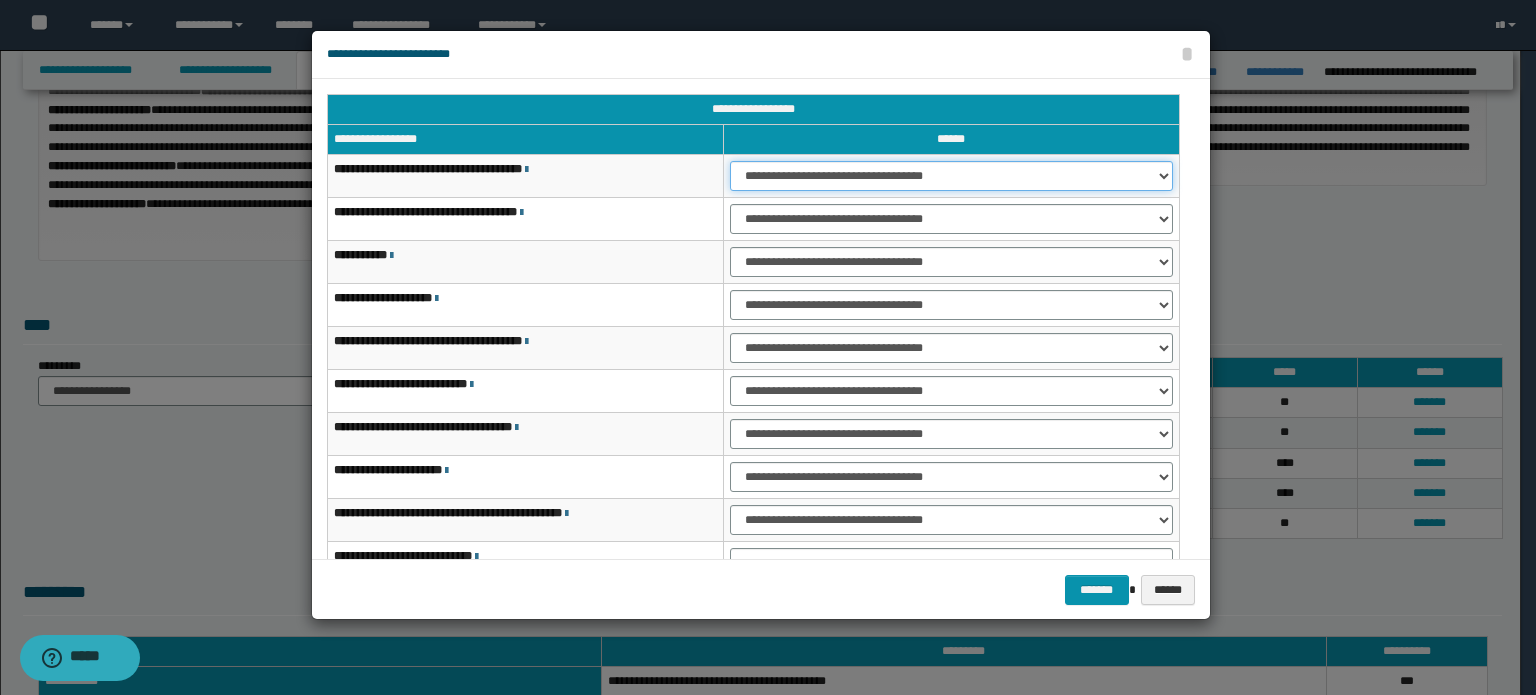 drag, startPoint x: 1025, startPoint y: 169, endPoint x: 1020, endPoint y: 187, distance: 18.681541 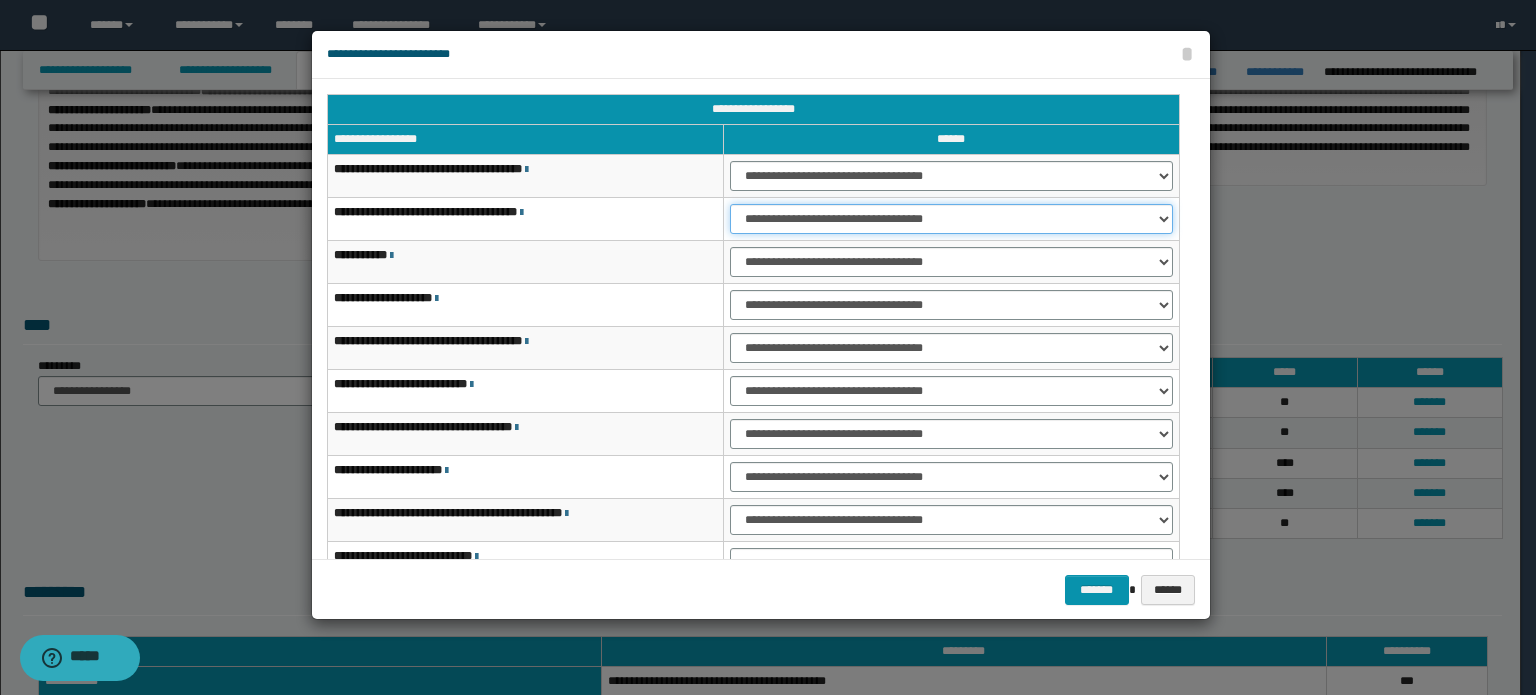 click on "**********" at bounding box center (951, 219) 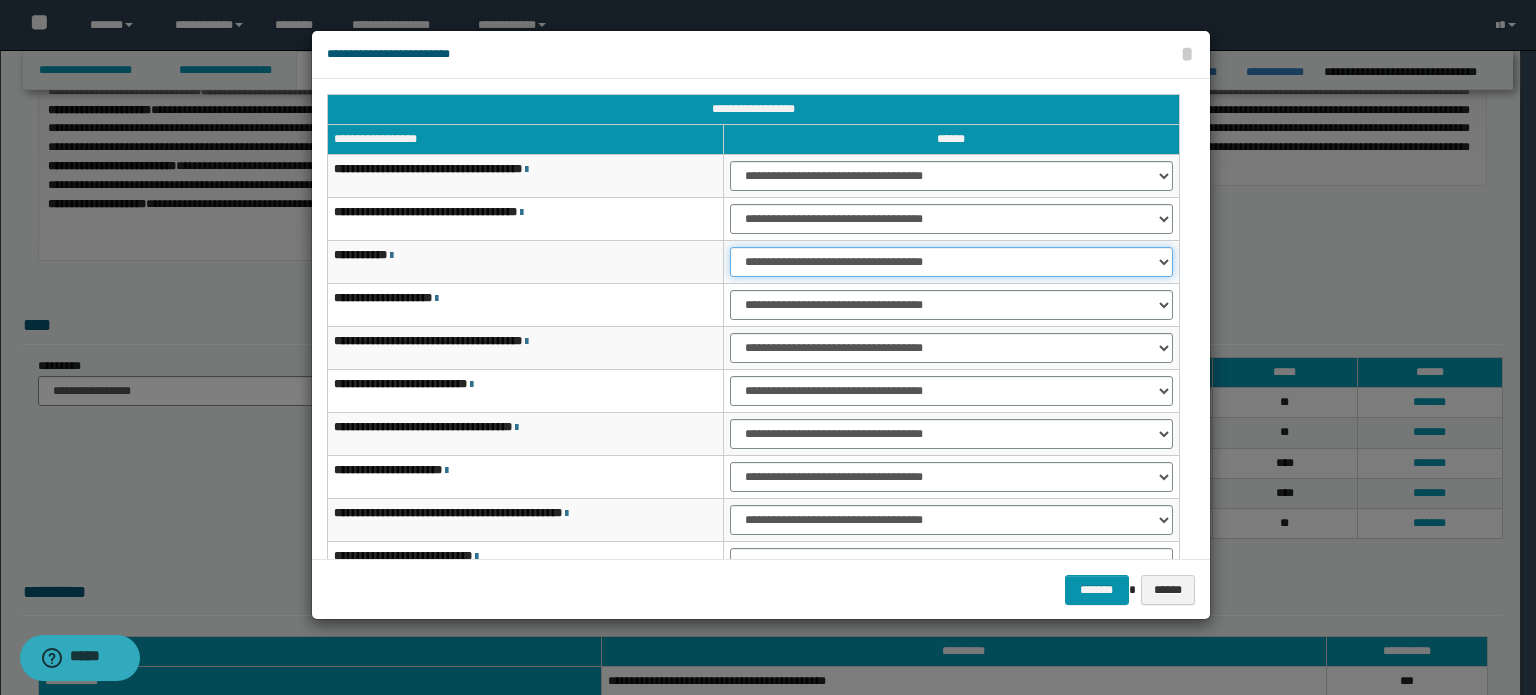 drag, startPoint x: 1010, startPoint y: 261, endPoint x: 1006, endPoint y: 274, distance: 13.601471 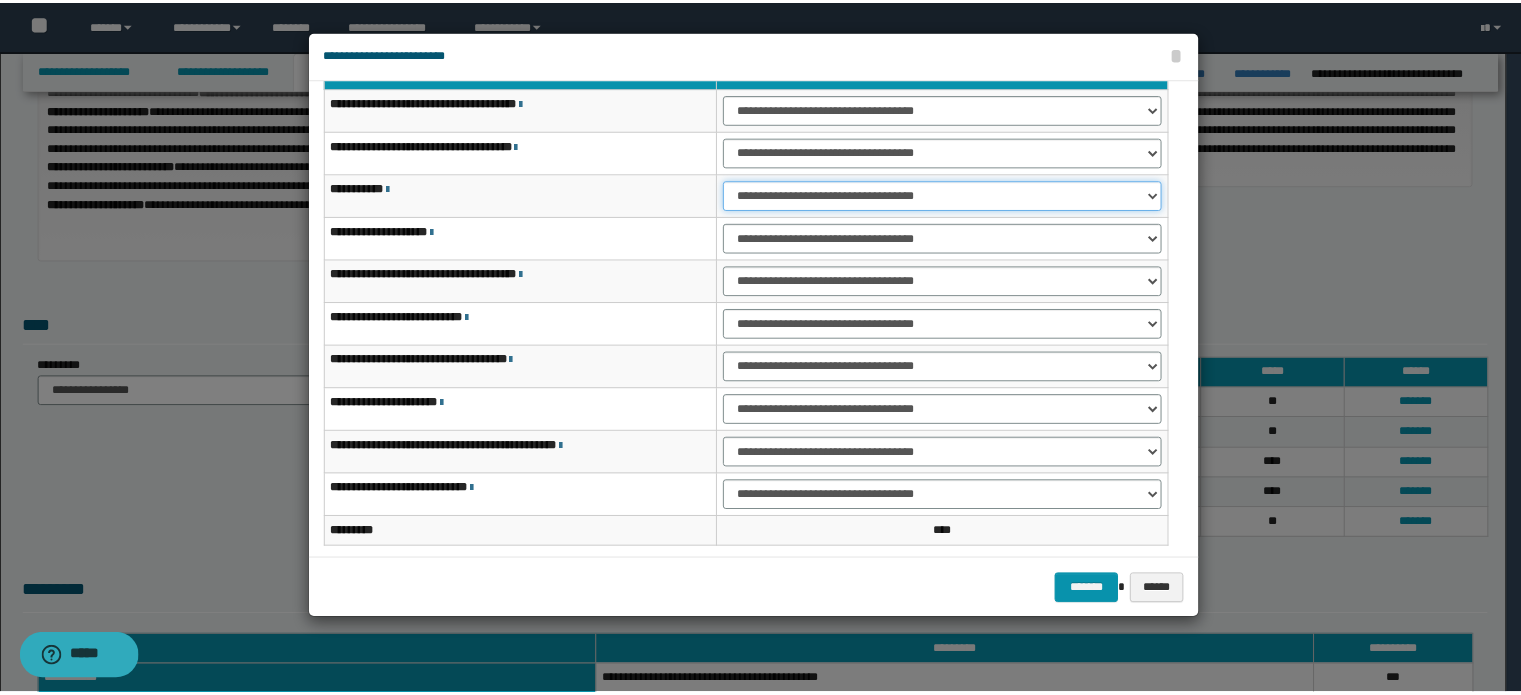 scroll, scrollTop: 118, scrollLeft: 0, axis: vertical 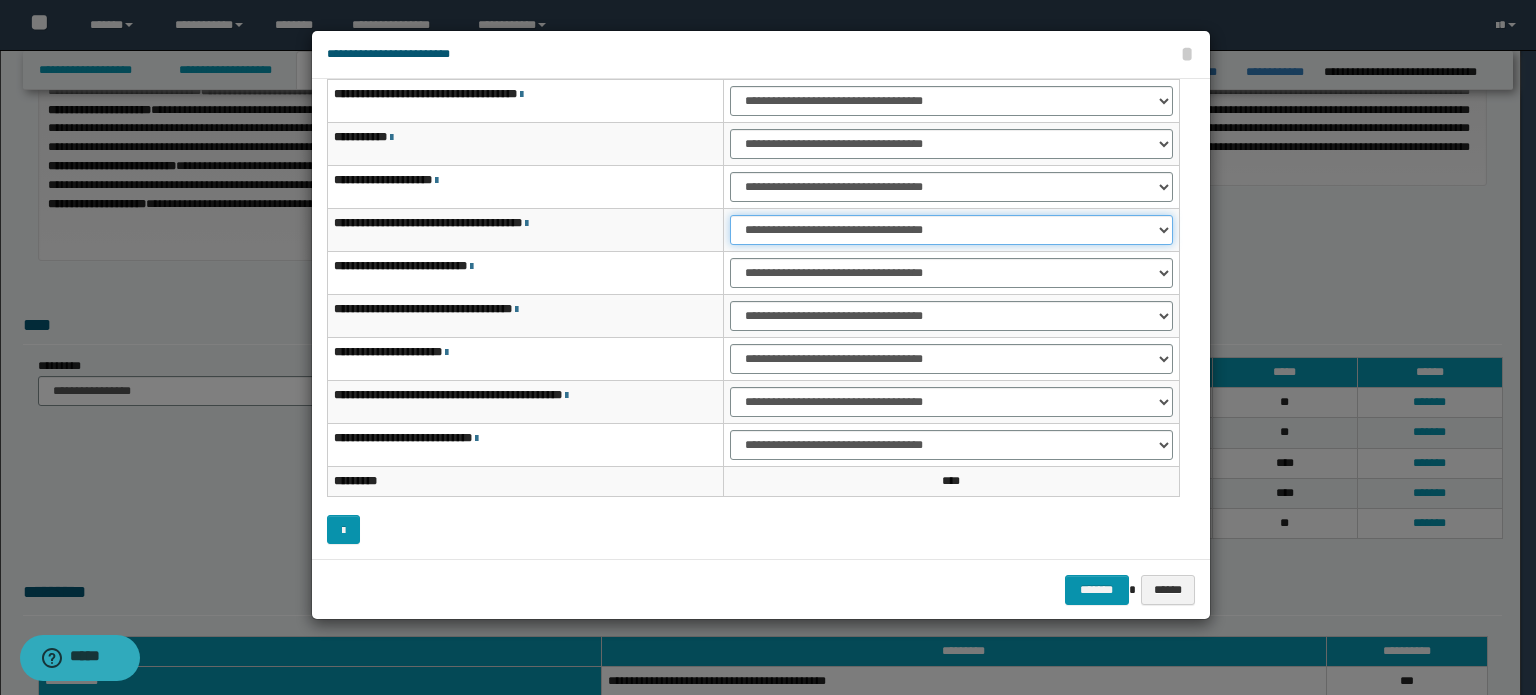 drag, startPoint x: 967, startPoint y: 225, endPoint x: 967, endPoint y: 239, distance: 14 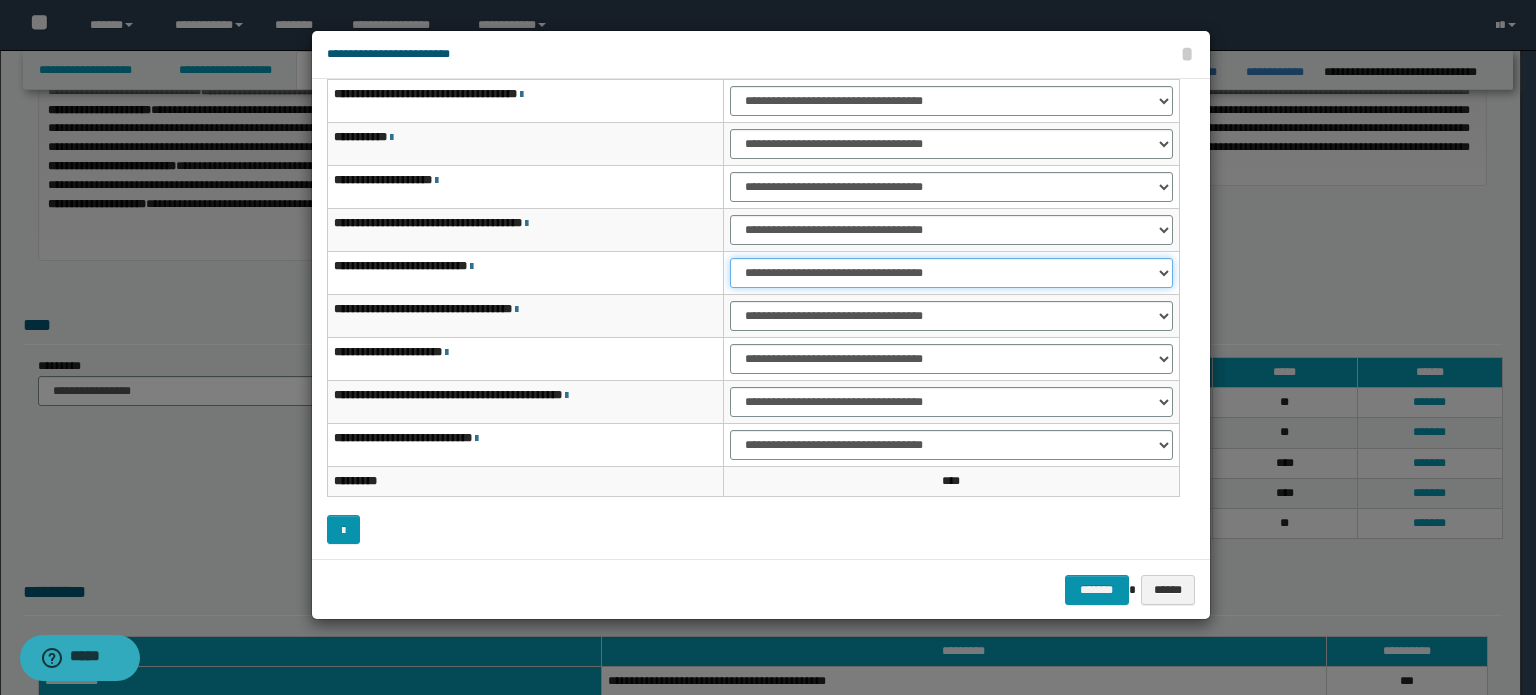 click on "**********" at bounding box center (951, 273) 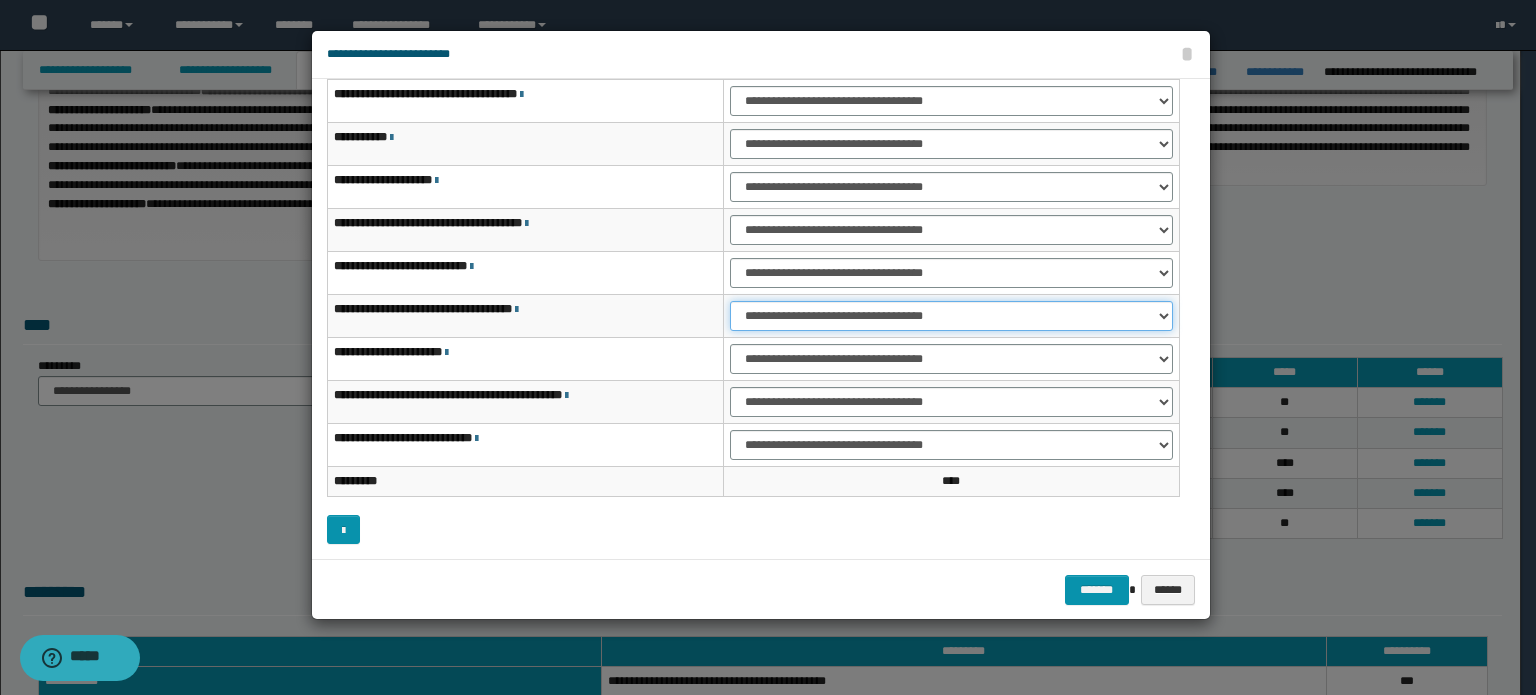drag, startPoint x: 996, startPoint y: 314, endPoint x: 987, endPoint y: 326, distance: 15 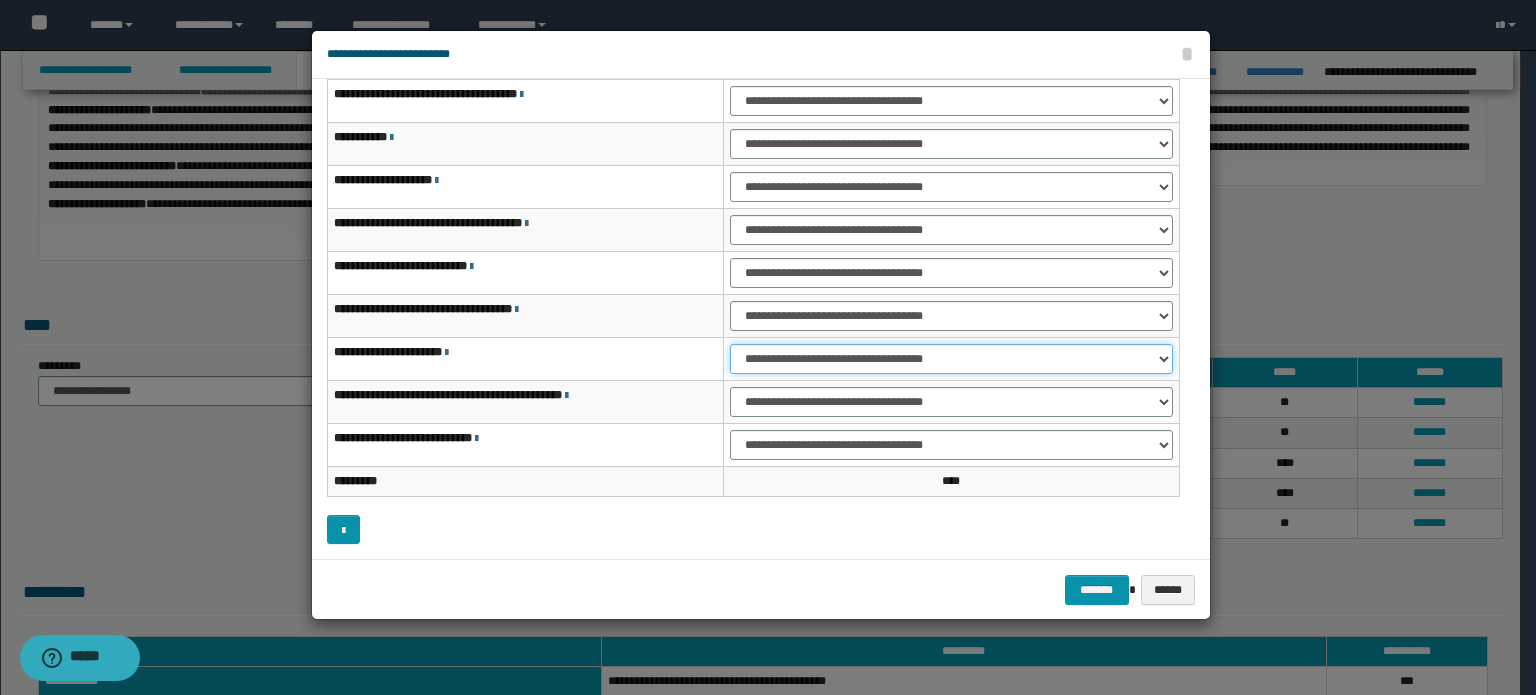drag, startPoint x: 1017, startPoint y: 341, endPoint x: 1000, endPoint y: 371, distance: 34.48188 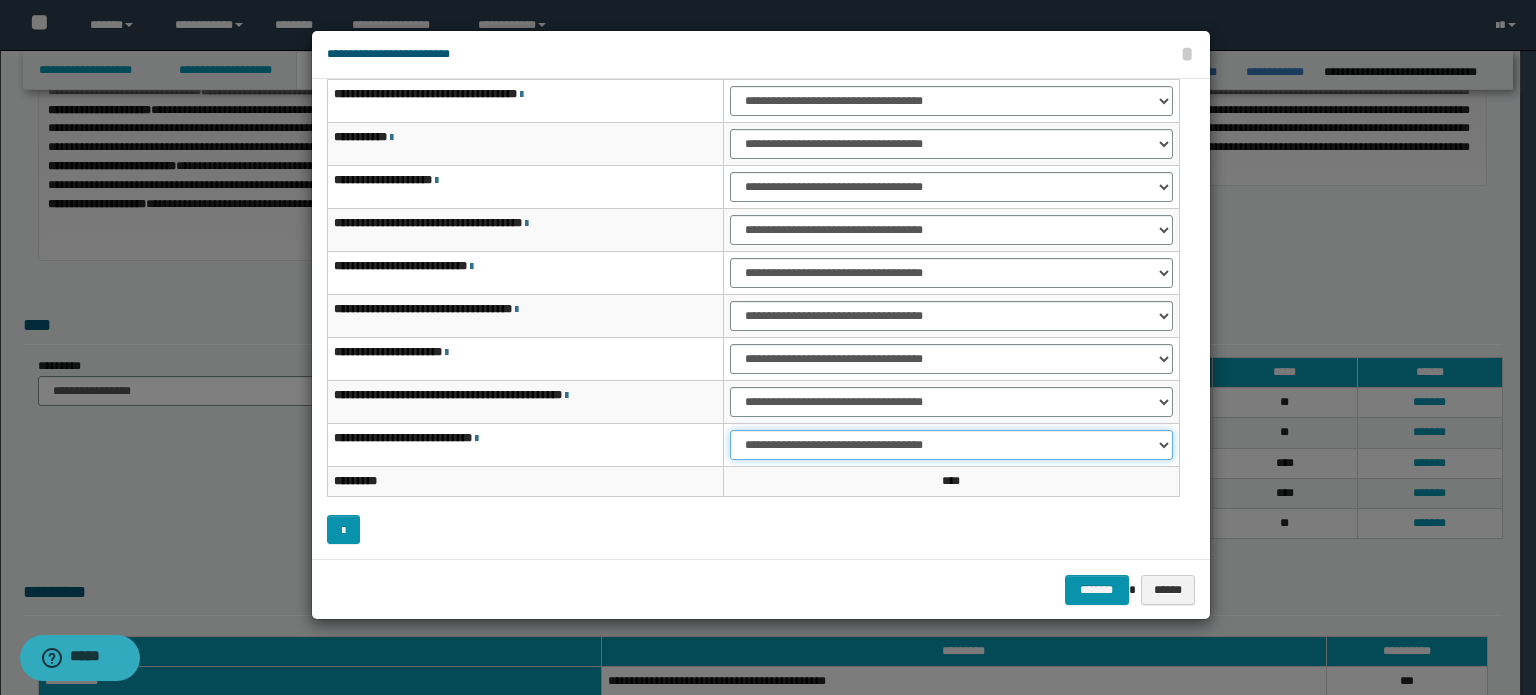 drag, startPoint x: 1049, startPoint y: 434, endPoint x: 1042, endPoint y: 455, distance: 22.135944 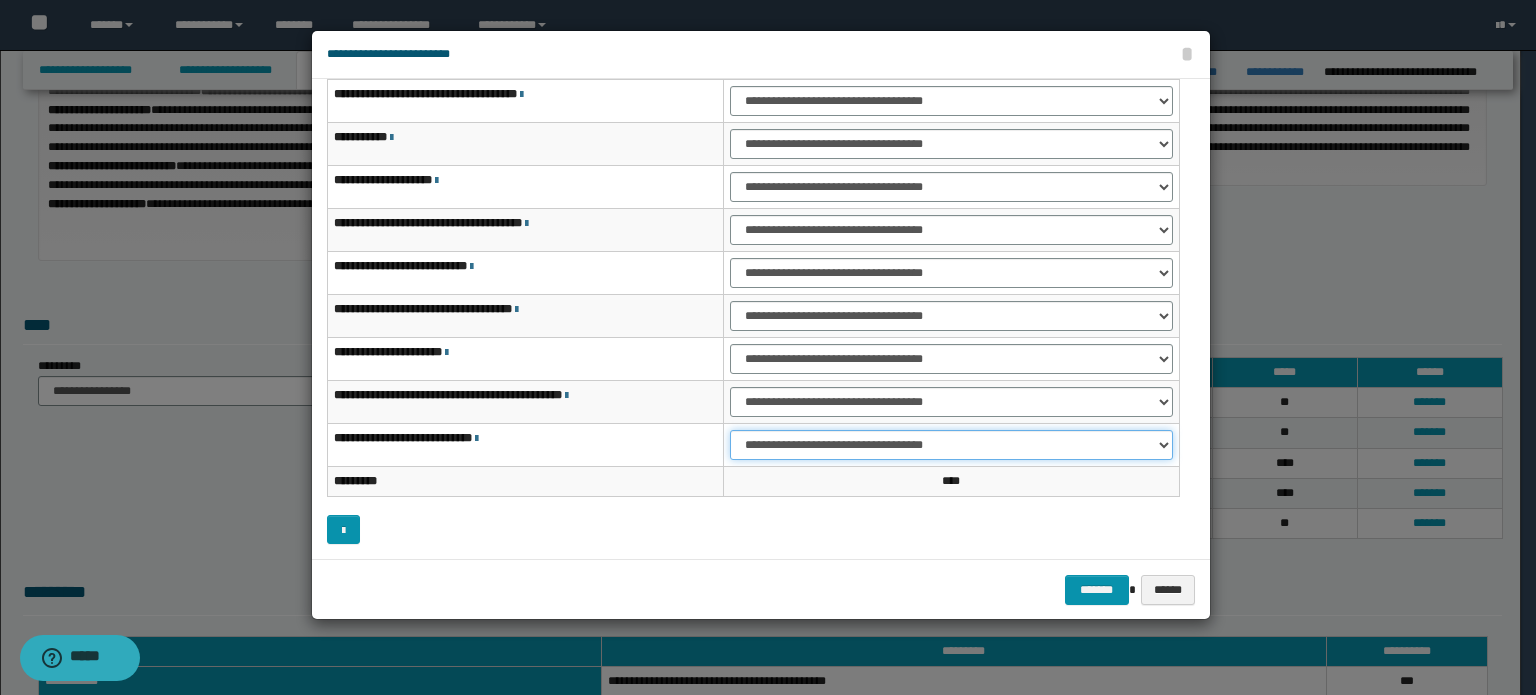 select on "***" 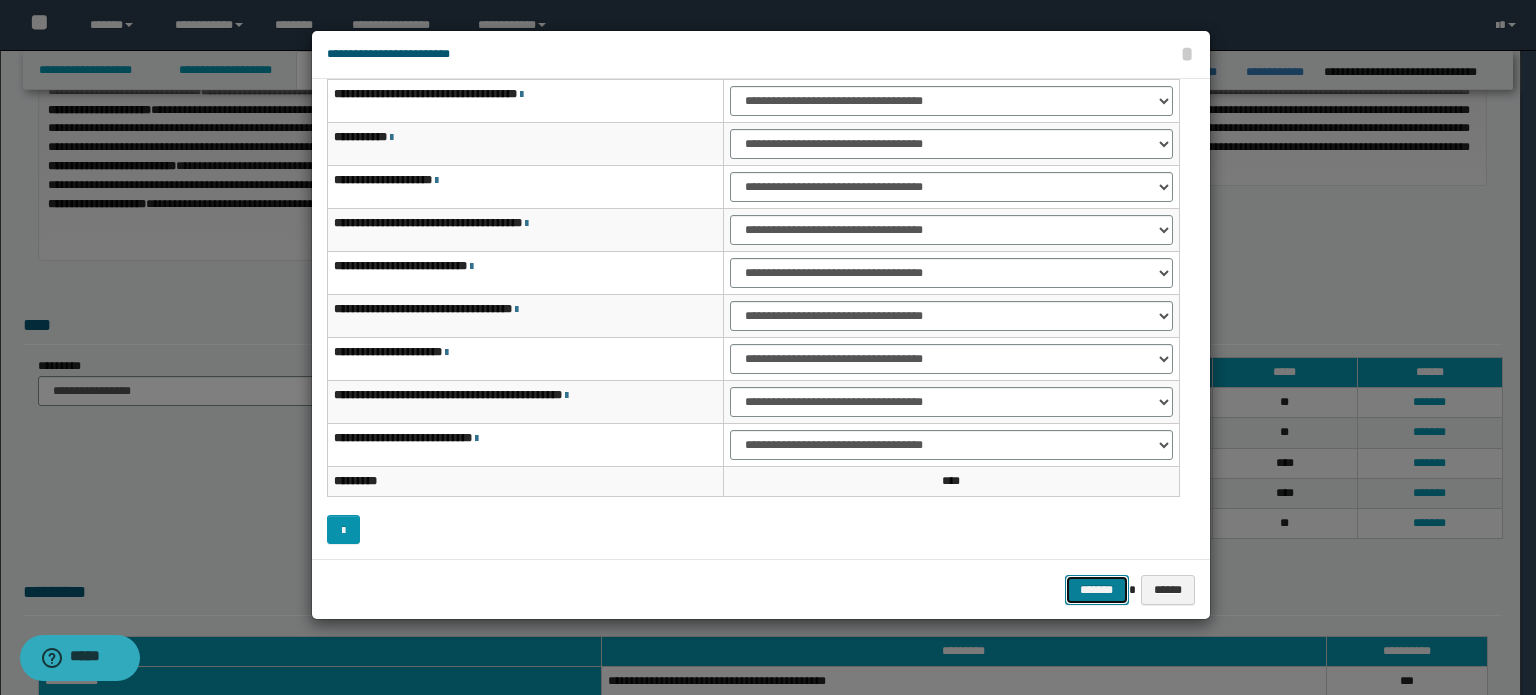 click on "*******" at bounding box center (1097, 590) 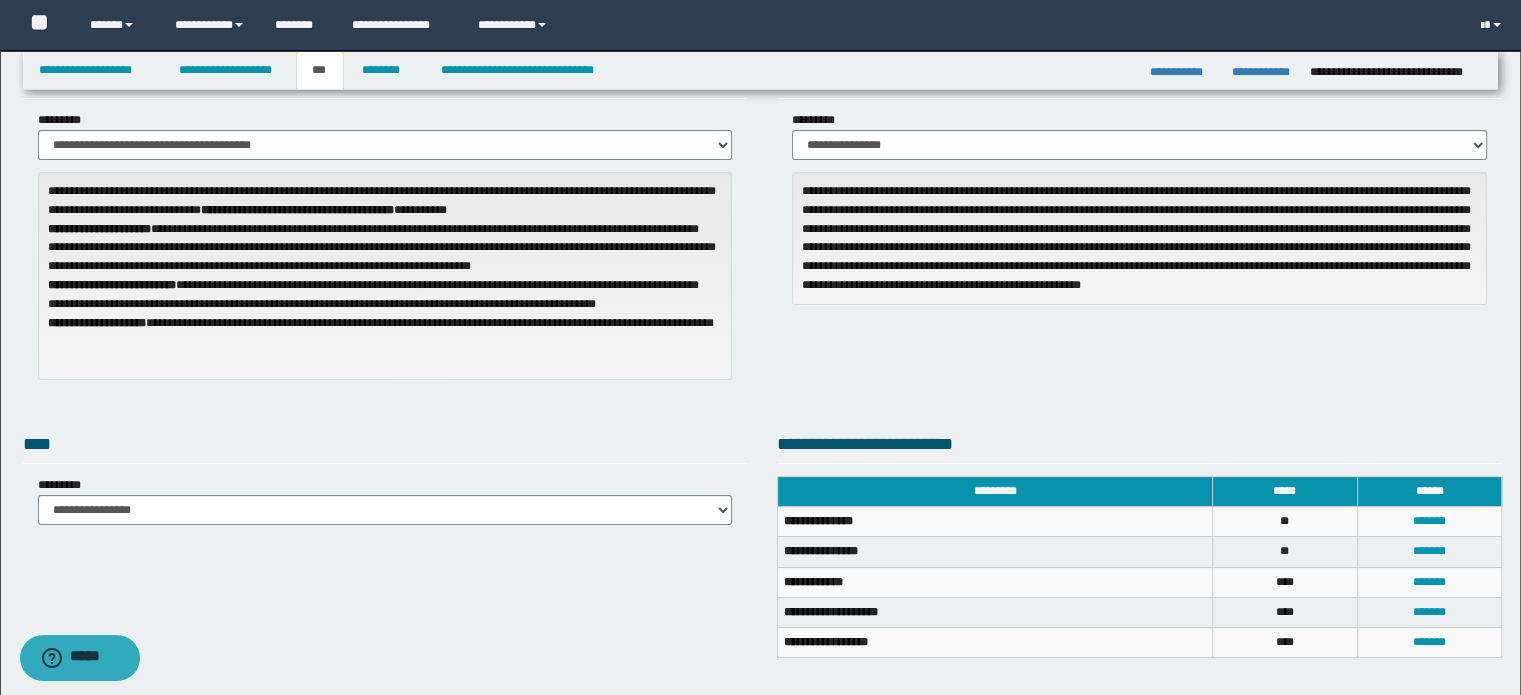 scroll, scrollTop: 0, scrollLeft: 0, axis: both 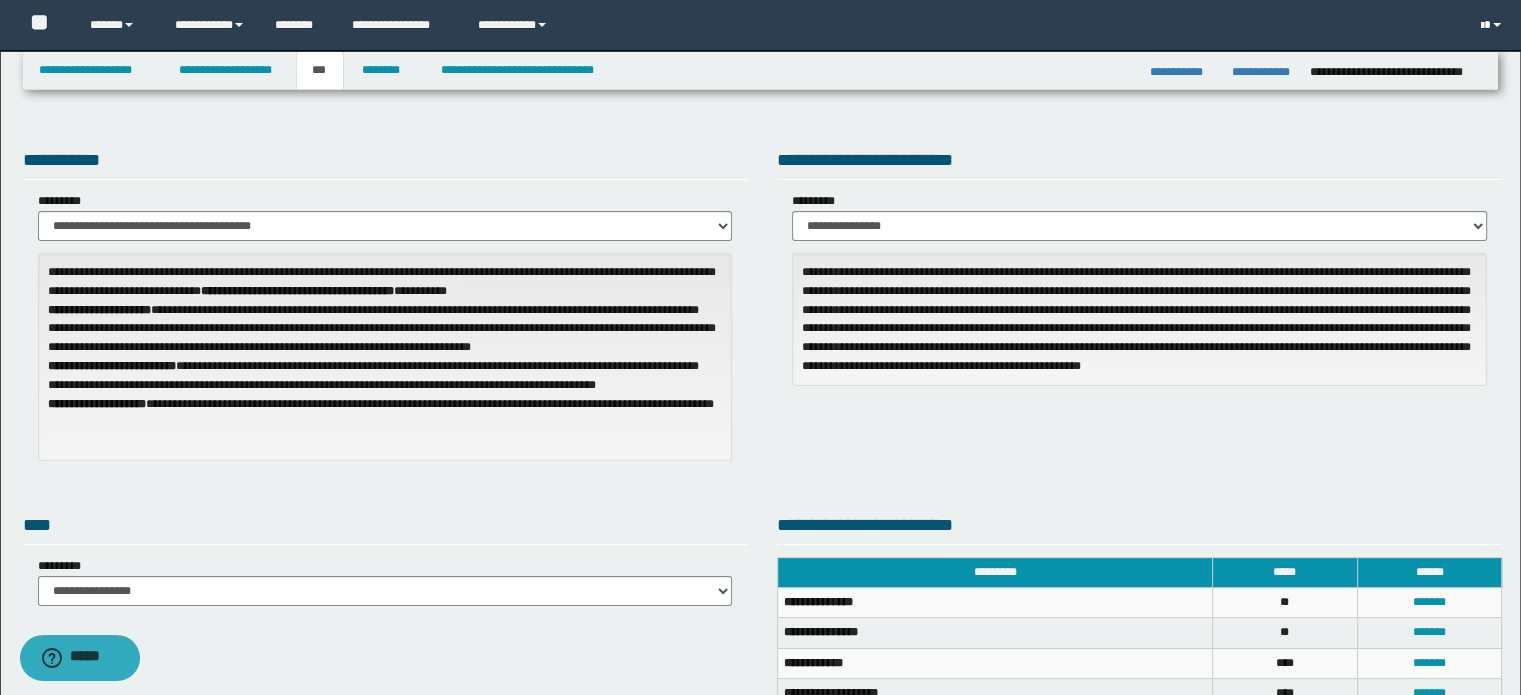 click at bounding box center [1493, 25] 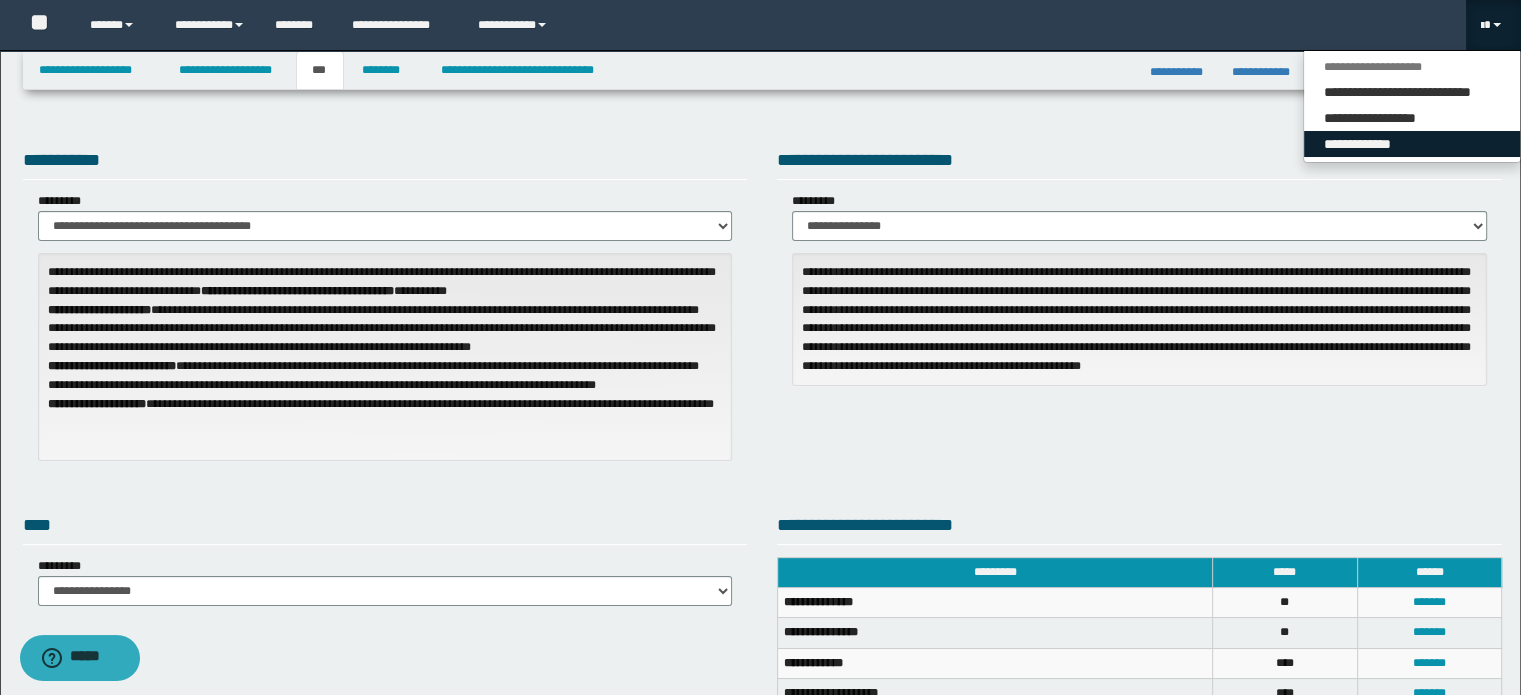 click on "**********" at bounding box center (1412, 144) 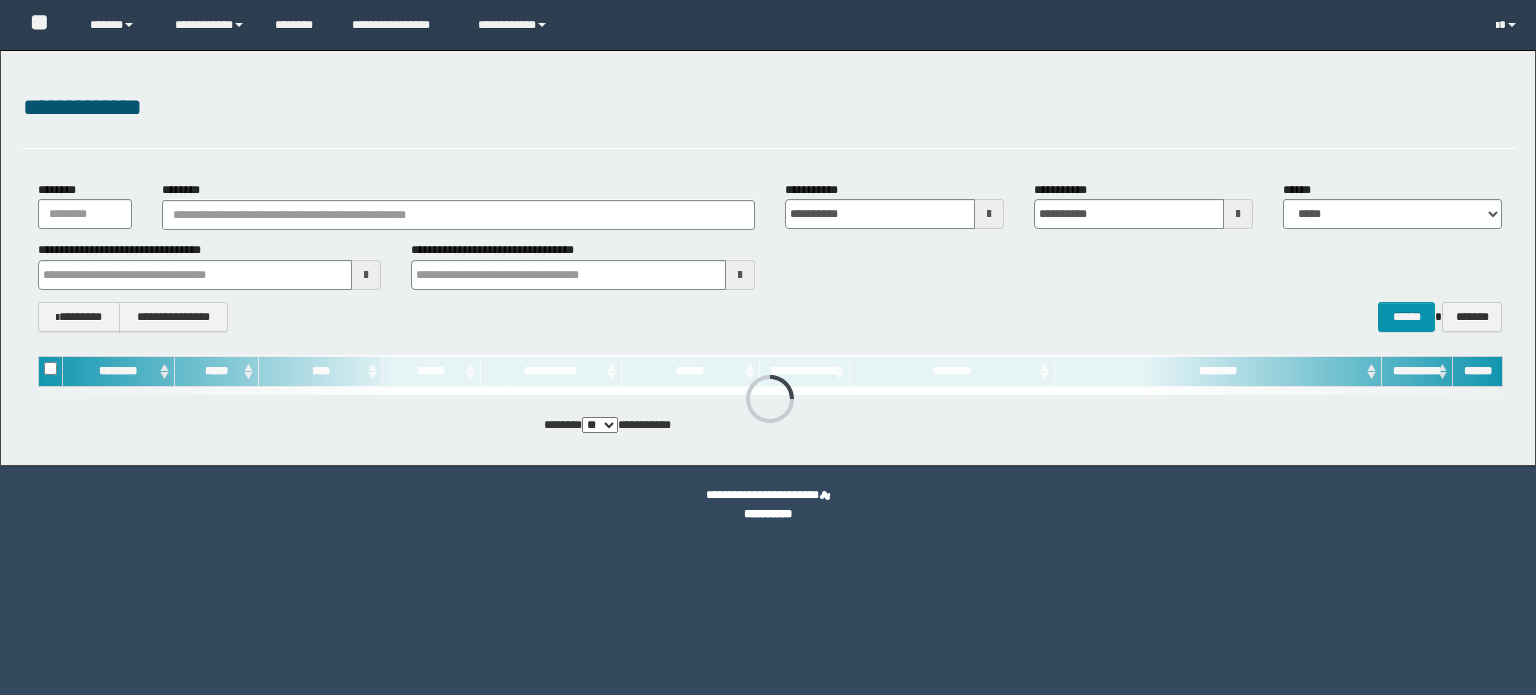 scroll, scrollTop: 0, scrollLeft: 0, axis: both 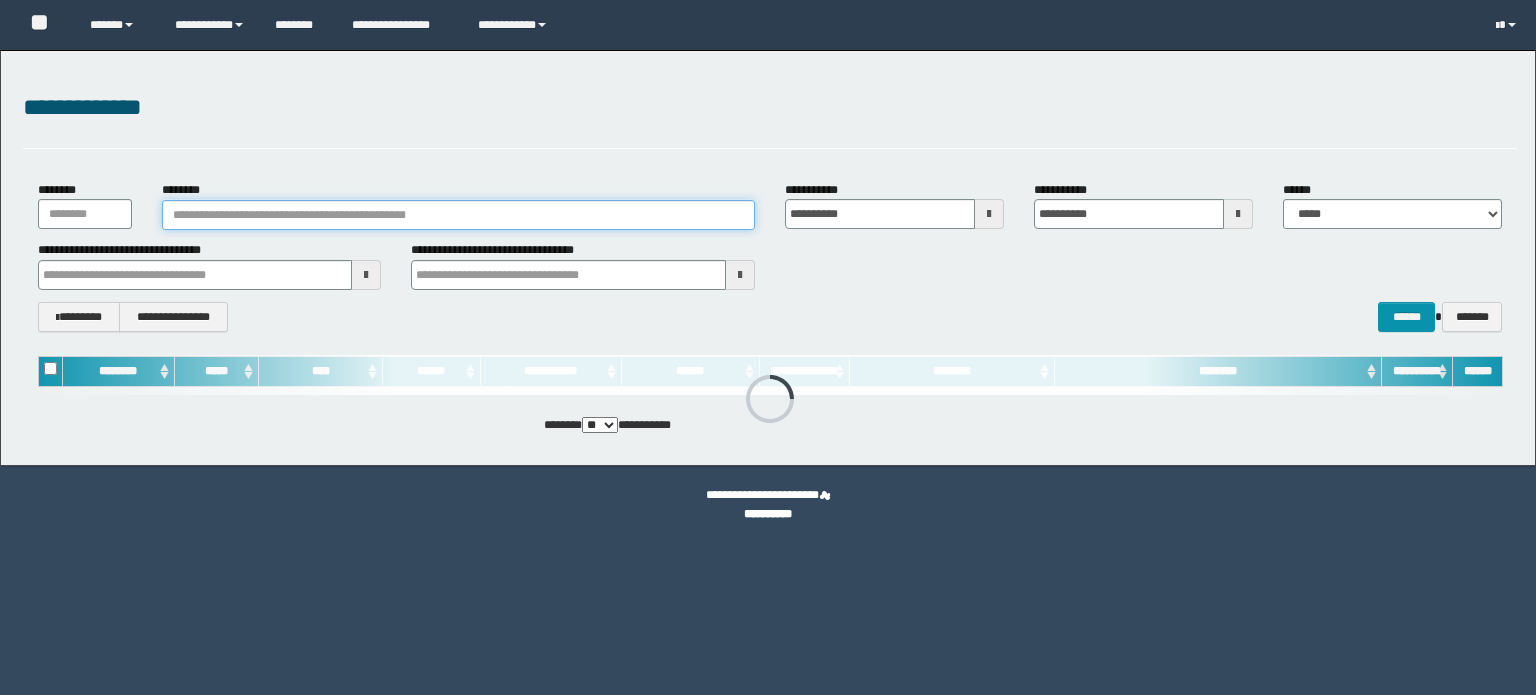 click on "********" at bounding box center [458, 215] 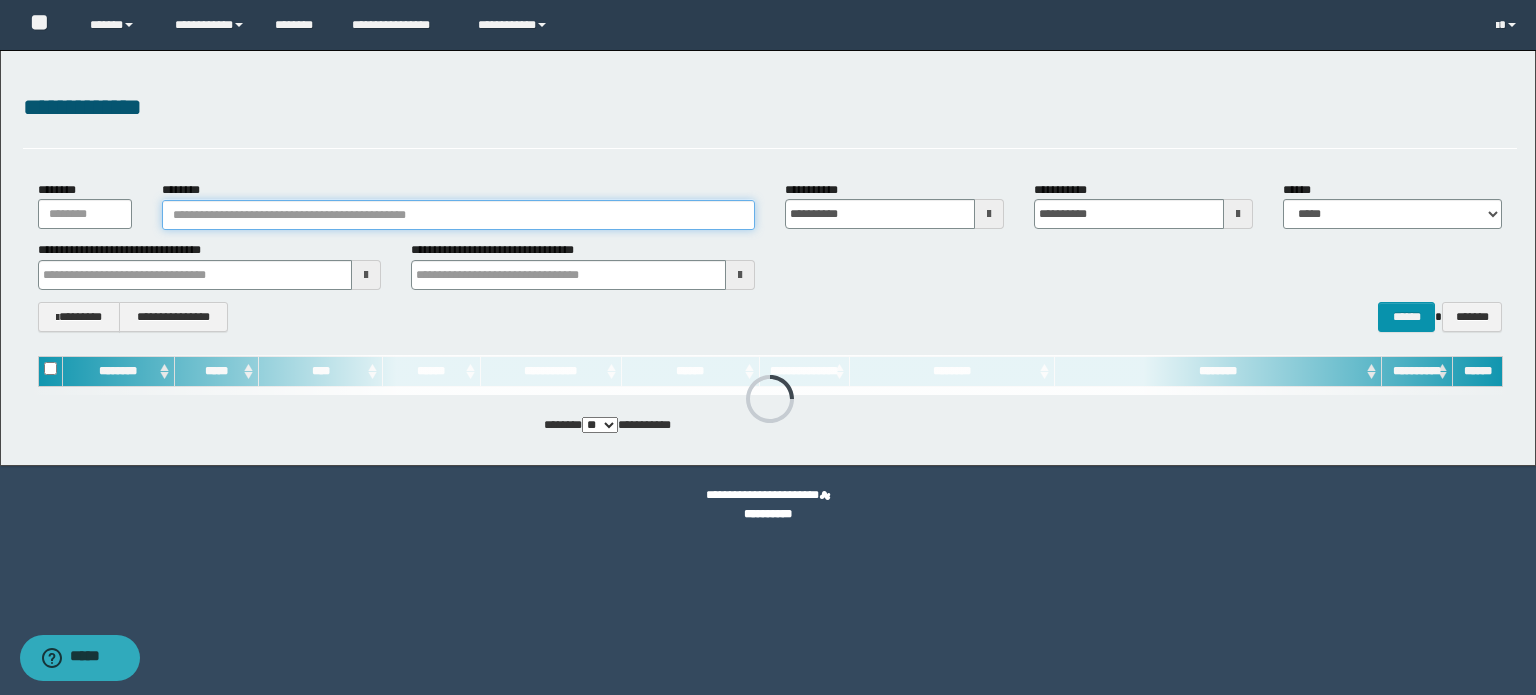 paste on "**********" 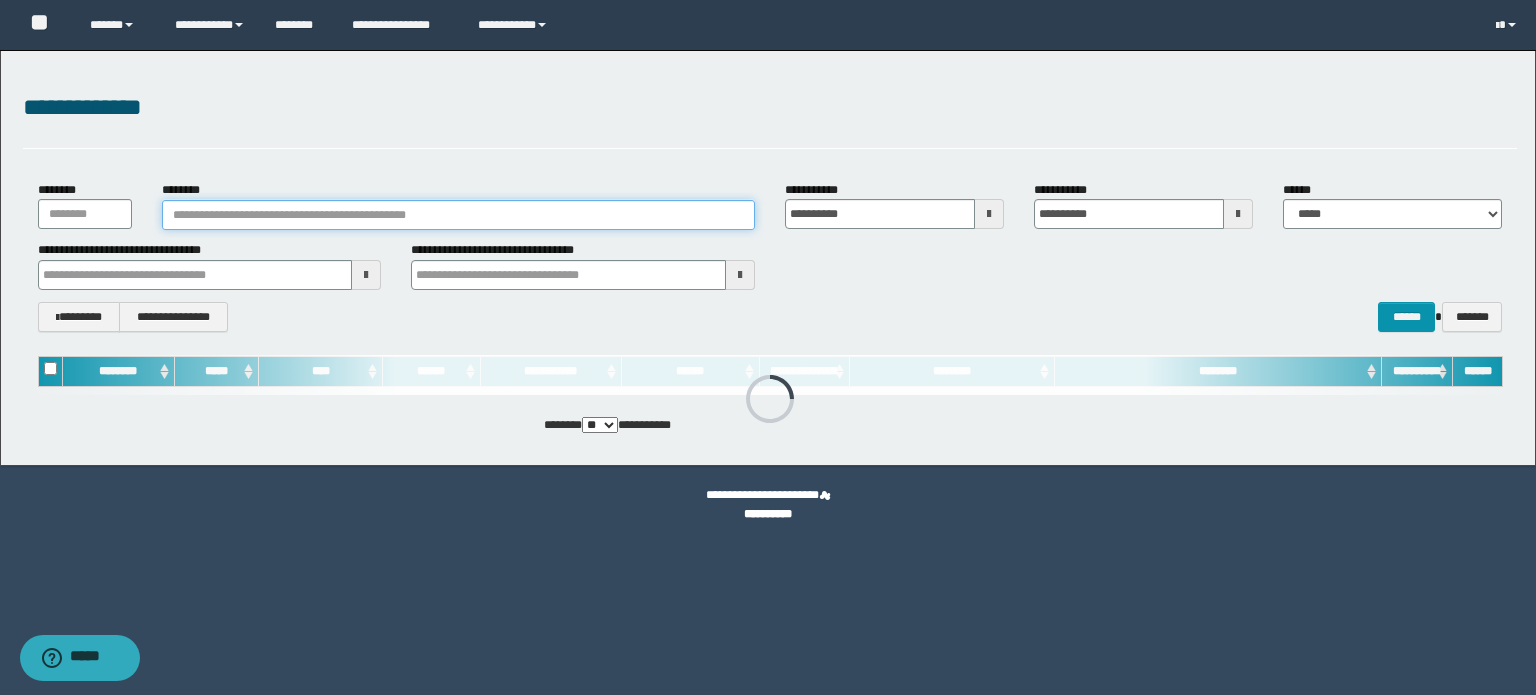 type on "**********" 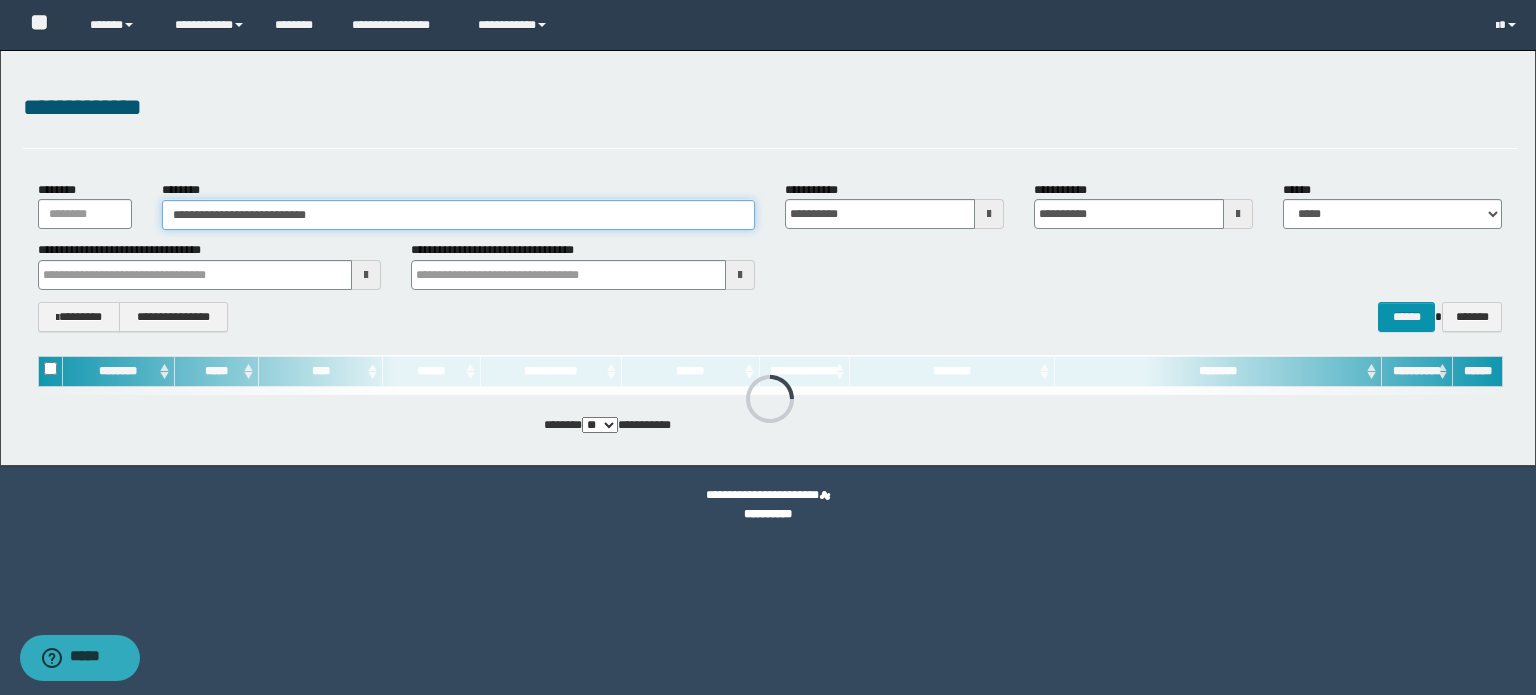 type on "**********" 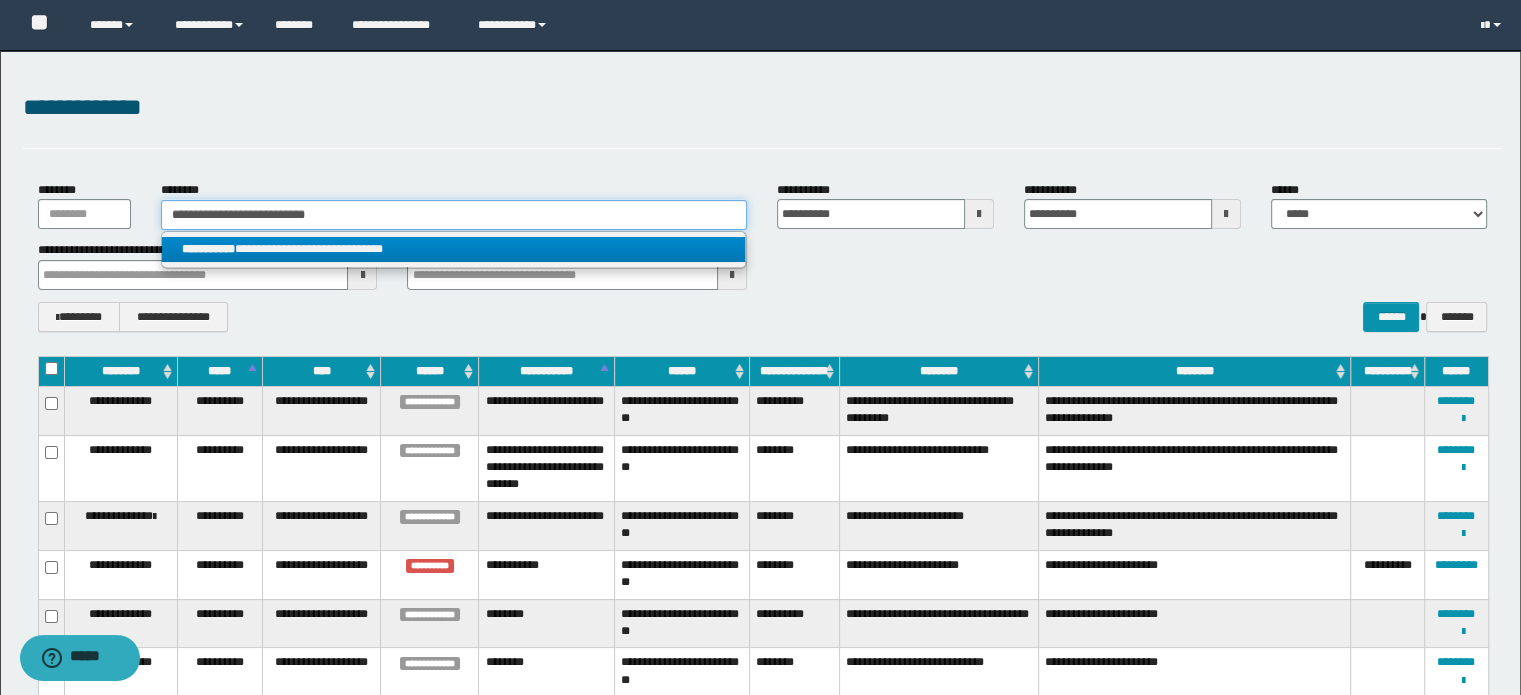 type on "**********" 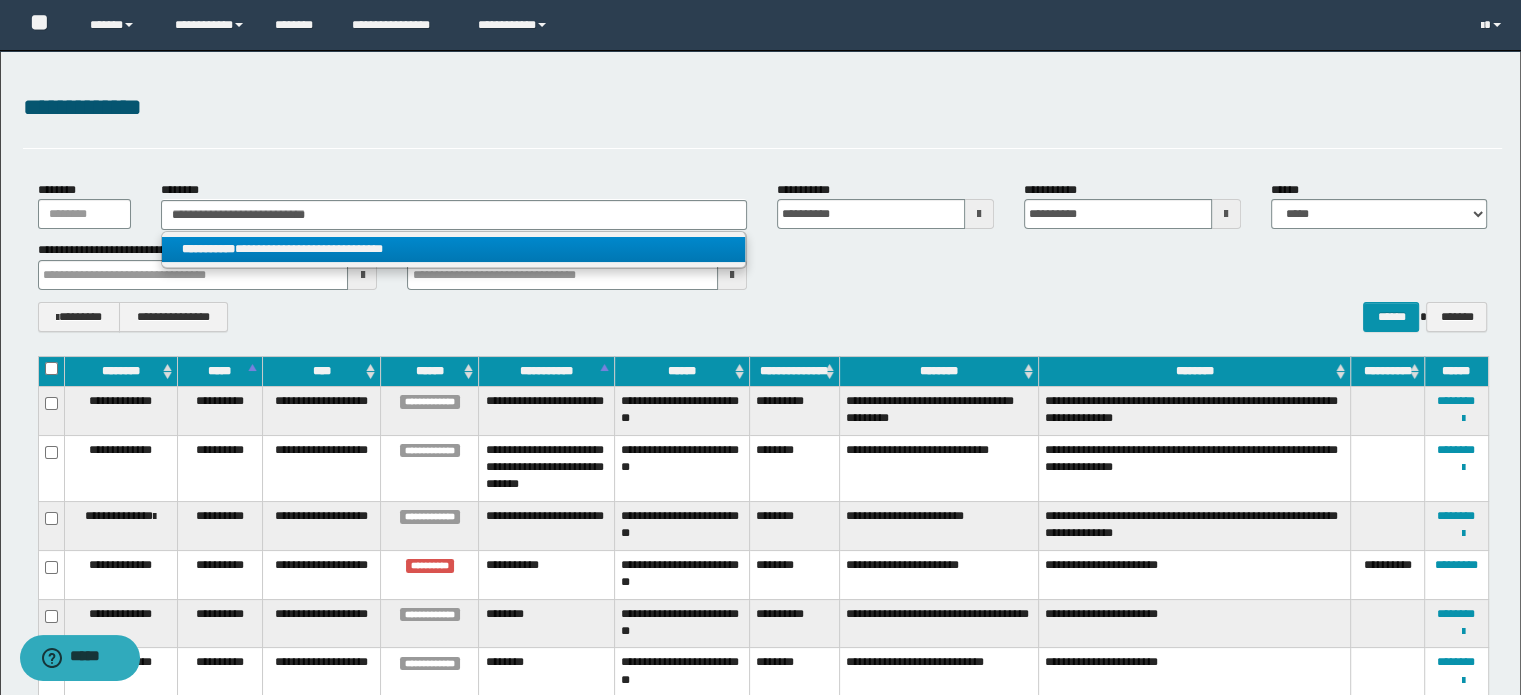 click on "**********" at bounding box center [454, 249] 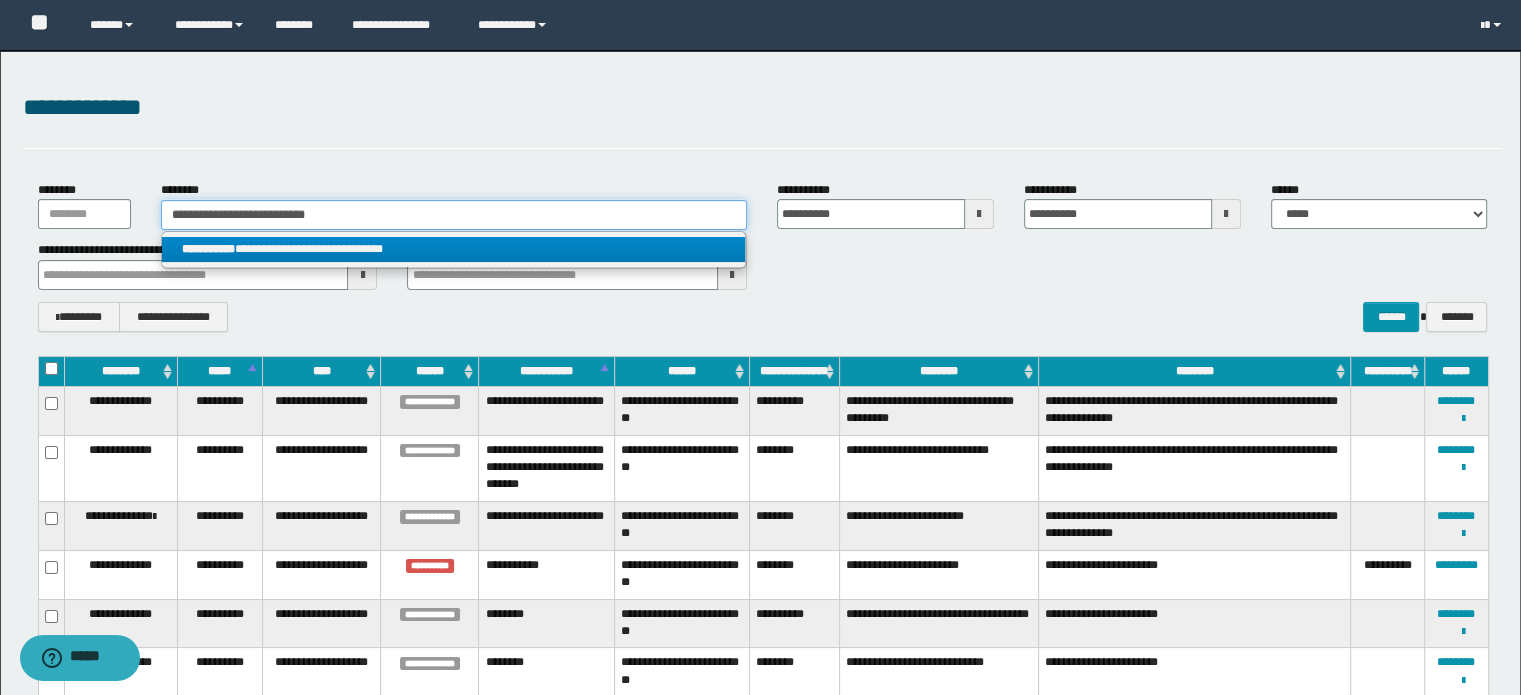 type 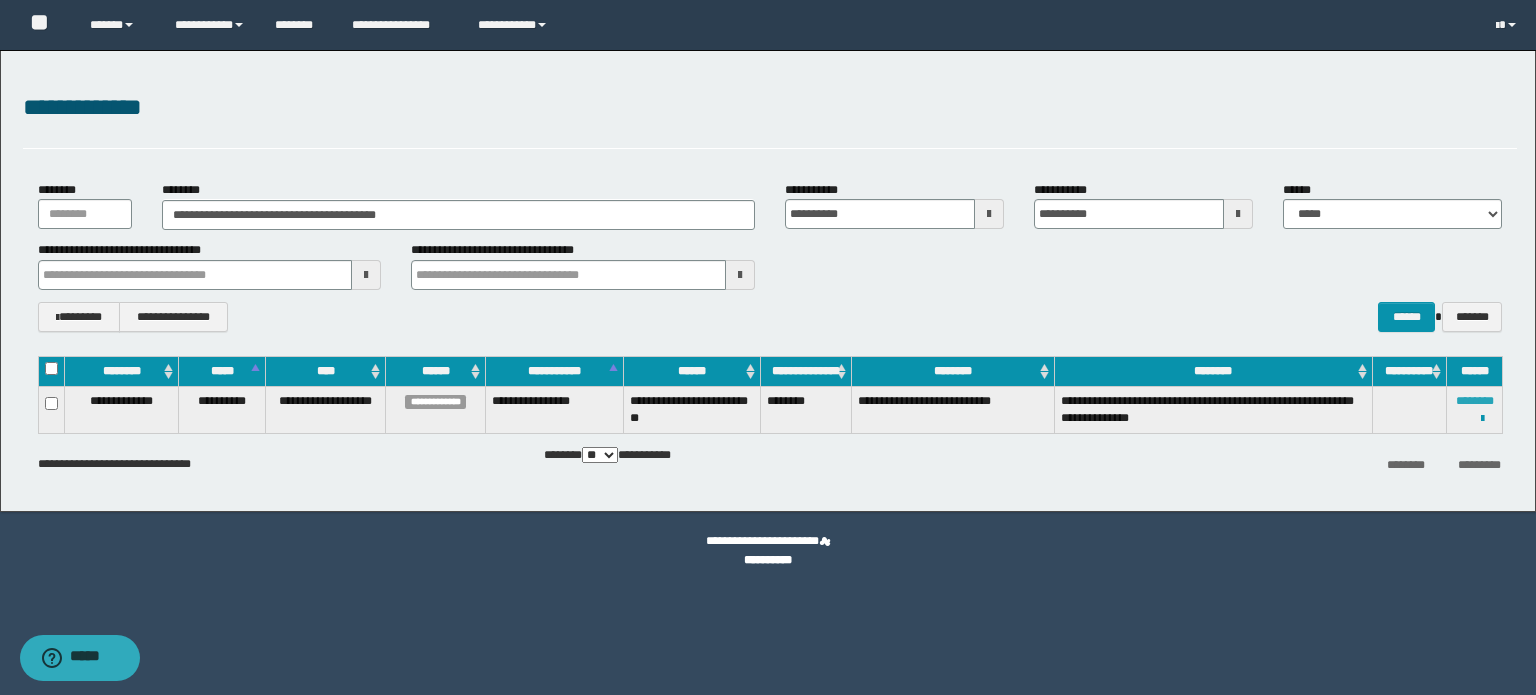click on "********" at bounding box center (1475, 401) 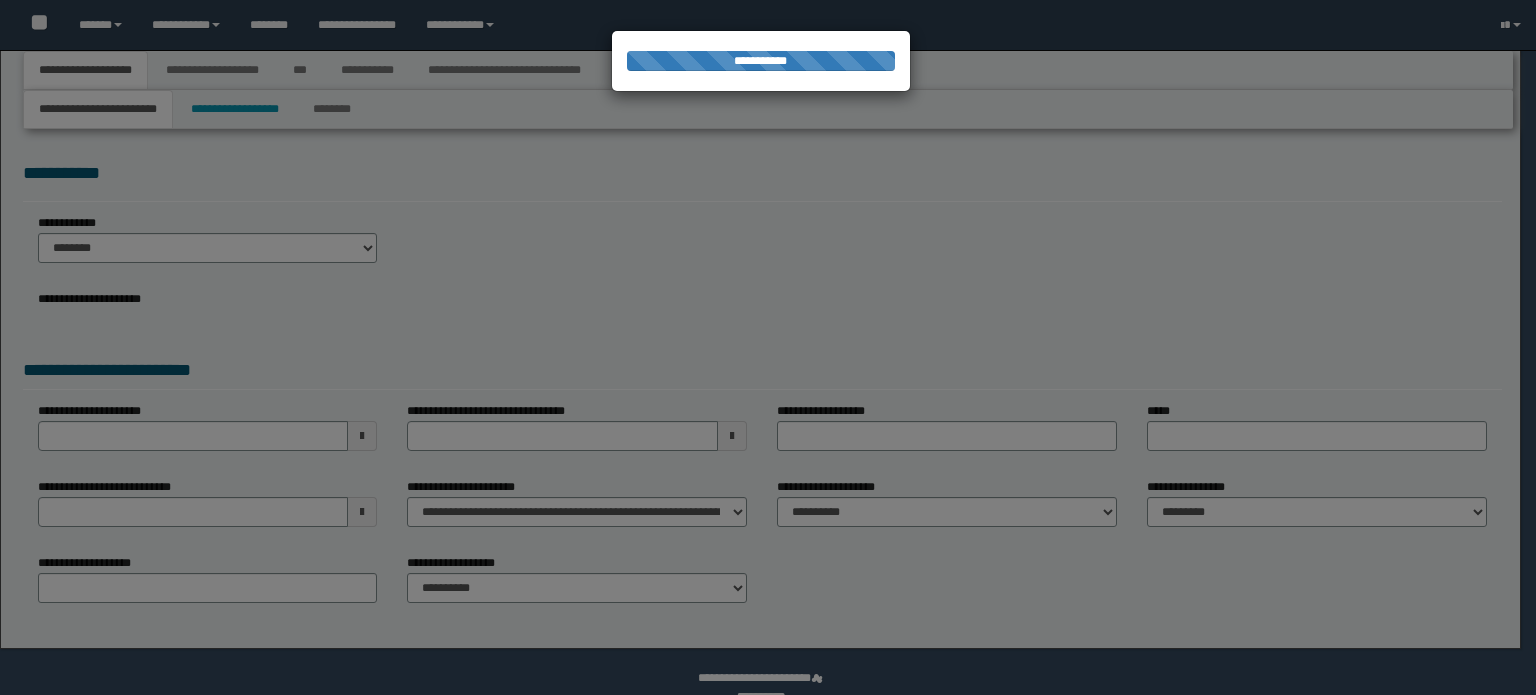scroll, scrollTop: 0, scrollLeft: 0, axis: both 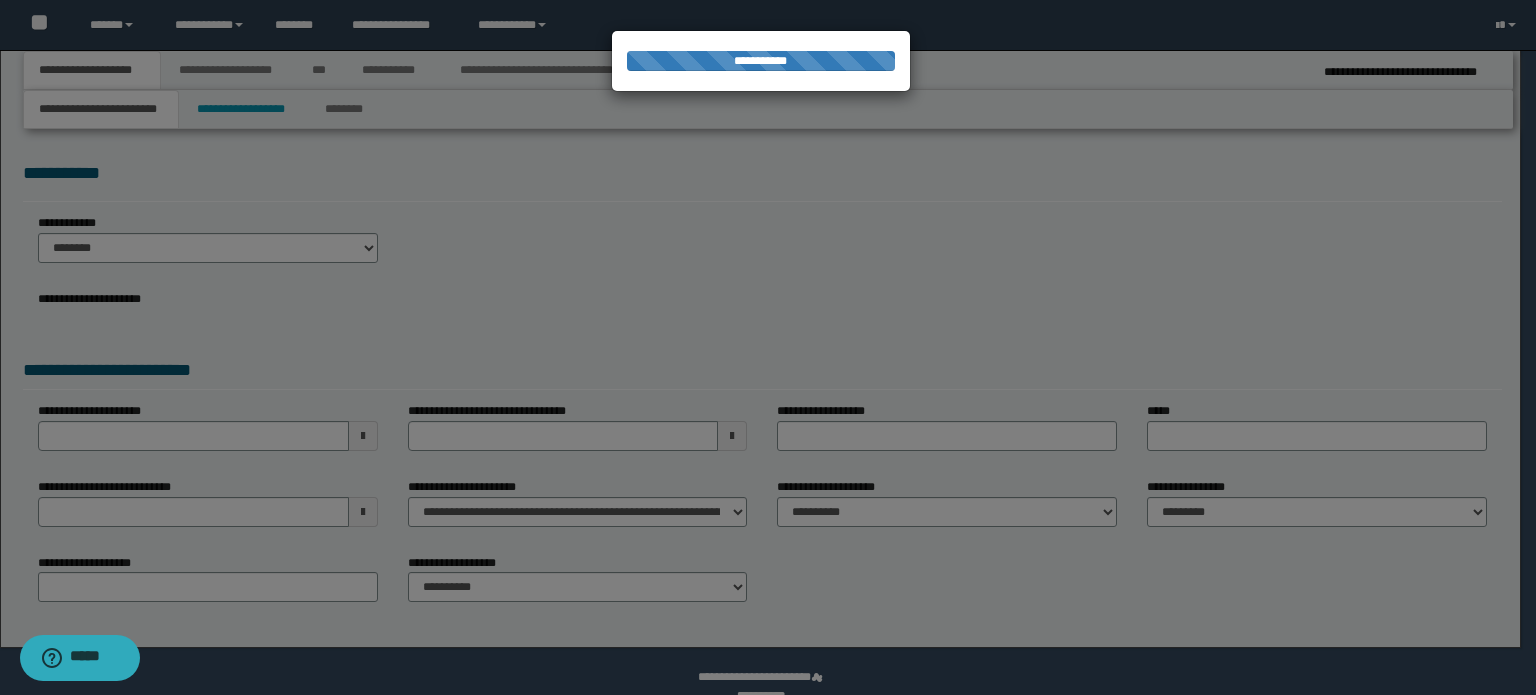 select on "*" 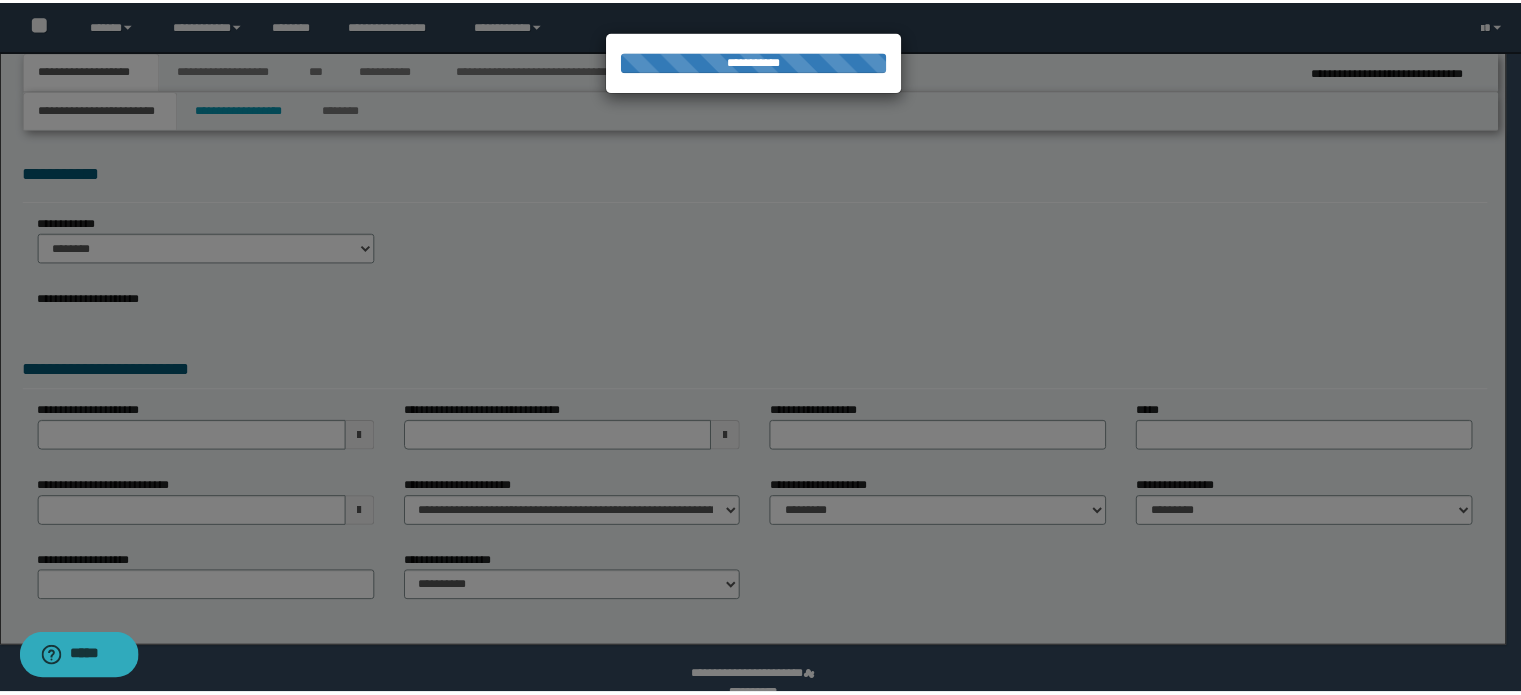 scroll, scrollTop: 1092, scrollLeft: 0, axis: vertical 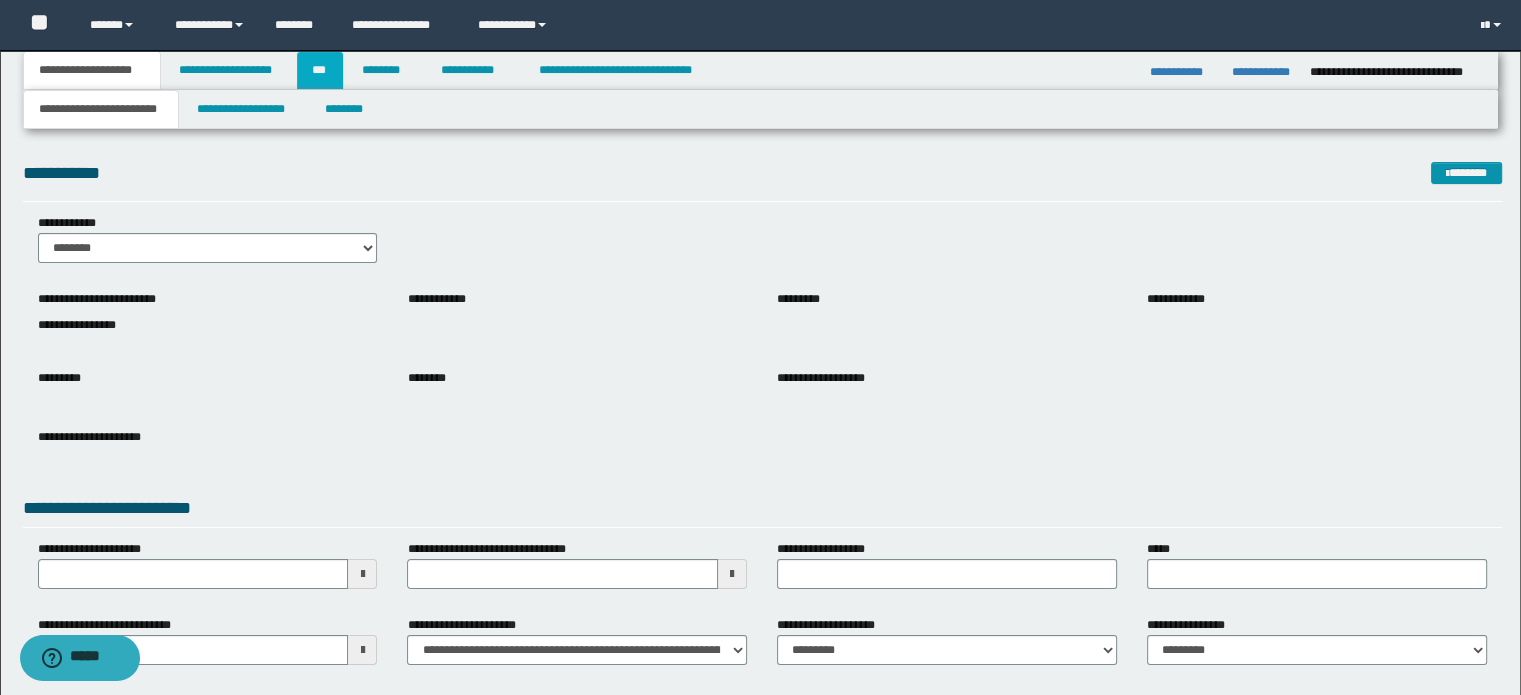 click on "***" at bounding box center (320, 70) 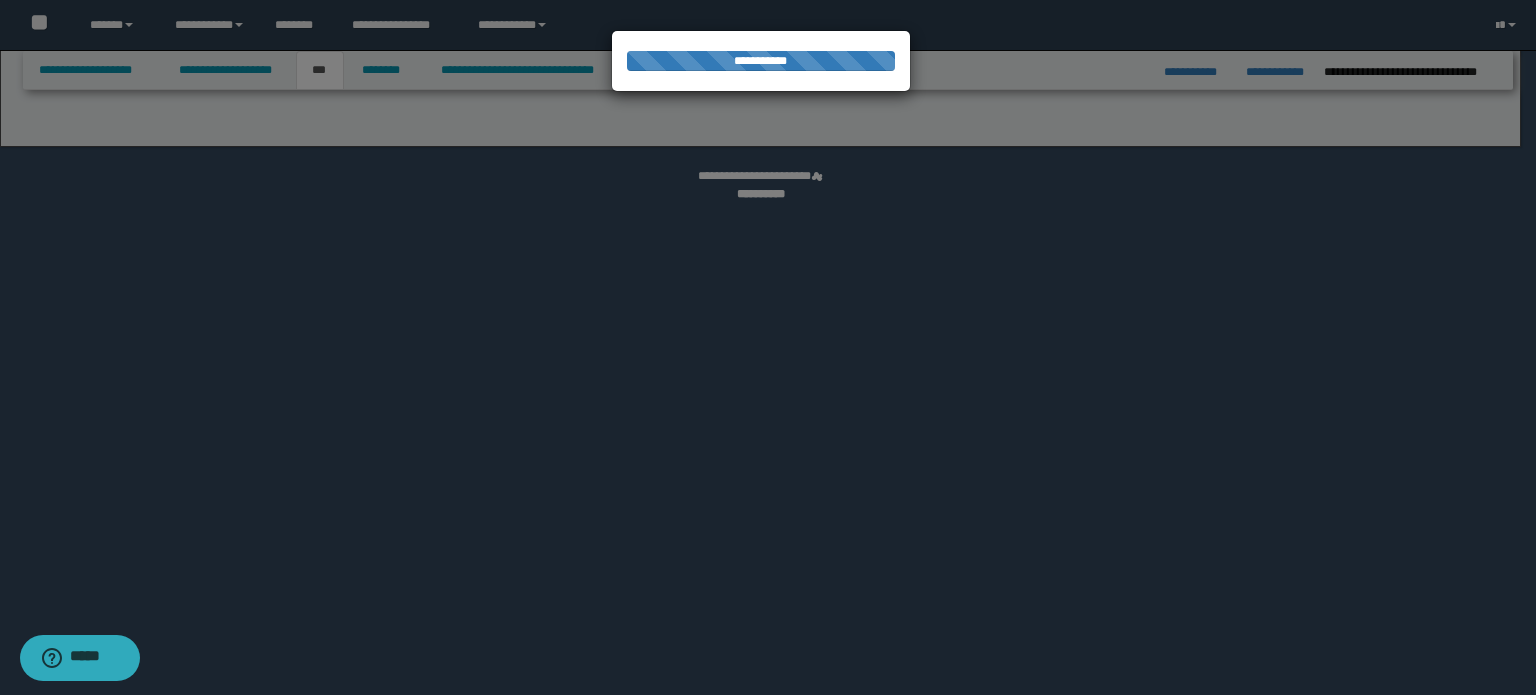select on "**" 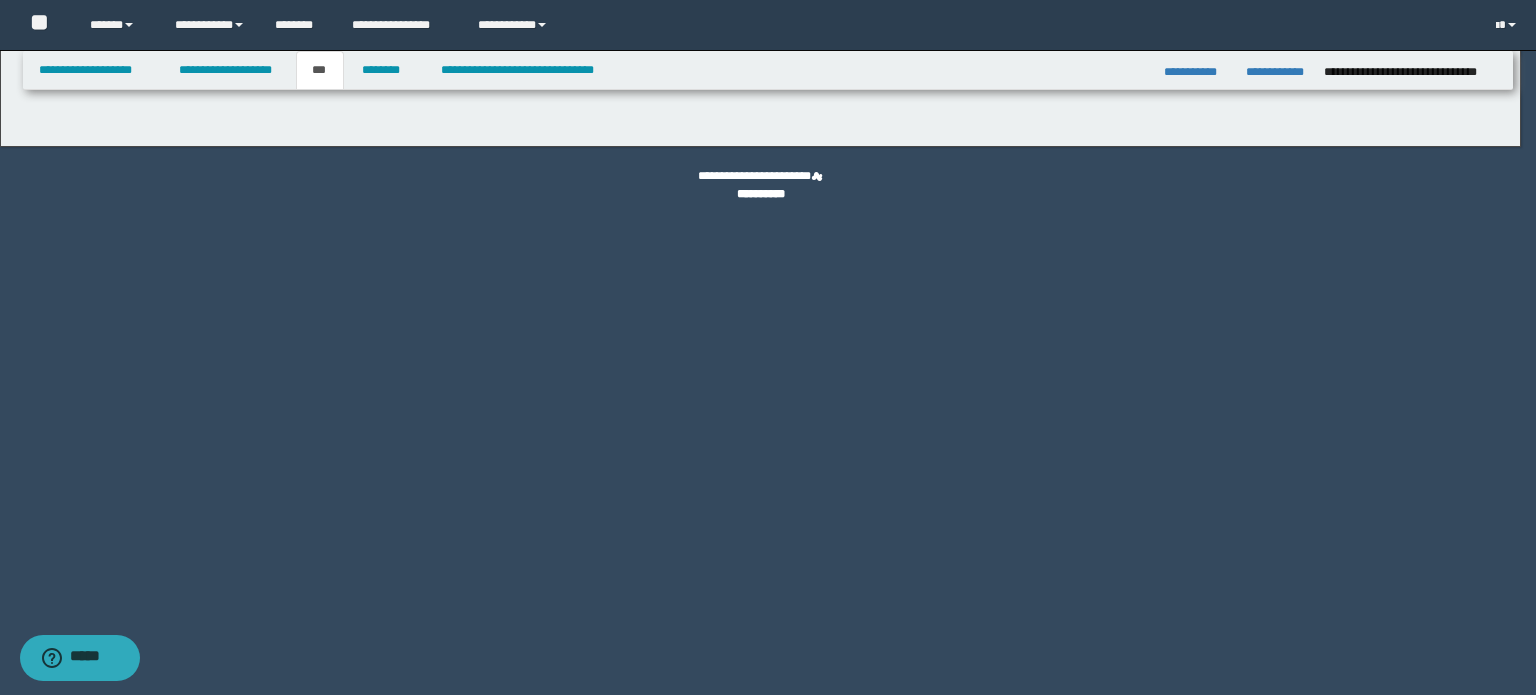 select on "***" 